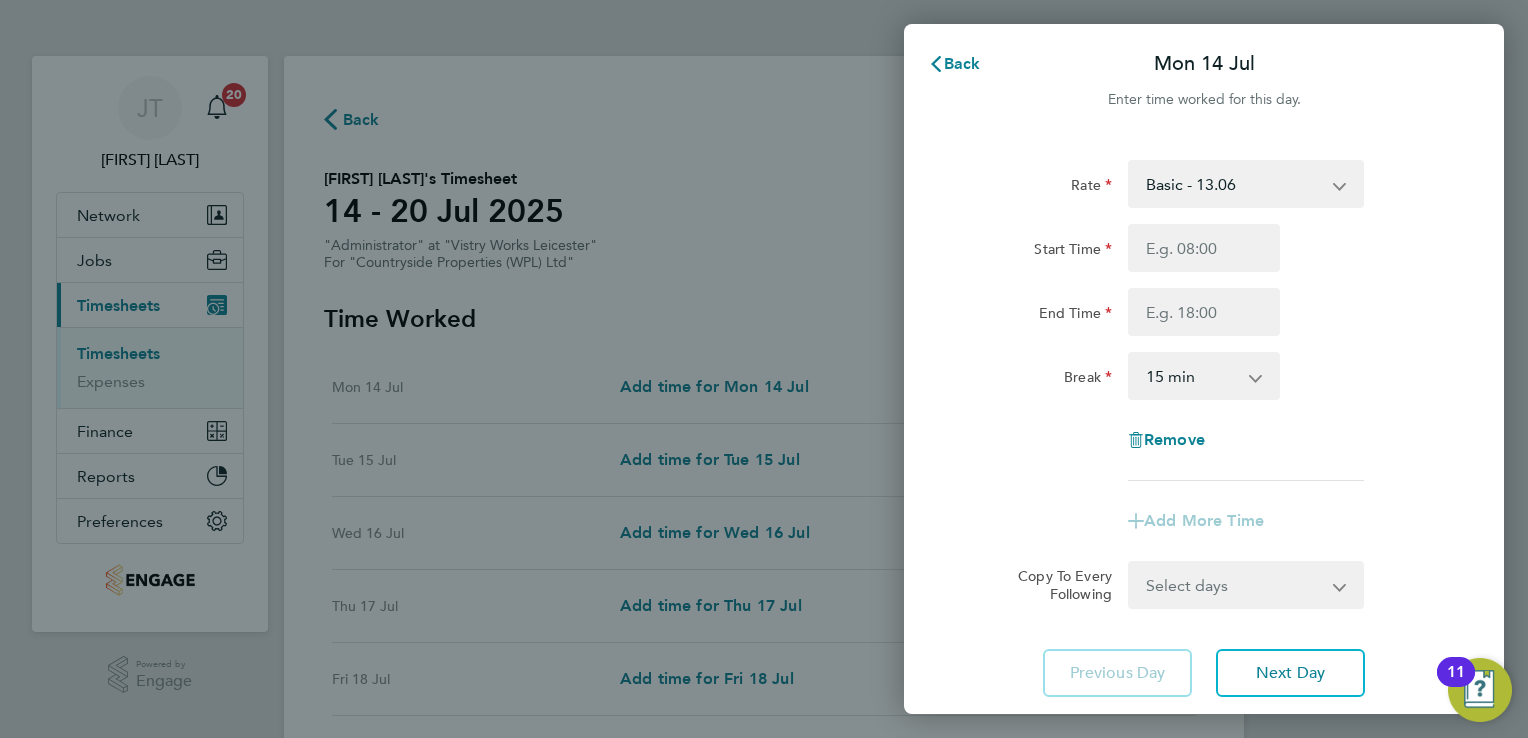 select on "15" 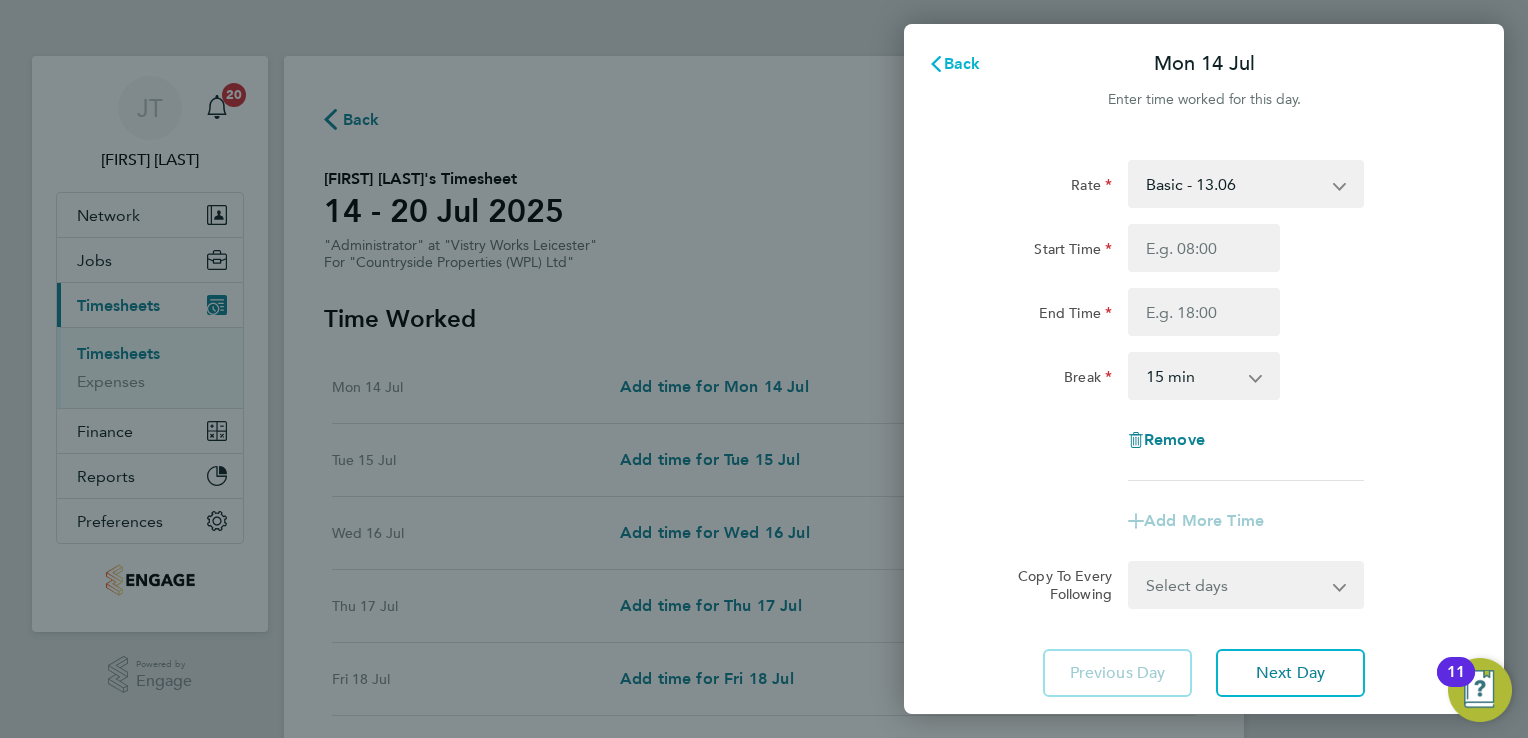 click on "Back" 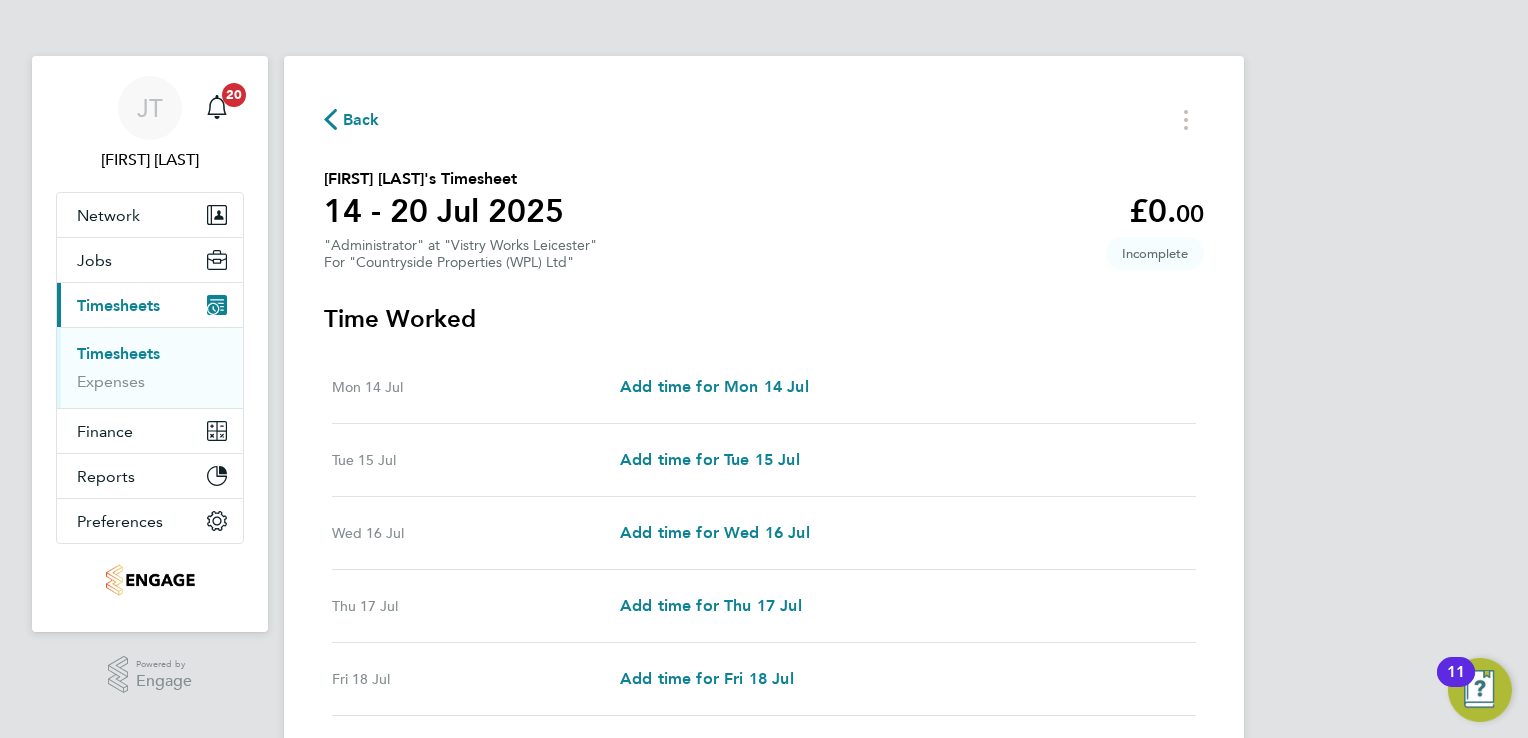 click on "Current page:   Timesheets" at bounding box center [150, 305] 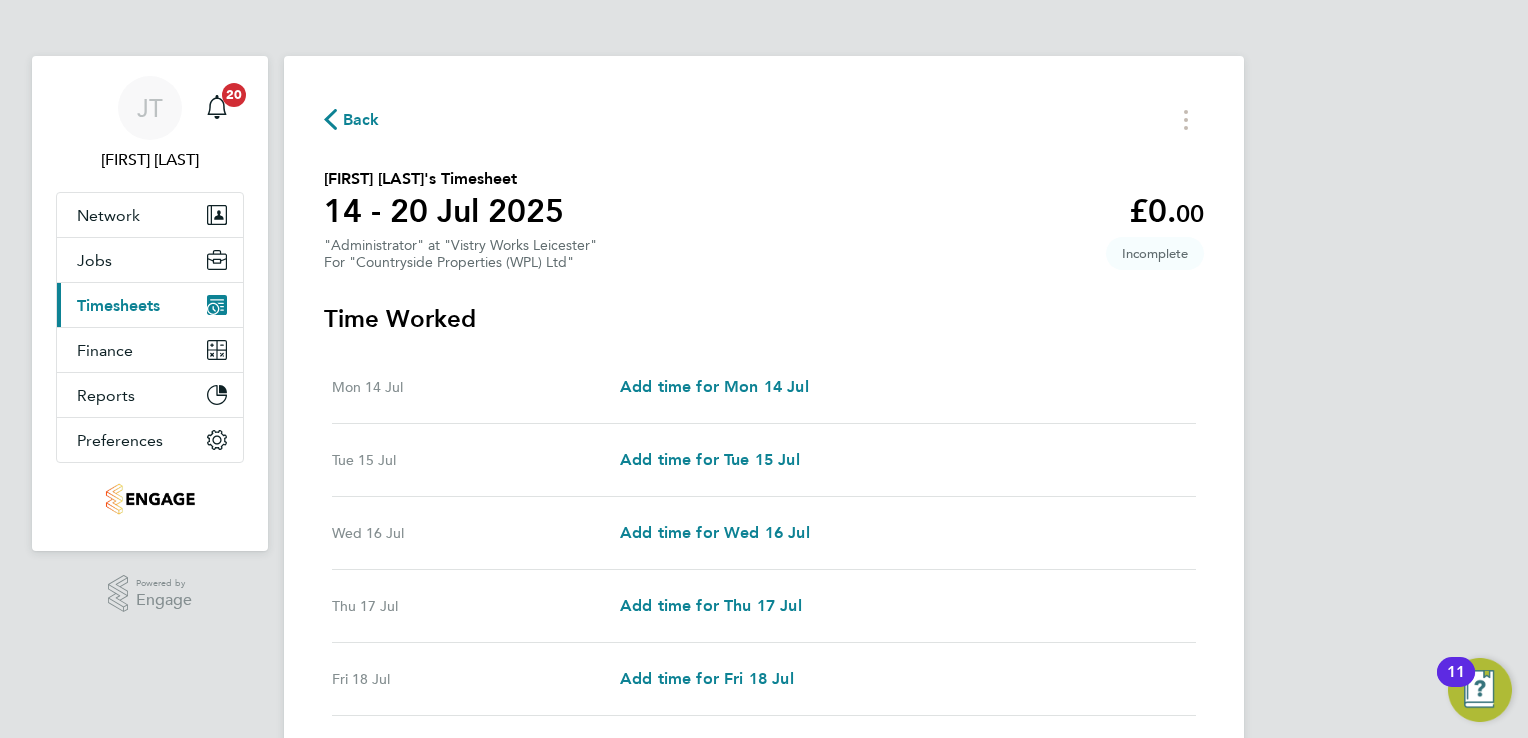 click on "Timesheets" at bounding box center (118, 305) 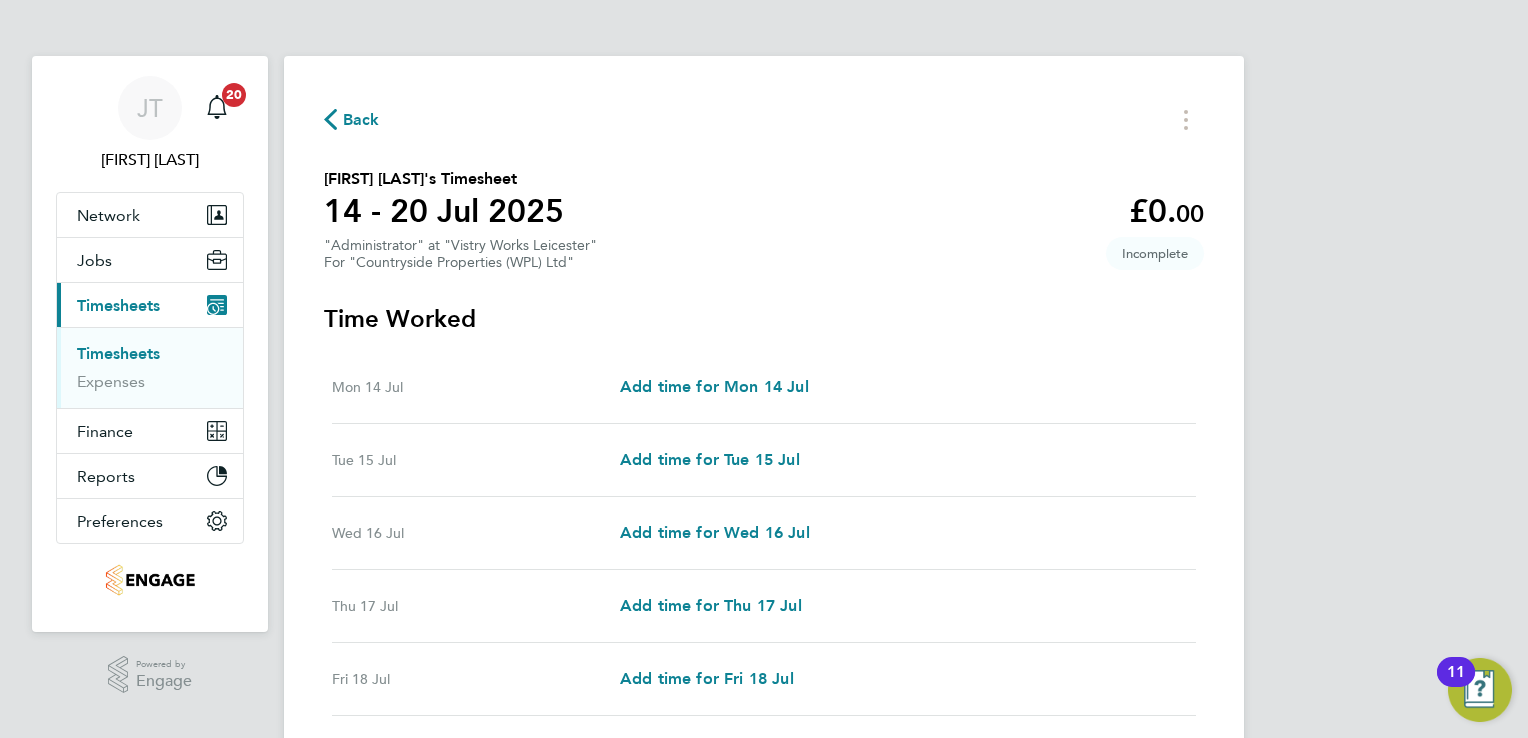 click on "Timesheets" at bounding box center (118, 353) 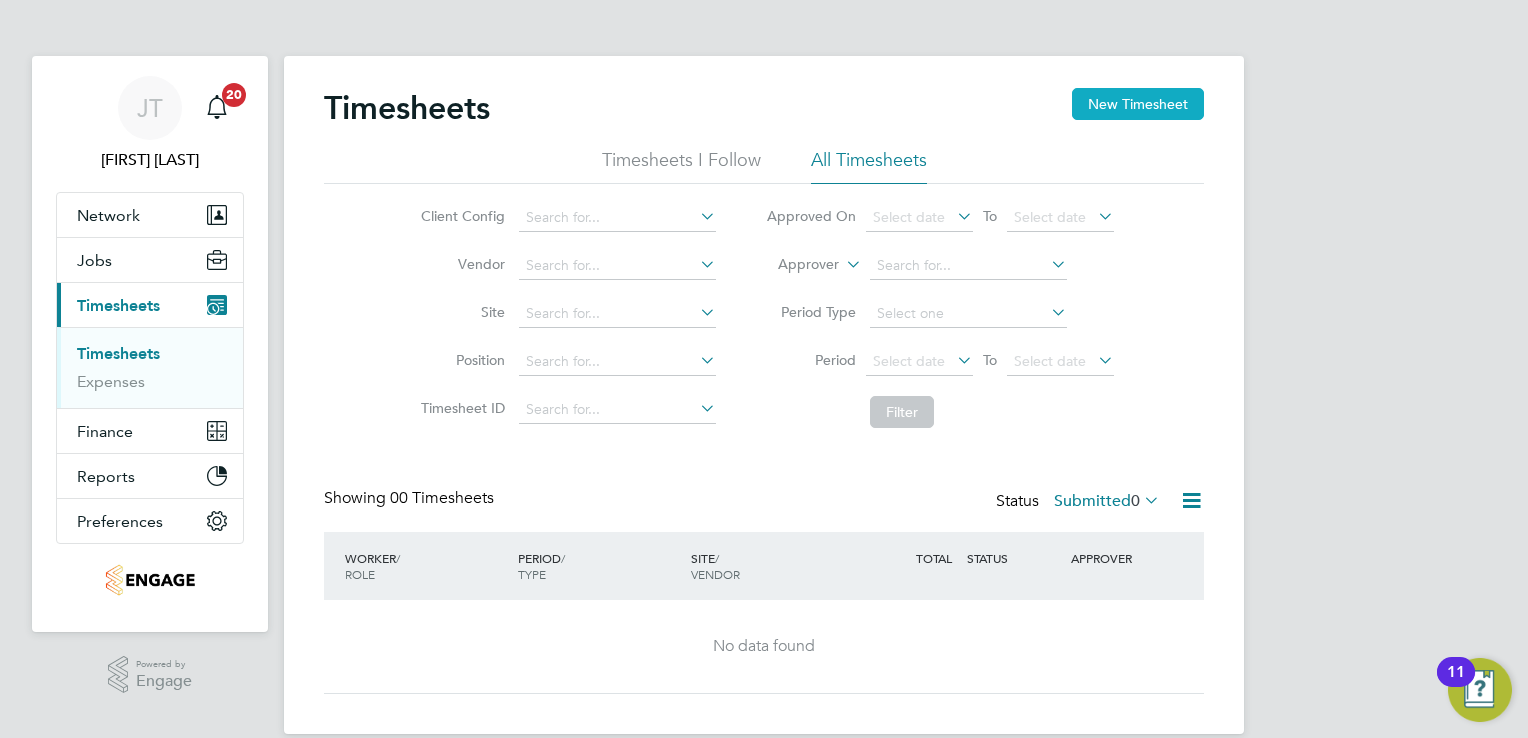 click on "New Timesheet" 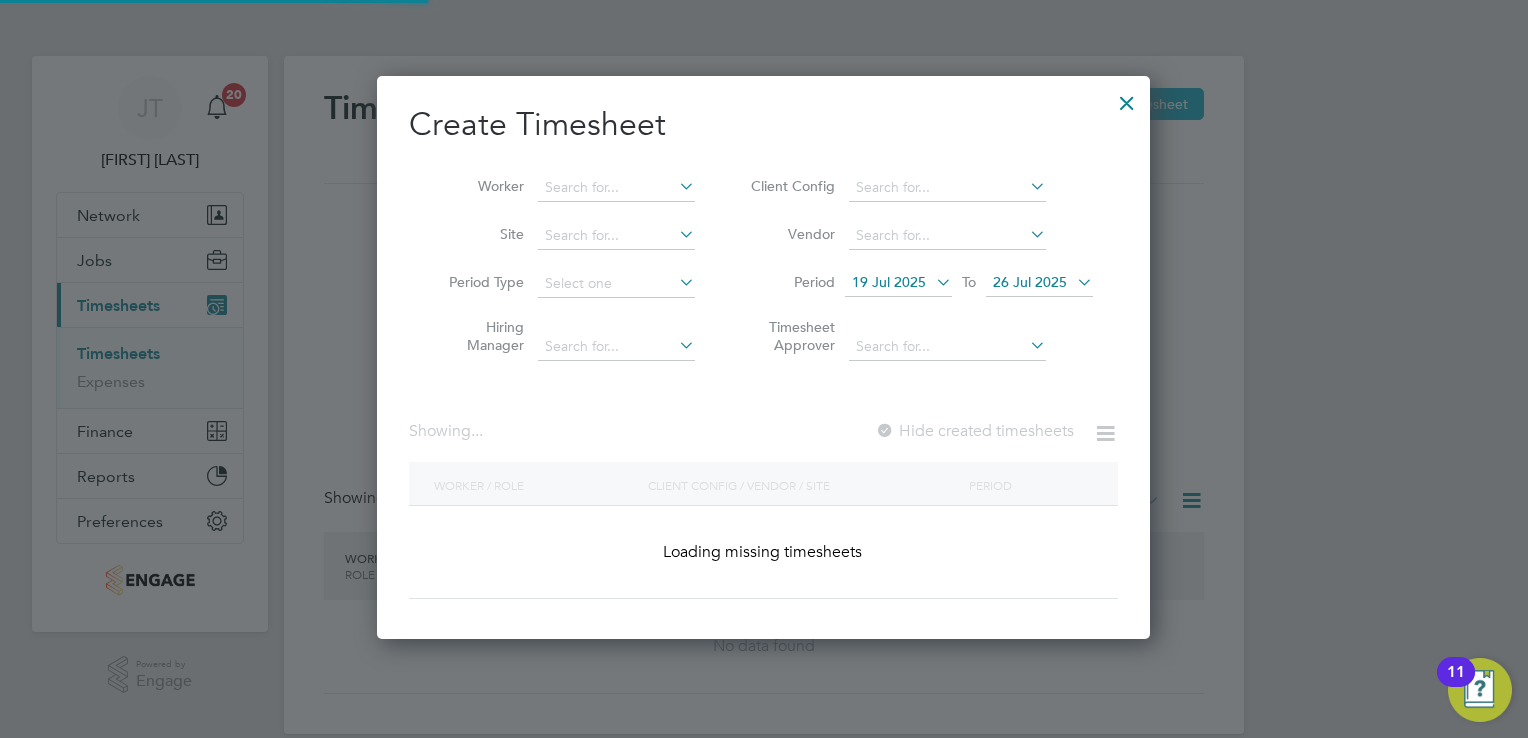 scroll, scrollTop: 9, scrollLeft: 9, axis: both 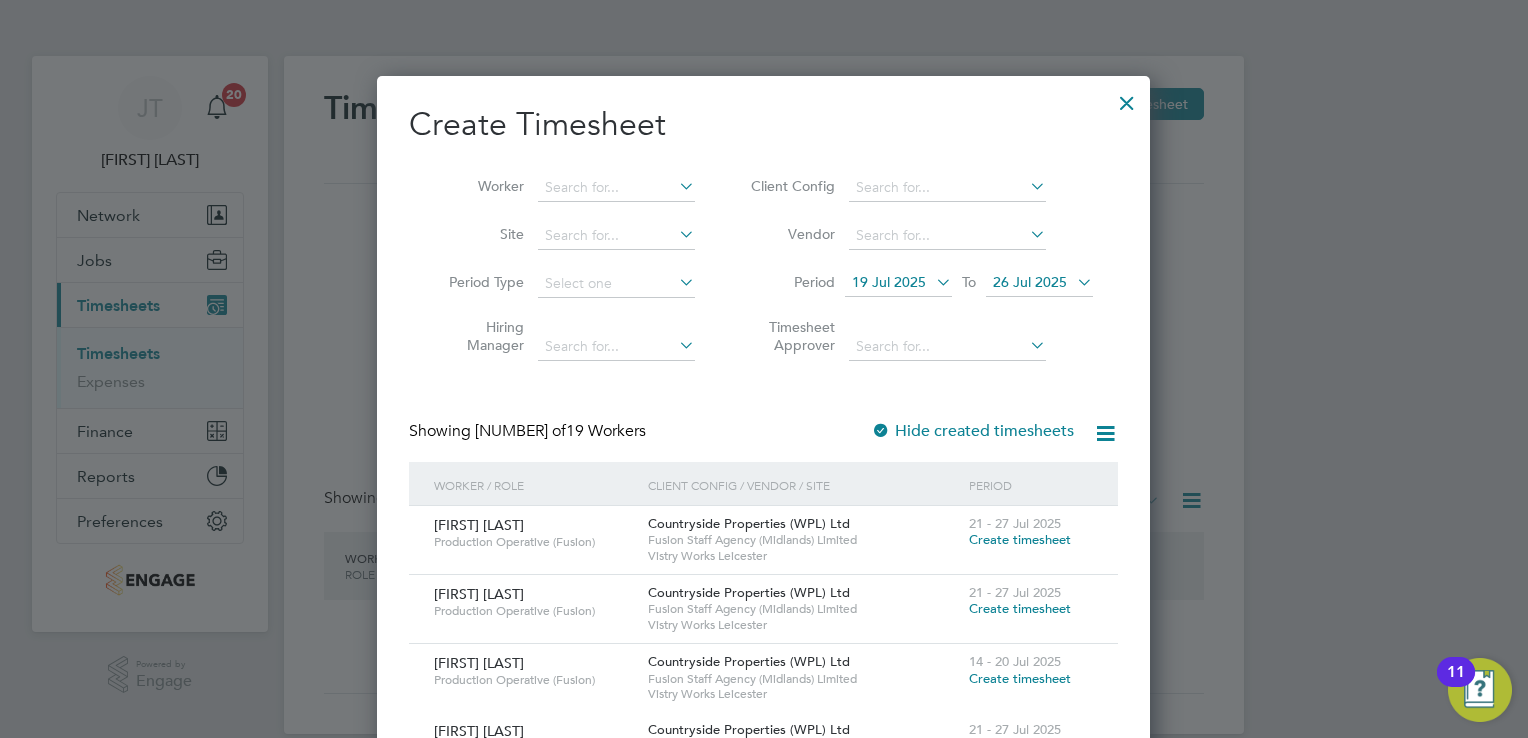 click on "Create timesheet" at bounding box center (1020, 539) 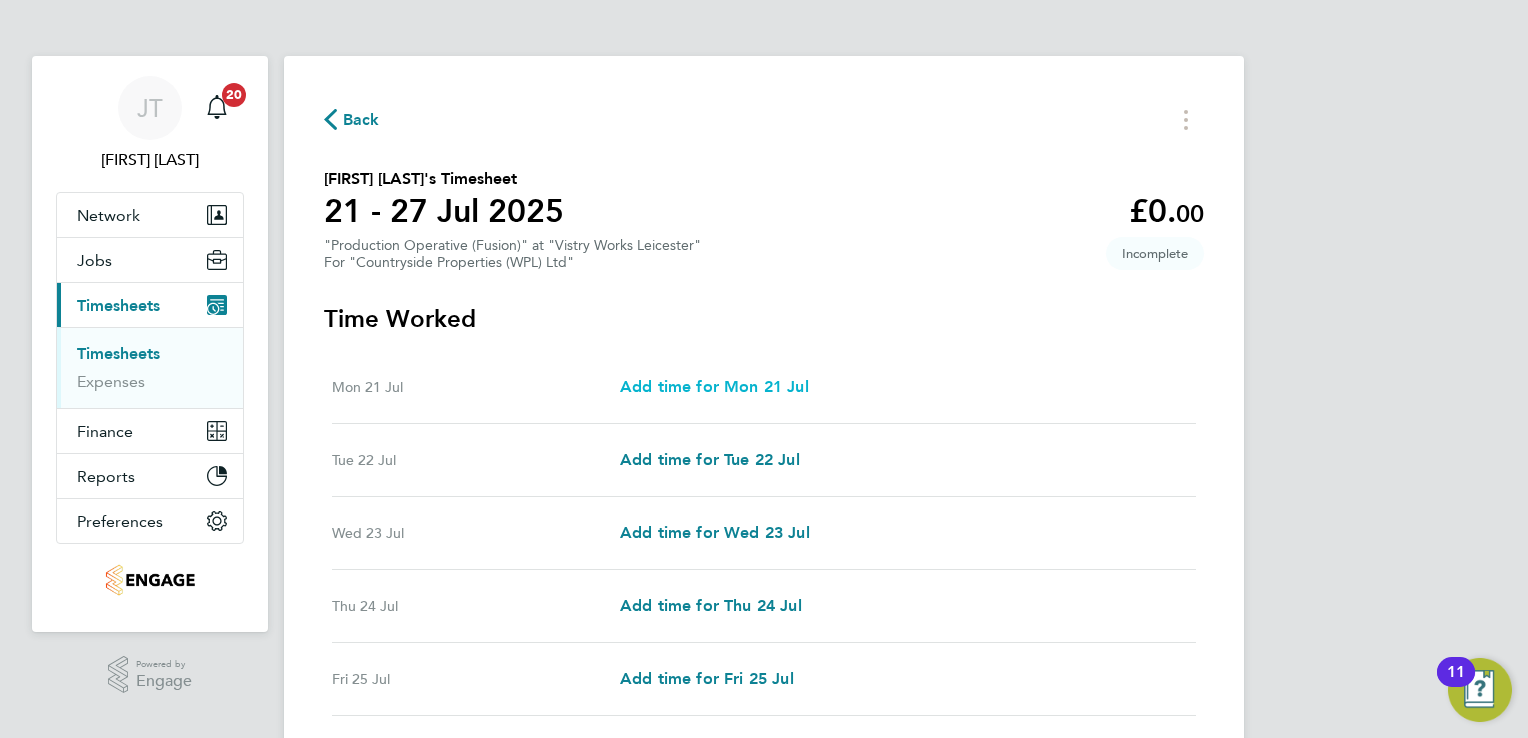 click on "Add time for Mon 21 Jul" at bounding box center (714, 386) 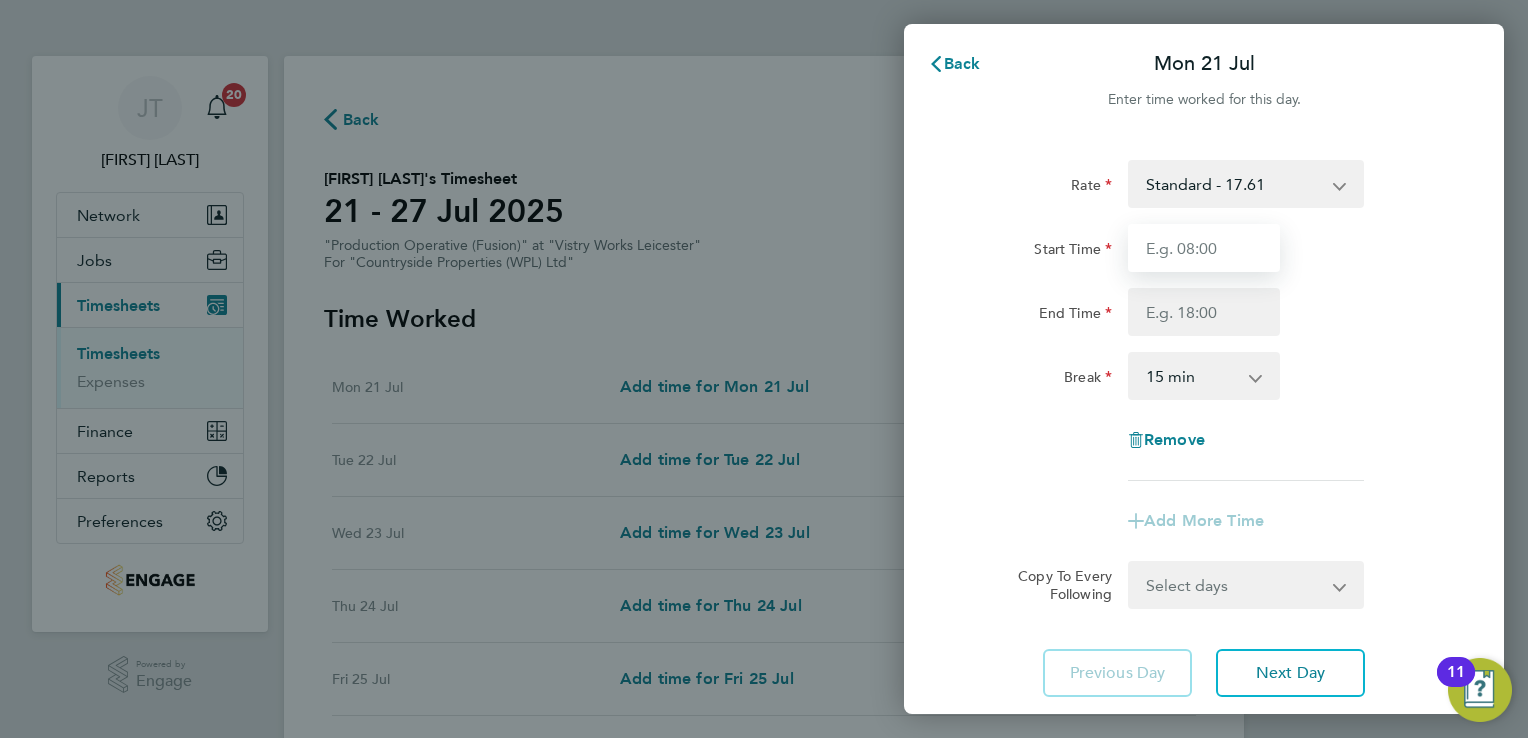 click on "Start Time" at bounding box center (1204, 248) 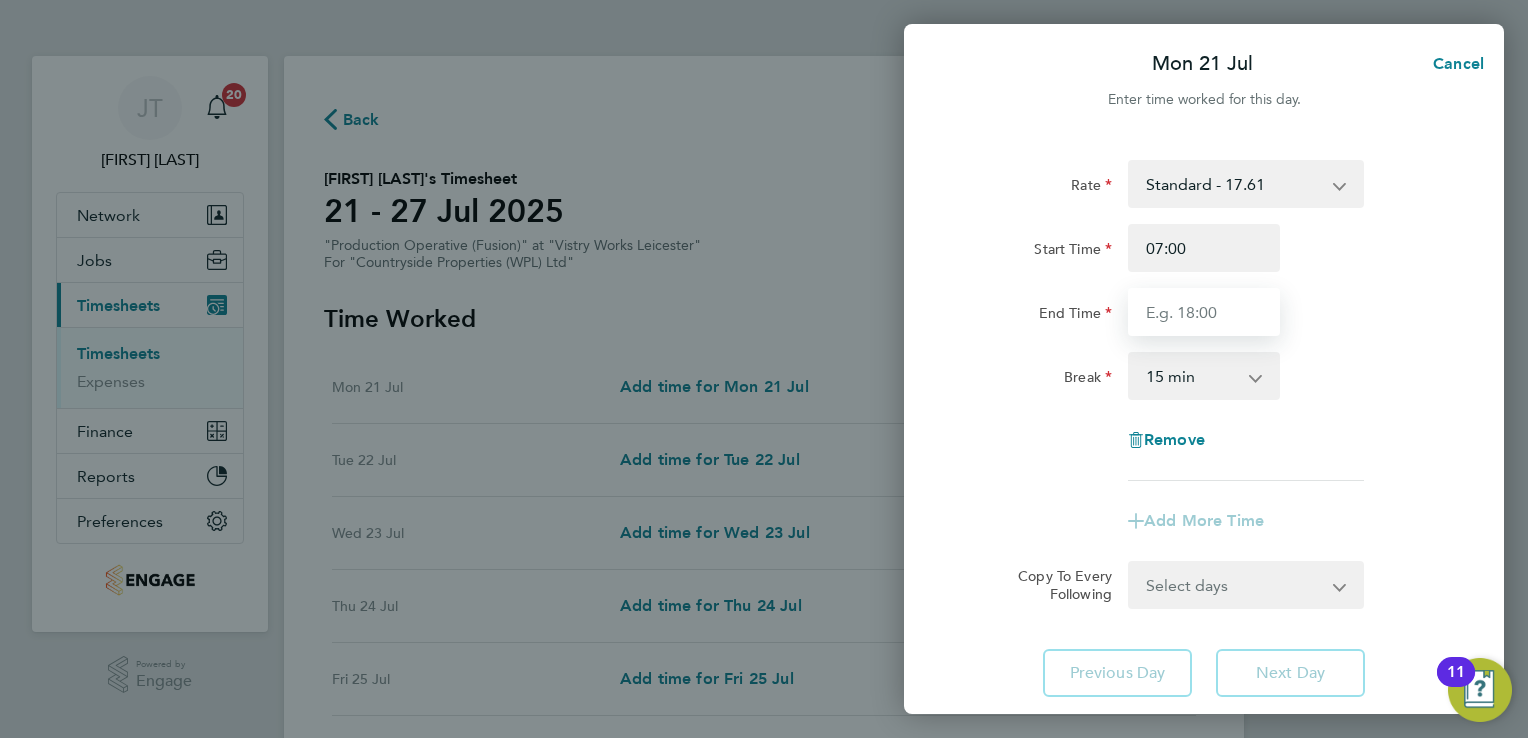 click on "End Time" at bounding box center [1204, 312] 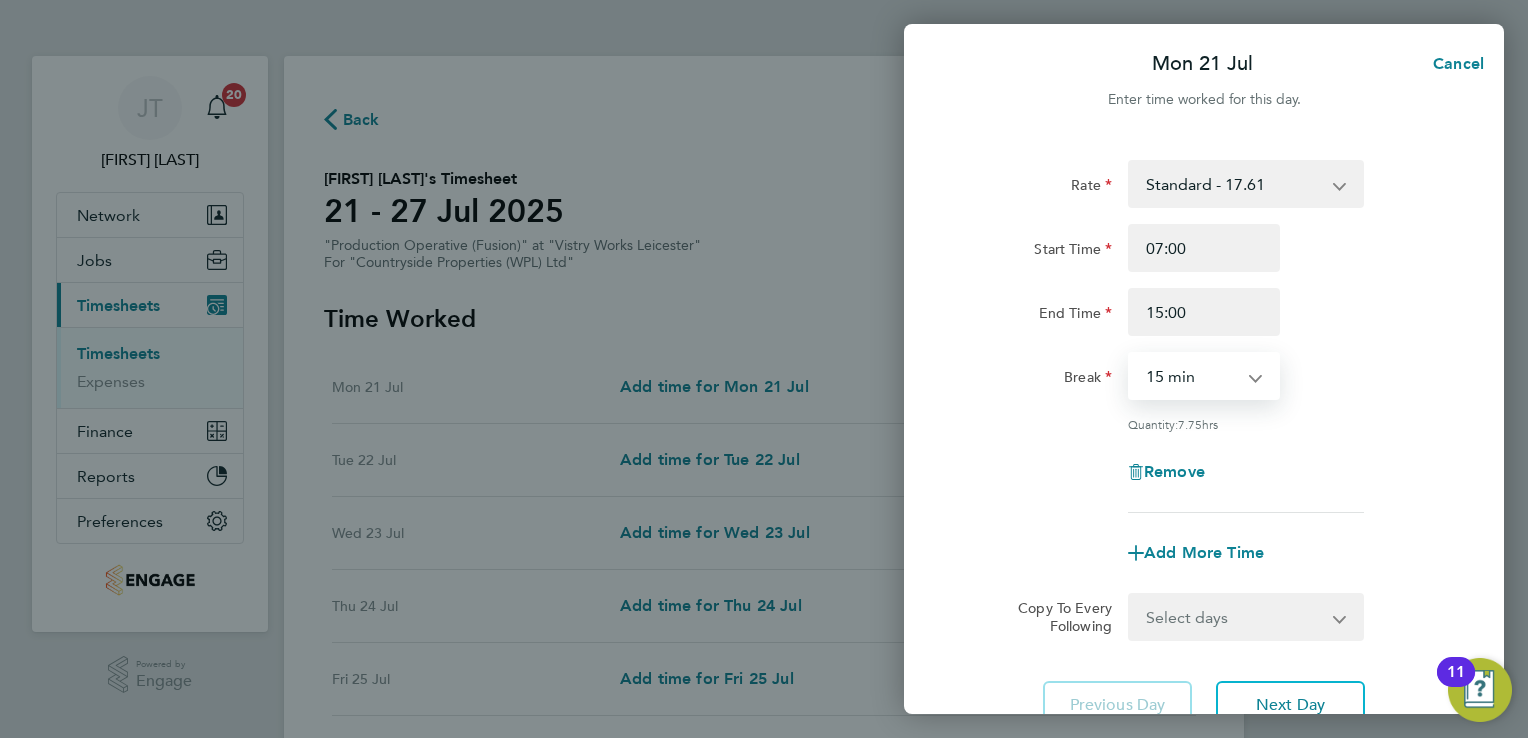 click on "0 min   15 min   30 min   45 min   60 min   75 min   90 min" at bounding box center [1192, 376] 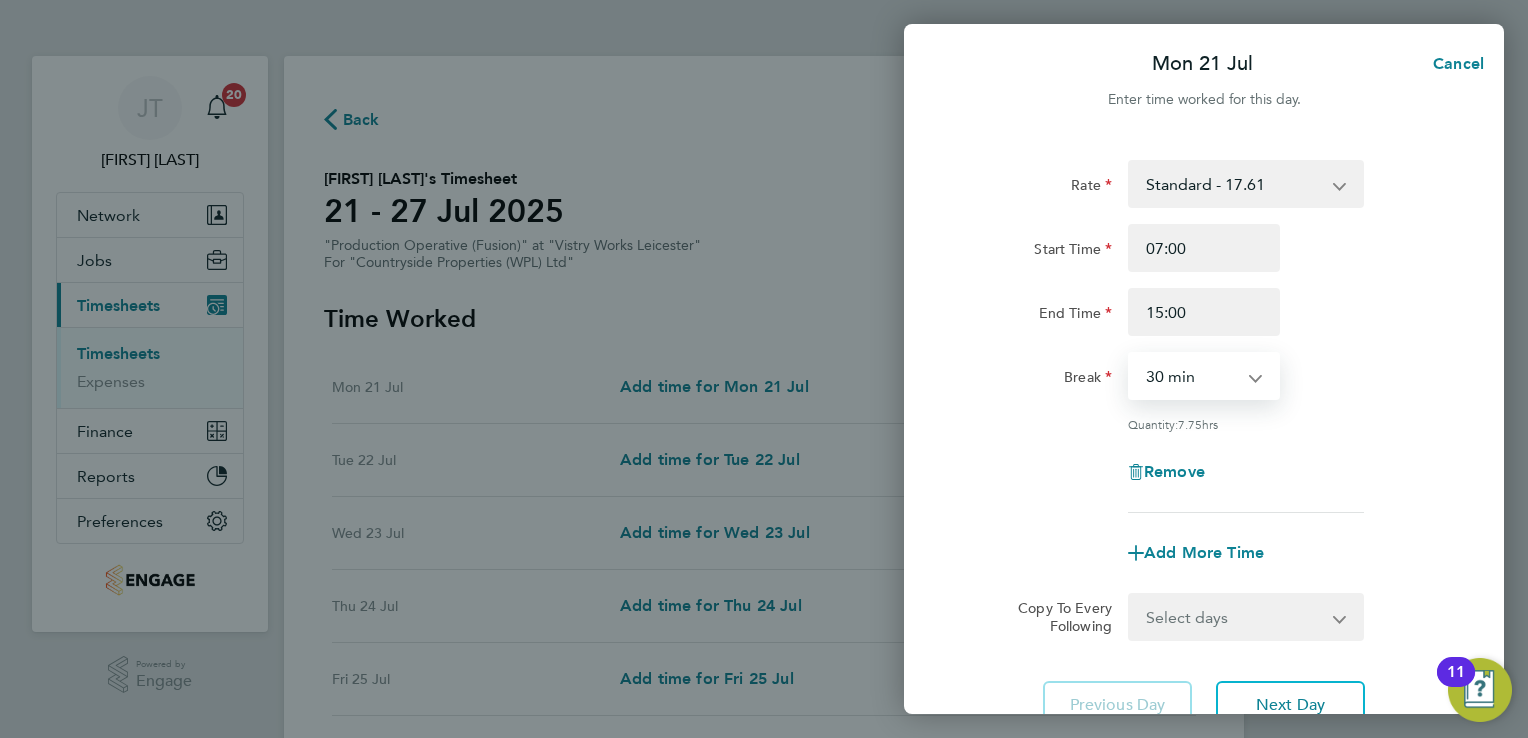 click on "0 min   15 min   30 min   45 min   60 min   75 min   90 min" at bounding box center (1192, 376) 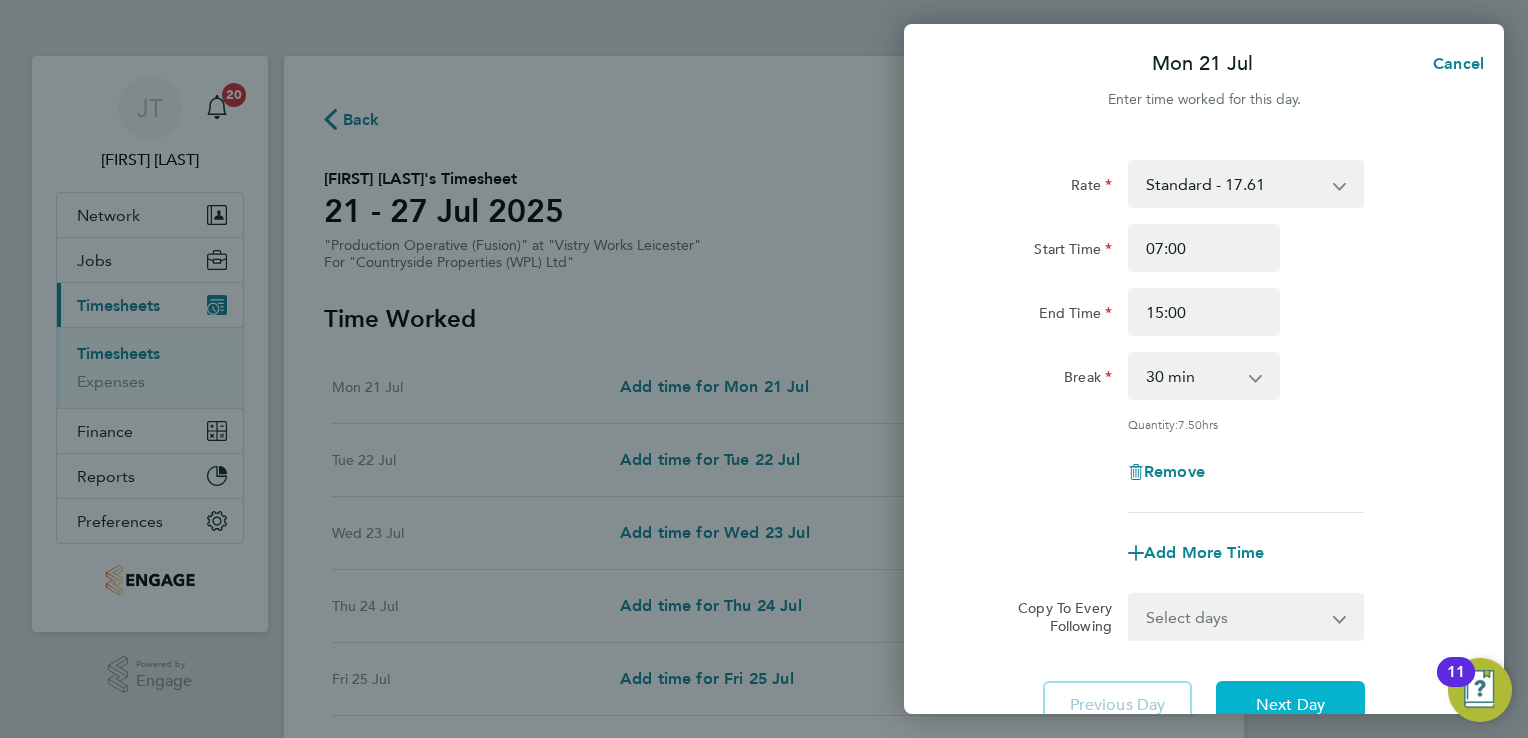 click on "Next Day" 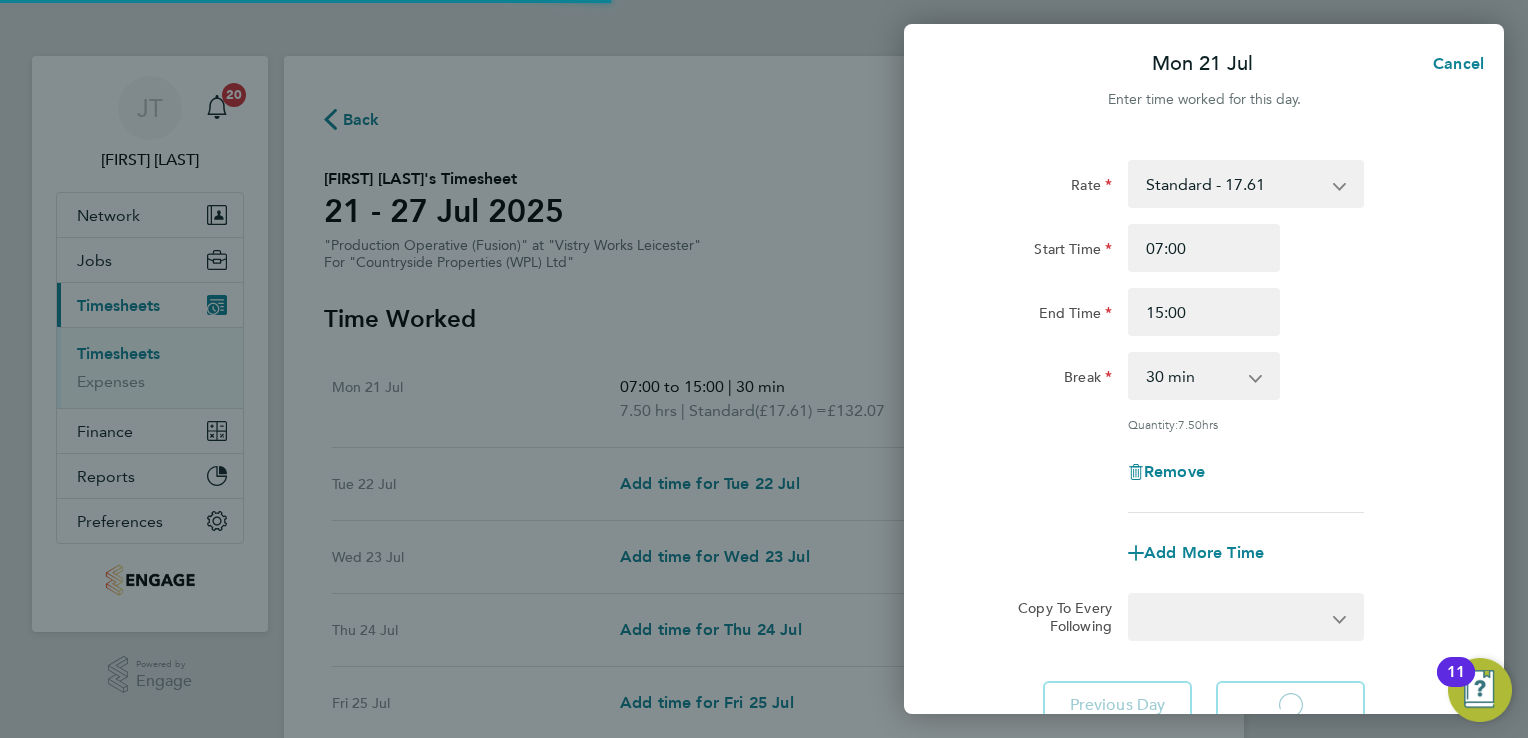 select on "15" 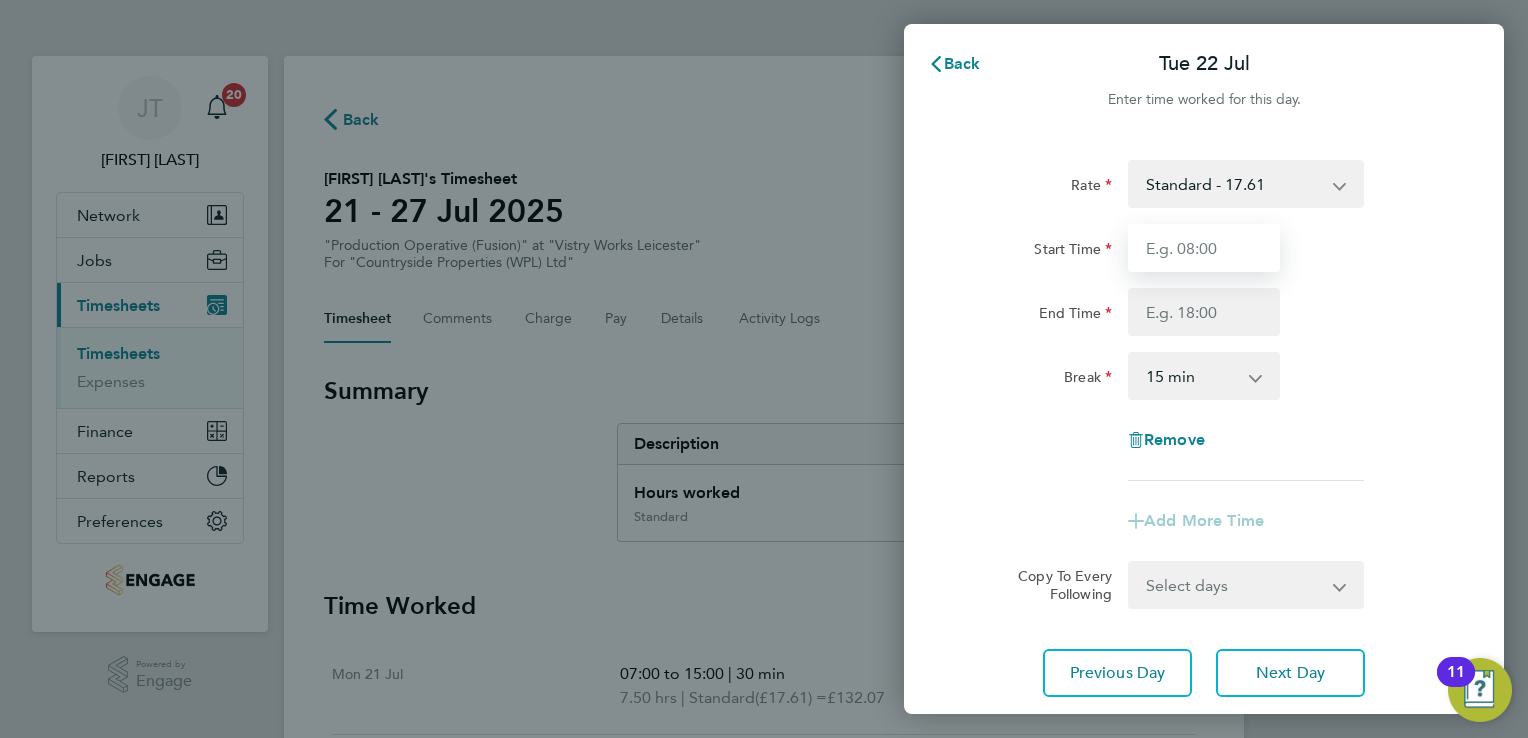 click on "Start Time" at bounding box center (1204, 248) 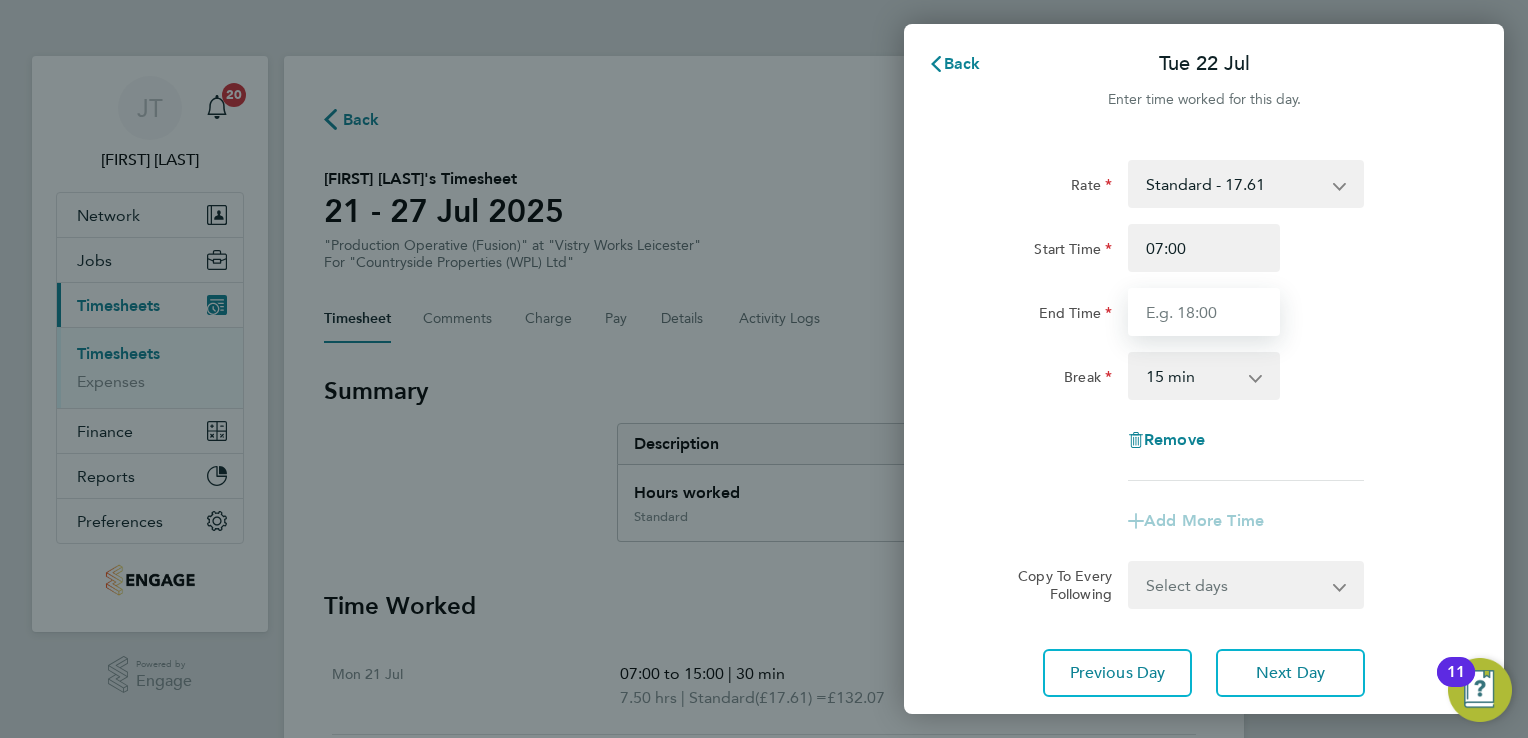 type on "15:00" 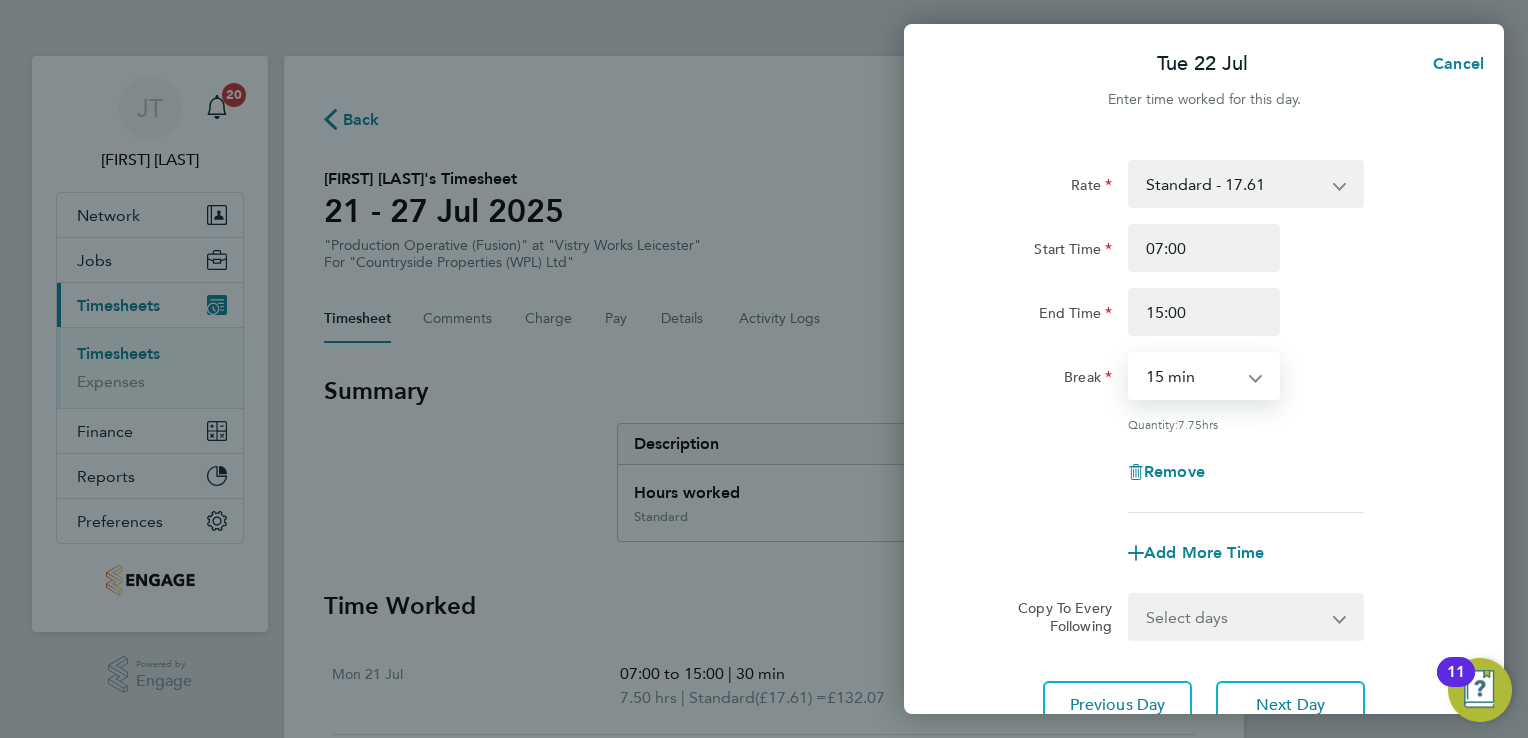 click on "0 min   15 min   30 min   45 min   60 min   75 min   90 min" at bounding box center [1192, 376] 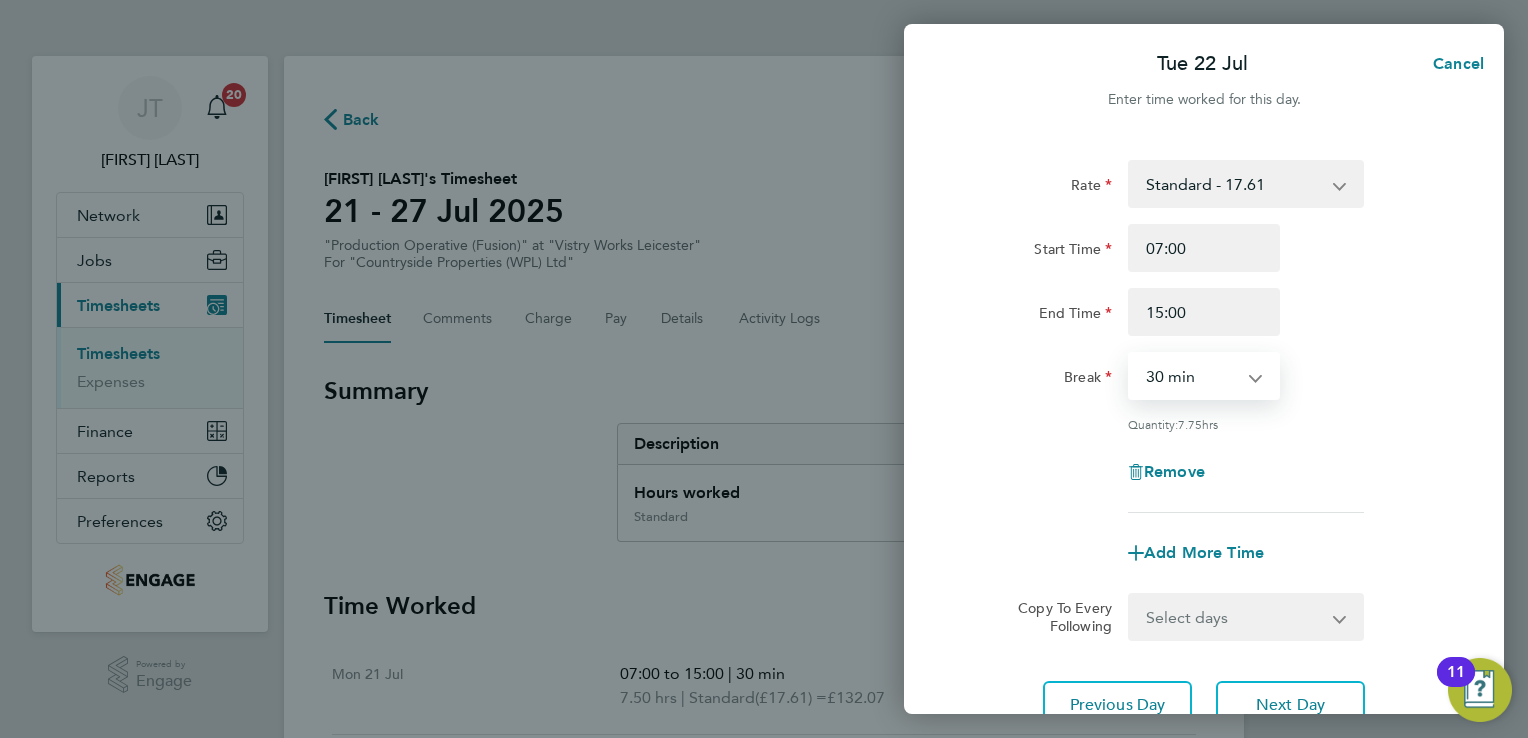 click on "0 min   15 min   30 min   45 min   60 min   75 min   90 min" at bounding box center (1192, 376) 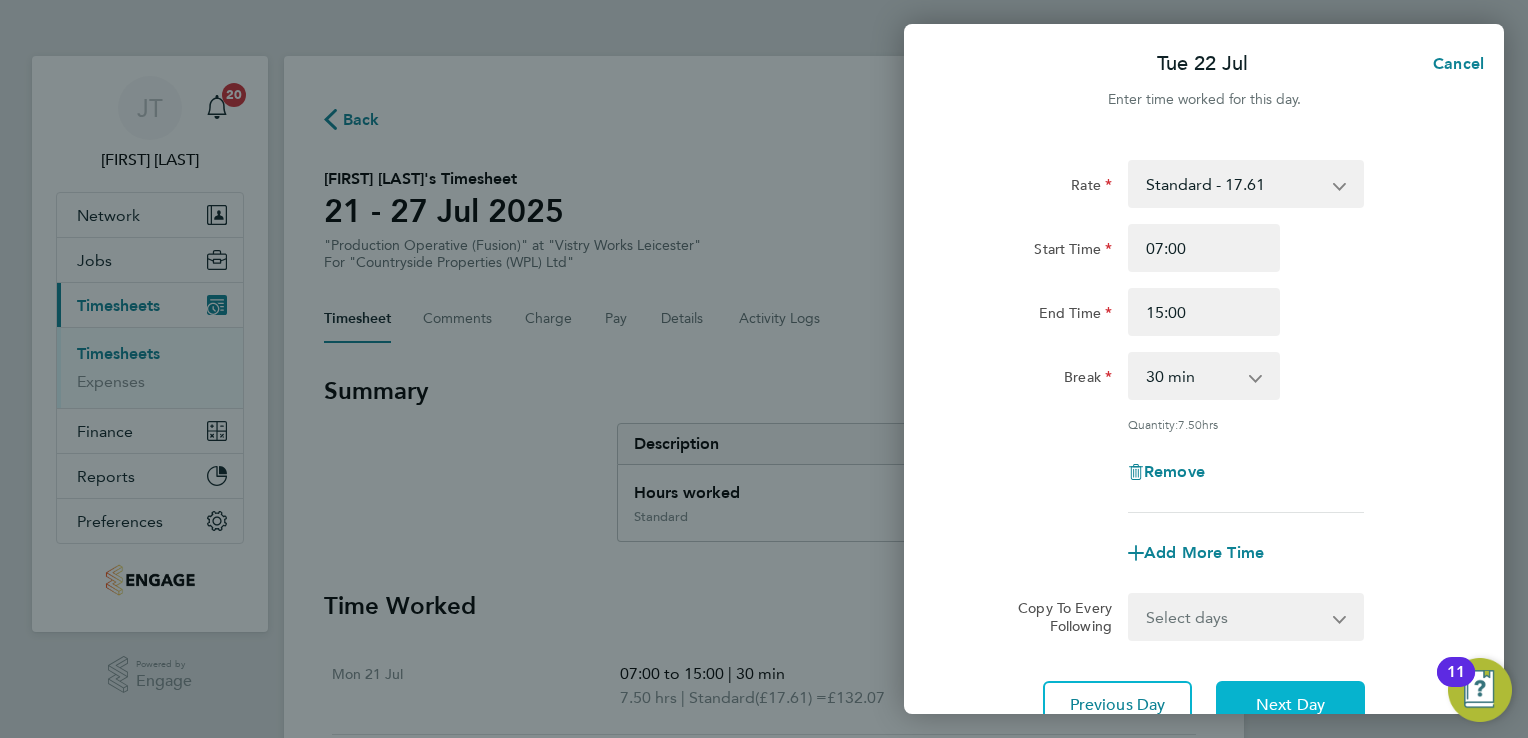 click on "Next Day" 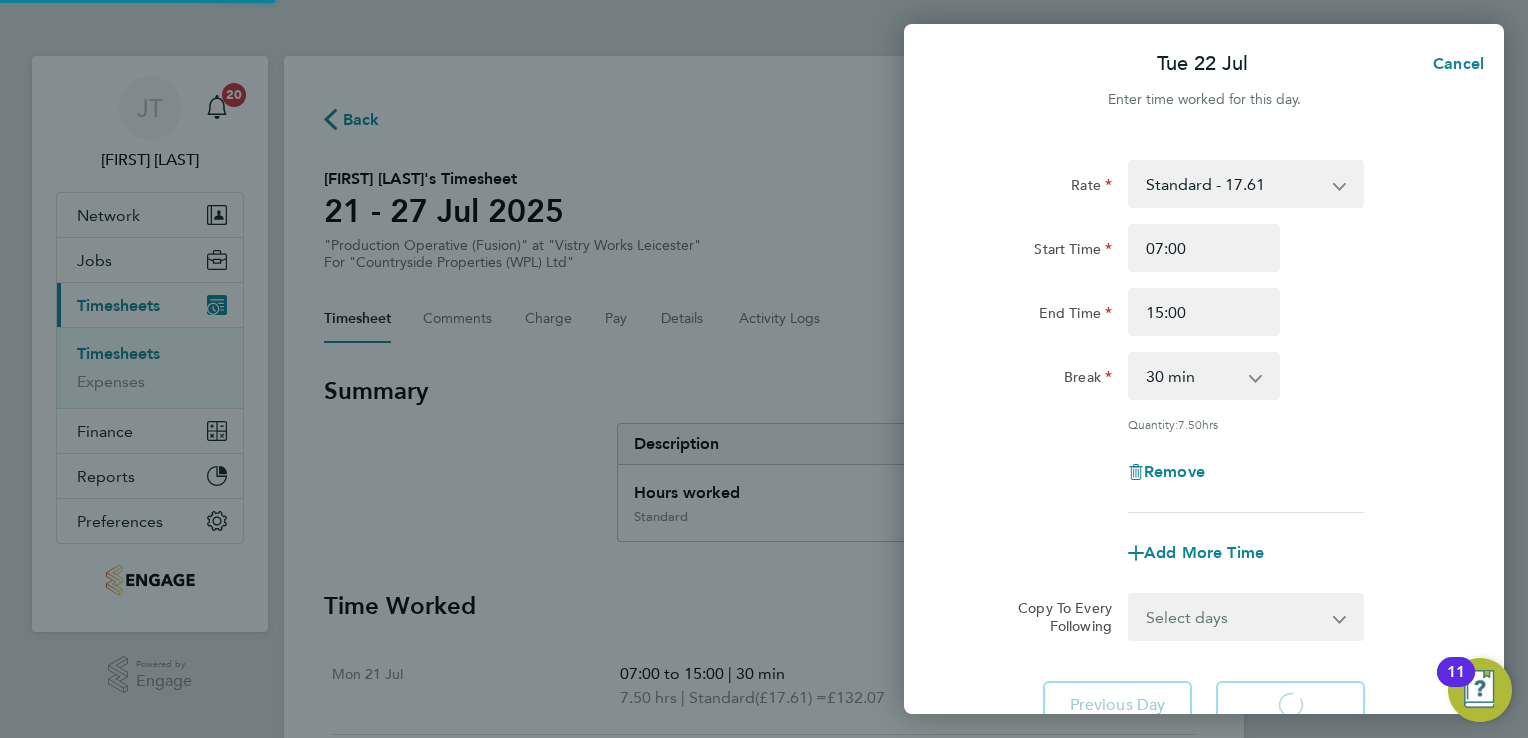 select on "15" 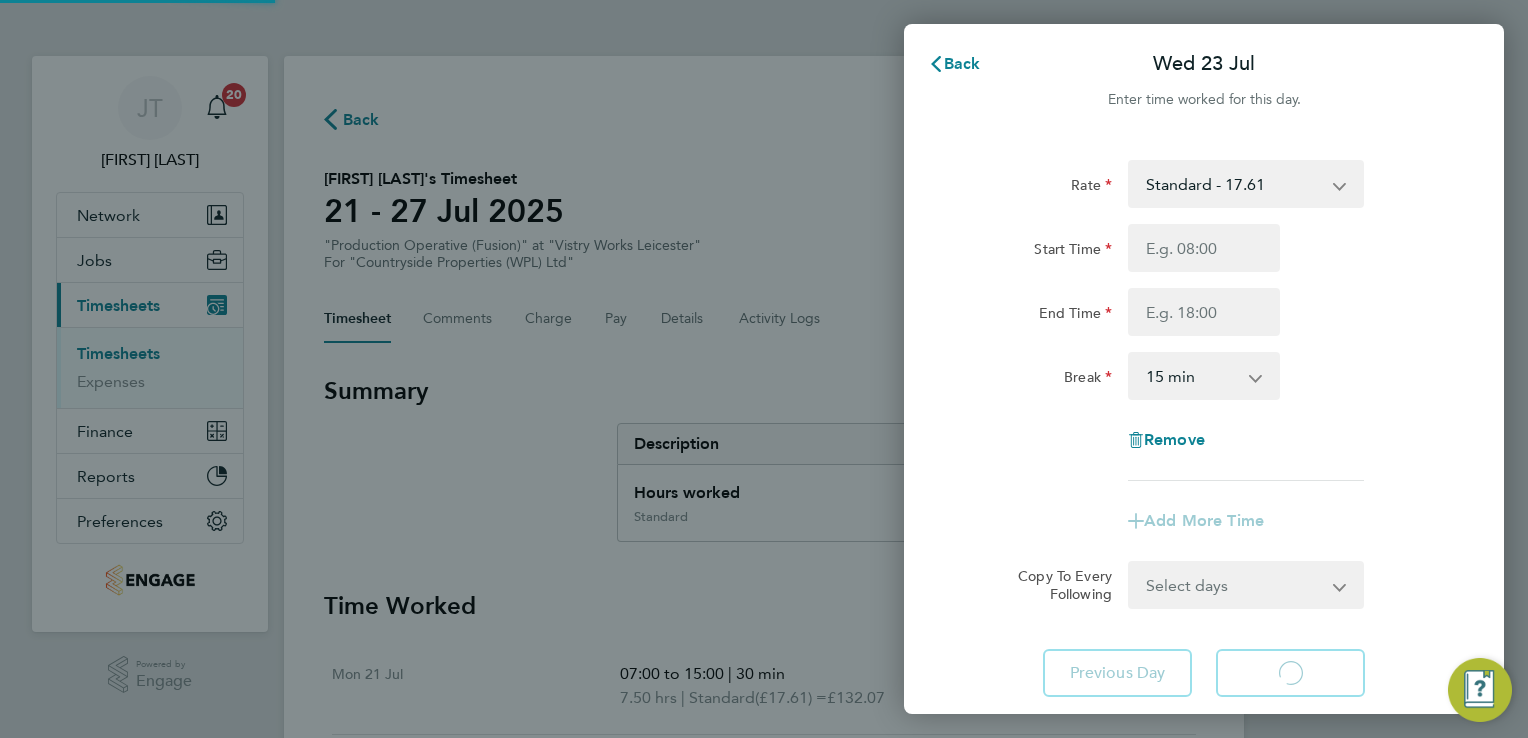 select on "15" 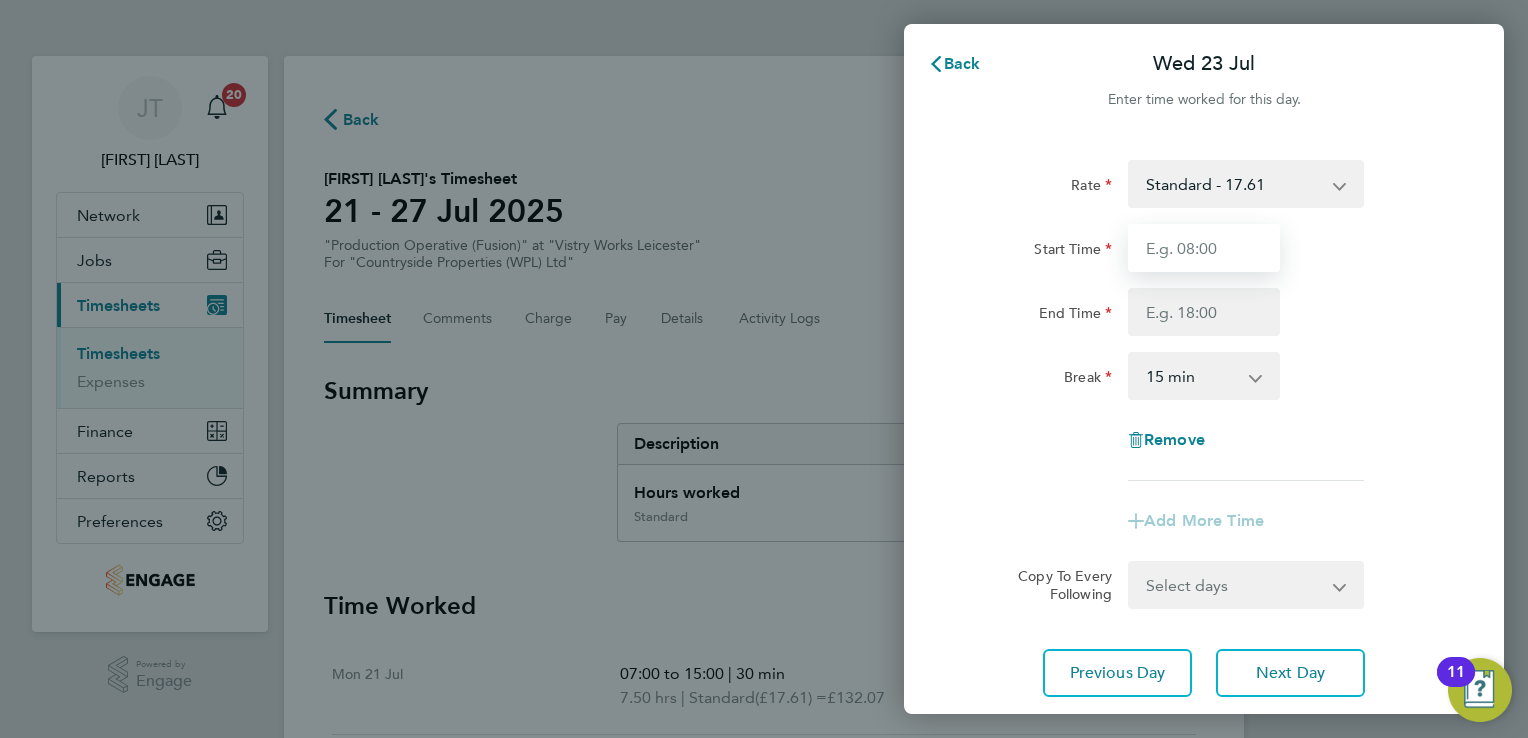 click on "Start Time" at bounding box center (1204, 248) 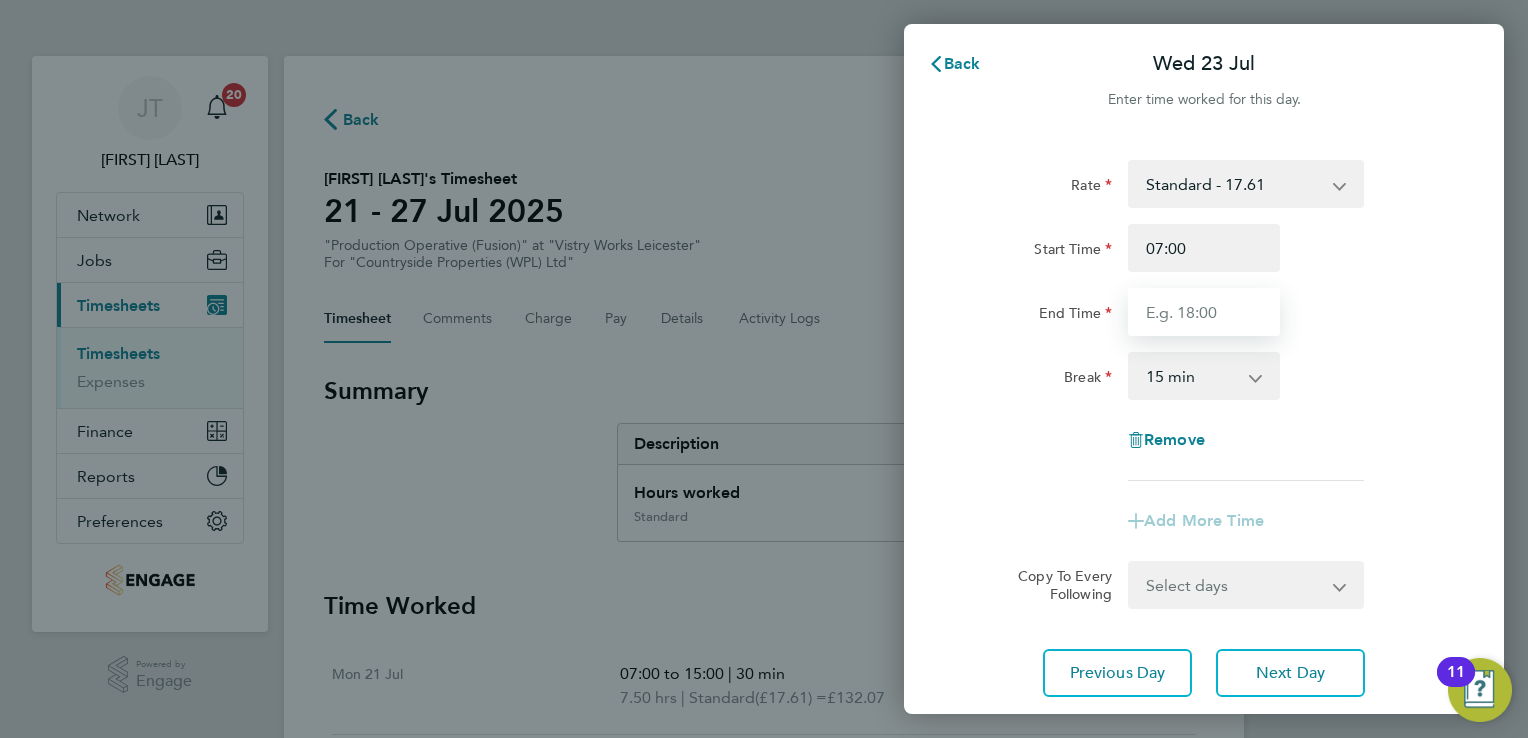 type on "15:00" 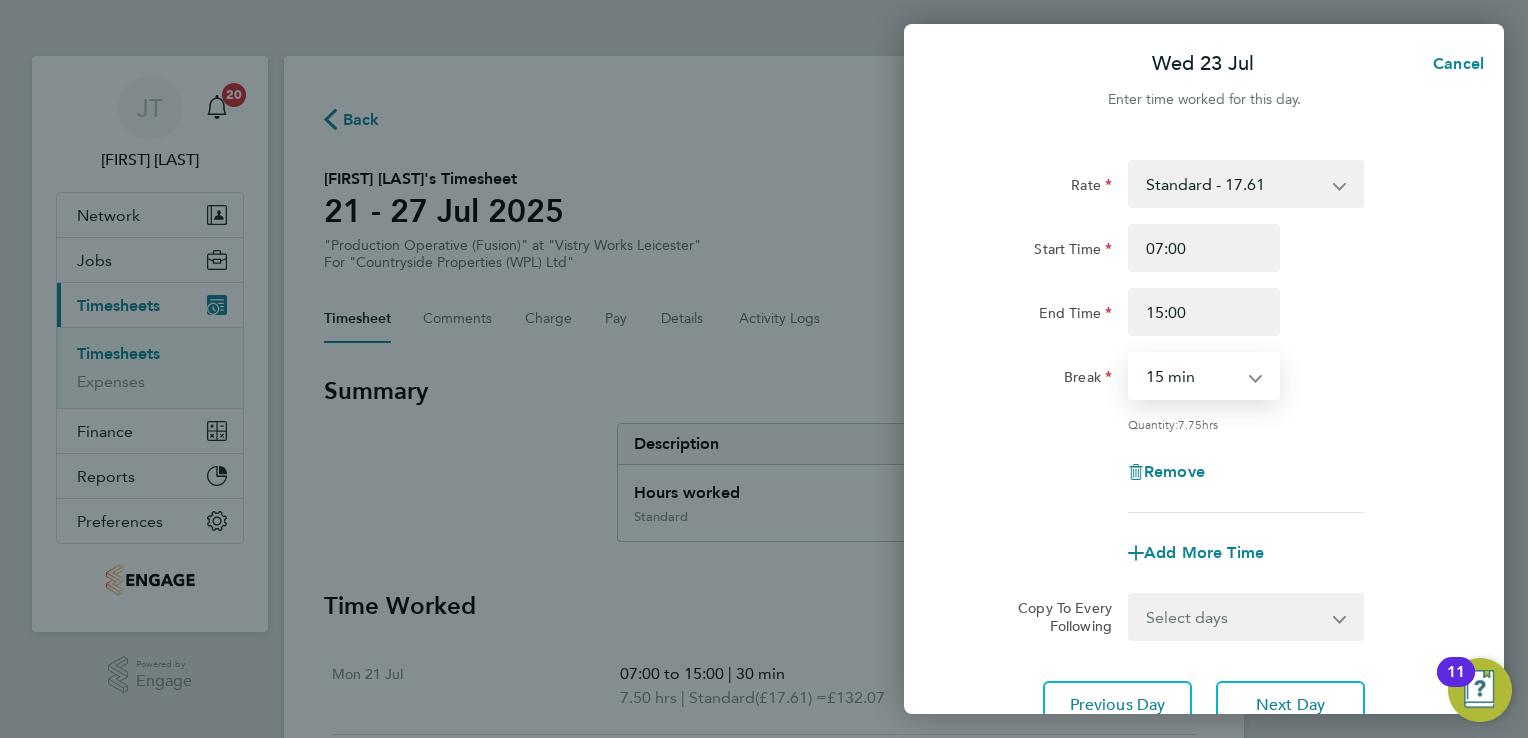 click on "0 min   15 min   30 min   45 min   60 min   75 min   90 min" at bounding box center [1192, 376] 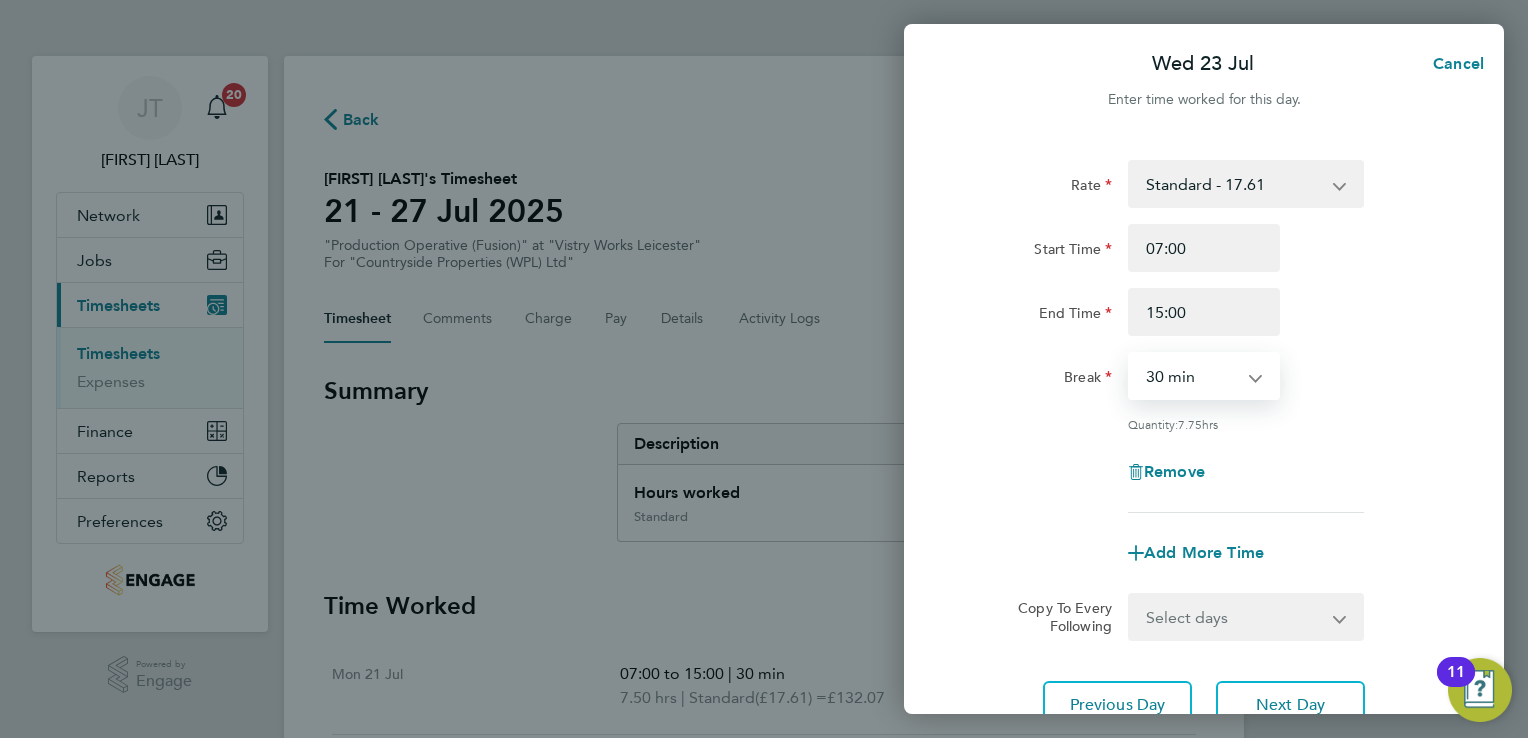 click on "0 min   15 min   30 min   45 min   60 min   75 min   90 min" at bounding box center (1192, 376) 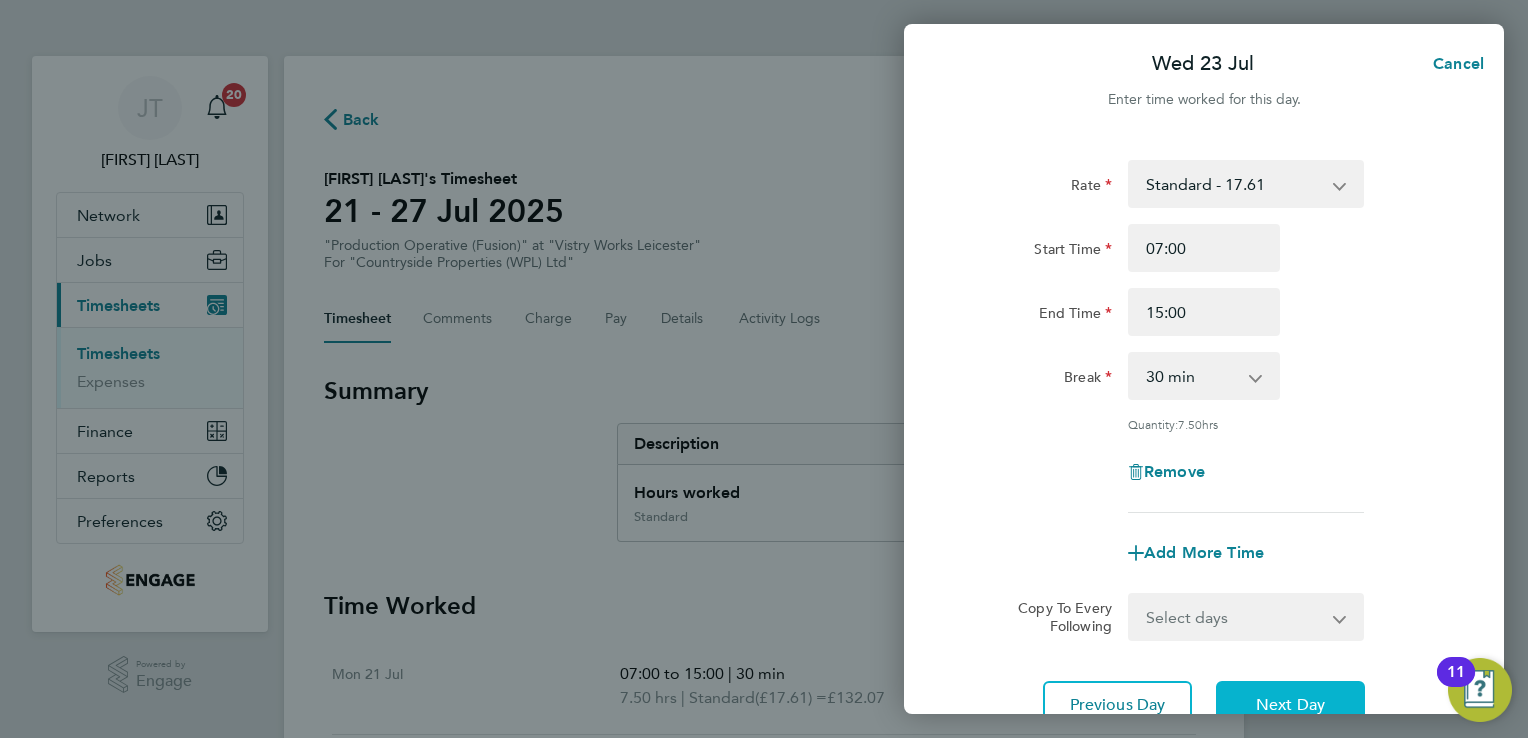 click on "Next Day" 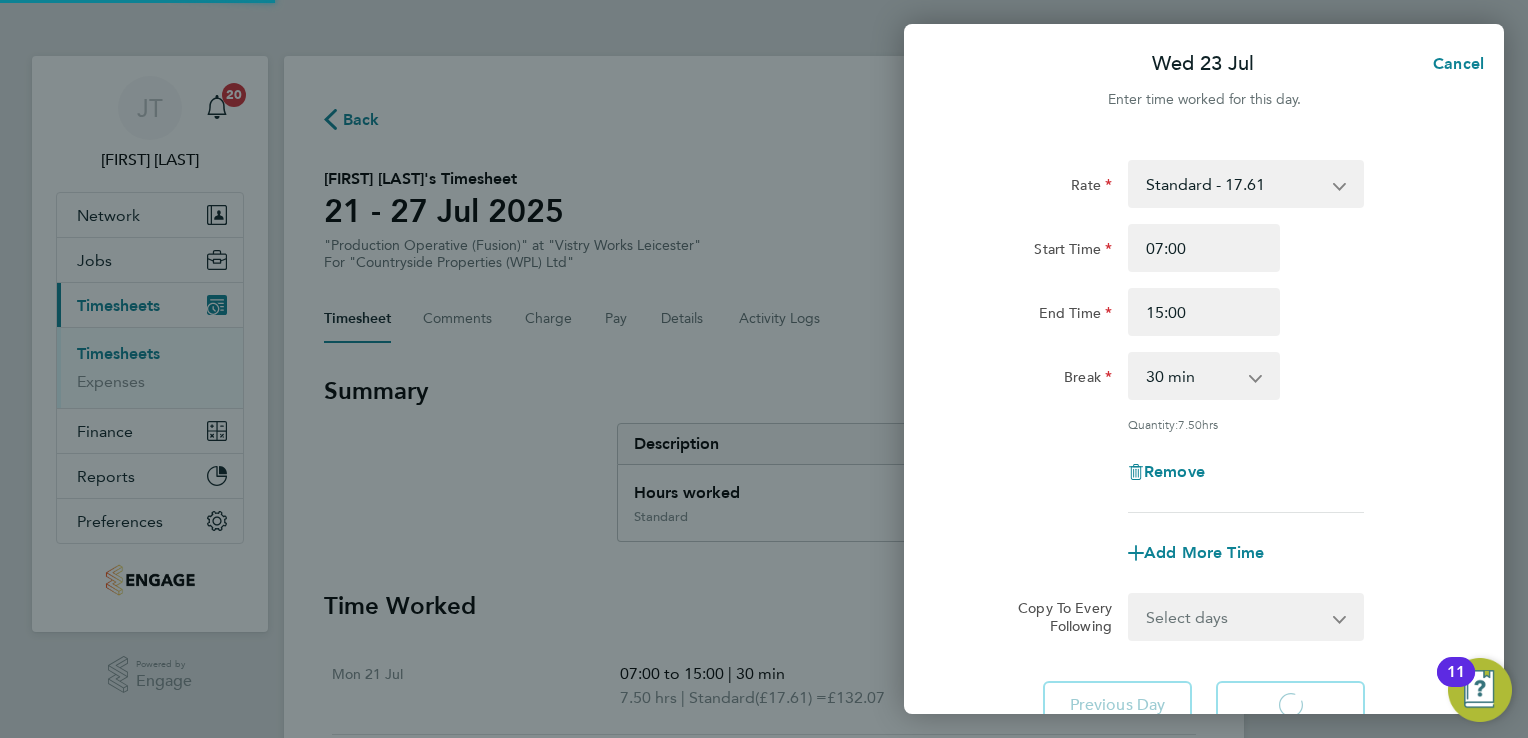 select on "15" 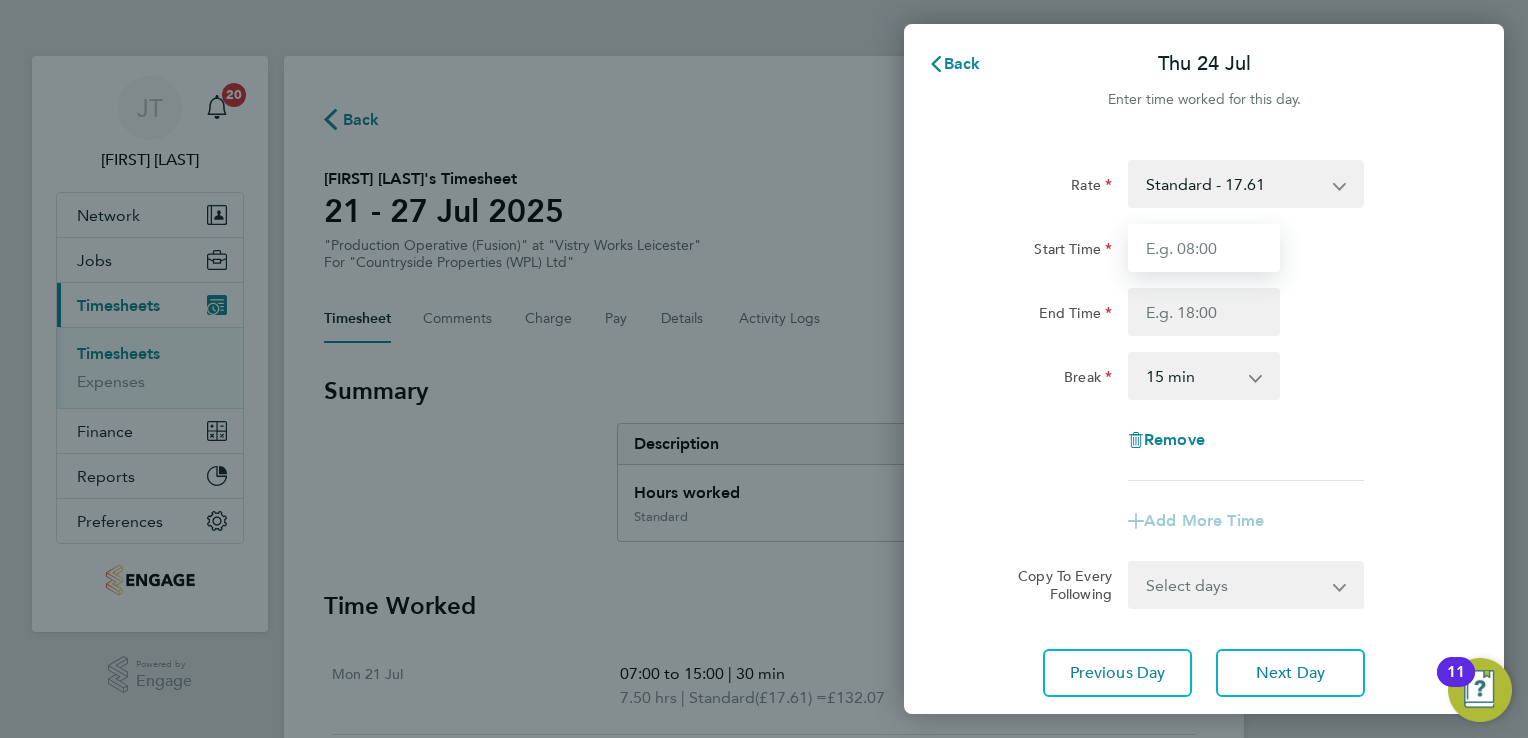 click on "Start Time" at bounding box center (1204, 248) 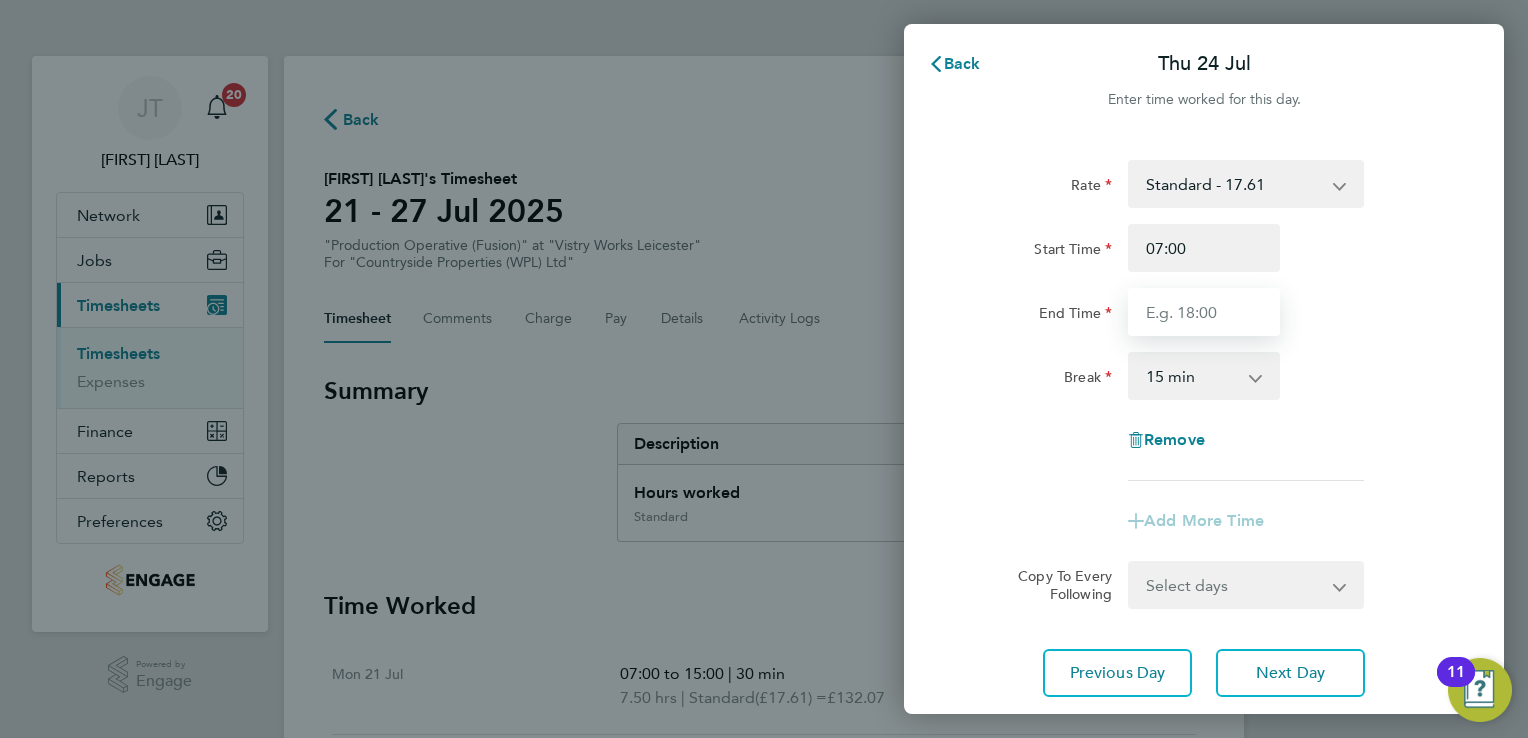 type on "15:00" 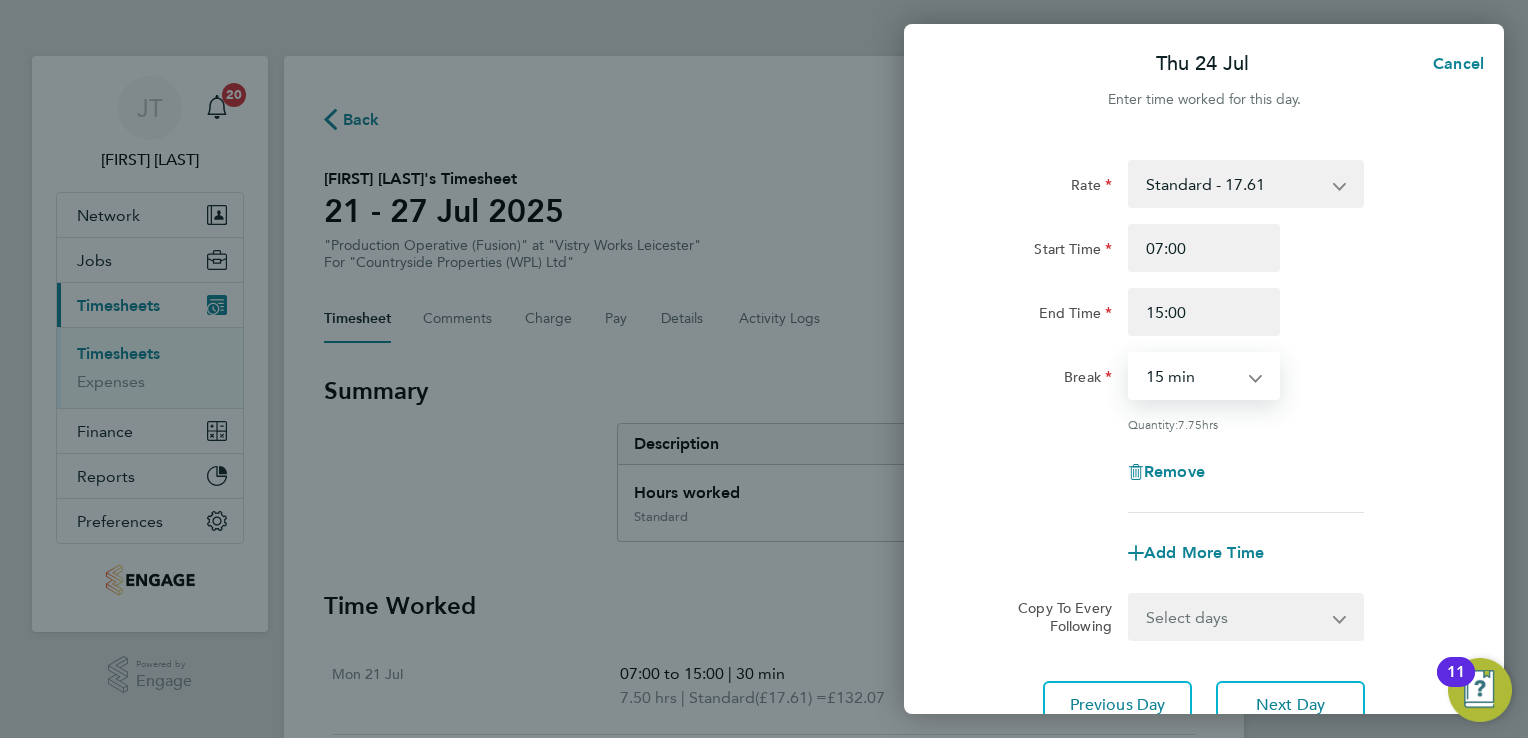 click on "0 min   15 min   30 min   45 min   60 min   75 min   90 min" at bounding box center [1192, 376] 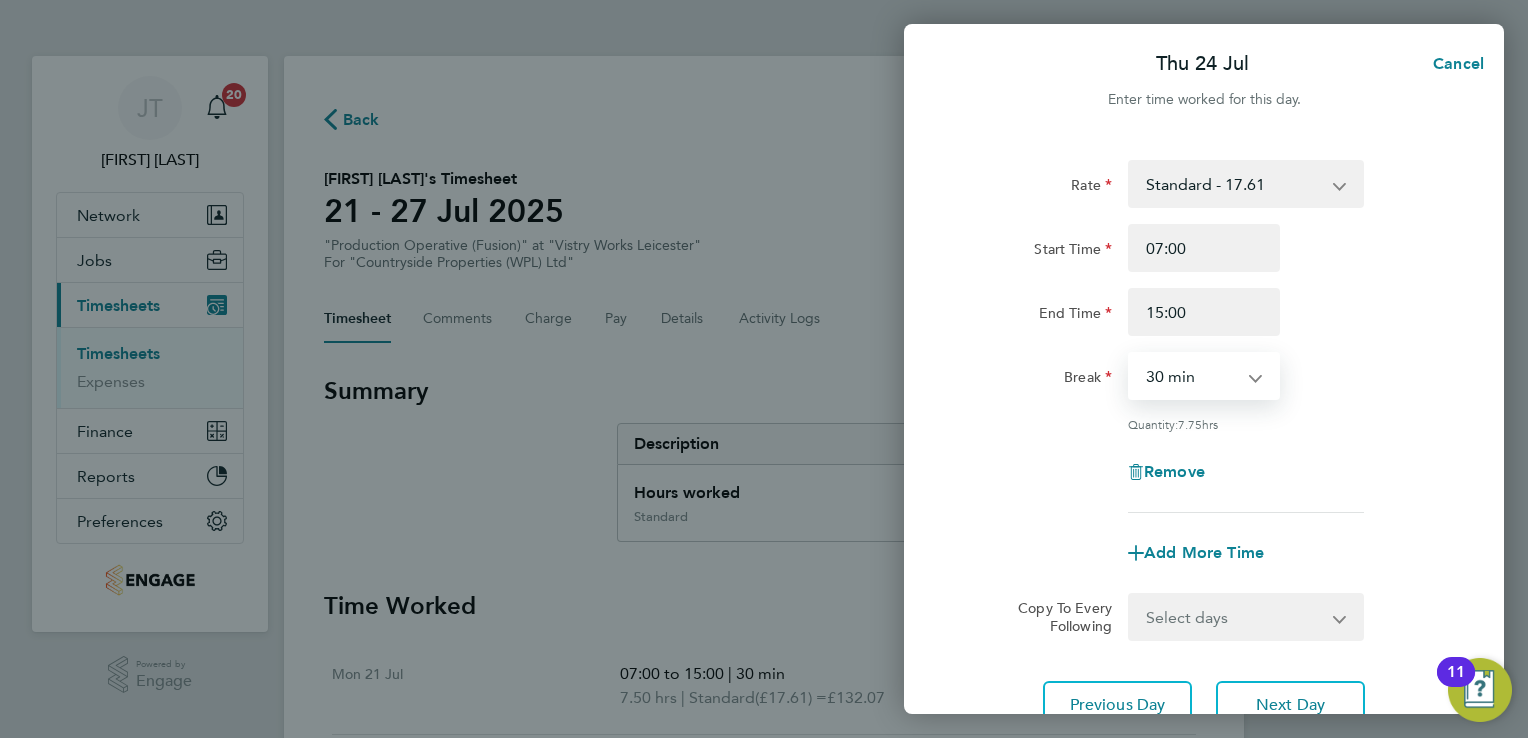 click on "0 min   15 min   30 min   45 min   60 min   75 min   90 min" at bounding box center (1192, 376) 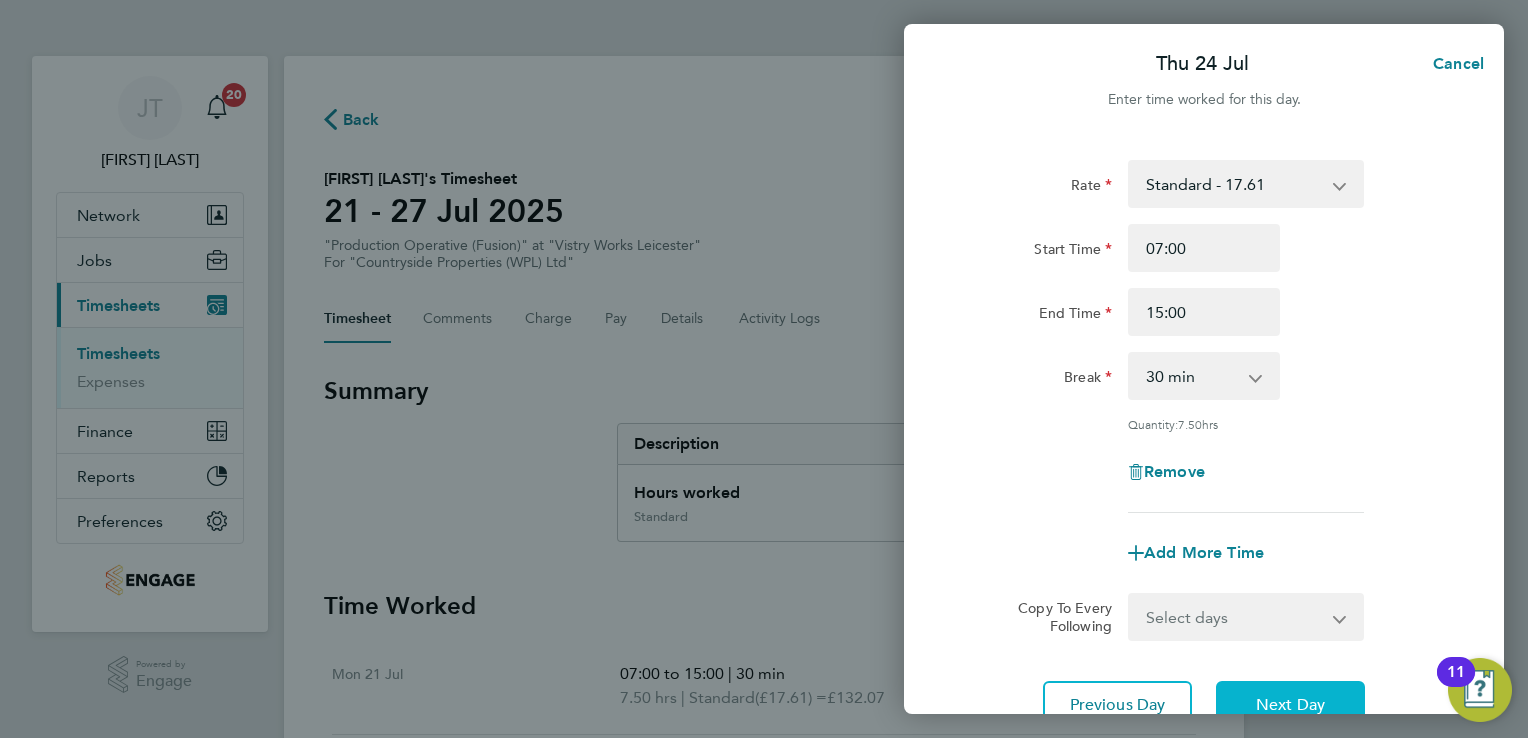 click on "Next Day" 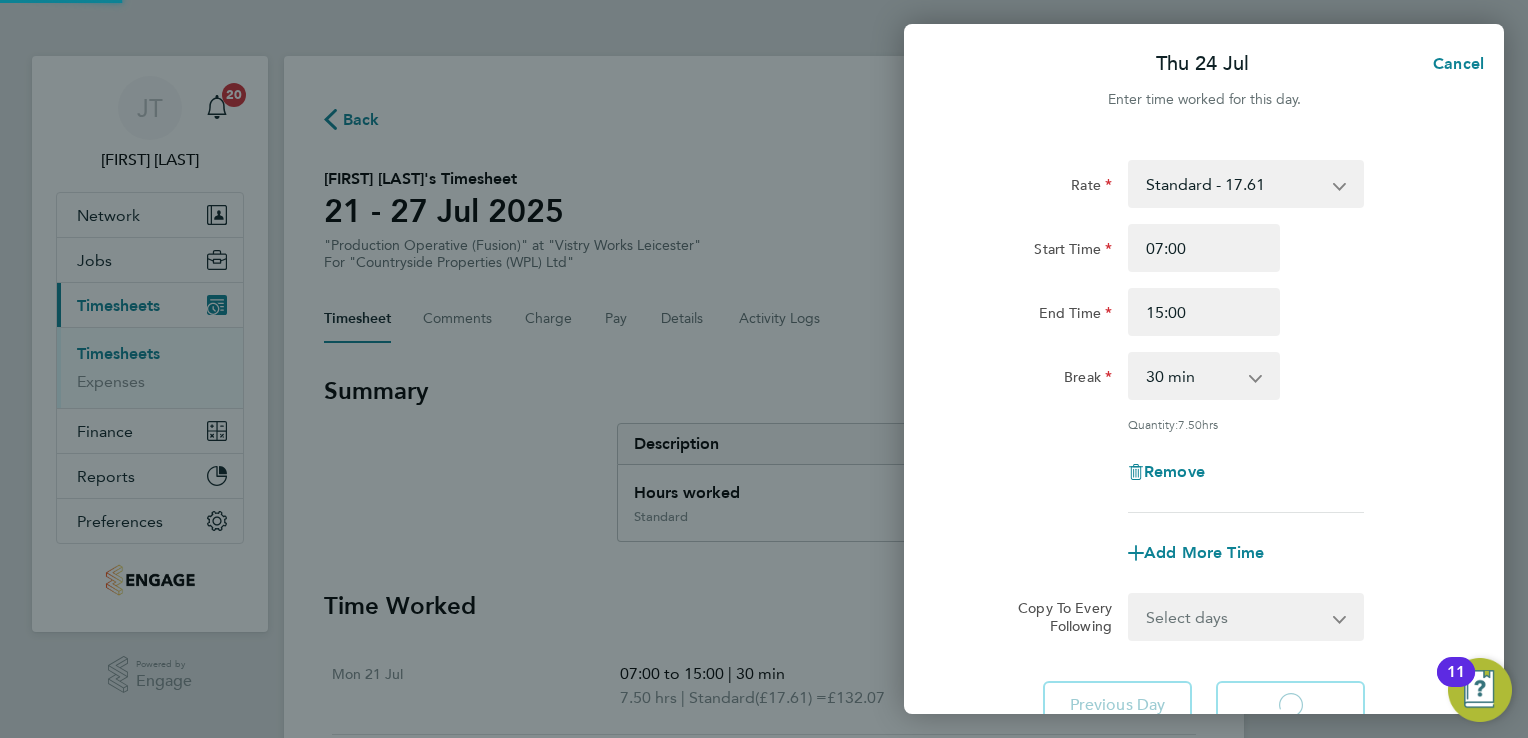 select on "15" 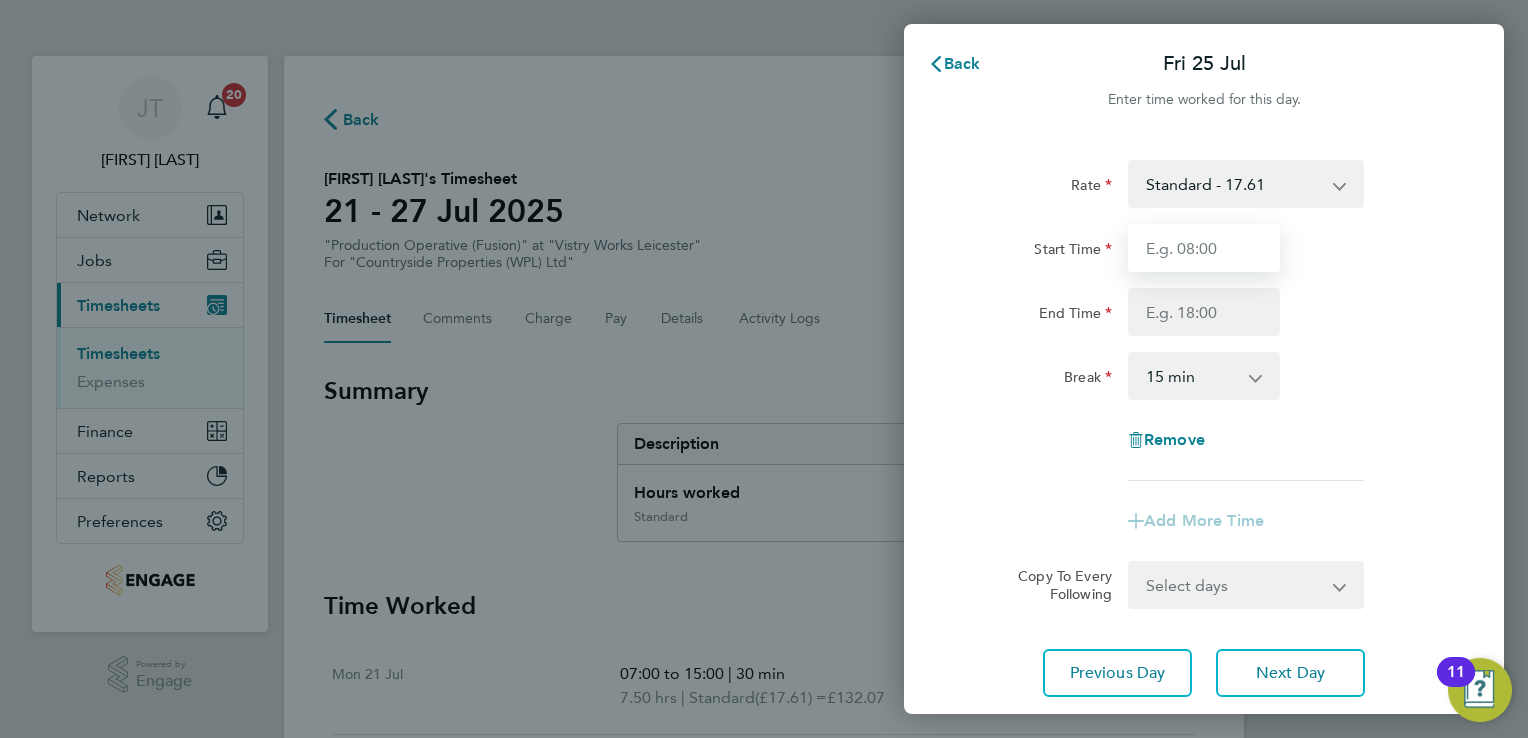 click on "Start Time" at bounding box center (1204, 248) 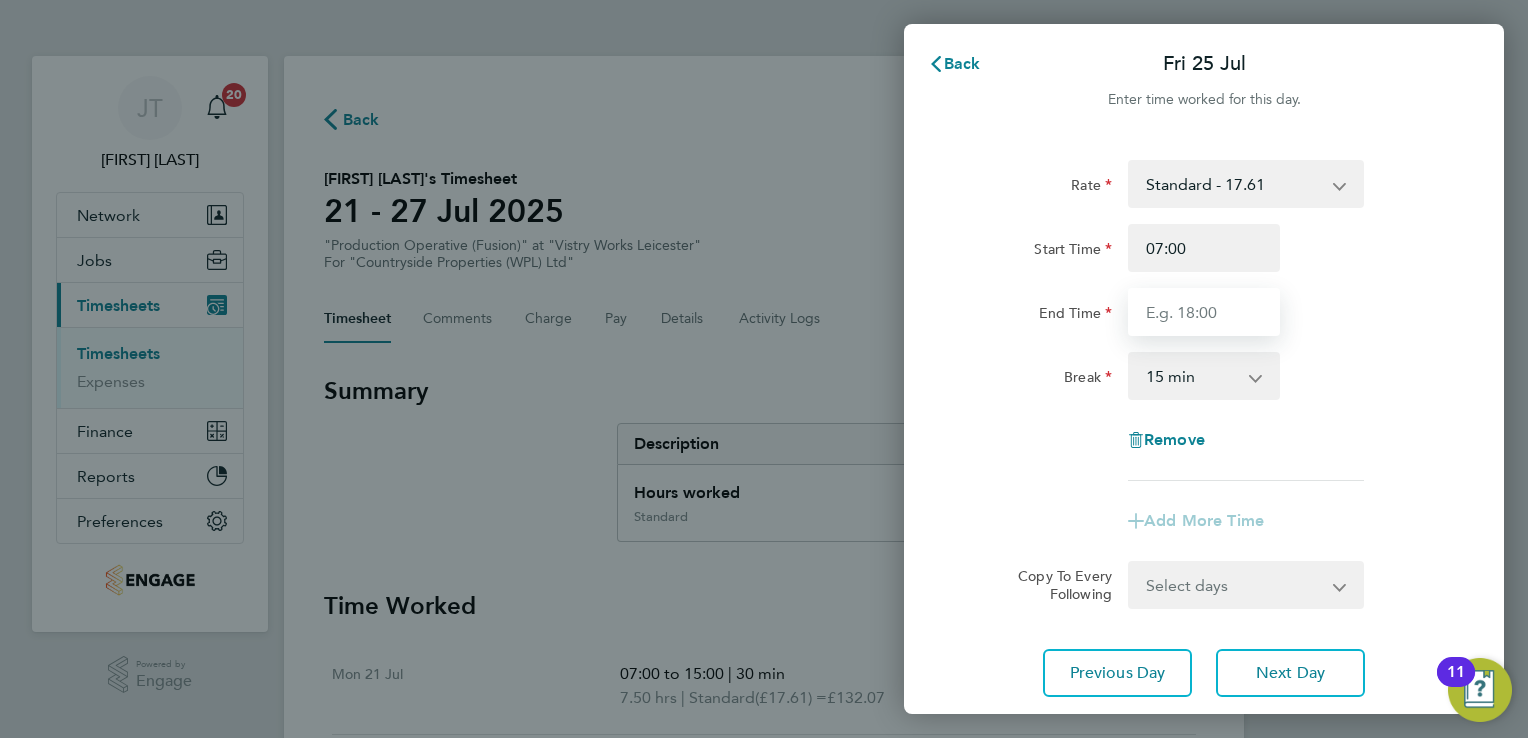 type on "15:00" 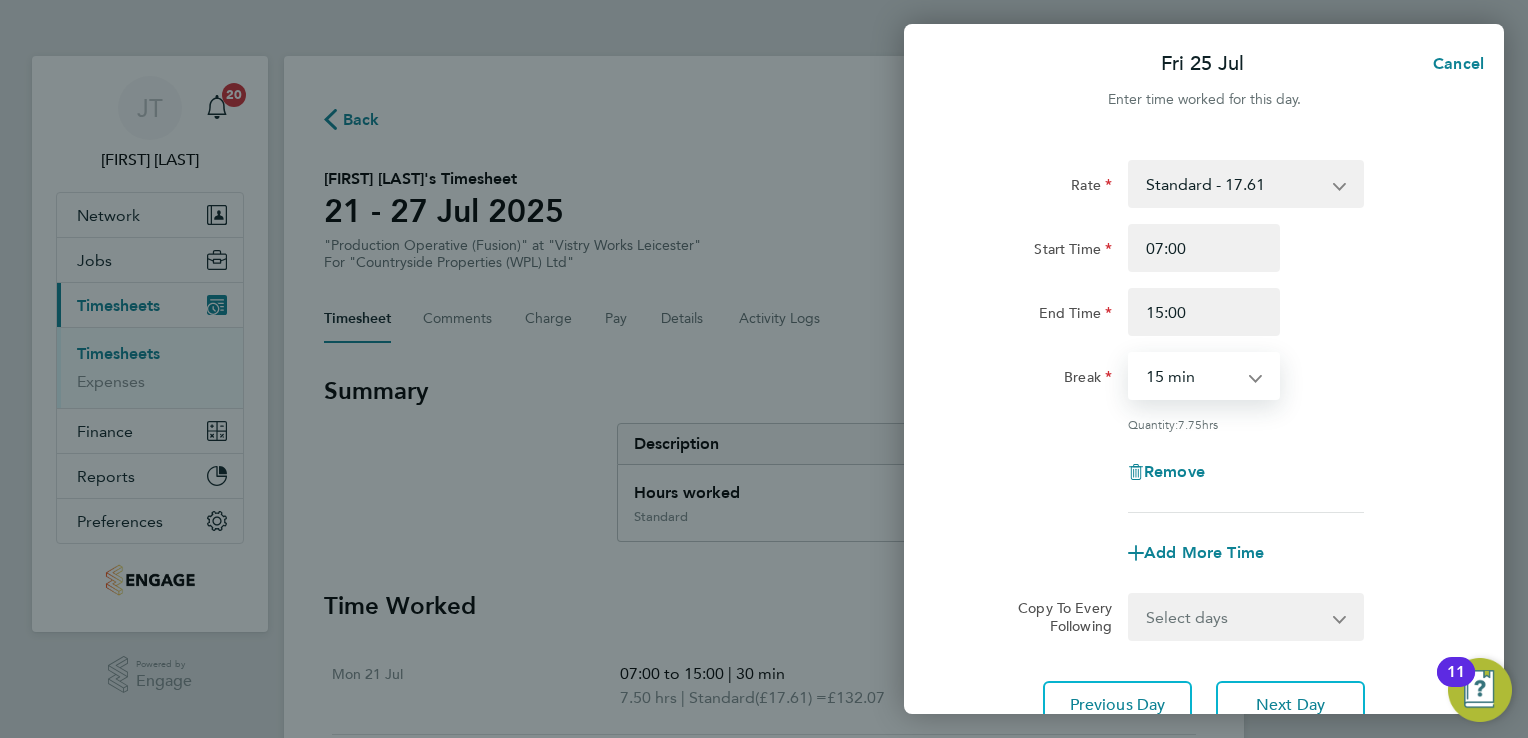 click on "0 min   15 min   30 min   45 min   60 min   75 min   90 min" at bounding box center (1192, 376) 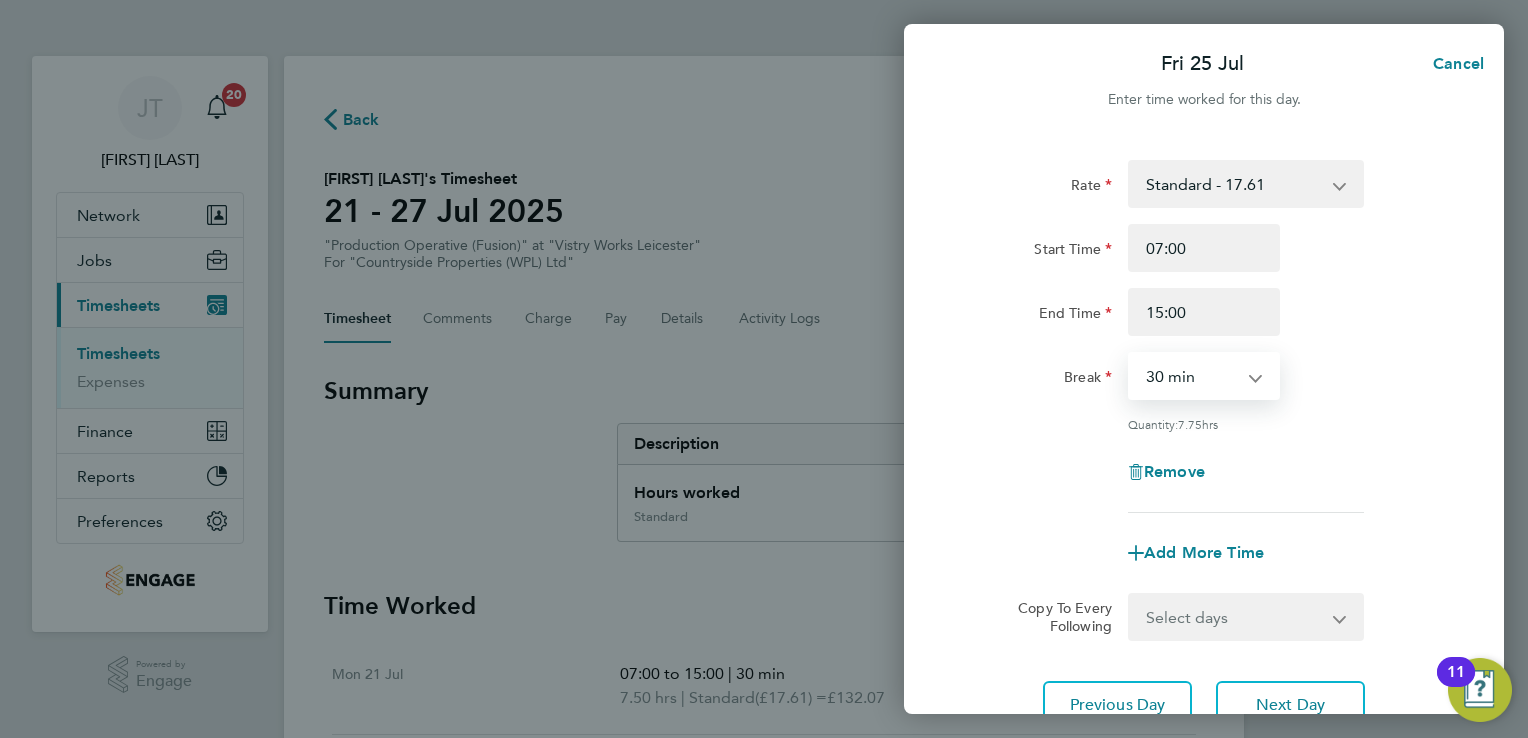 click on "0 min   15 min   30 min   45 min   60 min   75 min   90 min" at bounding box center [1192, 376] 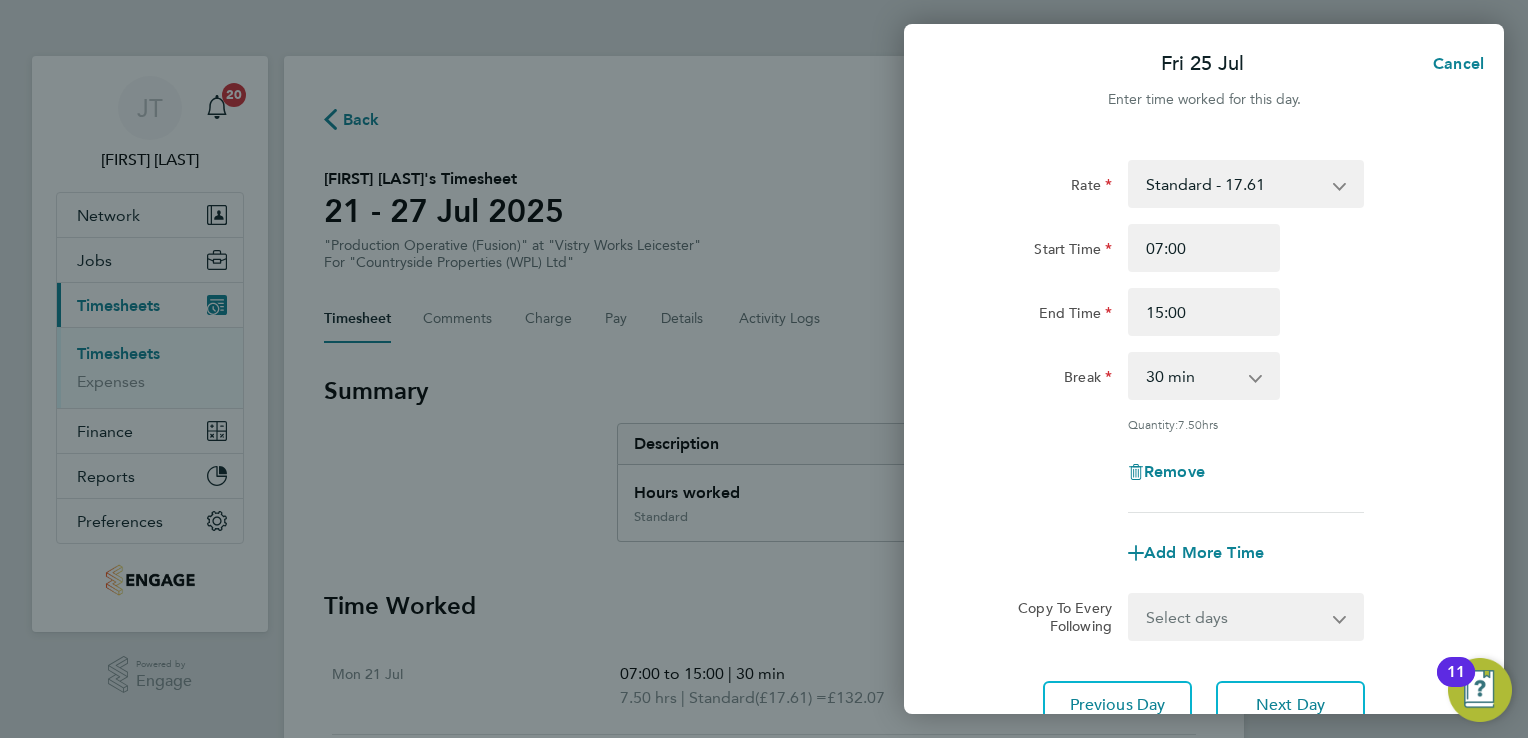 click on "Break  0 min   15 min   30 min   45 min   60 min   75 min   90 min" 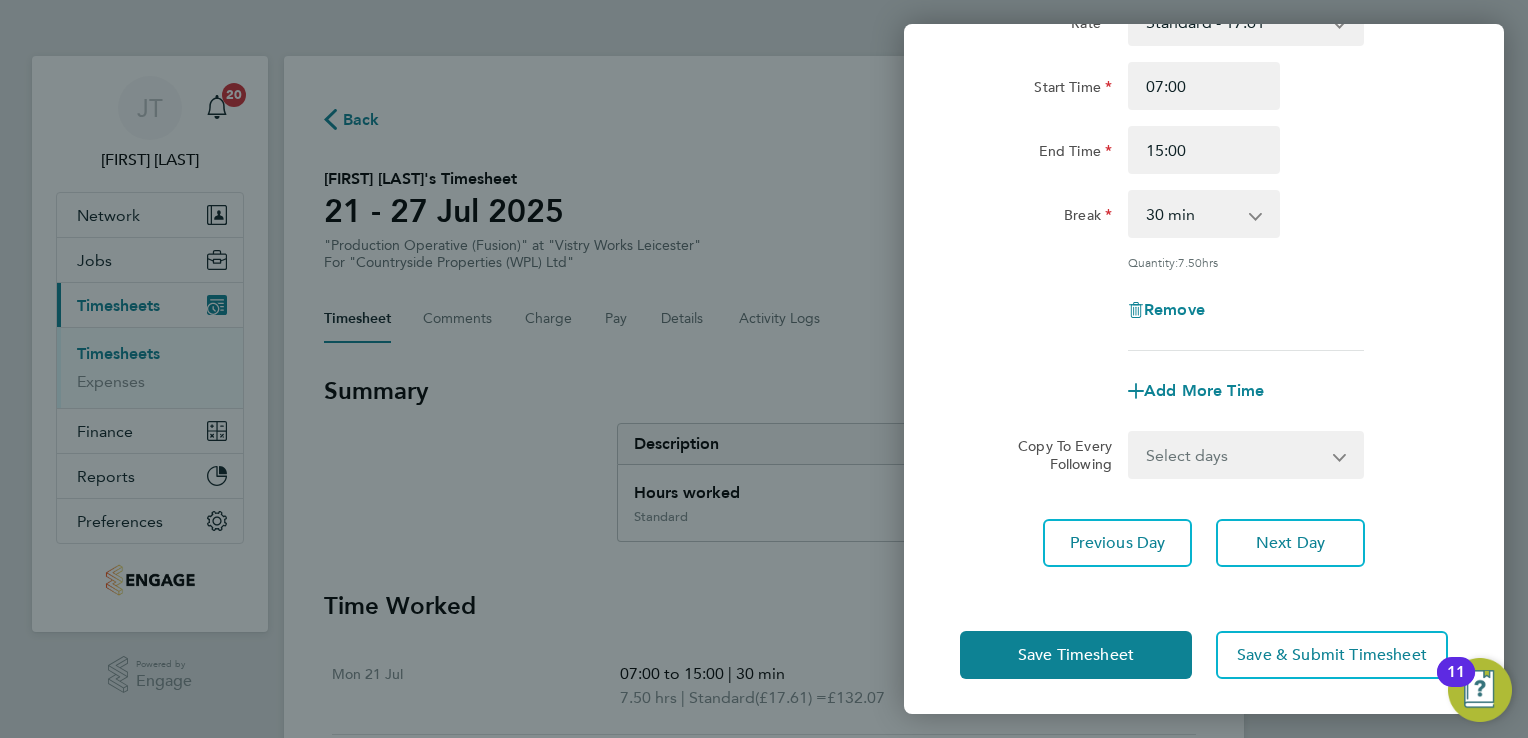 scroll, scrollTop: 163, scrollLeft: 0, axis: vertical 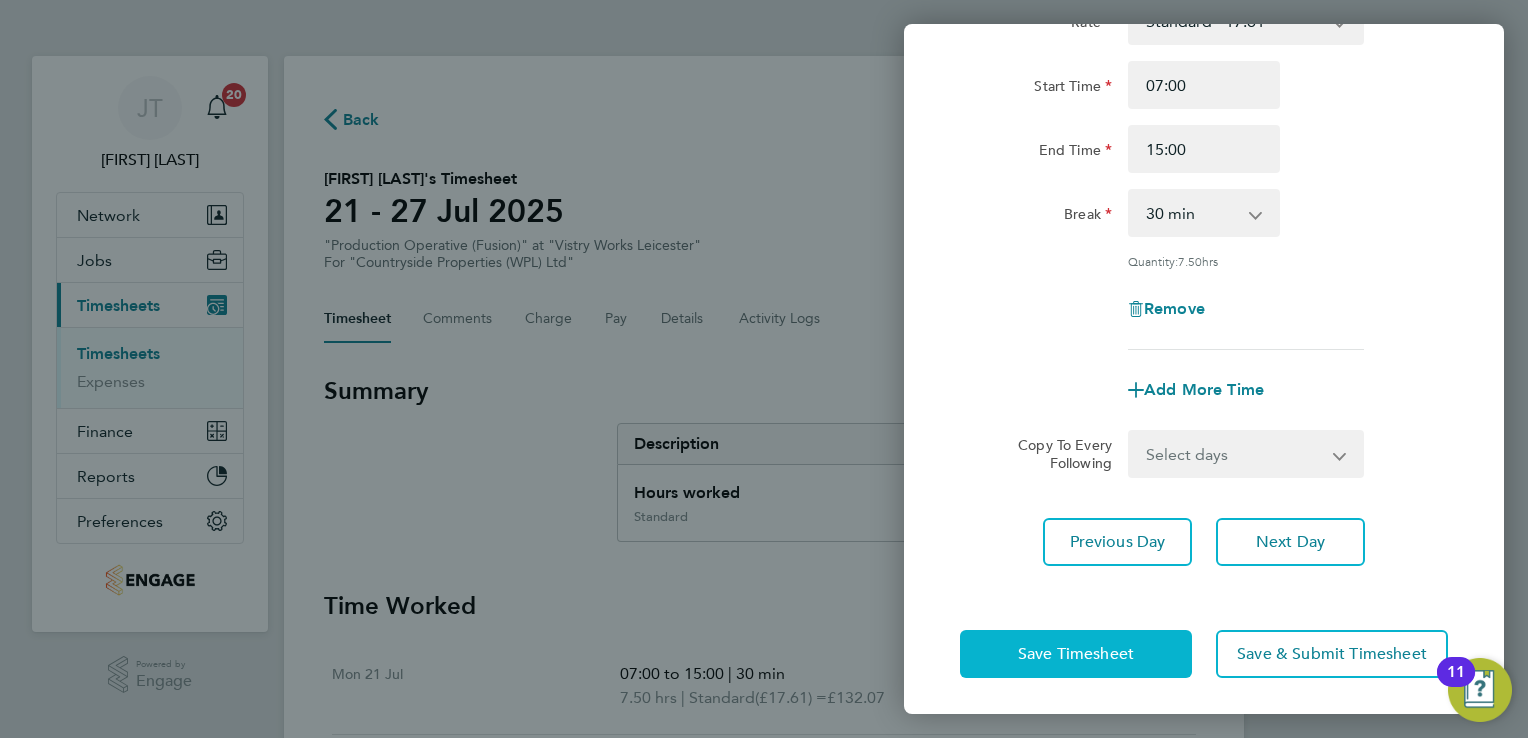 click on "Save Timesheet" 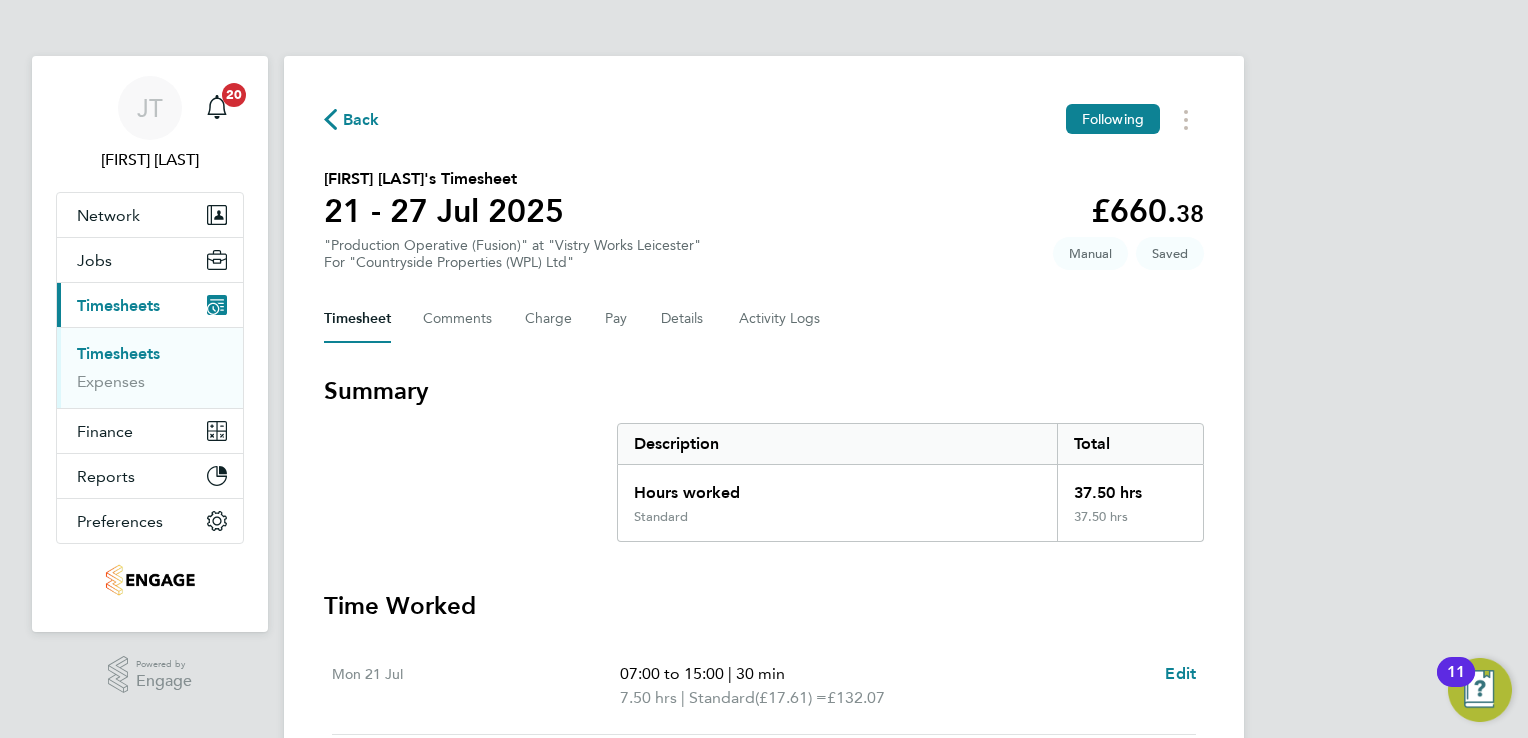 type 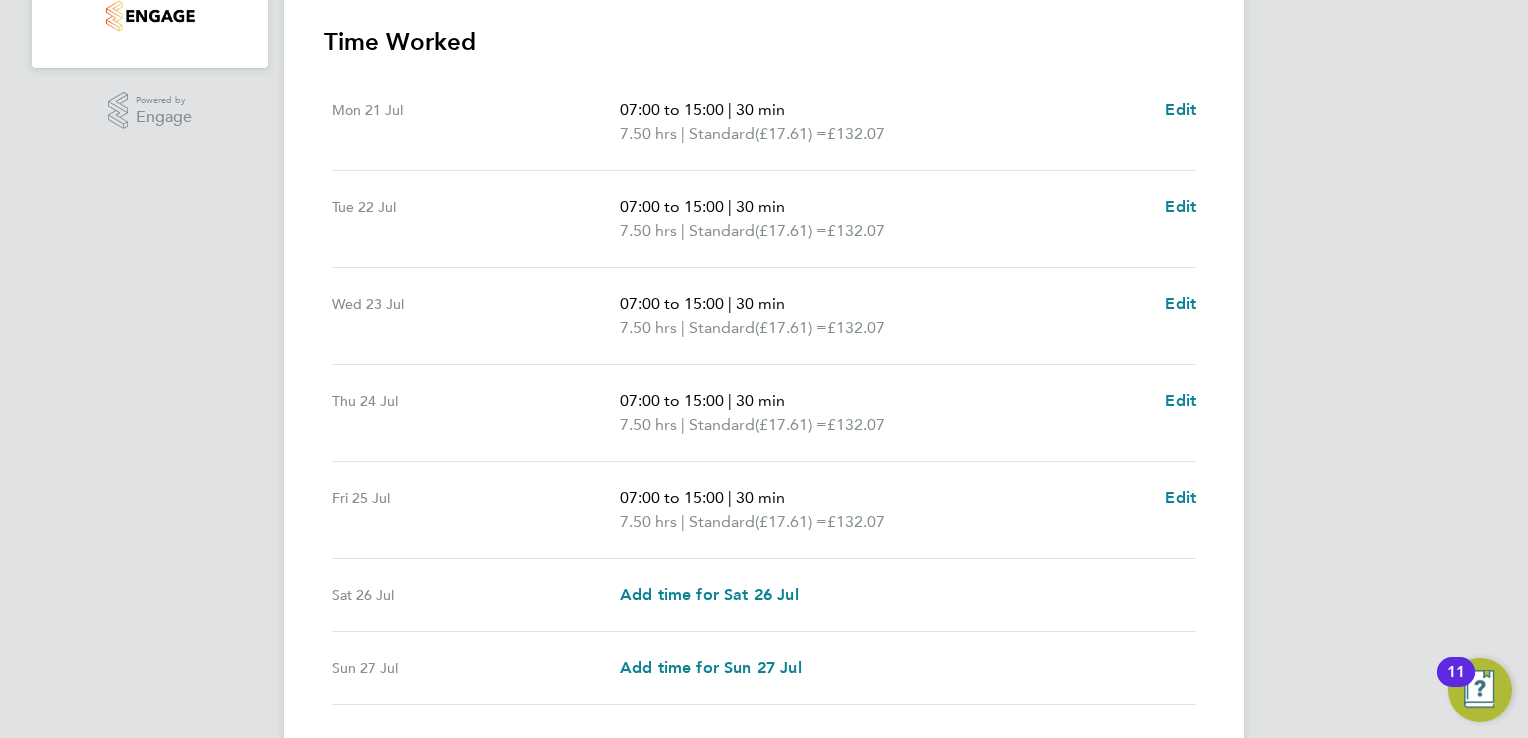 scroll, scrollTop: 640, scrollLeft: 0, axis: vertical 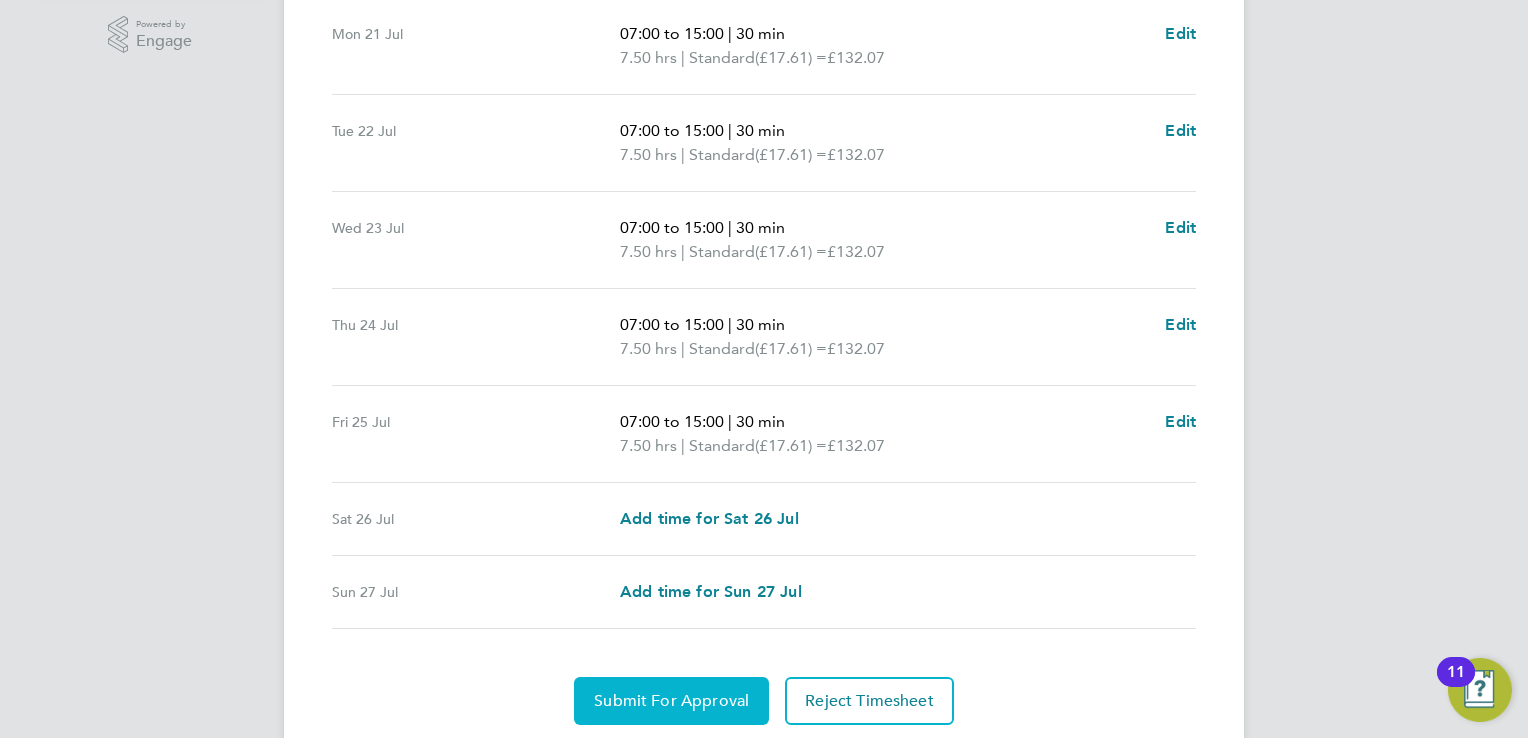 click on "Submit For Approval" 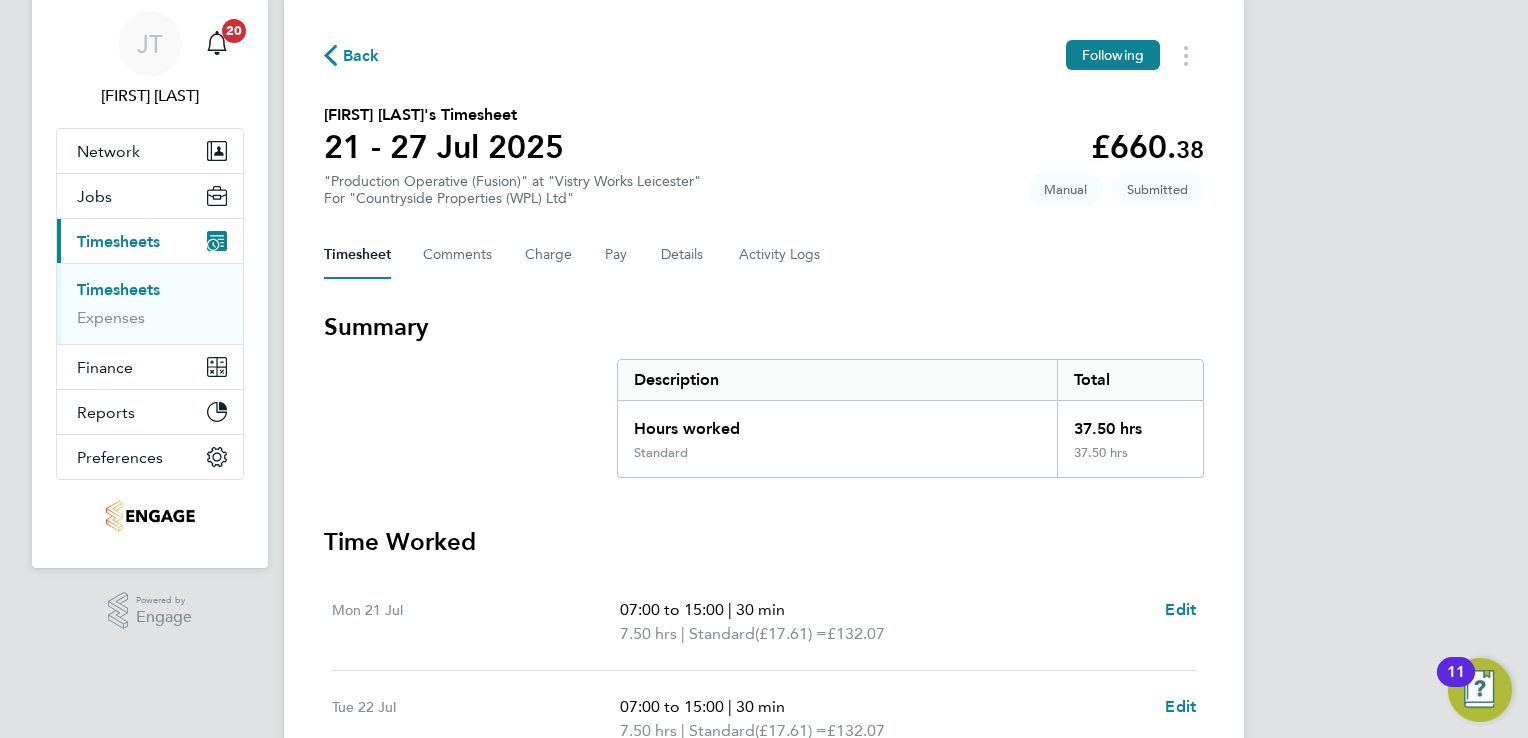 scroll, scrollTop: 0, scrollLeft: 0, axis: both 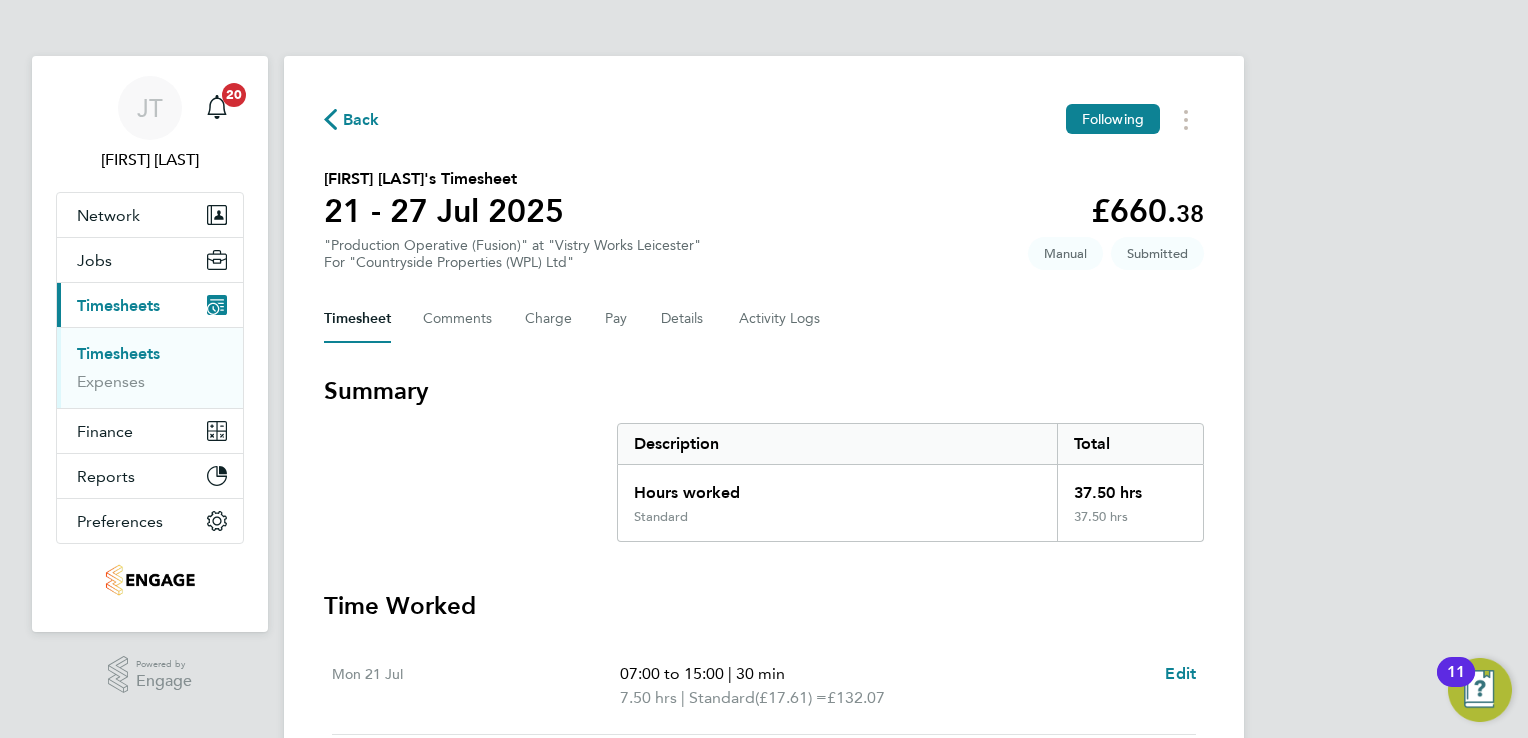 click on "Timesheets" at bounding box center (152, 358) 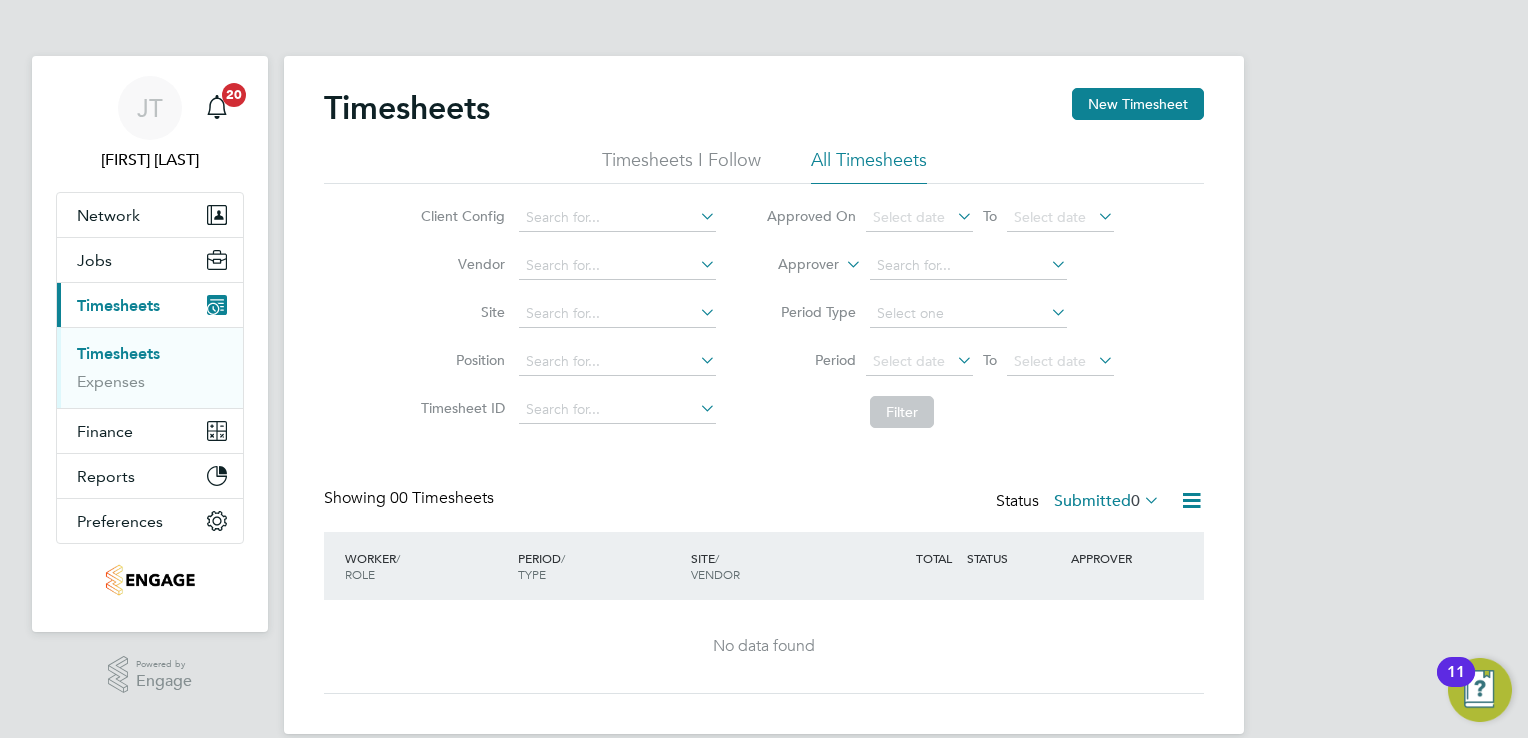 click on "Timesheets New Timesheet Timesheets I Follow All Timesheets Client Config Vendor Site Position Timesheet ID Approved On
Select date
To
Select date
Approver Period Type Period
Select date
To
Select date
Filter Showing 00 Timesheets Status Submitted 0 WORKER / ROLE WORKER / PERIOD PERIOD / TYPE SITE / VENDOR TOTAL TOTAL / STATUS STATUS APPROVER No data found Show more" 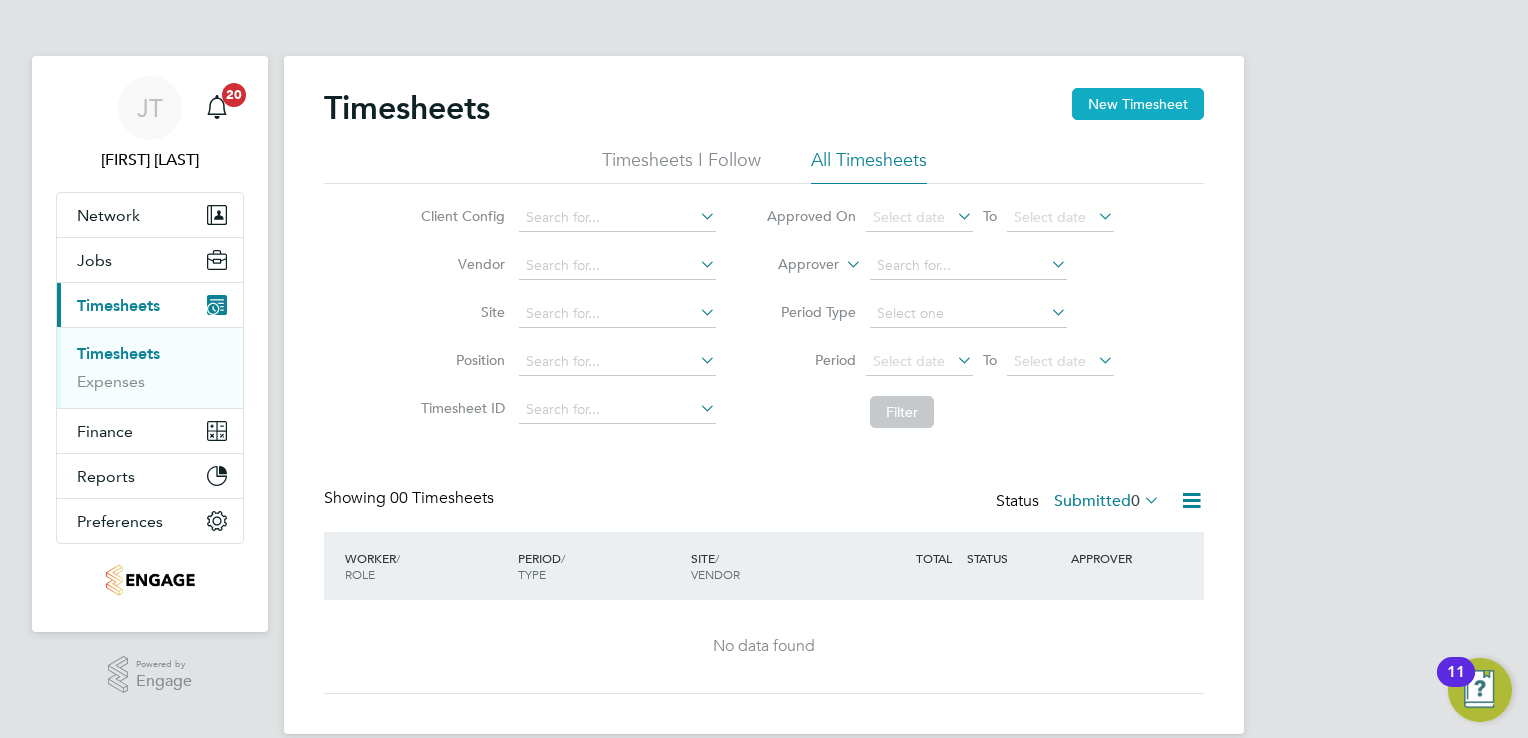 click on "New Timesheet" 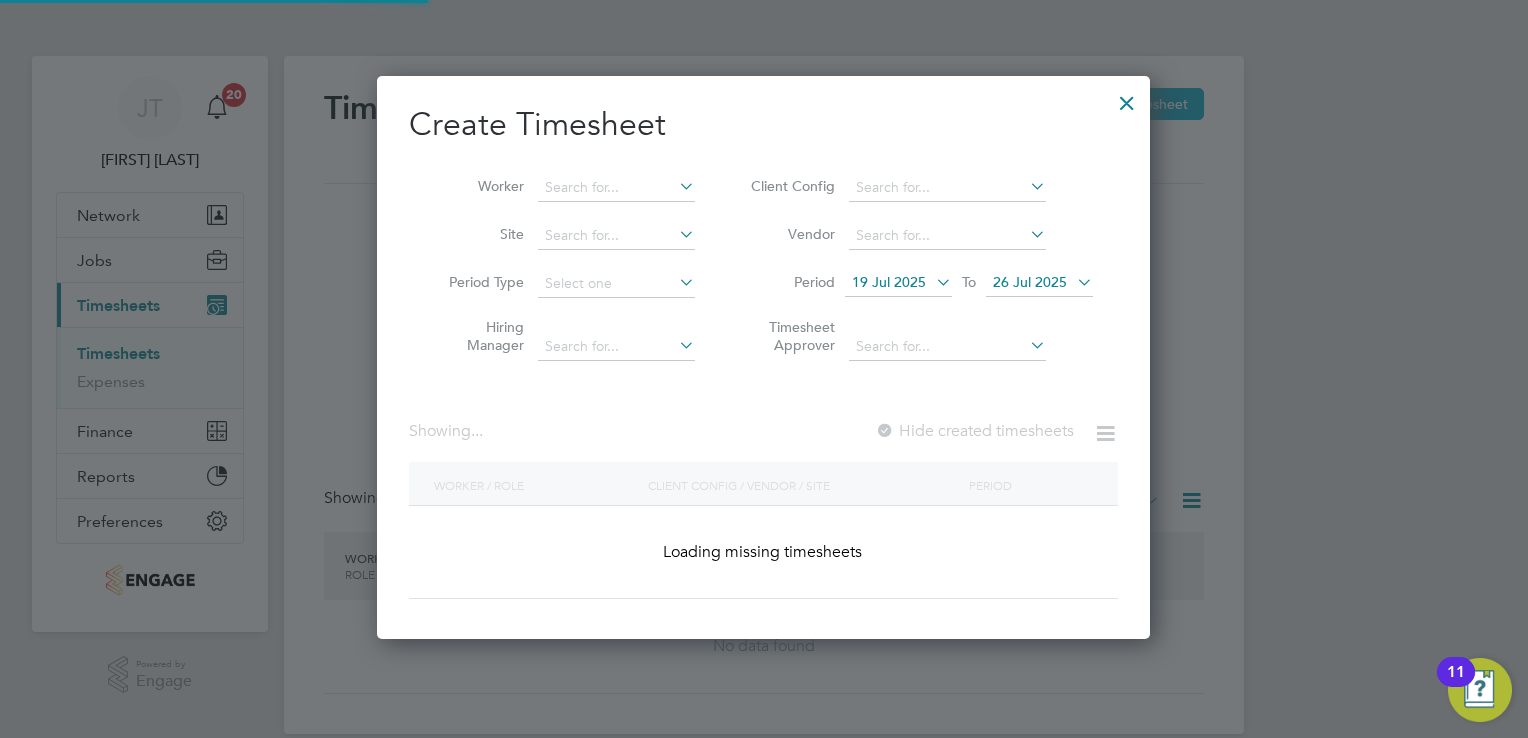 scroll, scrollTop: 9, scrollLeft: 9, axis: both 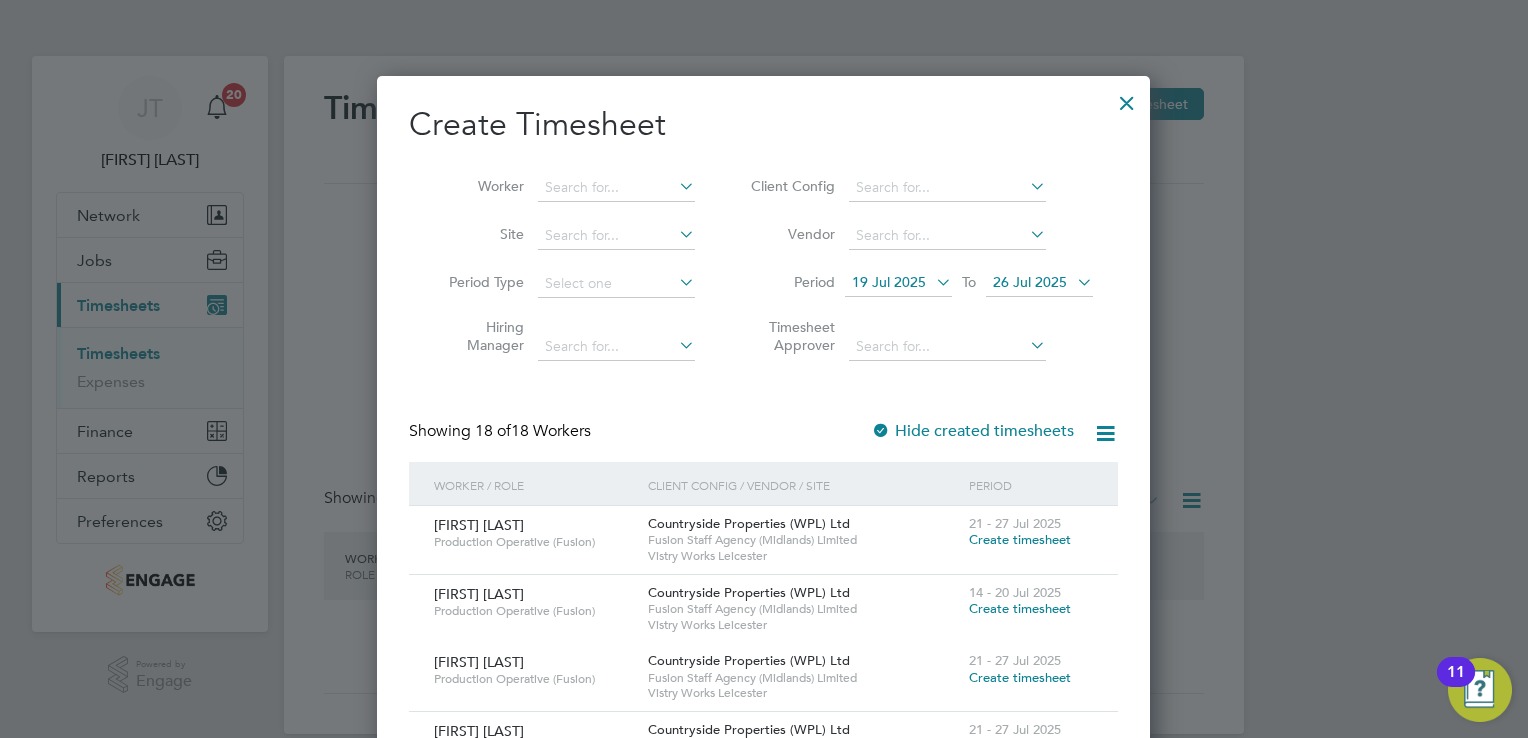 click on "Create timesheet" at bounding box center [1020, 539] 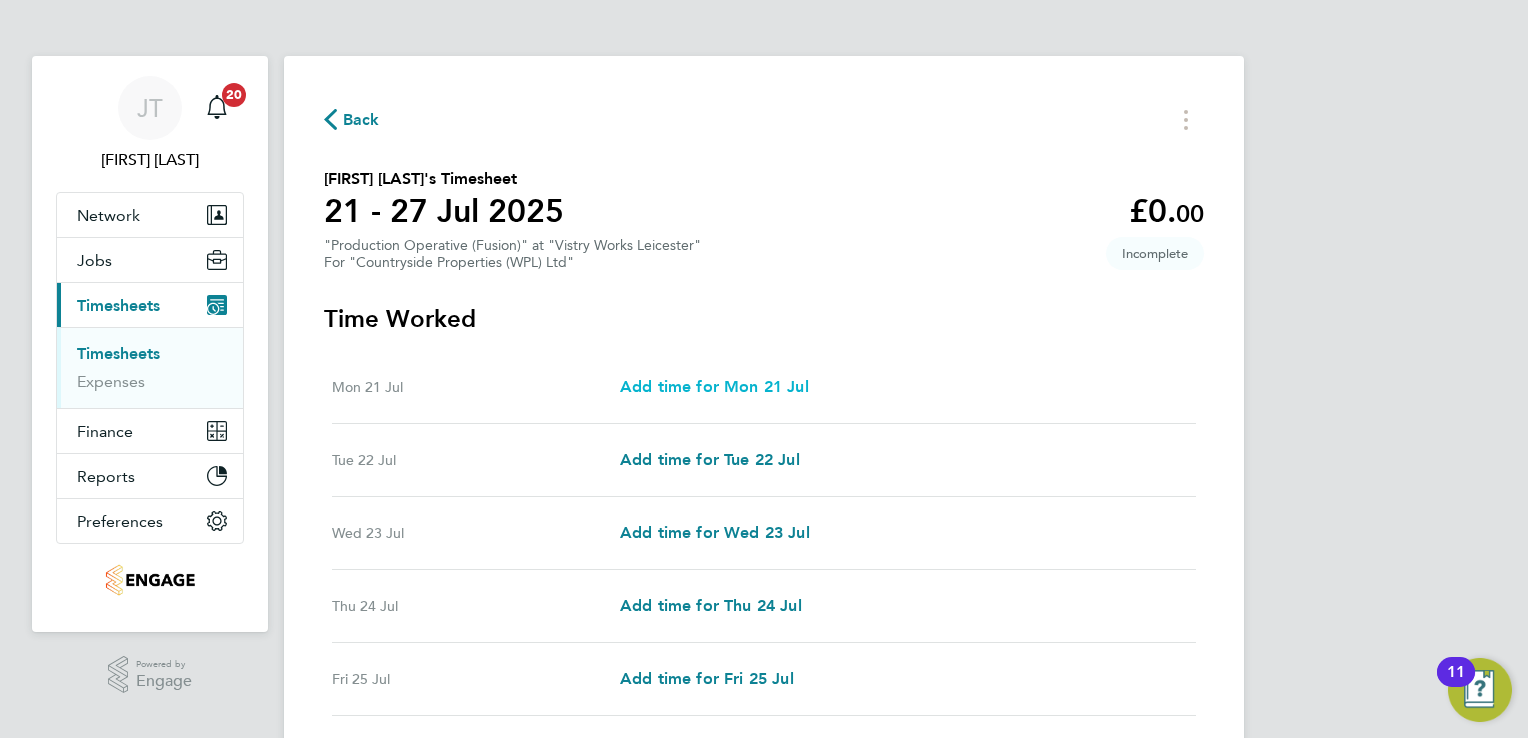 click on "Add time for Mon 21 Jul" at bounding box center [714, 387] 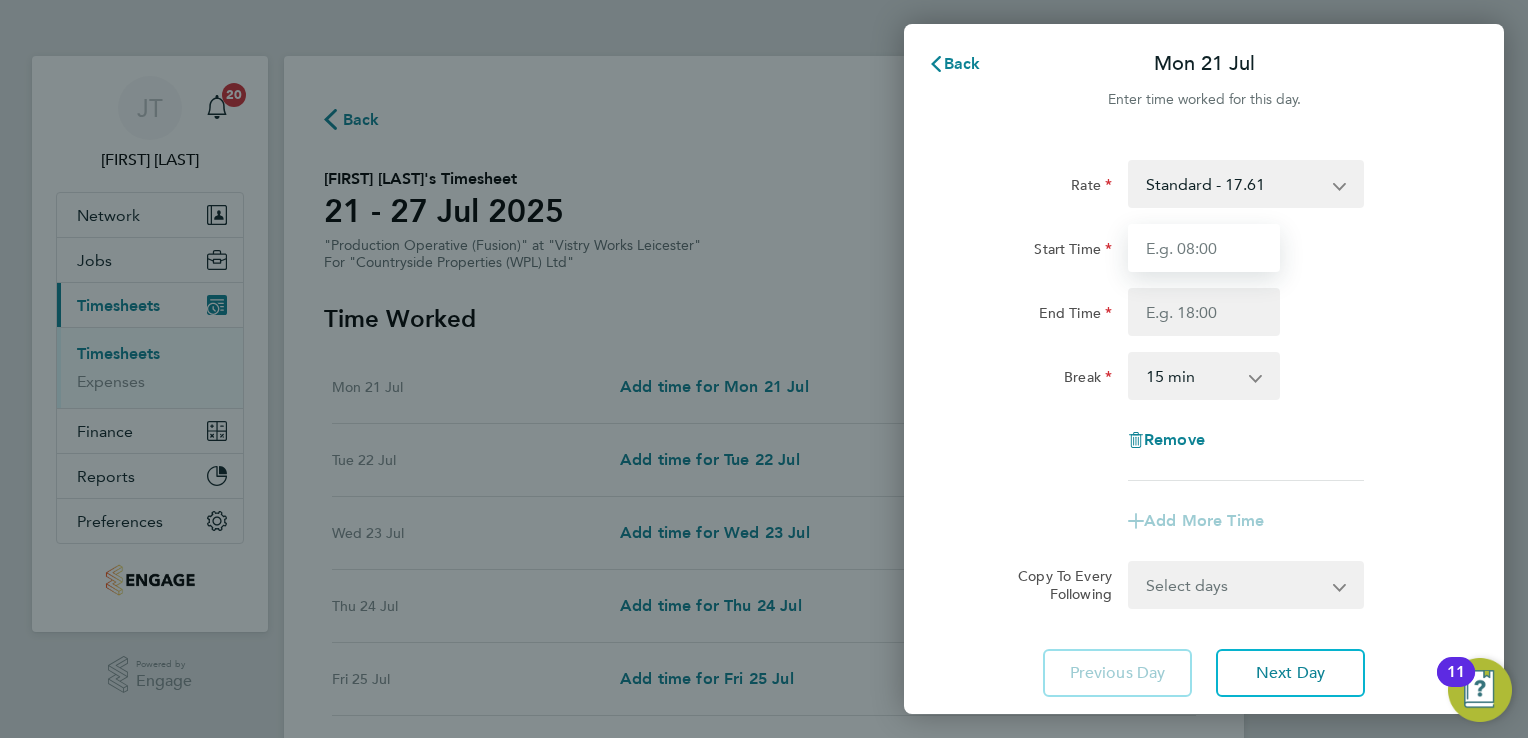 click on "Start Time" at bounding box center (1204, 248) 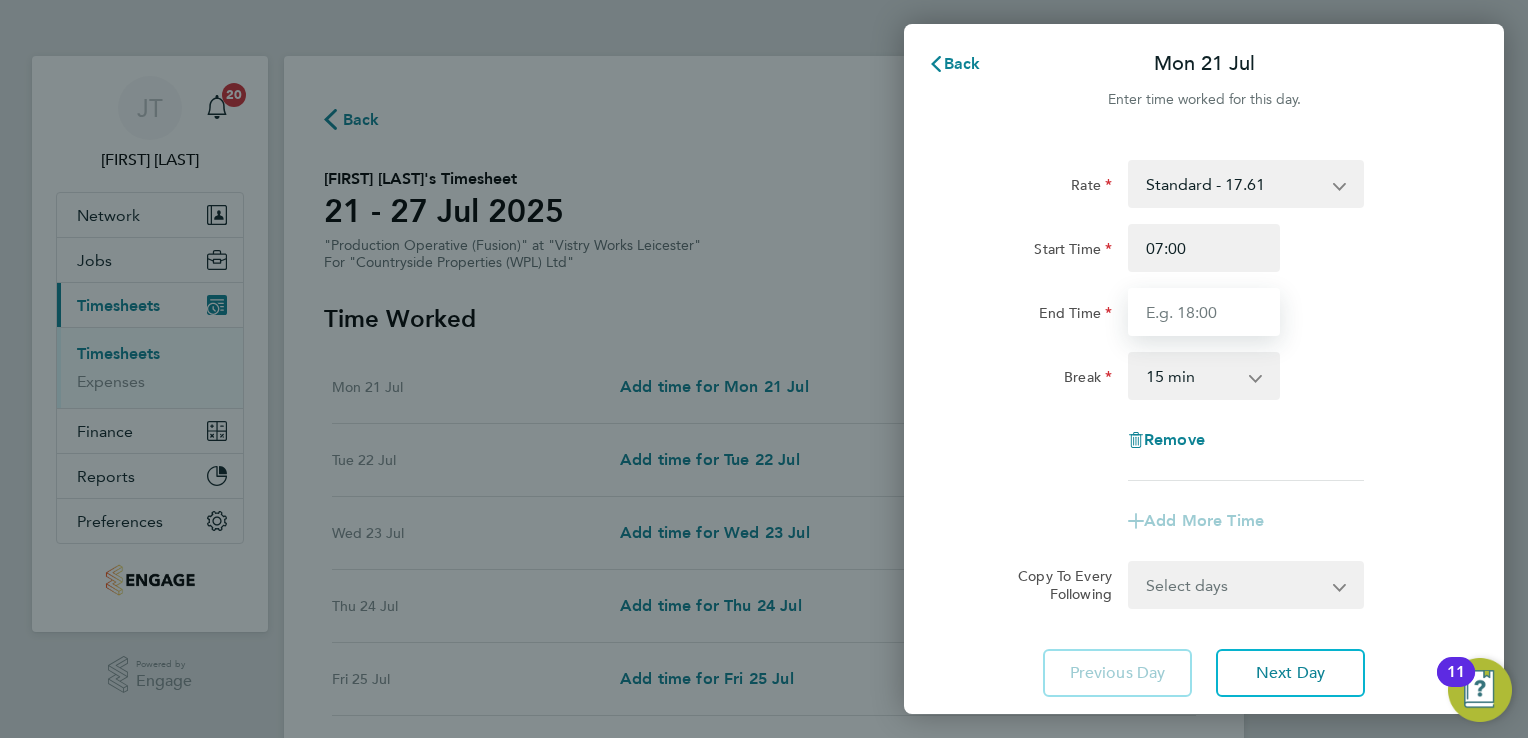 type on "15:00" 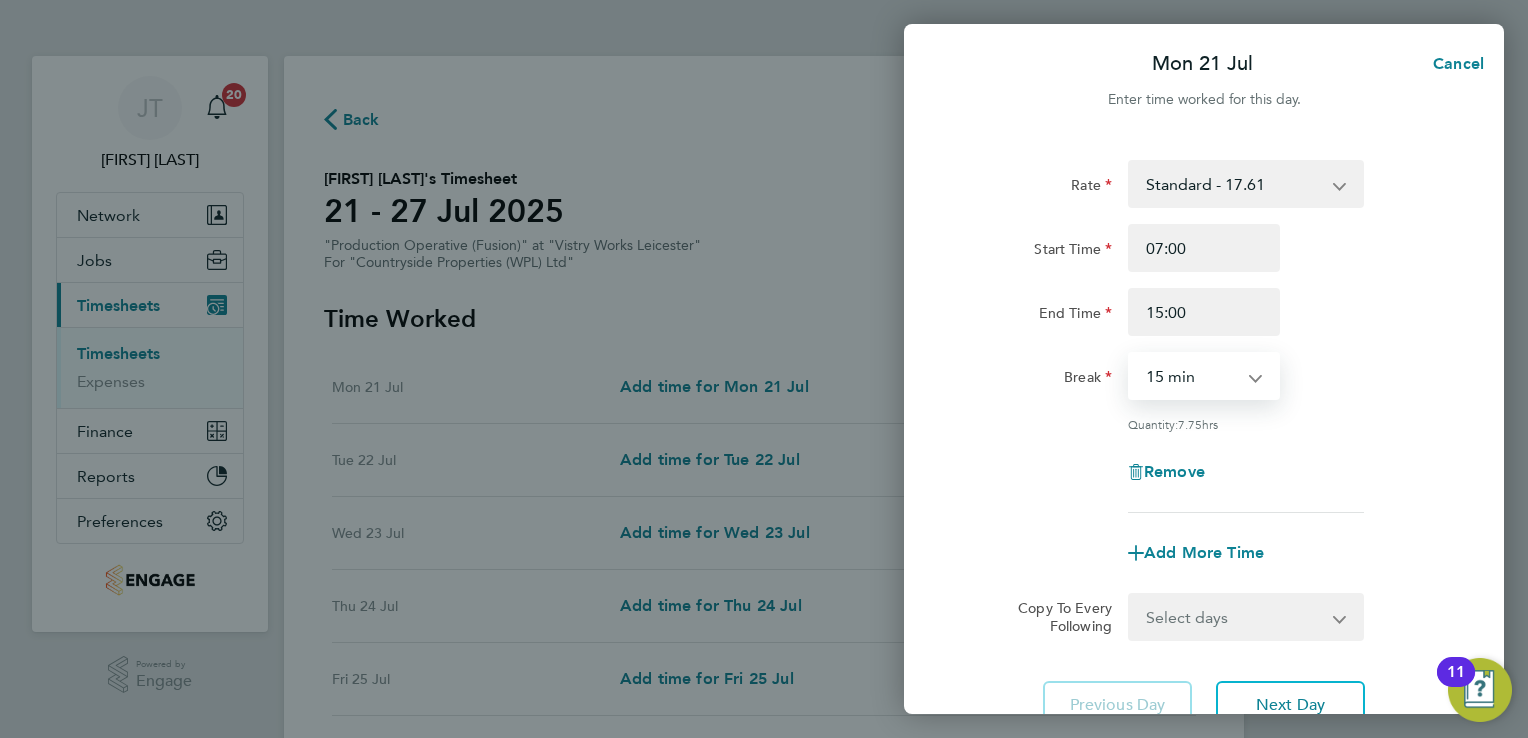 click on "0 min   15 min   30 min   45 min   60 min   75 min   90 min" at bounding box center [1192, 376] 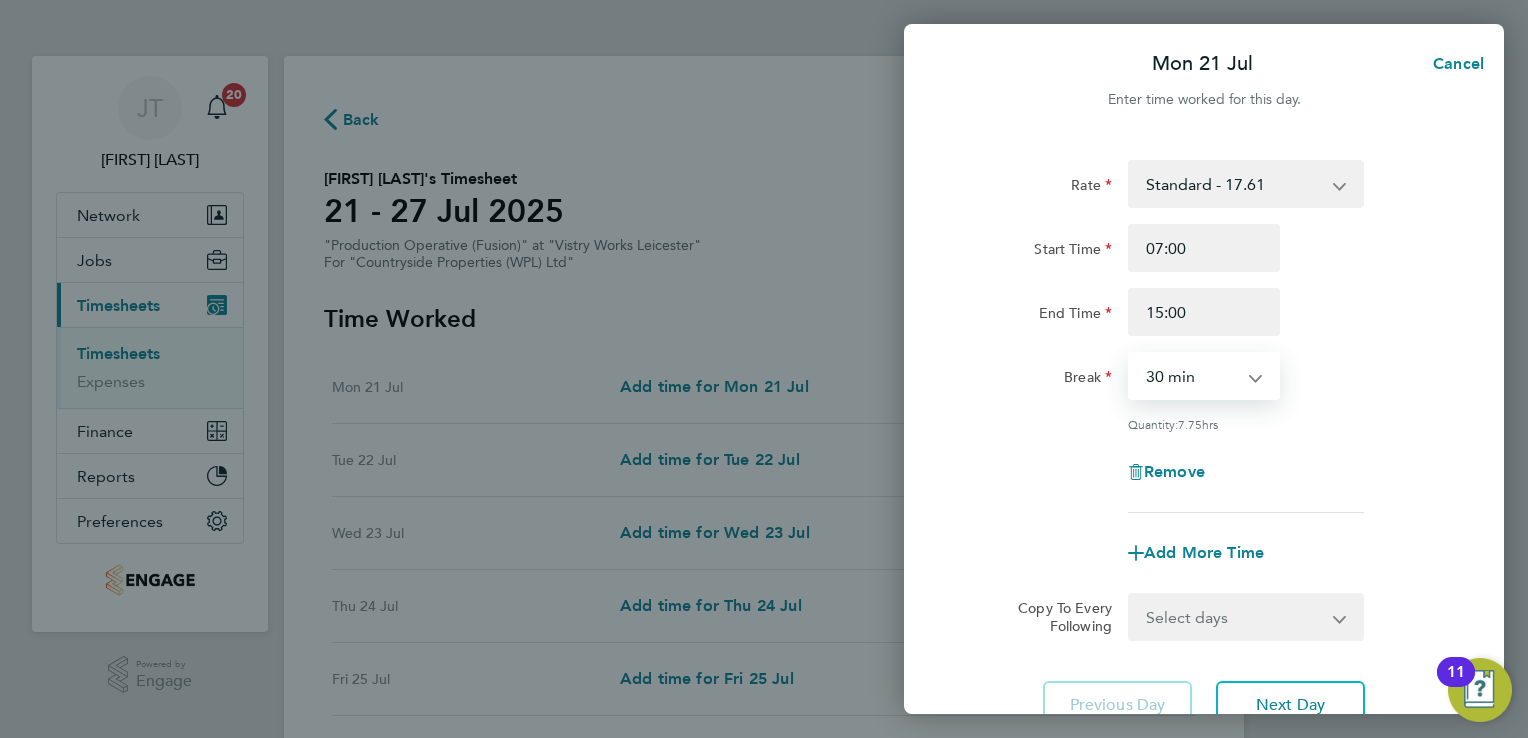 click on "0 min   15 min   30 min   45 min   60 min   75 min   90 min" at bounding box center (1192, 376) 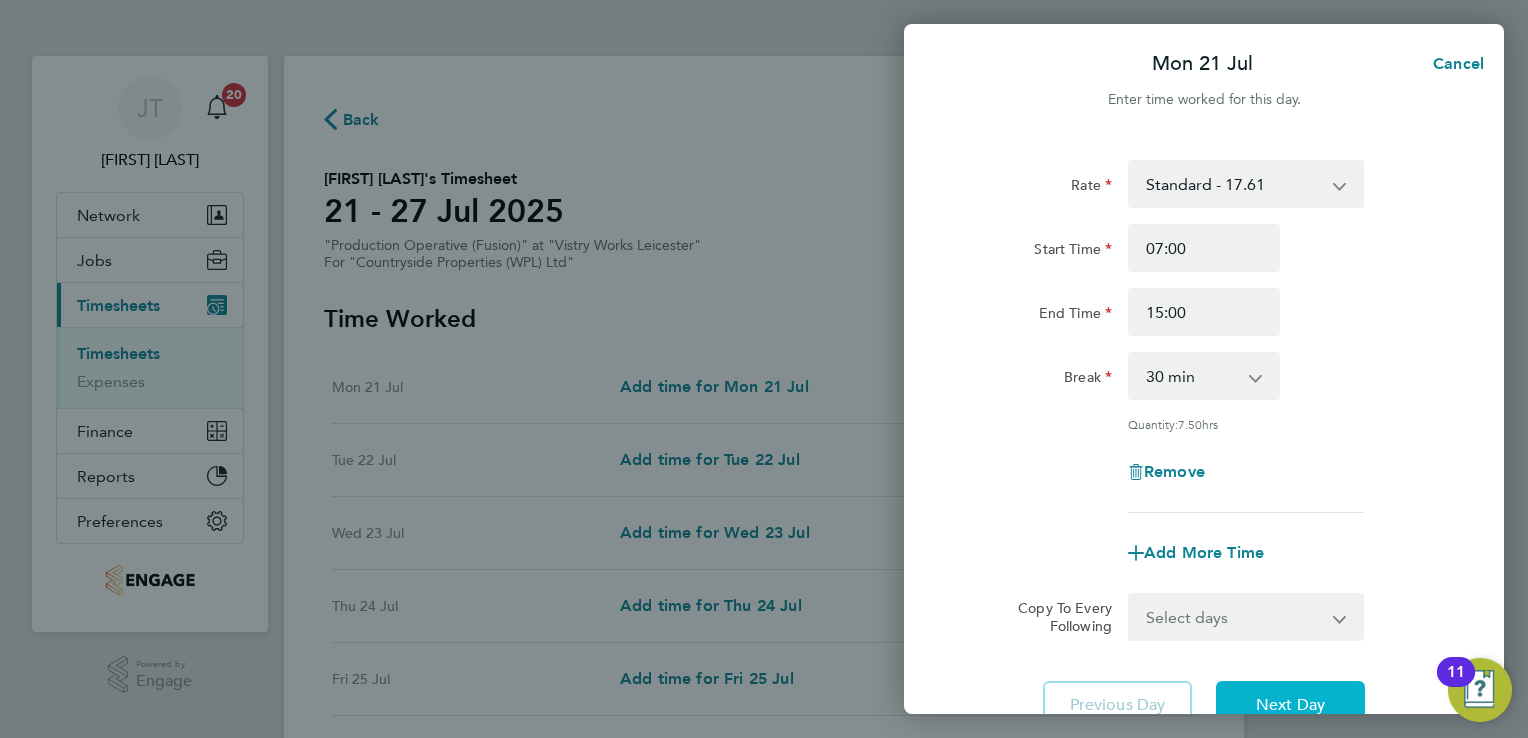 click on "Next Day" 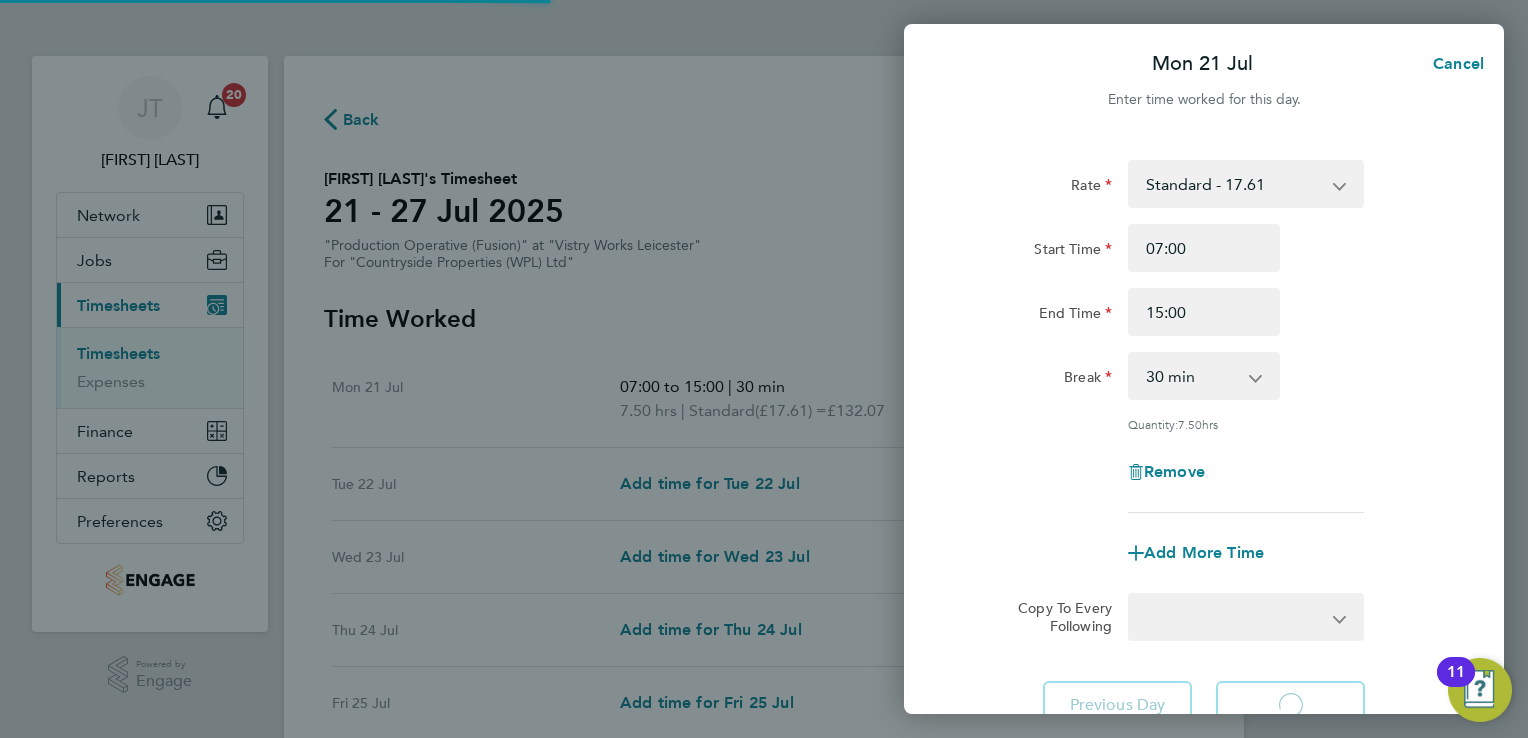 select on "15" 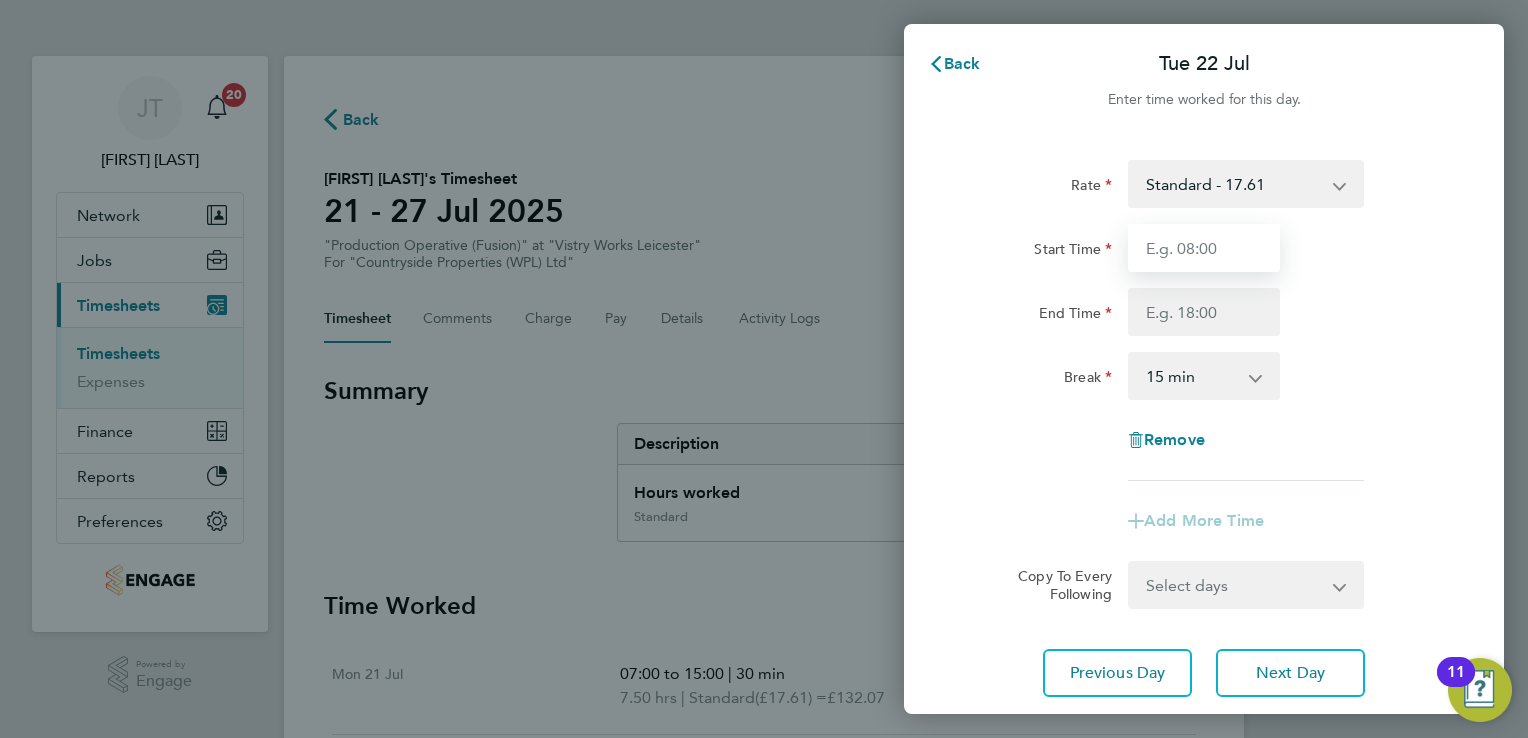 click on "Start Time" at bounding box center [1204, 248] 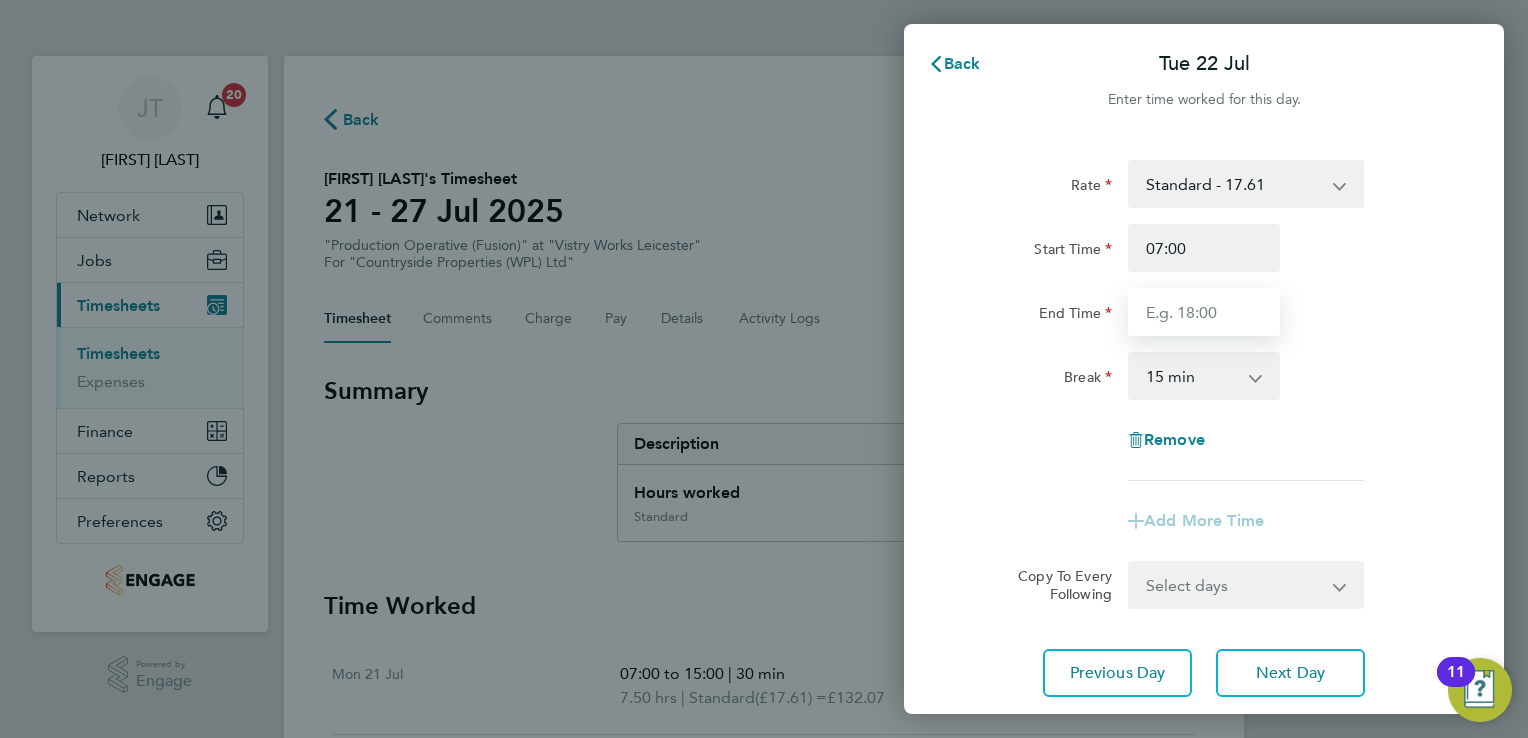 type on "15:00" 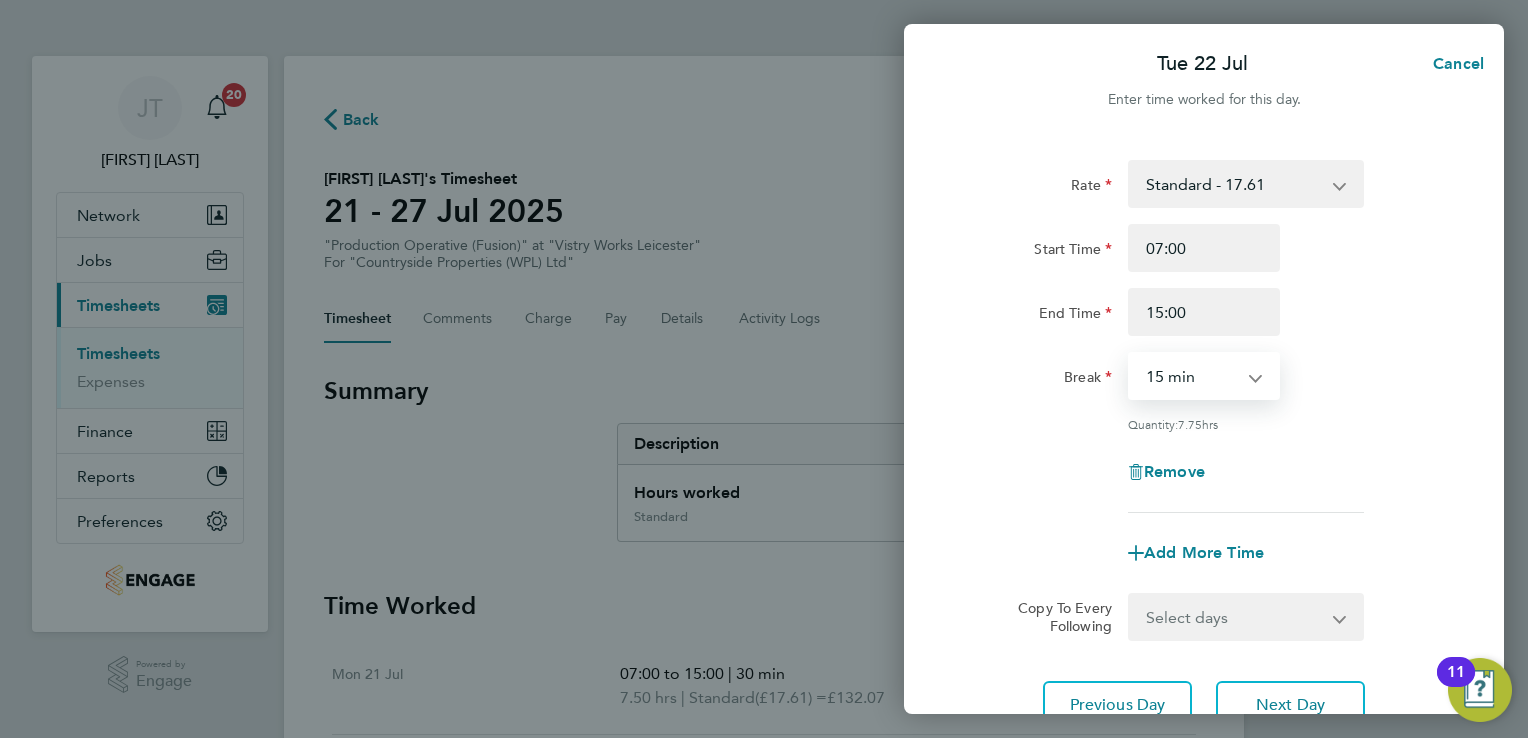 click on "0 min   15 min   30 min   45 min   60 min   75 min   90 min" at bounding box center (1192, 376) 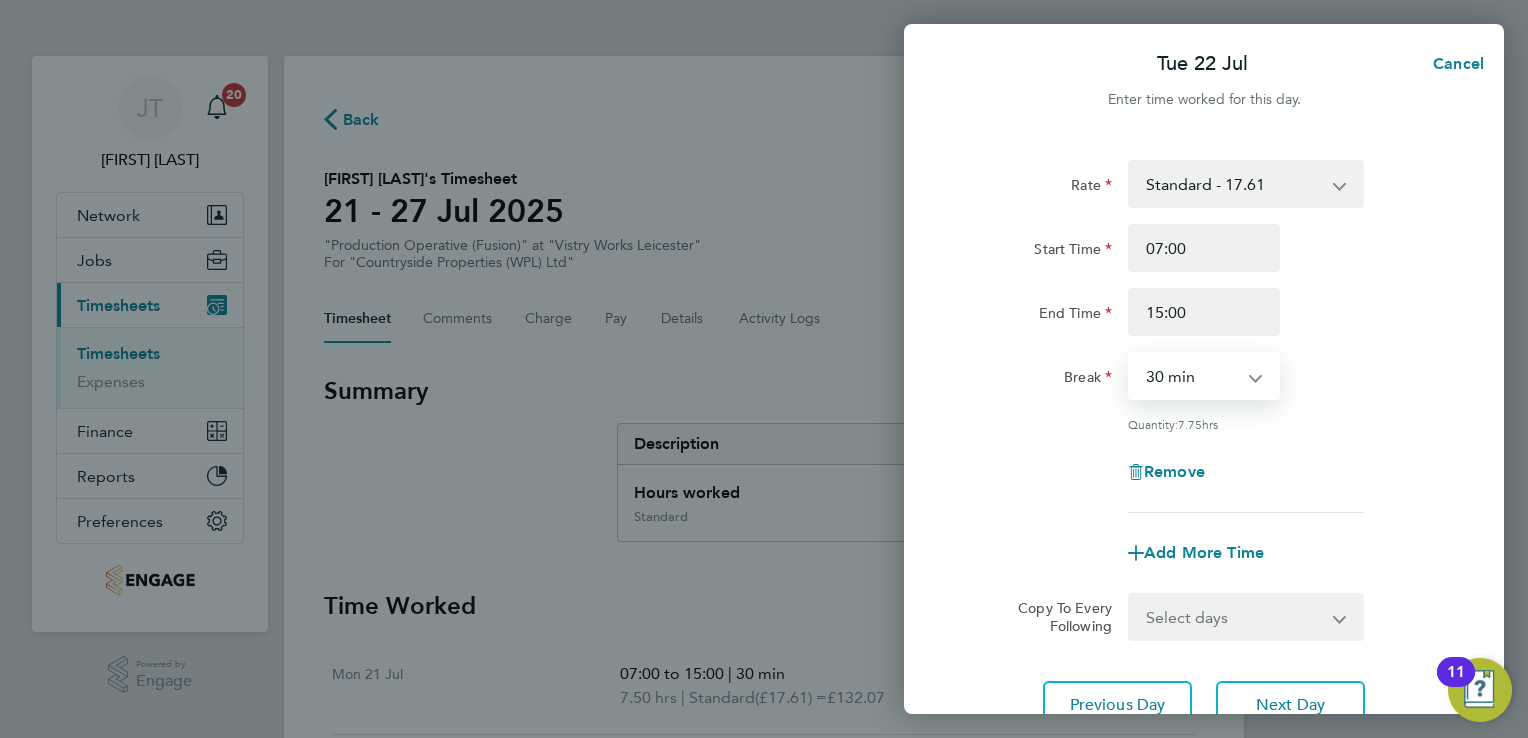 click on "0 min   15 min   30 min   45 min   60 min   75 min   90 min" at bounding box center (1192, 376) 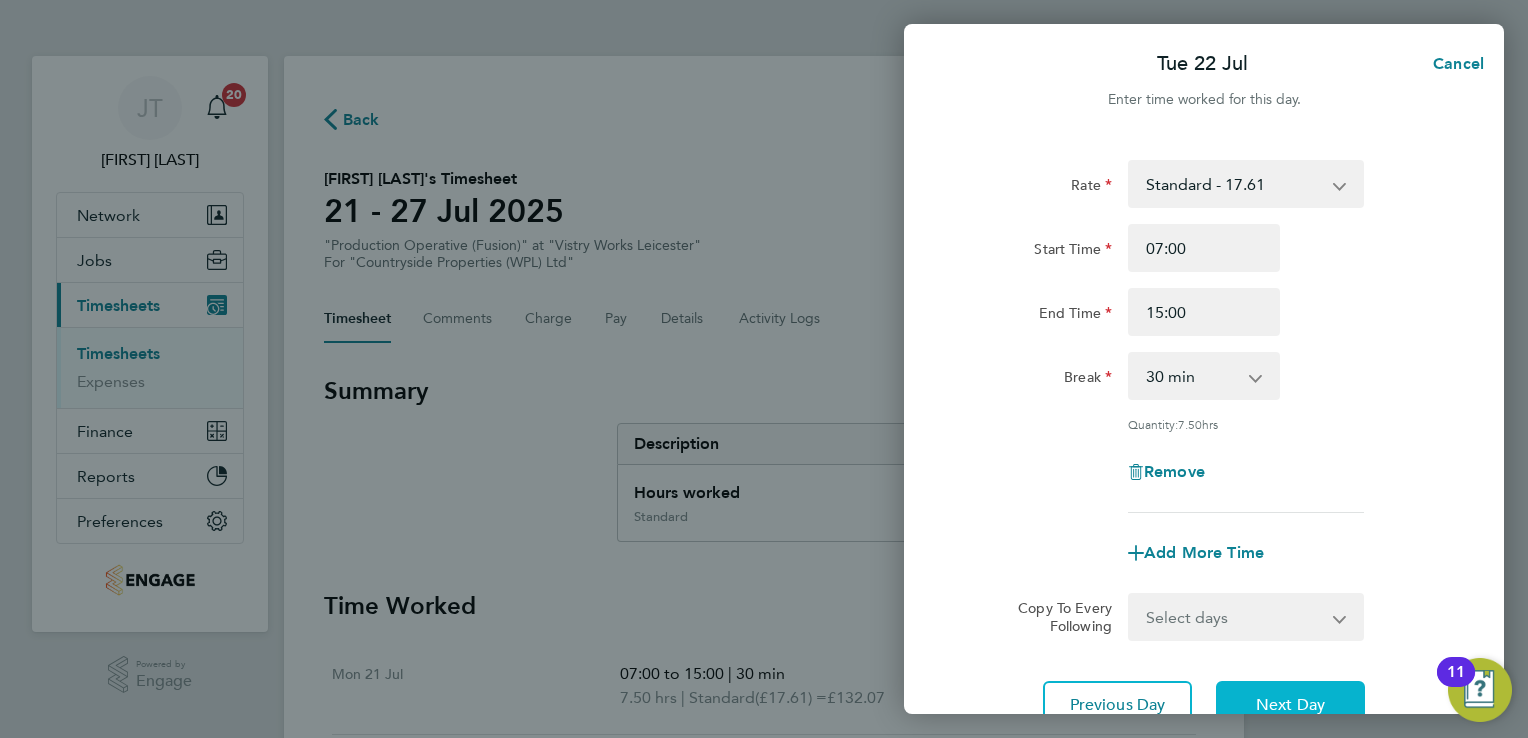 click on "Next Day" 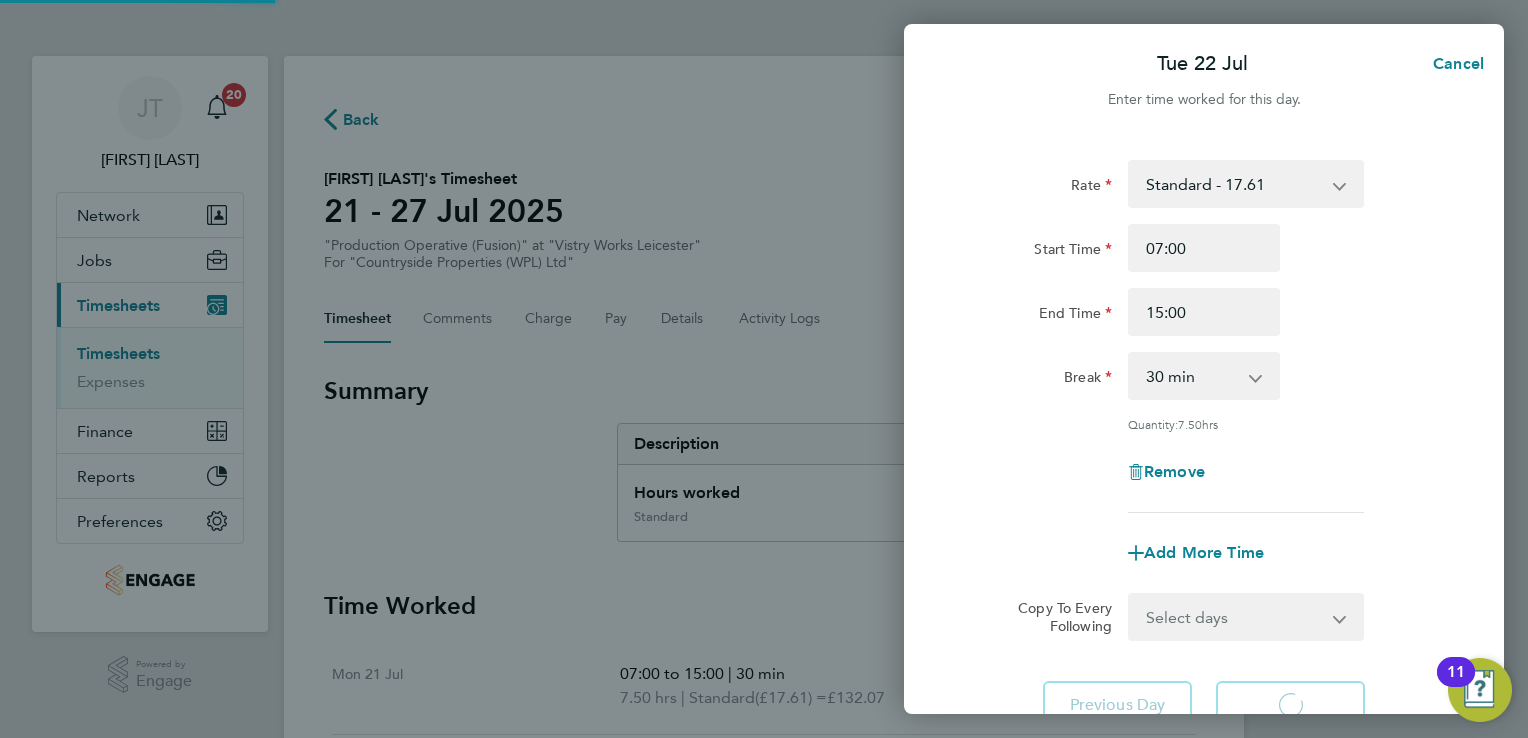 select on "15" 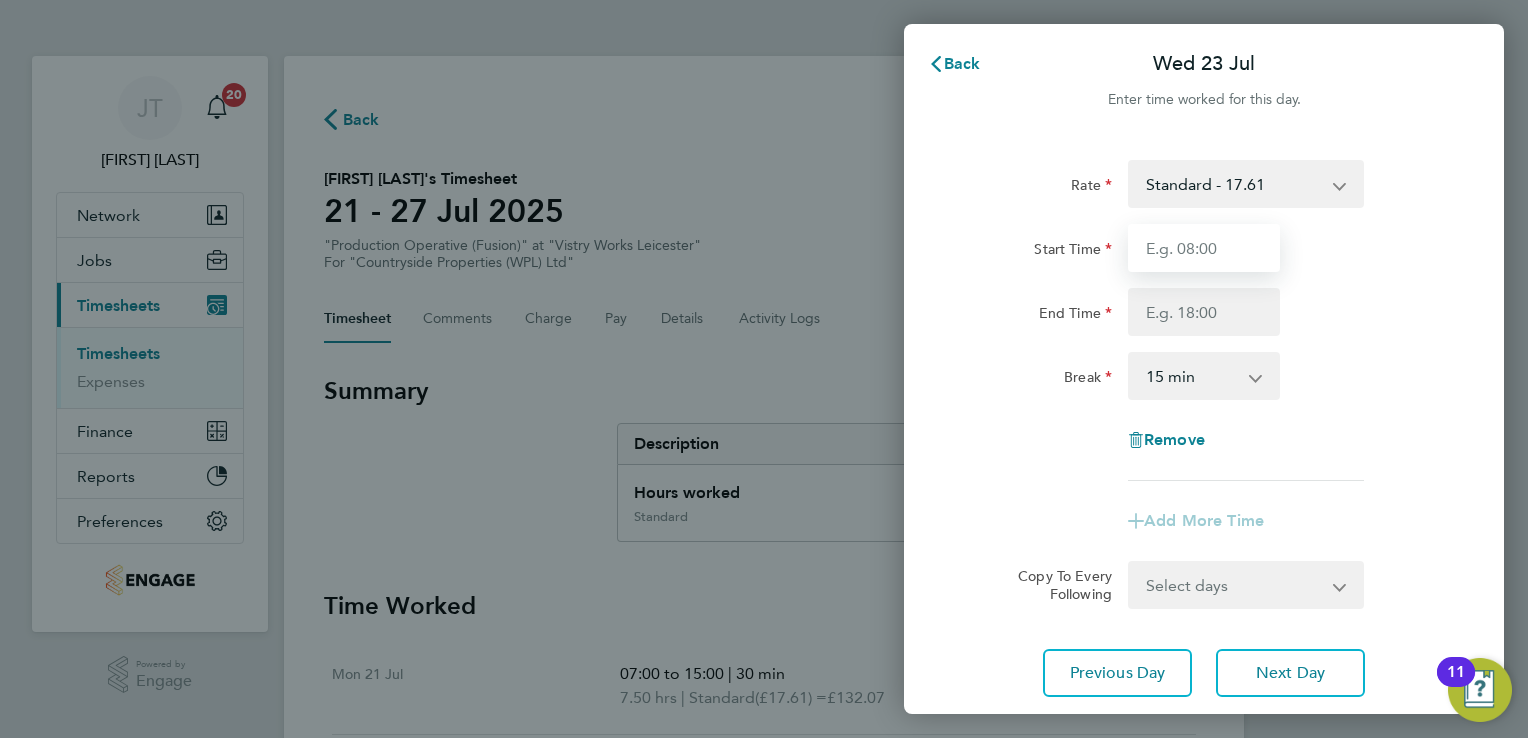 click on "Start Time" at bounding box center (1204, 248) 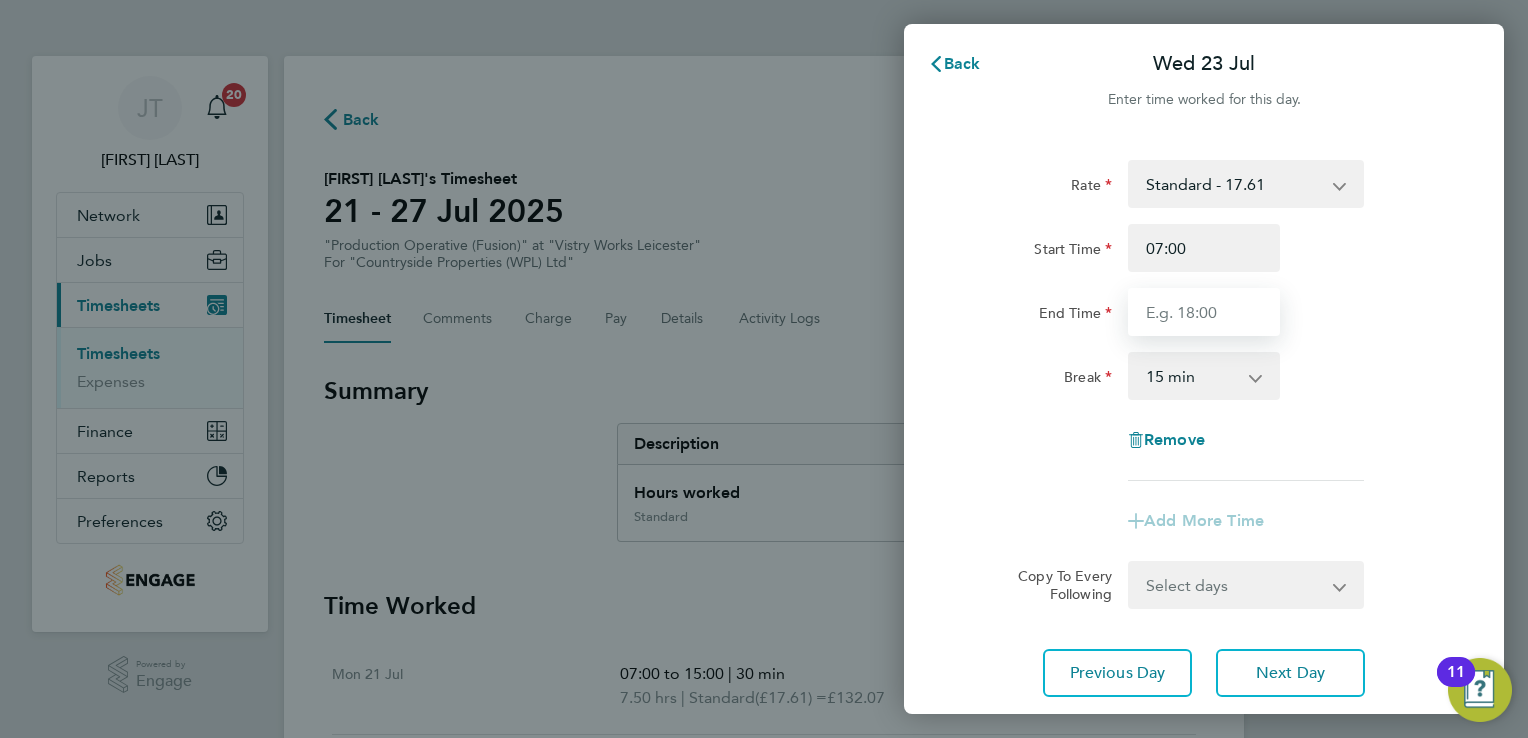 type on "15:00" 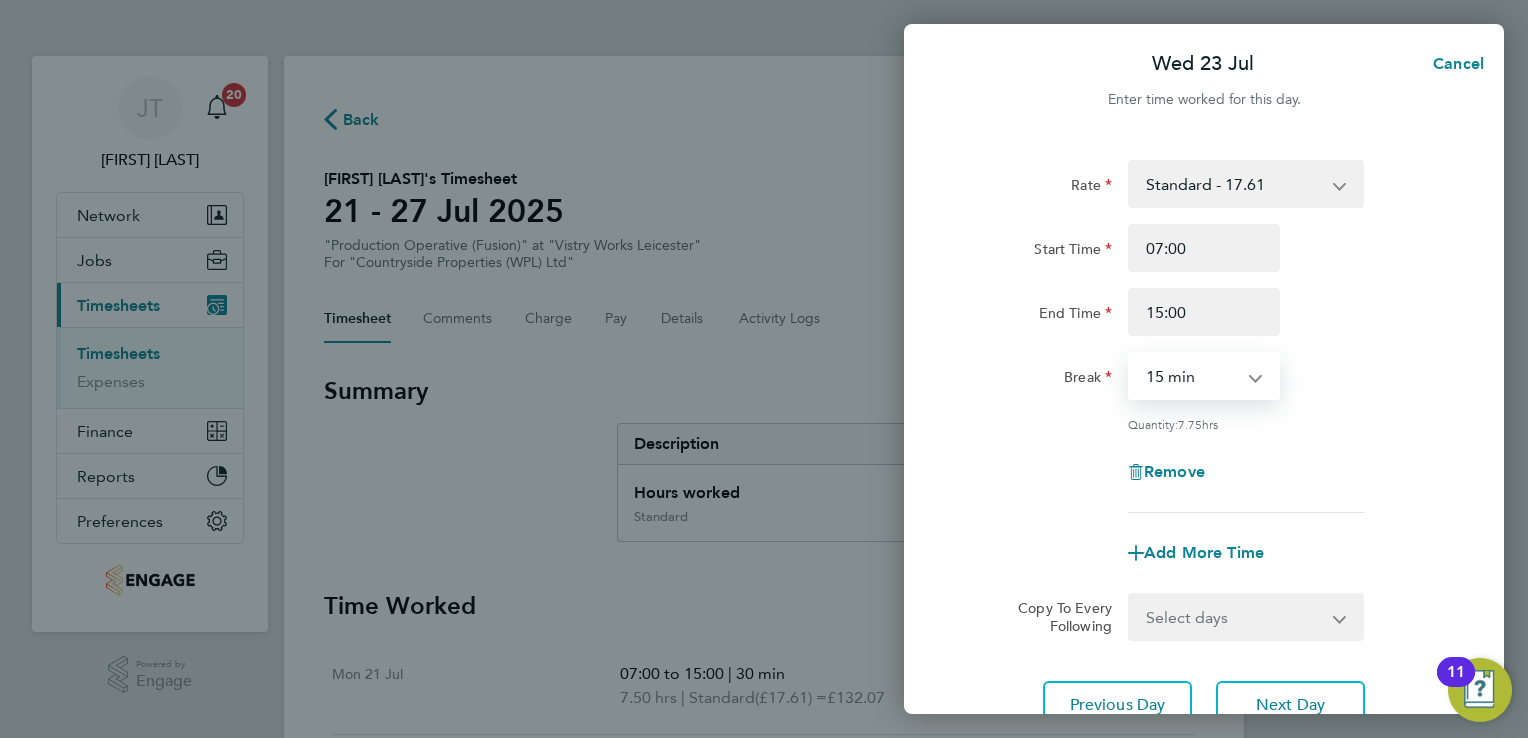 drag, startPoint x: 1214, startPoint y: 364, endPoint x: 1212, endPoint y: 471, distance: 107.01869 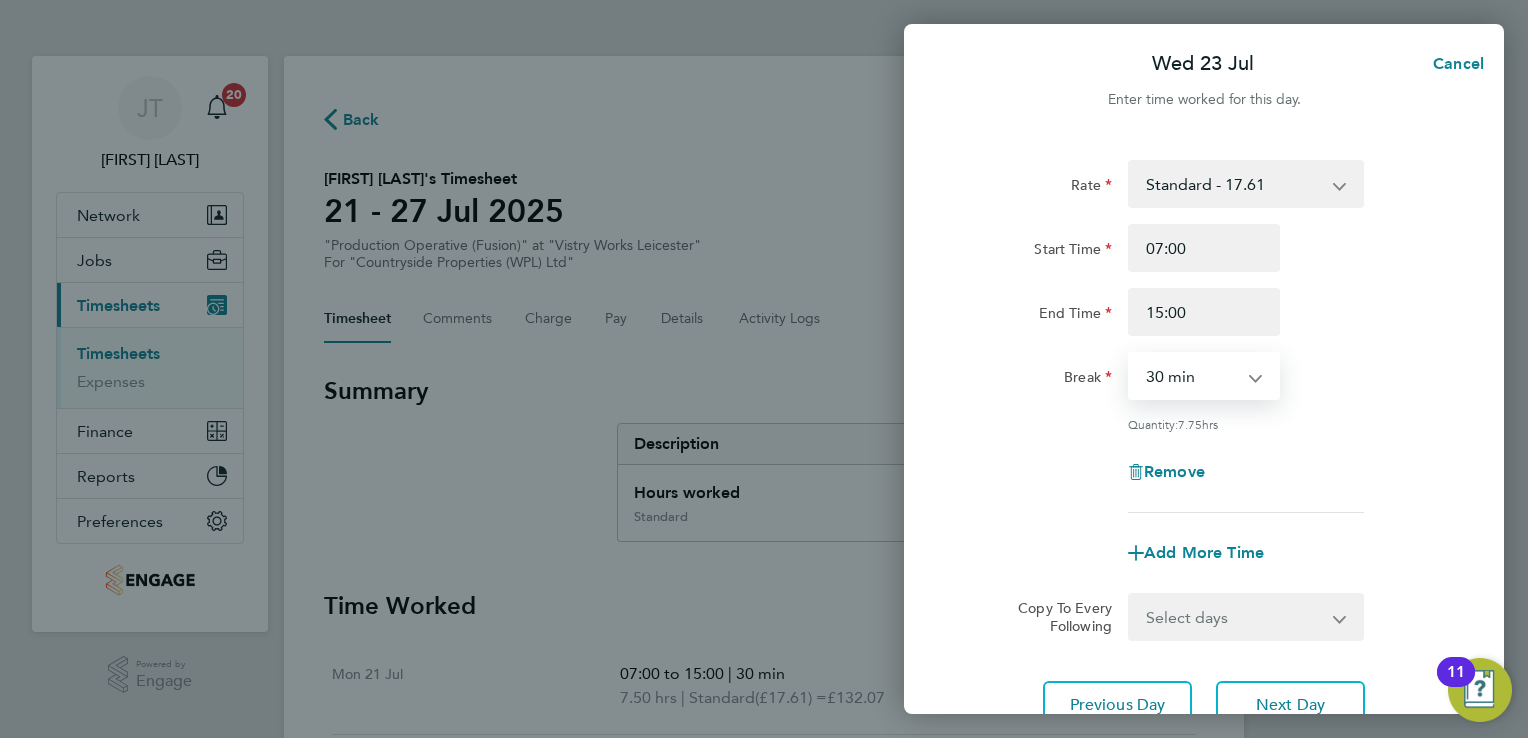 click on "0 min   15 min   30 min   45 min   60 min   75 min   90 min" at bounding box center [1192, 376] 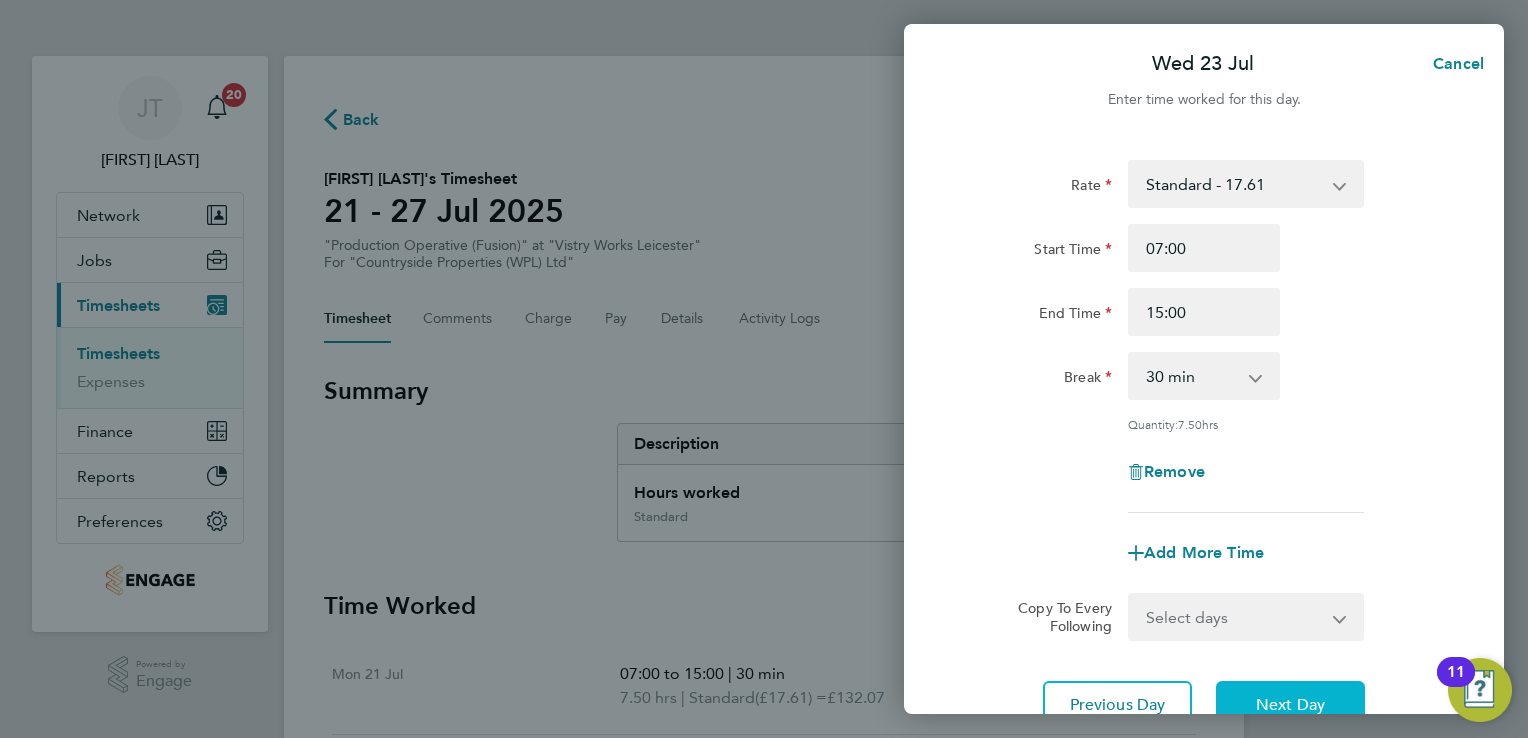 click on "Next Day" 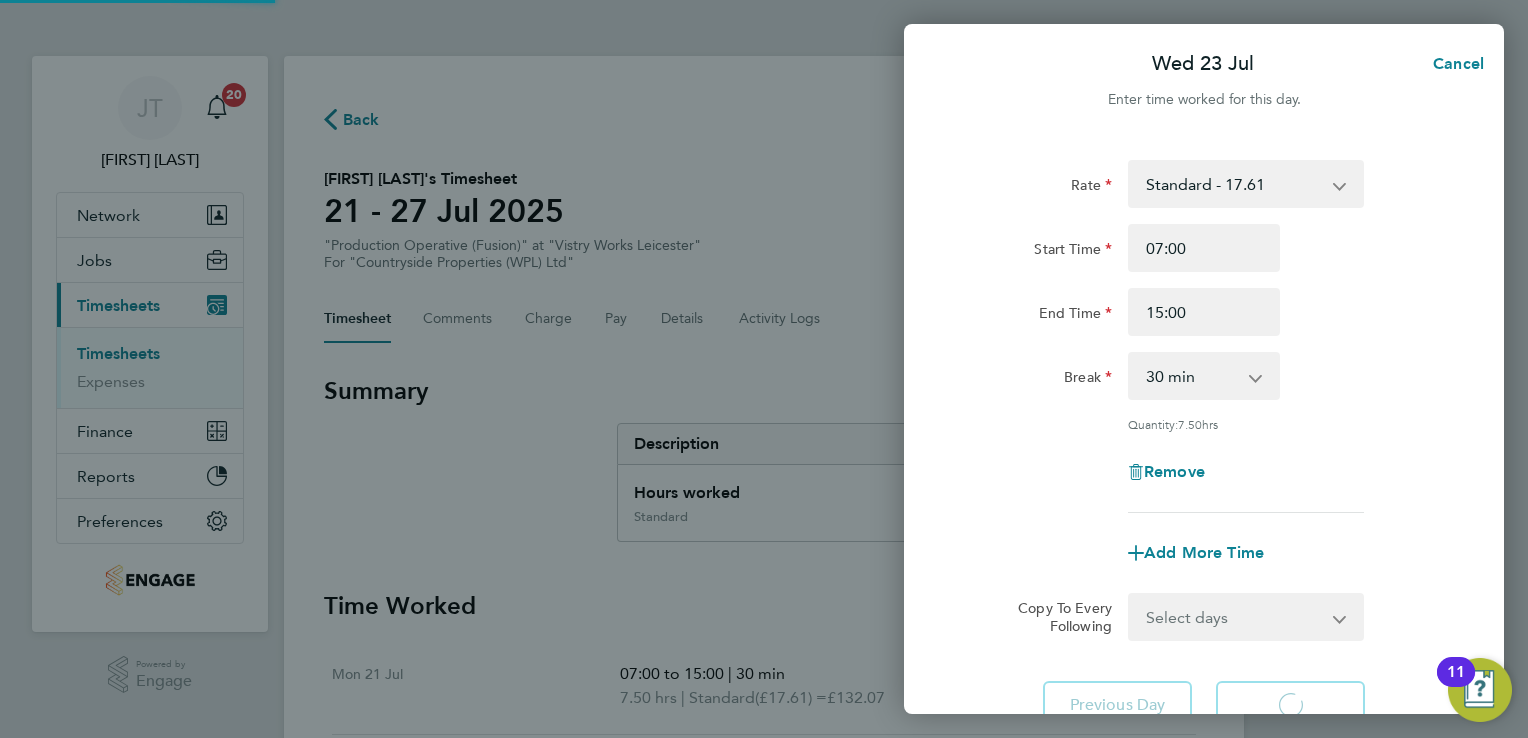 select on "15" 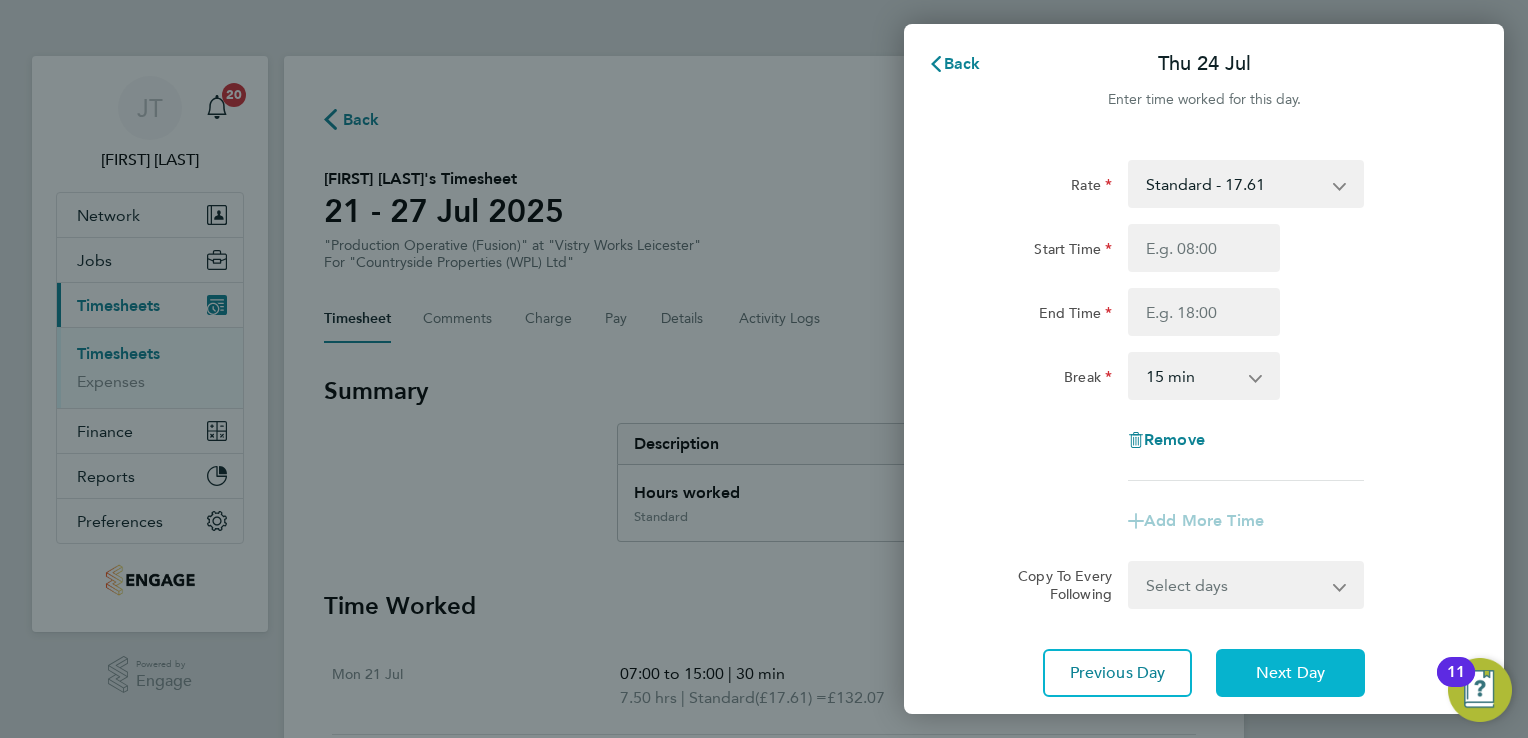 click on "Next Day" 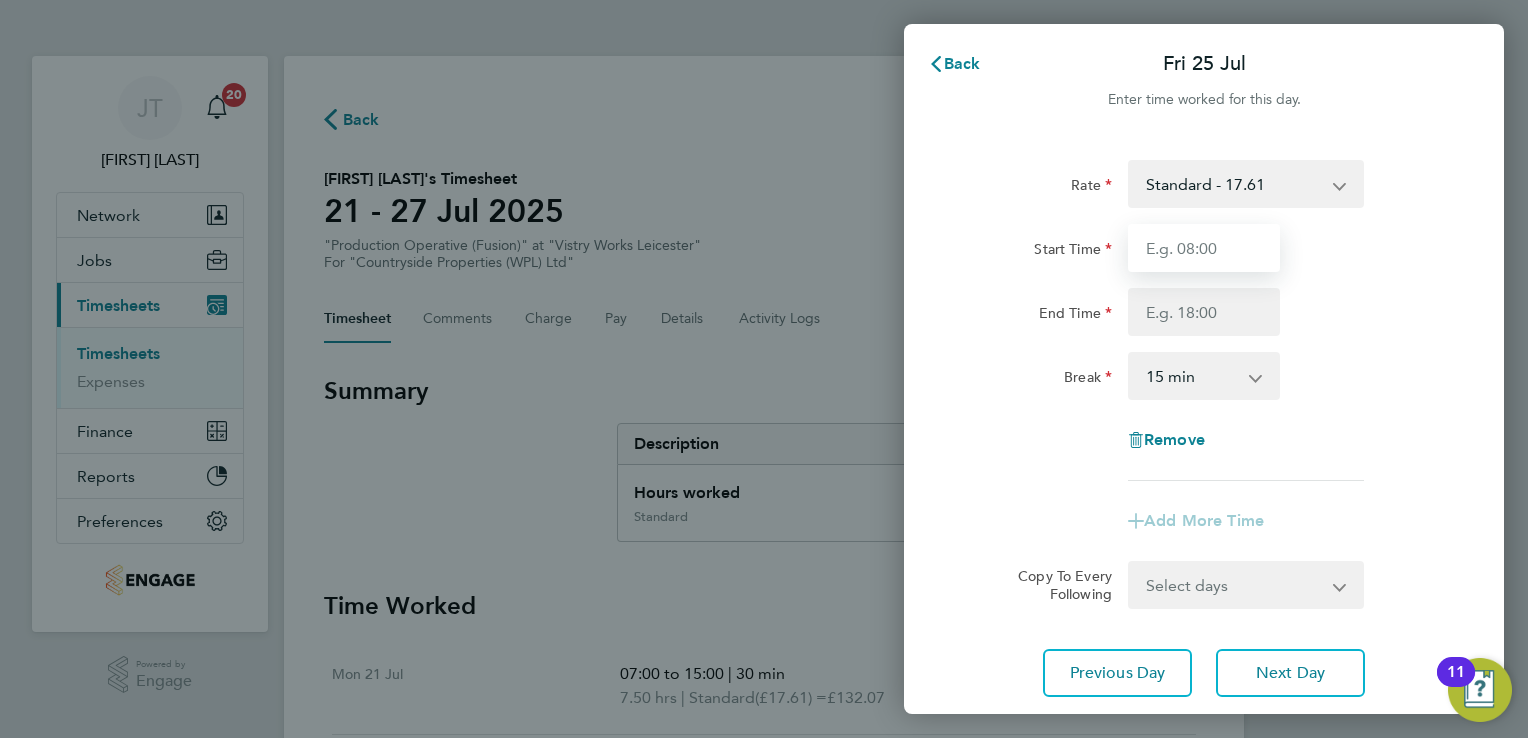 click on "Start Time" at bounding box center (1204, 248) 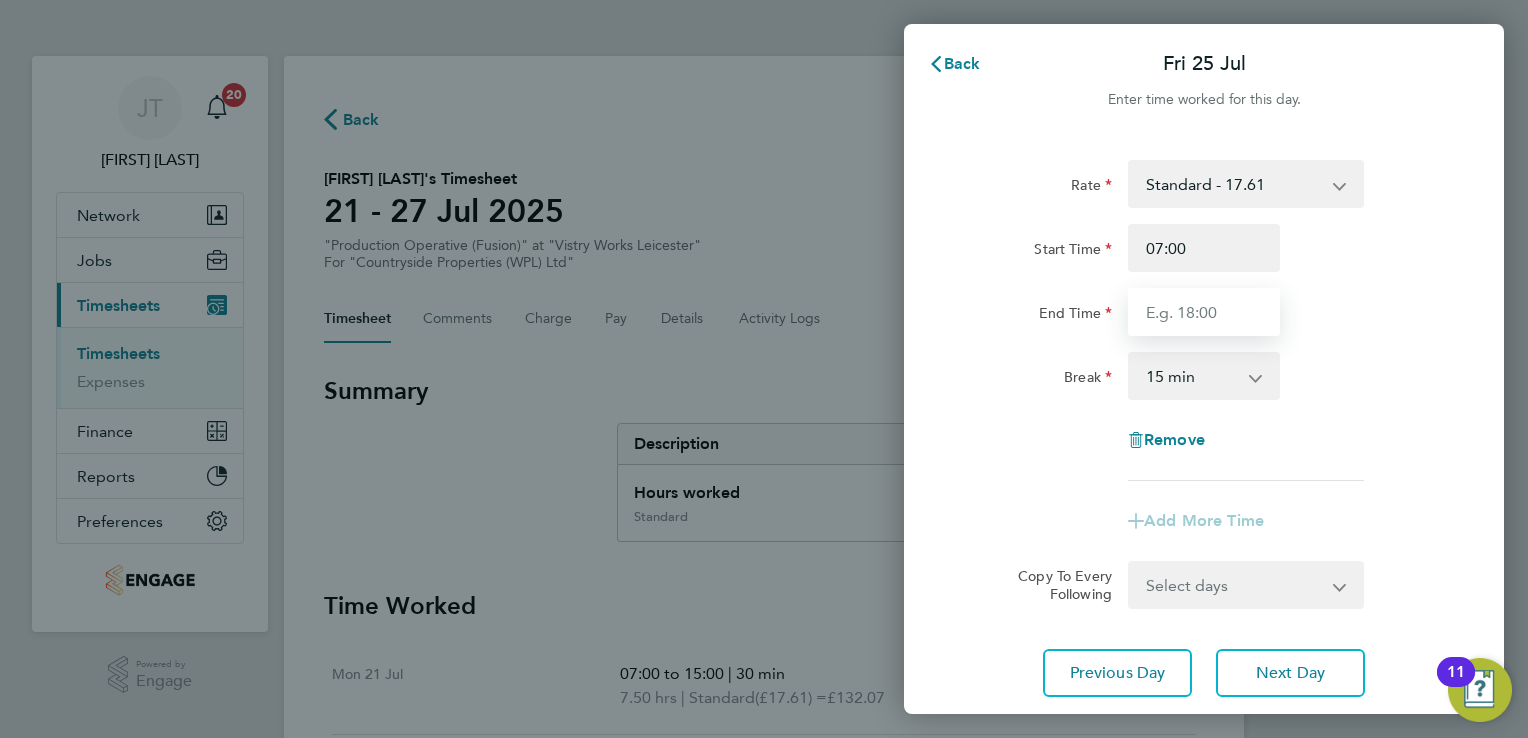 type on "15:00" 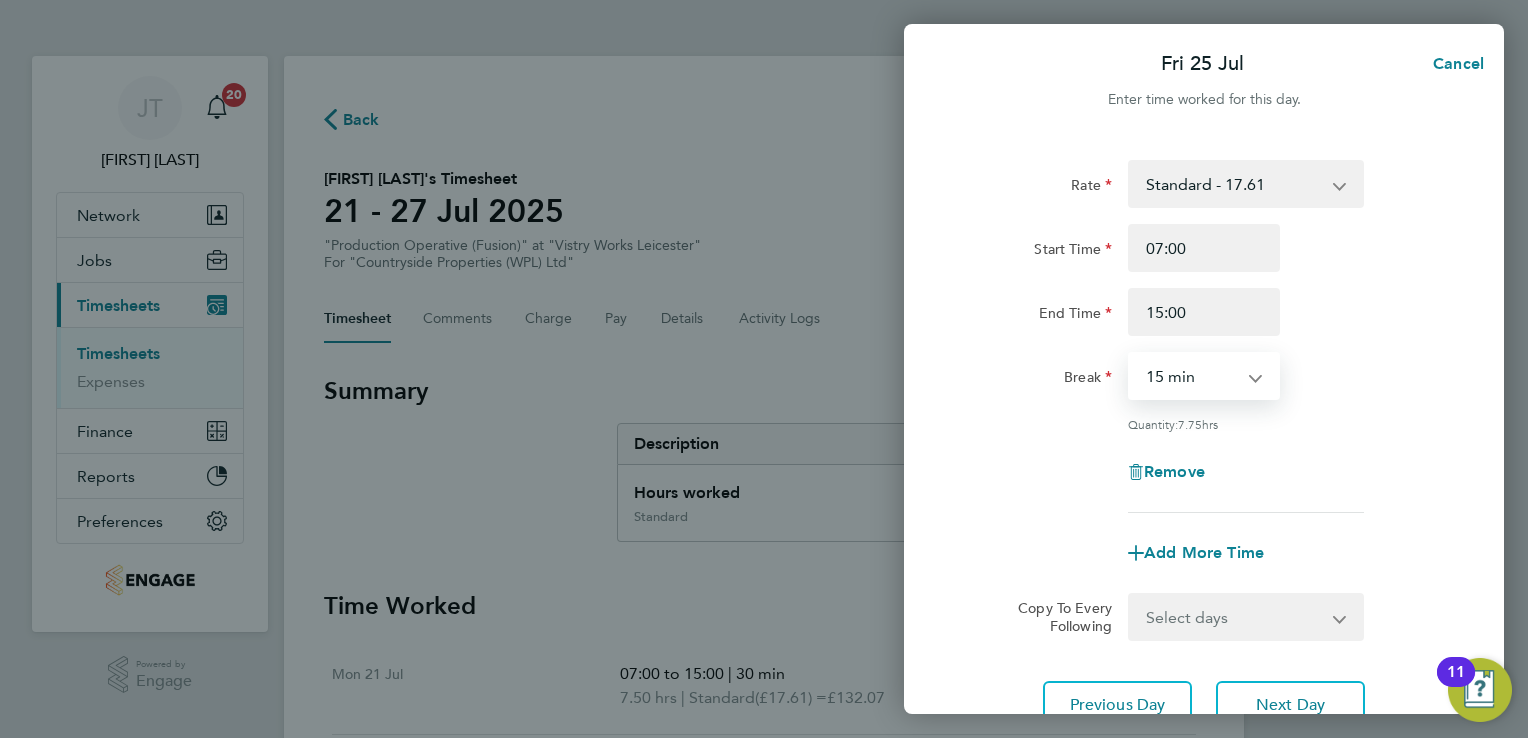 click on "0 min   15 min   30 min   45 min   60 min   75 min   90 min" at bounding box center [1192, 376] 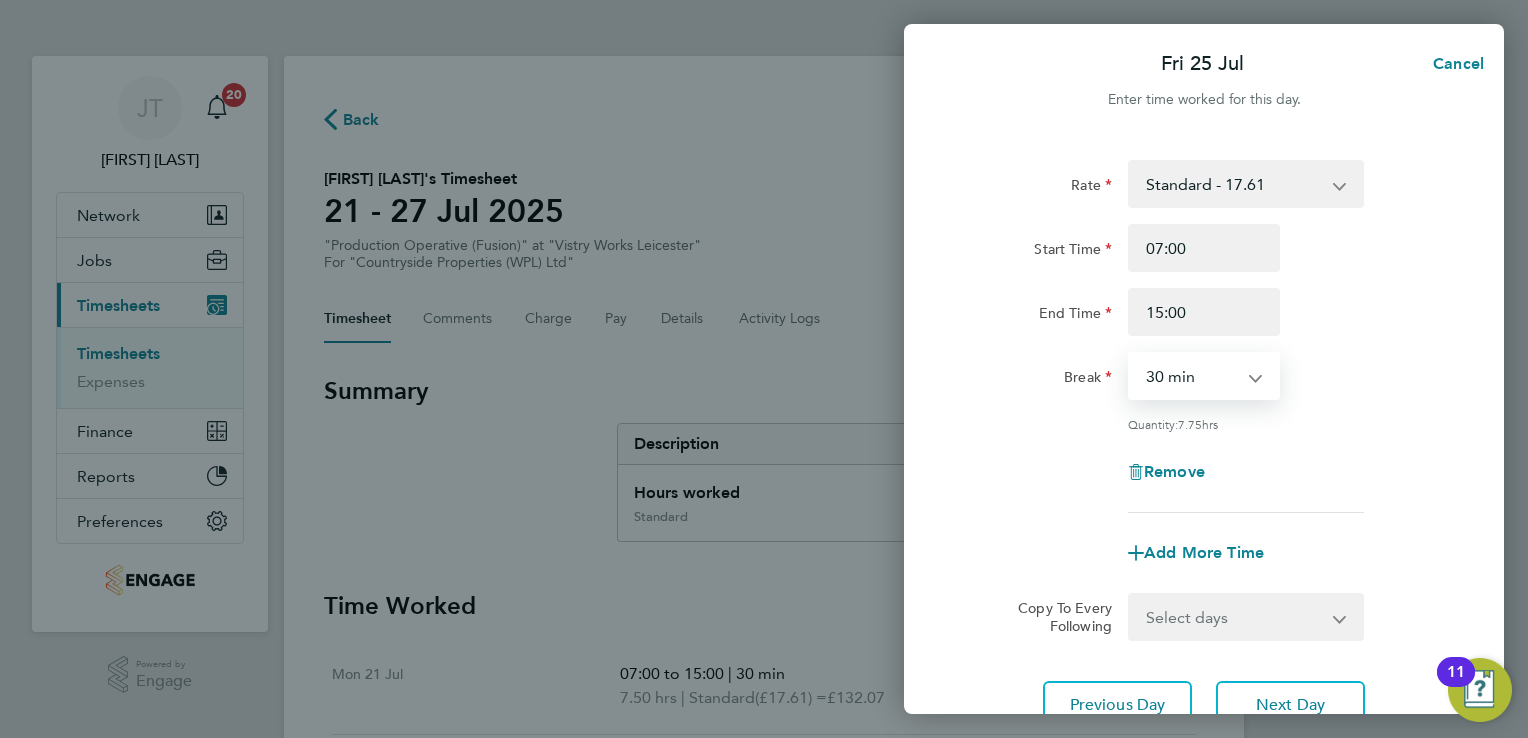 click on "0 min   15 min   30 min   45 min   60 min   75 min   90 min" at bounding box center [1192, 376] 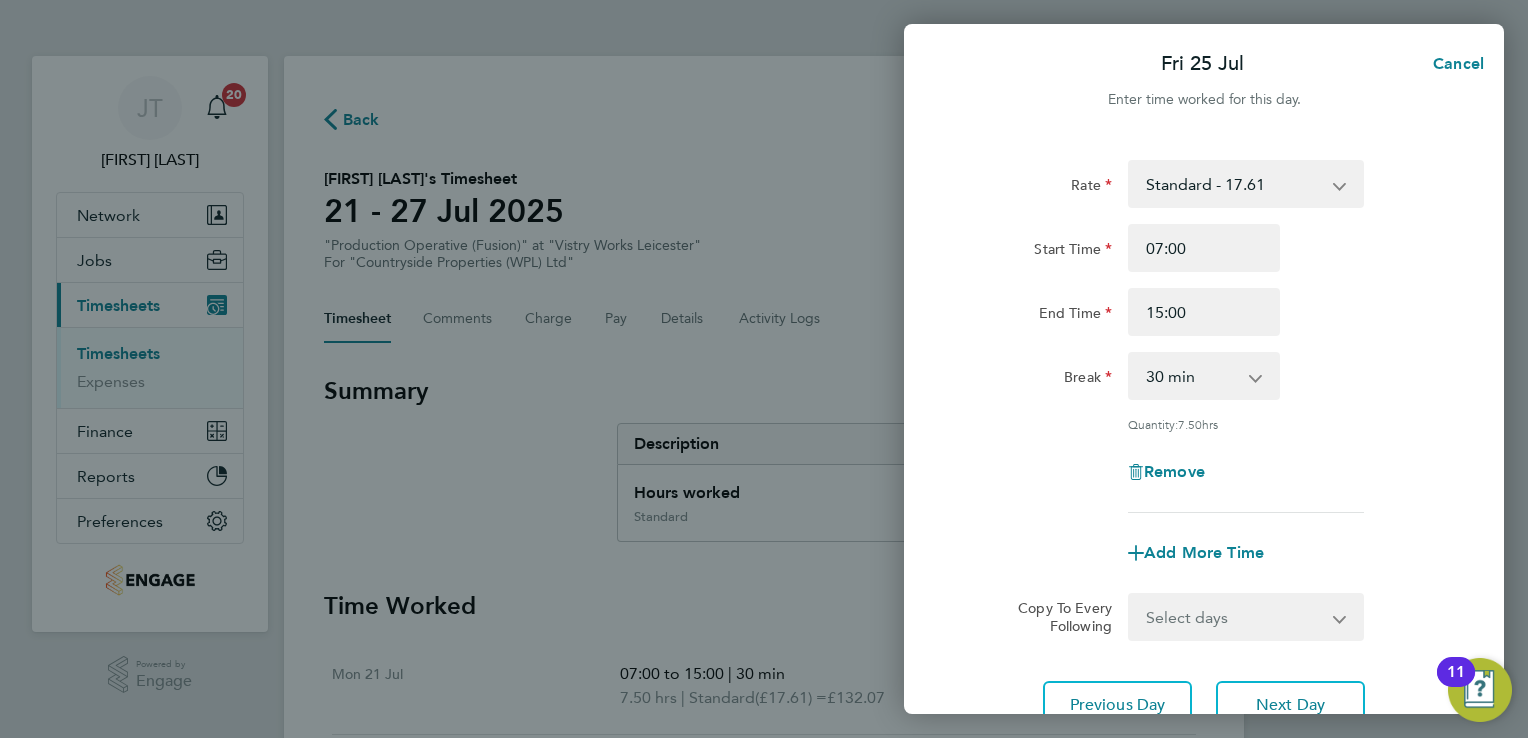 click on "Rate Standard - 17.61 OT2 - 35.22 OT 1 - 26.42
Start Time 07:00 End Time 15:00 Break 0 min 15 min 30 min 45 min 60 min 75 min 90 min
Quantity: 7.50 hrs
Remove
Add More Time Copy To Every Following Select days Day Weekend (Sat-Sun) Saturday Sunday
Previous Day Next Day" 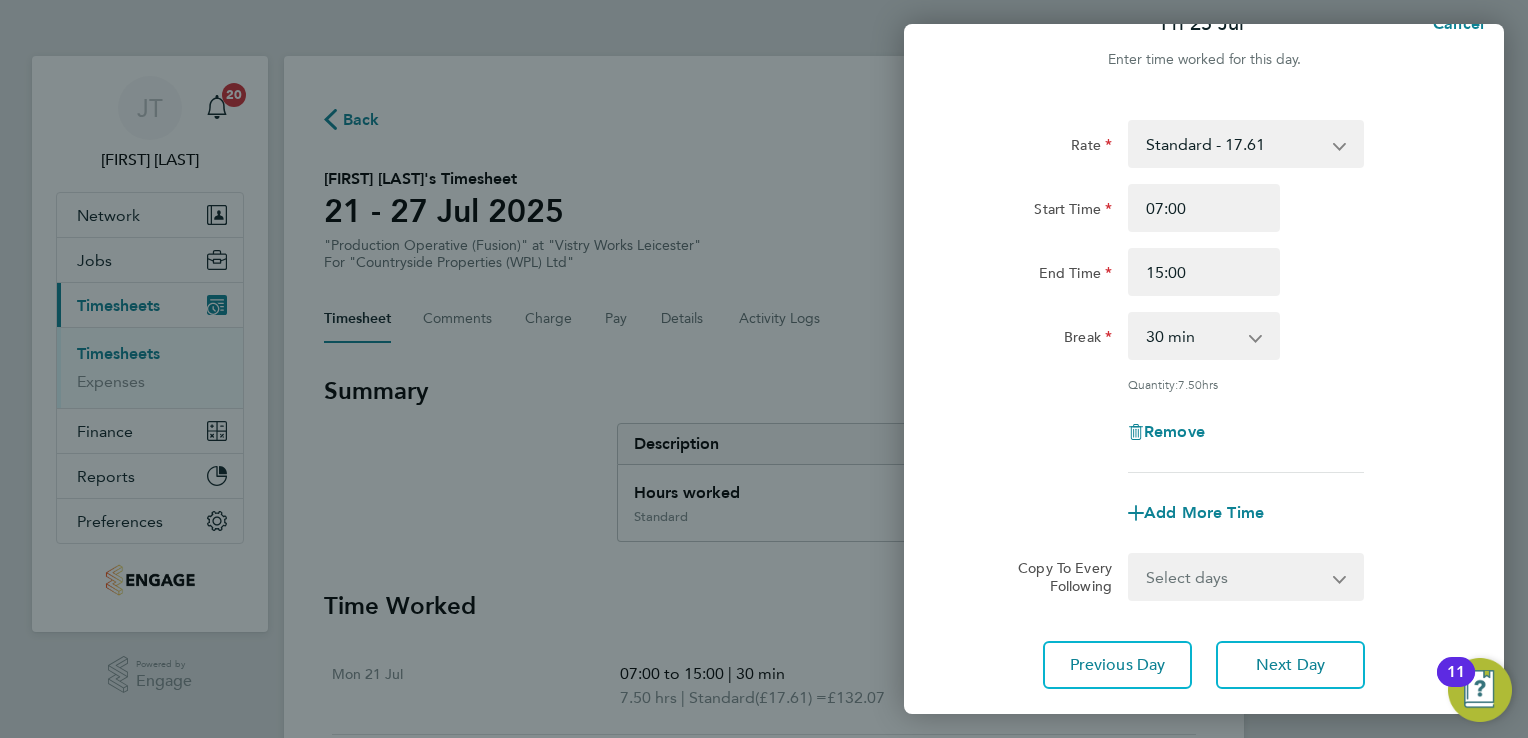 scroll, scrollTop: 163, scrollLeft: 0, axis: vertical 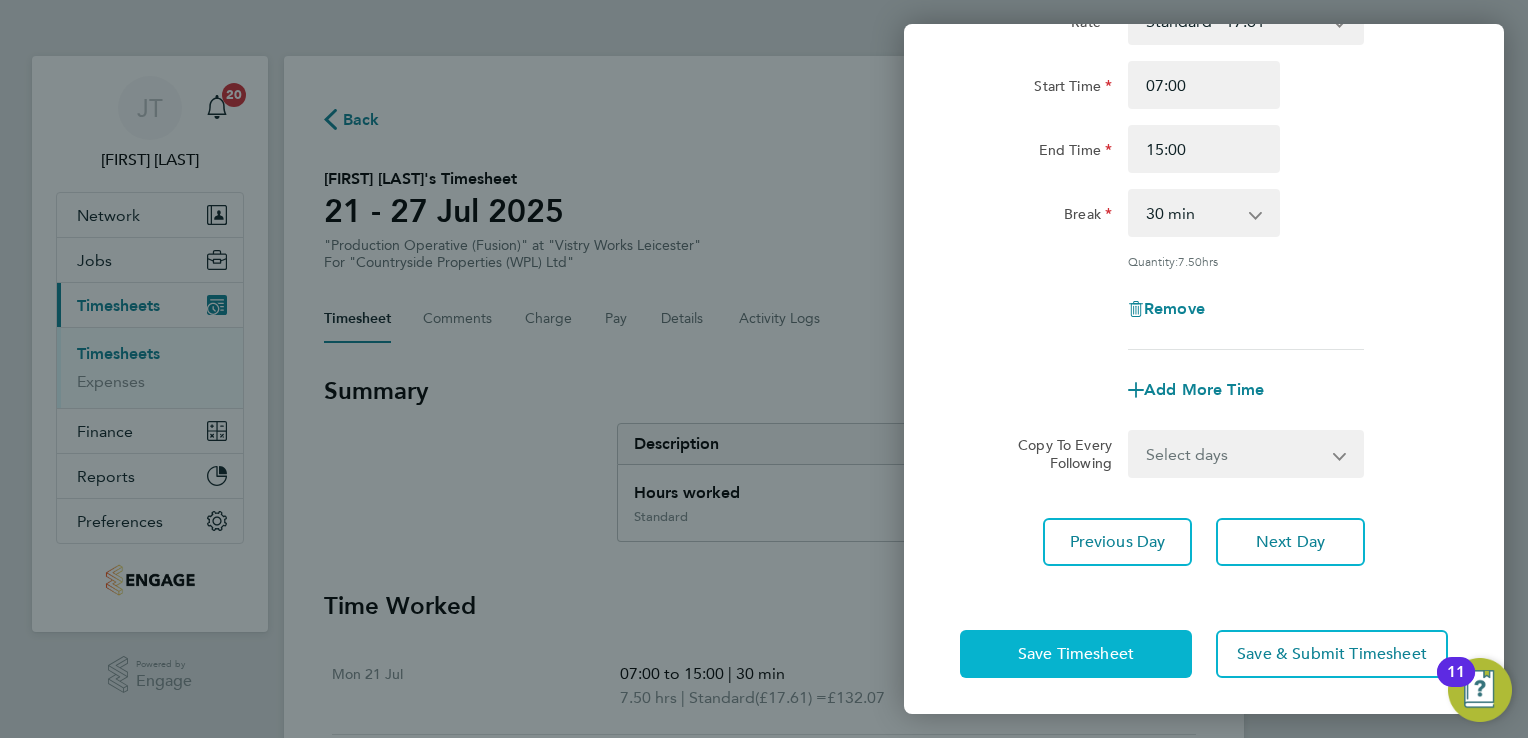 click on "Save Timesheet" 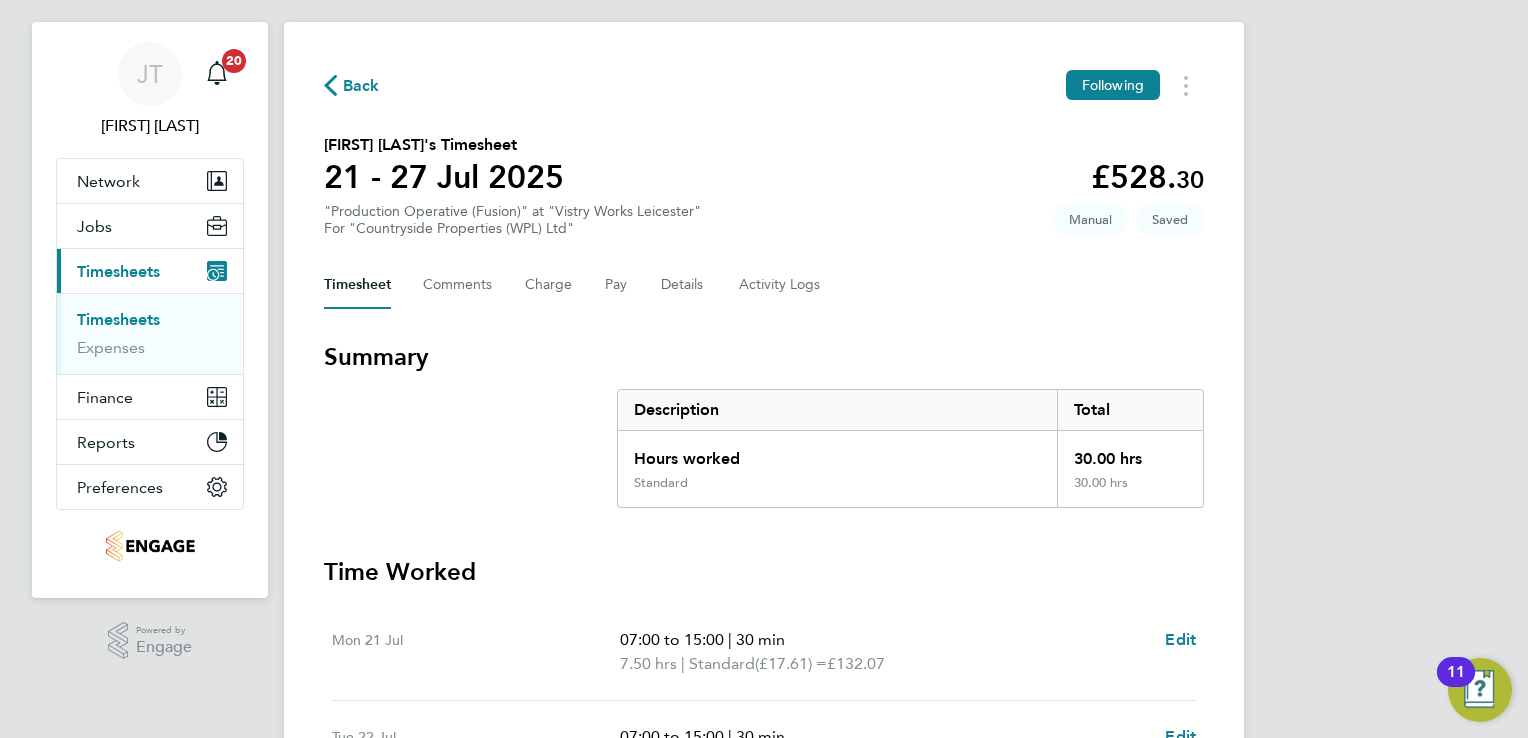 click on "[FIRST] [LAST]'s Timesheet 21 - 27 Jul 2025 £528. 30 "Production Operative (Fusion)" at "Vistry Works Leicester" For "Countryside Properties (WPL) Ltd" Saved Manual Timesheet Comments Charge Pay Details Activity Logs Summary" at bounding box center (764, 676) 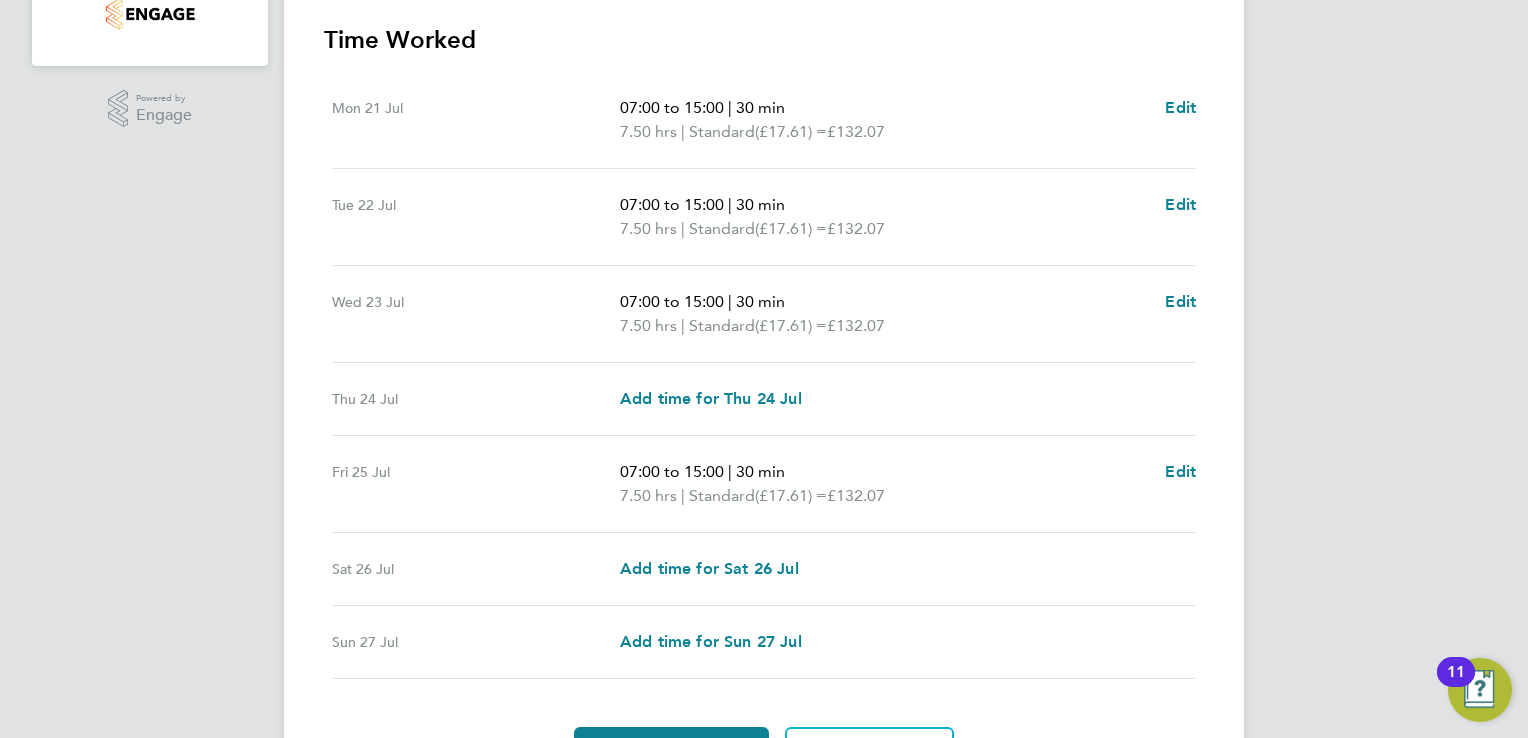 scroll, scrollTop: 679, scrollLeft: 0, axis: vertical 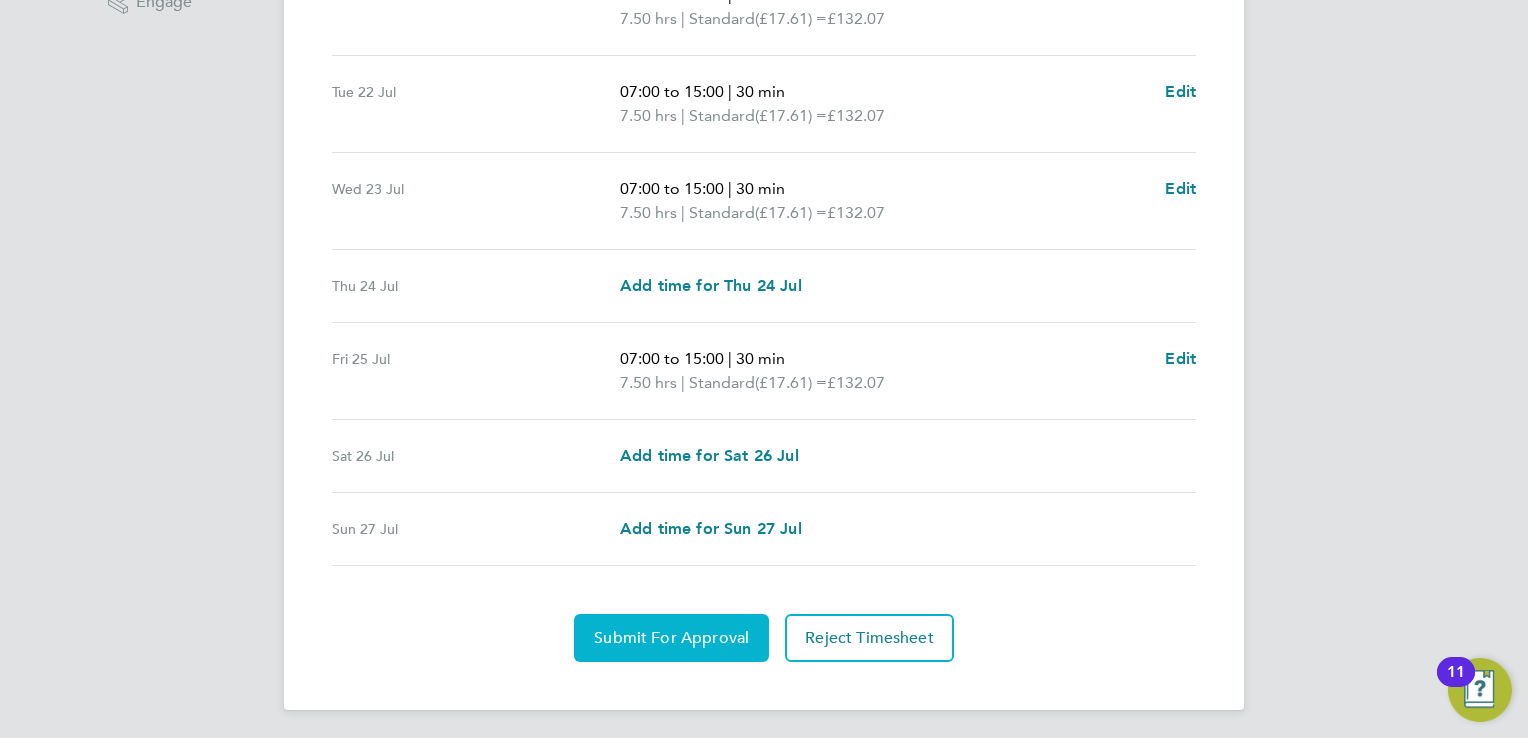 click on "Submit For Approval" 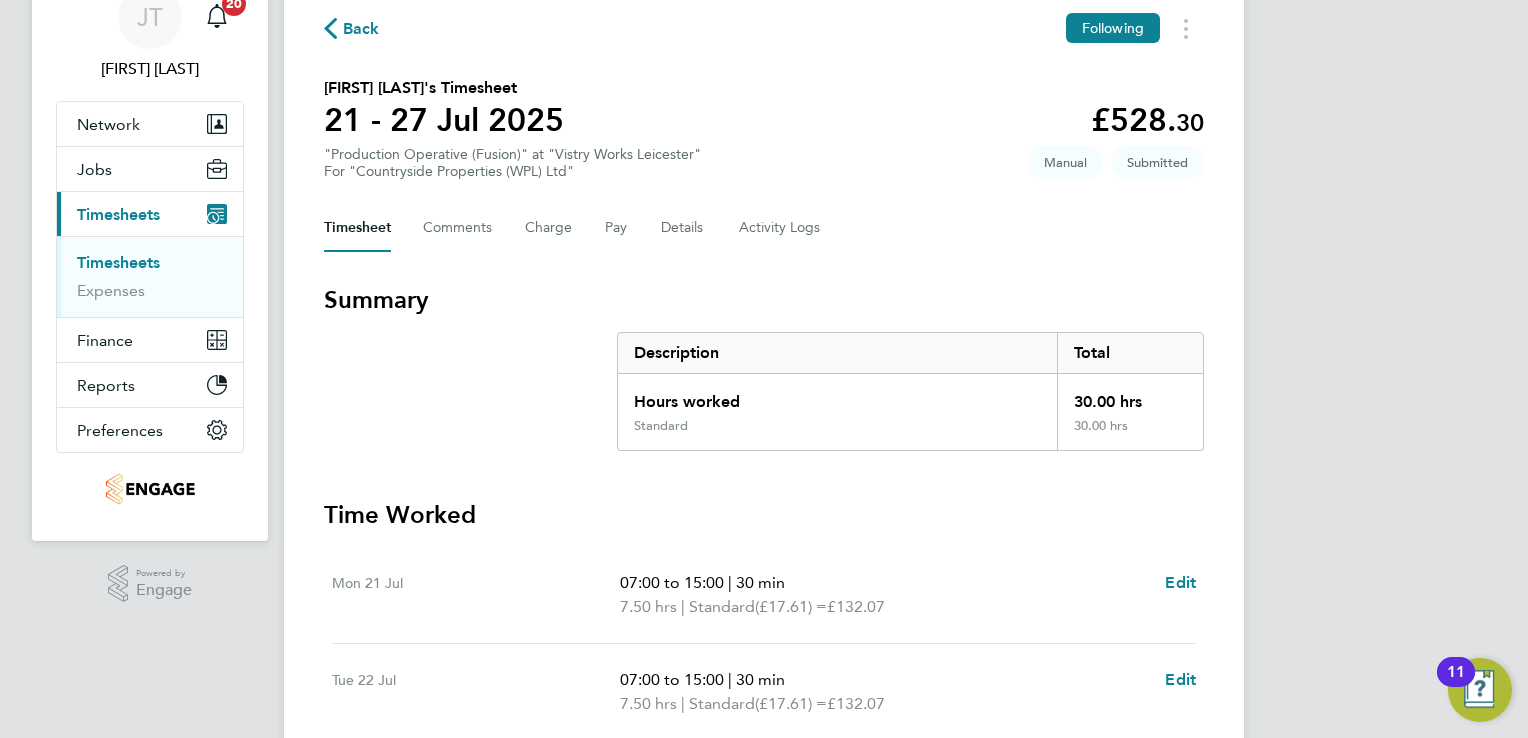 scroll, scrollTop: 0, scrollLeft: 0, axis: both 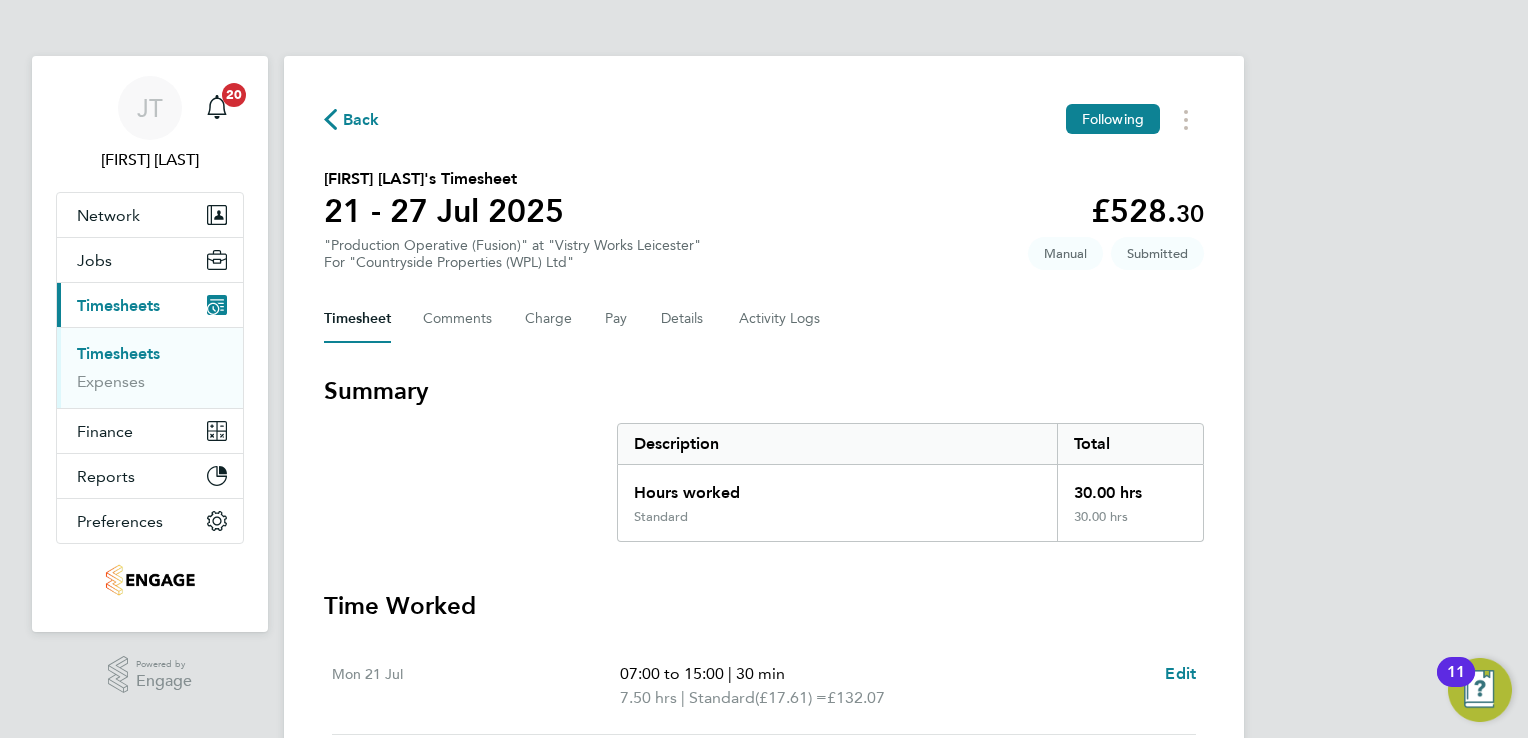 click on "Timesheets" at bounding box center [118, 353] 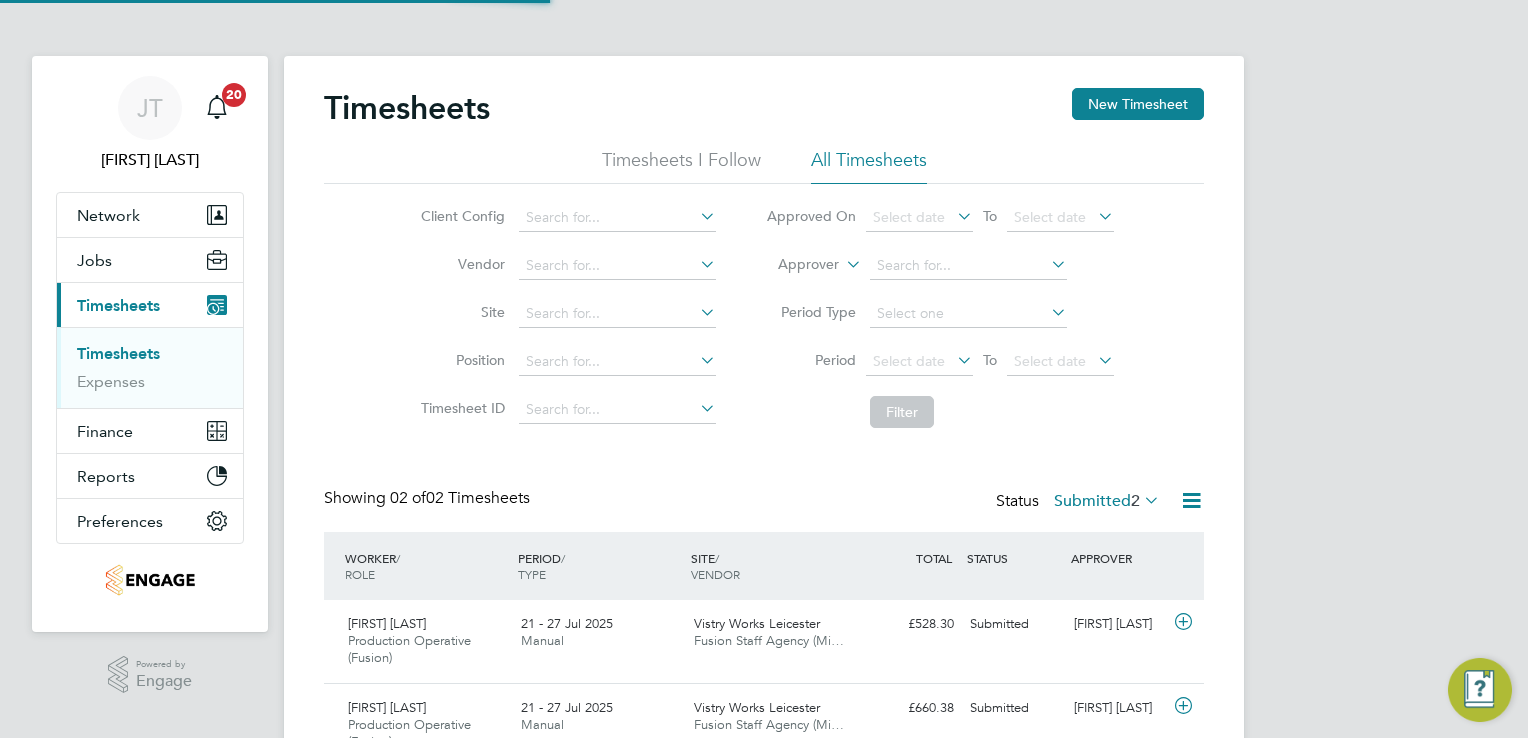 scroll, scrollTop: 10, scrollLeft: 10, axis: both 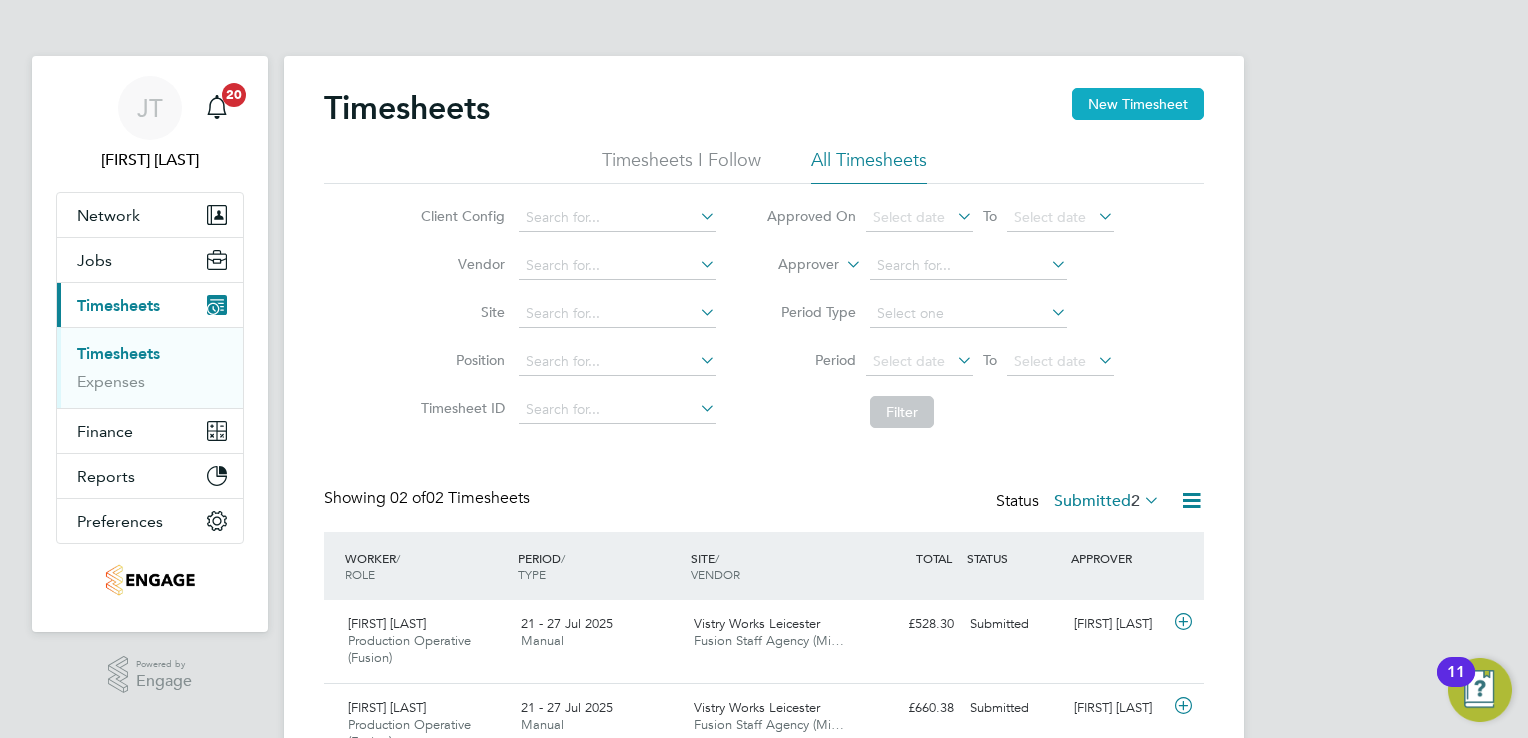 click on "New Timesheet" 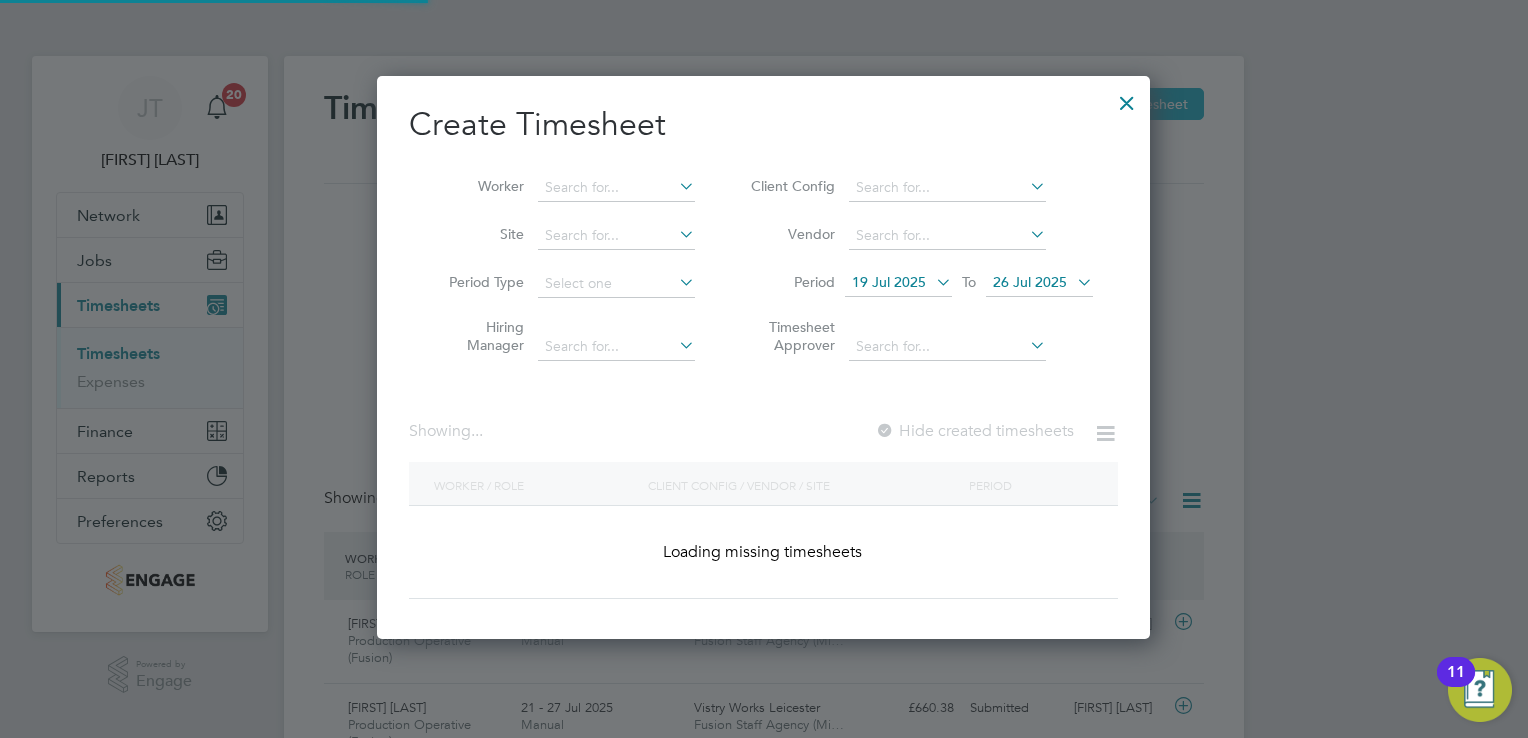 scroll, scrollTop: 9, scrollLeft: 9, axis: both 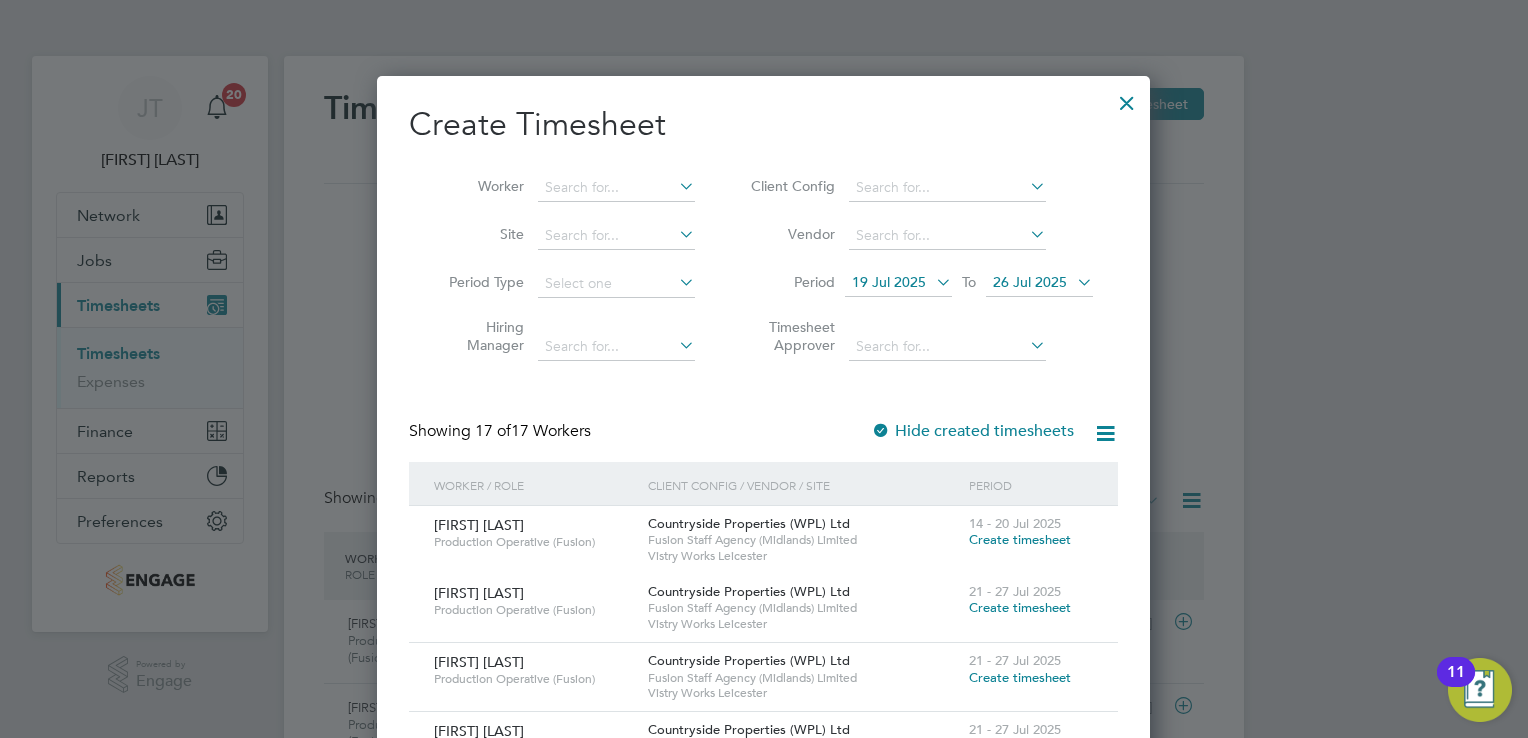 type 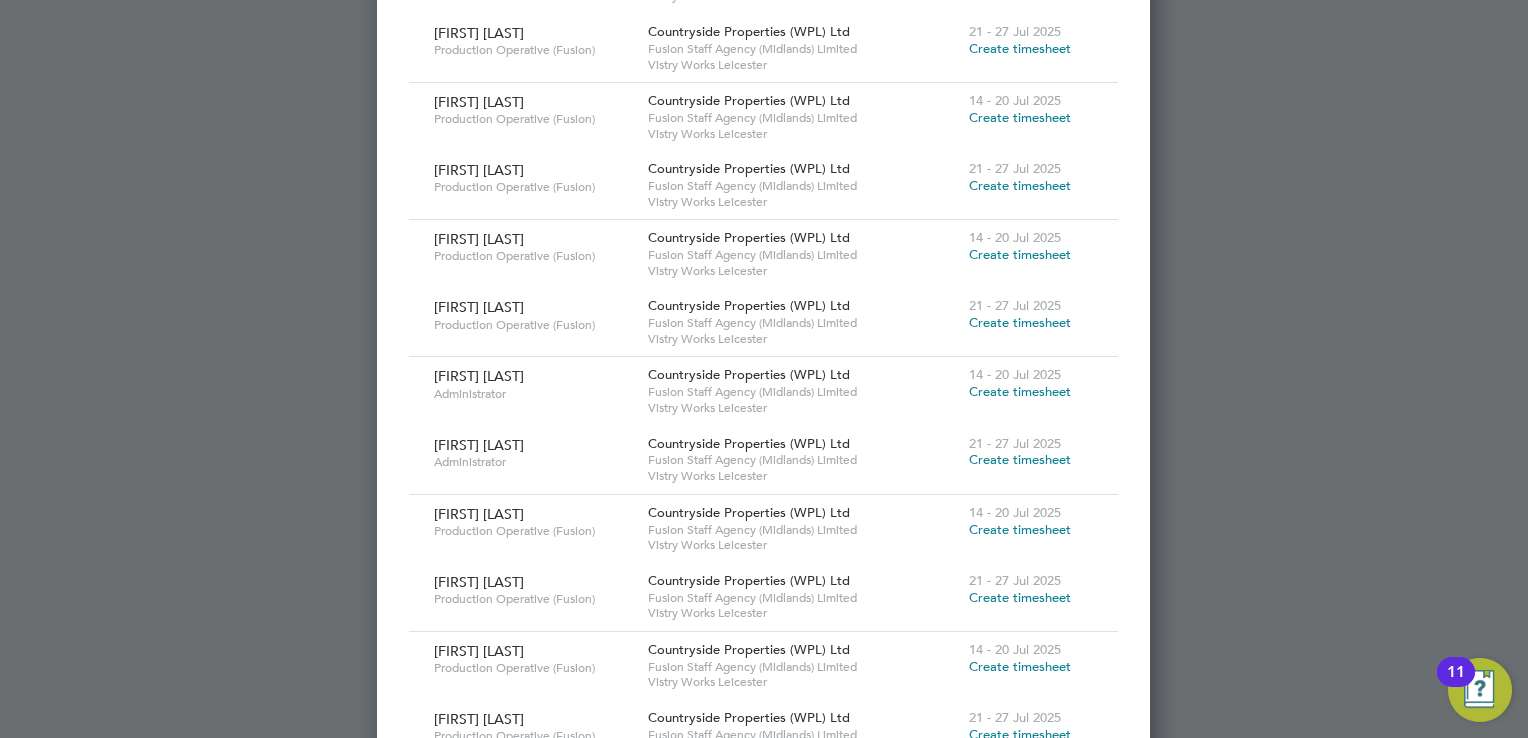 scroll, scrollTop: 1920, scrollLeft: 0, axis: vertical 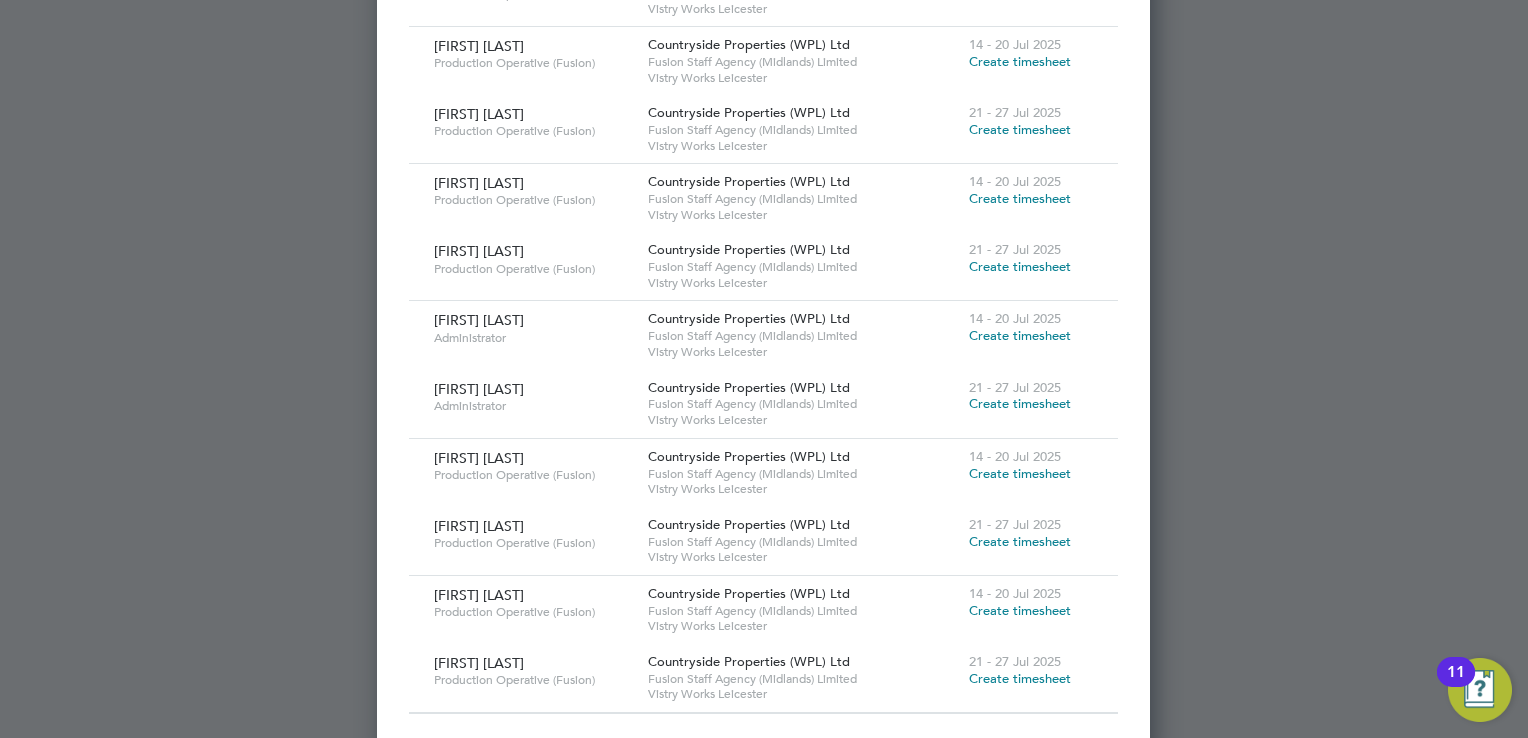click on "Create timesheet" at bounding box center (1020, 541) 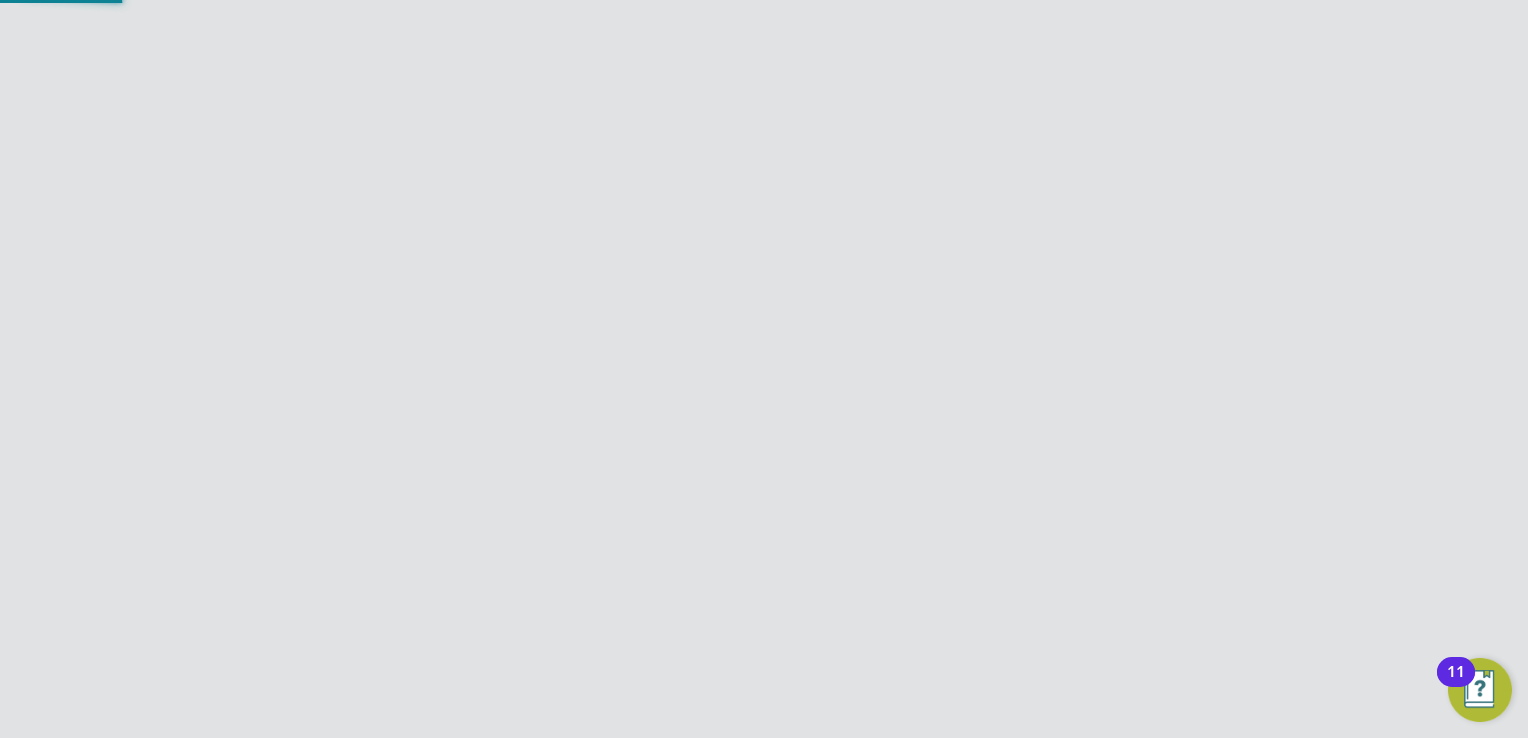 scroll, scrollTop: 100, scrollLeft: 0, axis: vertical 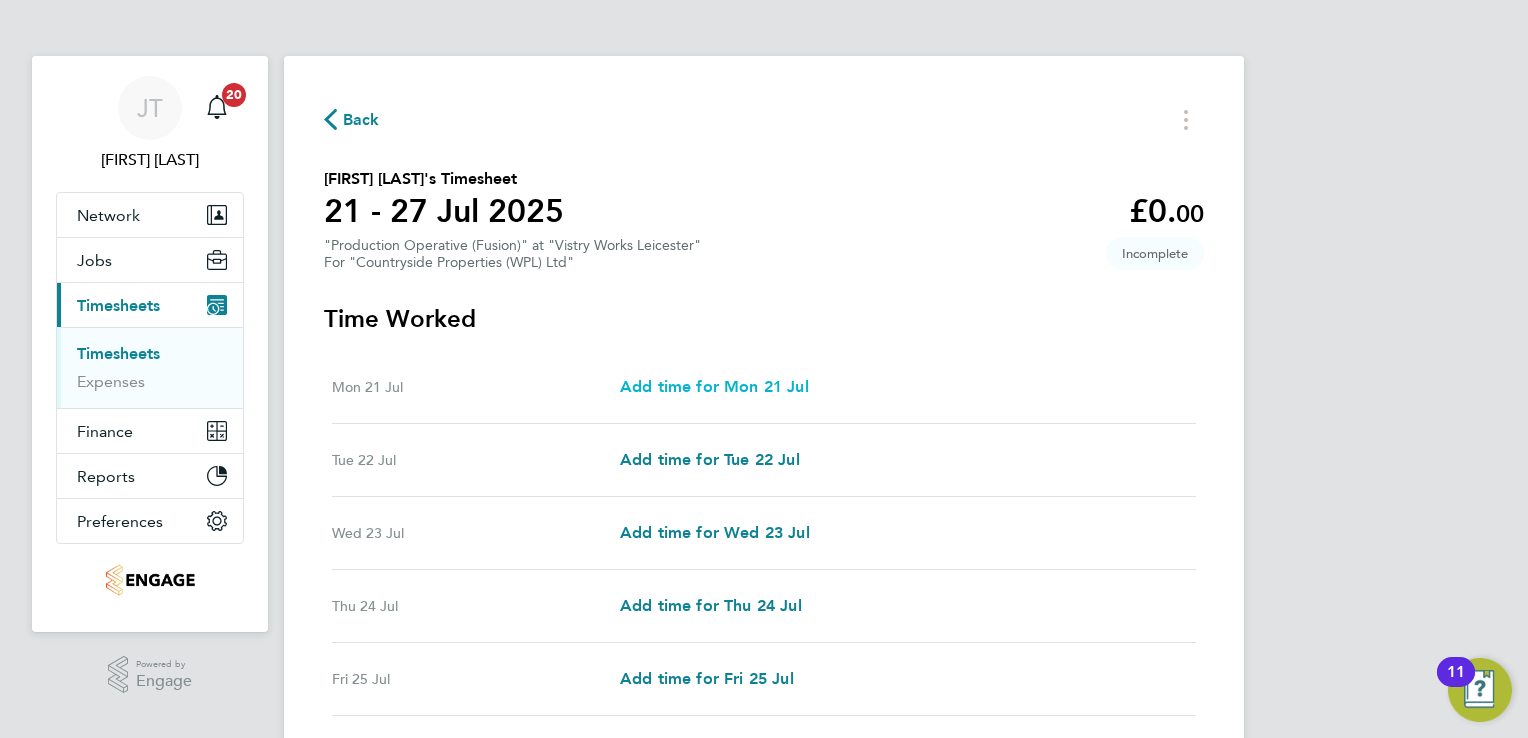 click on "Add time for Mon 21 Jul" at bounding box center (714, 386) 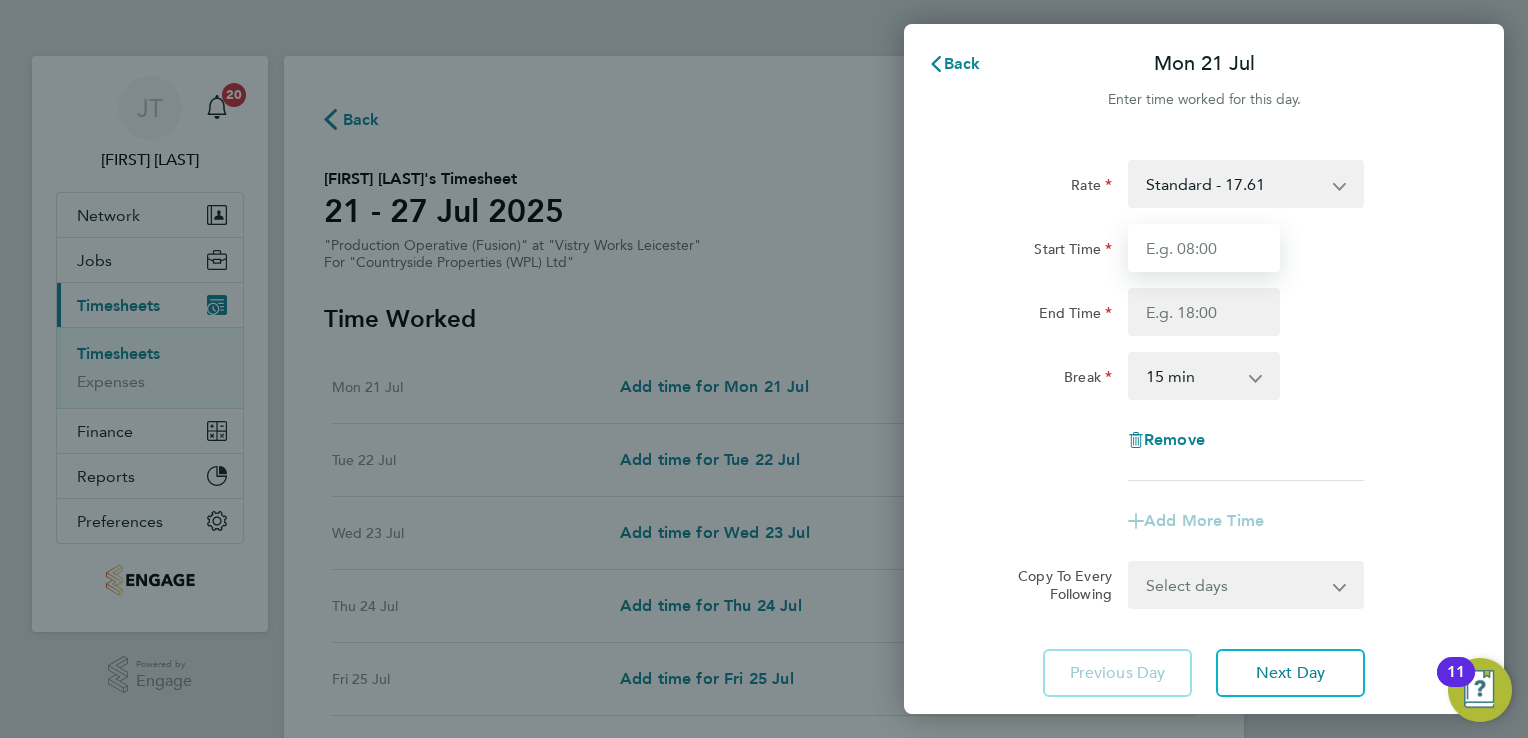 click on "Start Time" at bounding box center [1204, 248] 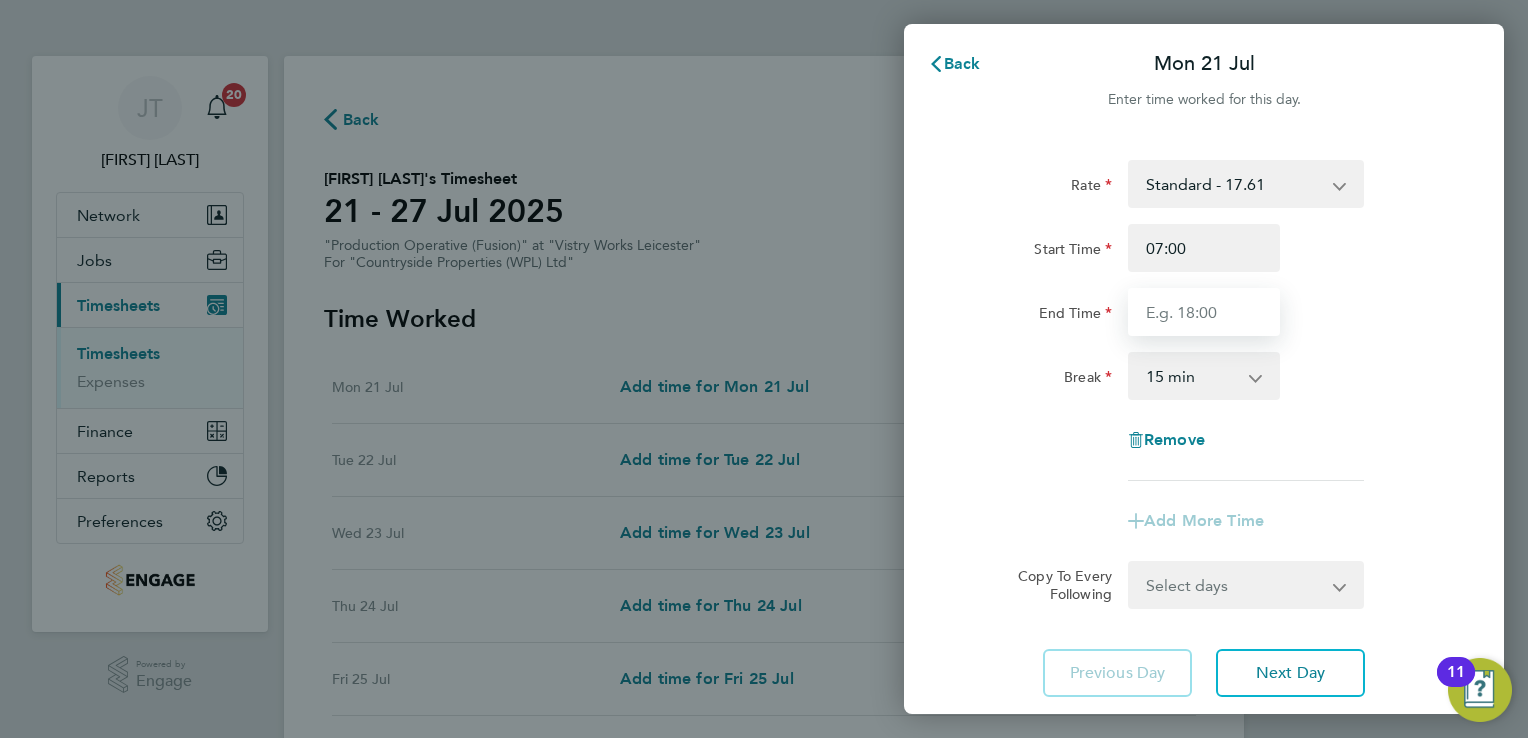 type on "15:00" 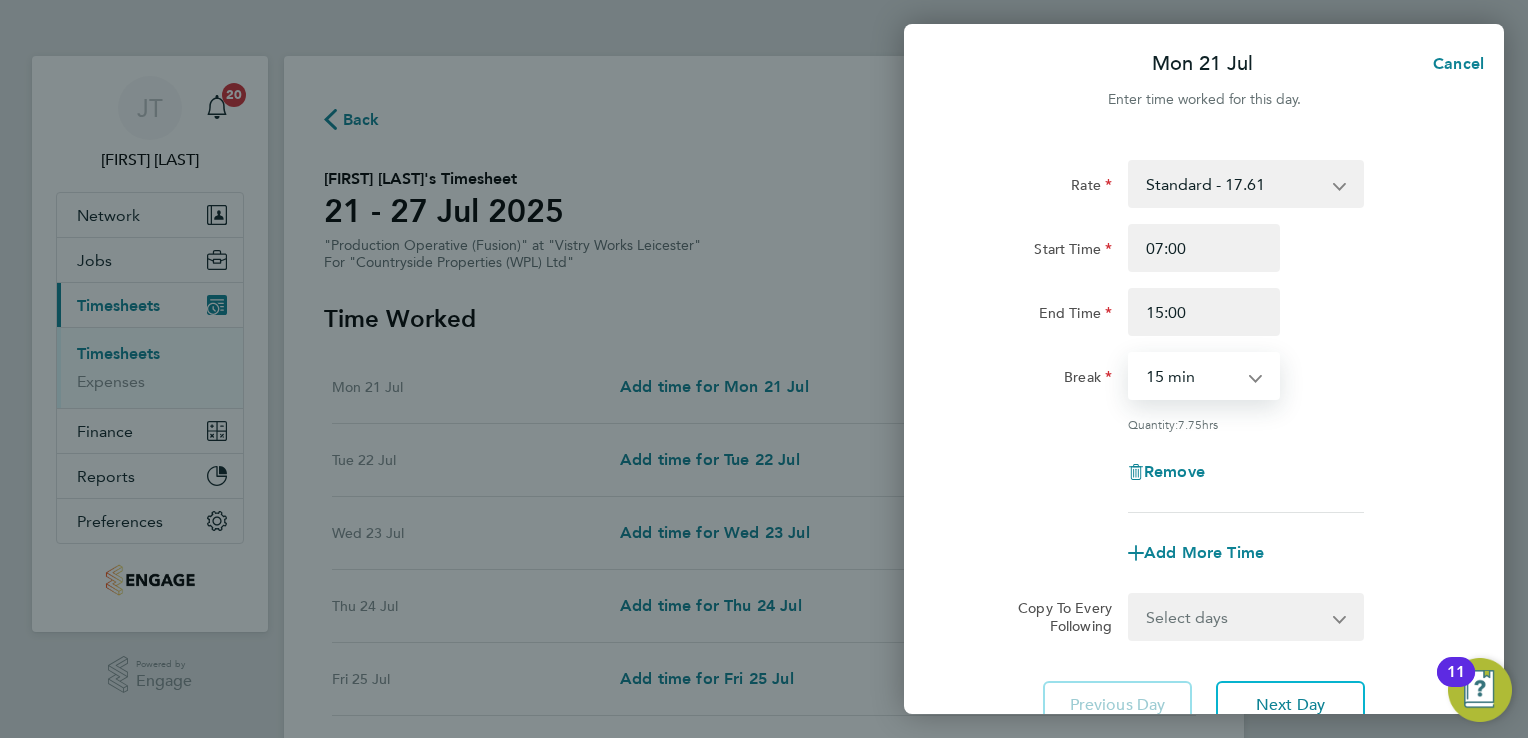 click on "0 min   15 min   30 min   45 min   60 min   75 min   90 min" at bounding box center (1192, 376) 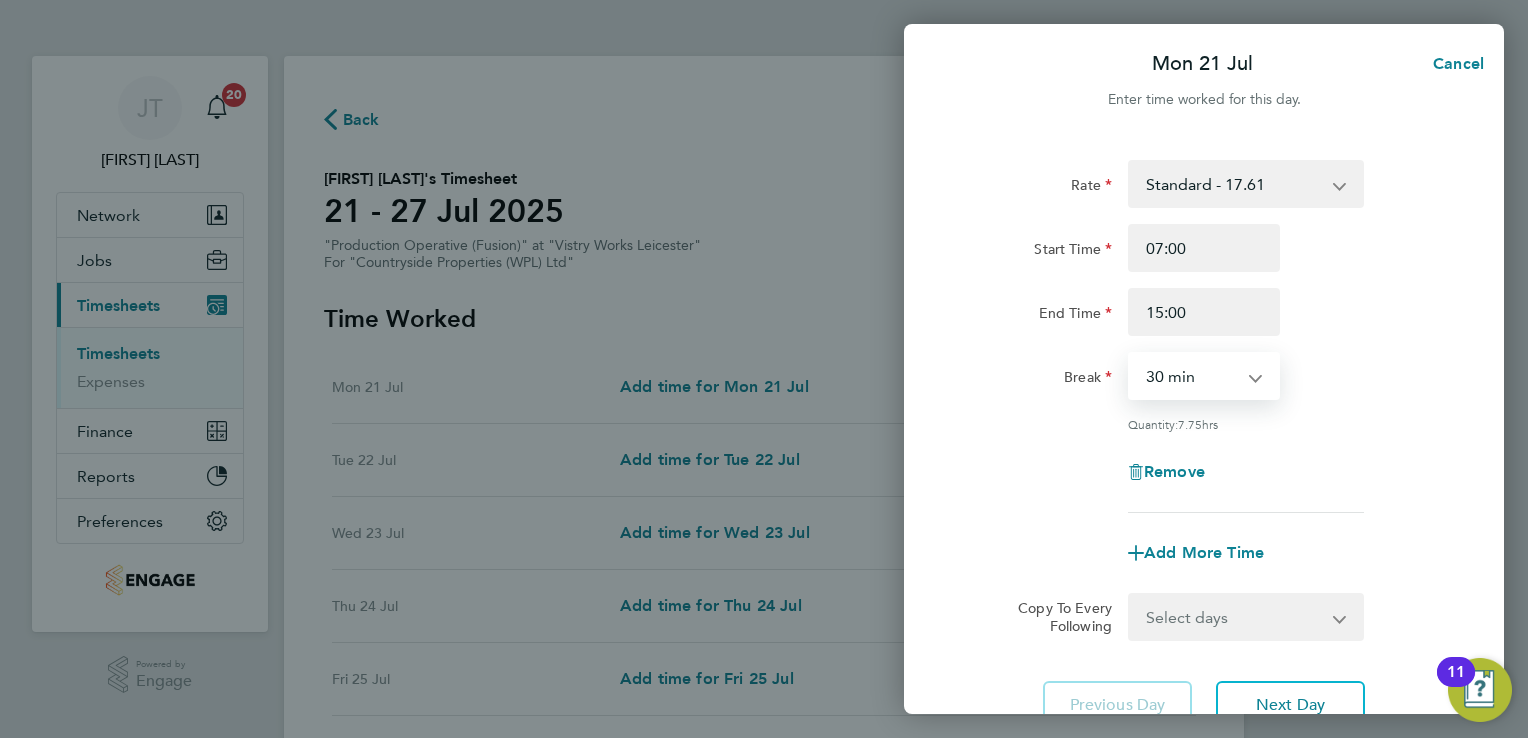 click on "0 min   15 min   30 min   45 min   60 min   75 min   90 min" at bounding box center (1192, 376) 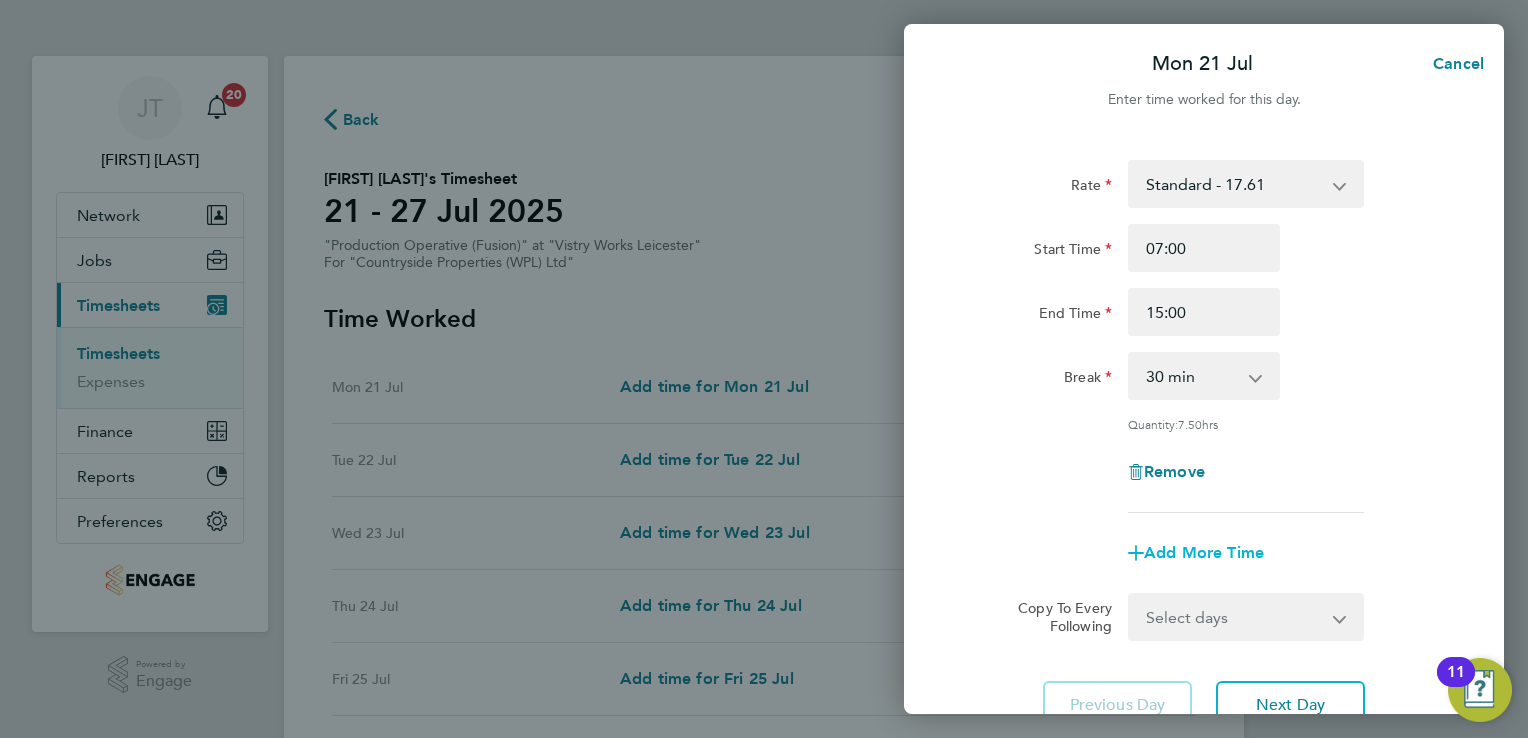 click on "Add More Time" 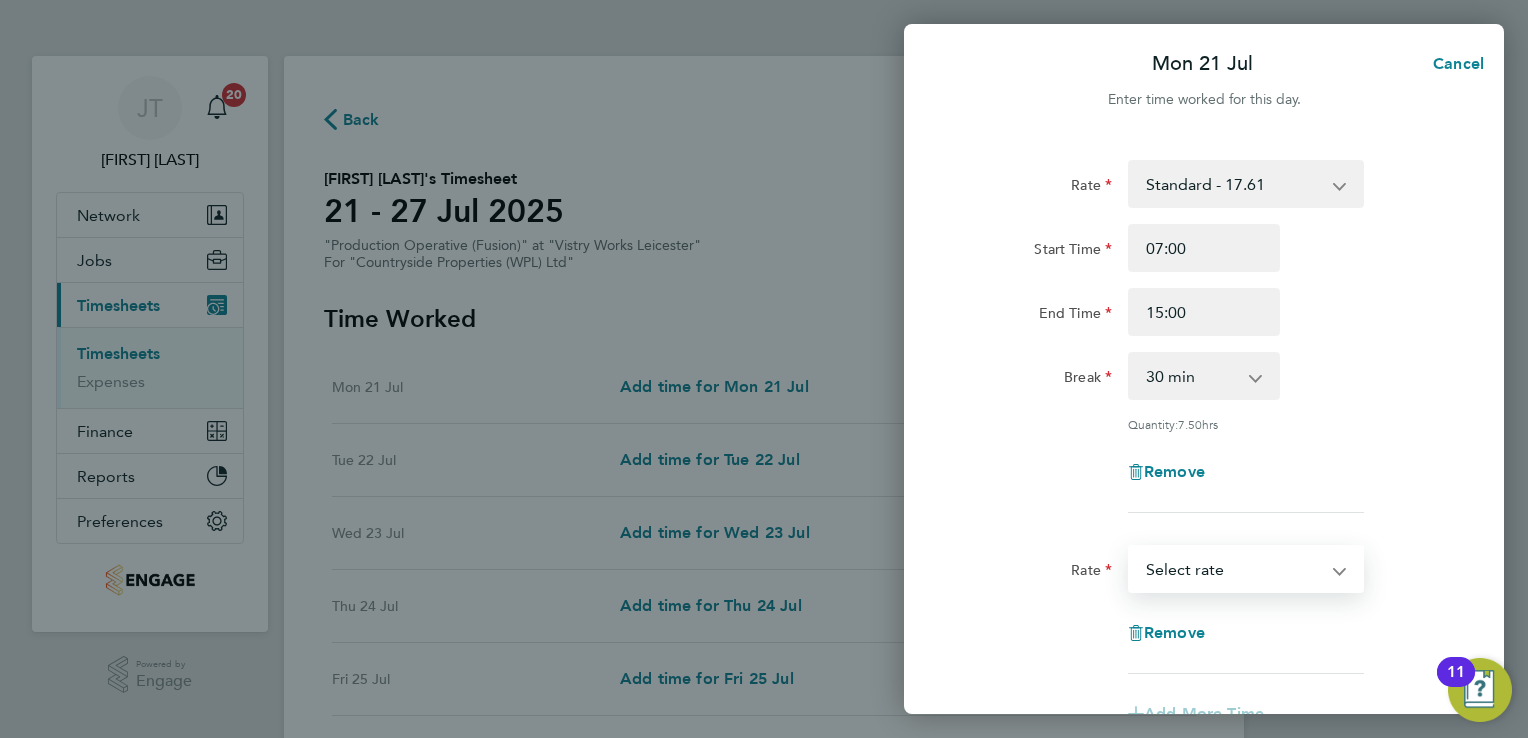 click on "Standard - 17.61 OT2 - 35.22 OT 1 - 26.42 Select rate" at bounding box center (1234, 569) 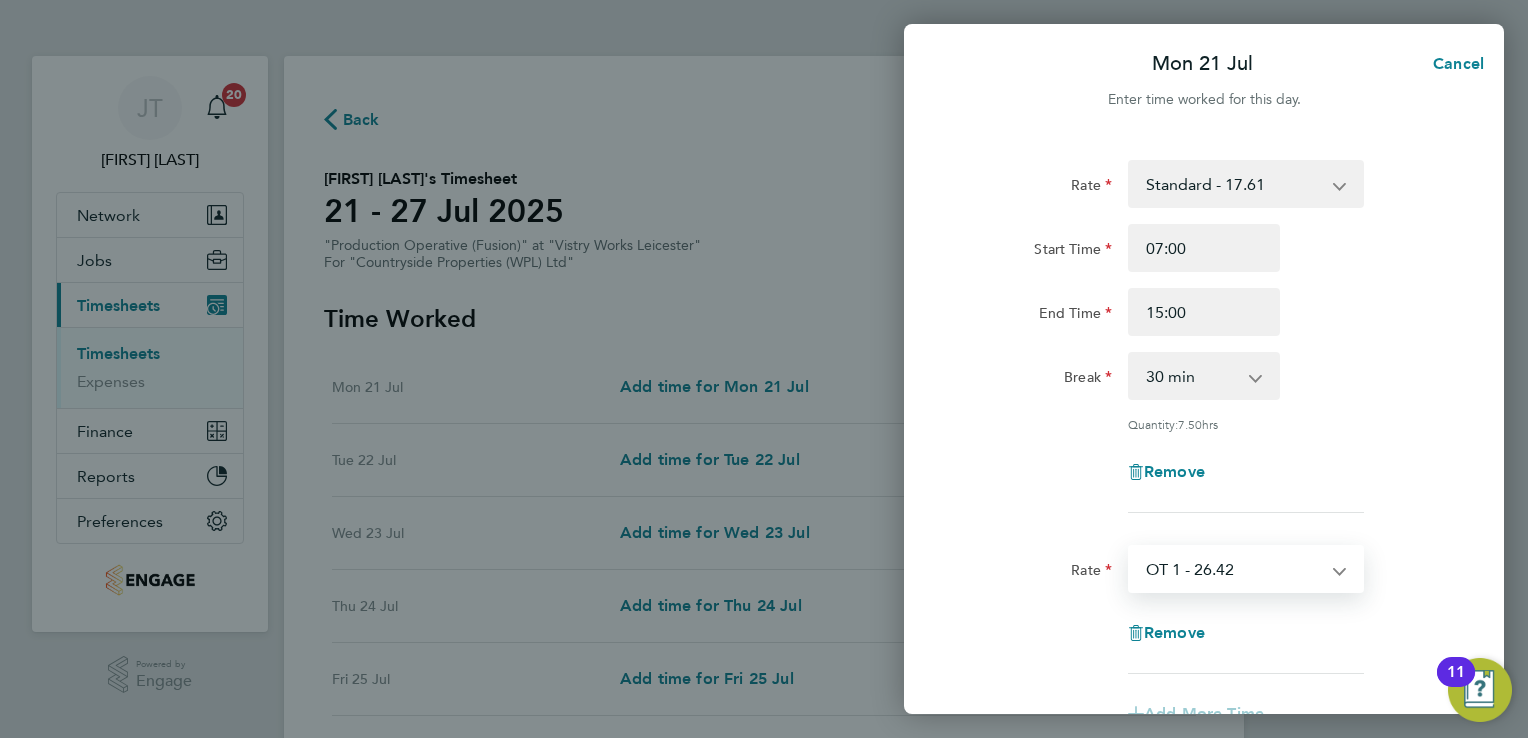 select on "15" 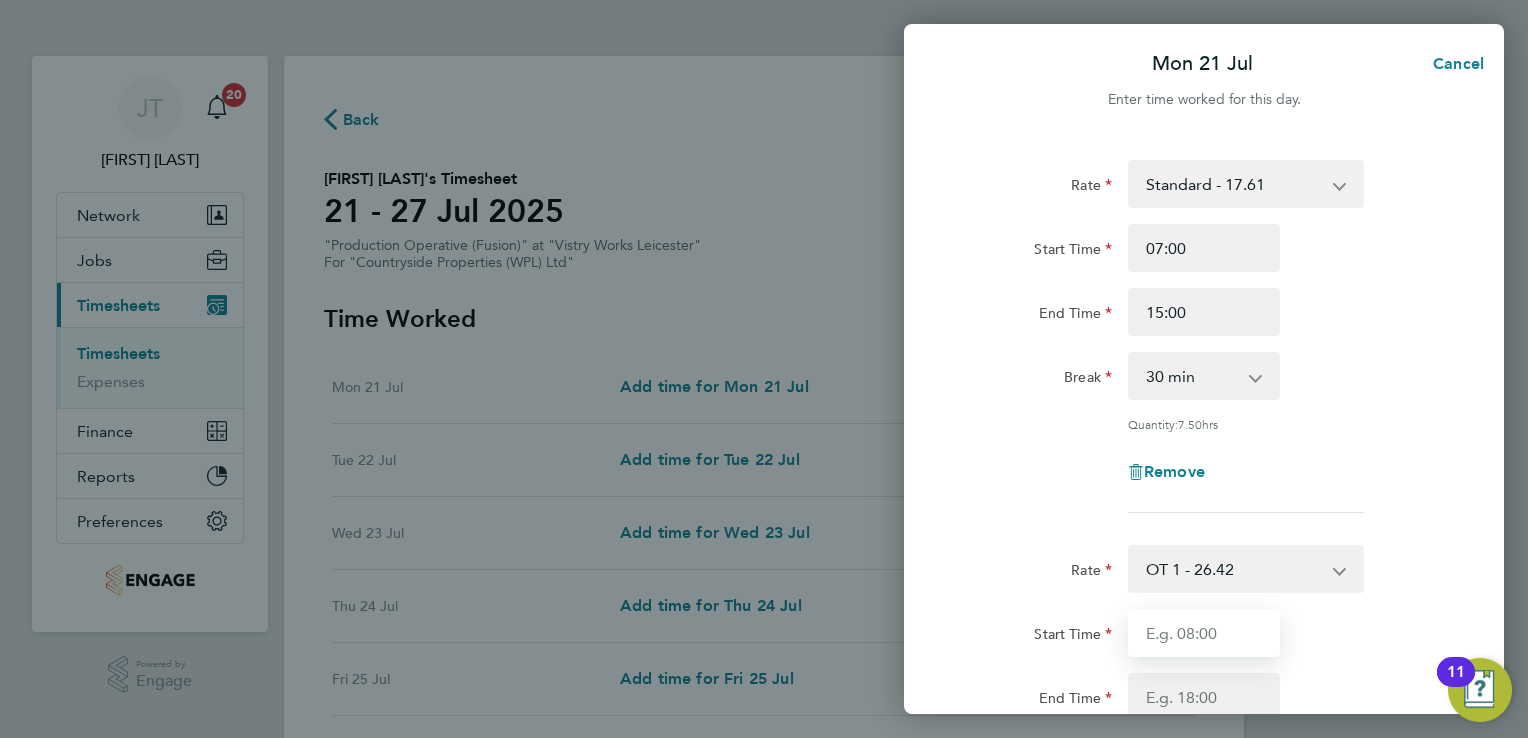 click on "Start Time" at bounding box center [1204, 633] 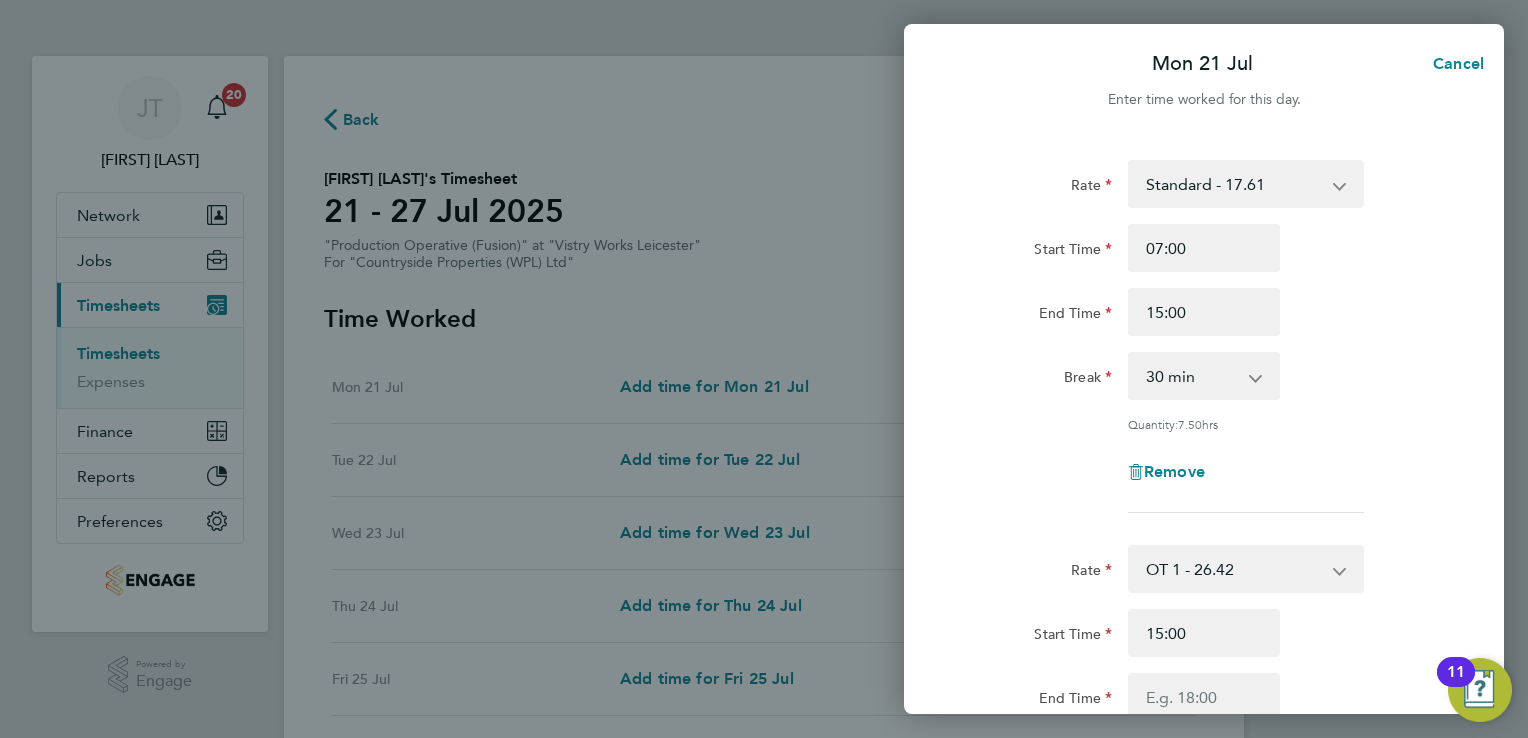 click on "Remove" 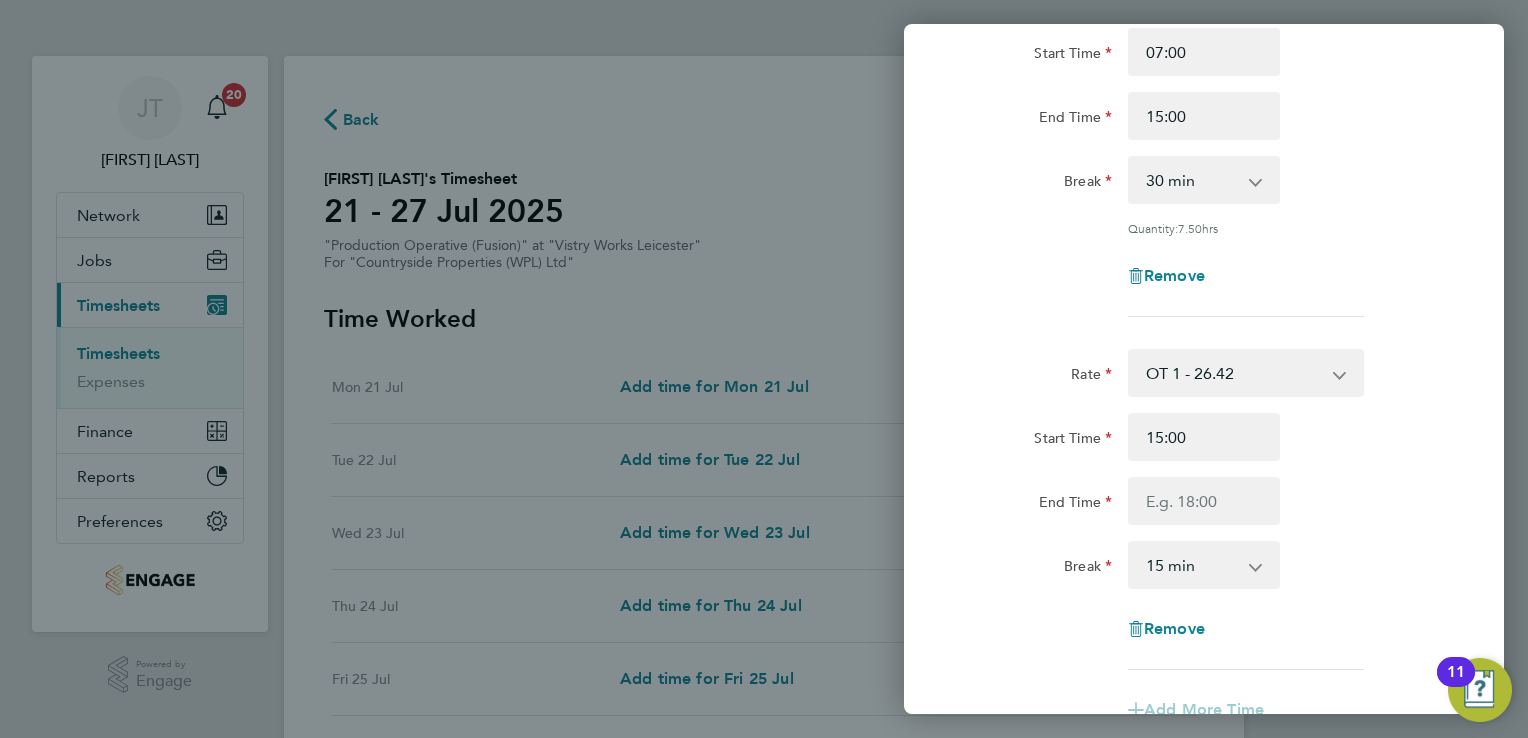 scroll, scrollTop: 280, scrollLeft: 0, axis: vertical 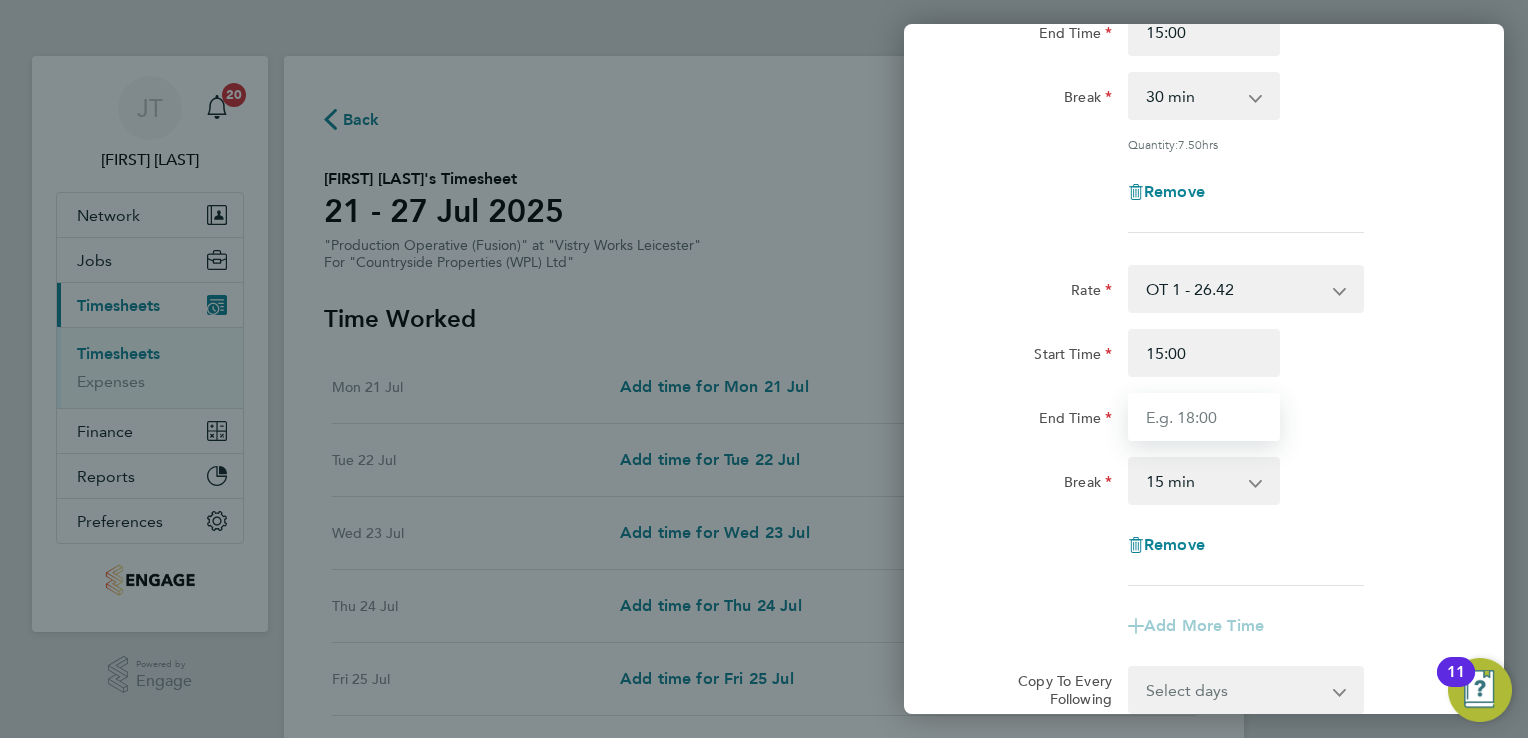 click on "End Time" at bounding box center (1204, 417) 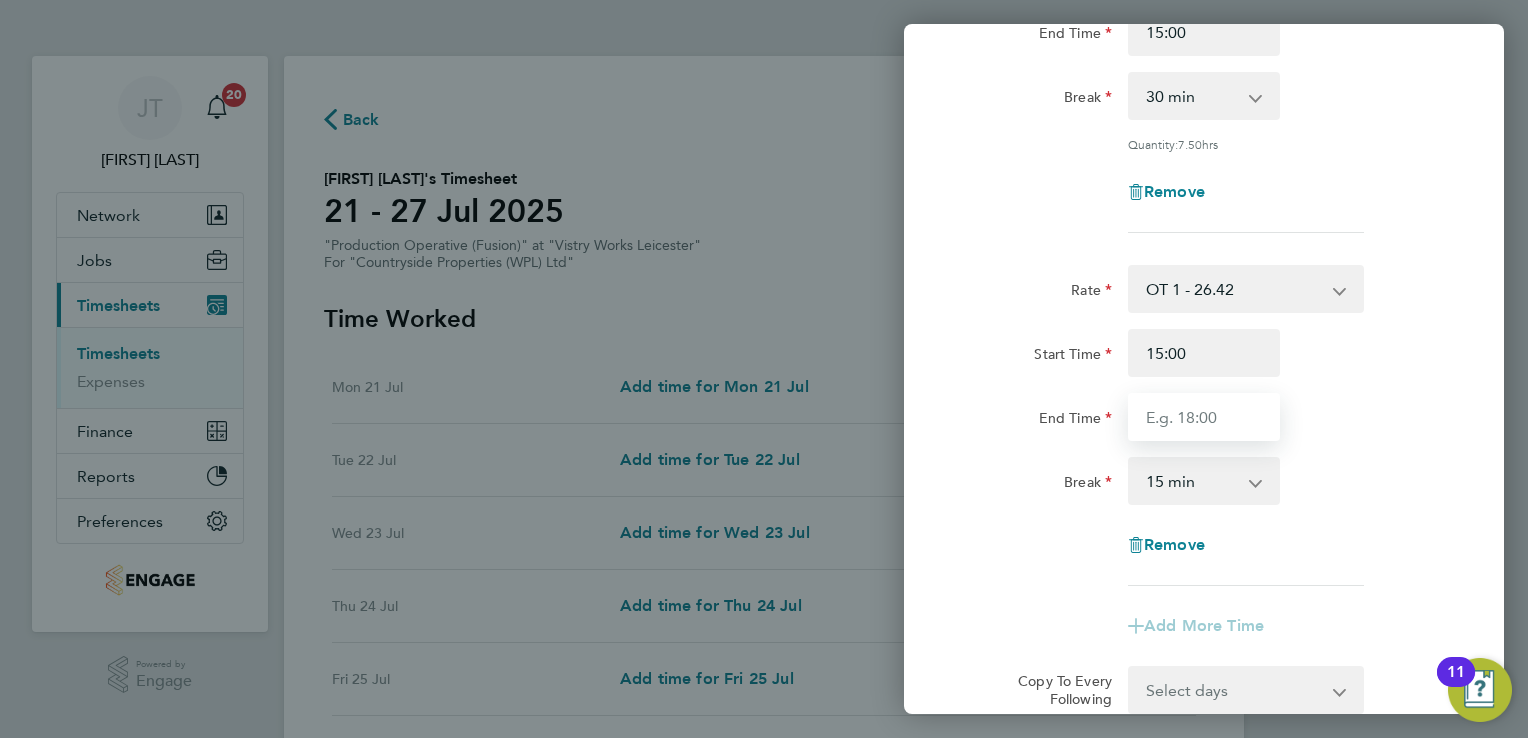 type on "16:00" 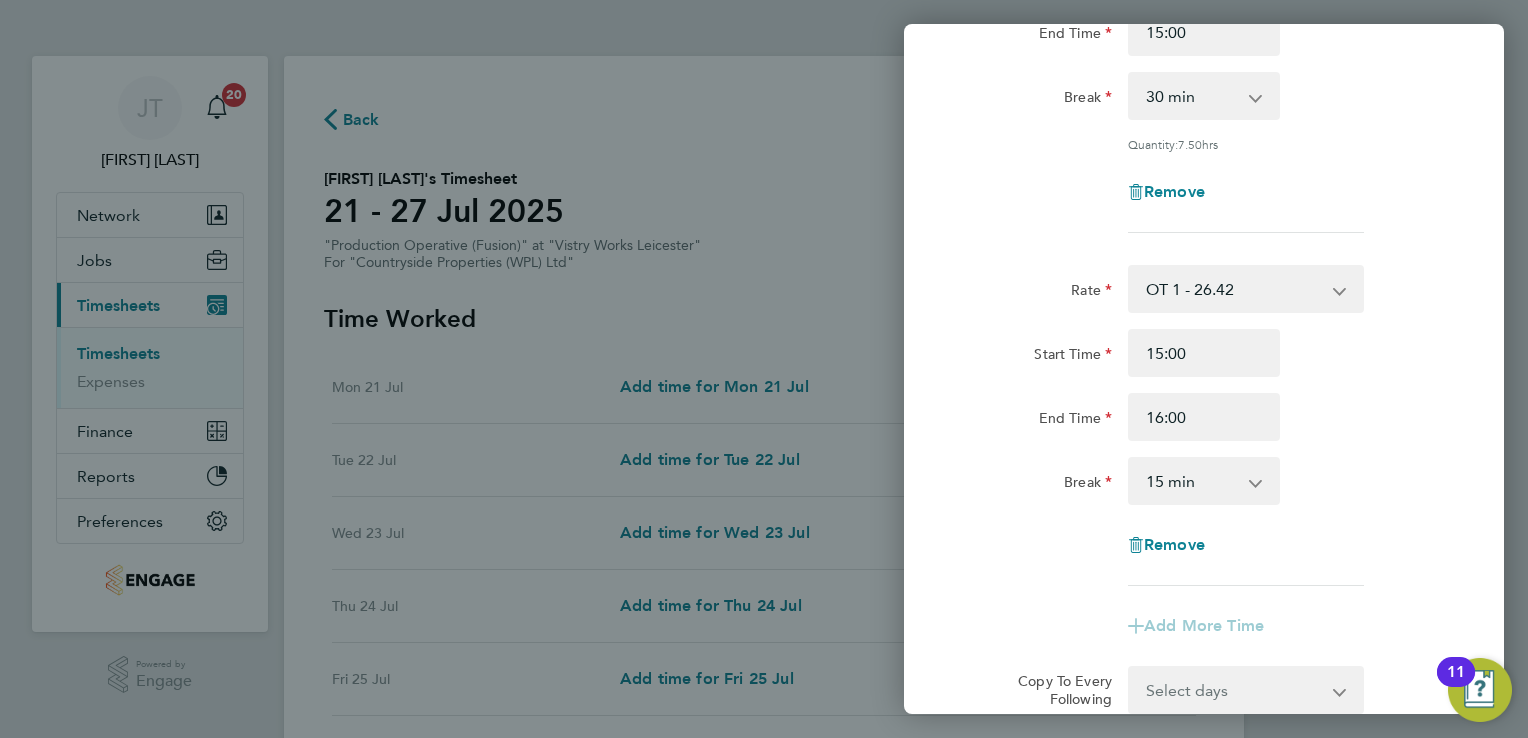click on "0 min   15 min   30 min   45 min   60 min   75 min   90 min" at bounding box center (1192, 481) 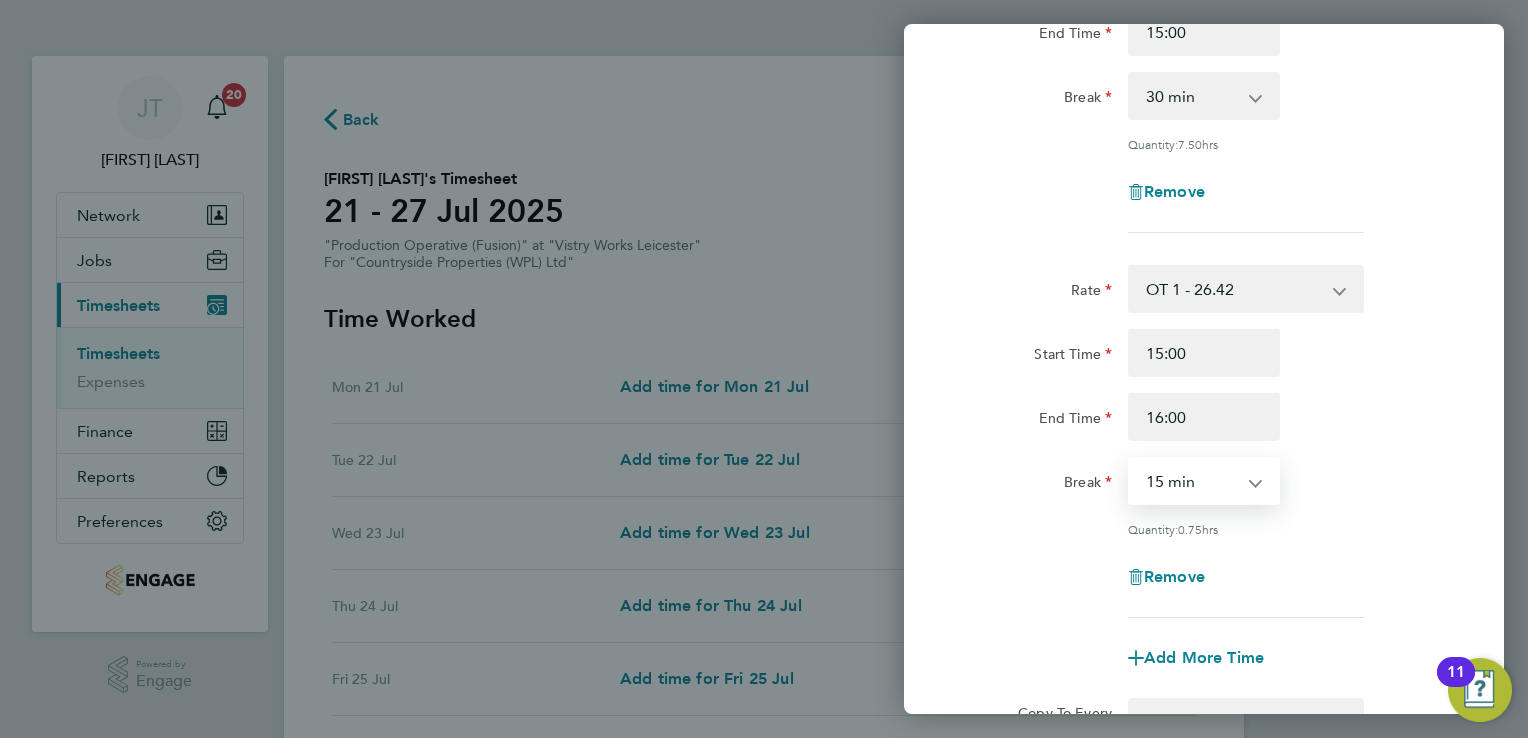 select on "0" 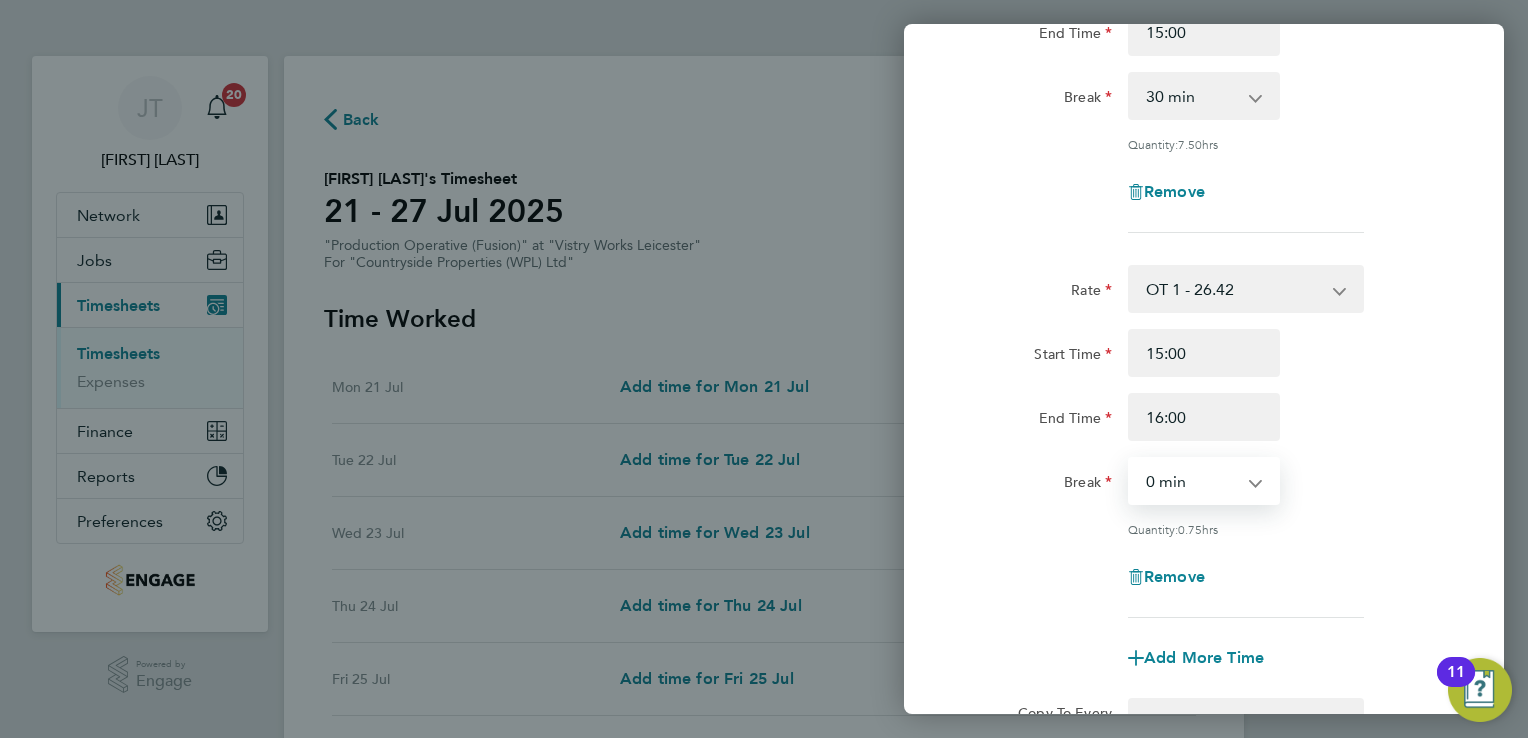 click on "0 min 15 min 30 min 45 min" at bounding box center [1192, 481] 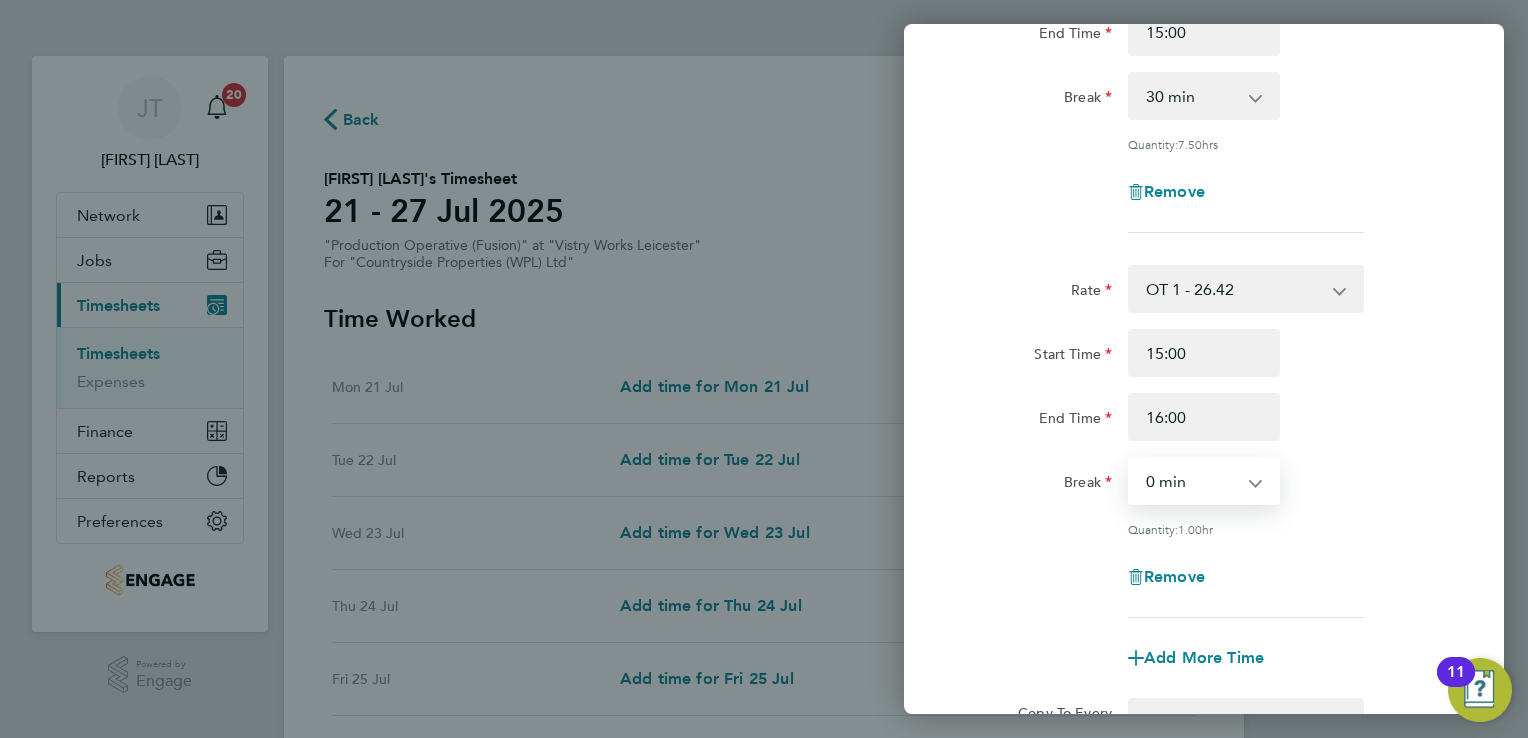 click on "Break 0 min 15 min 30 min 45 min" 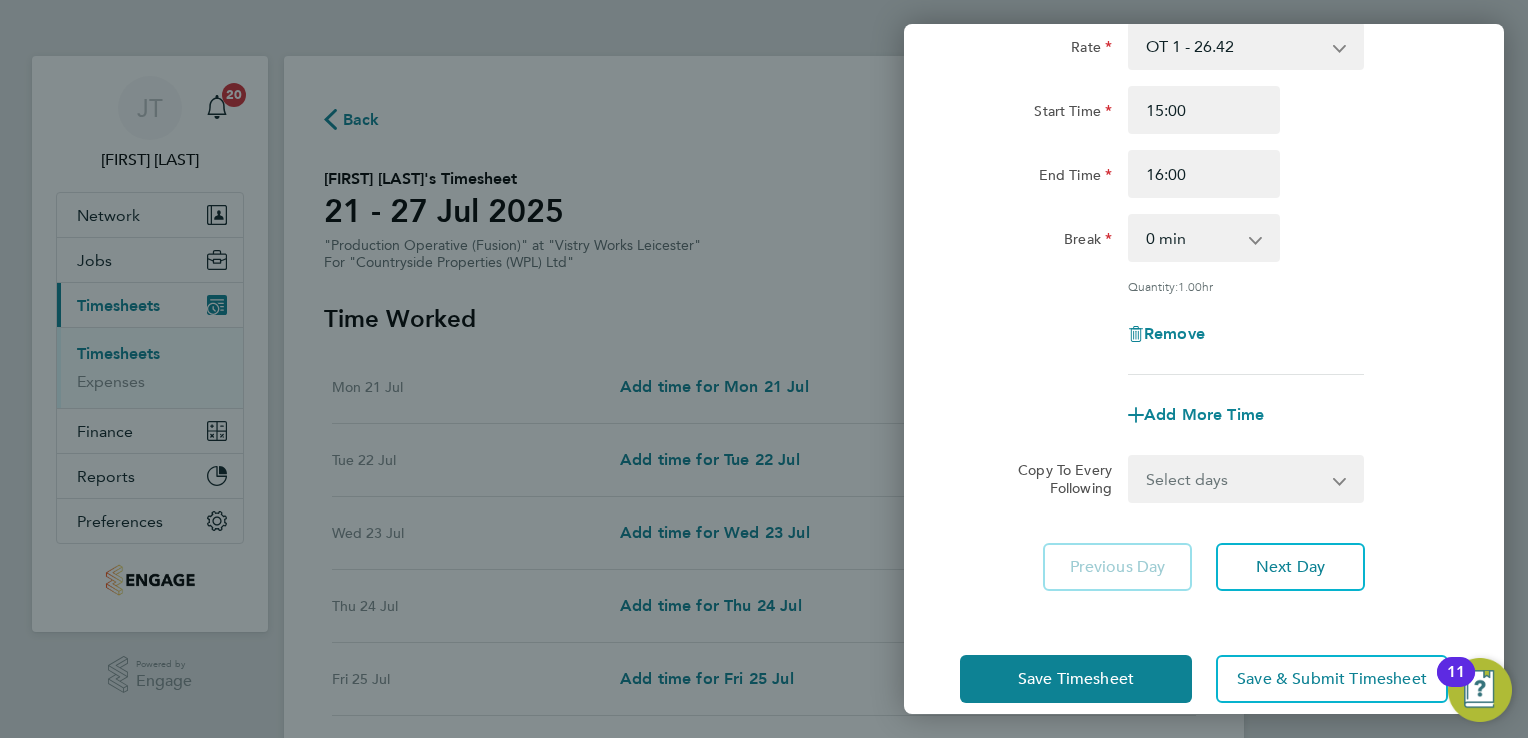 scroll, scrollTop: 545, scrollLeft: 0, axis: vertical 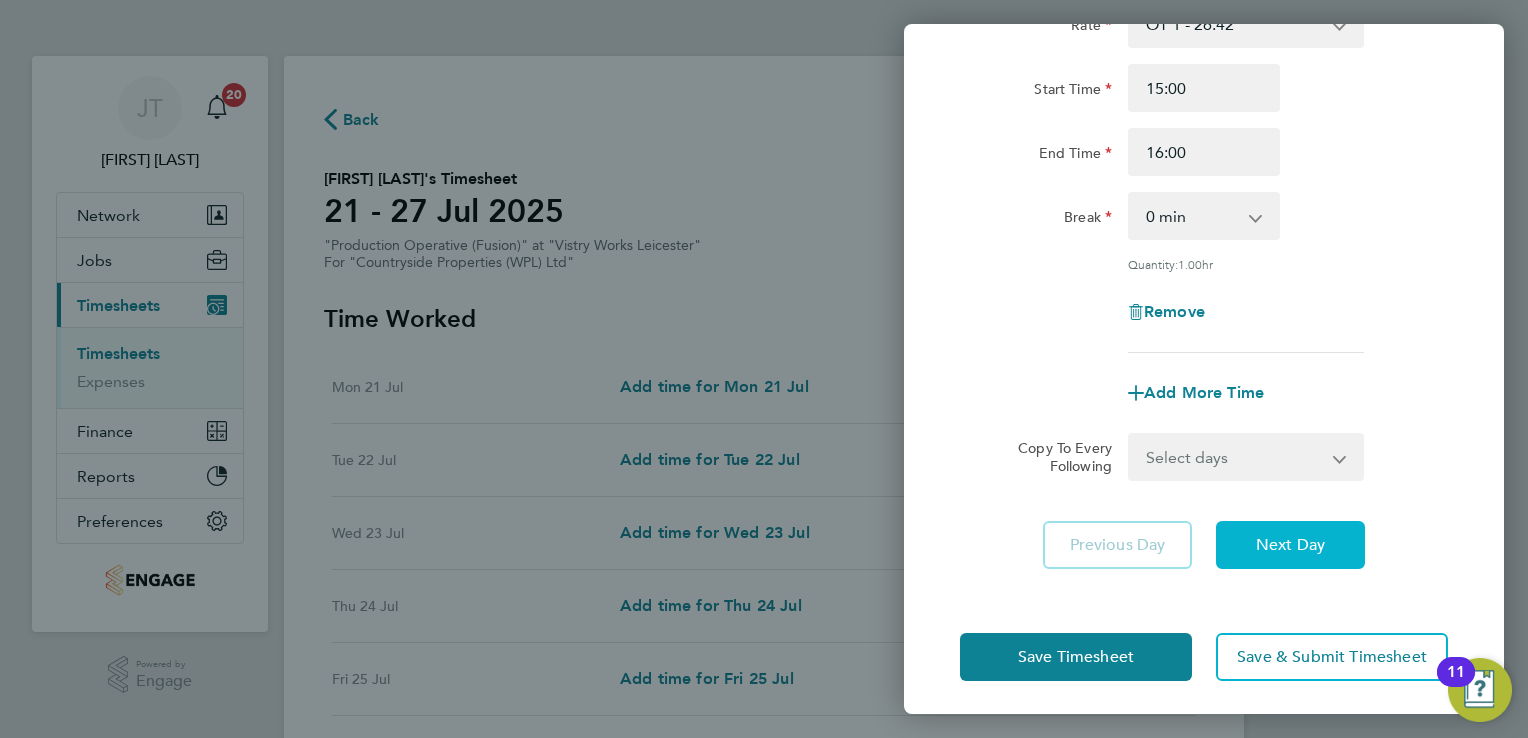 click on "Next Day" 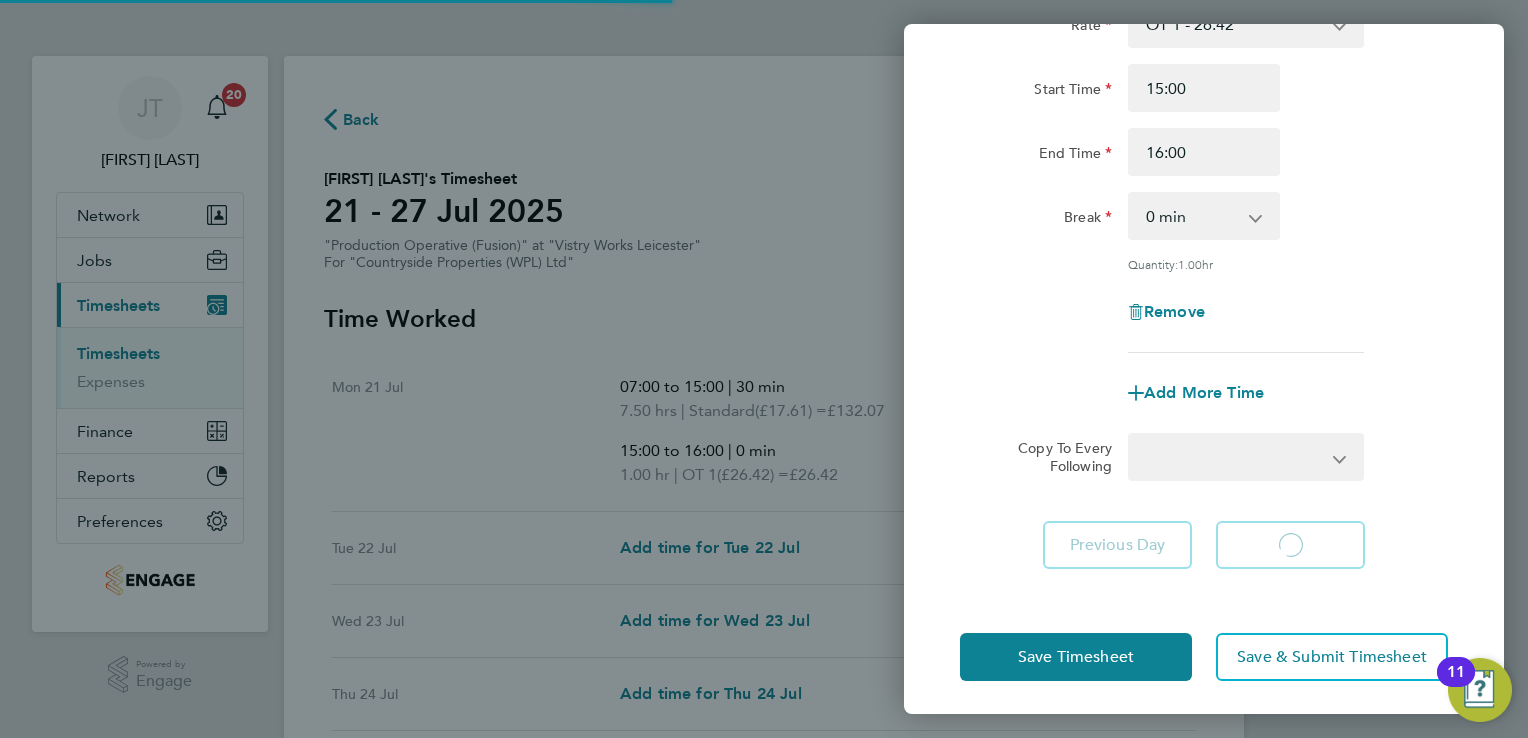 select on "15" 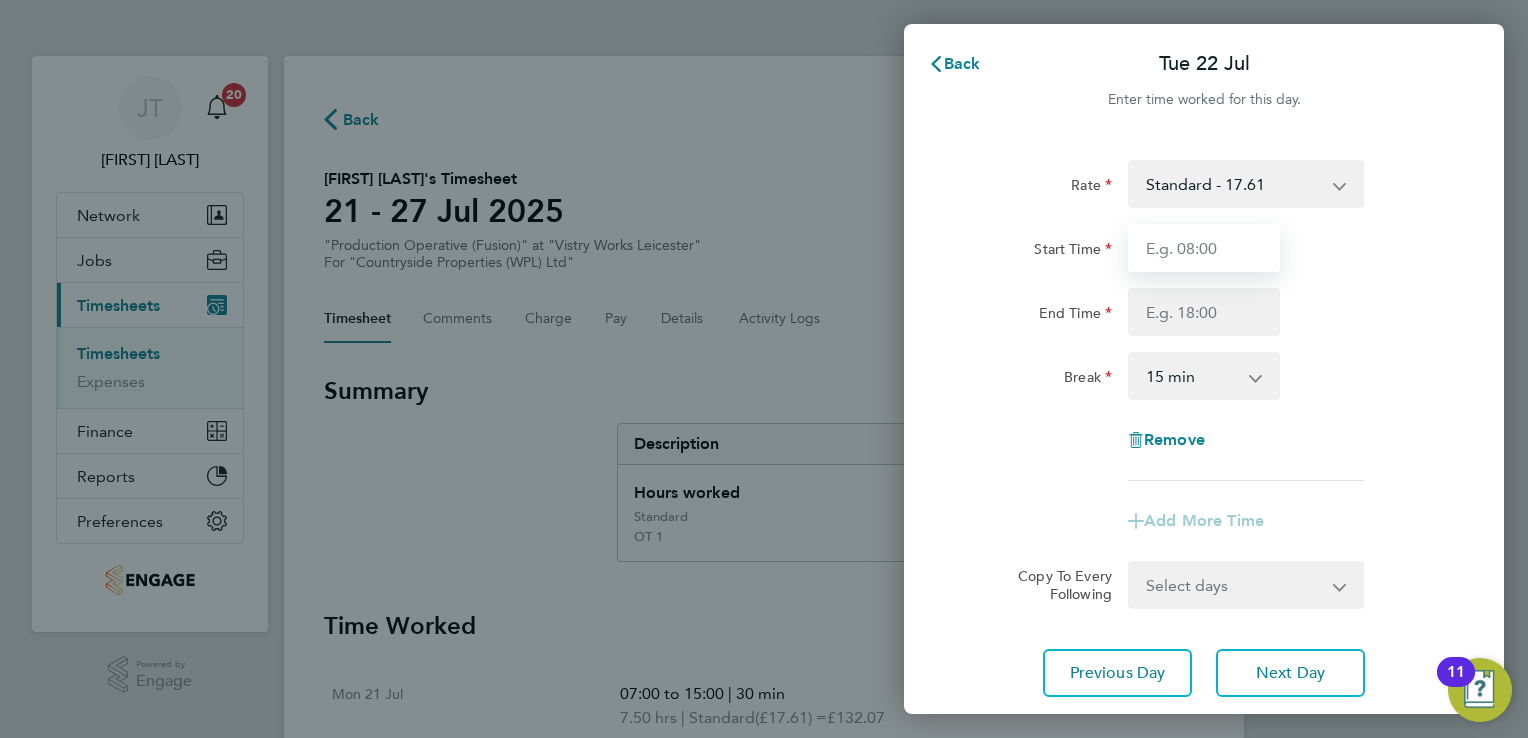 click on "Start Time" at bounding box center [1204, 248] 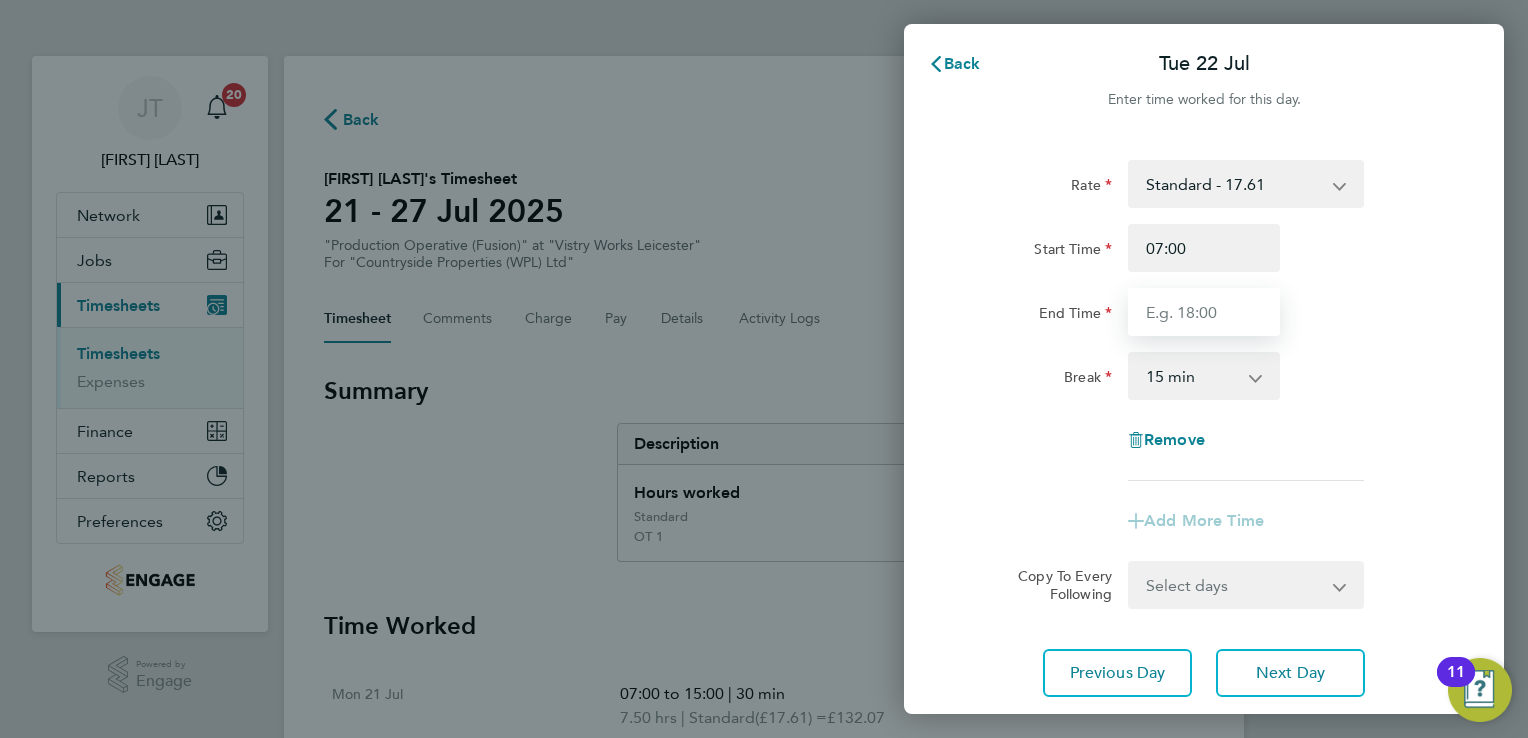 type on "15:00" 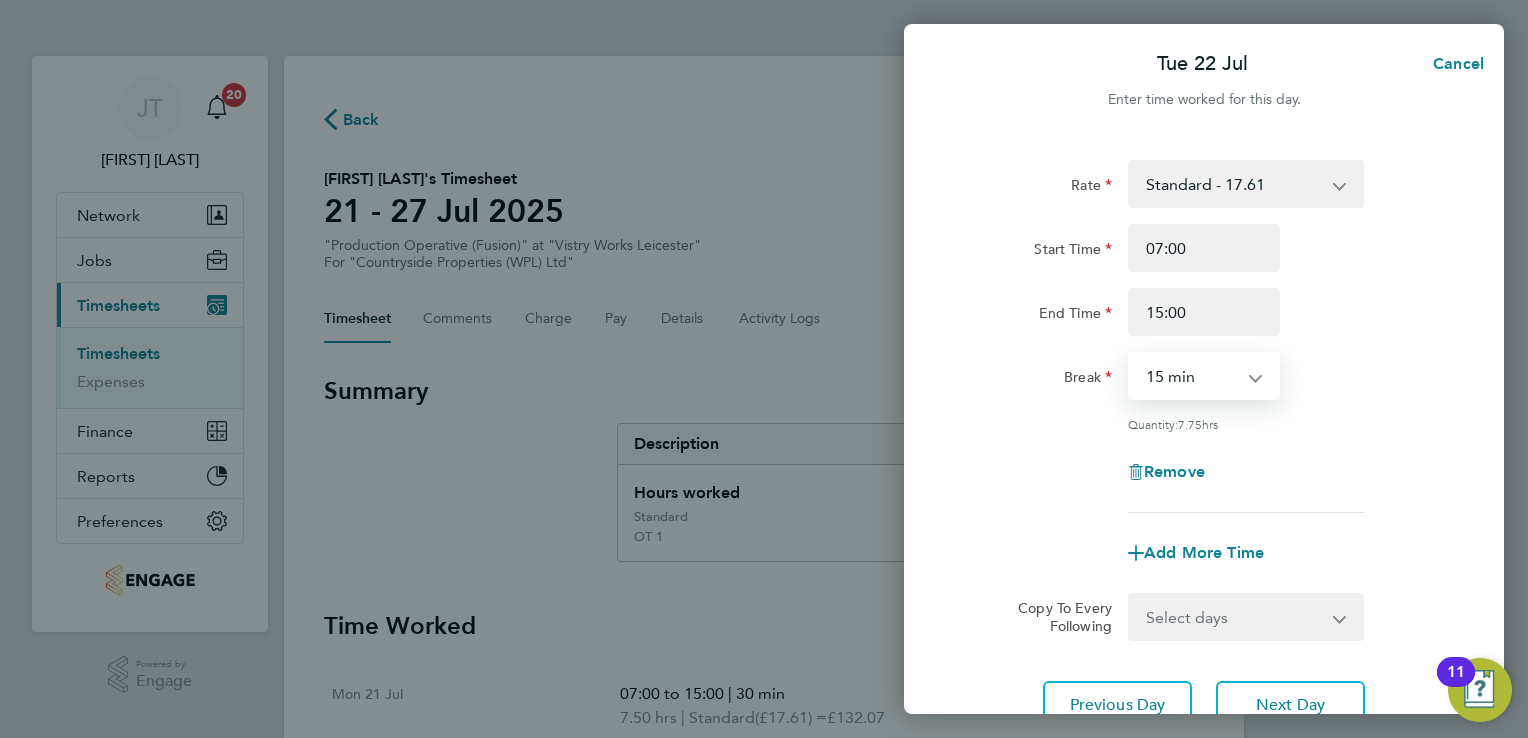 click on "0 min   15 min   30 min   45 min   60 min   75 min   90 min" at bounding box center (1192, 376) 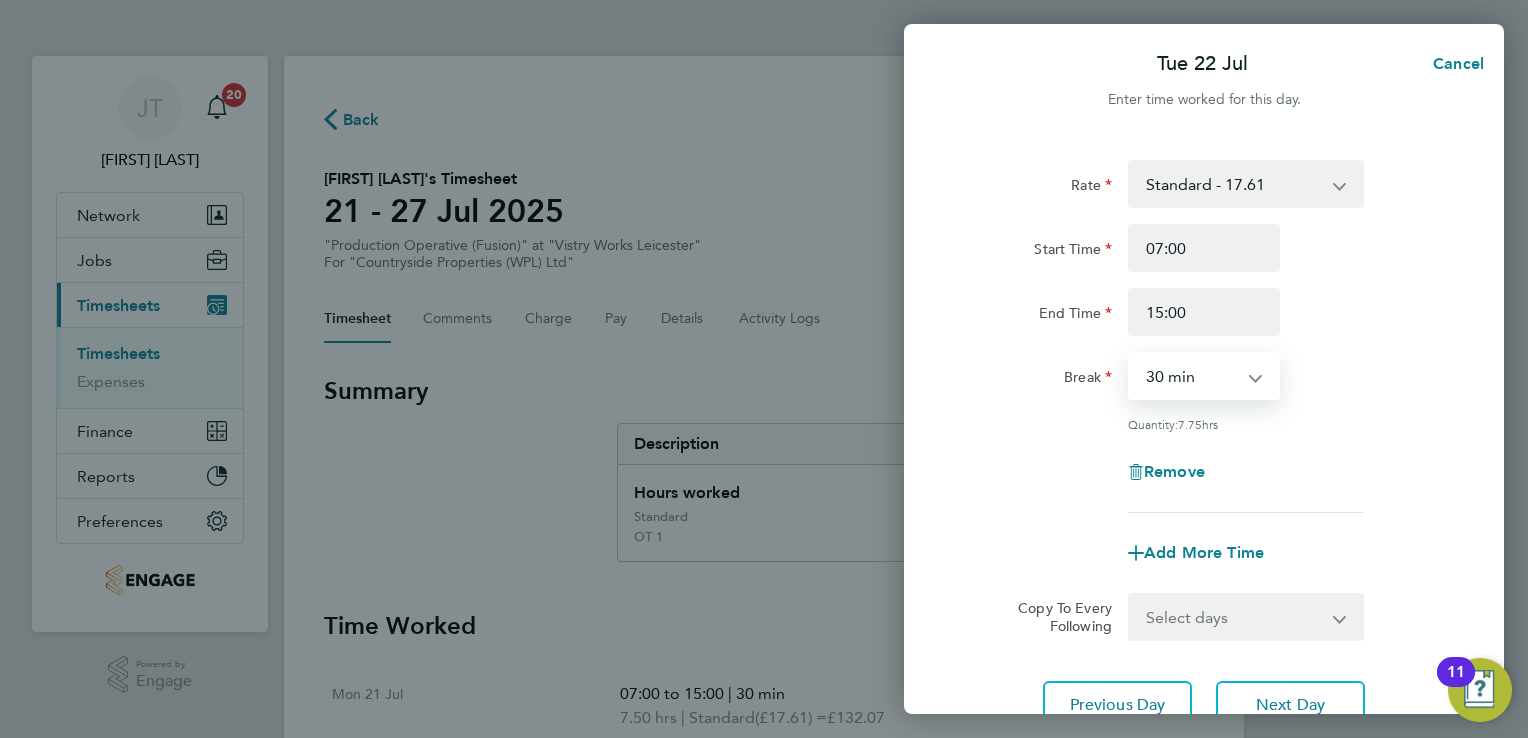 click on "0 min   15 min   30 min   45 min   60 min   75 min   90 min" at bounding box center (1192, 376) 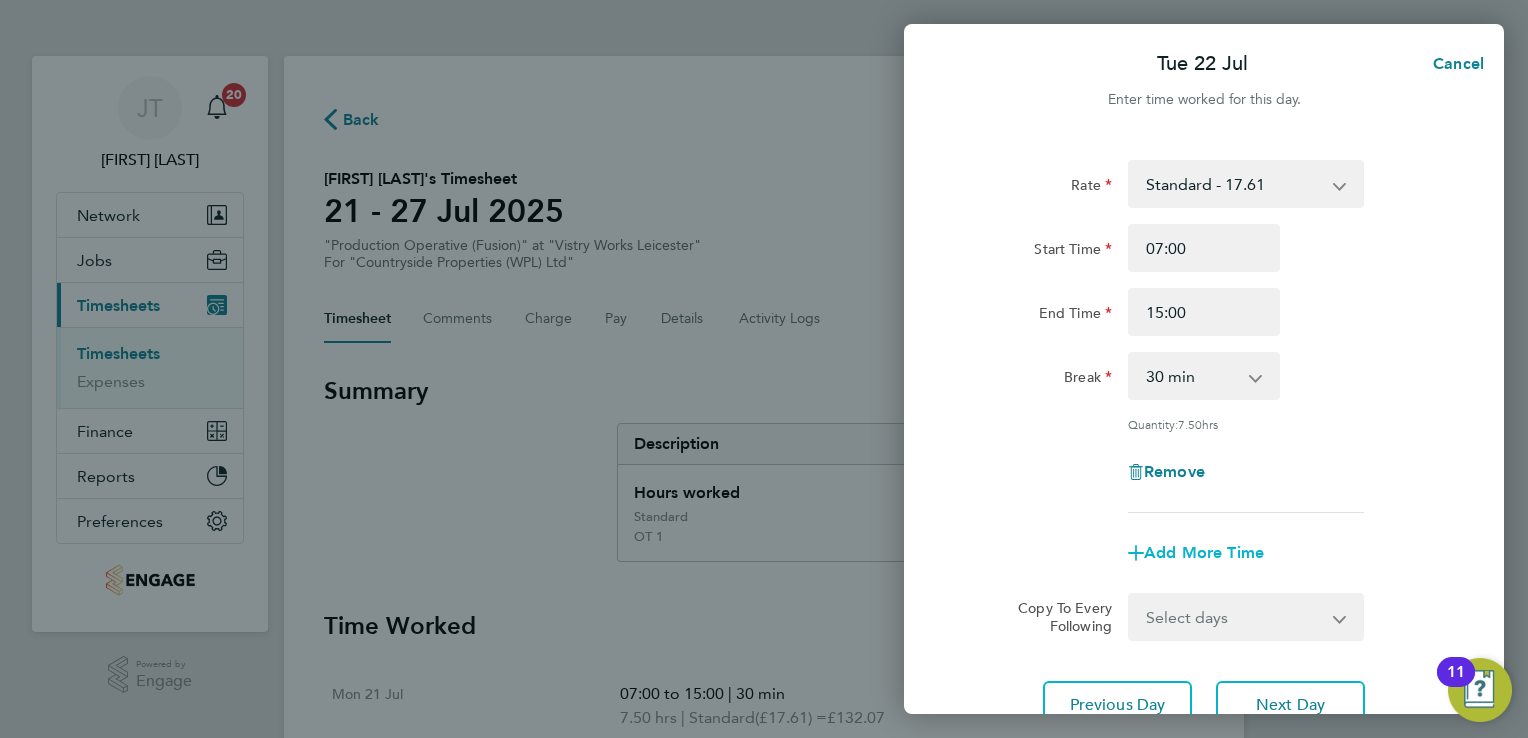 click on "Add More Time" 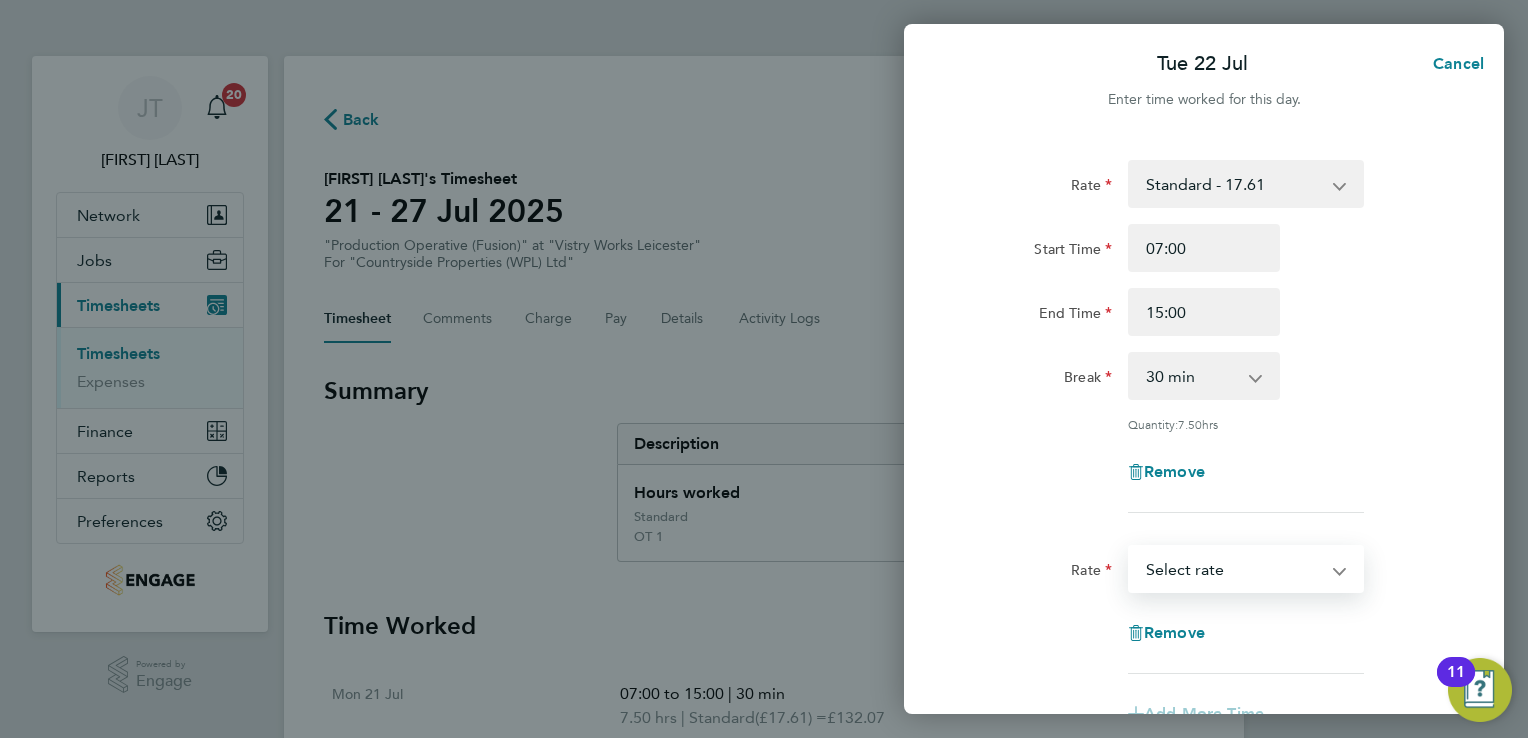 click on "Standard - 17.61 OT2 - 35.22 OT 1 - 26.42 Select rate" at bounding box center [1234, 569] 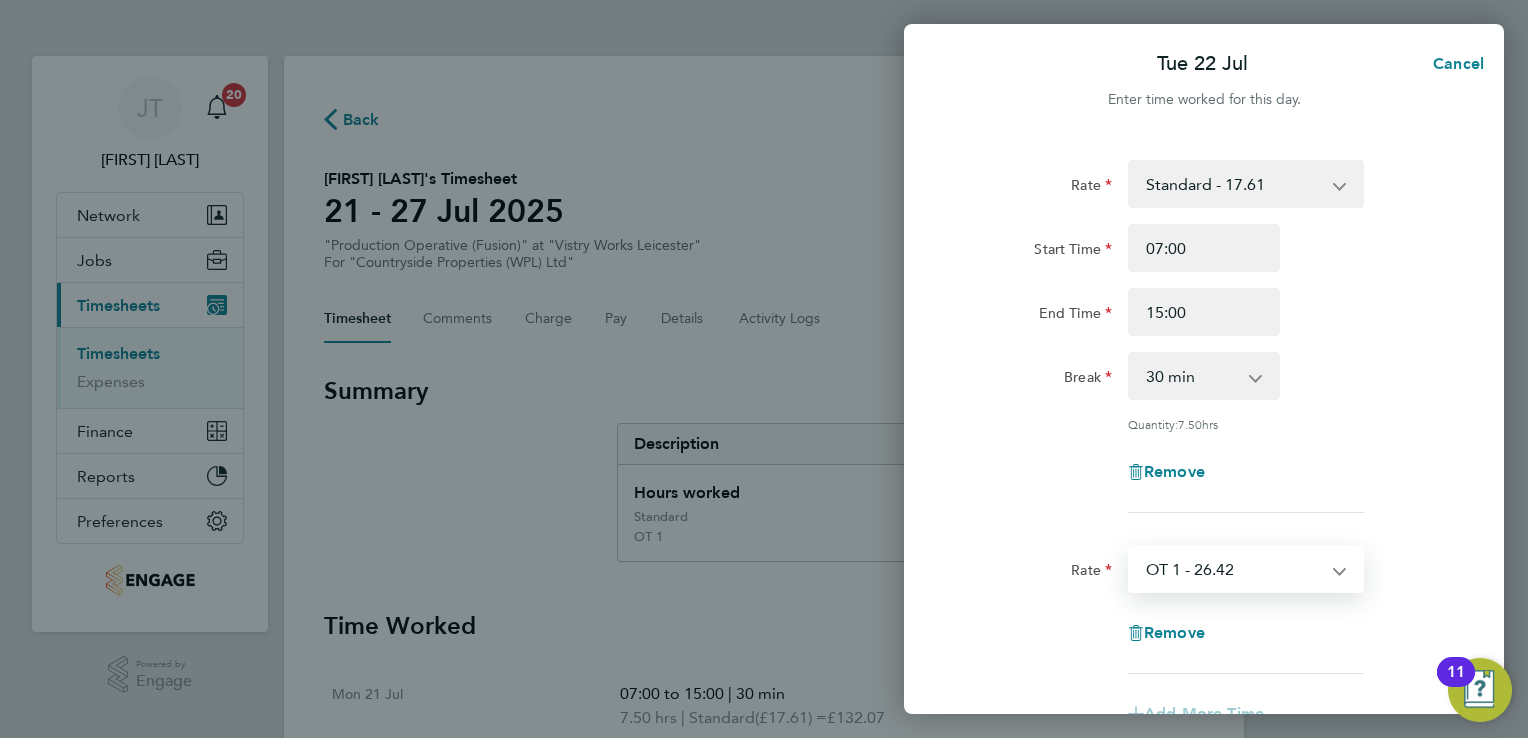 select on "15" 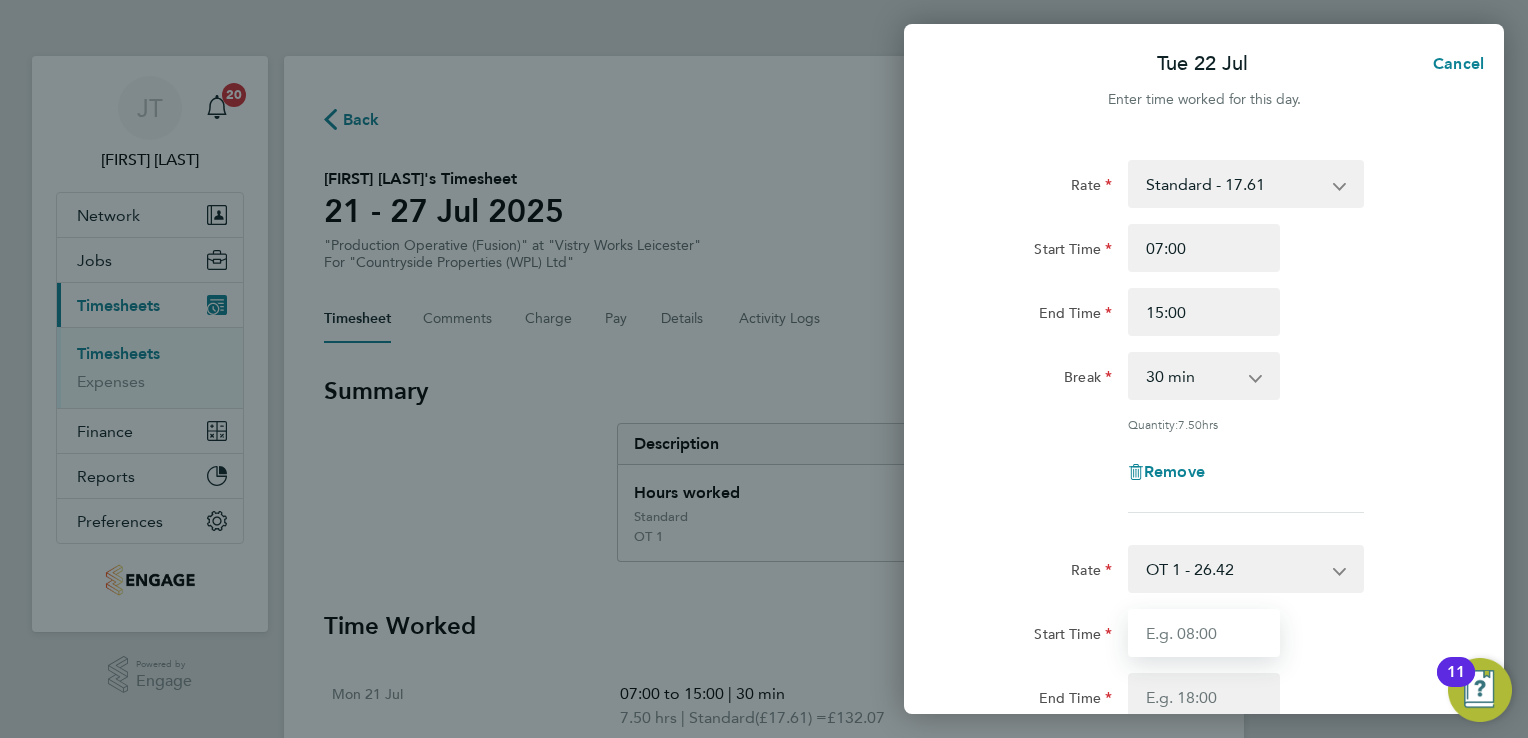 click on "Start Time" at bounding box center [1204, 633] 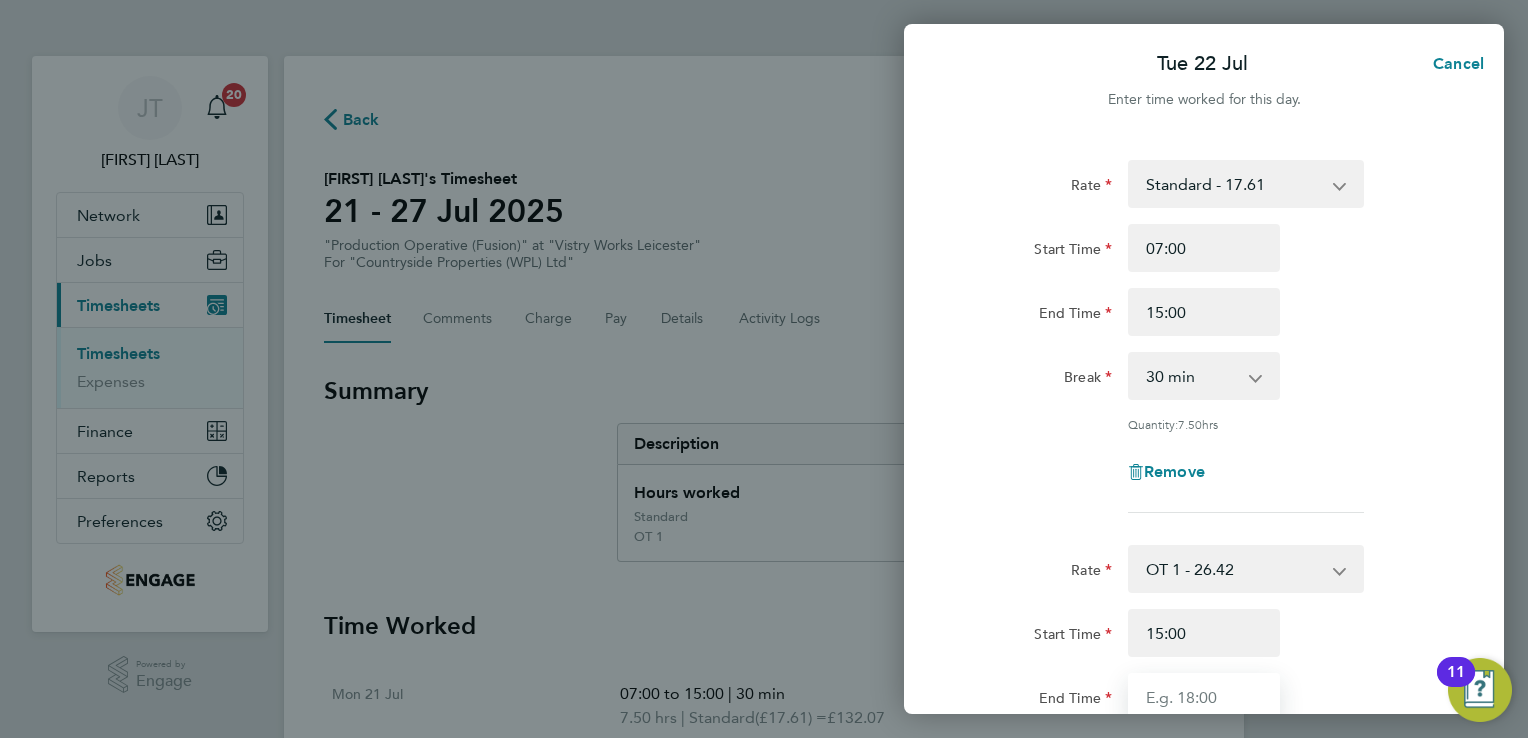 type on "16:00" 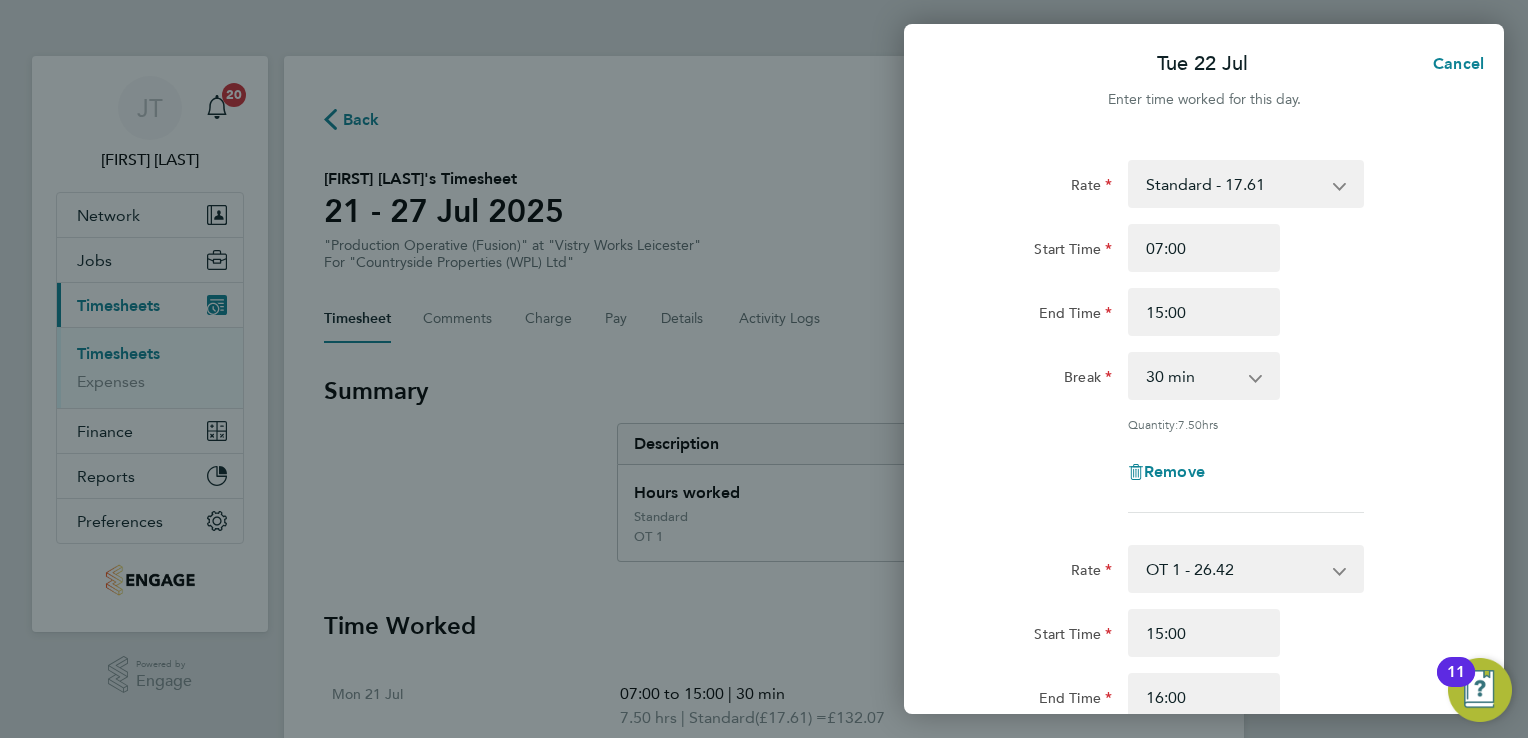 click on "Rate OT 1 - 26.42 Standard - 17.61 OT2 - 35.22" 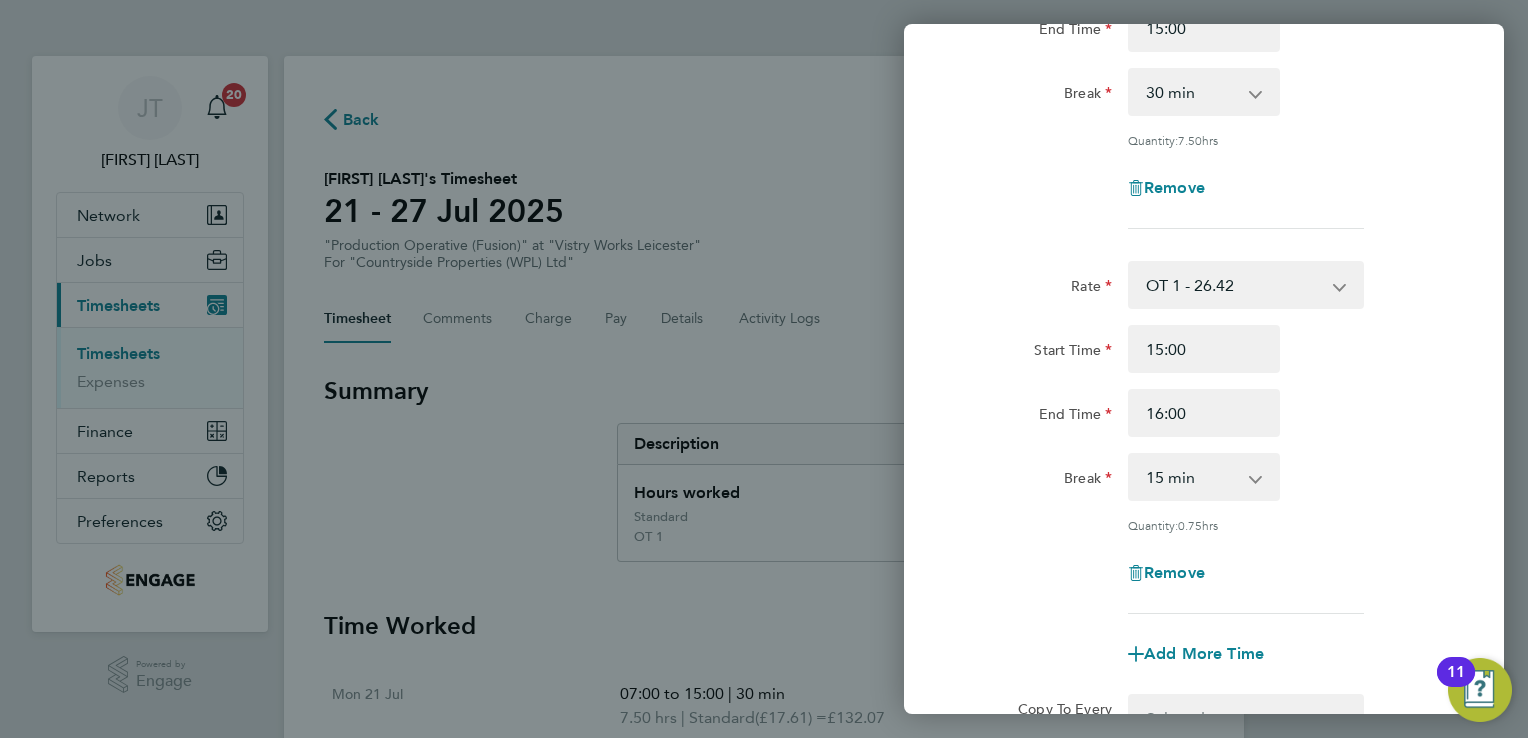 scroll, scrollTop: 320, scrollLeft: 0, axis: vertical 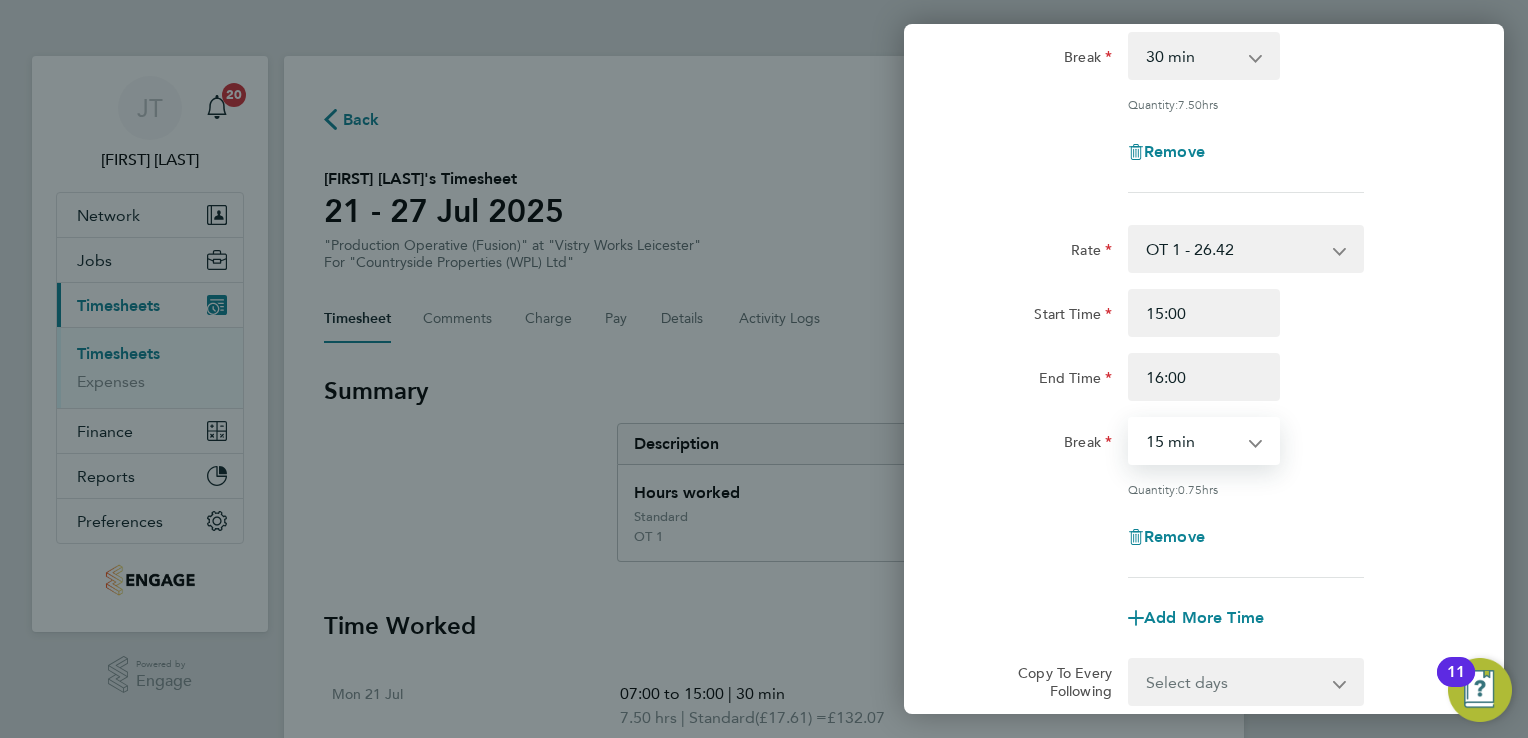 click on "0 min 15 min 30 min 45 min" at bounding box center [1192, 441] 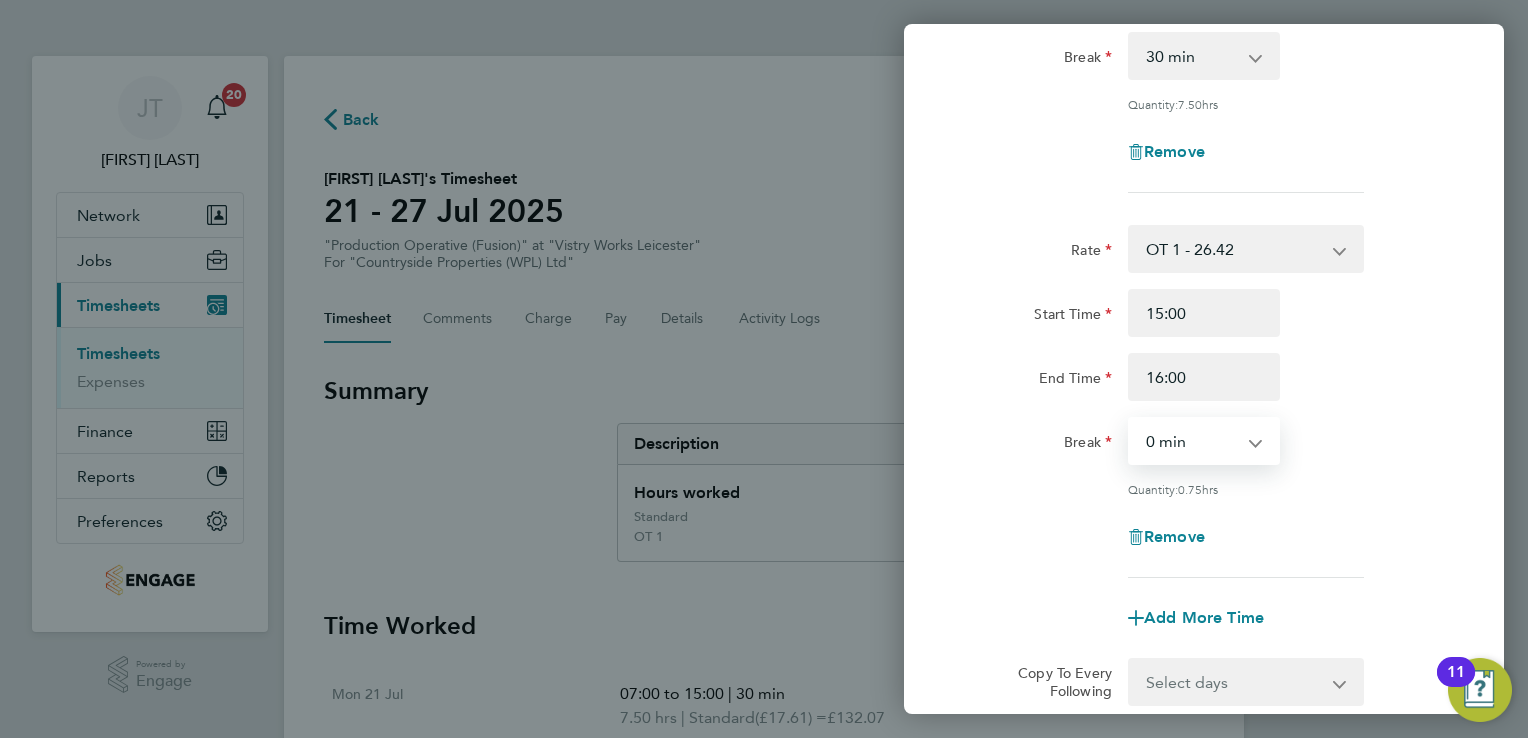 click on "0 min 15 min 30 min 45 min" at bounding box center [1192, 441] 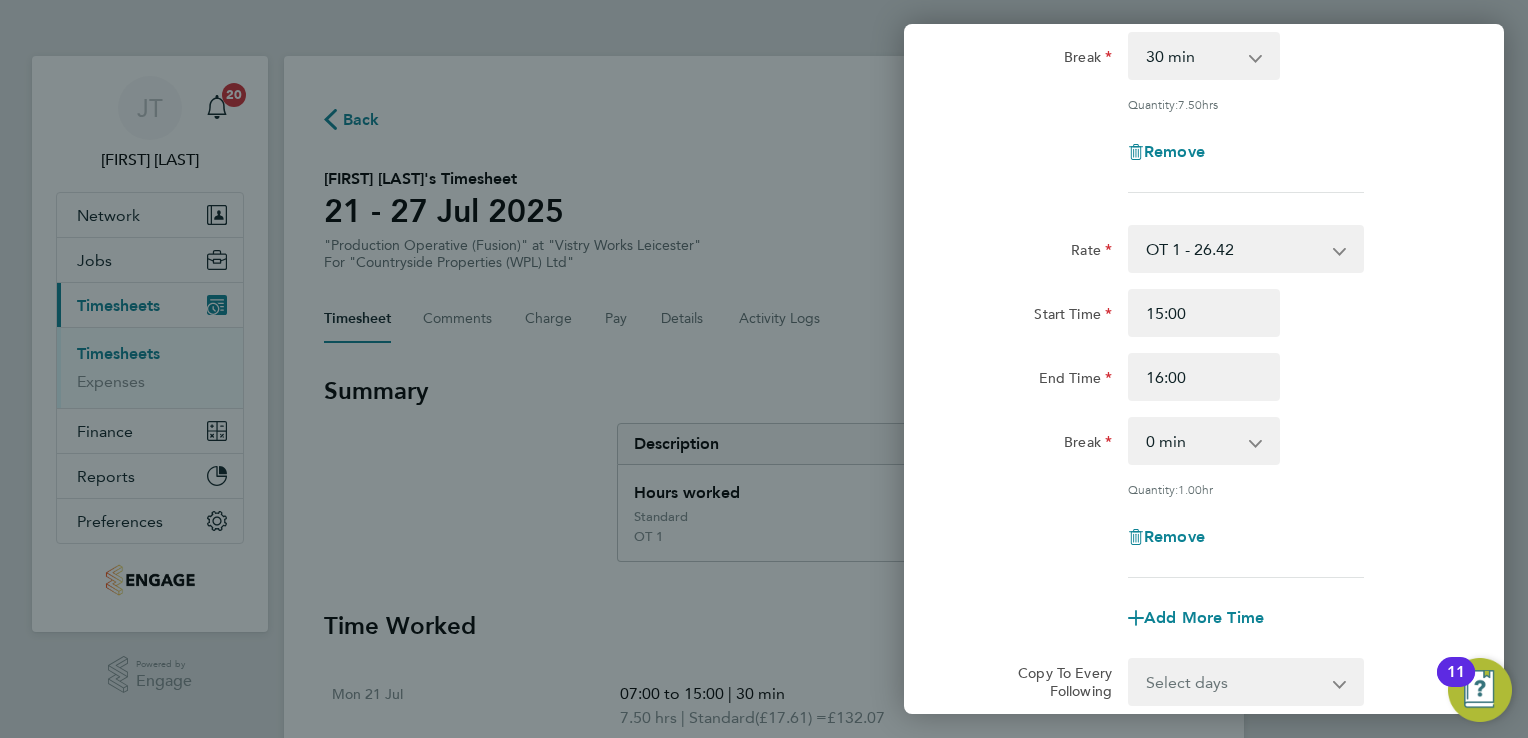 click on "Rate OT 1 - 26.42 Standard - 17.61 OT2 - 35.22
Start Time 15:00 End Time 16:00 Break 0 min 15 min 30 min 45 min
Quantity: 1.00 hr
Remove" 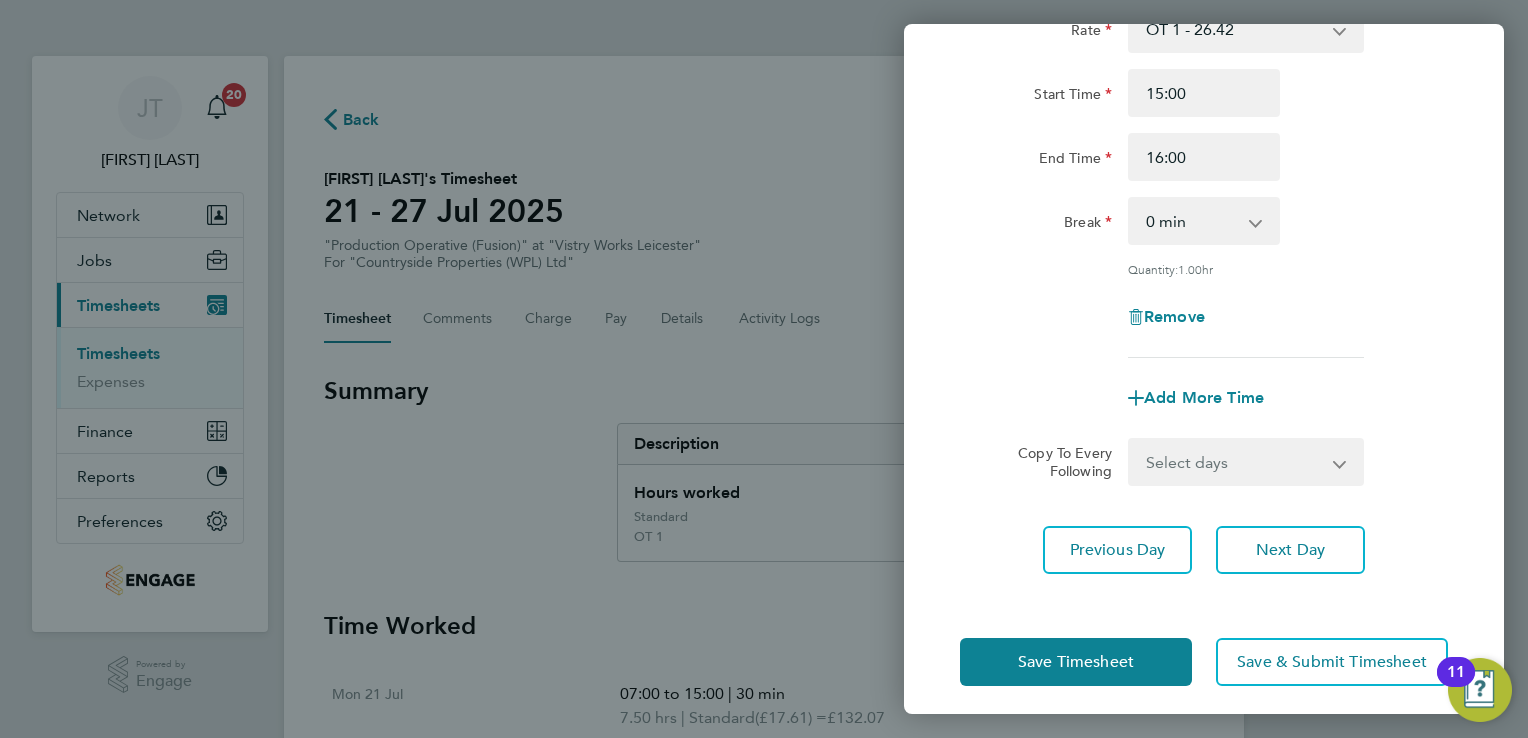 scroll, scrollTop: 545, scrollLeft: 0, axis: vertical 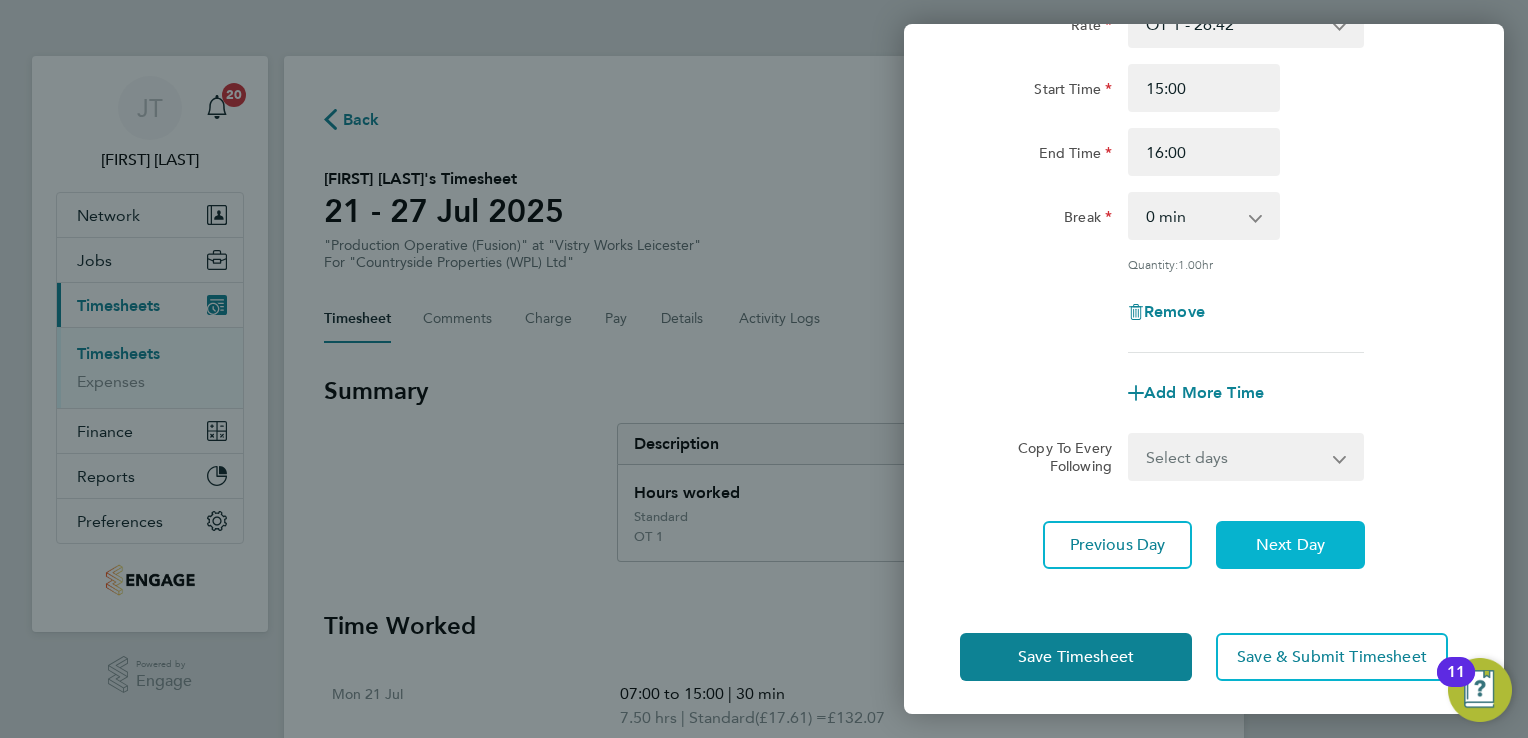 click on "Next Day" 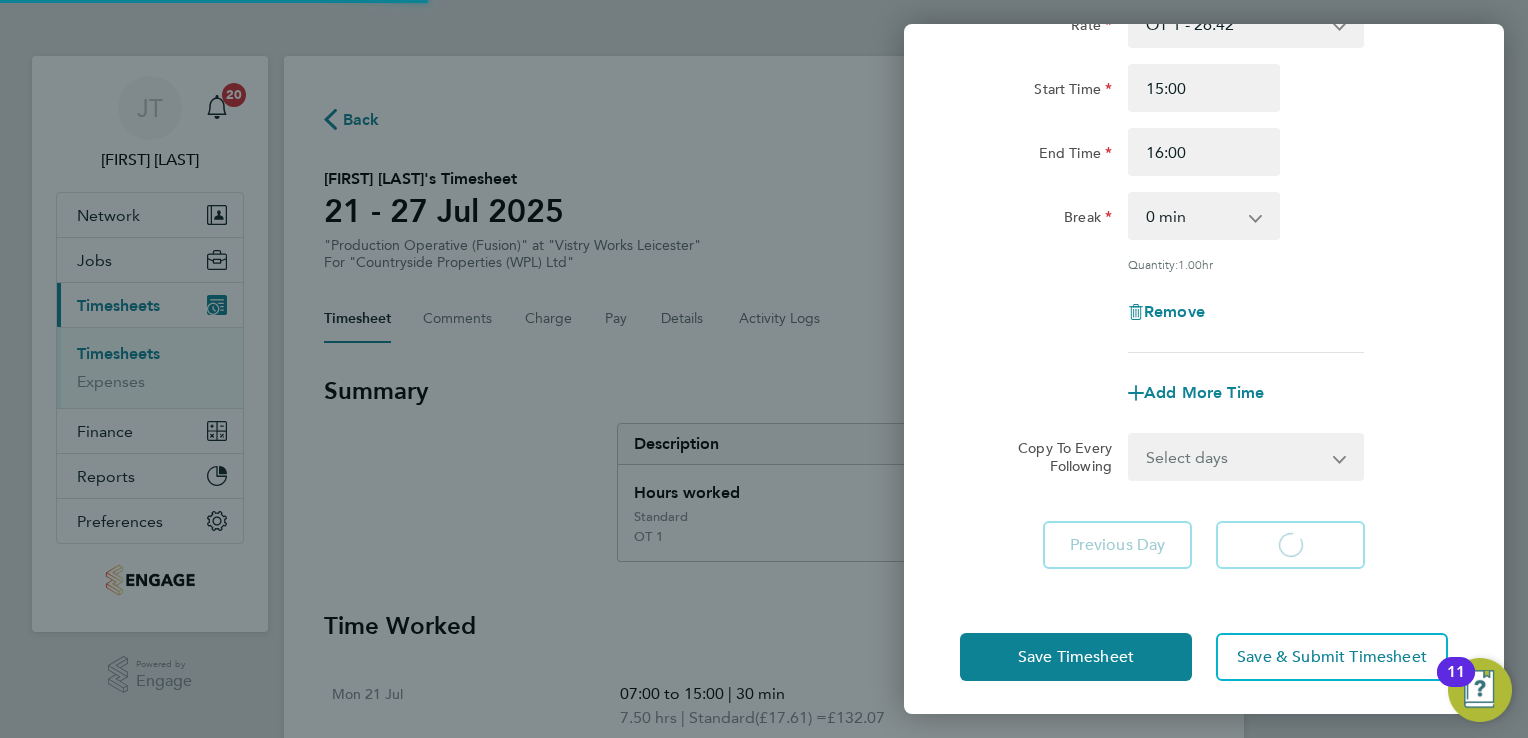 select on "15" 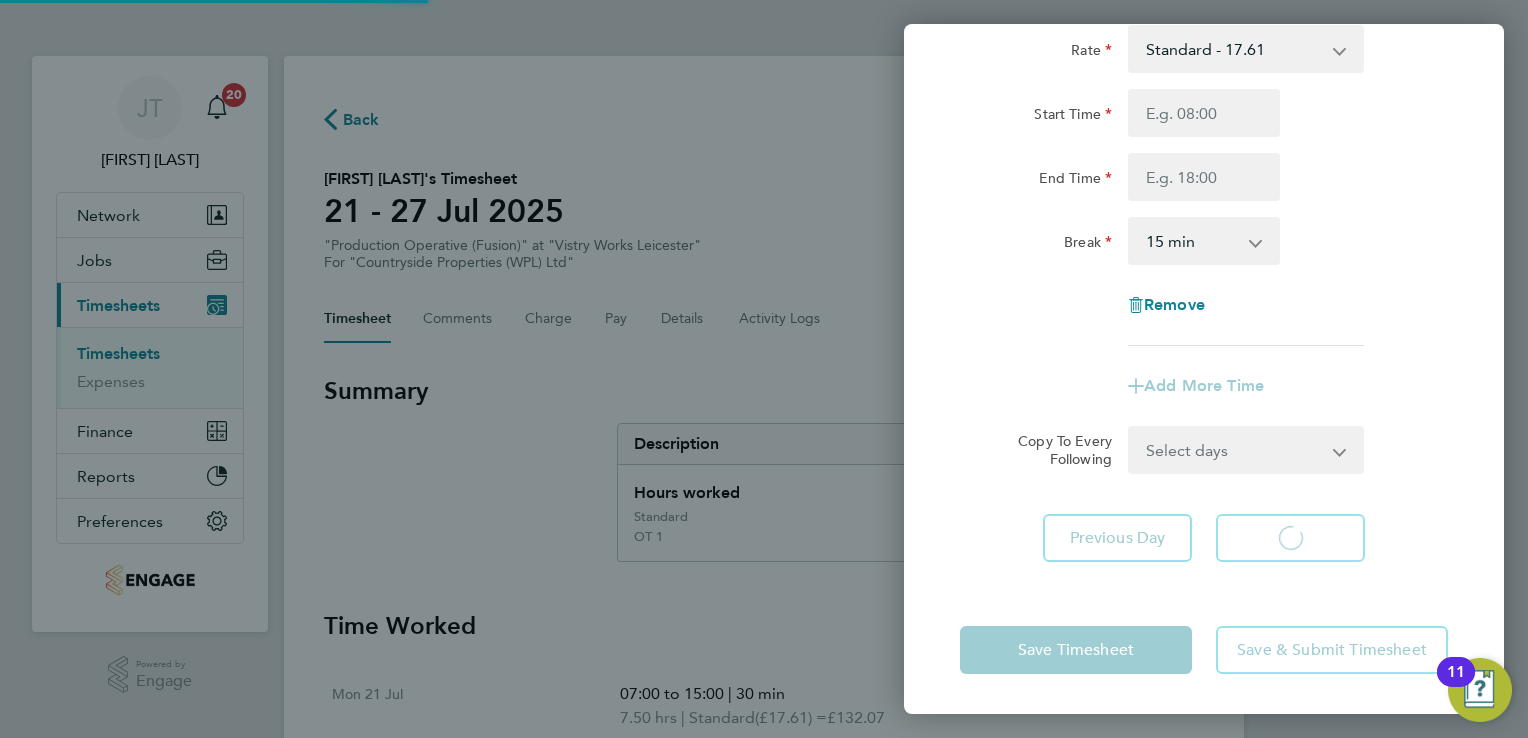 scroll, scrollTop: 133, scrollLeft: 0, axis: vertical 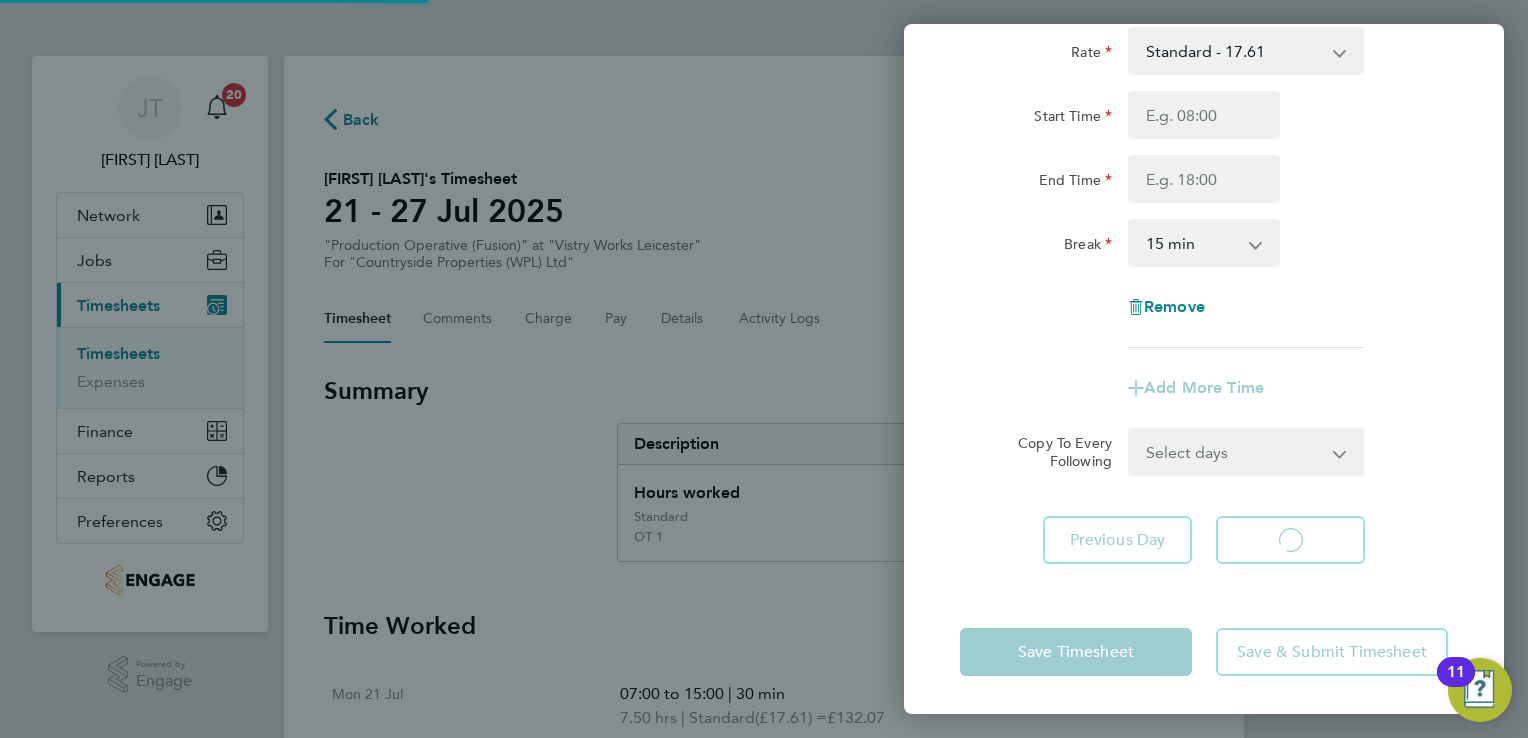 select on "15" 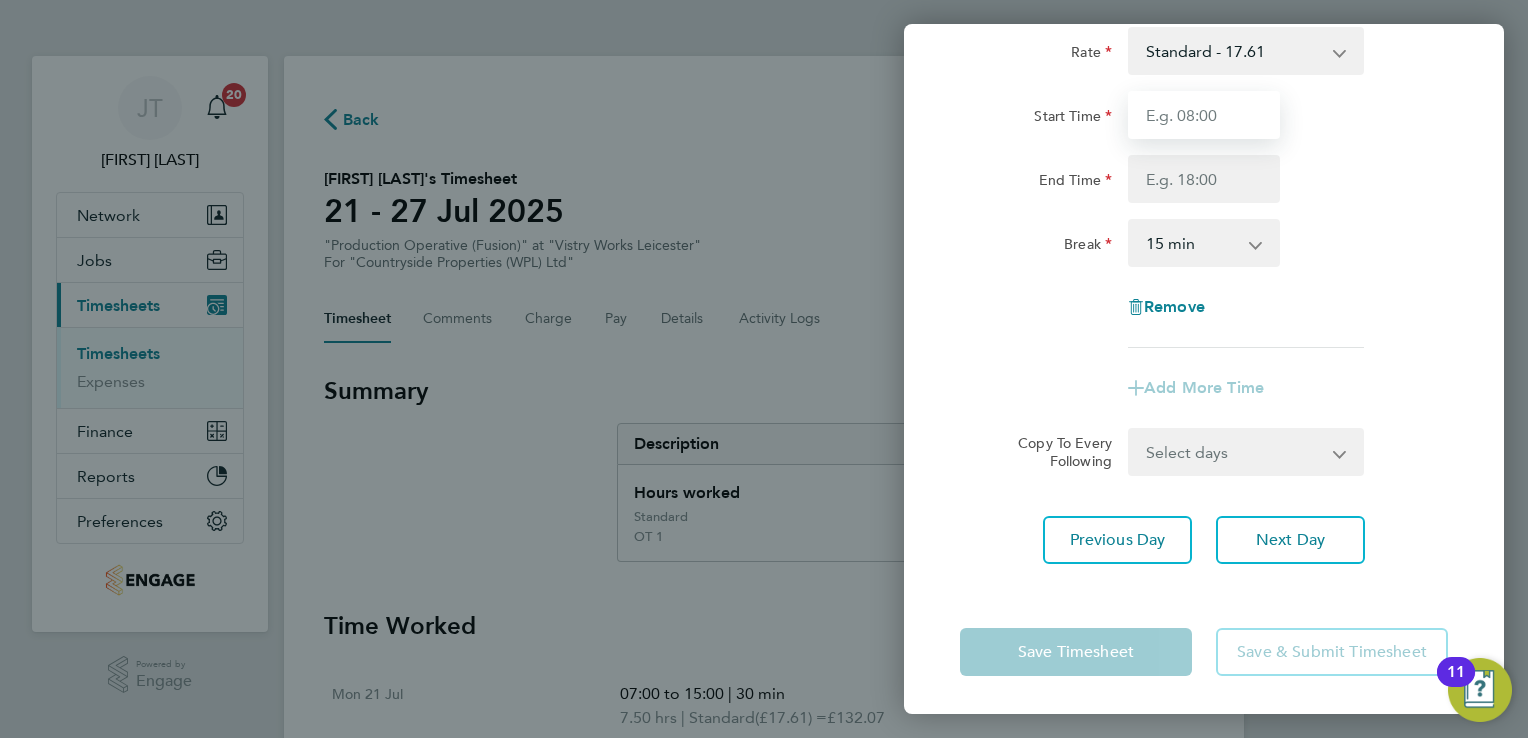 click on "Start Time" at bounding box center [1204, 115] 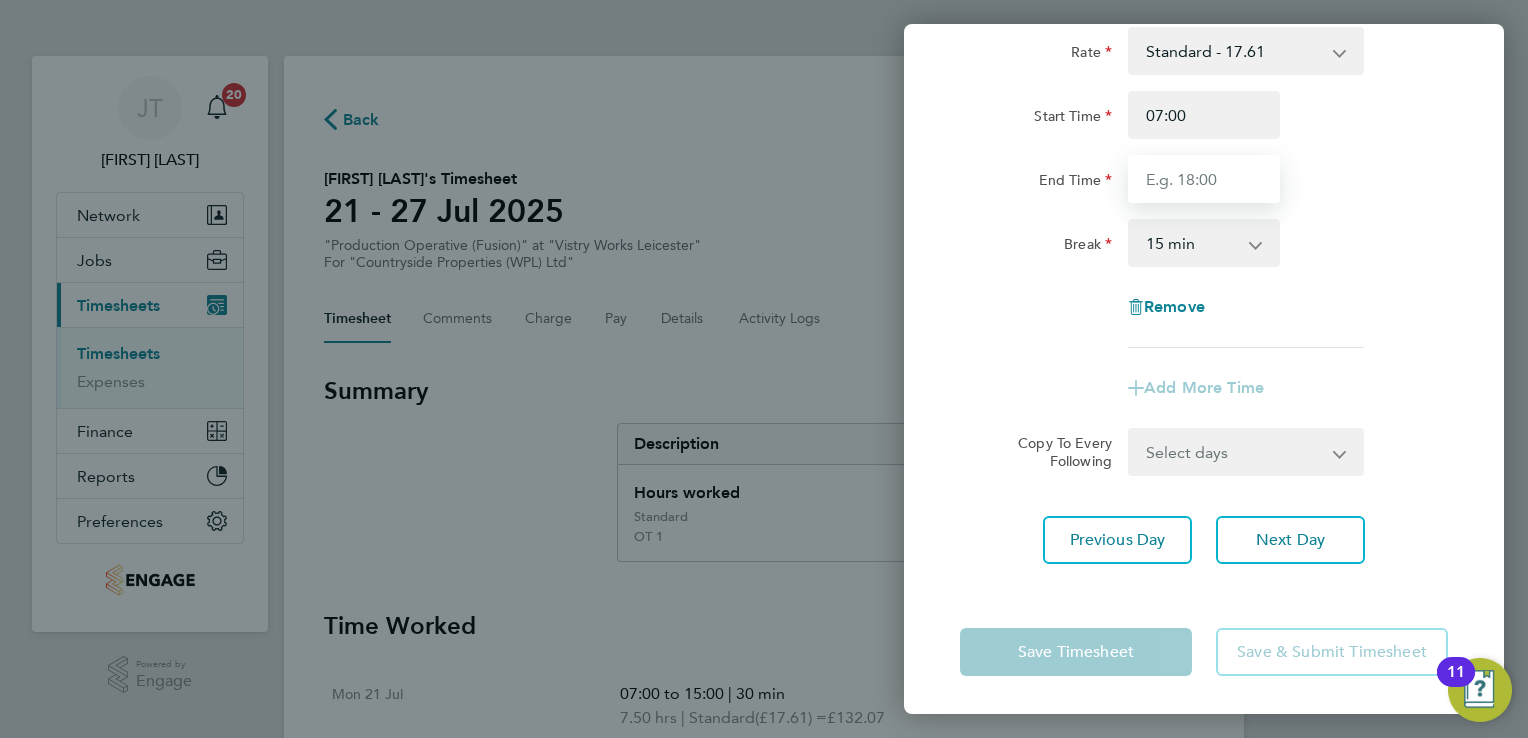 type on "15:00" 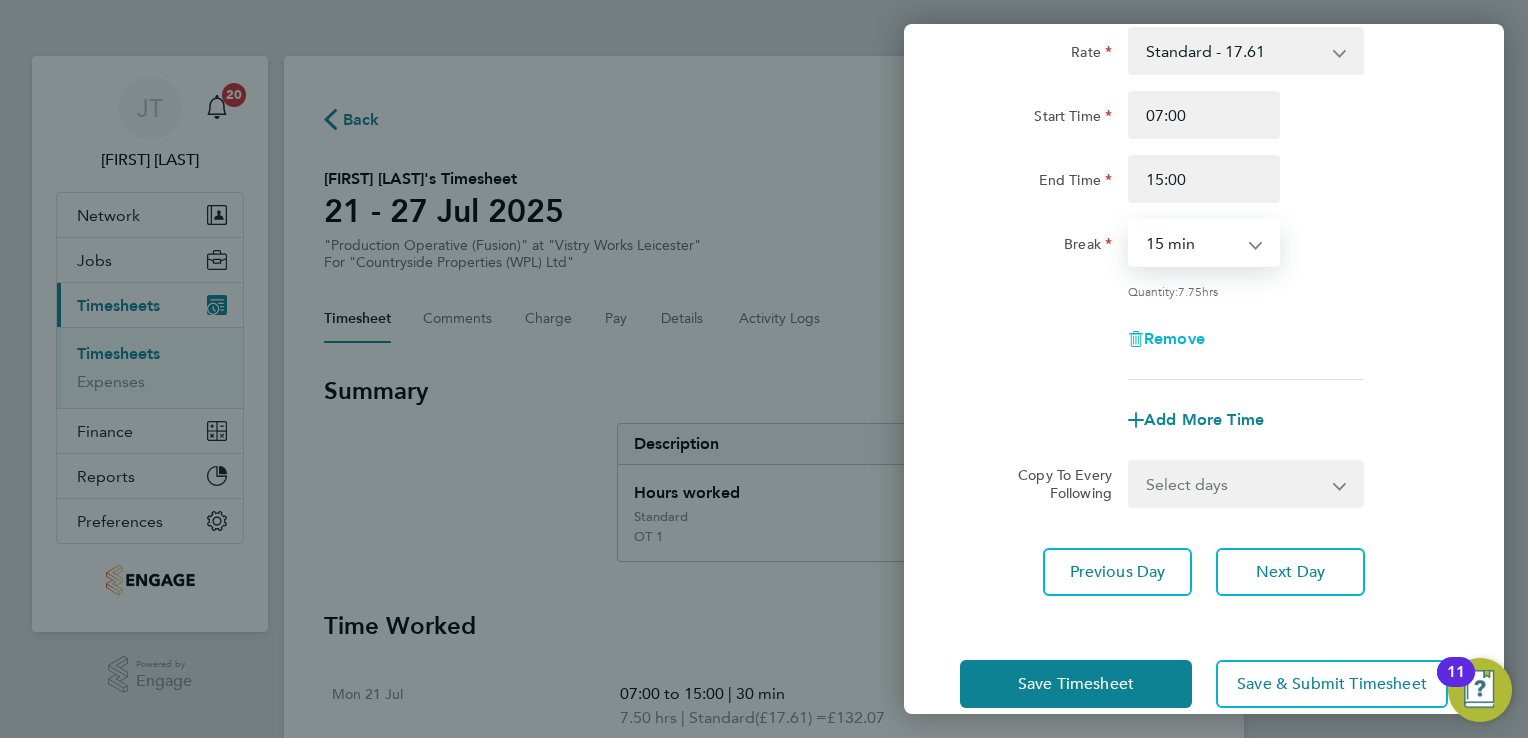 drag, startPoint x: 1203, startPoint y: 257, endPoint x: 1204, endPoint y: 344, distance: 87.005745 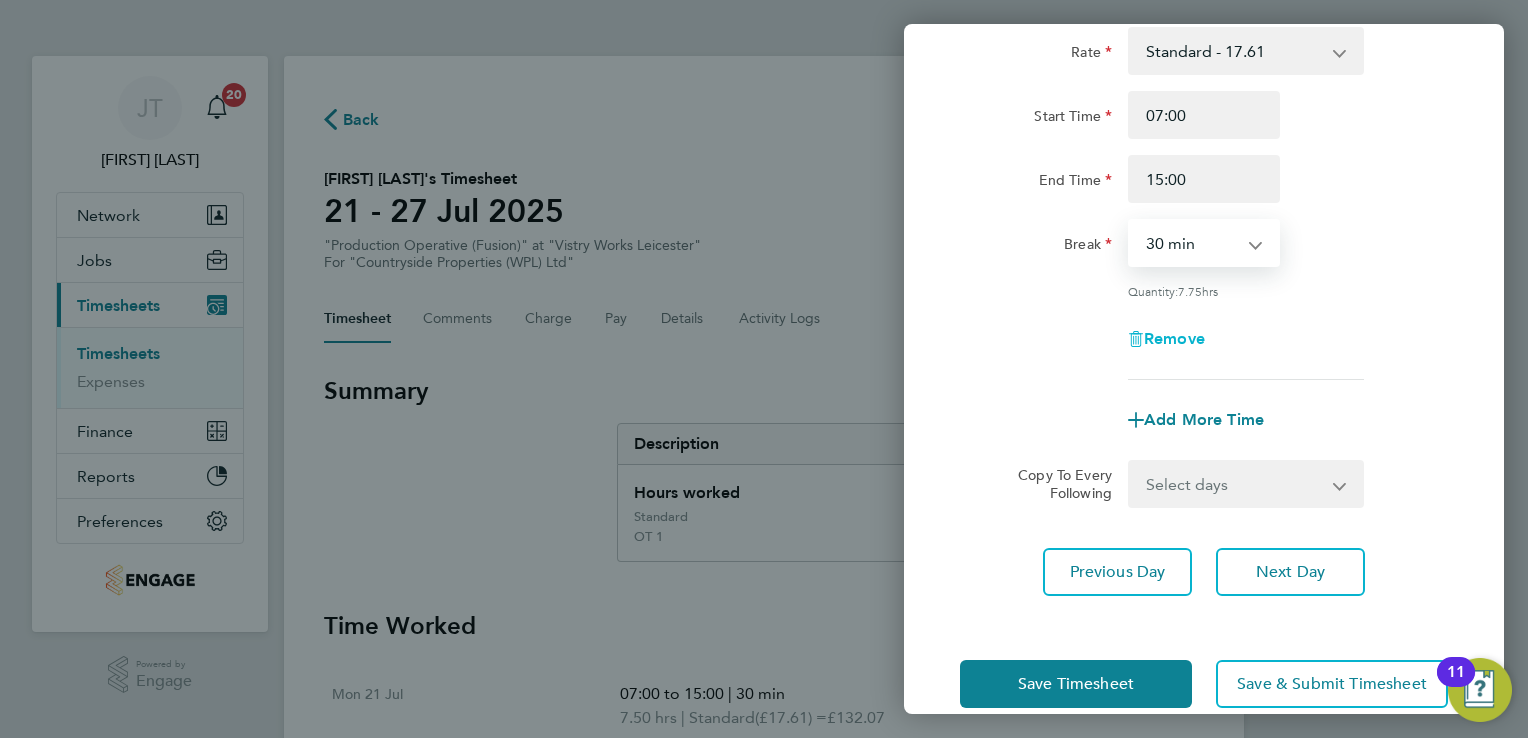 click on "0 min   15 min   30 min   45 min   60 min   75 min   90 min" at bounding box center [1192, 243] 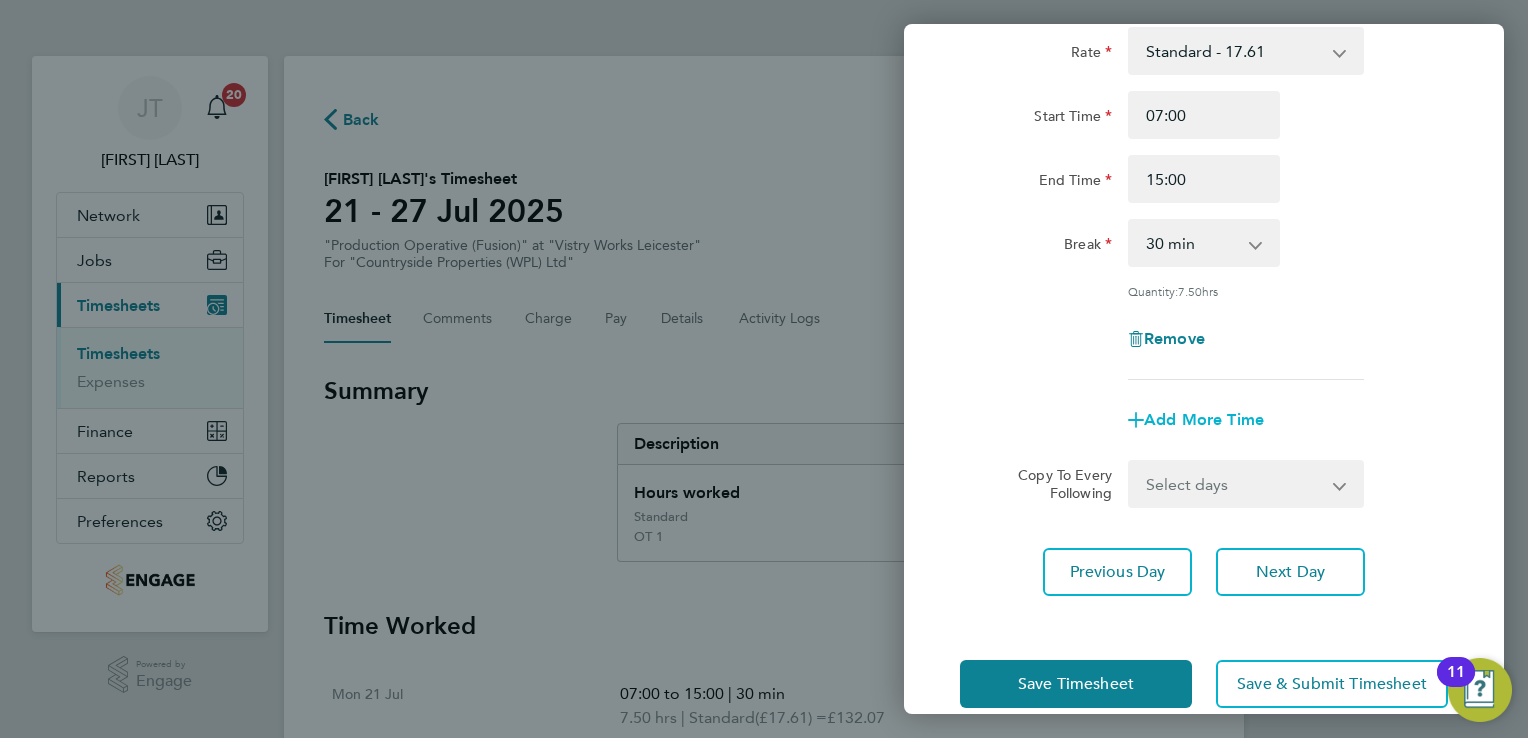 click on "Add More Time" 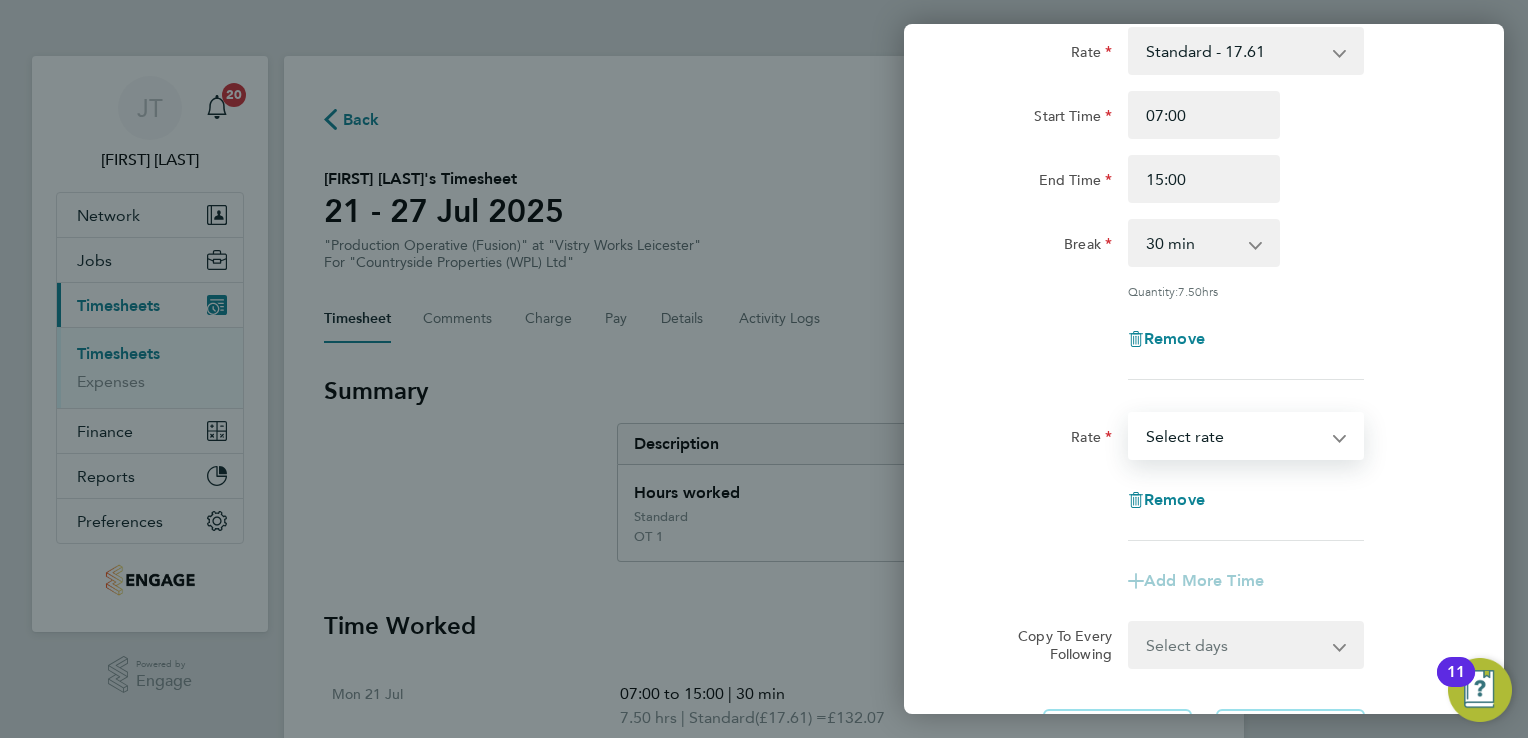 click on "Standard - 17.61 OT2 - 35.22 OT 1 - 26.42 Select rate" at bounding box center (1234, 436) 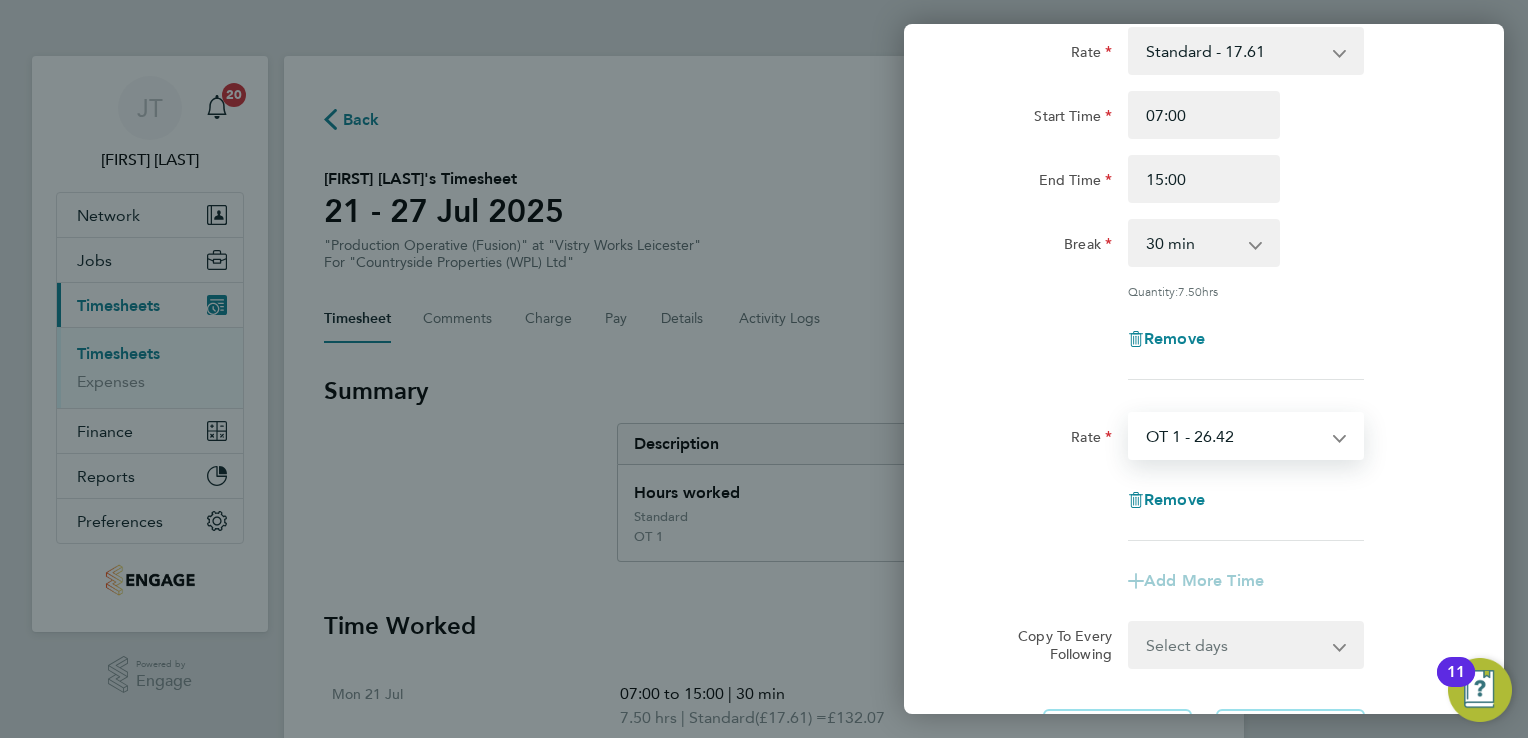 select on "15" 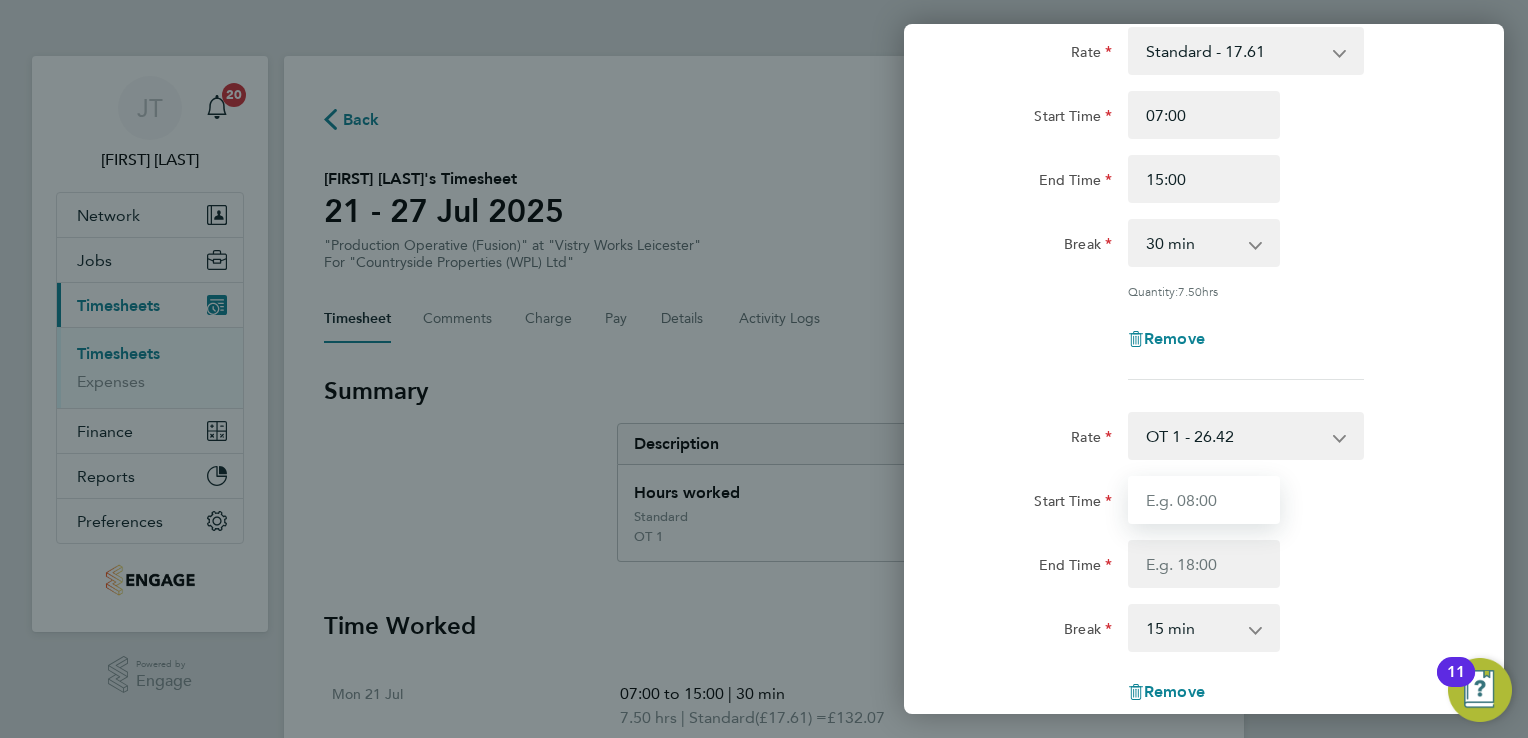 click on "Start Time" at bounding box center (1204, 500) 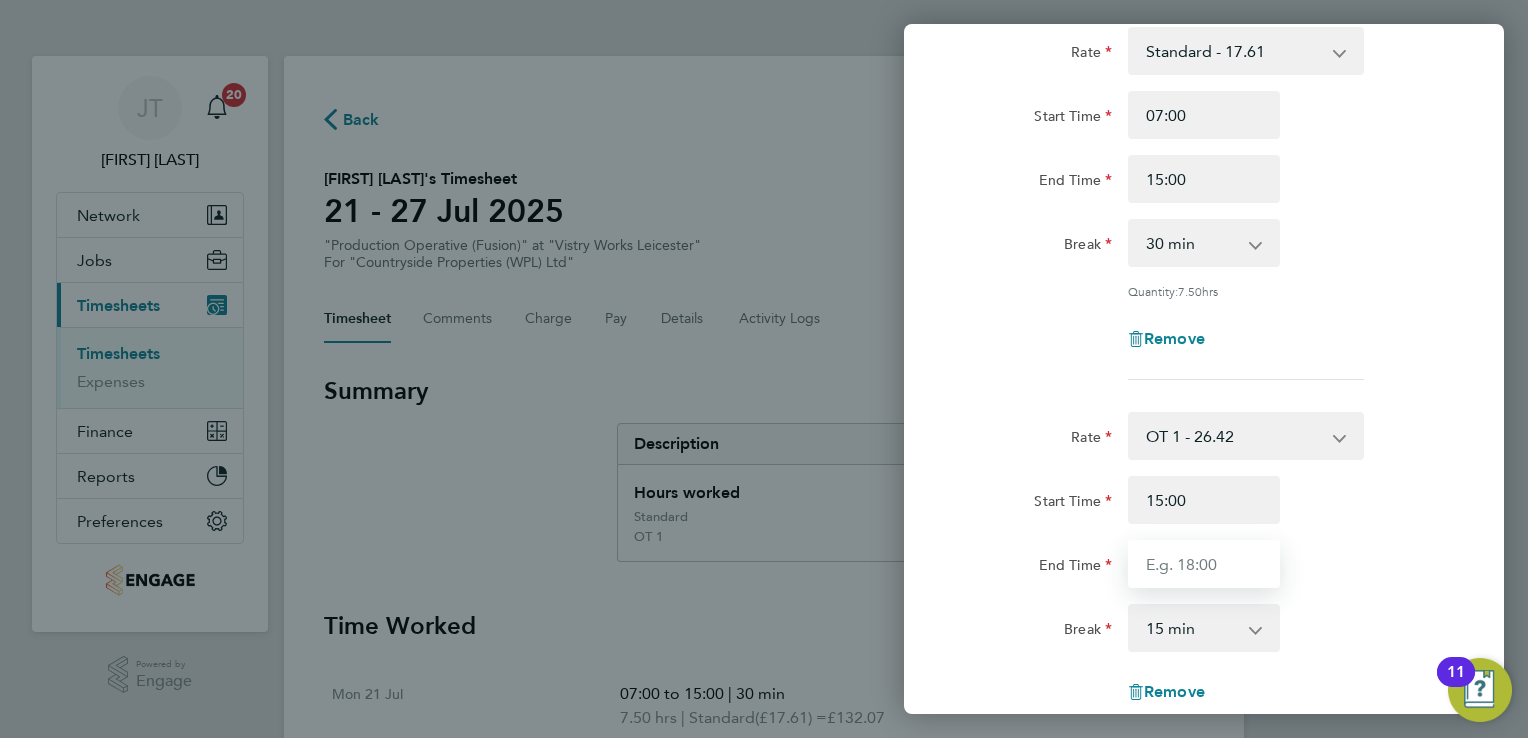 type on "16:00" 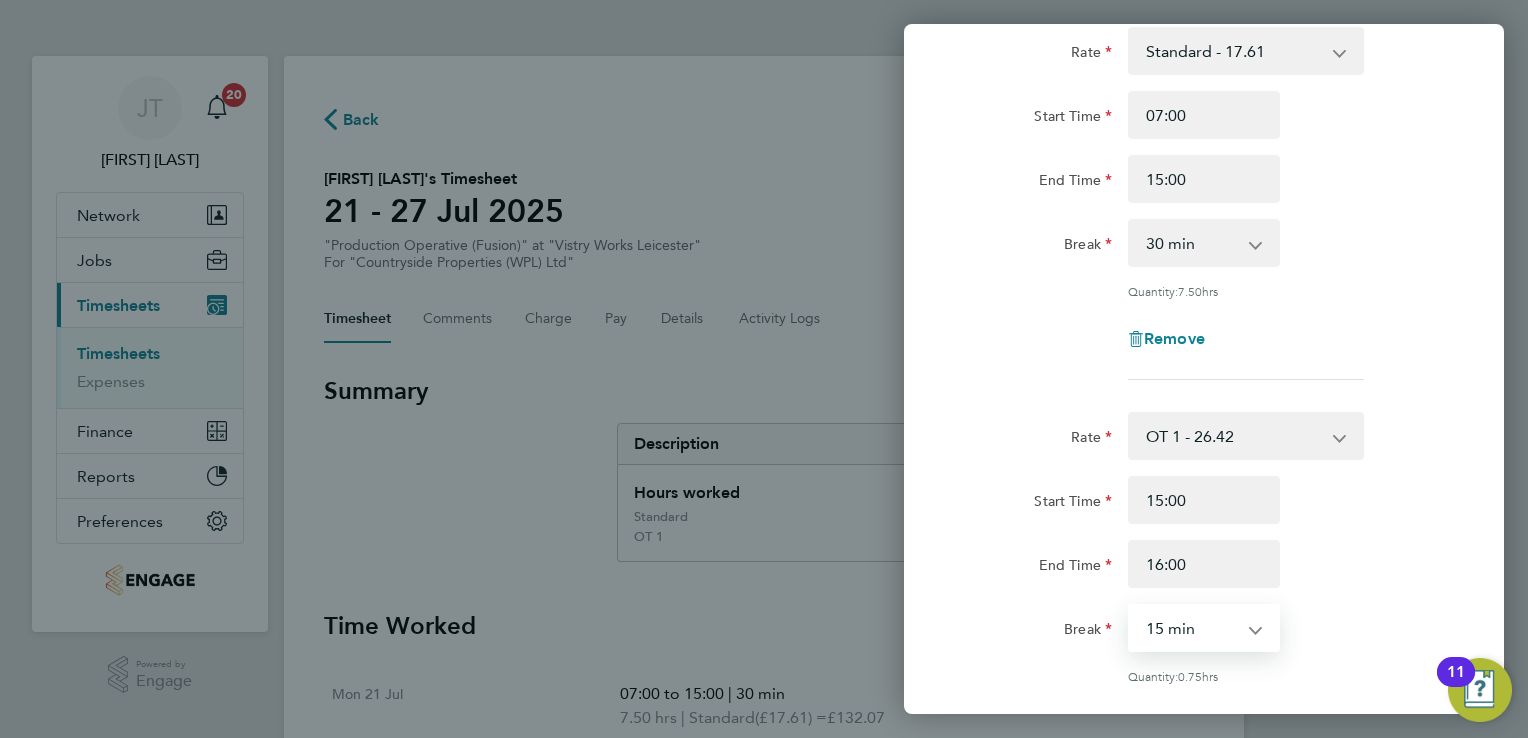 click on "0 min 15 min 30 min 45 min" at bounding box center [1192, 628] 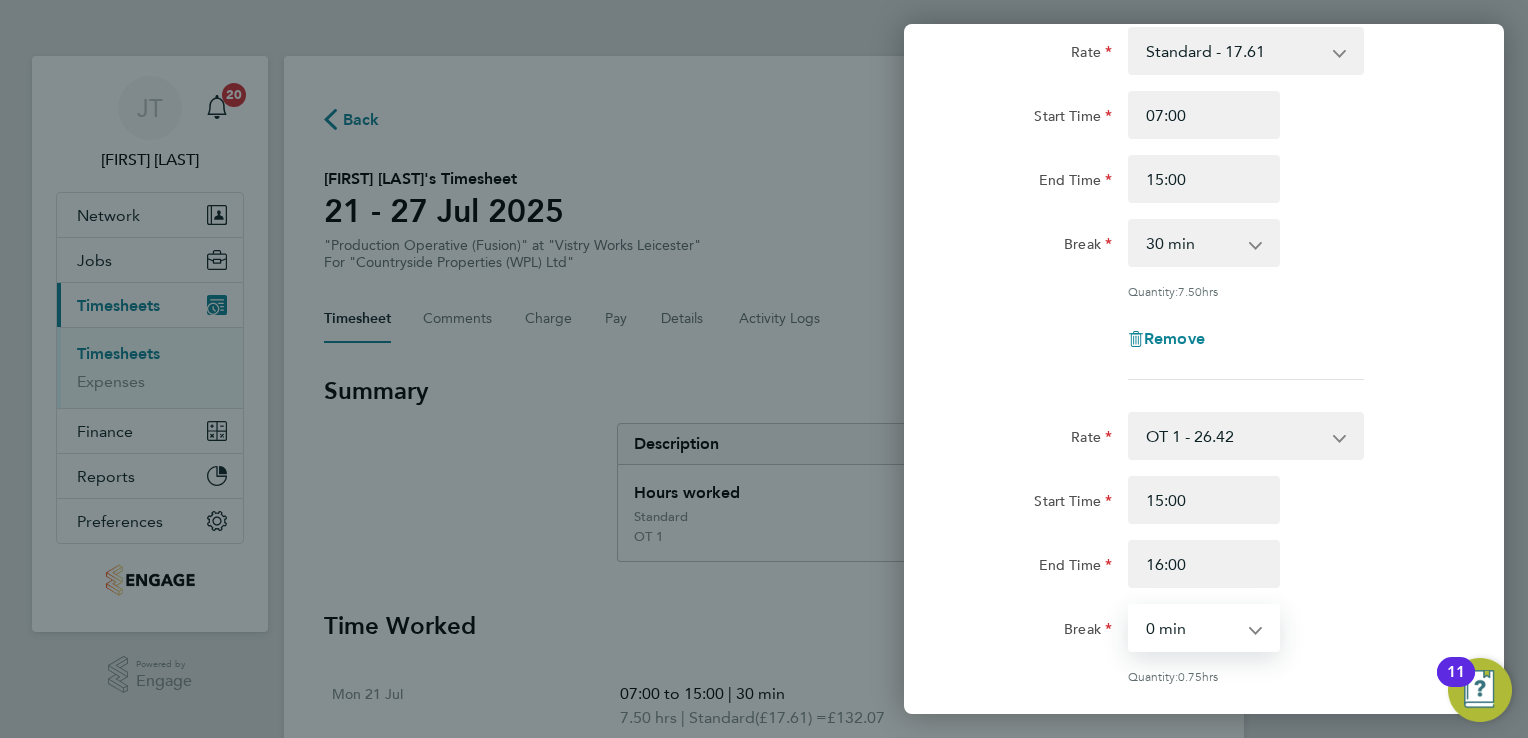 click on "0 min 15 min 30 min 45 min" at bounding box center [1192, 628] 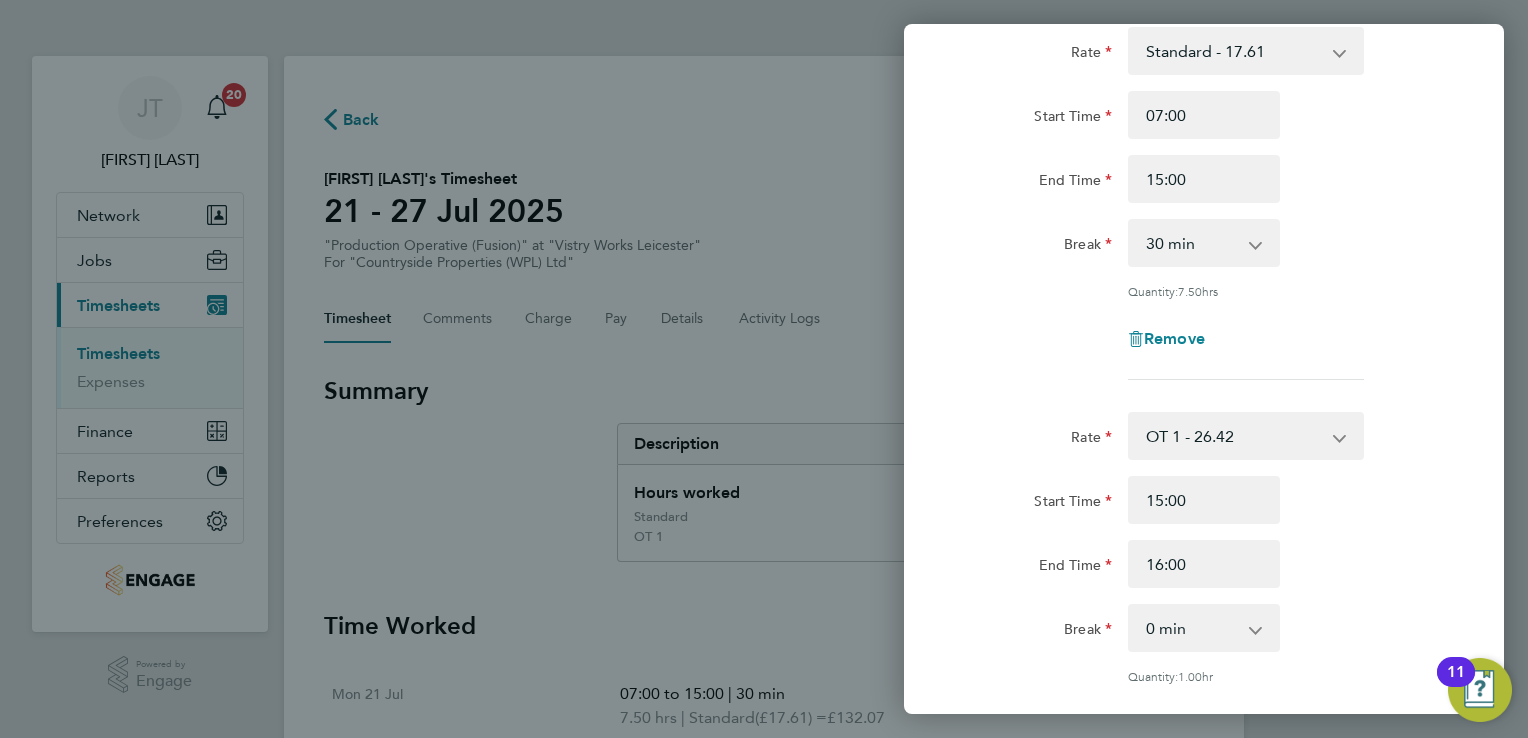 click on "Start Time 15:00" 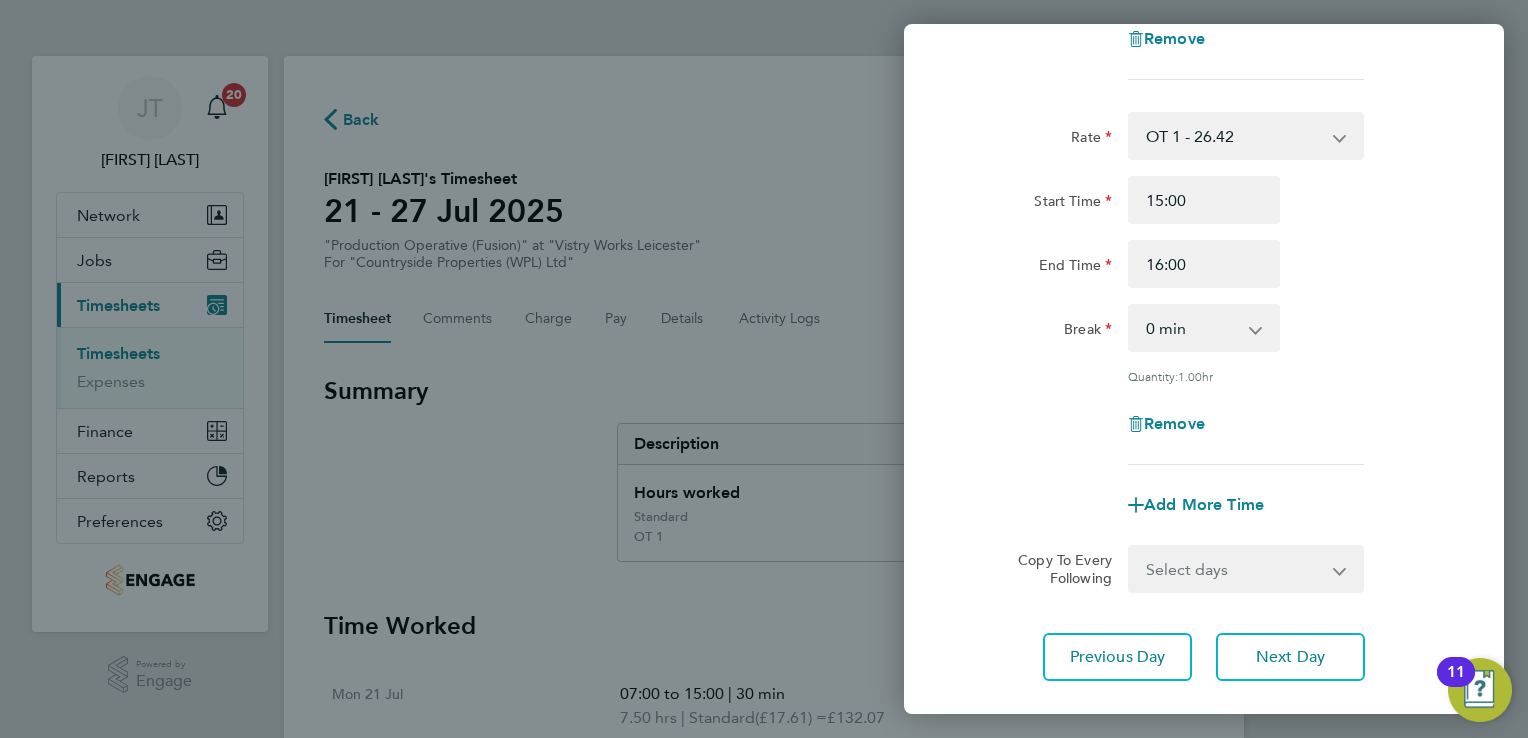 scroll, scrollTop: 533, scrollLeft: 0, axis: vertical 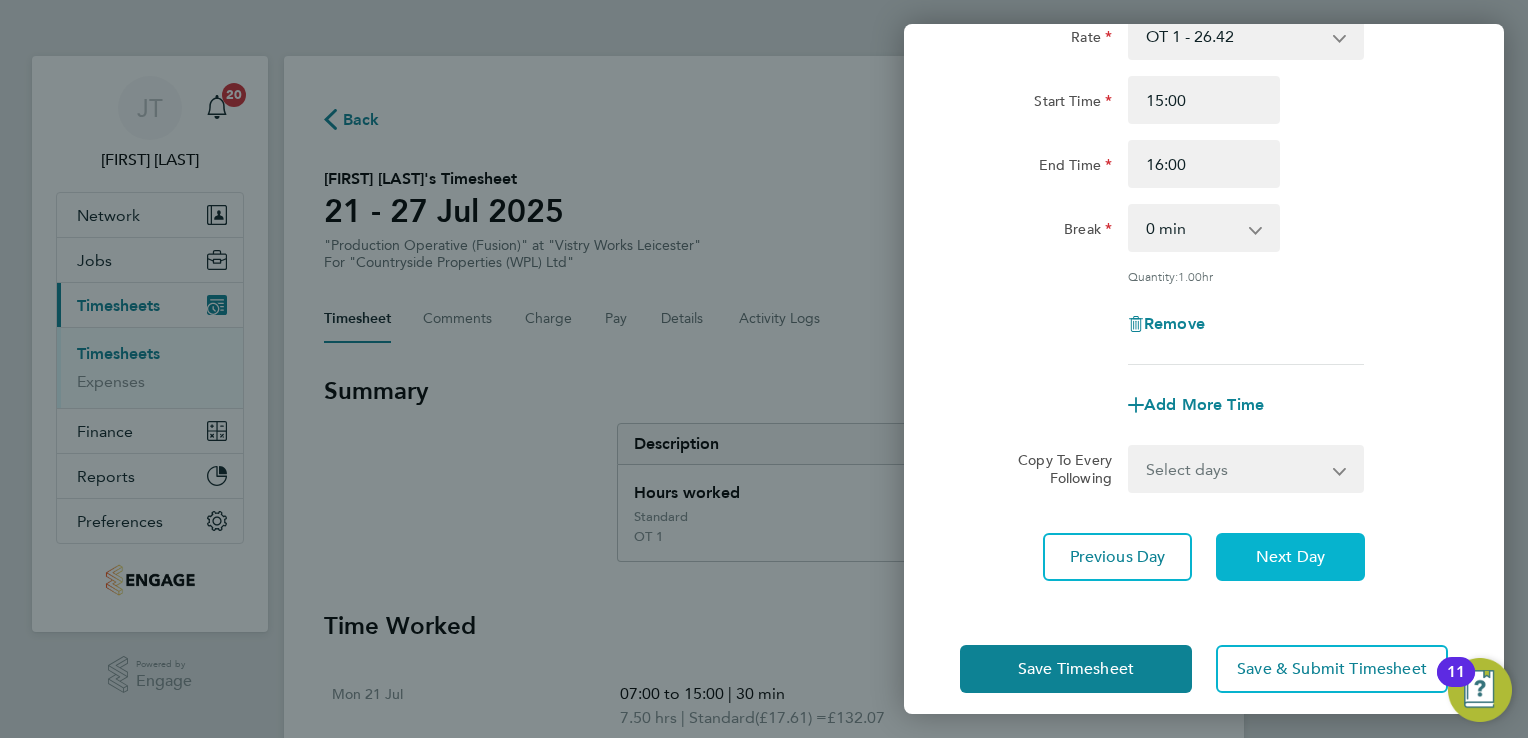 click on "Next Day" 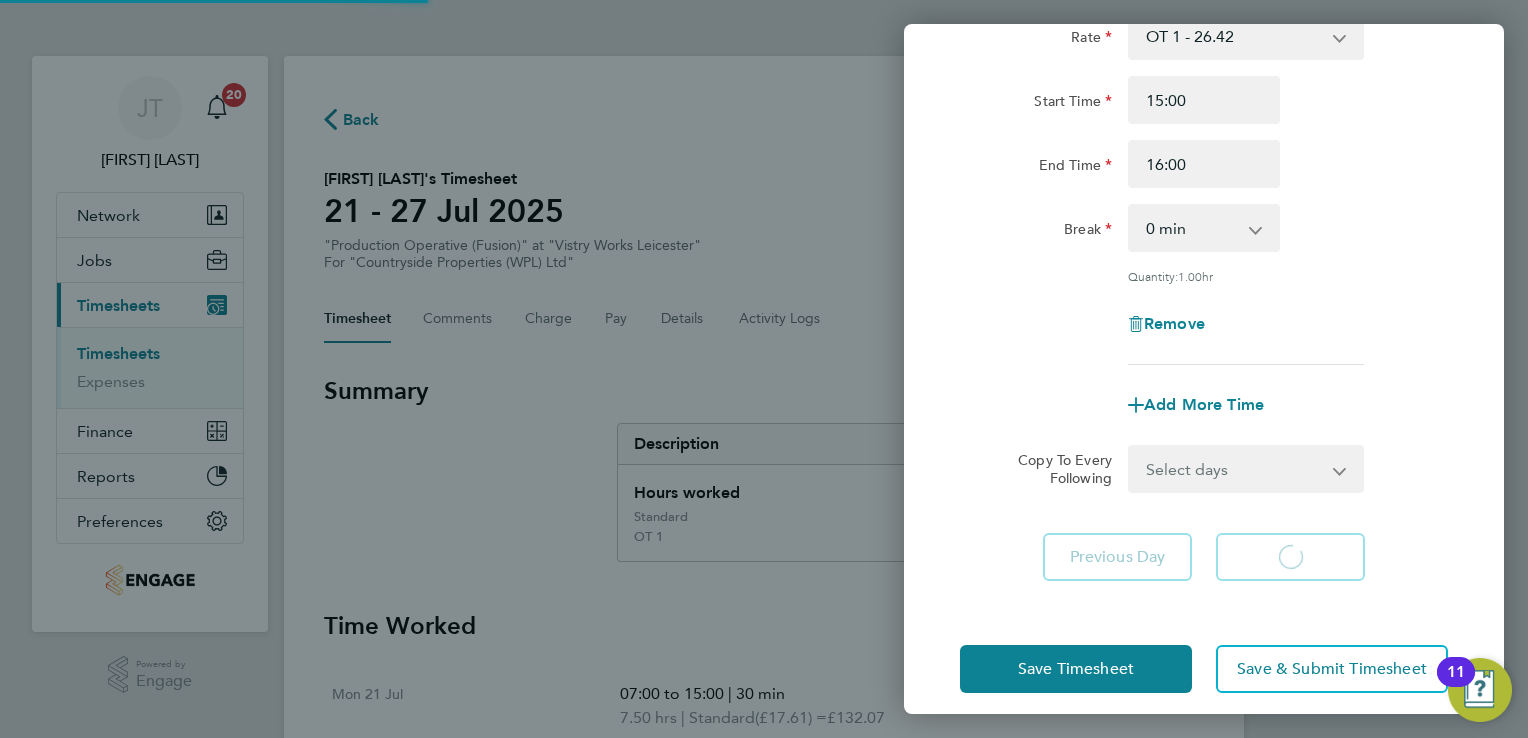 select on "15" 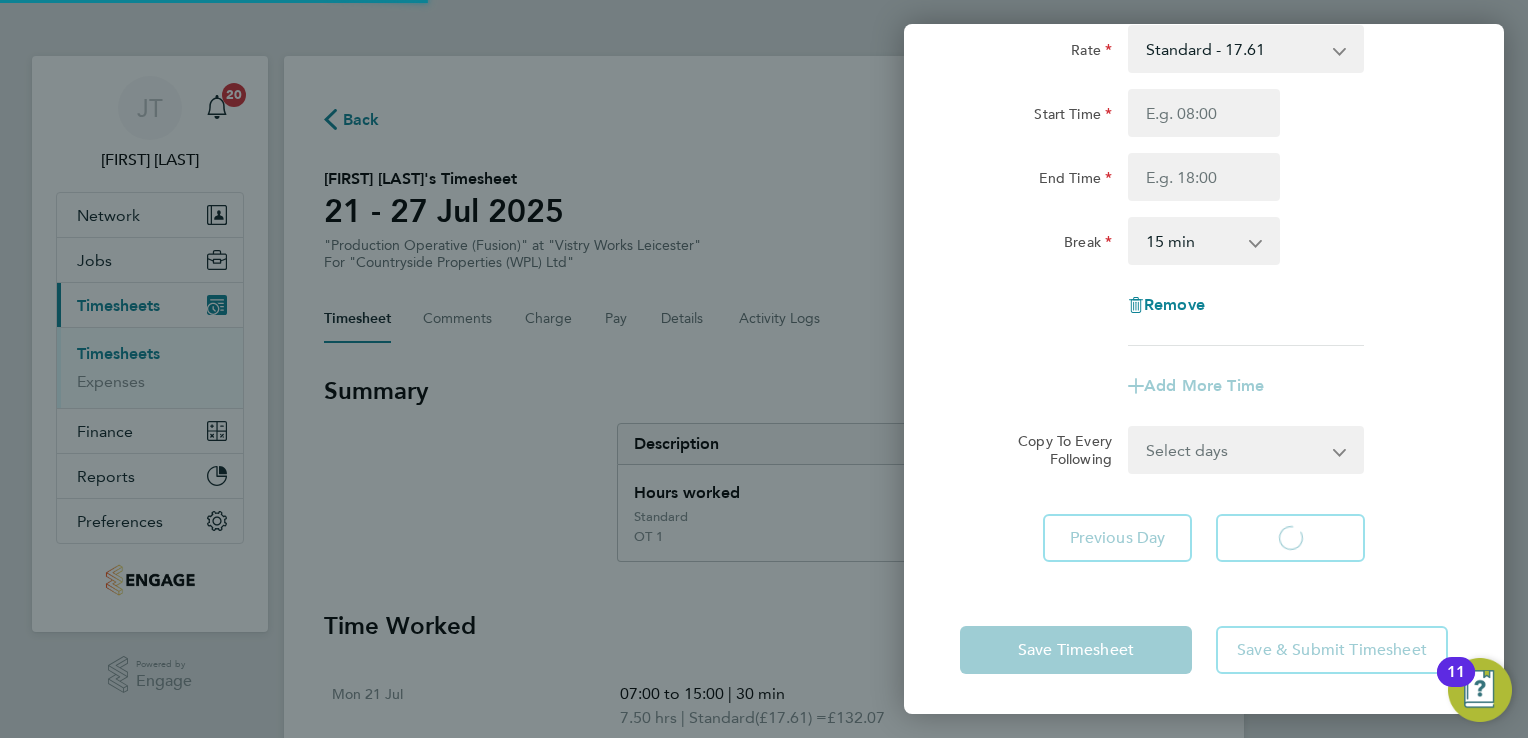 scroll, scrollTop: 133, scrollLeft: 0, axis: vertical 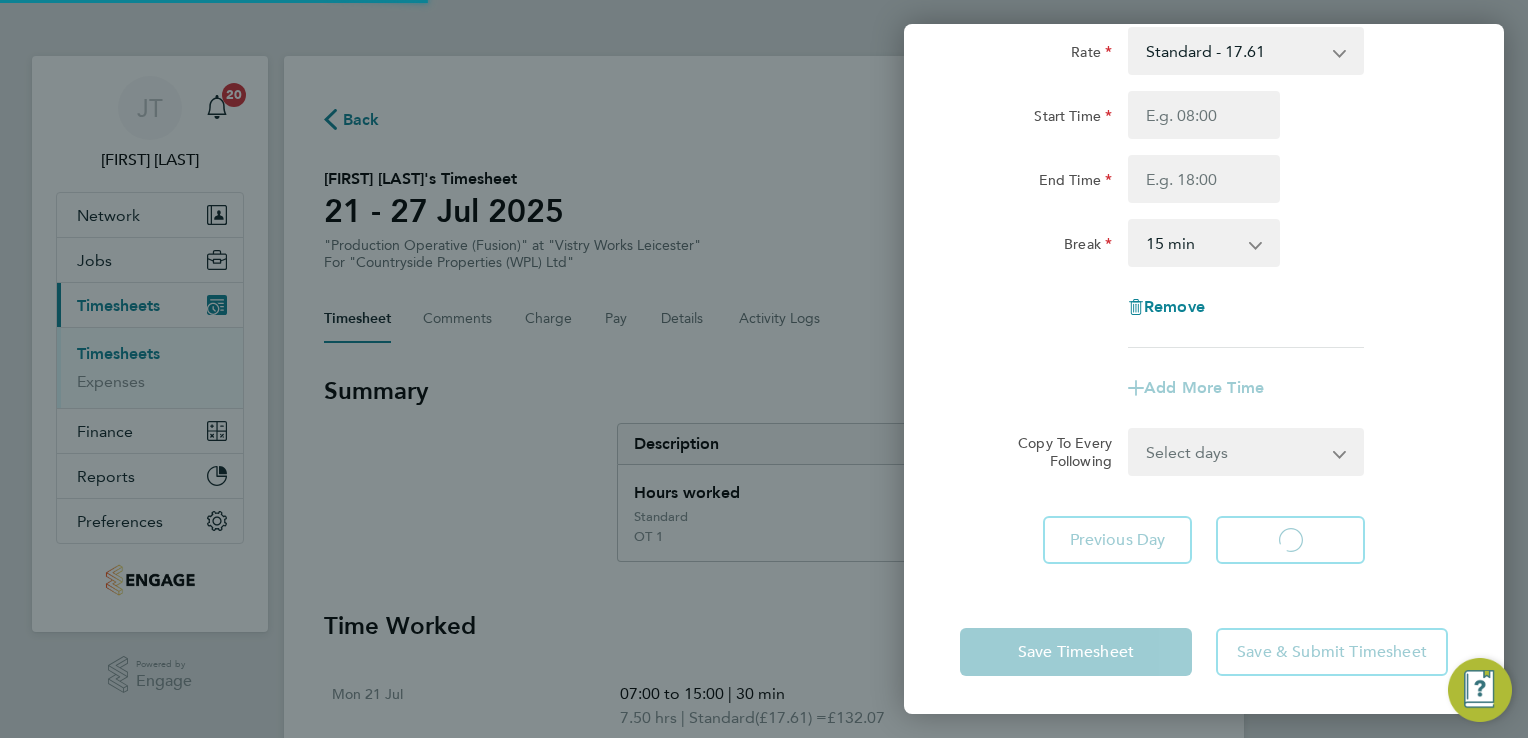 select on "15" 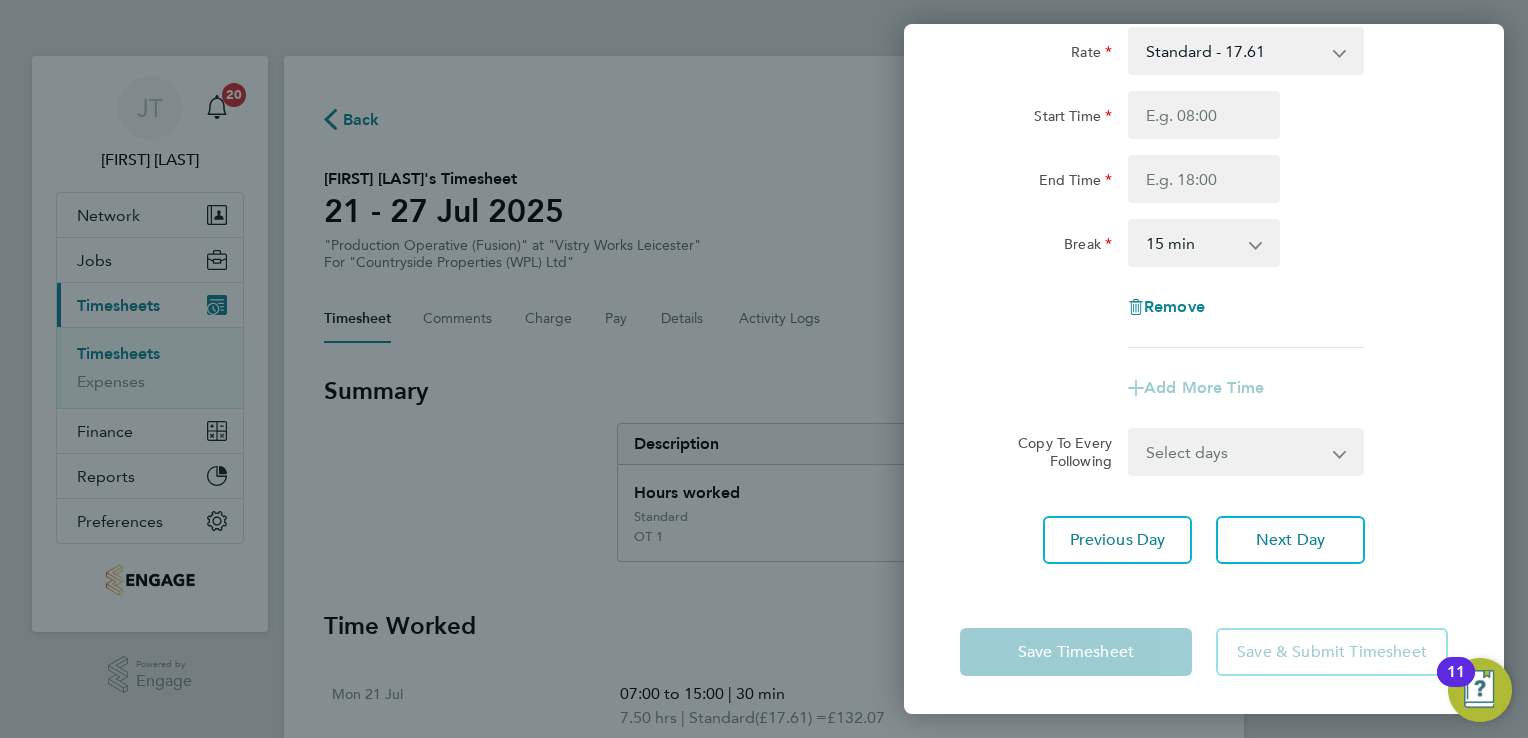 click on "End Time" 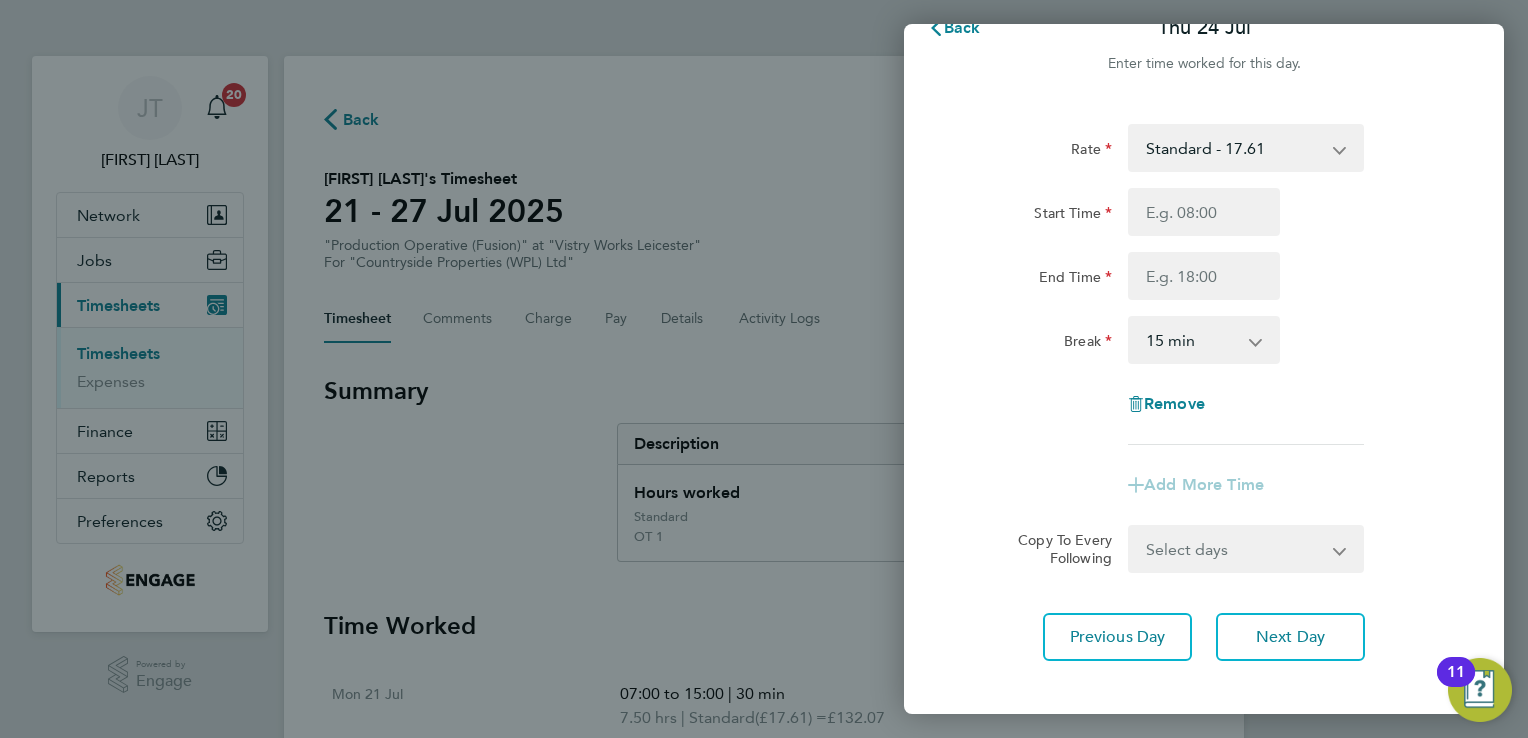 scroll, scrollTop: 0, scrollLeft: 0, axis: both 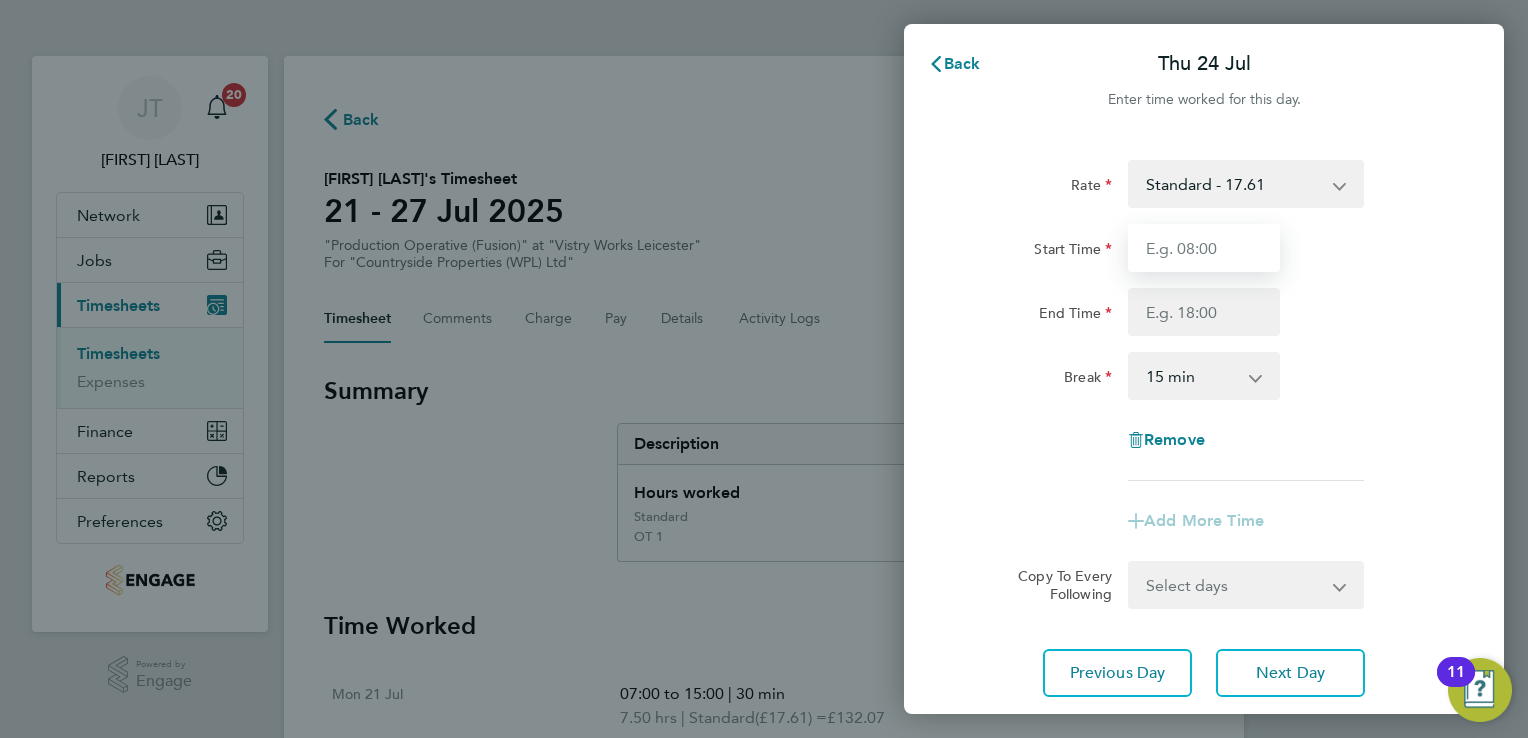 click on "Start Time" at bounding box center (1204, 248) 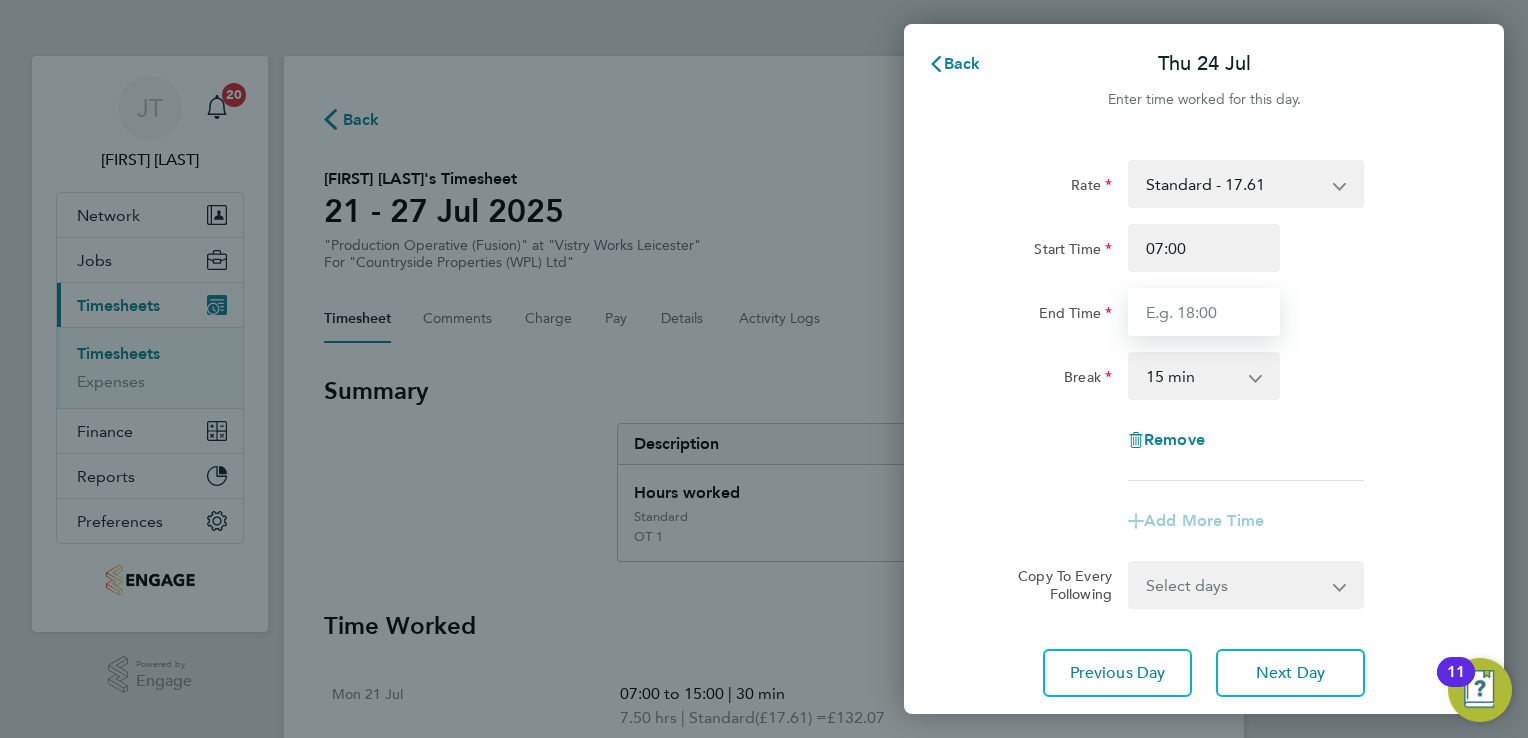 type on "15:00" 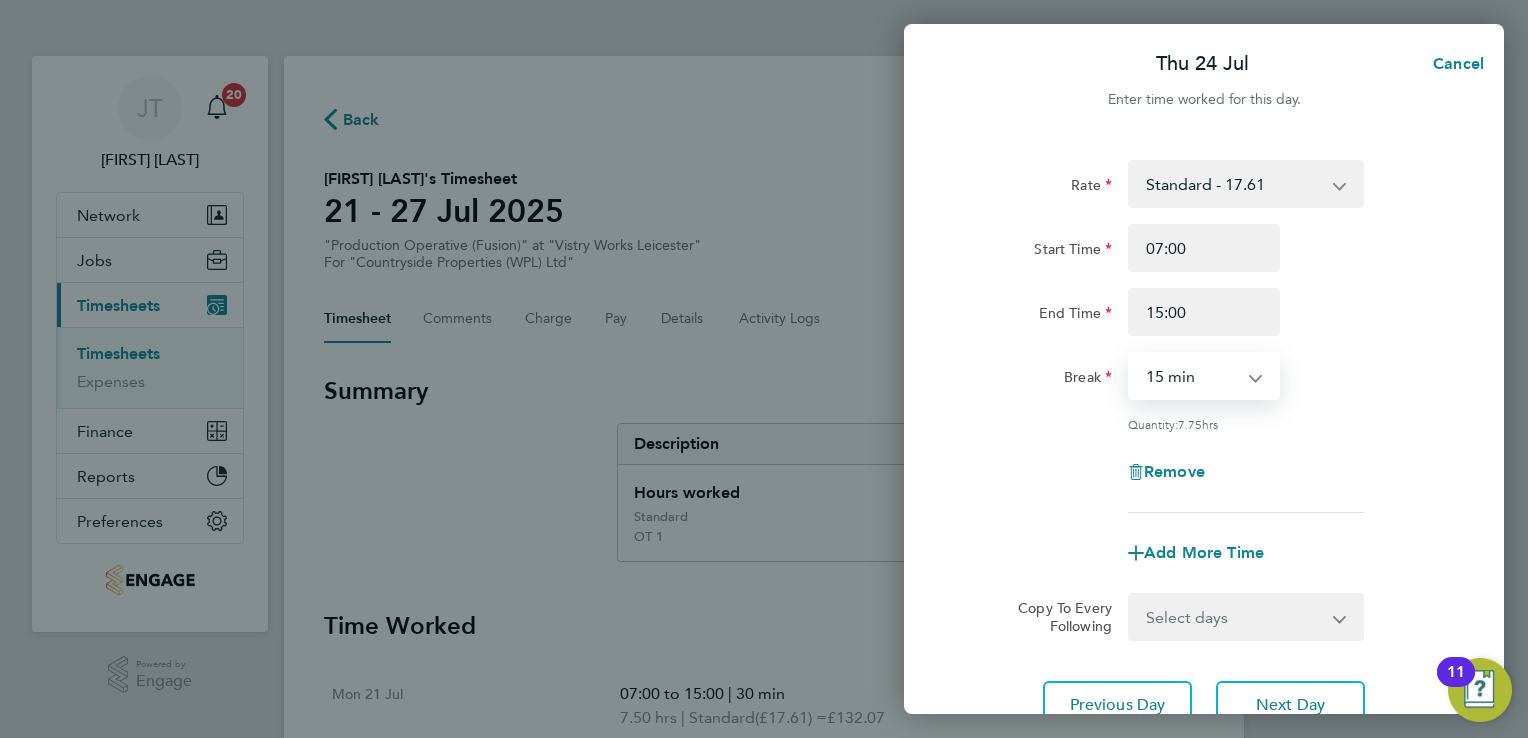 drag, startPoint x: 1191, startPoint y: 386, endPoint x: 1194, endPoint y: 456, distance: 70.064255 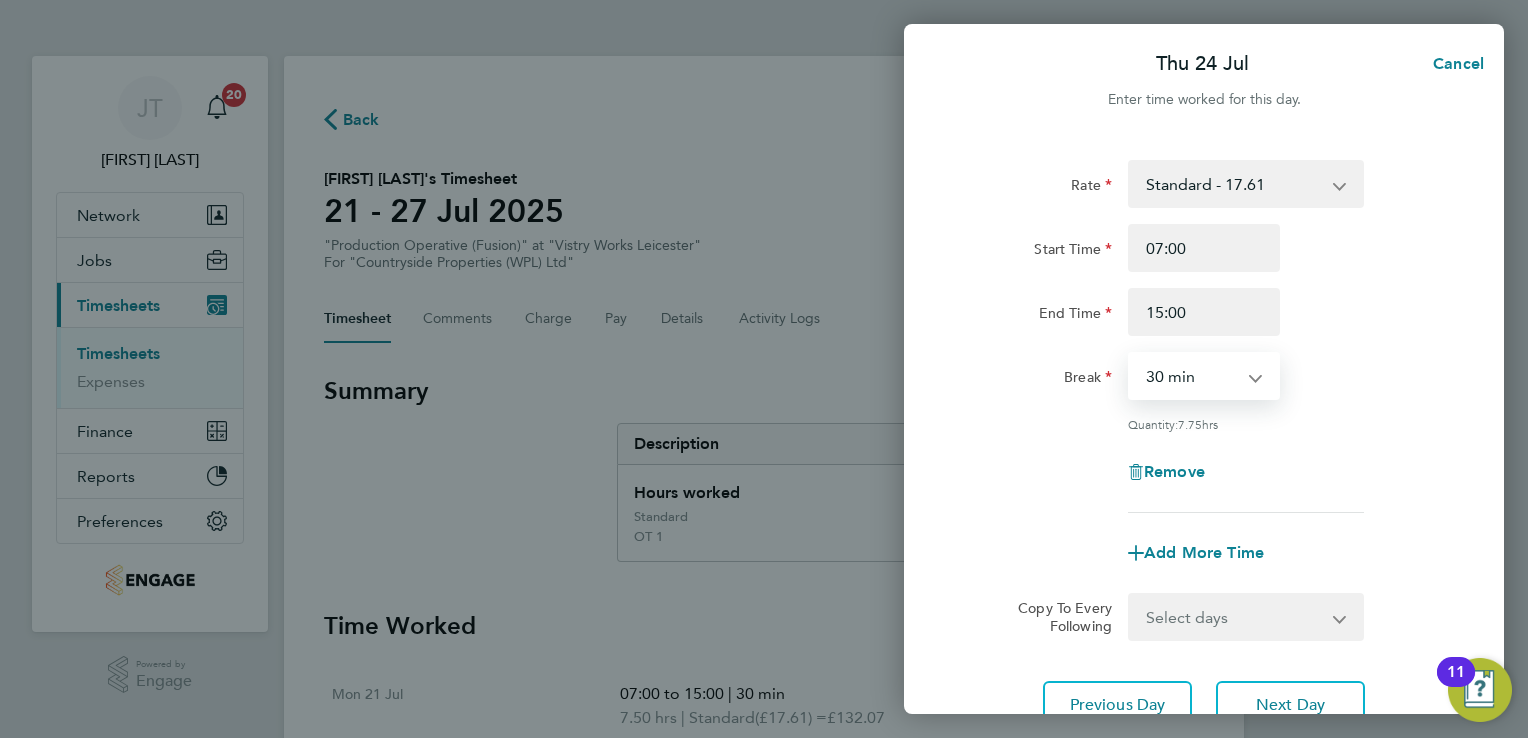 click on "0 min   15 min   30 min   45 min   60 min   75 min   90 min" at bounding box center [1192, 376] 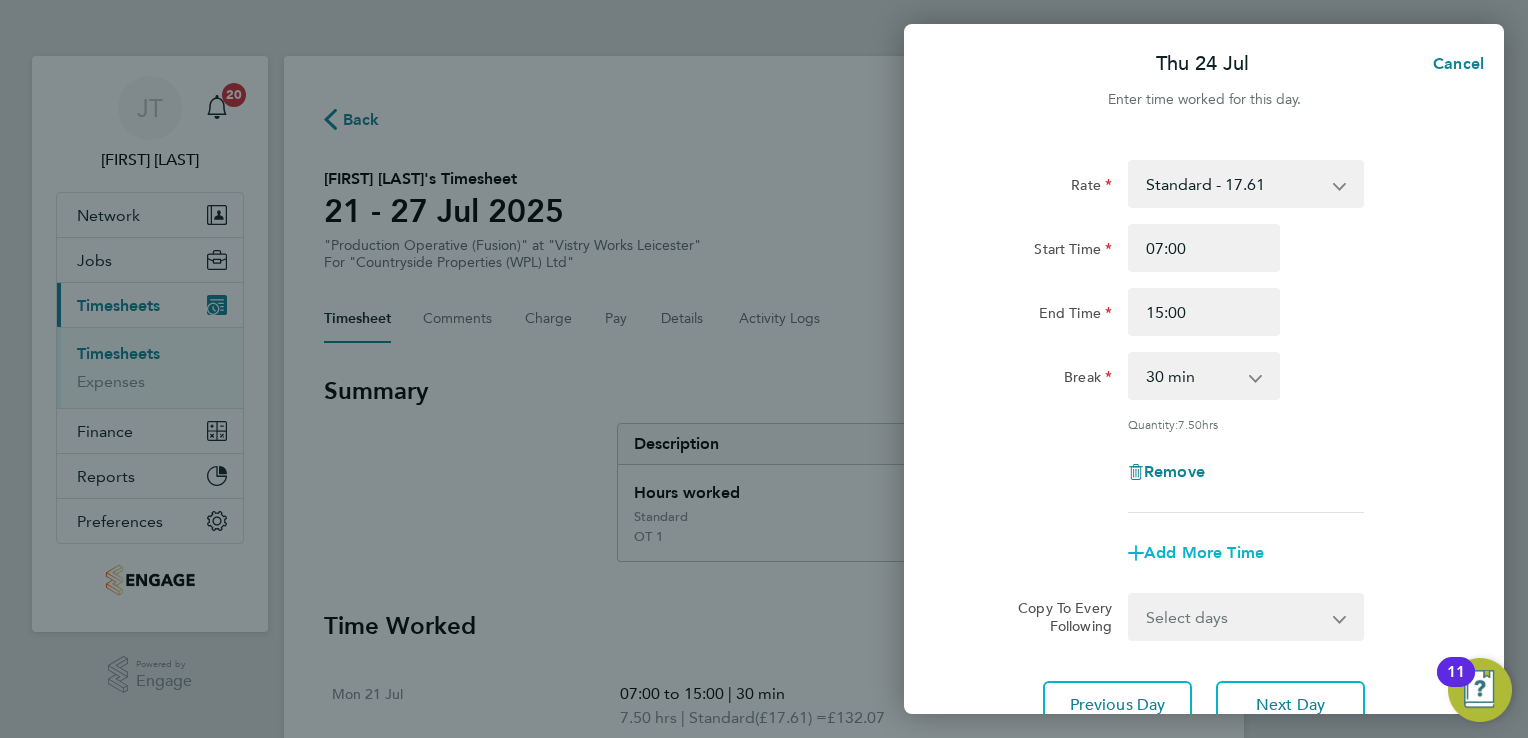 click on "Add More Time" 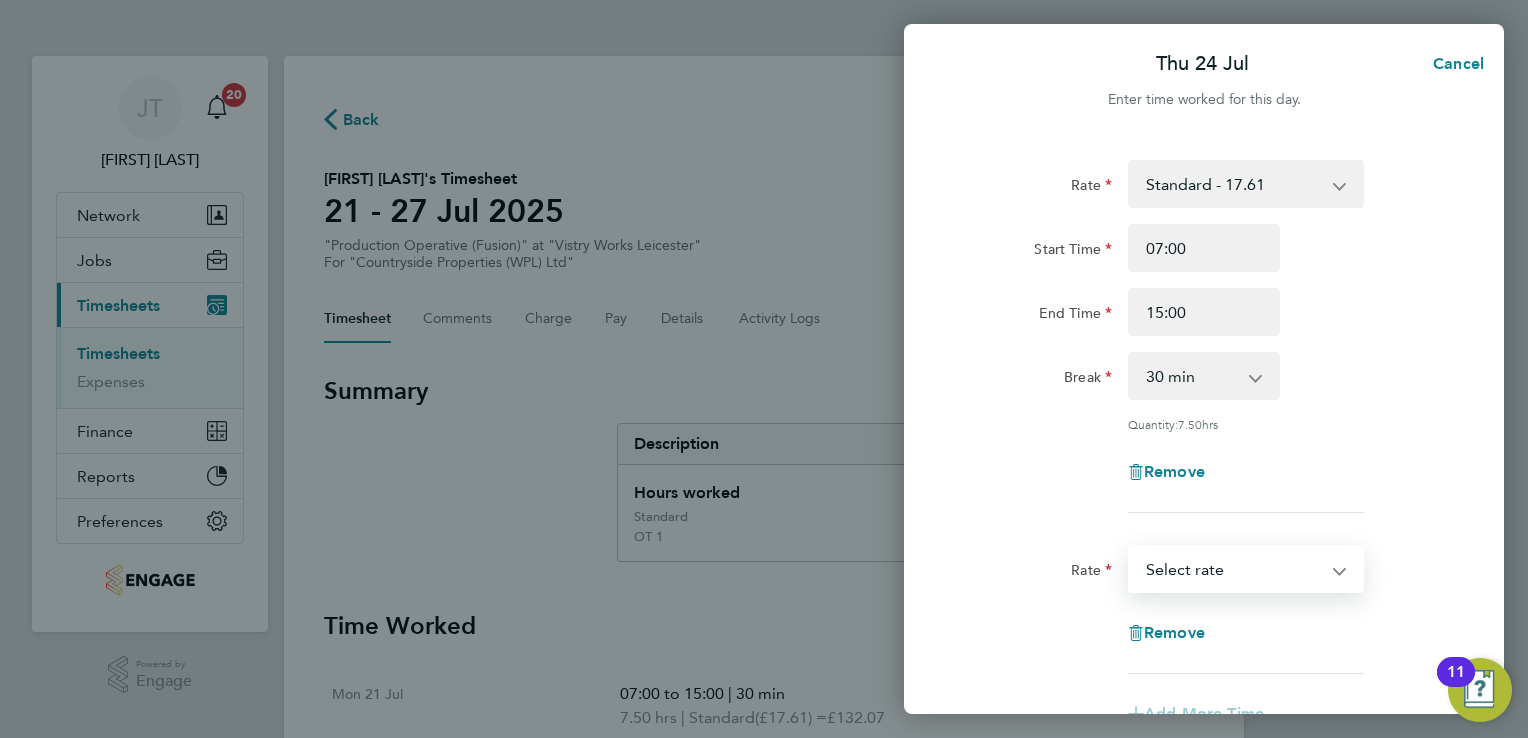 click on "Standard - 17.61 OT2 - 35.22 OT 1 - 26.42 Select rate" at bounding box center (1234, 569) 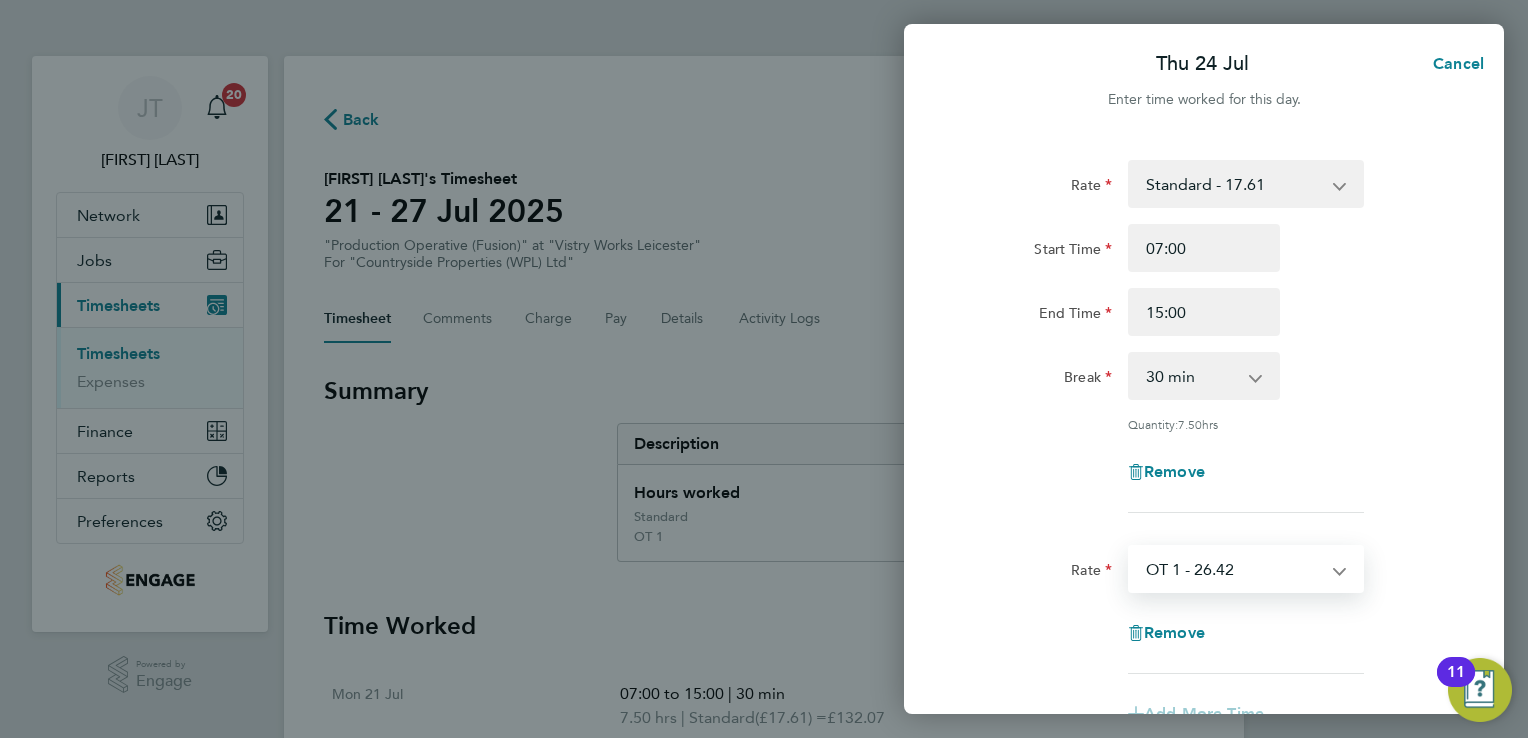 select on "15" 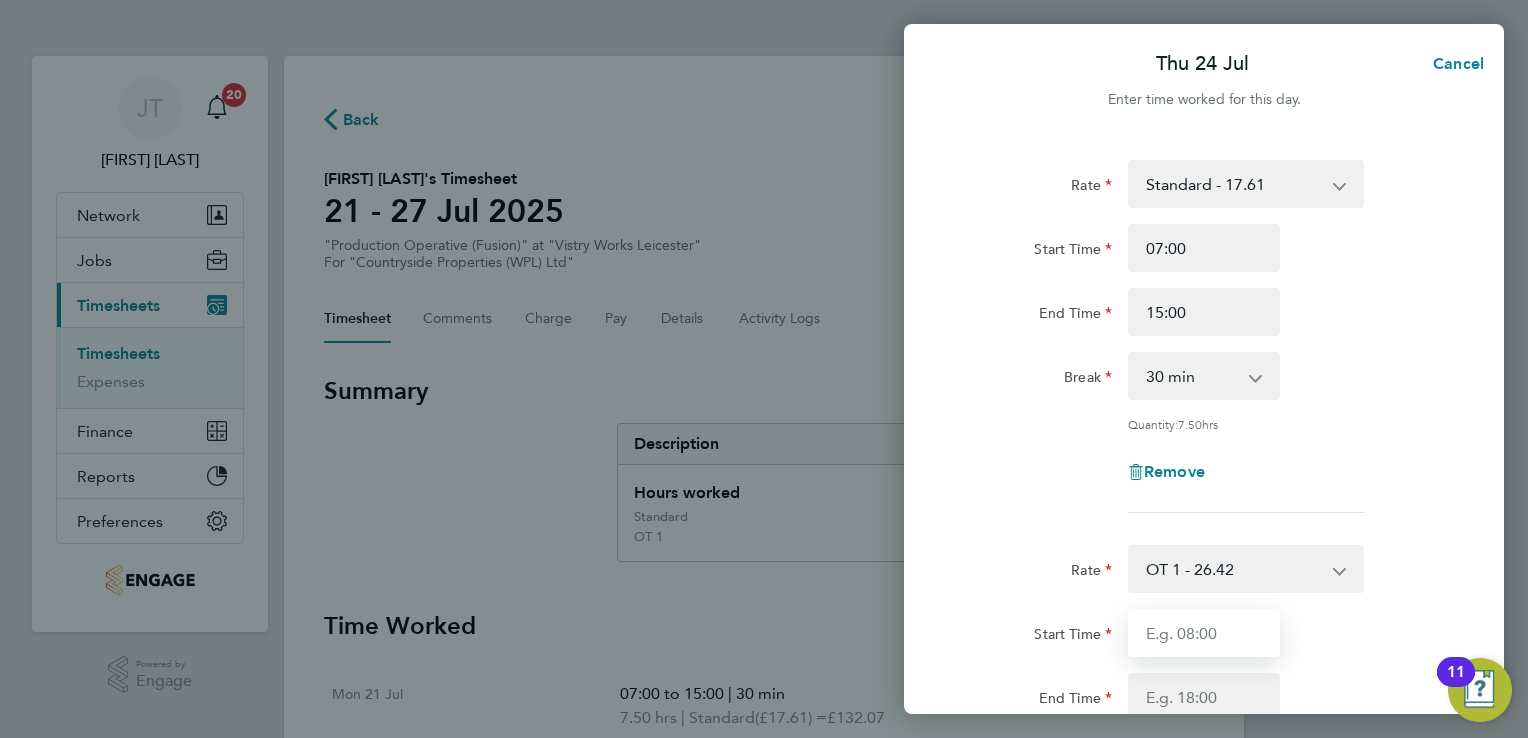 click on "Start Time" at bounding box center (1204, 633) 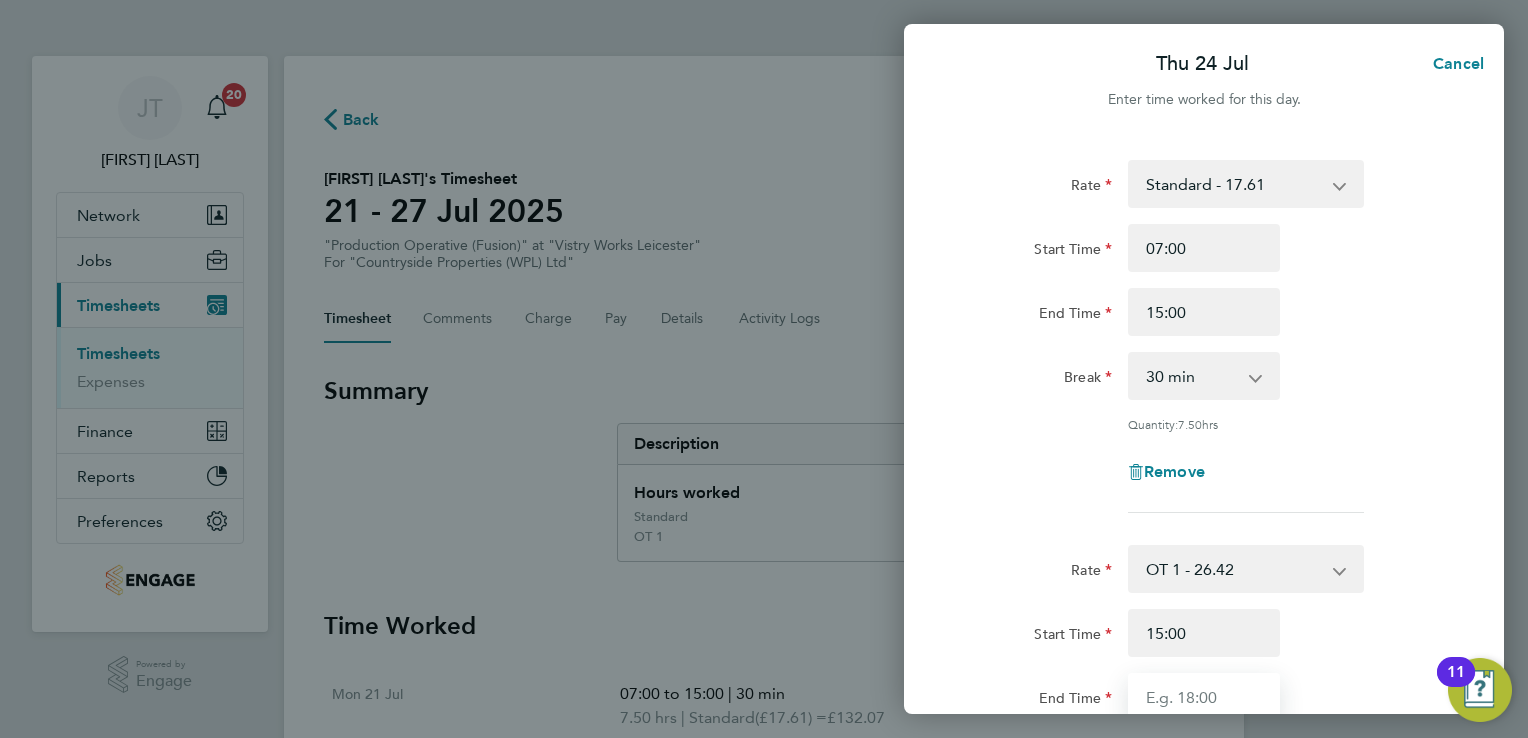 type on "16:00" 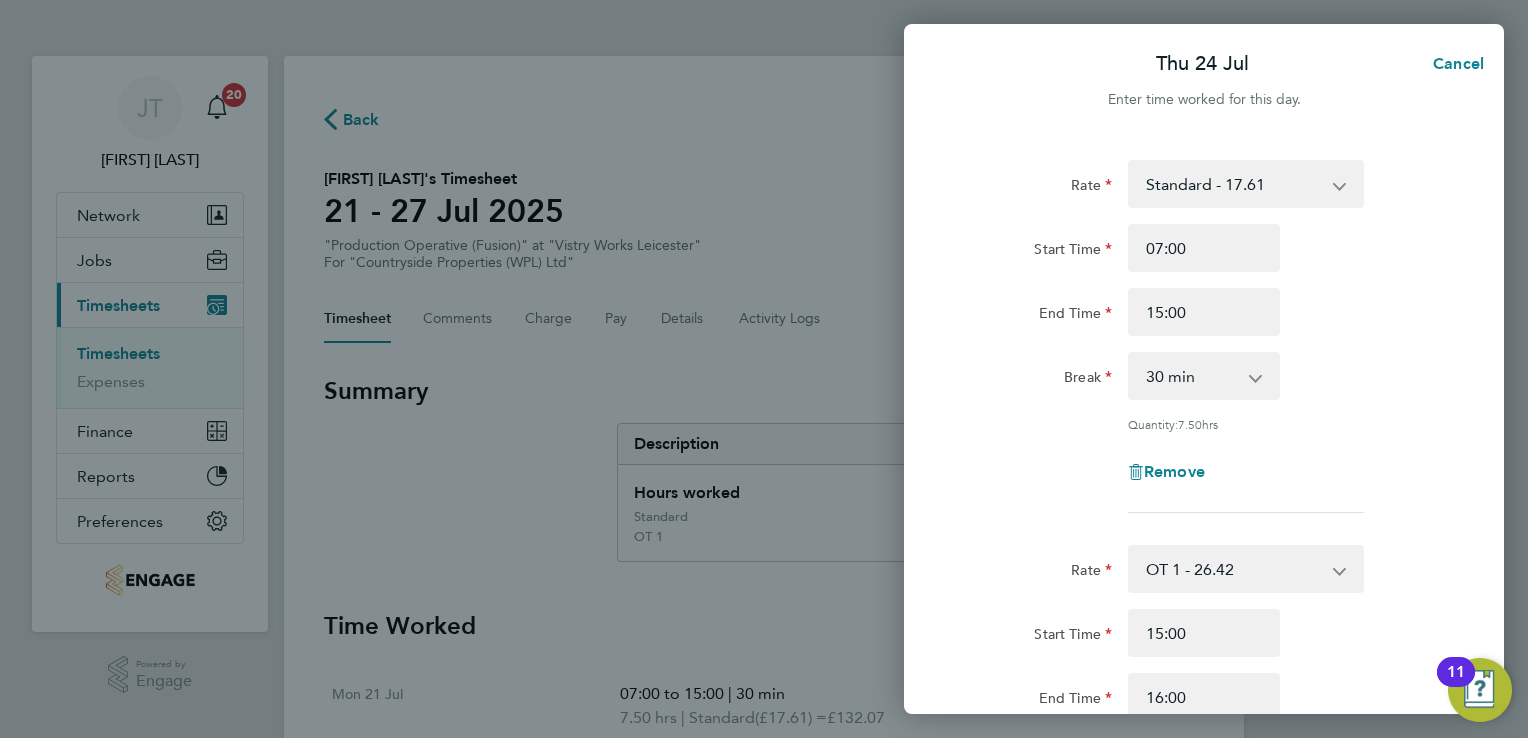 click on "Rate Standard - 17.61 OT2 - 35.22 OT 1 - 26.42
Start Time 07:00 End Time 15:00 Break 0 min 15 min 30 min 45 min 60 min 75 min 90 min
Quantity: 7.50 hrs
Remove" 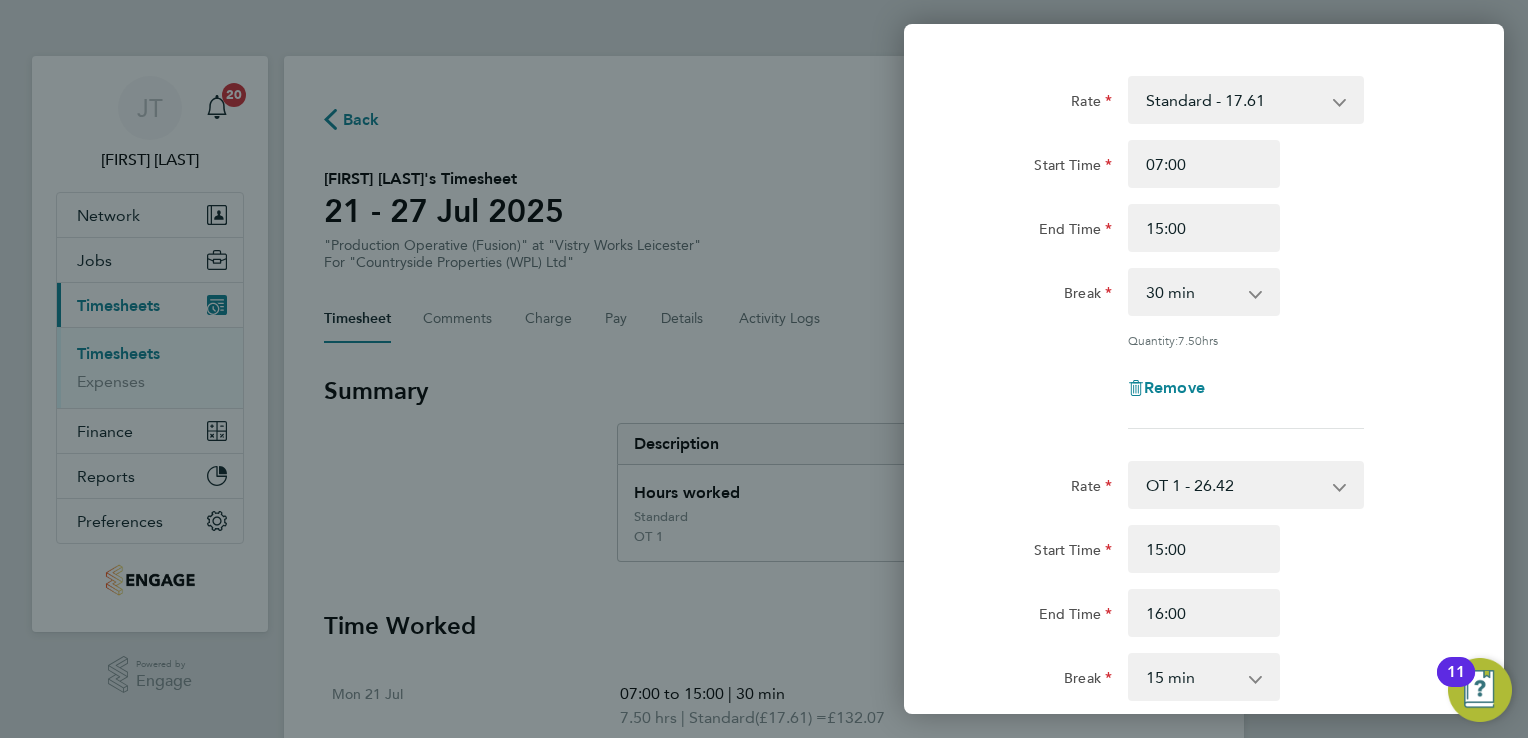 scroll, scrollTop: 120, scrollLeft: 0, axis: vertical 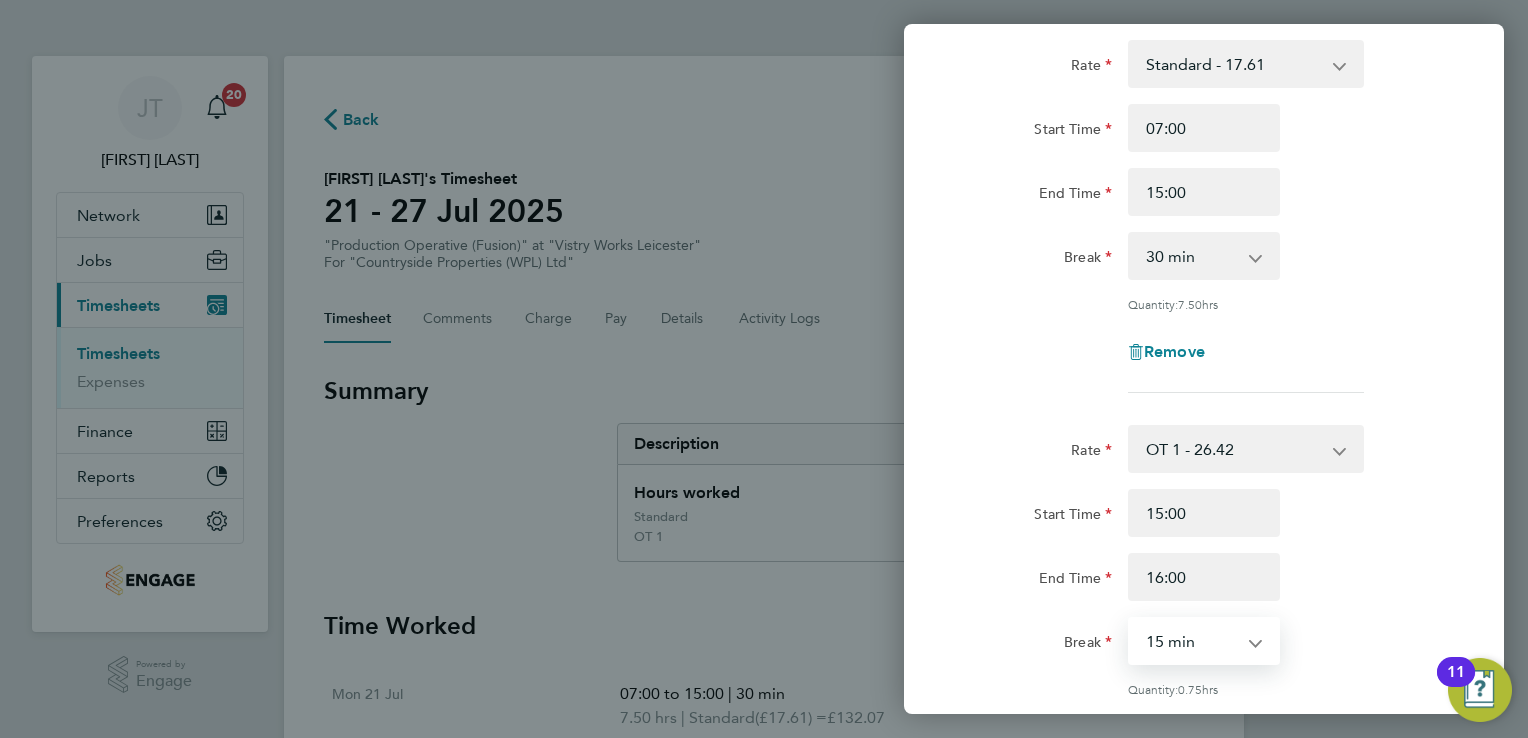 click on "0 min 15 min 30 min 45 min" at bounding box center [1192, 641] 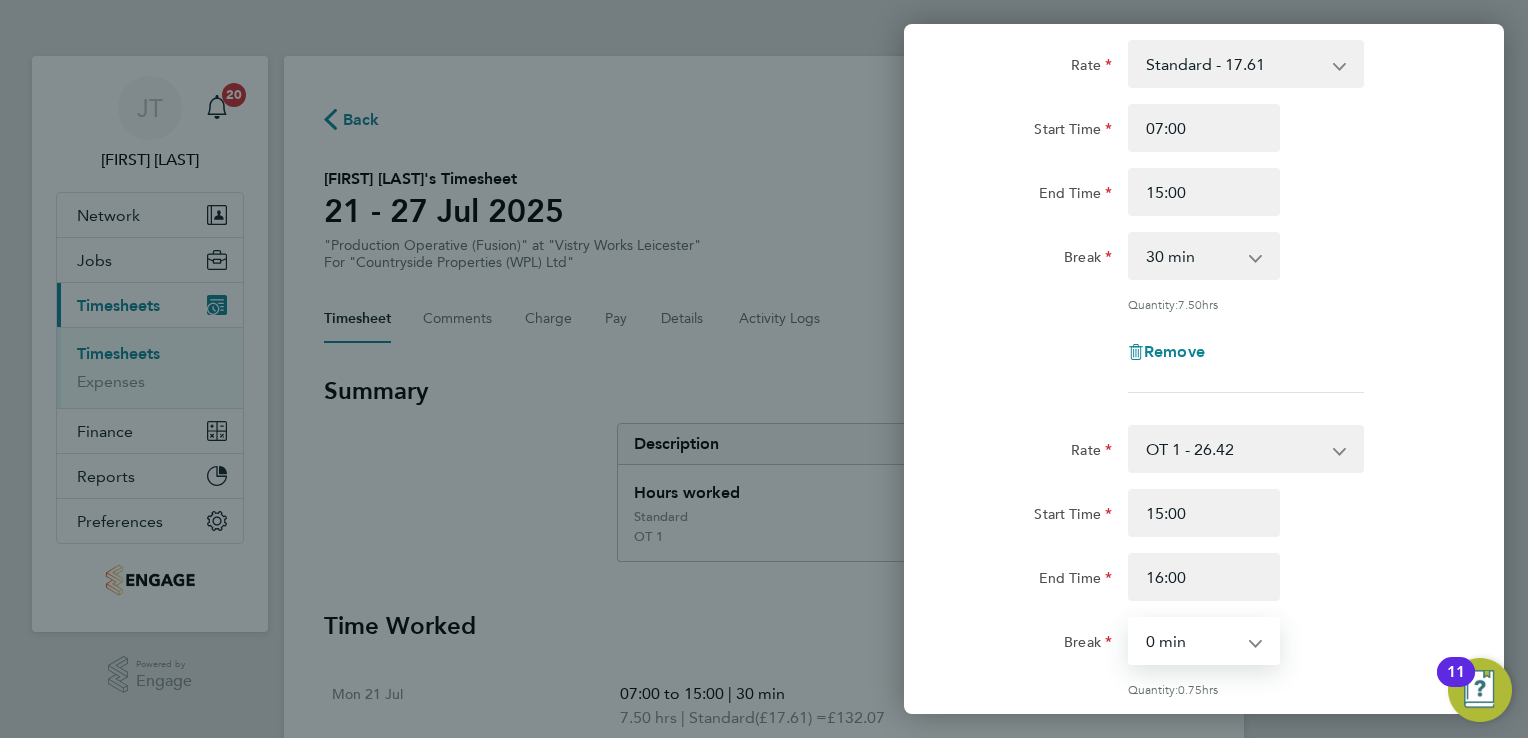 click on "0 min 15 min 30 min 45 min" at bounding box center [1192, 641] 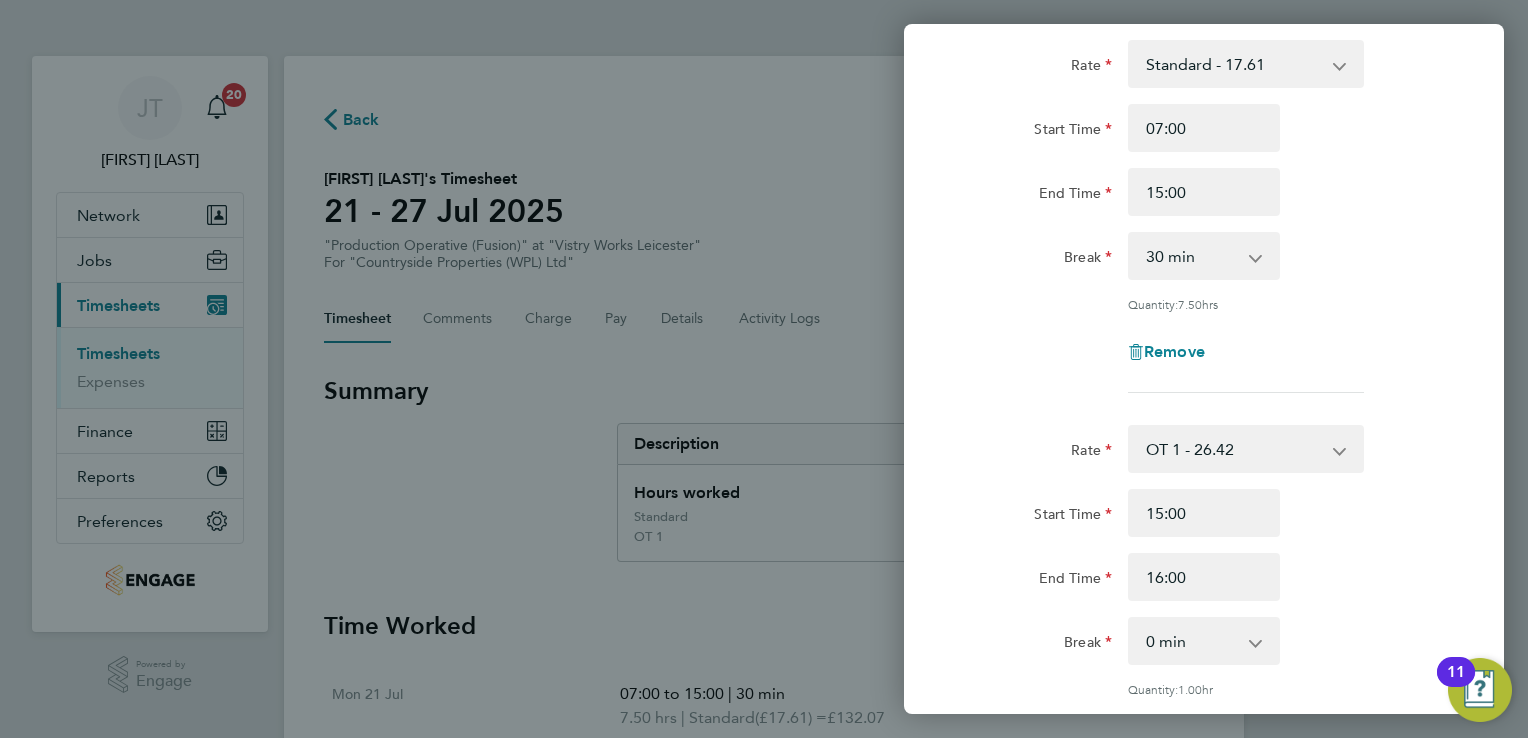 click on "Start Time 15:00" 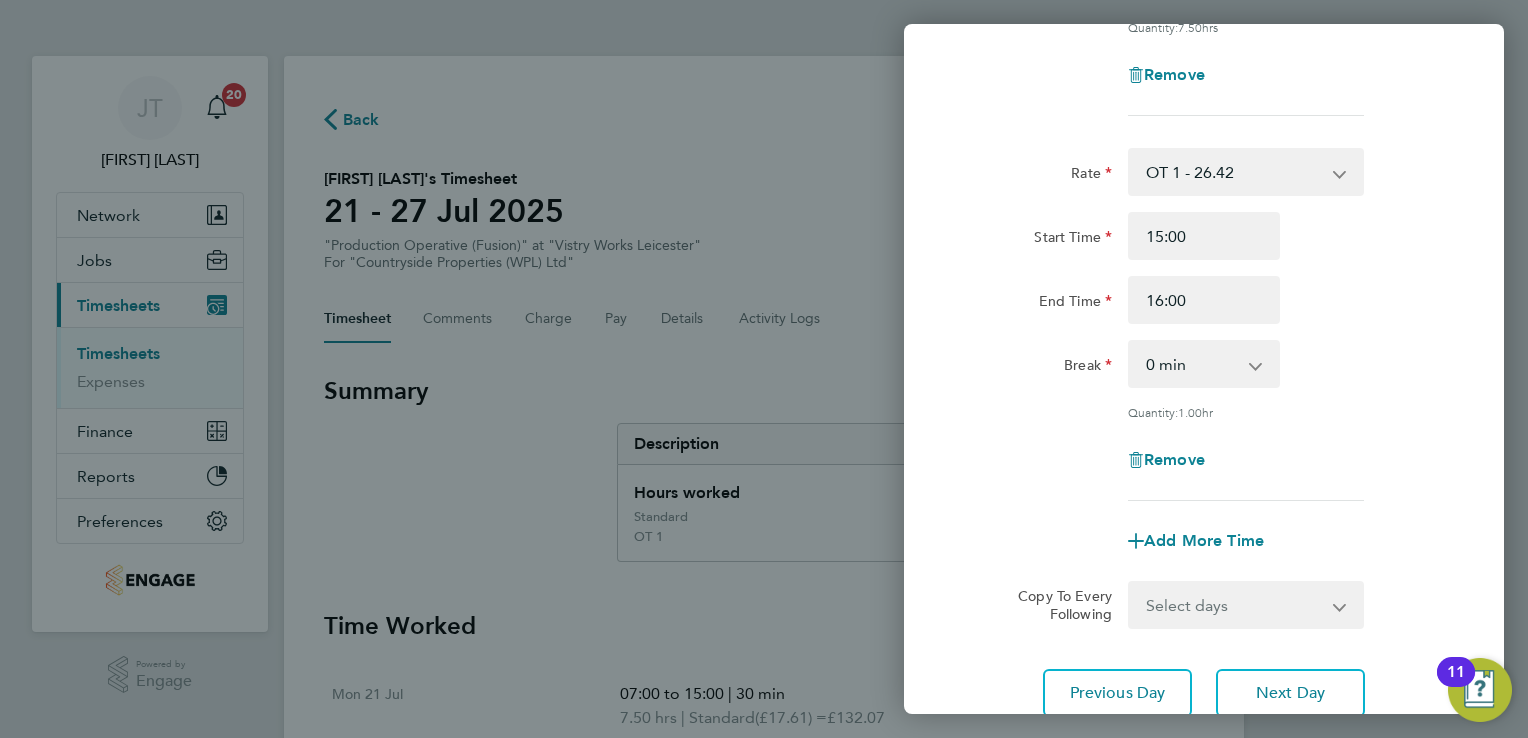 scroll, scrollTop: 480, scrollLeft: 0, axis: vertical 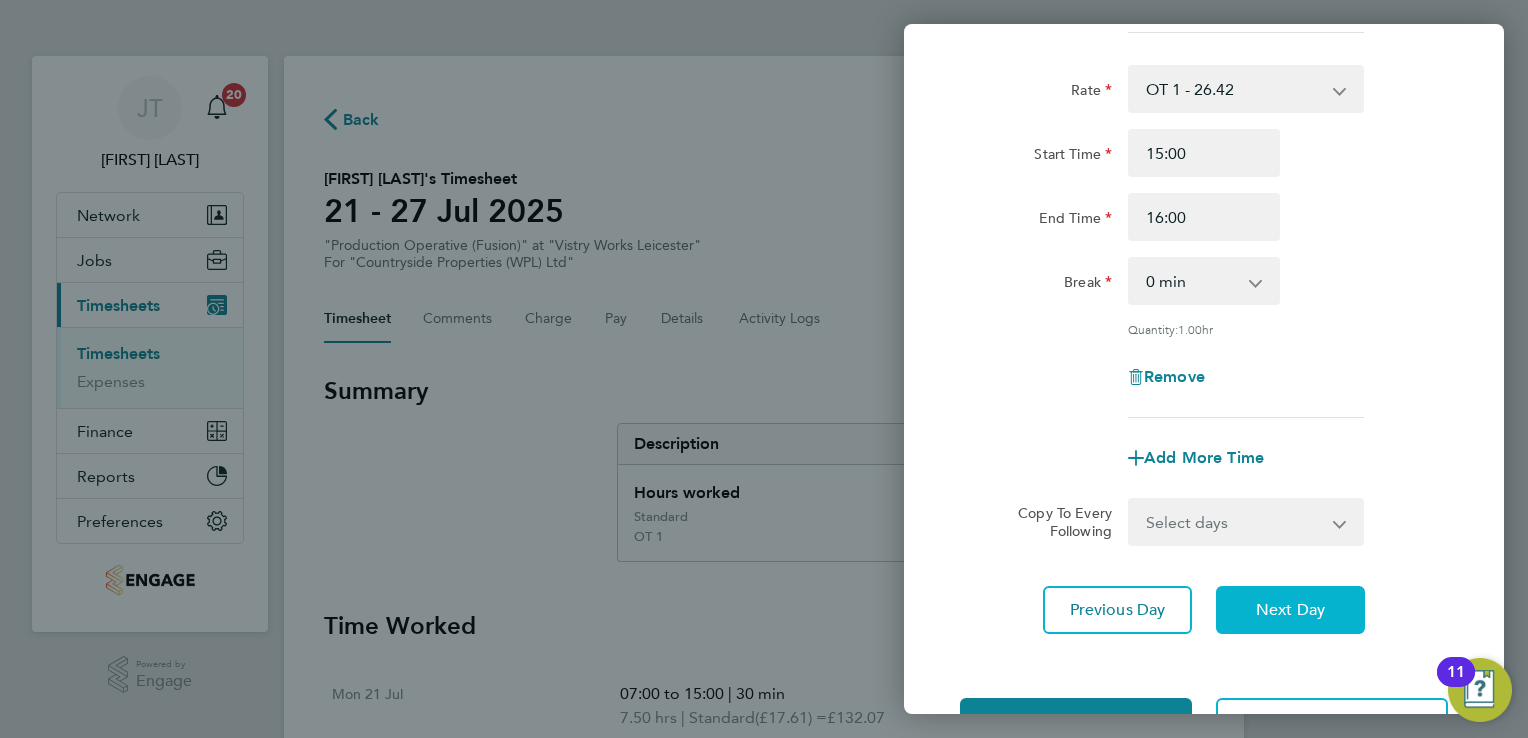 click on "Next Day" 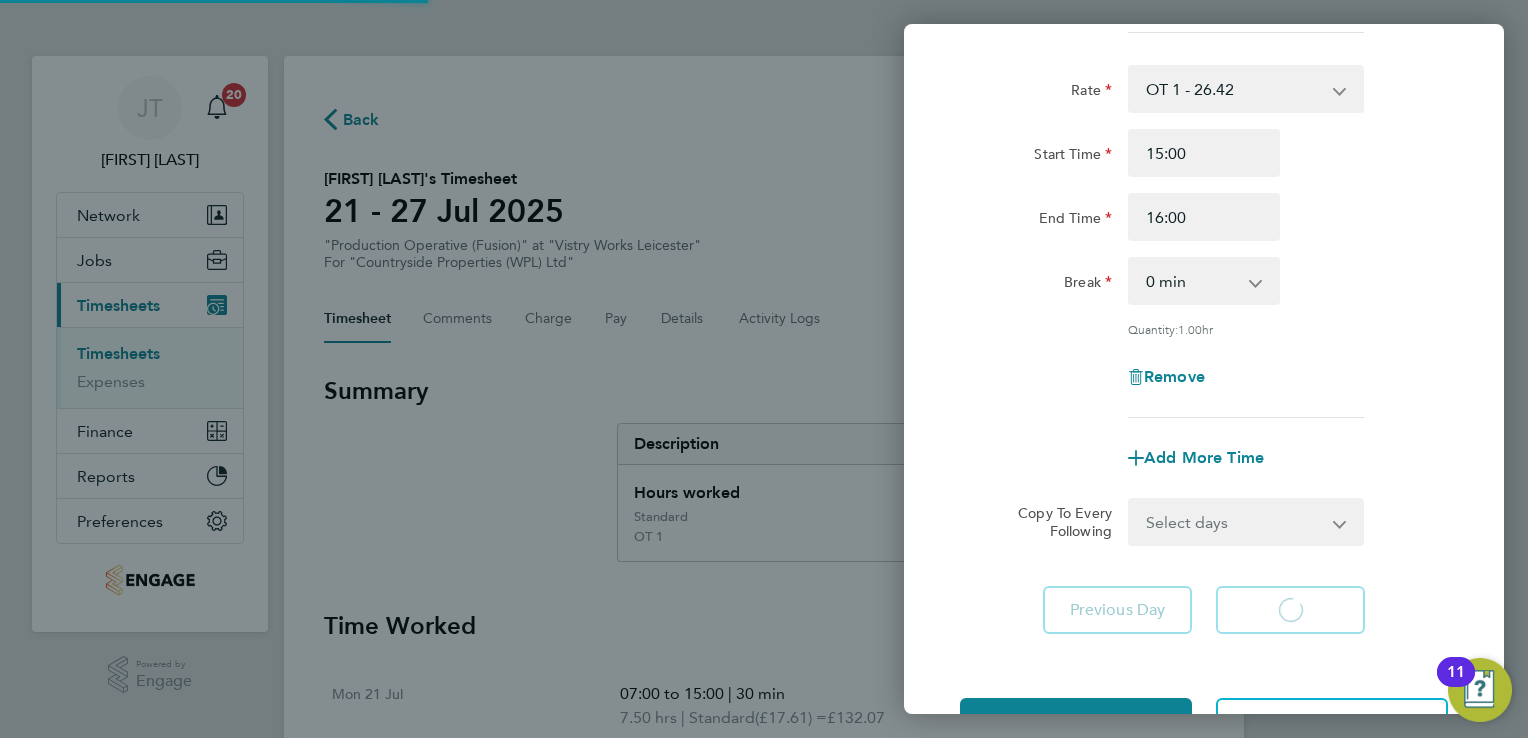 scroll, scrollTop: 133, scrollLeft: 0, axis: vertical 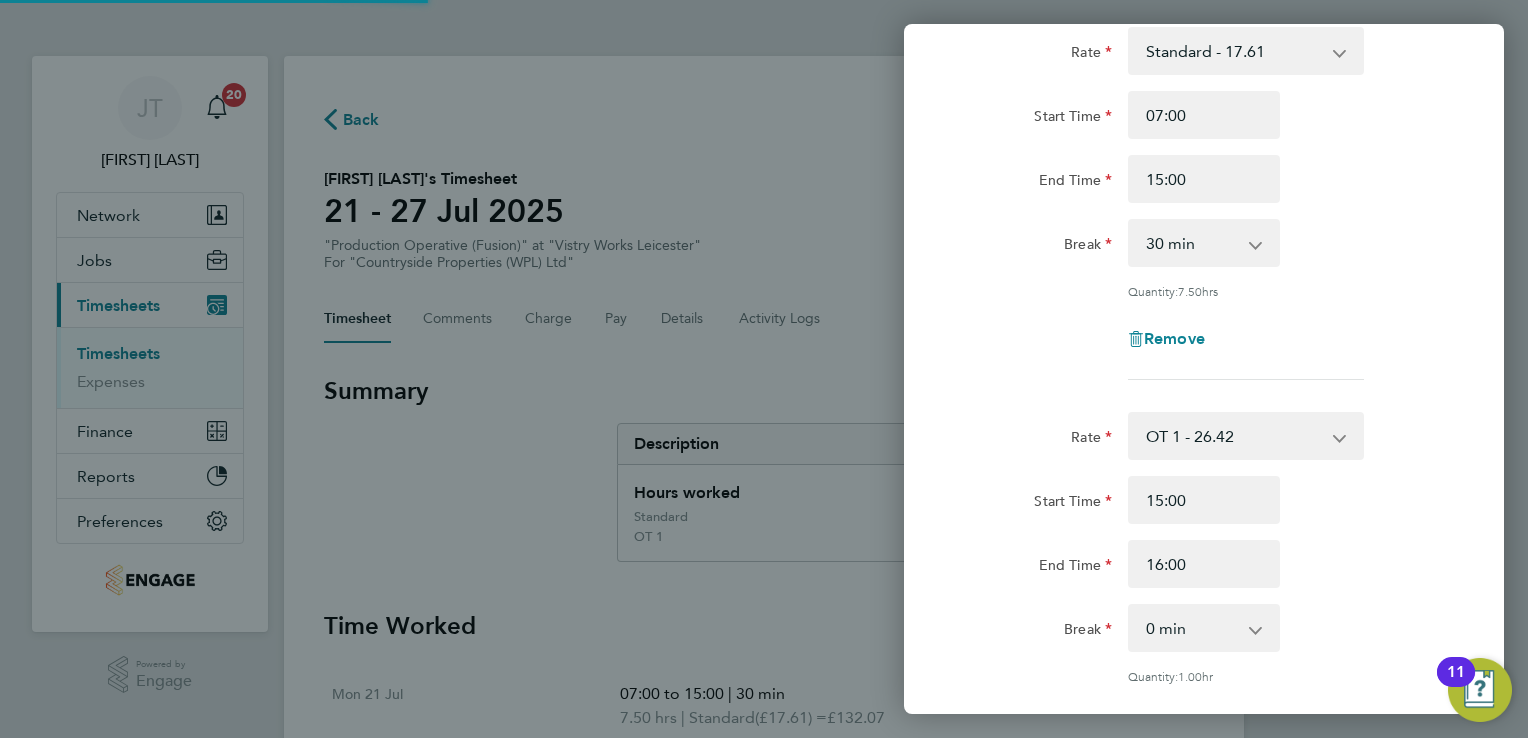 select on "15" 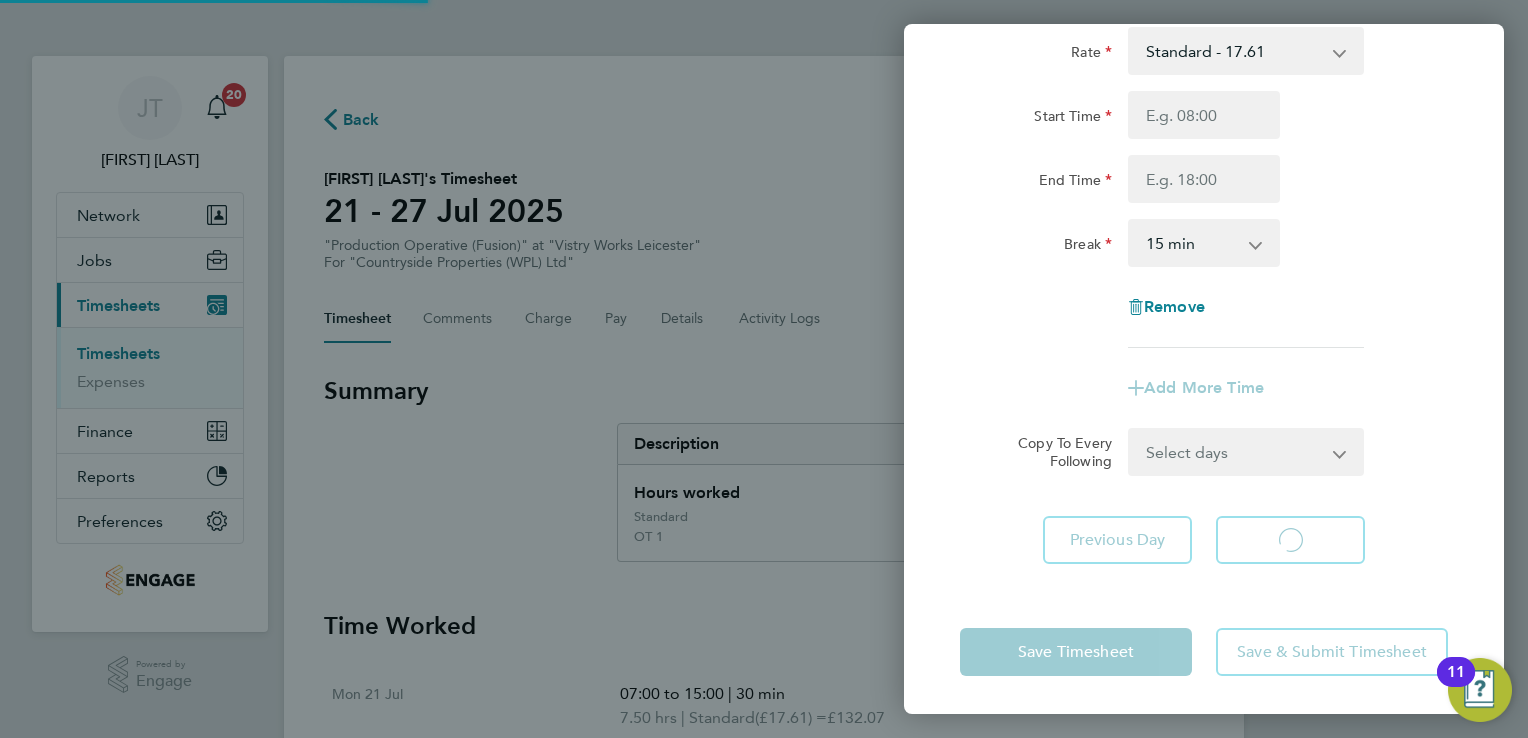 select on "15" 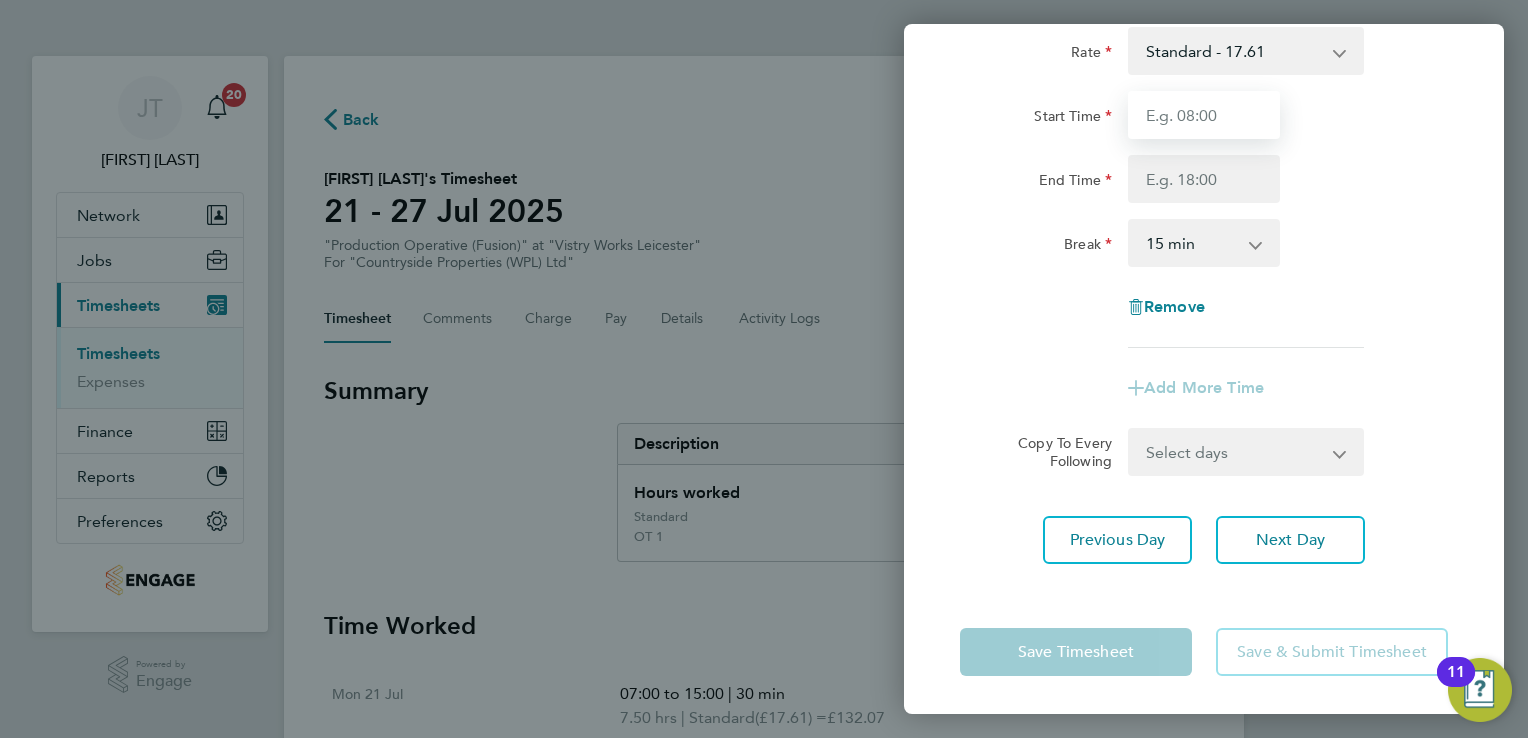 click on "Start Time" at bounding box center (1204, 115) 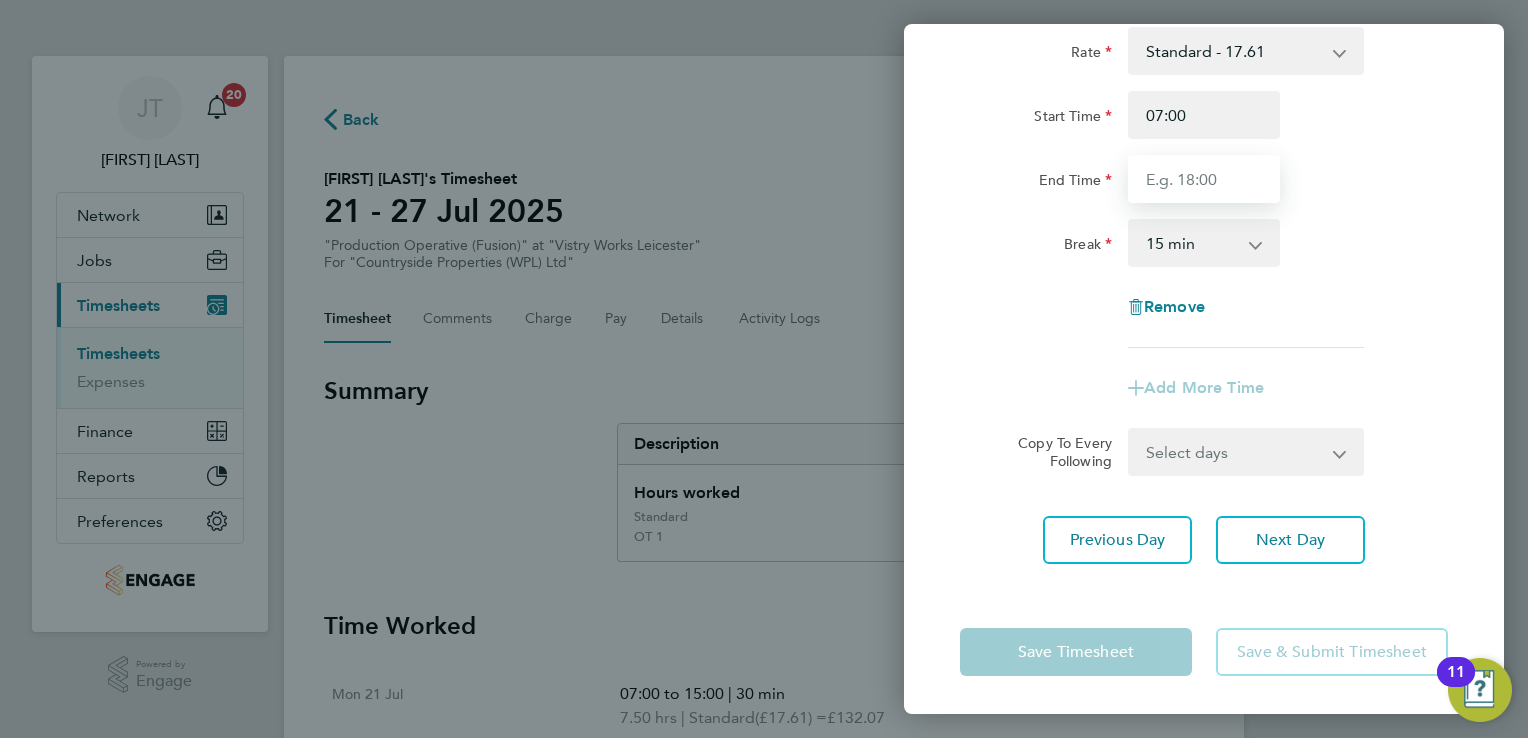 type on "15:00" 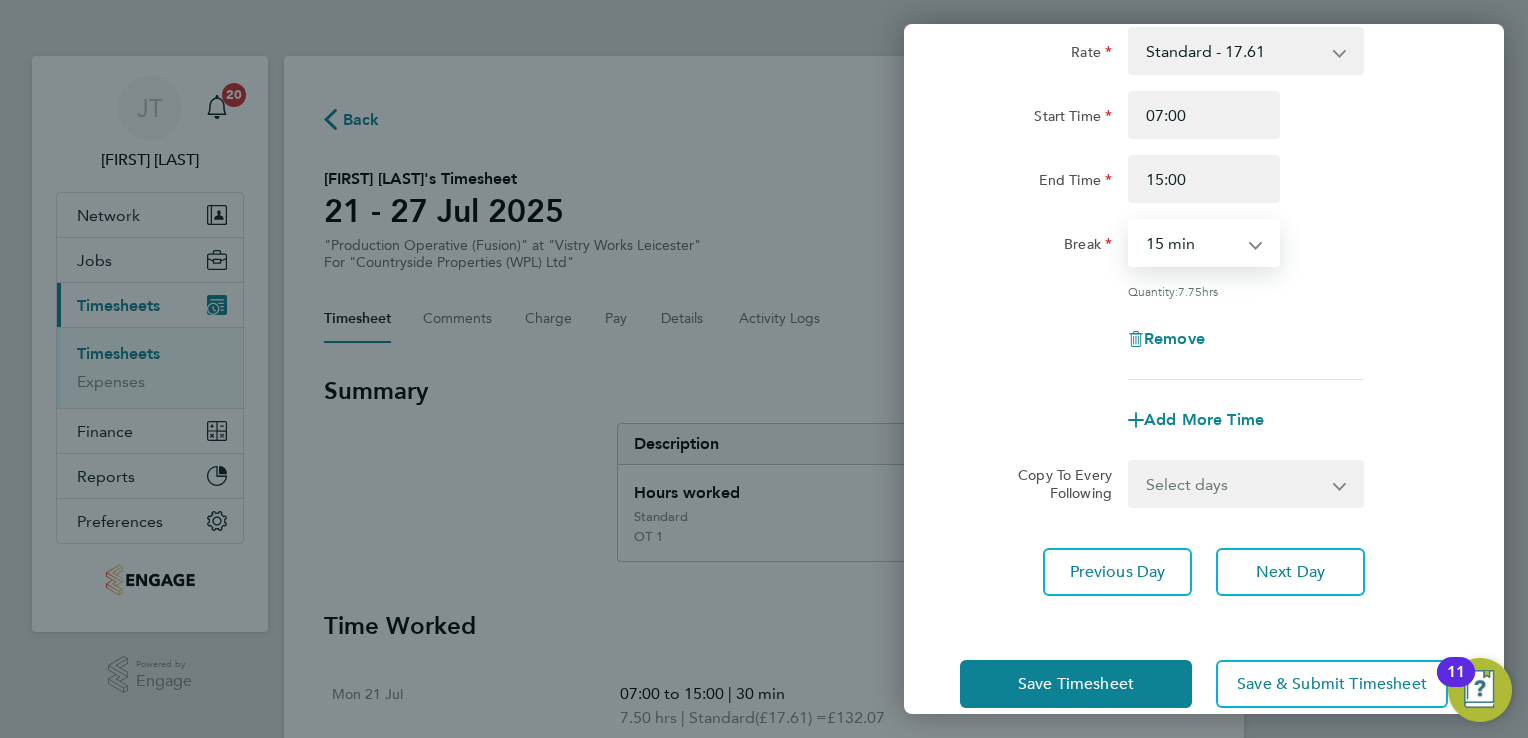 click on "0 min   15 min   30 min   45 min   60 min   75 min   90 min" at bounding box center (1192, 243) 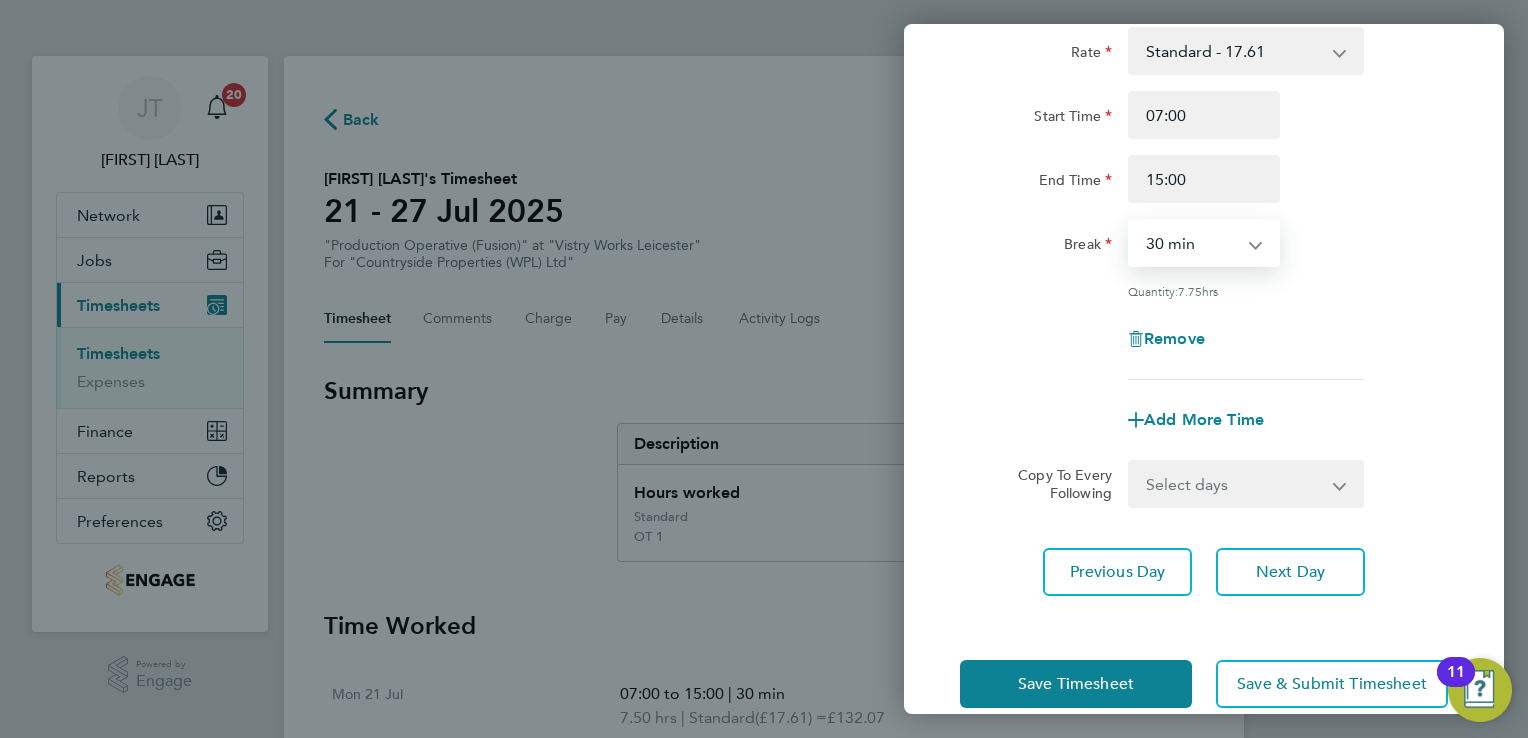 click on "0 min   15 min   30 min   45 min   60 min   75 min   90 min" at bounding box center (1192, 243) 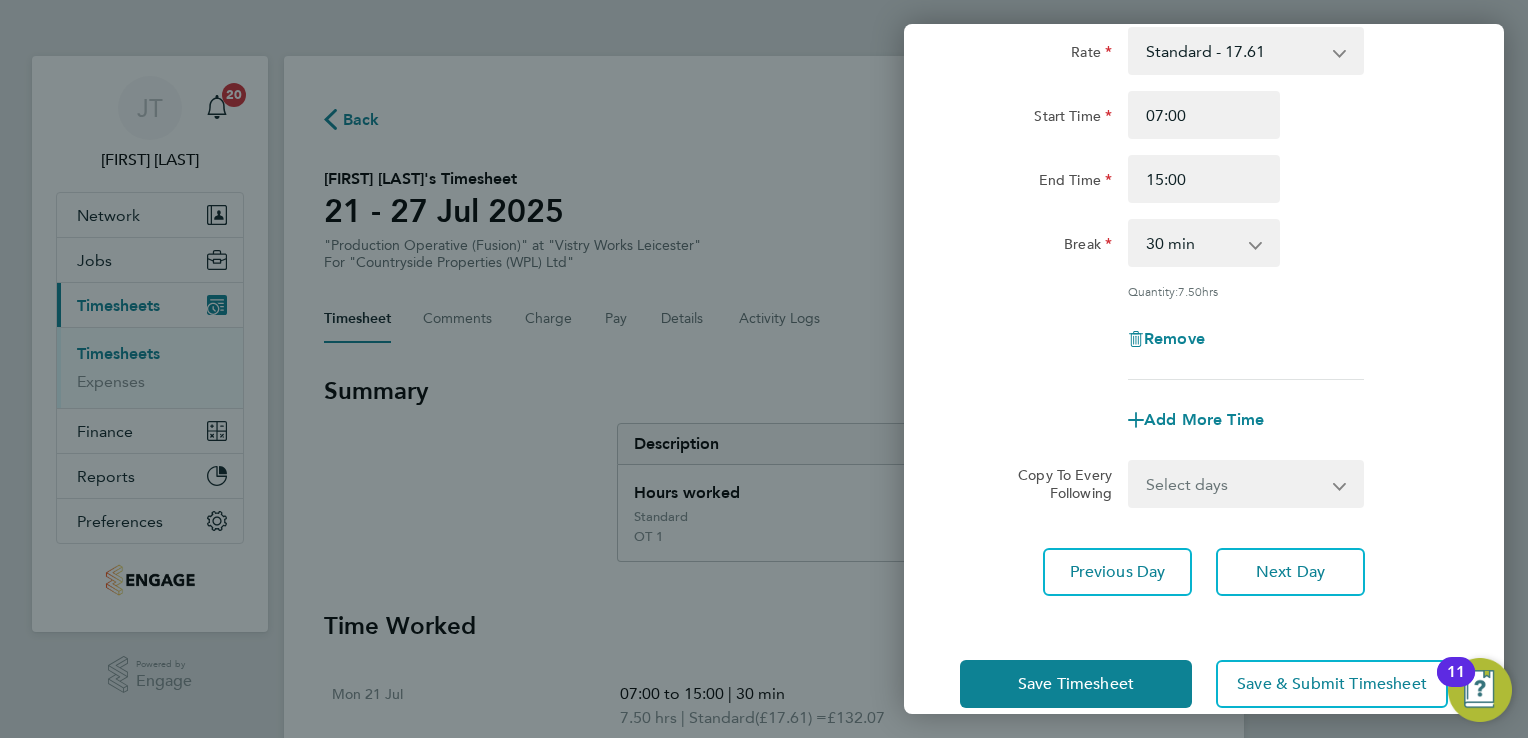 click on "Add More Time" 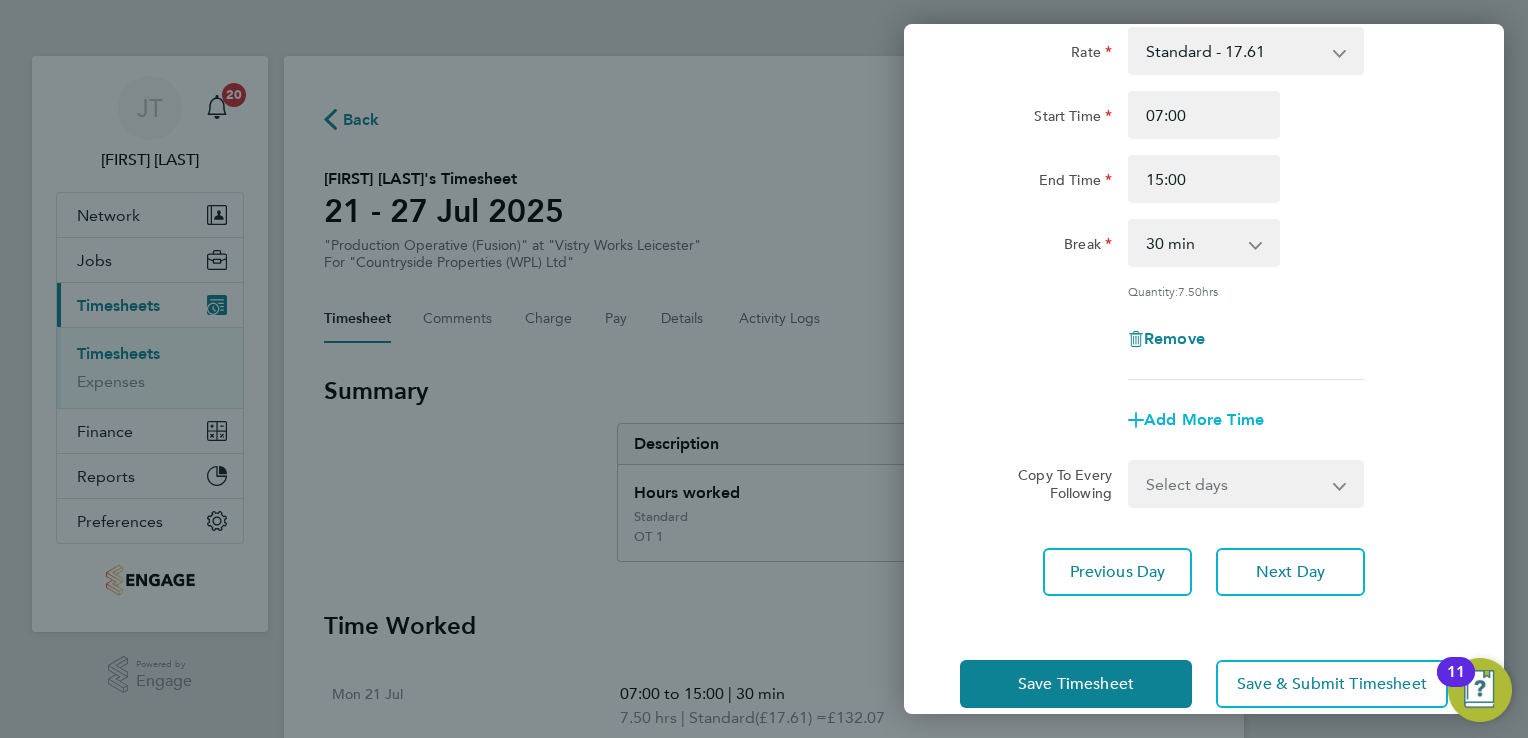 click on "Add More Time" 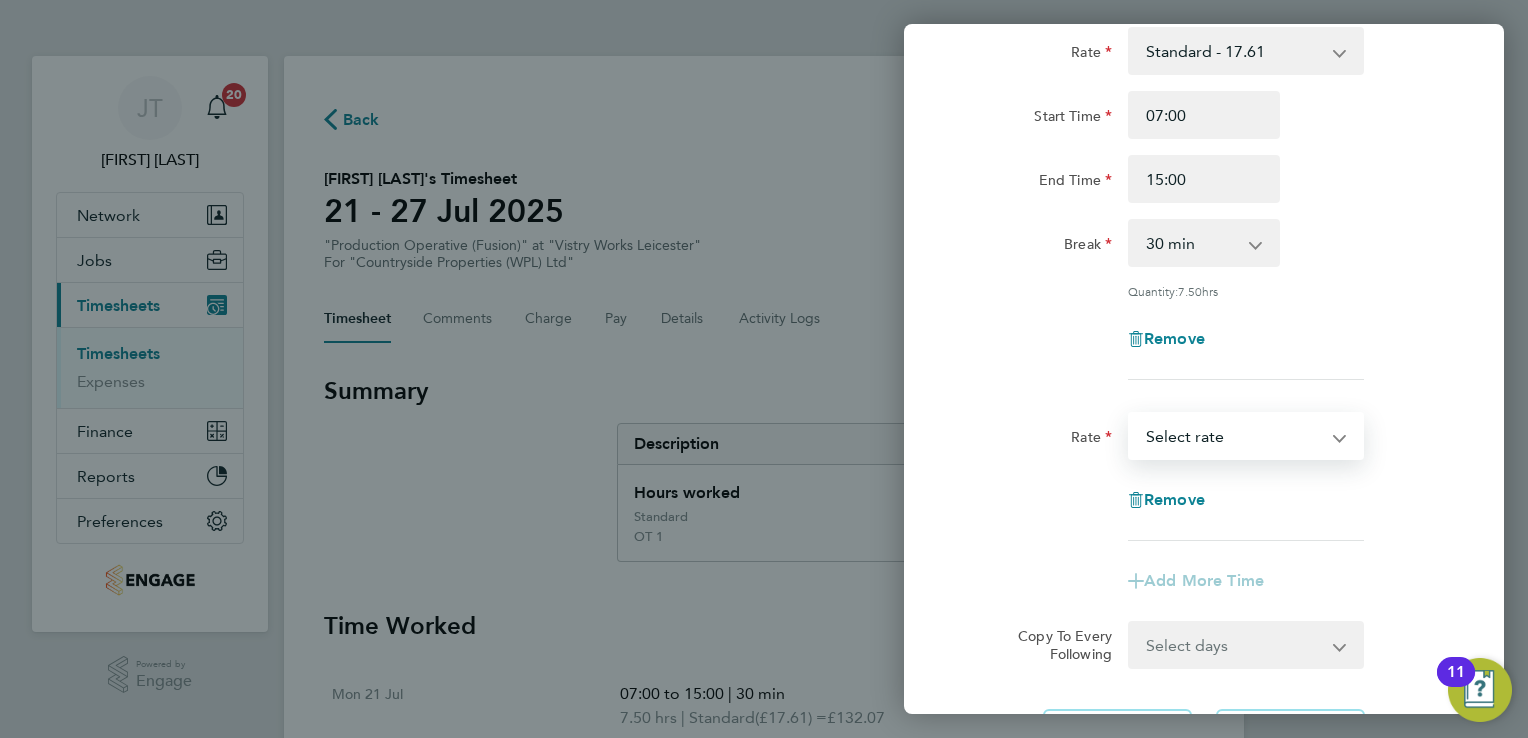 click on "Standard - 17.61 OT2 - 35.22 OT 1 - 26.42 Select rate" at bounding box center (1234, 436) 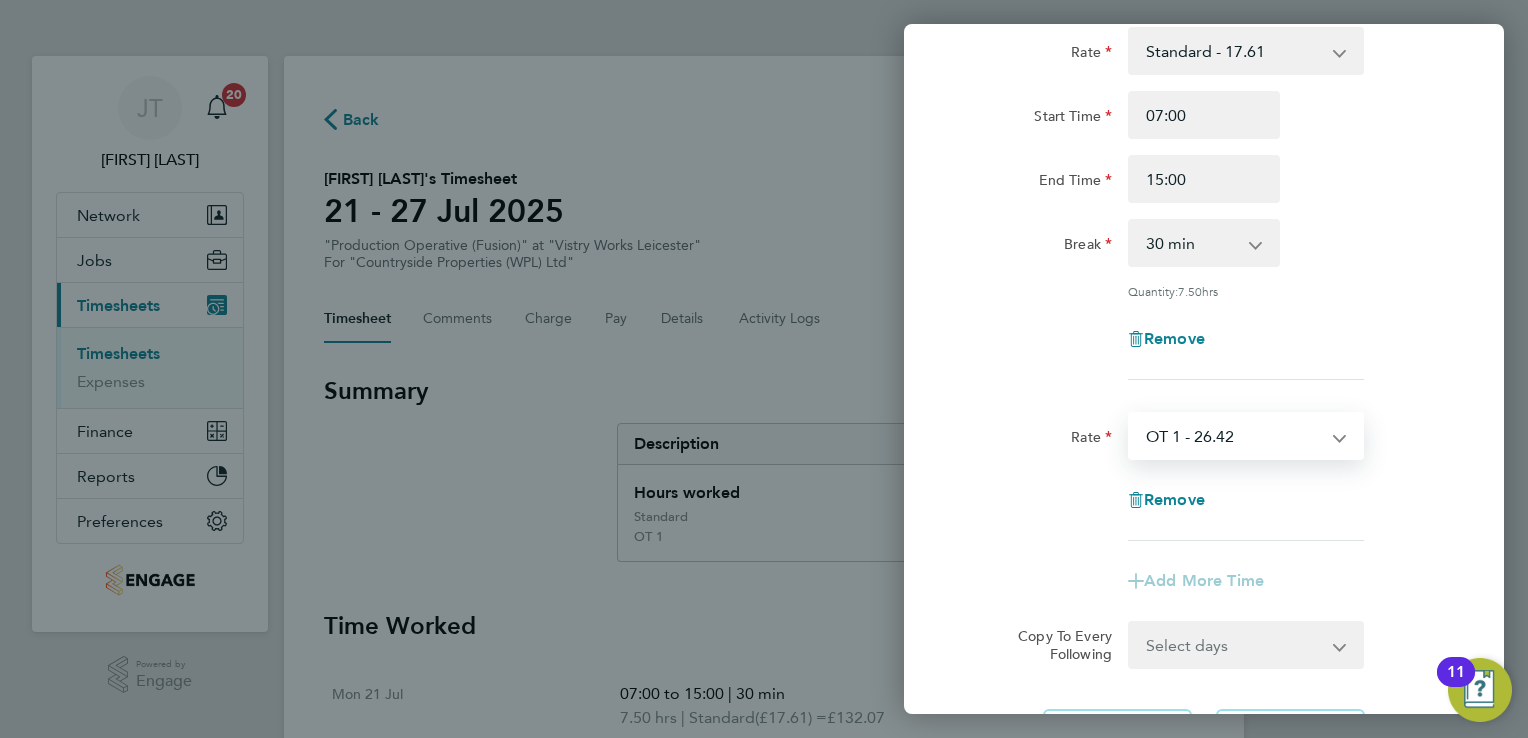 select on "15" 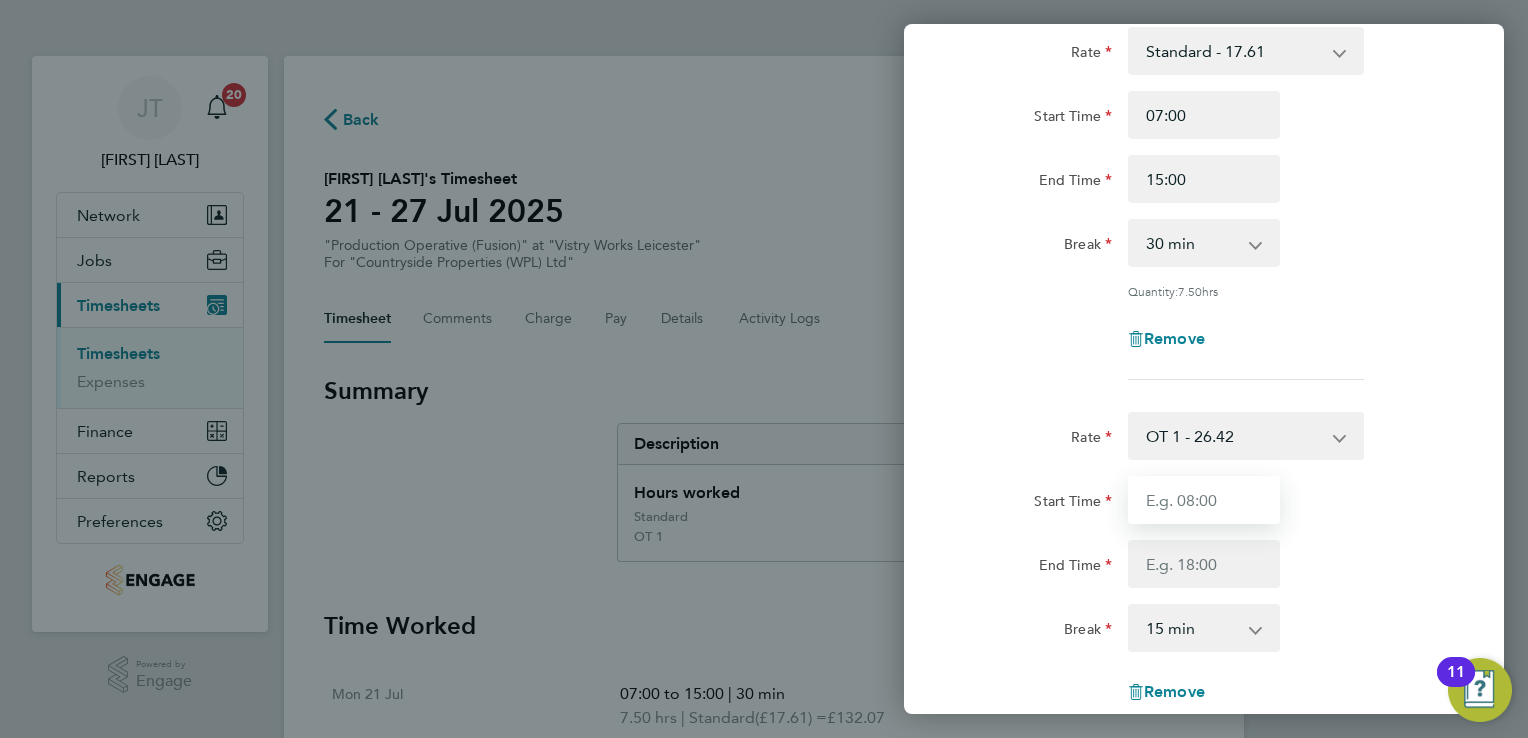 click on "Start Time" at bounding box center (1204, 500) 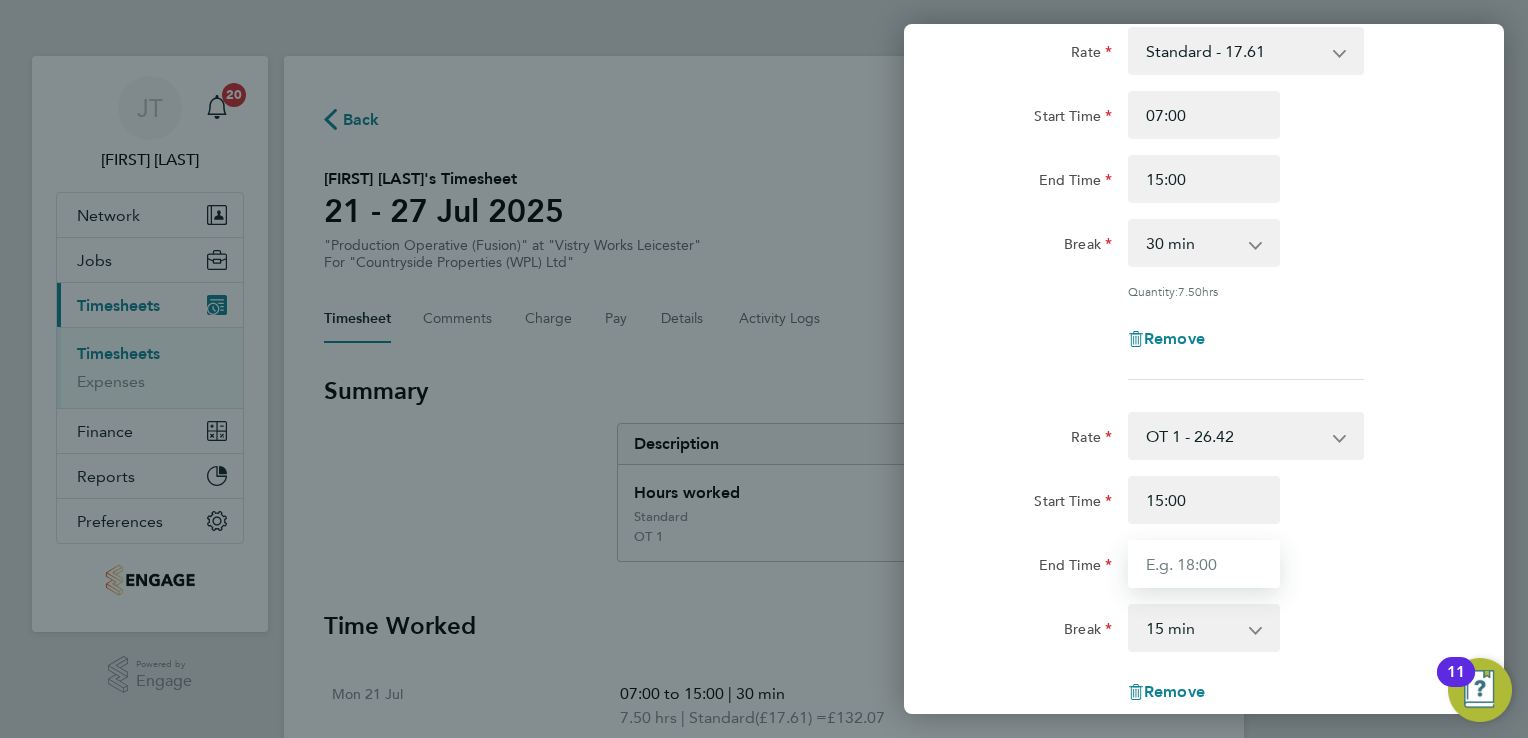 type on "16:00" 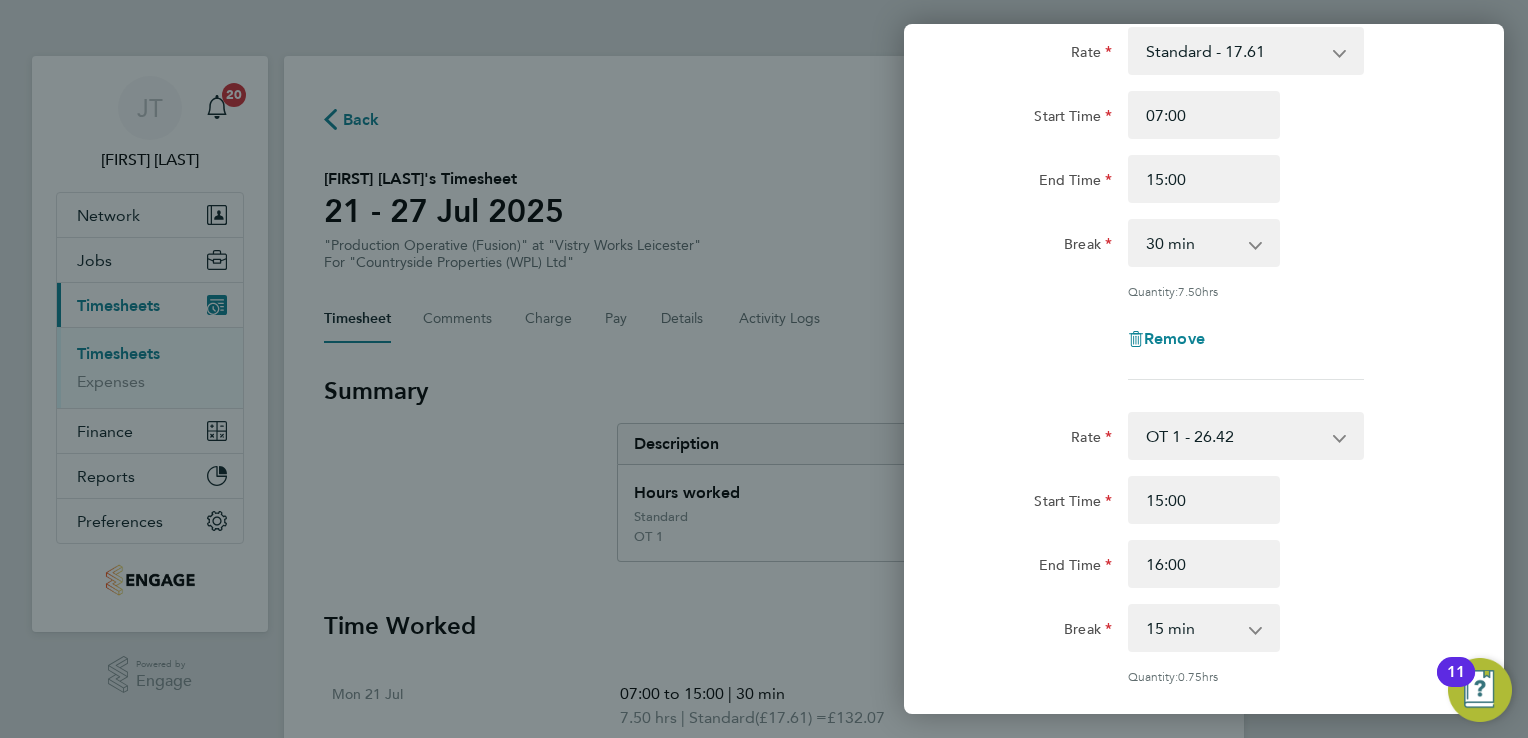 click on "0 min 15 min 30 min 45 min" 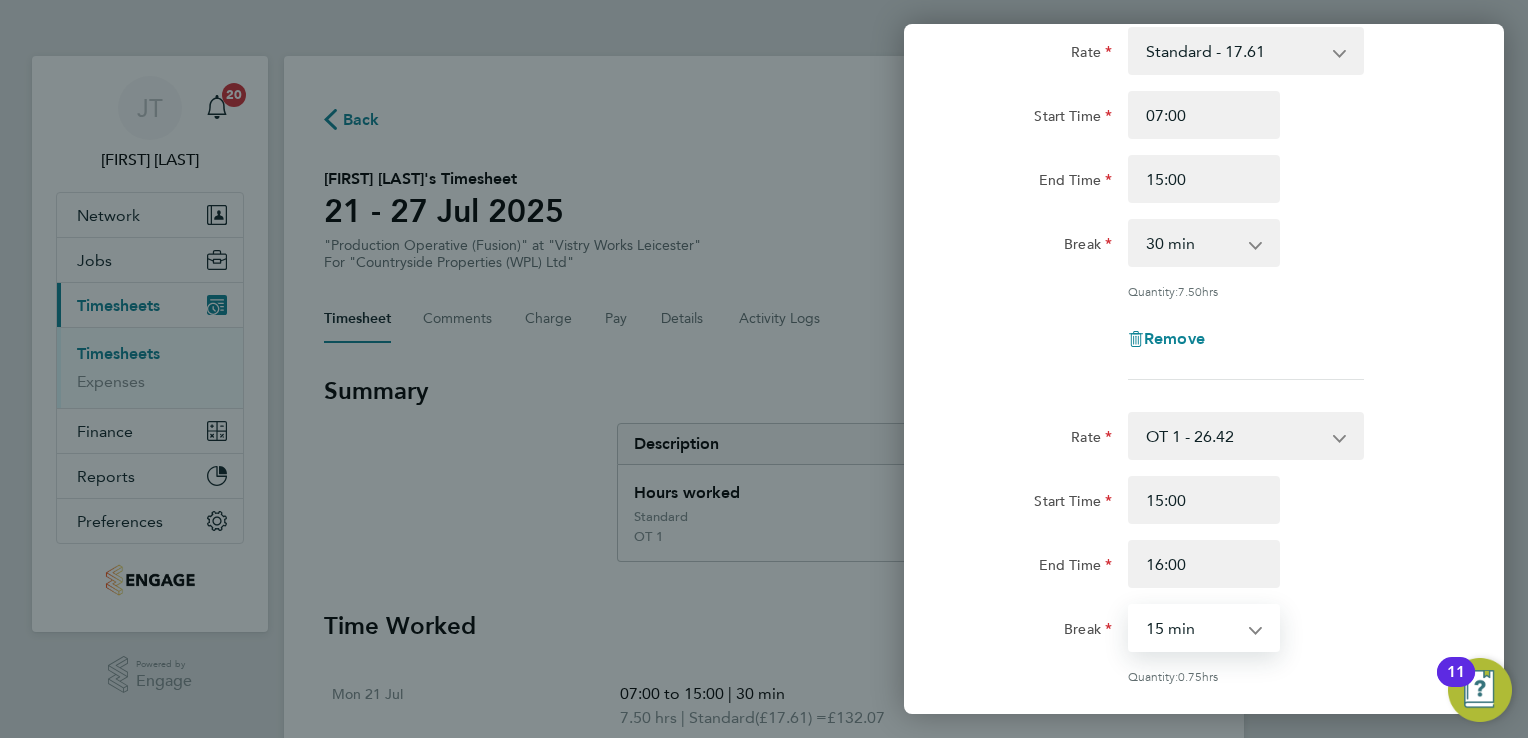 click on "0 min 15 min 30 min 45 min" at bounding box center (1192, 628) 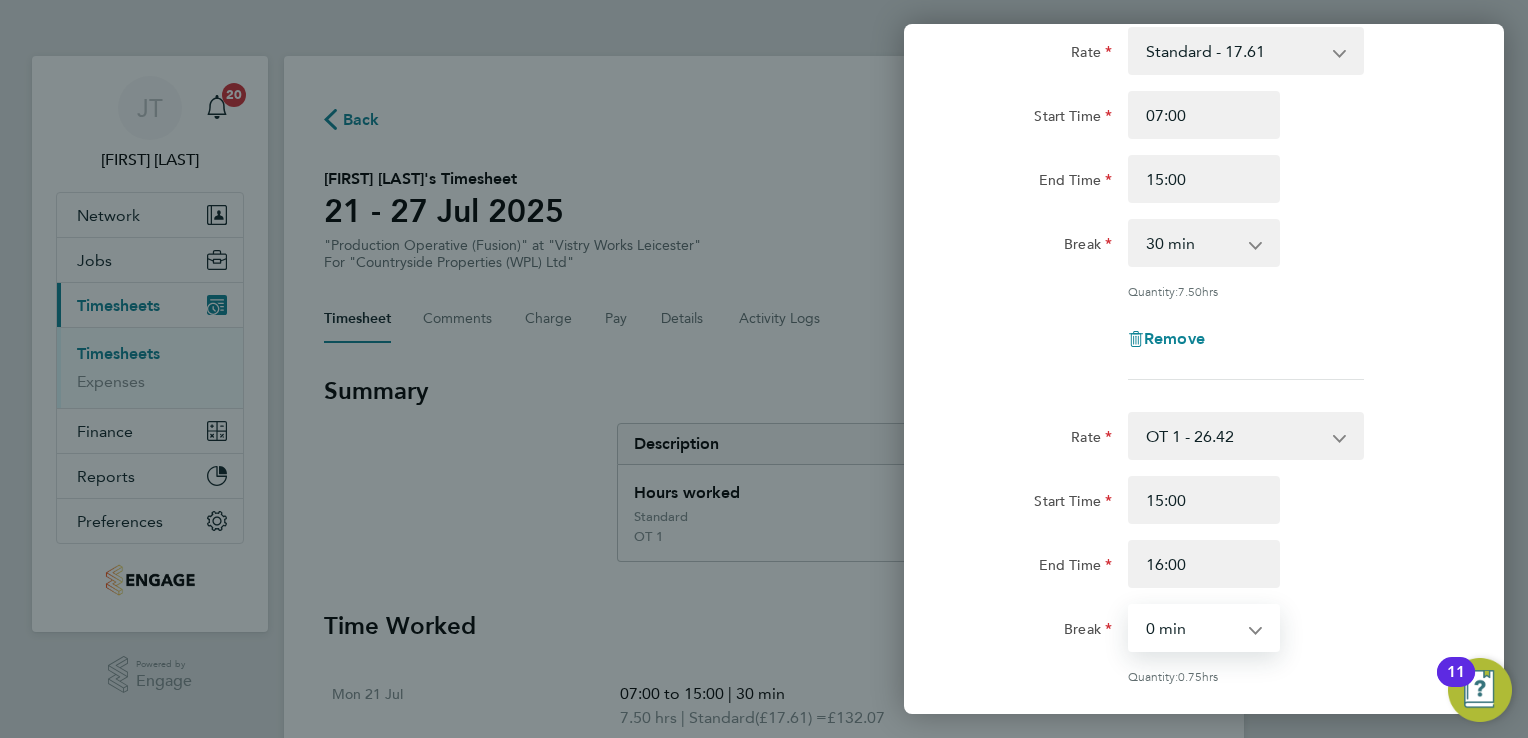 click on "0 min 15 min 30 min 45 min" at bounding box center (1192, 628) 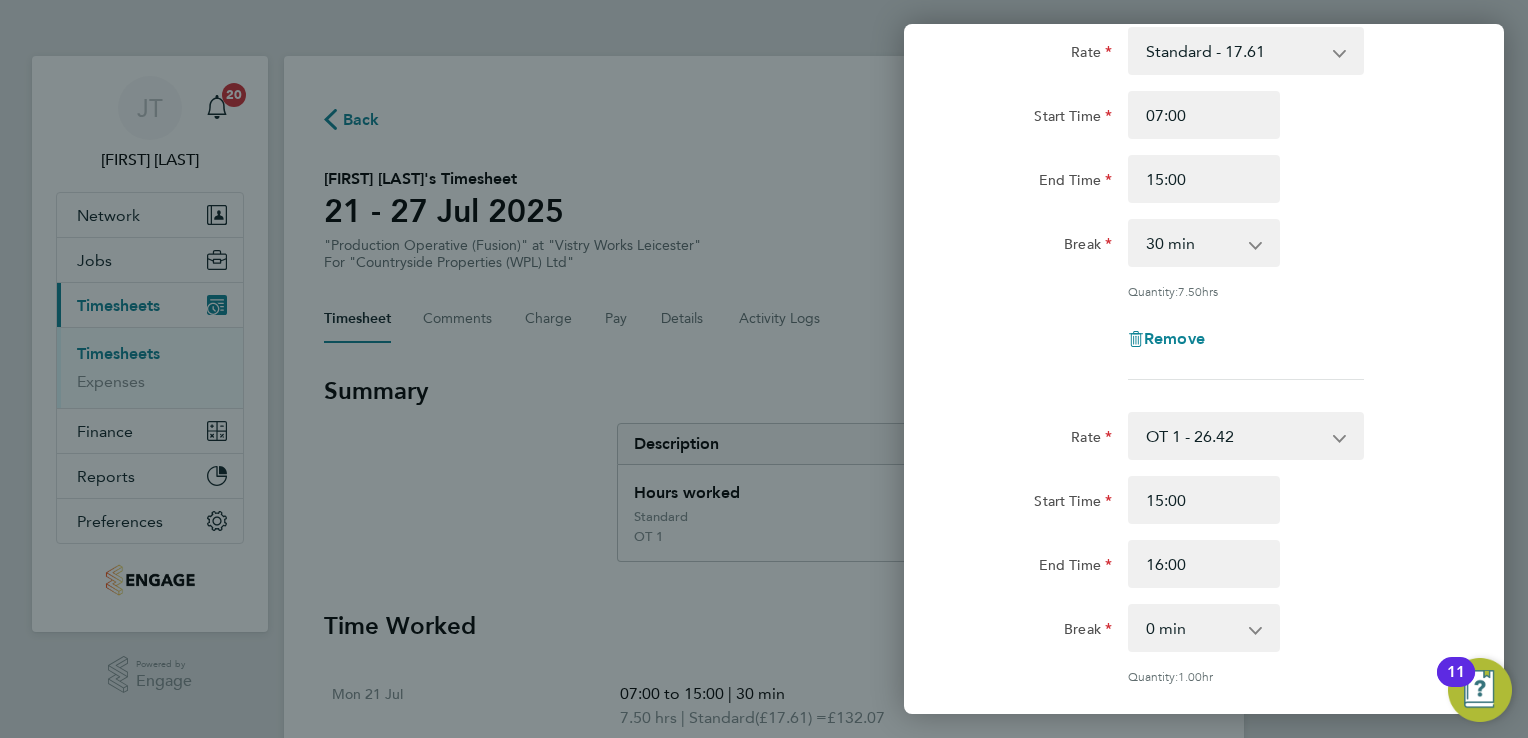 click on "Start Time 15:00" 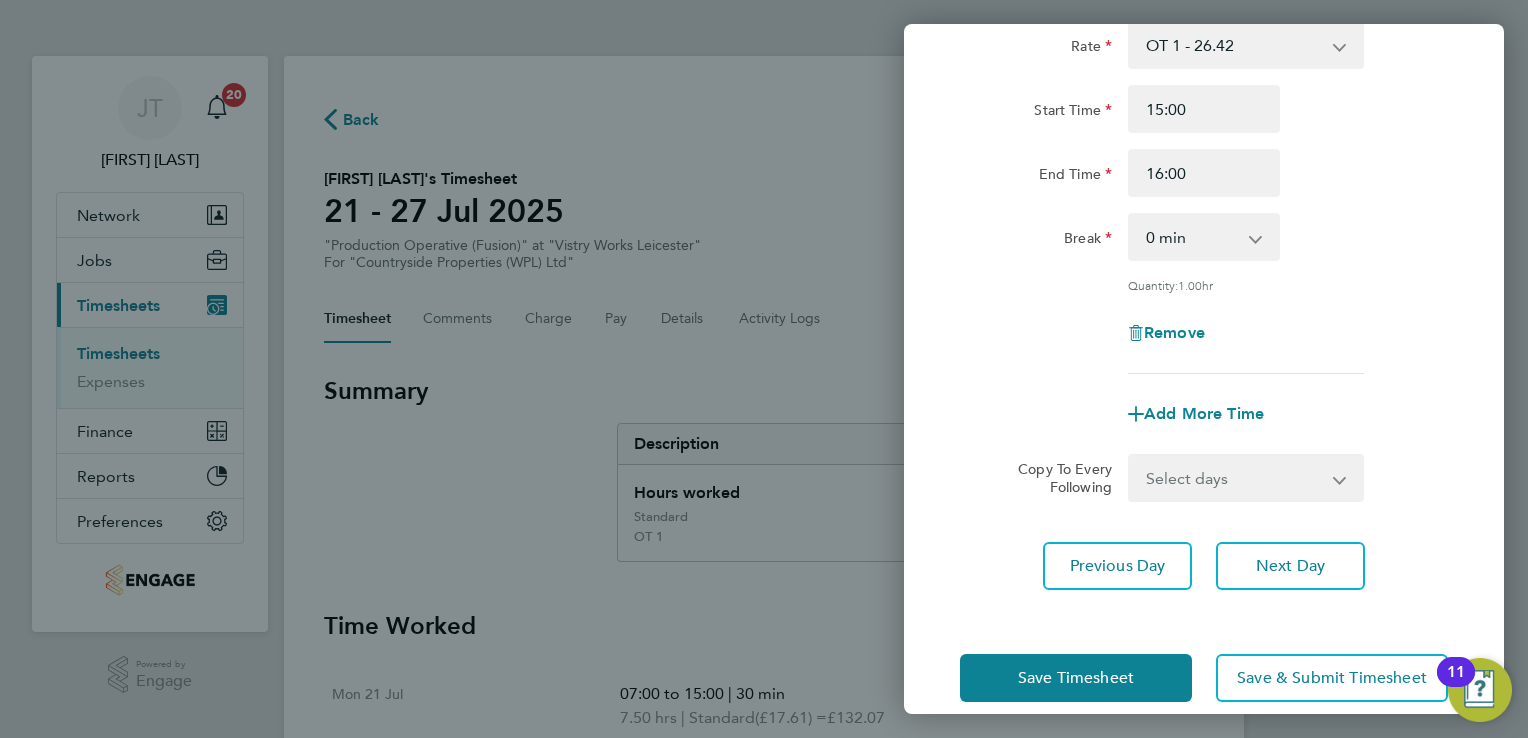 scroll, scrollTop: 545, scrollLeft: 0, axis: vertical 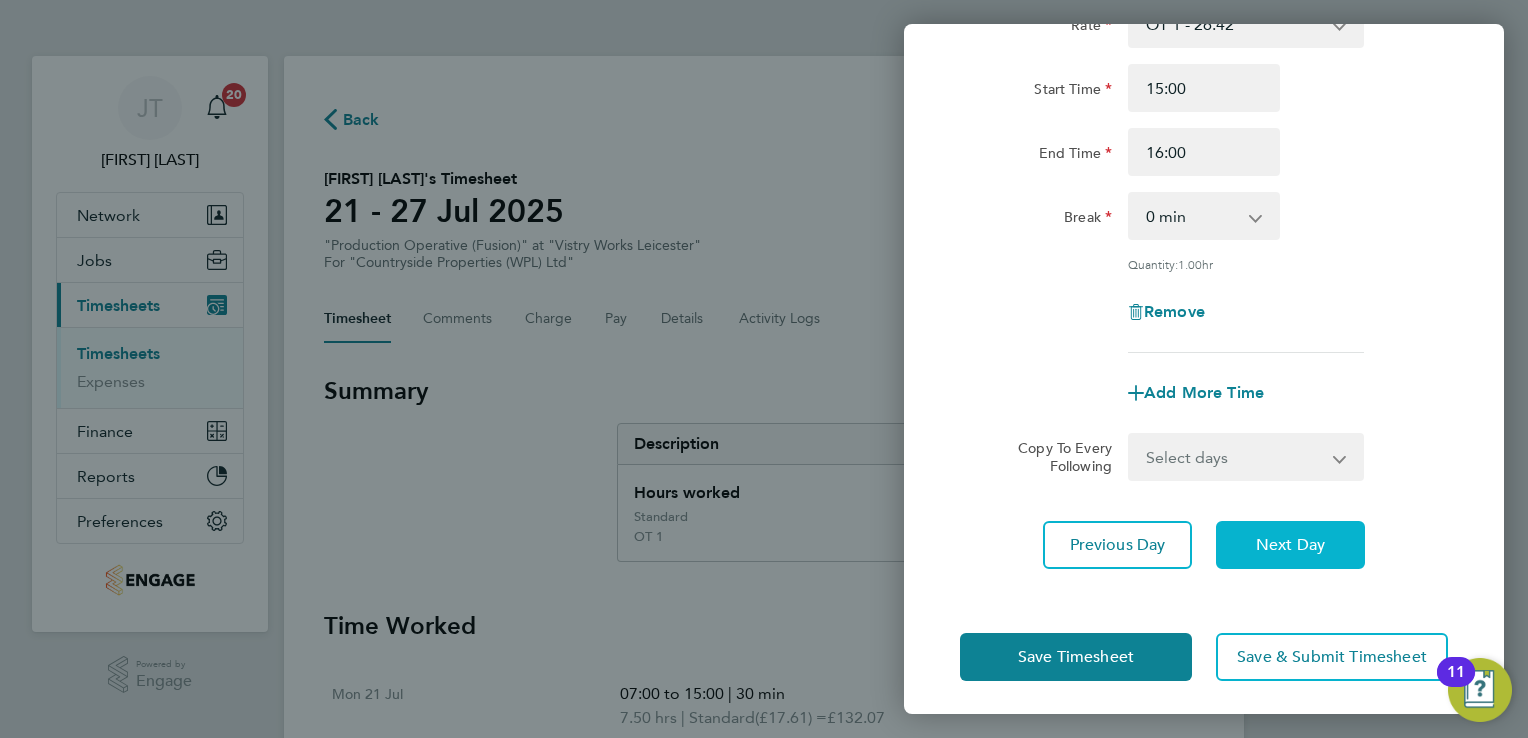 click on "Next Day" 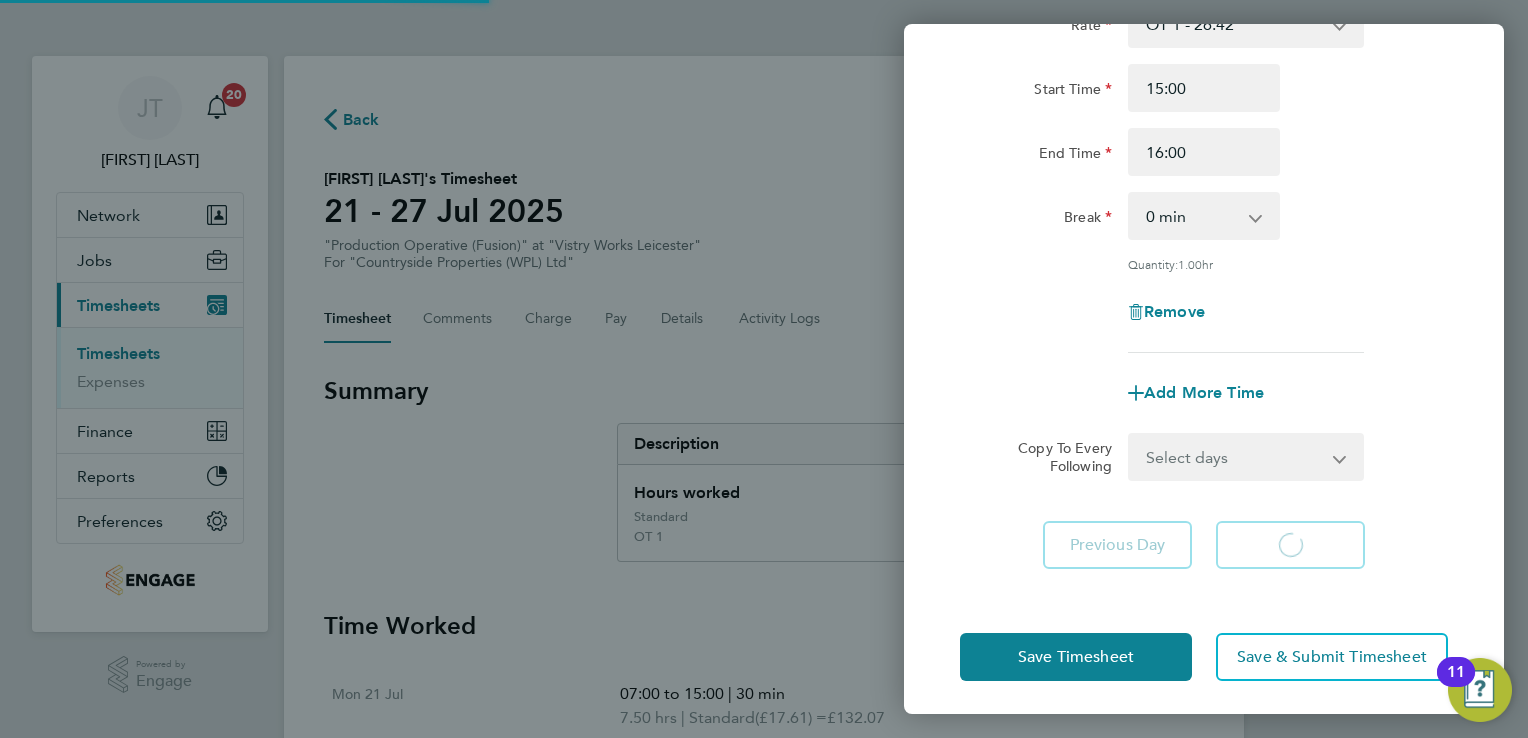 select on "15" 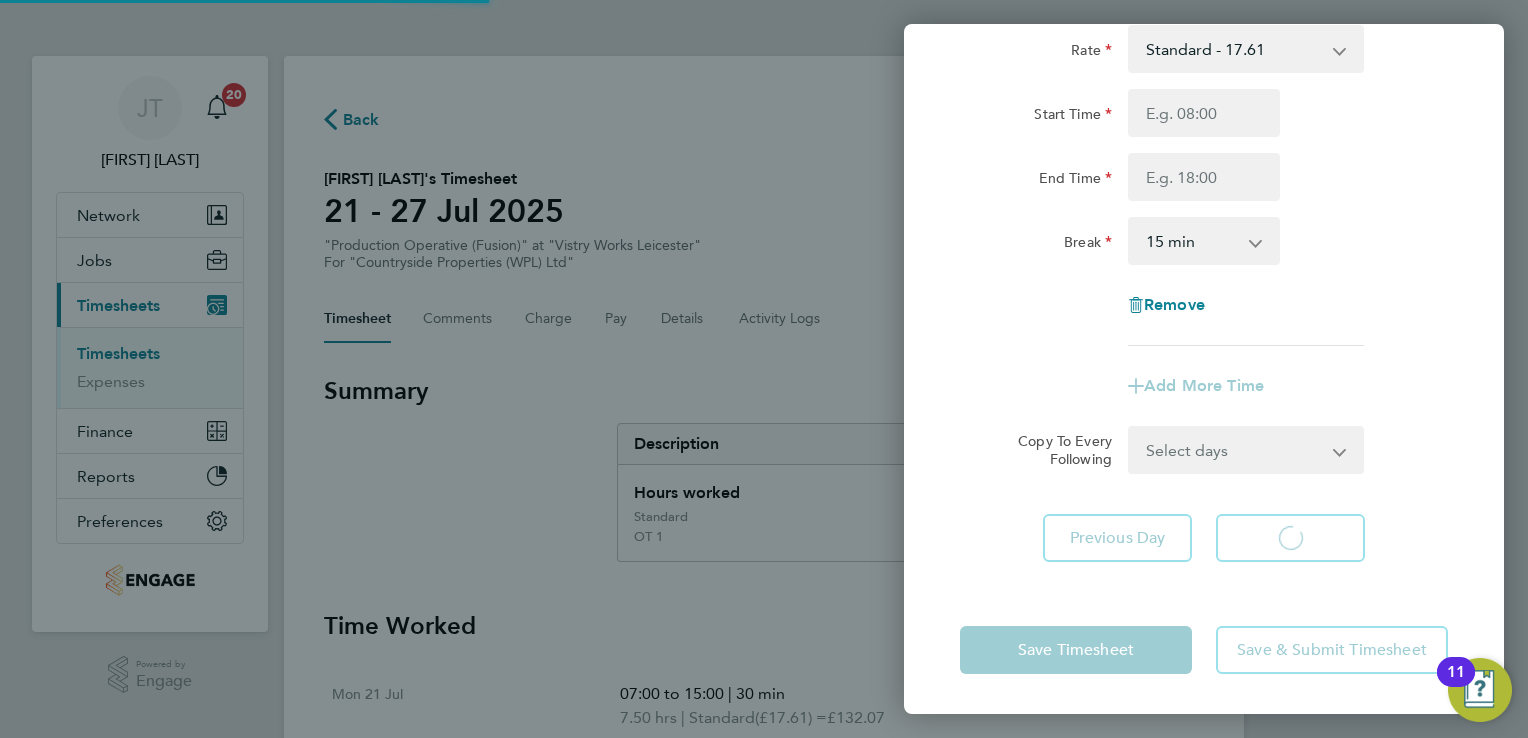 scroll, scrollTop: 133, scrollLeft: 0, axis: vertical 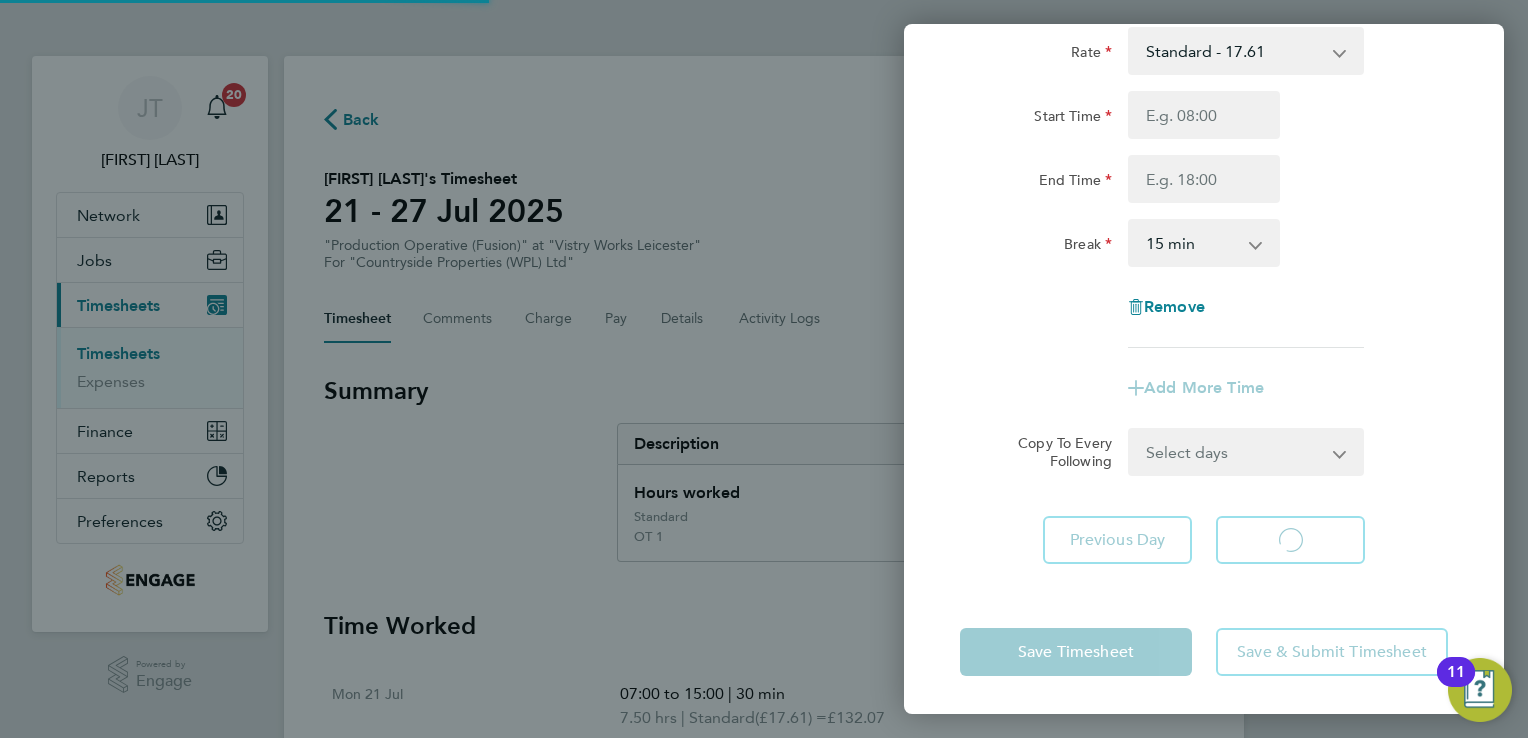 select on "15" 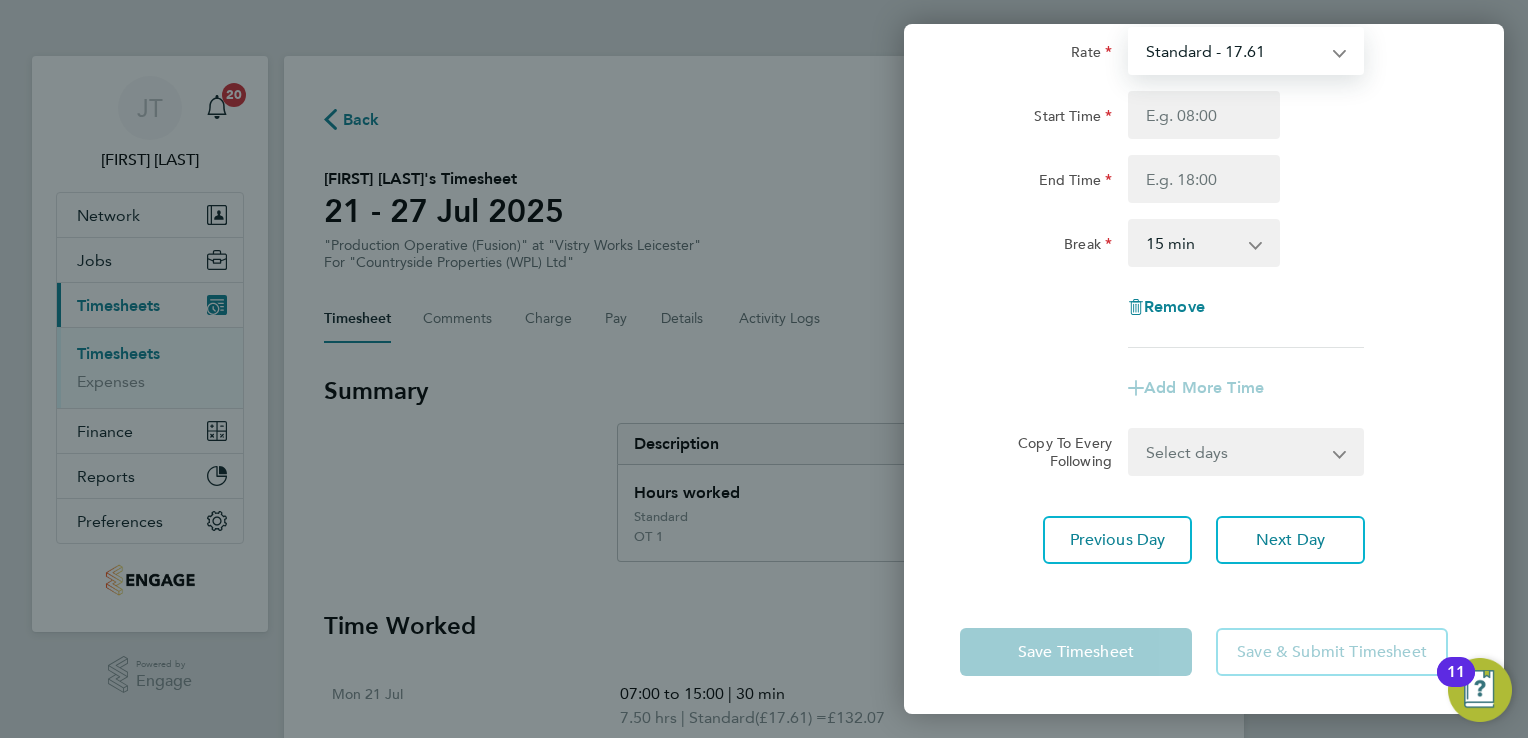 click on "Standard - 17.61 OT2 - 35.22 OT 1 - 26.42" at bounding box center [1234, 51] 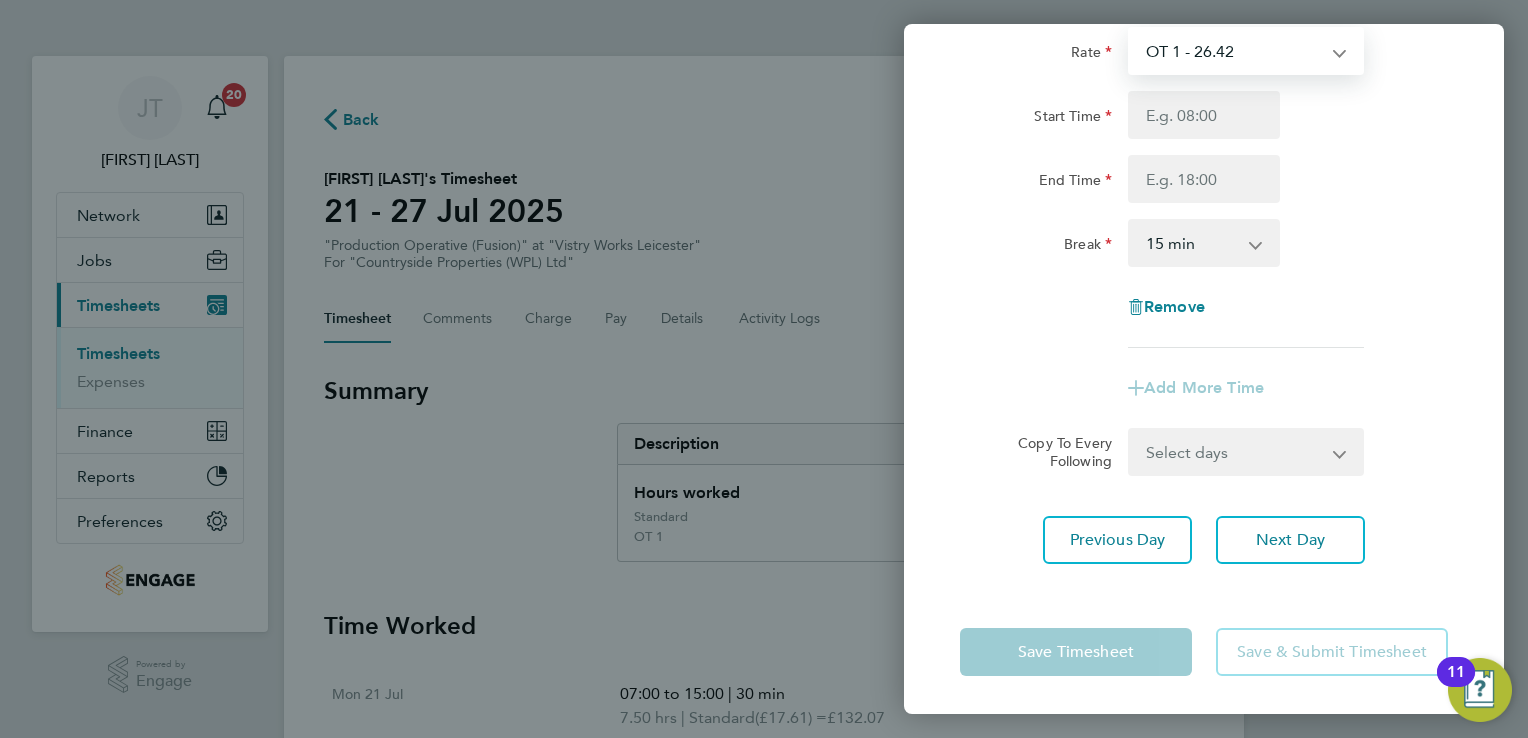 select on "15" 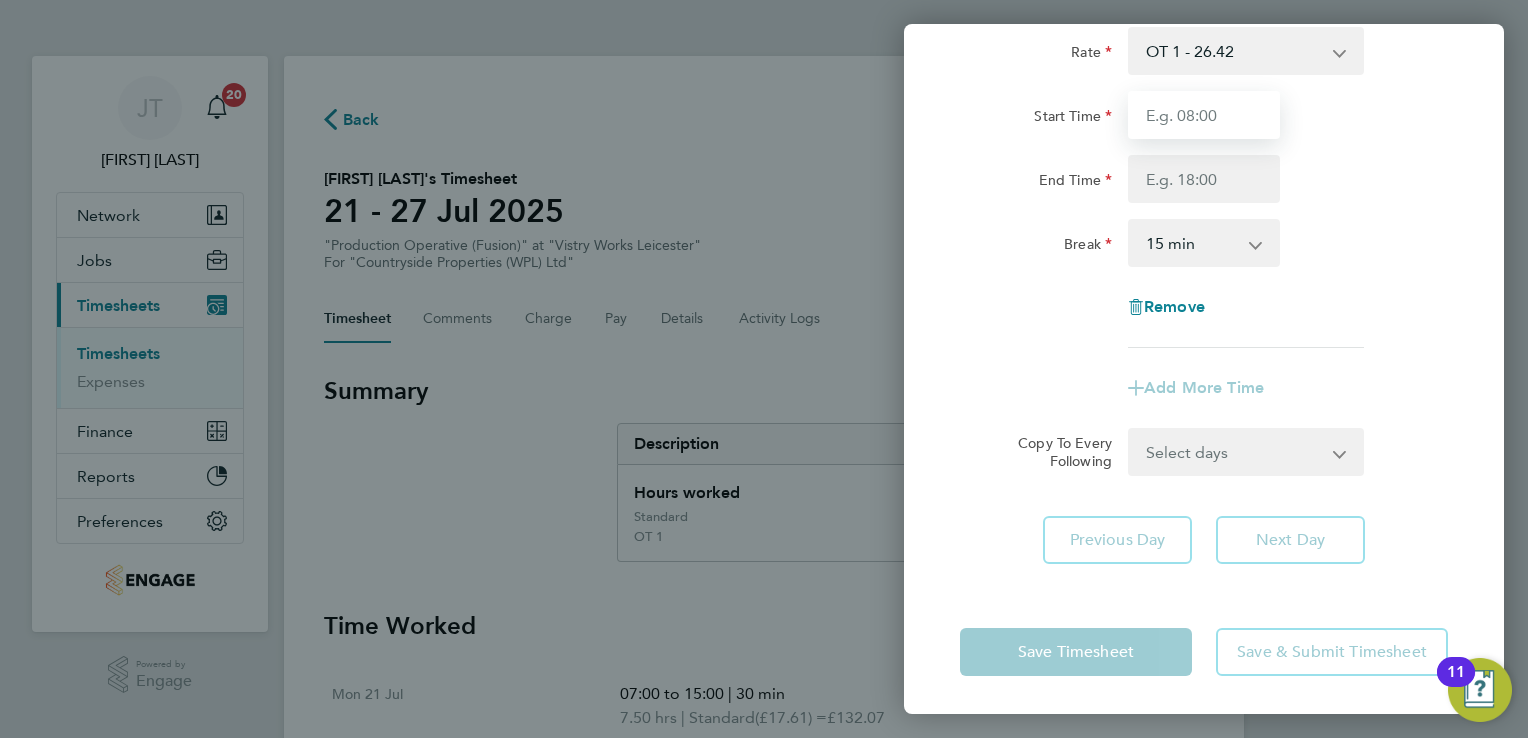 click on "Start Time" at bounding box center (1204, 115) 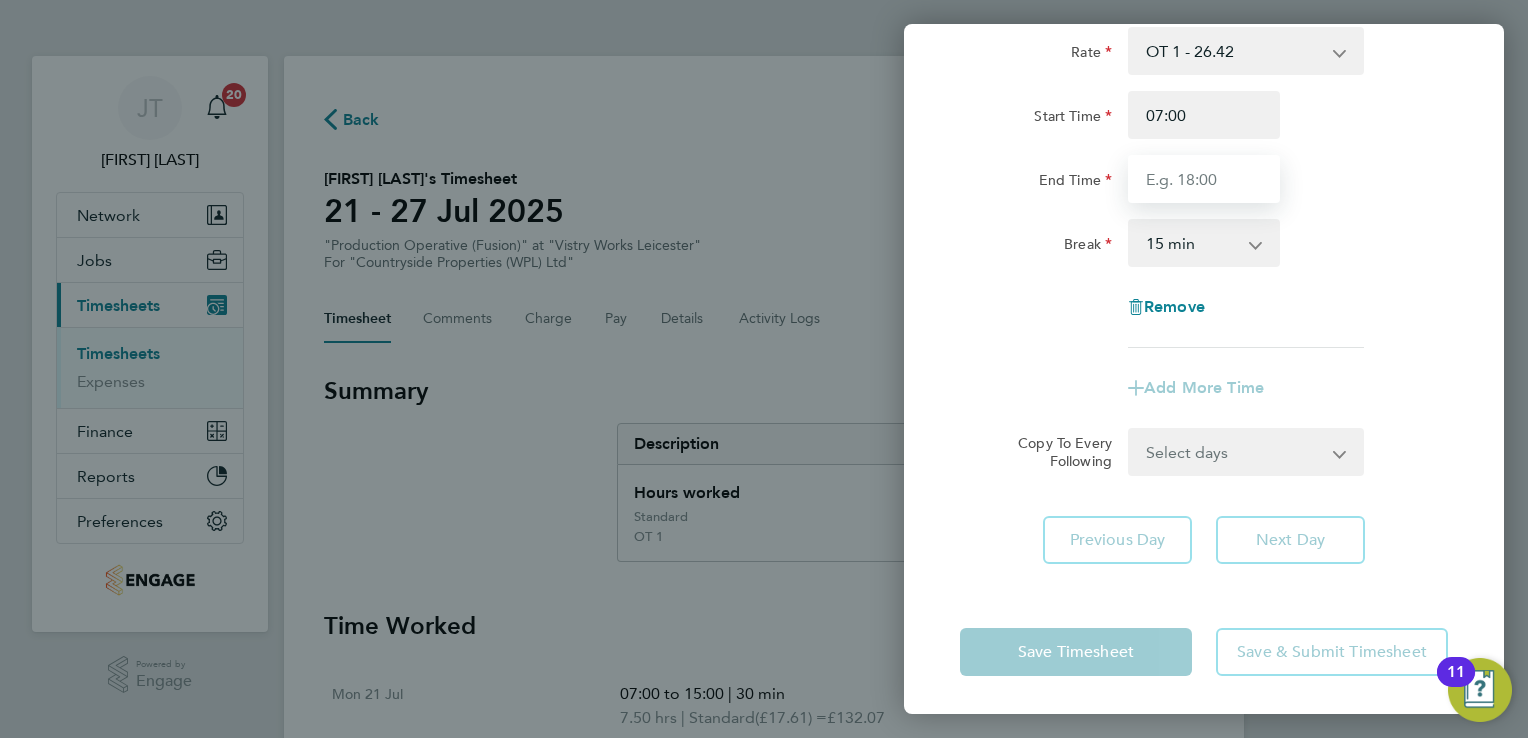 click on "End Time" at bounding box center (1204, 179) 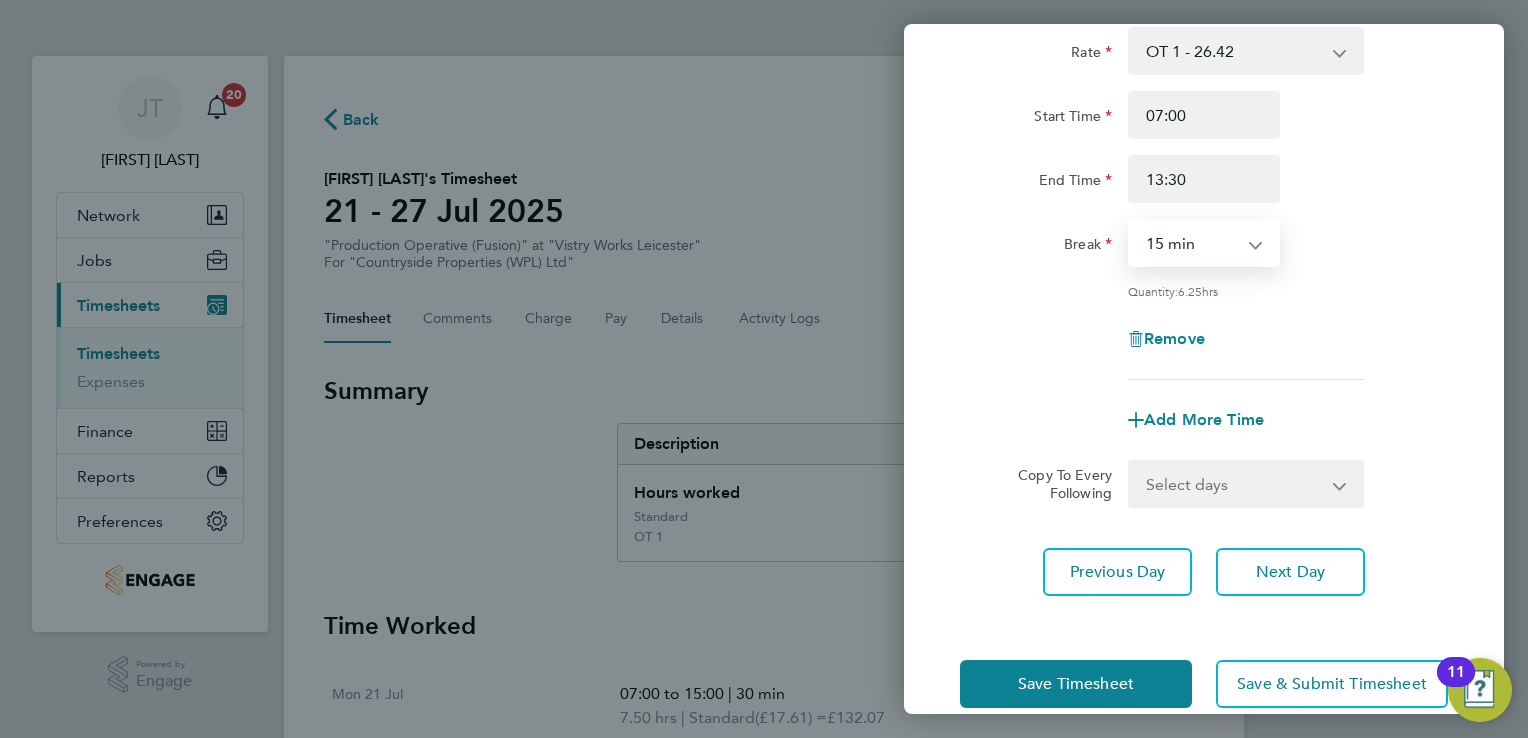 click on "0 min   15 min   30 min   45 min   60 min   75 min   90 min" at bounding box center (1192, 243) 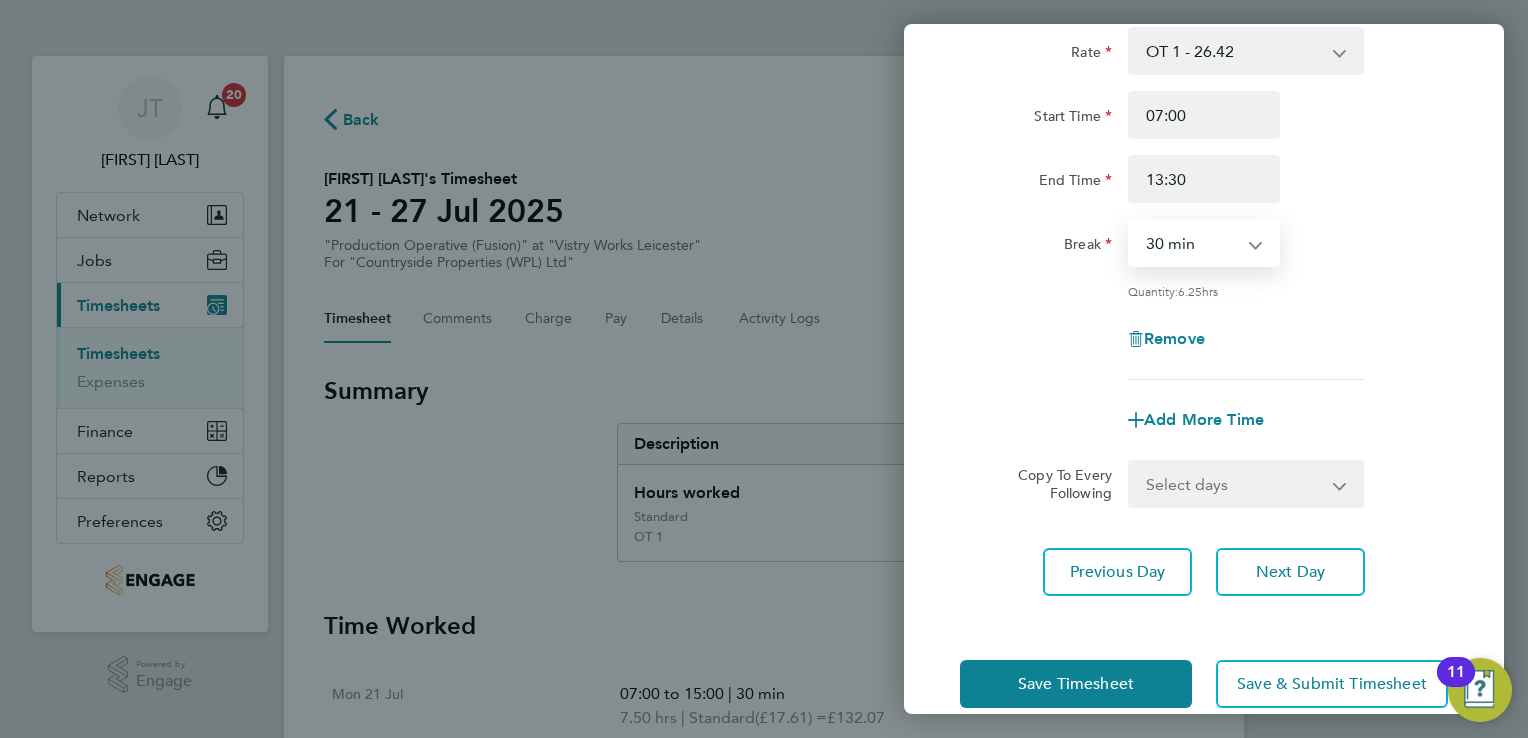click on "0 min   15 min   30 min   45 min   60 min   75 min   90 min" at bounding box center [1192, 243] 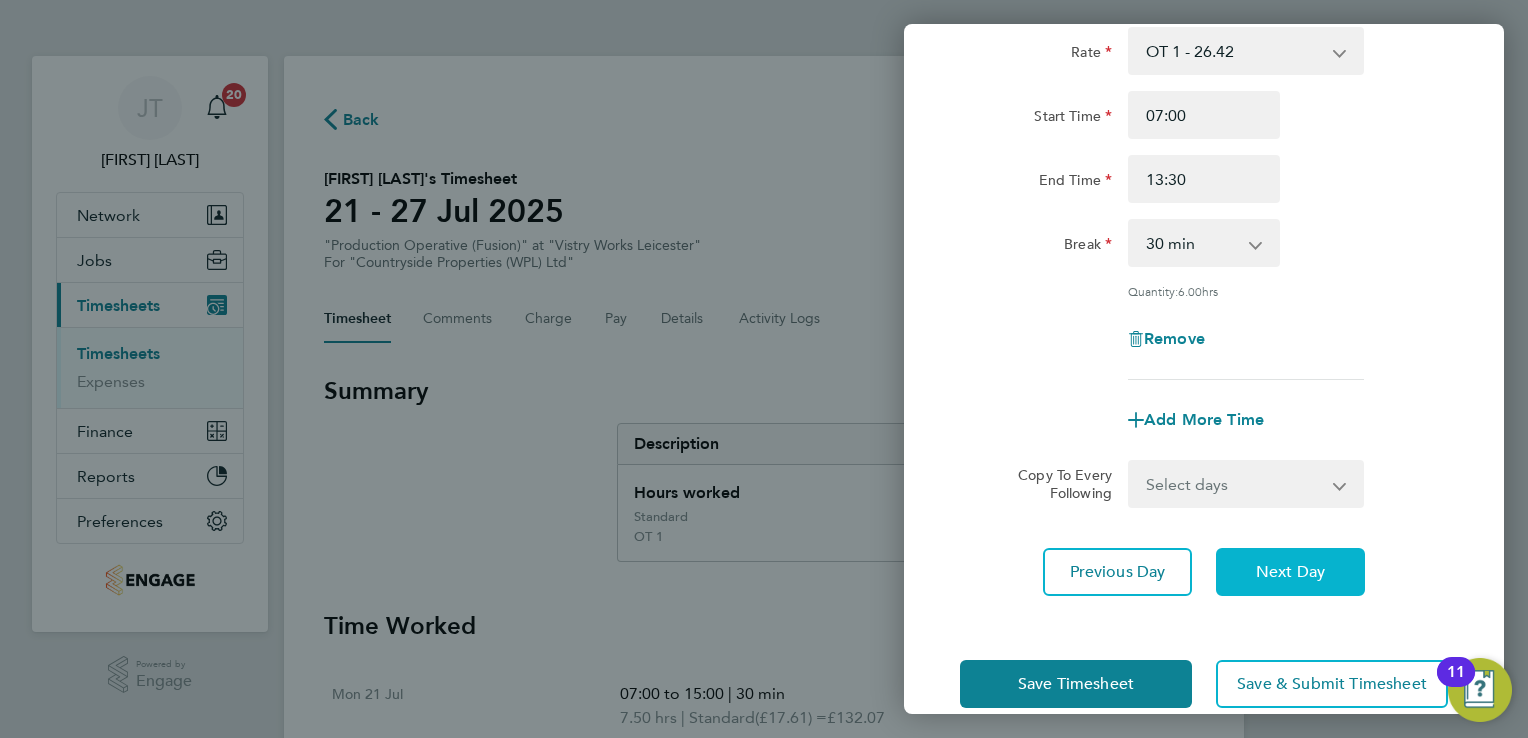 click on "Next Day" 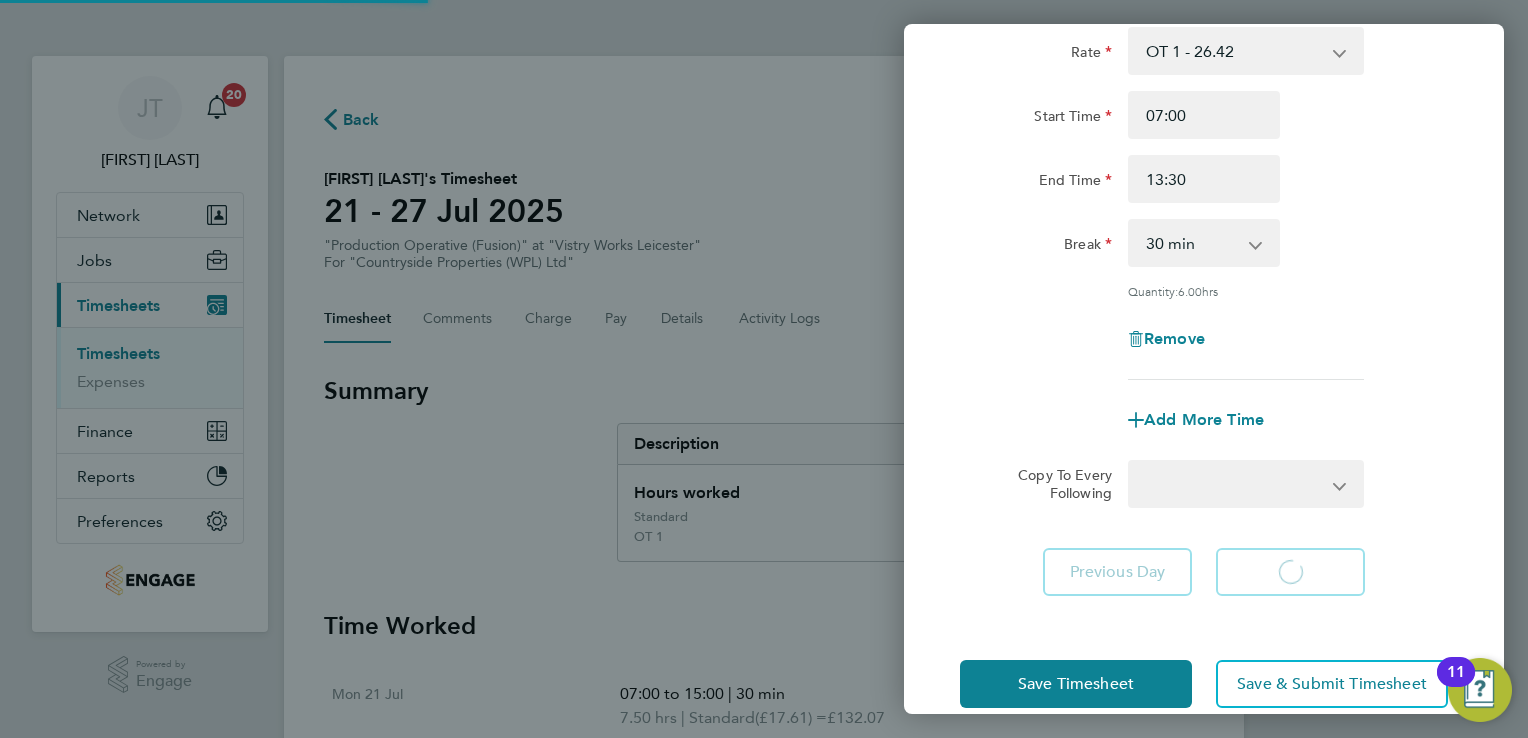 select on "15" 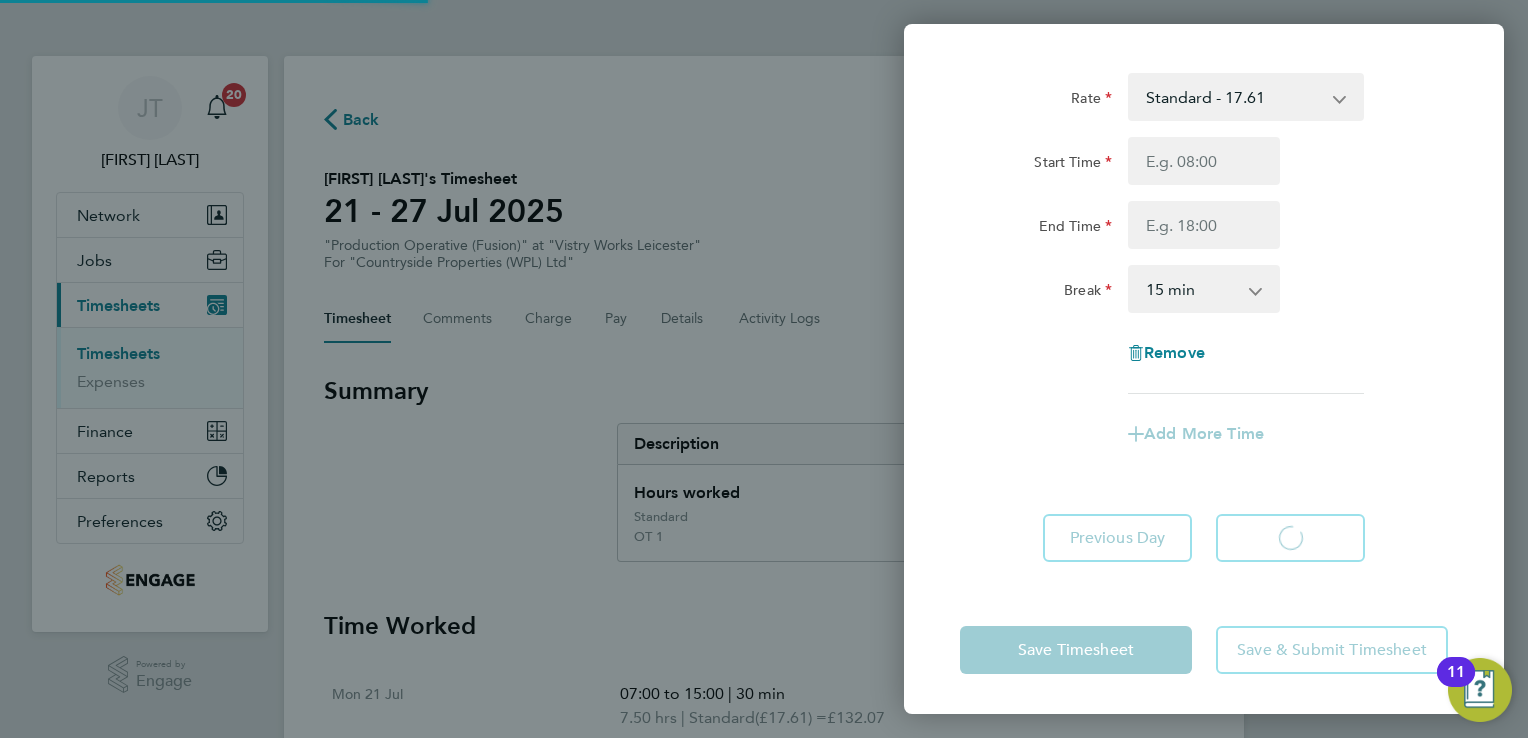 scroll, scrollTop: 85, scrollLeft: 0, axis: vertical 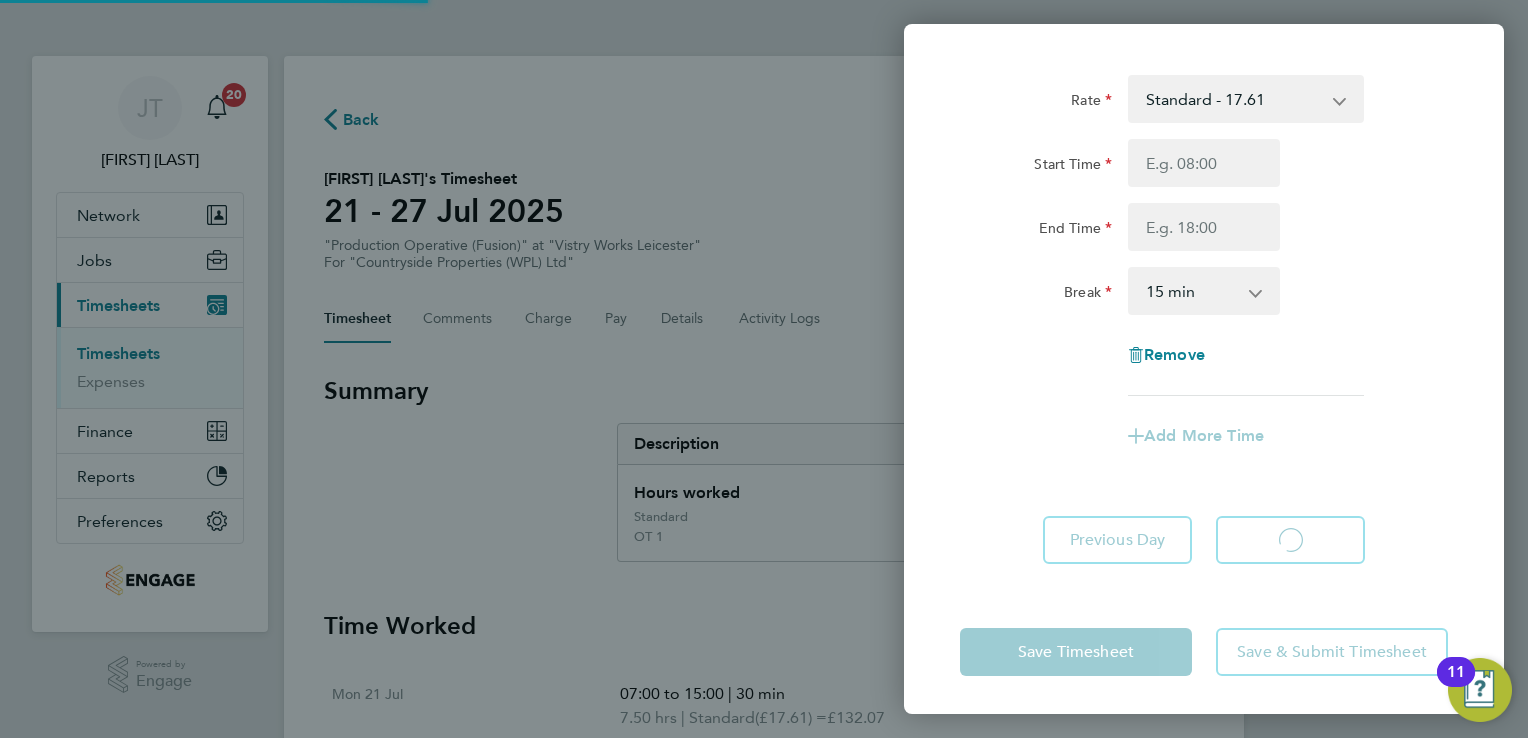 select on "15" 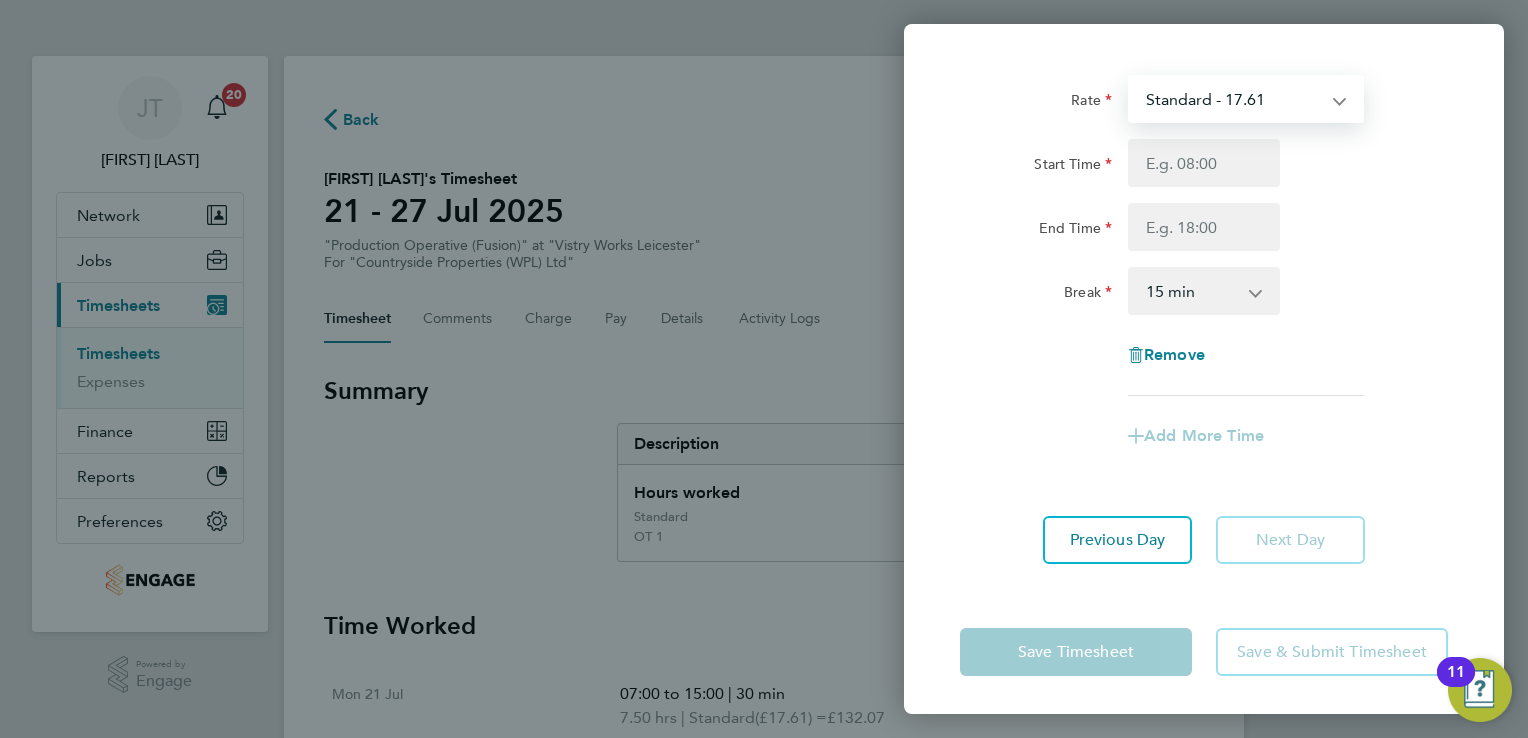 click on "Standard - 17.61 OT2 - 35.22 OT 1 - 26.42" at bounding box center [1234, 99] 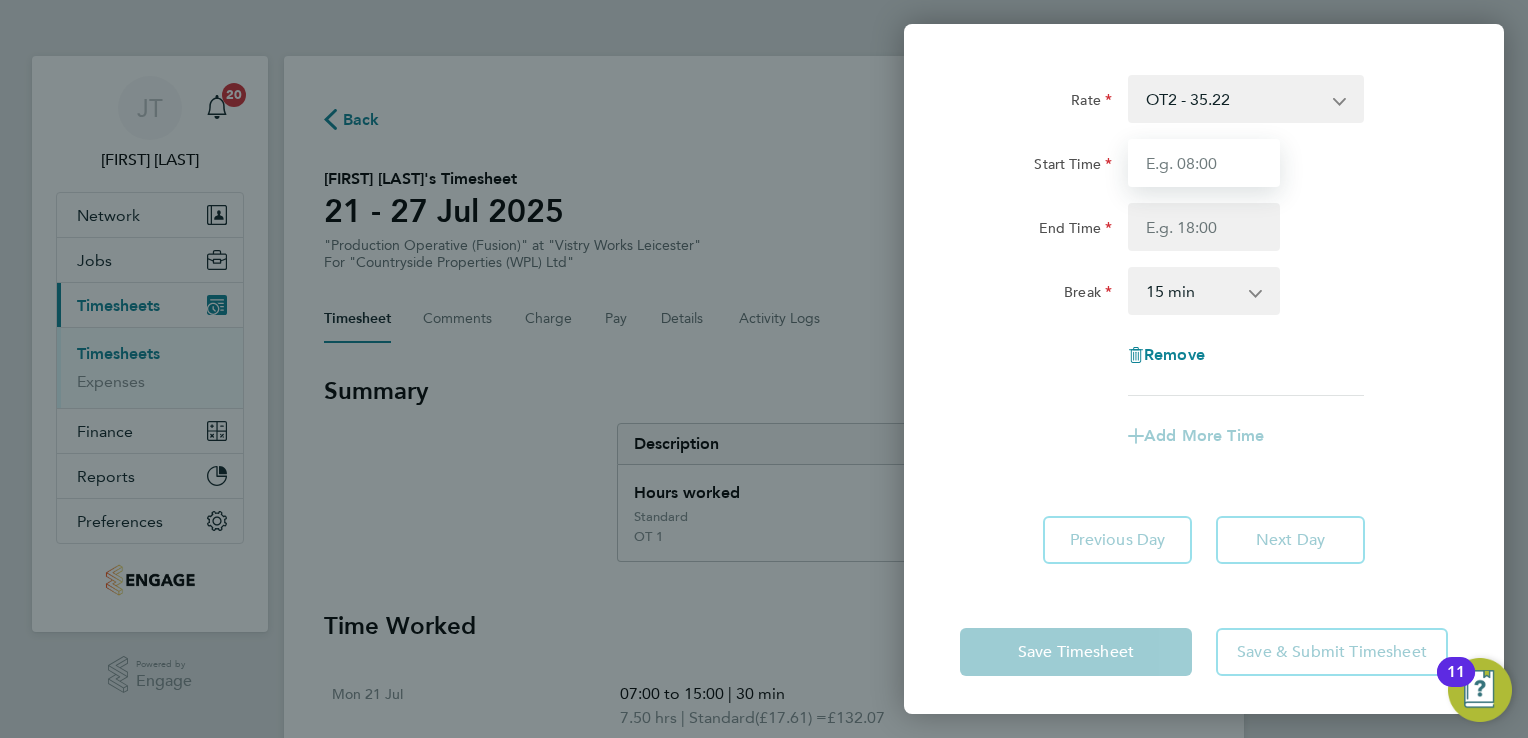 click on "Start Time" at bounding box center [1204, 163] 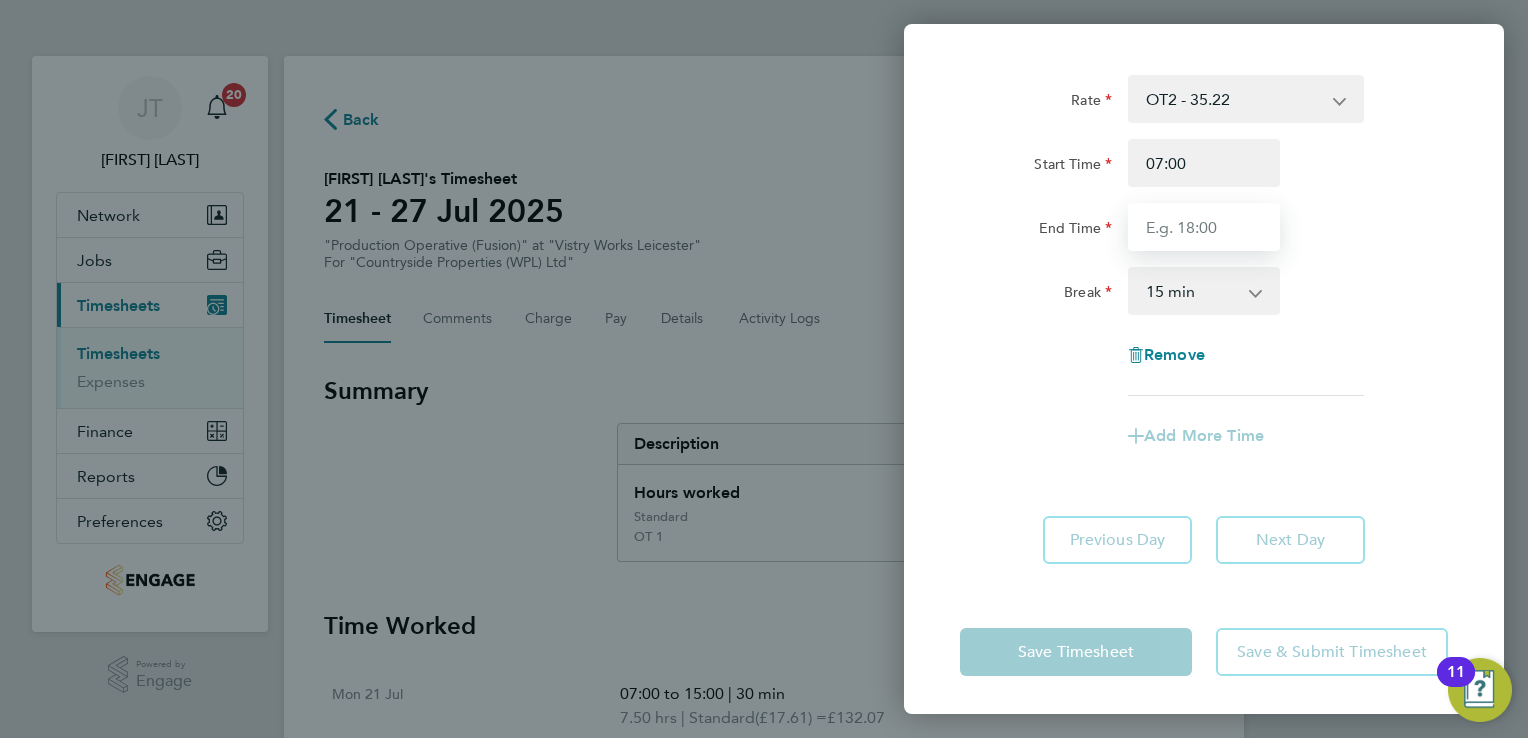 type on "13:30" 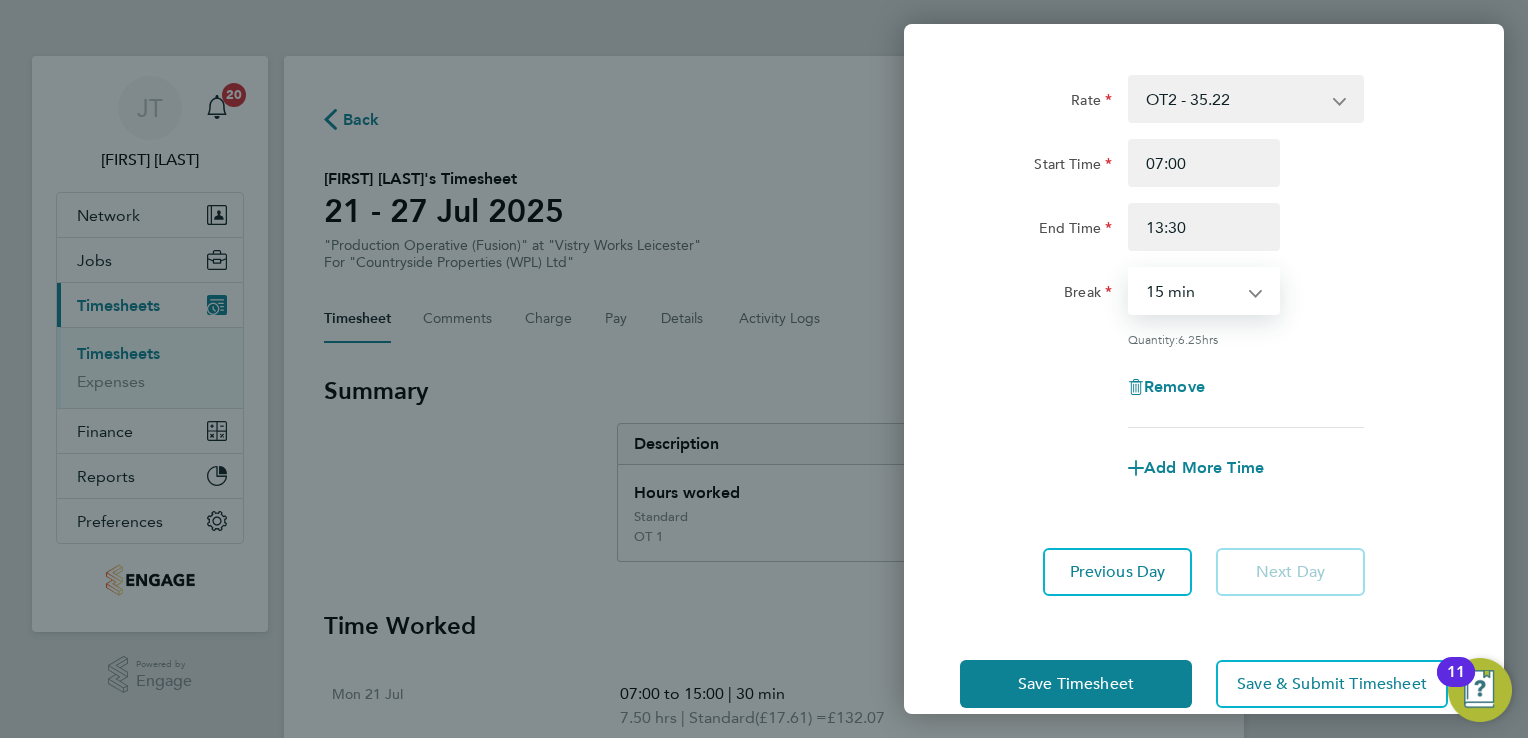 click on "0 min   15 min   30 min   45 min   60 min   75 min   90 min" at bounding box center [1192, 291] 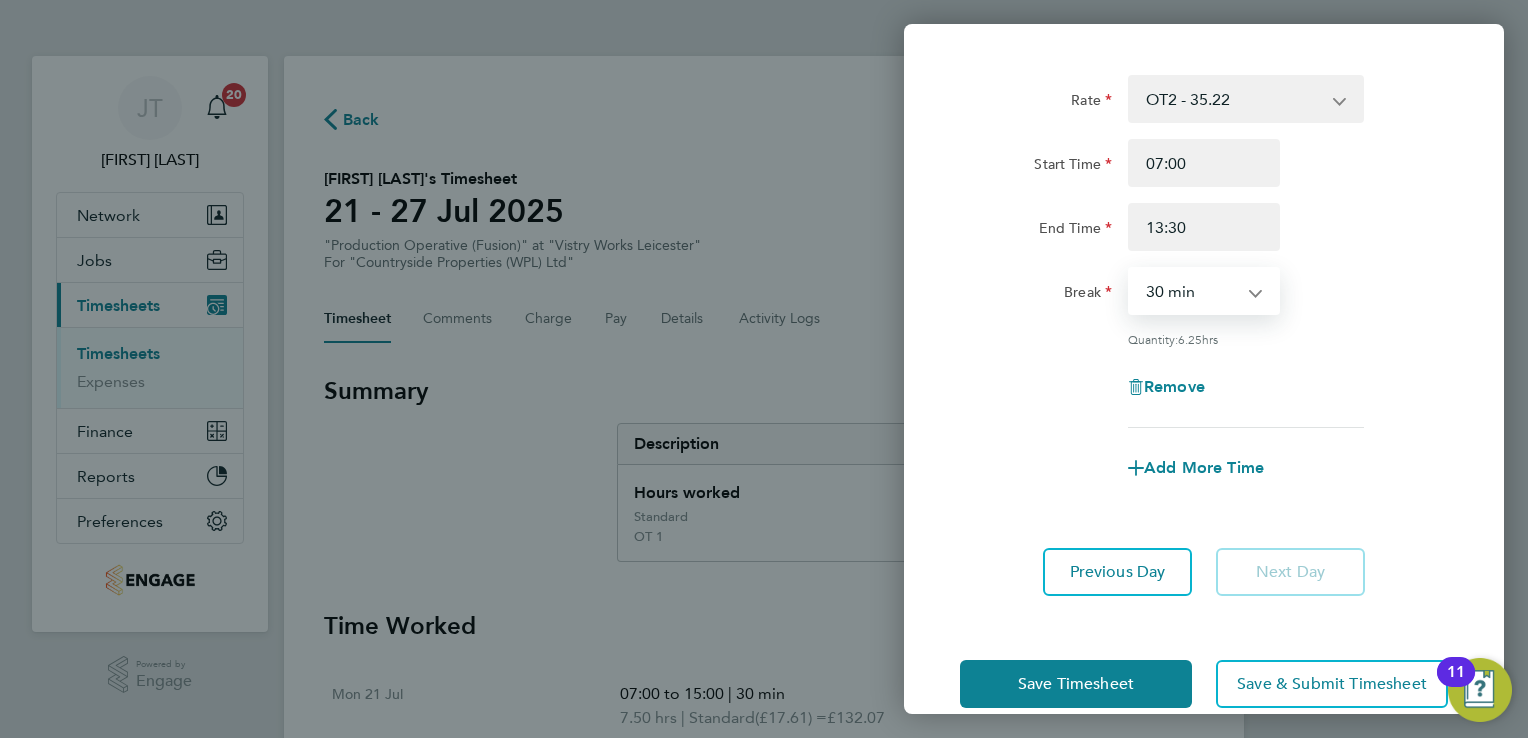click on "0 min   15 min   30 min   45 min   60 min   75 min   90 min" at bounding box center [1192, 291] 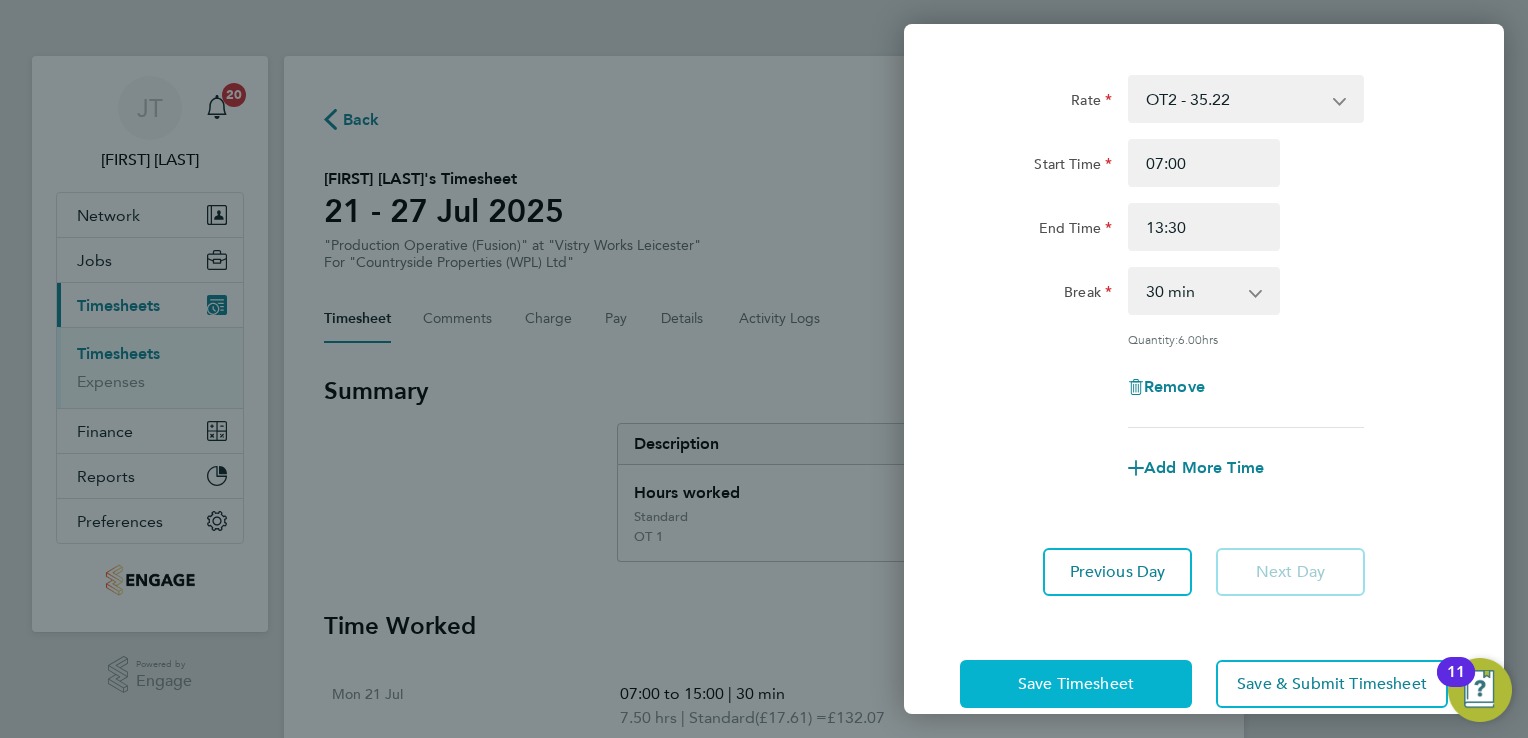 click on "Save Timesheet" 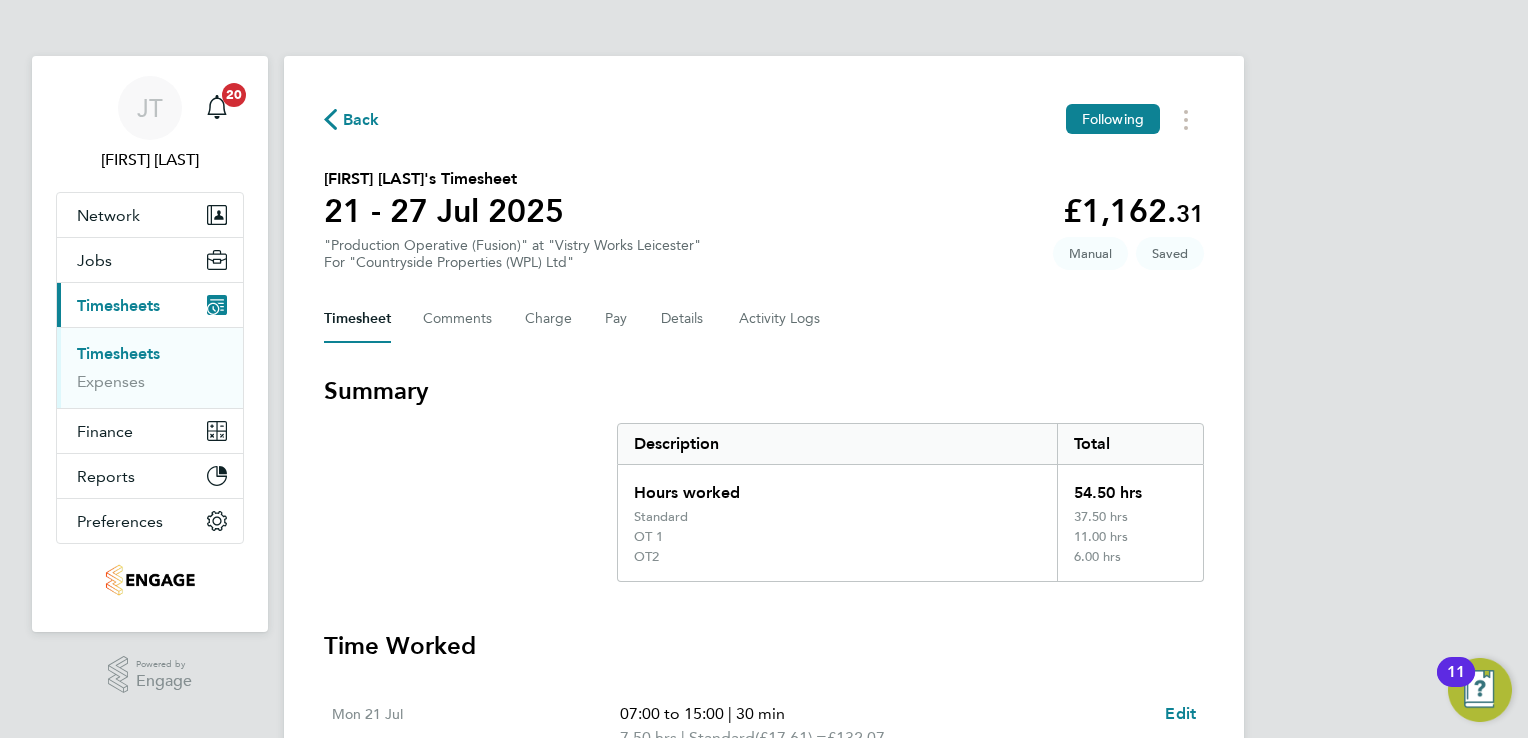 click on "Famous Omorouyi's Timesheet 21 - 27 Jul 2025 £1,162. 31 "Production Operative (Fusion)" at "Vistry Works Leicester" For "Countryside Properties (WPL) Ltd" Saved Manual Timesheet Comments Charge Pay Details Activity Logs OT2" at bounding box center [764, 926] 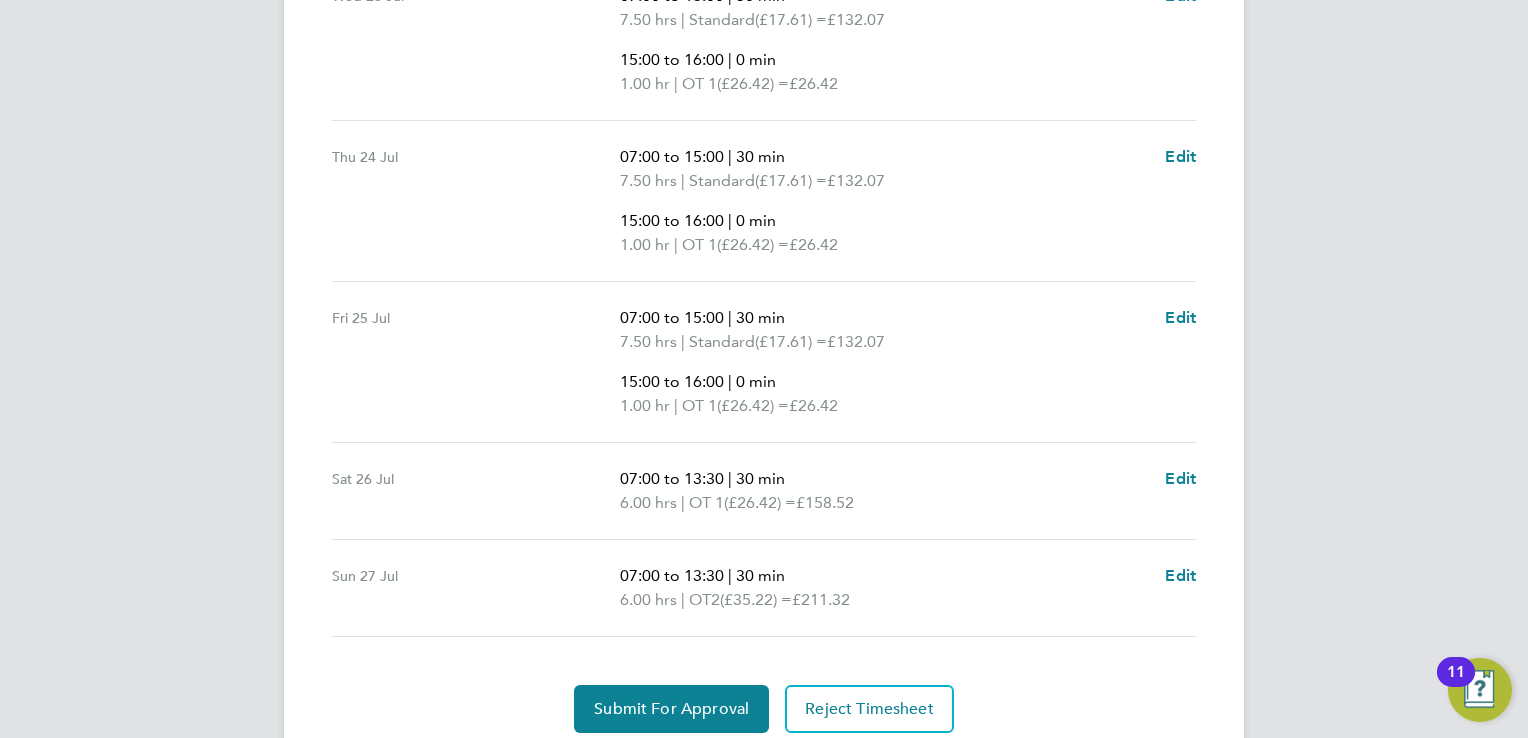 scroll, scrollTop: 1080, scrollLeft: 0, axis: vertical 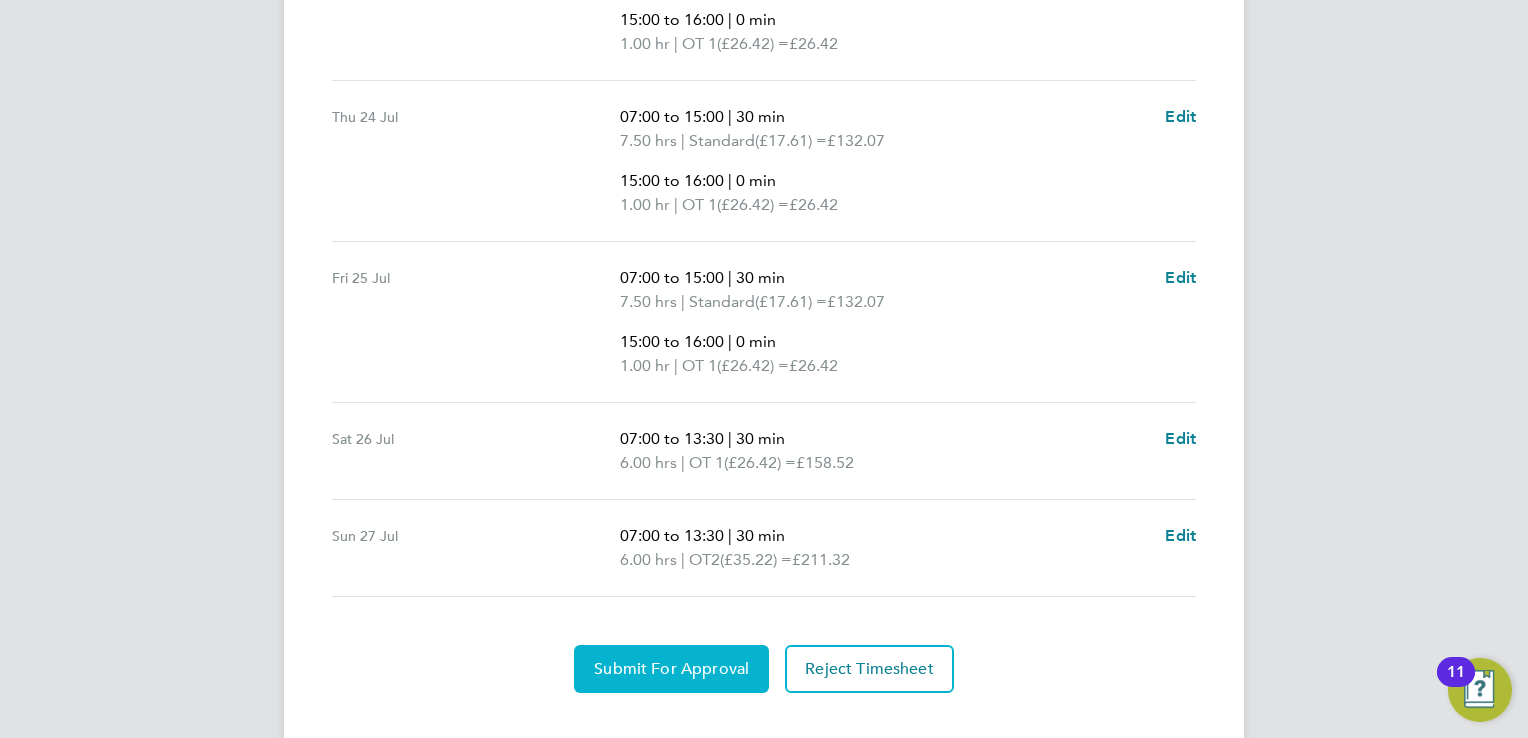 click on "Submit For Approval" 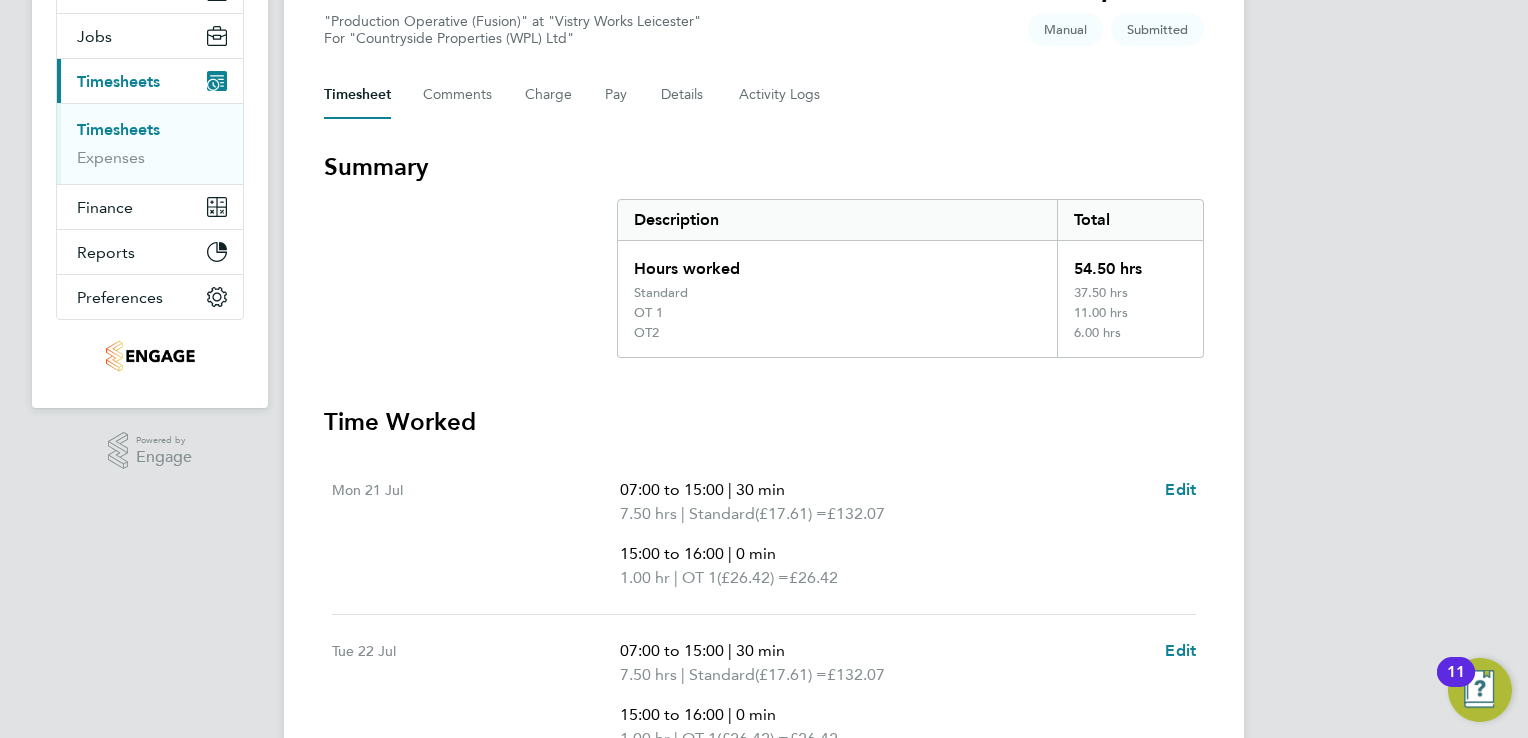 scroll, scrollTop: 0, scrollLeft: 0, axis: both 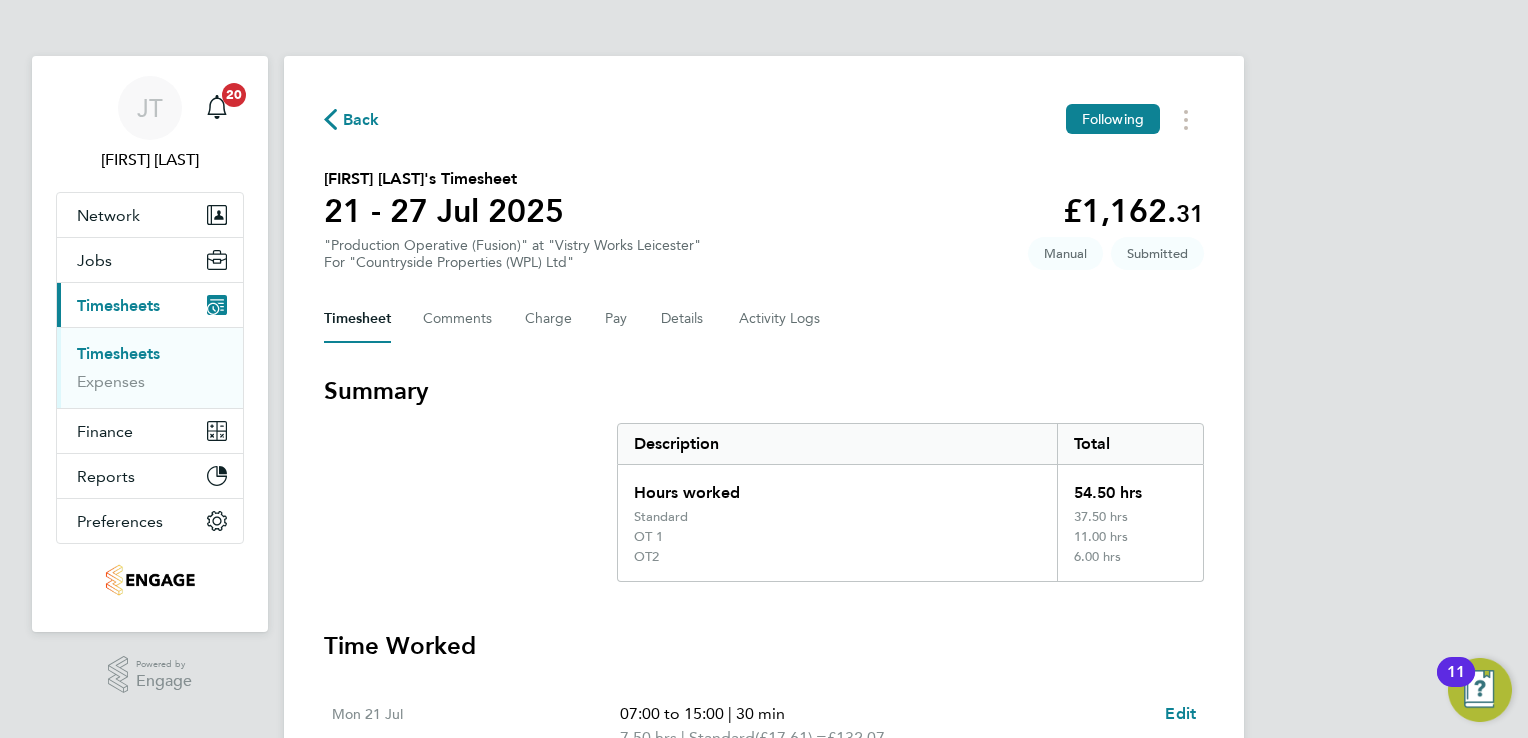 click on "Timesheets" at bounding box center (118, 353) 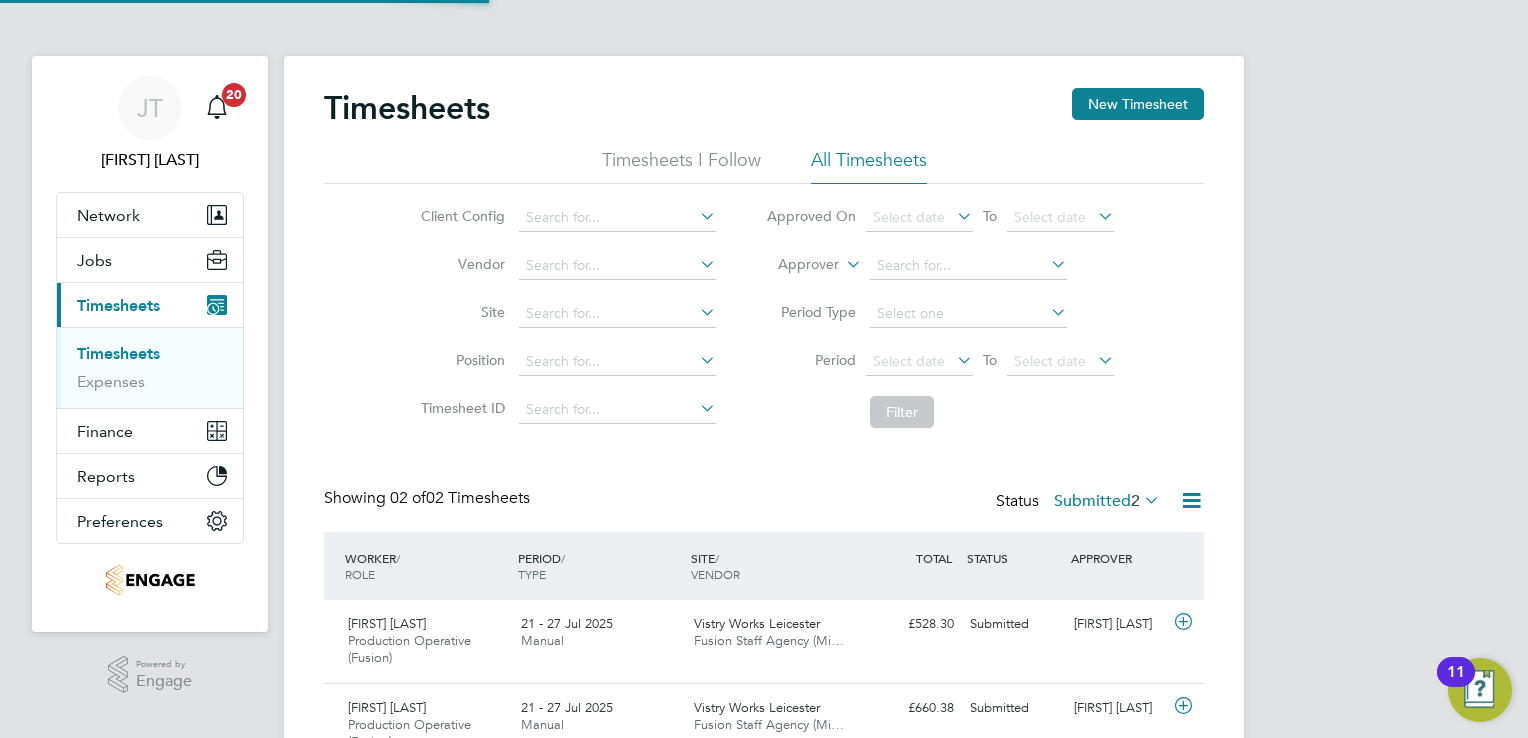 scroll, scrollTop: 10, scrollLeft: 10, axis: both 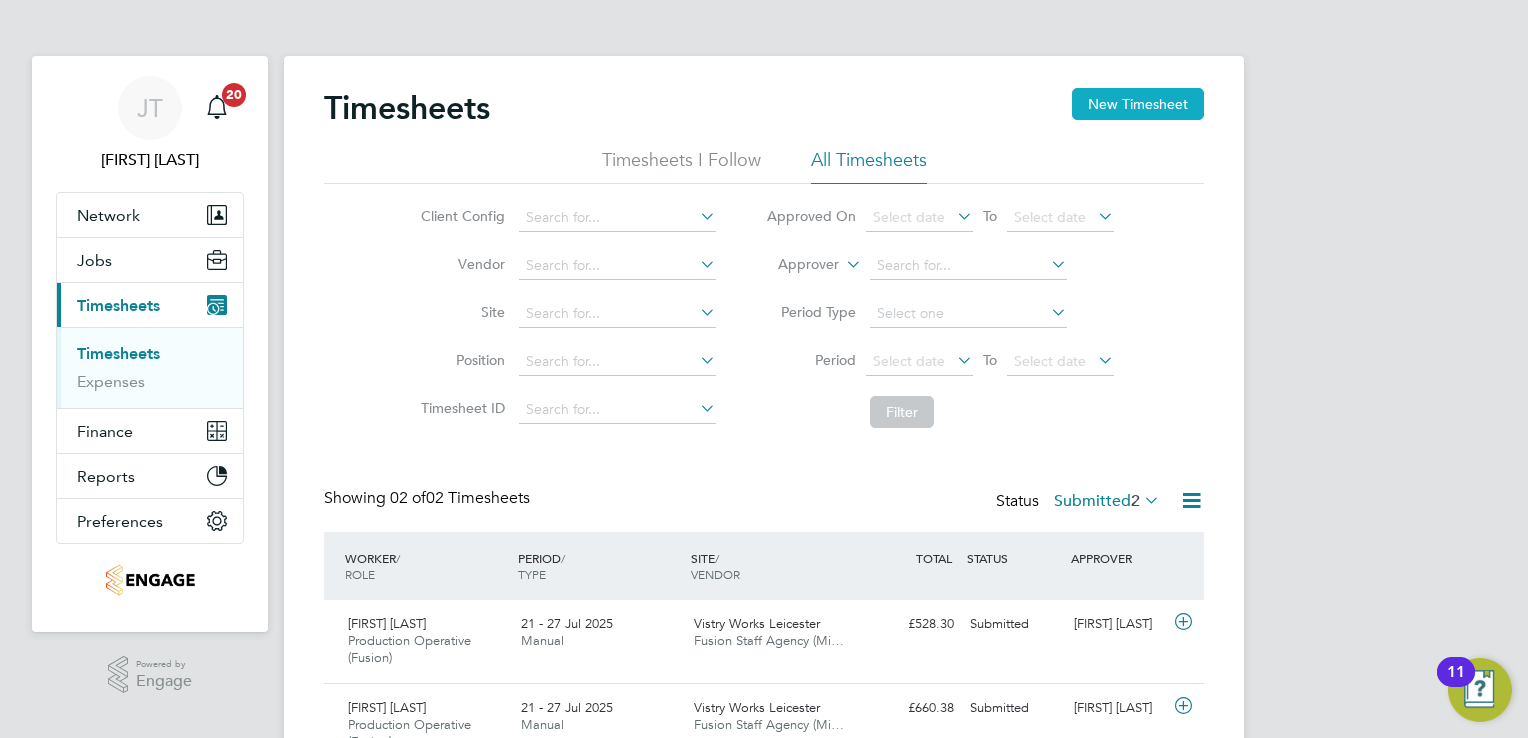 click on "New Timesheet" 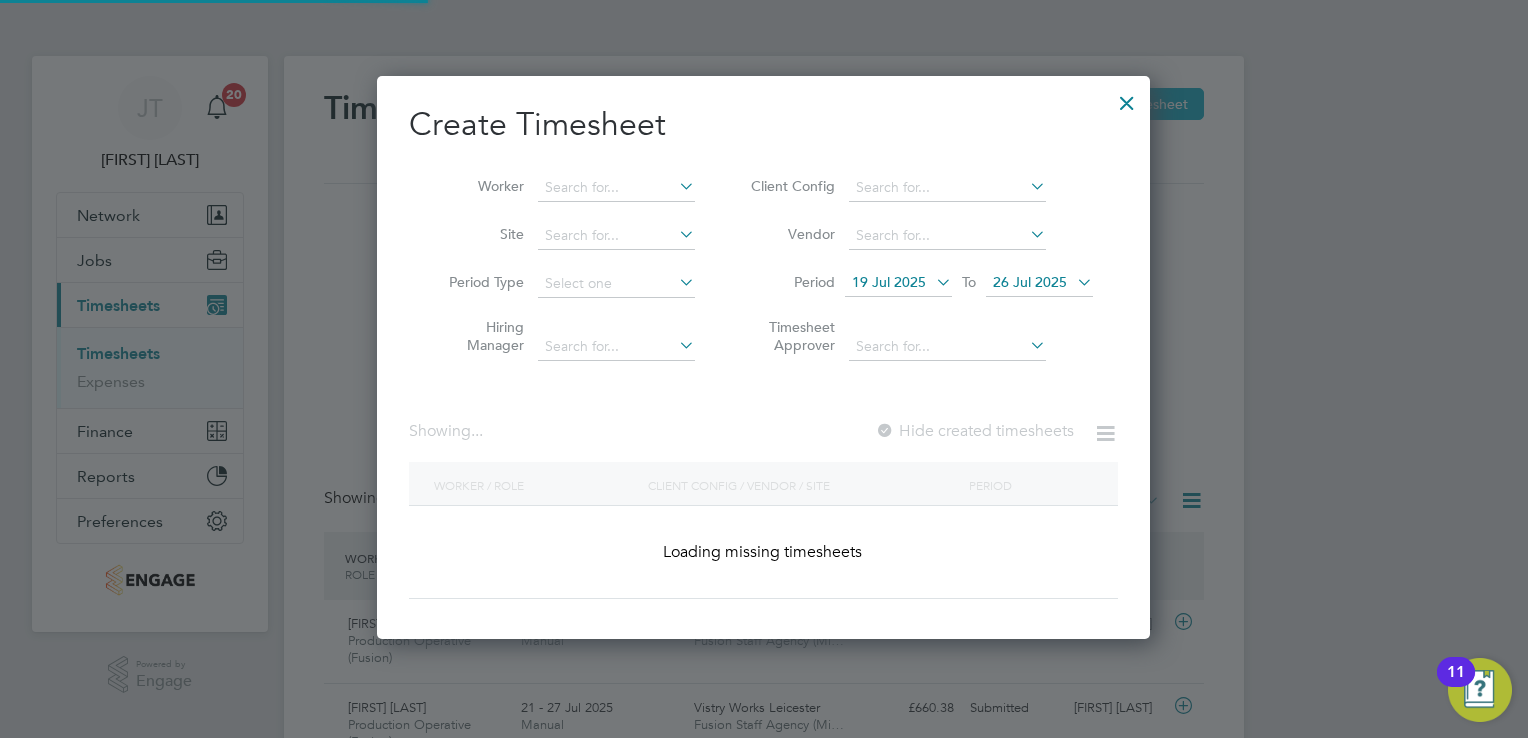 scroll, scrollTop: 9, scrollLeft: 9, axis: both 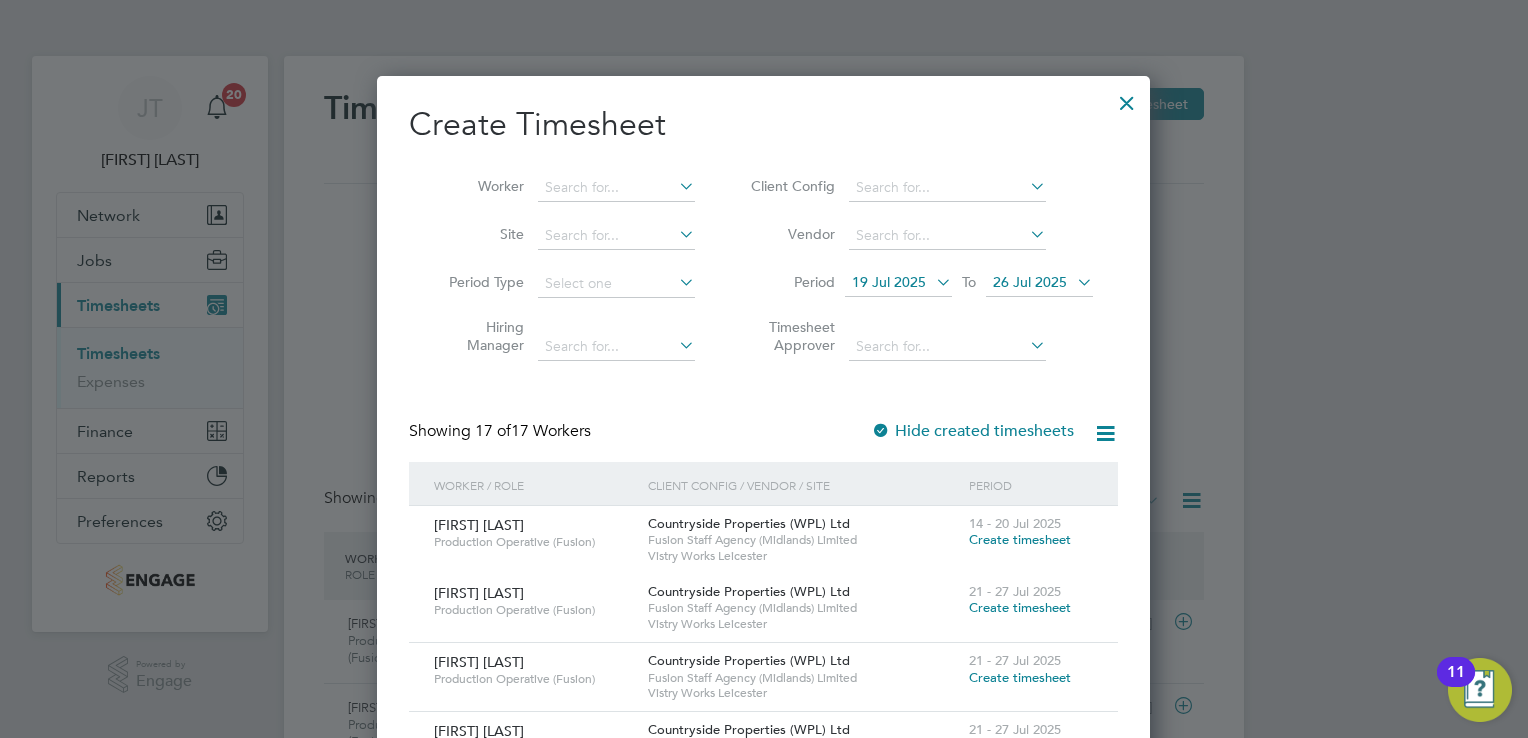 type 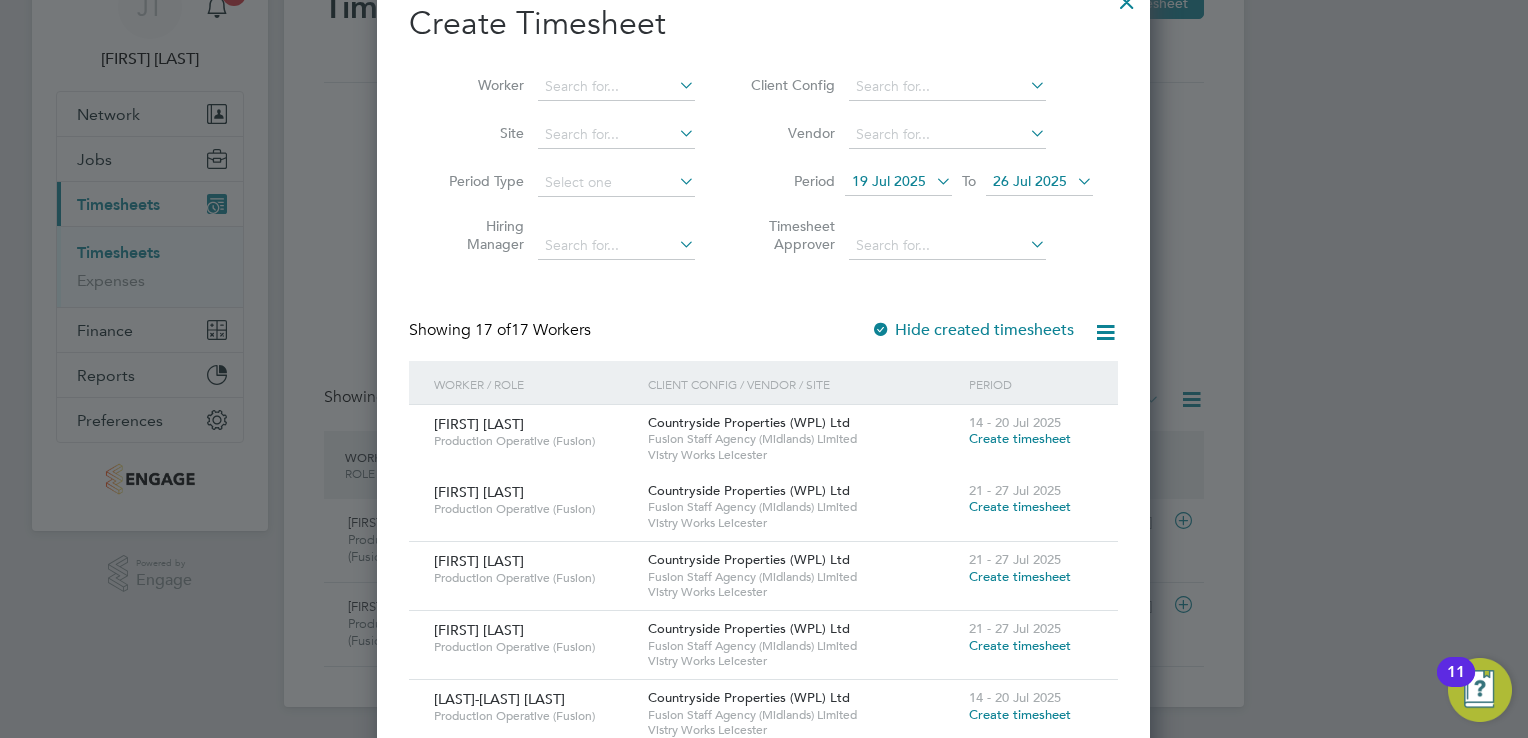 scroll, scrollTop: 200, scrollLeft: 0, axis: vertical 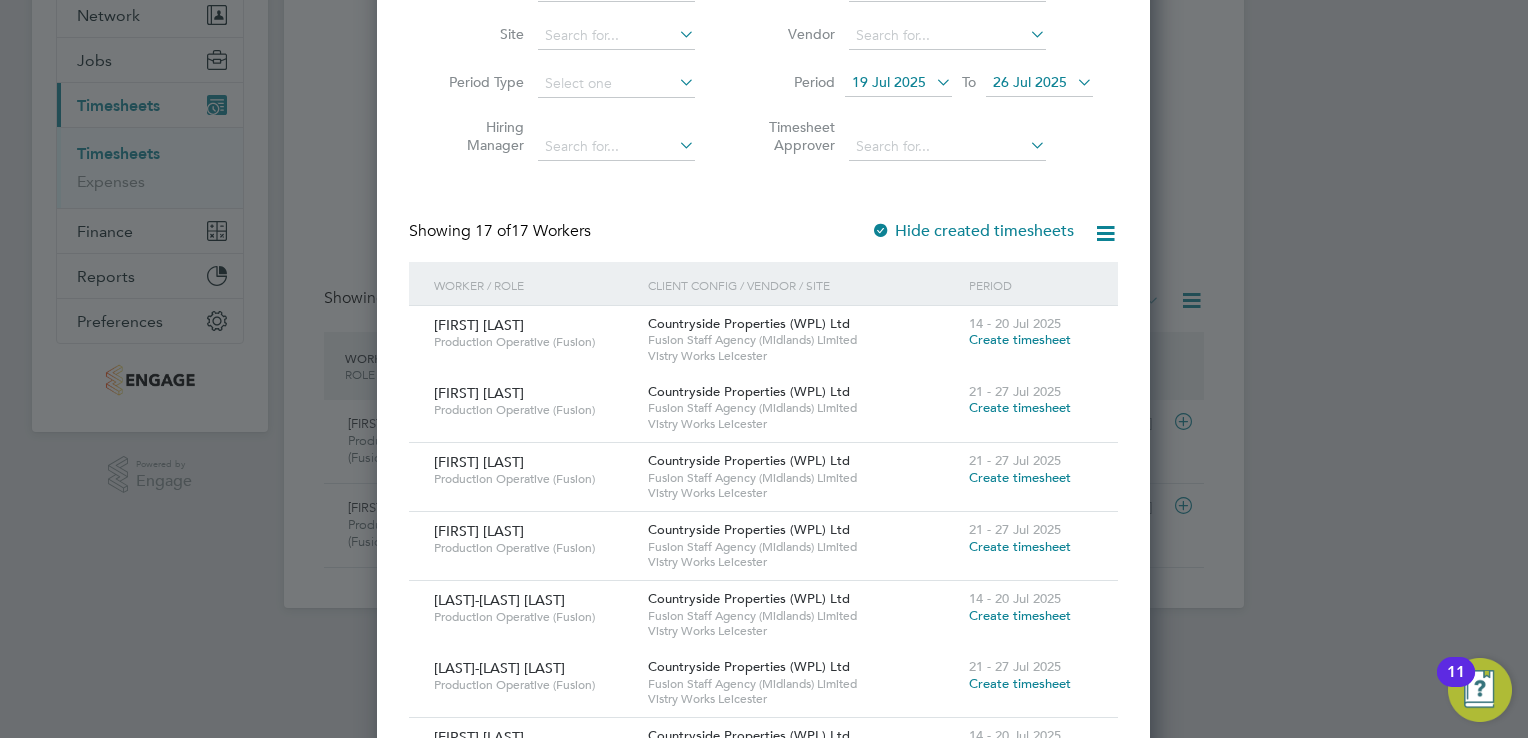 click on "Create timesheet" at bounding box center (1020, 546) 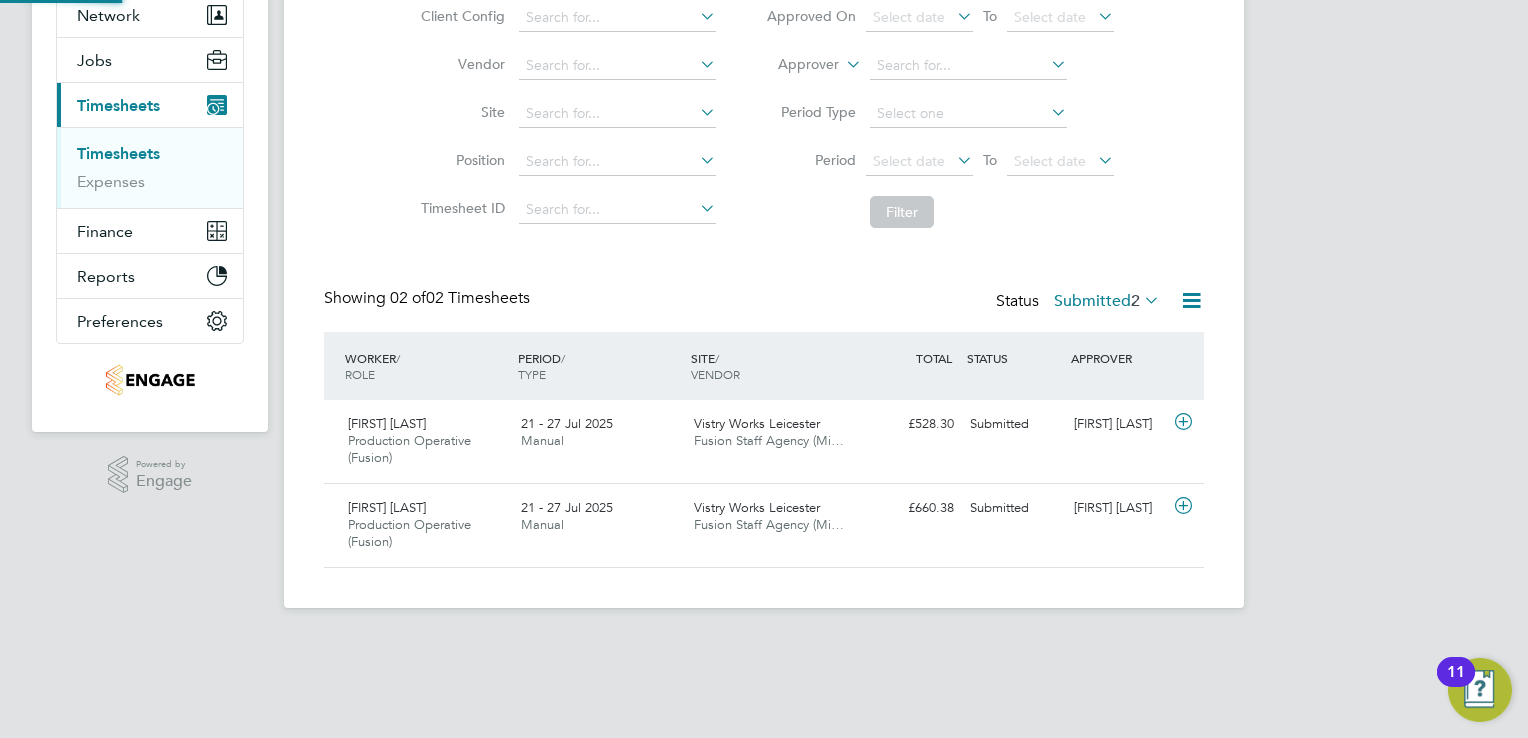 scroll, scrollTop: 152, scrollLeft: 0, axis: vertical 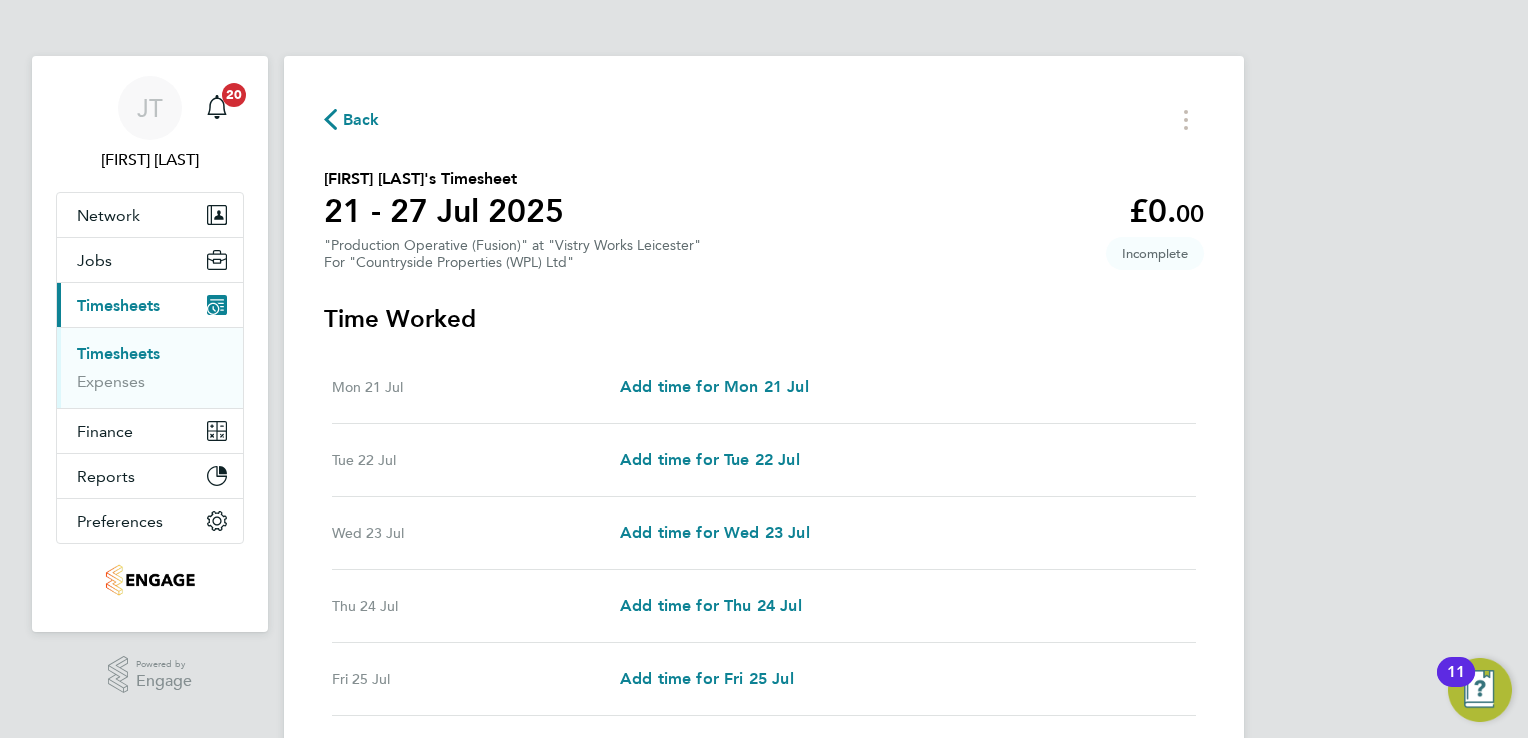 click on "Mon 21 Jul Add time for Mon 21 Jul Add time for Mon 21 Jul" at bounding box center (764, 387) 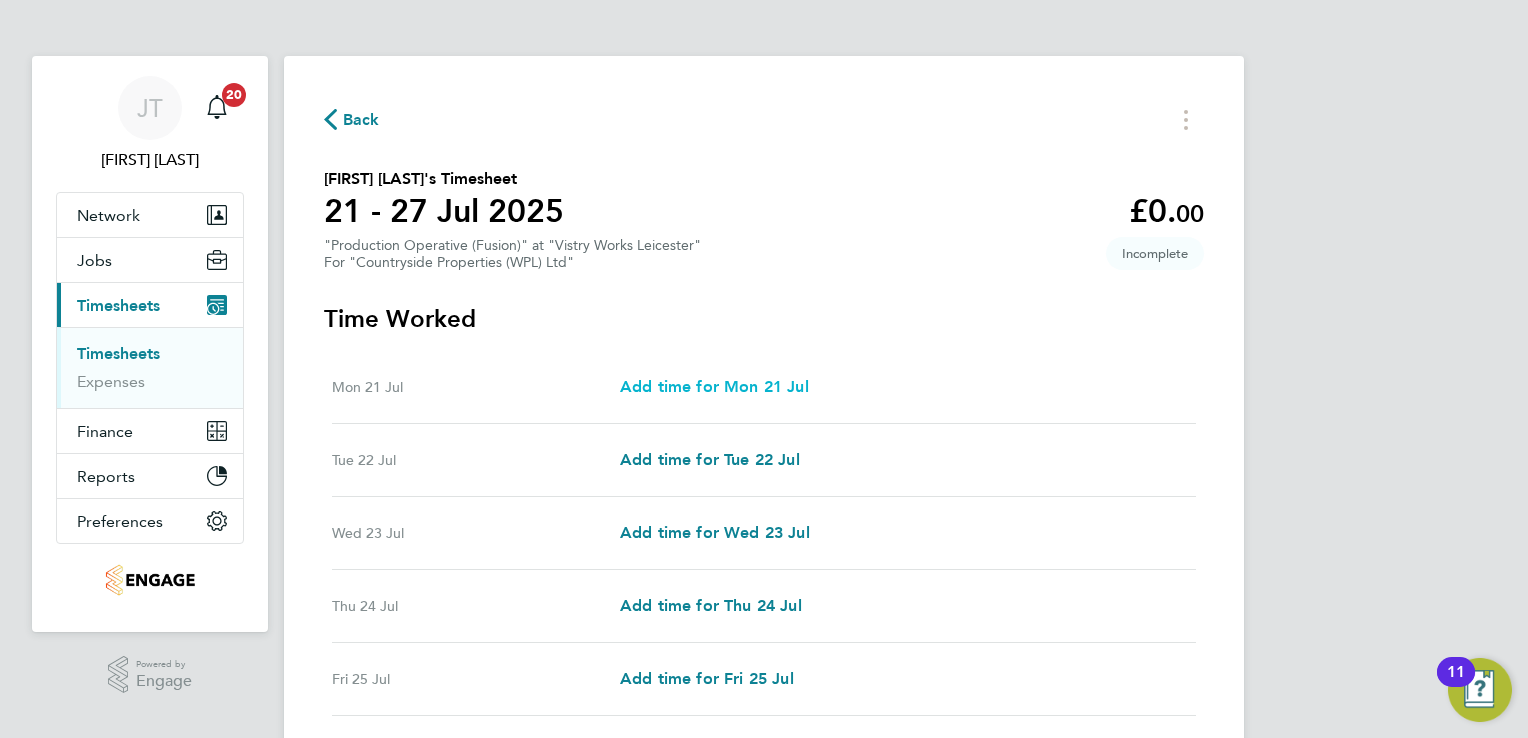 click on "Add time for Mon 21 Jul" at bounding box center (714, 386) 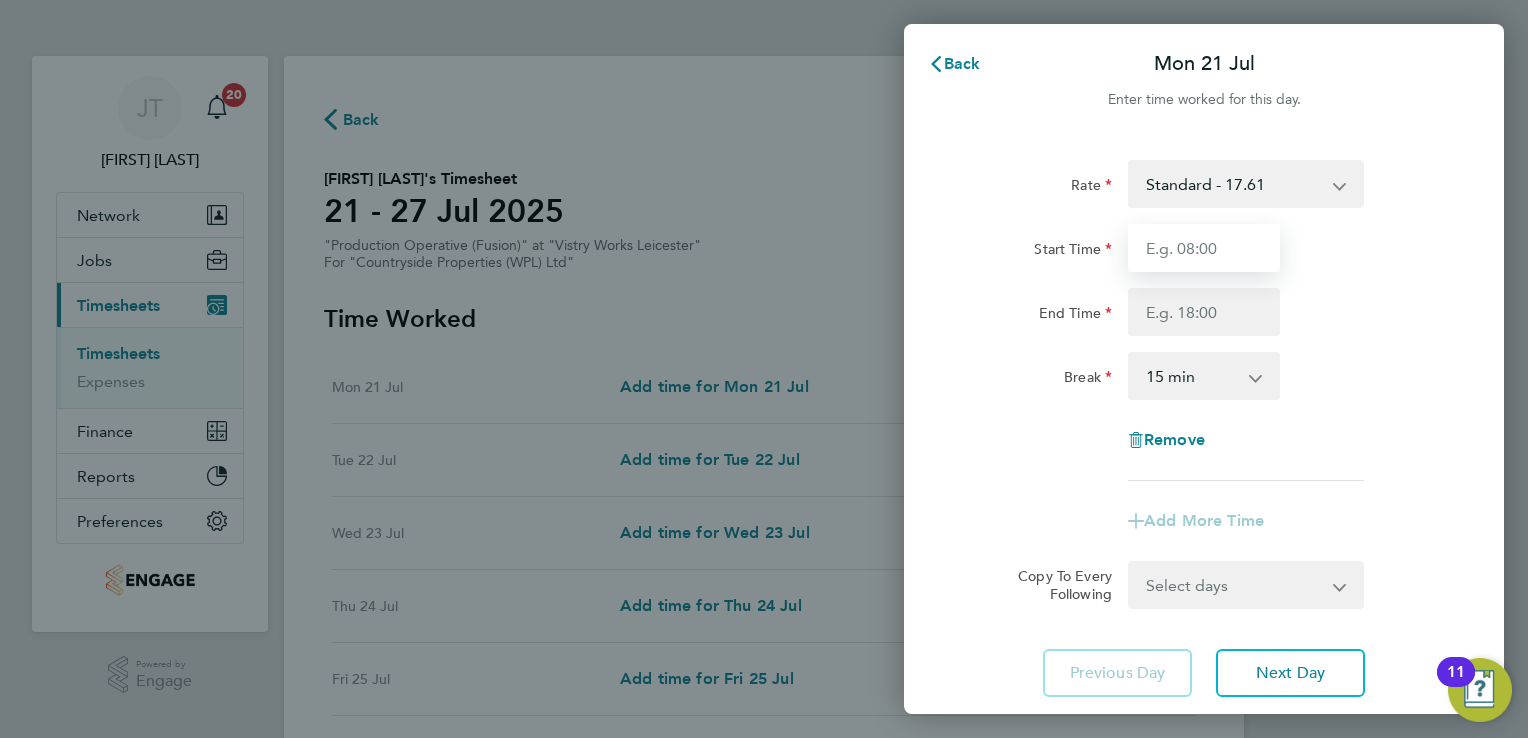 click on "Start Time" at bounding box center (1204, 248) 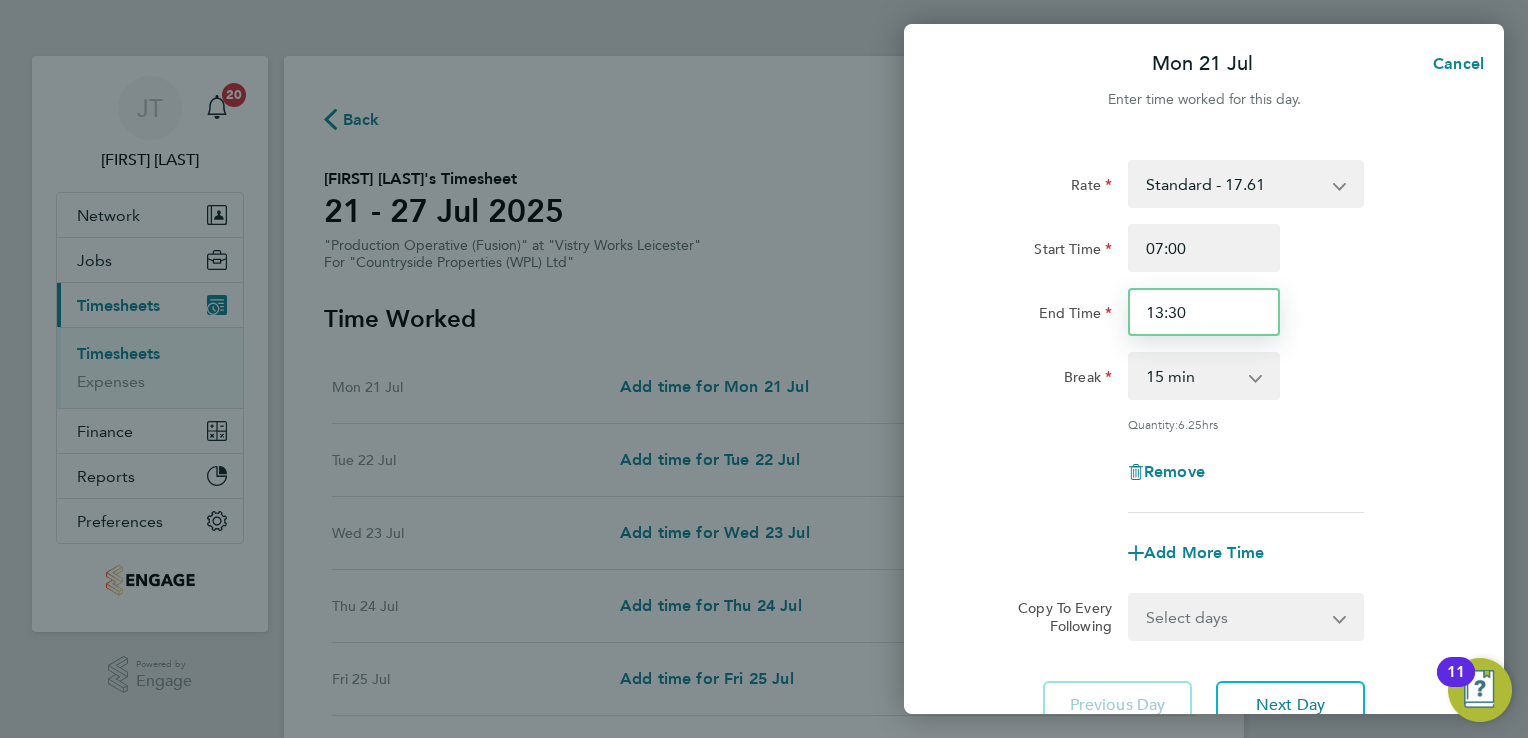 click on "13:30" at bounding box center [1204, 312] 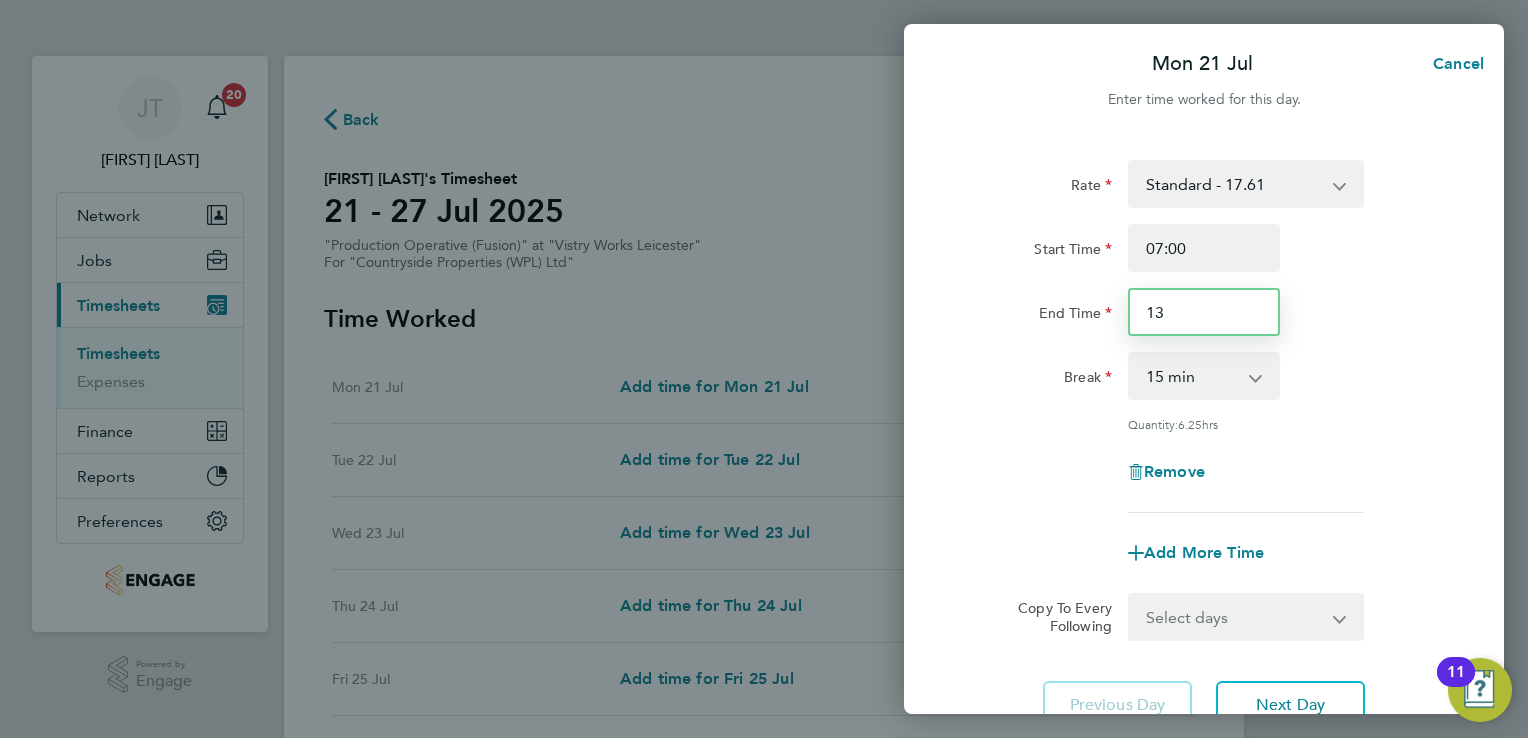 type on "1" 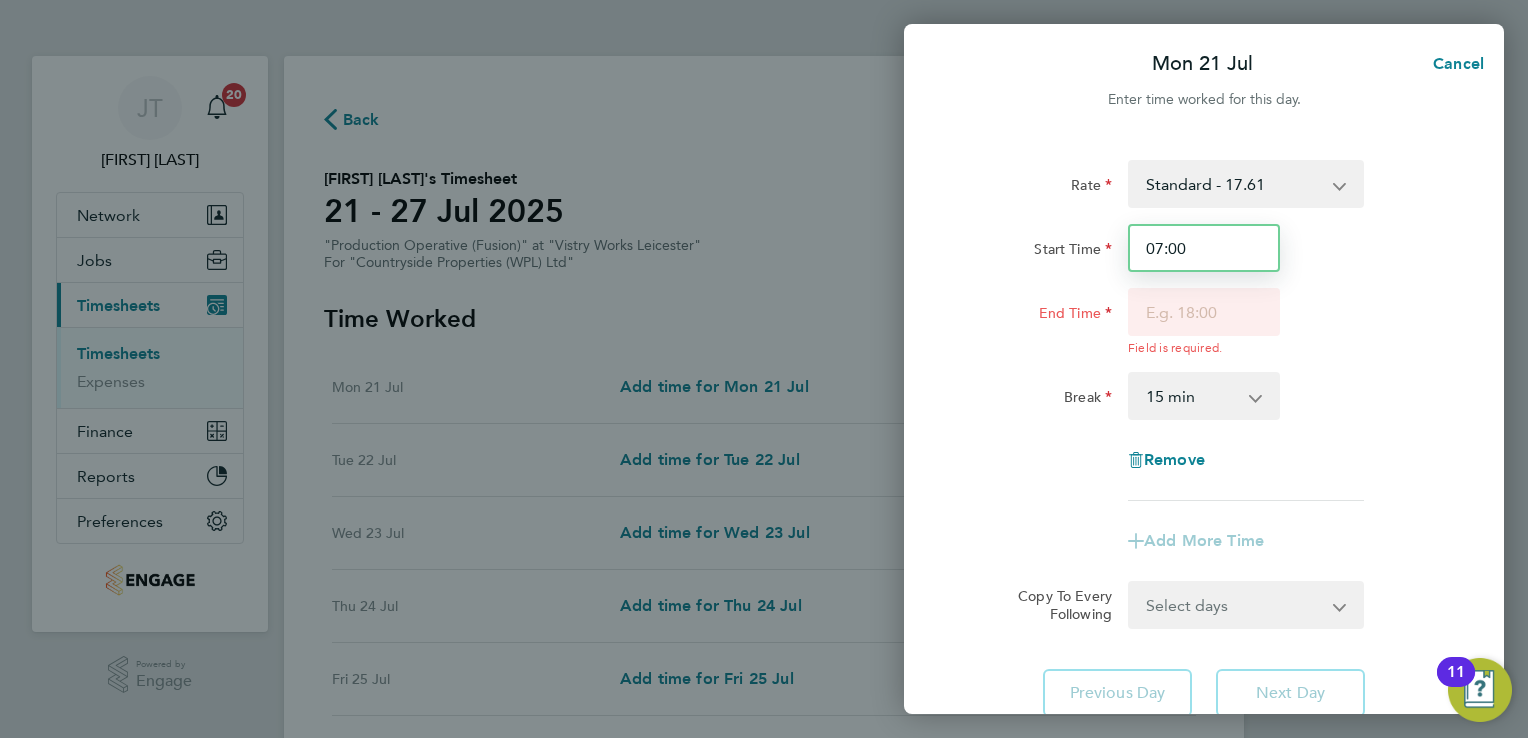 click on "07:00" at bounding box center (1204, 248) 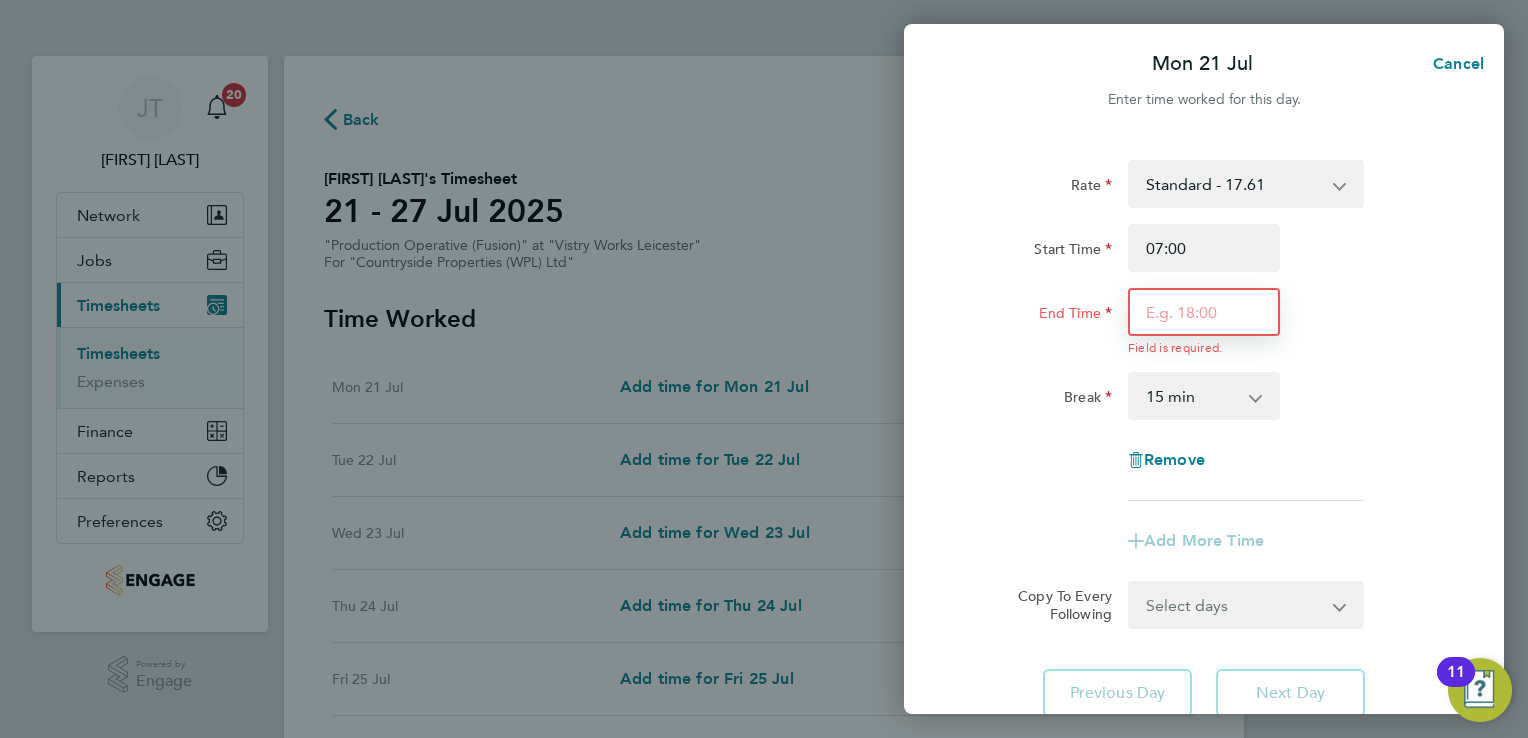 click on "End Time" at bounding box center [1204, 312] 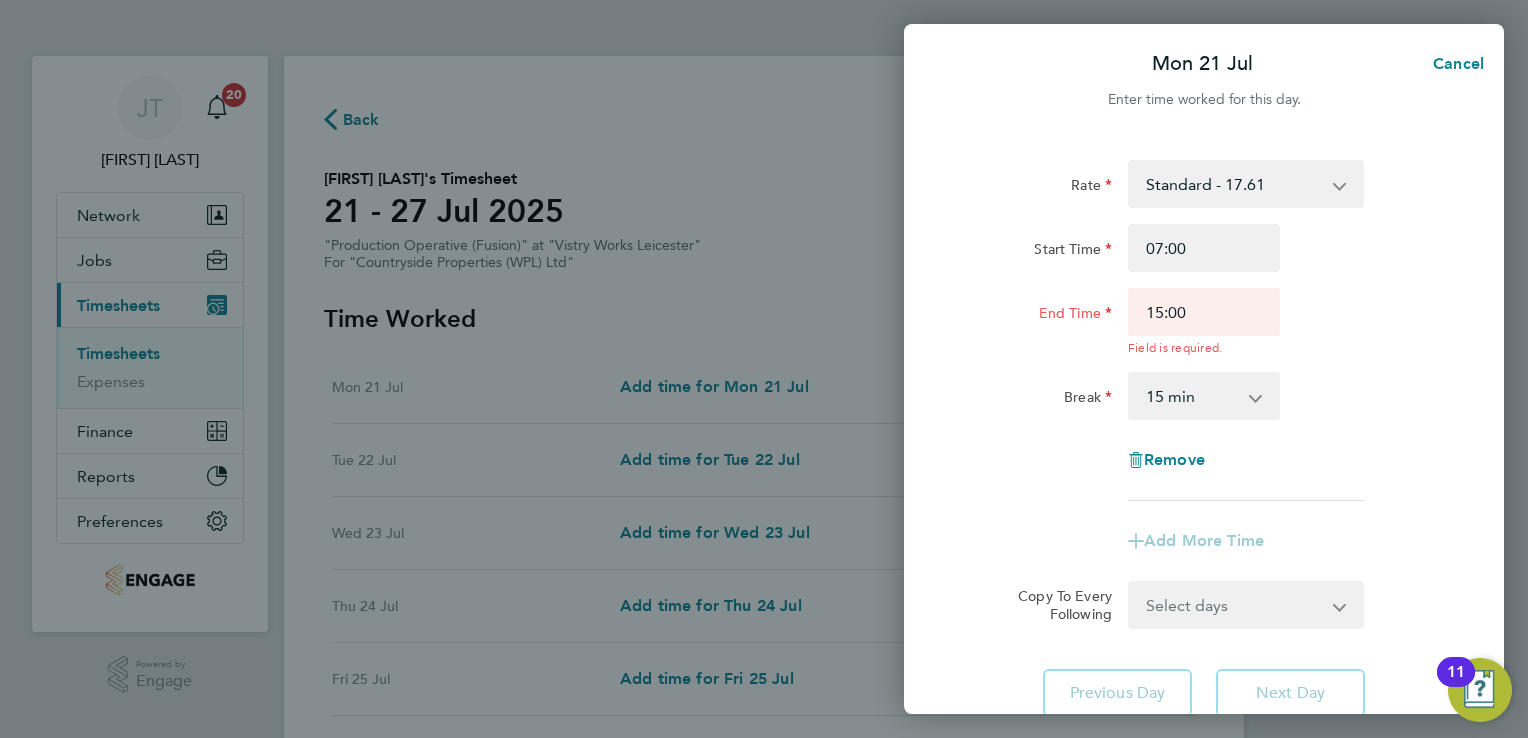 click on "Rate Standard - 17.61 OT 1 - 26.42 OT2 - 35.22
Start Time 07:00 End Time 15:00 Field is required. Break 0 min 15 min 30 min 45 min 60 min 75 min 90 min
Remove" 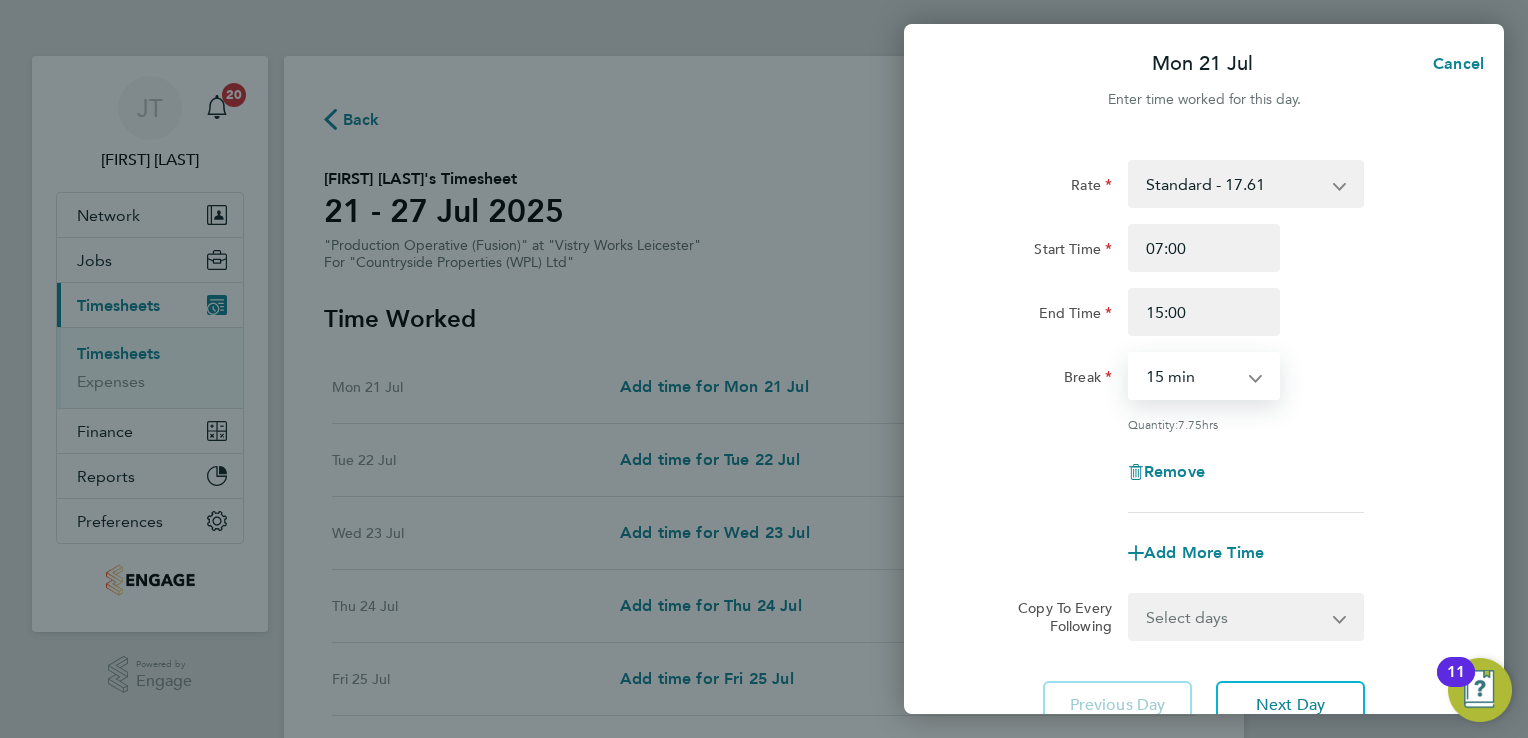 select on "30" 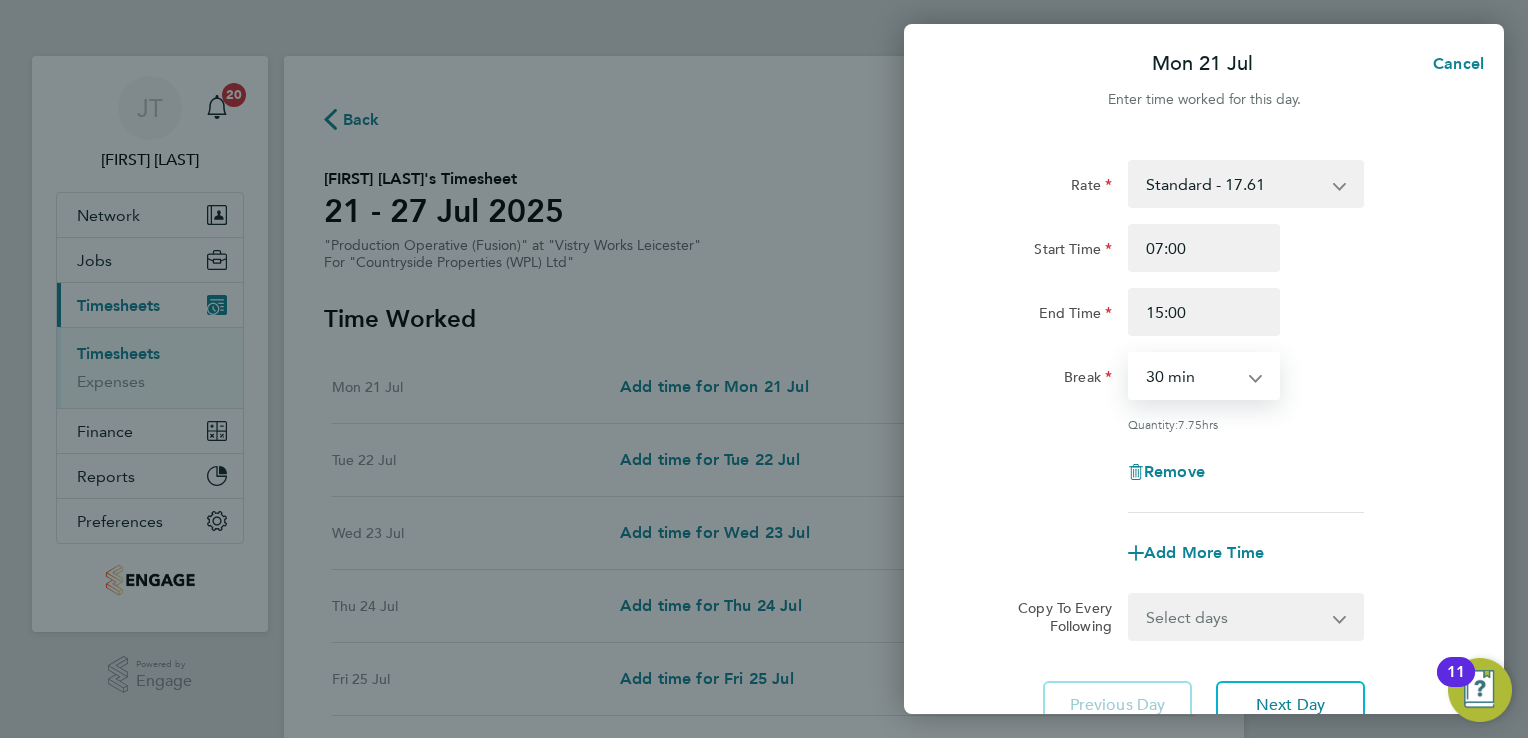 click on "0 min   15 min   30 min   45 min   60 min   75 min   90 min" at bounding box center (1192, 376) 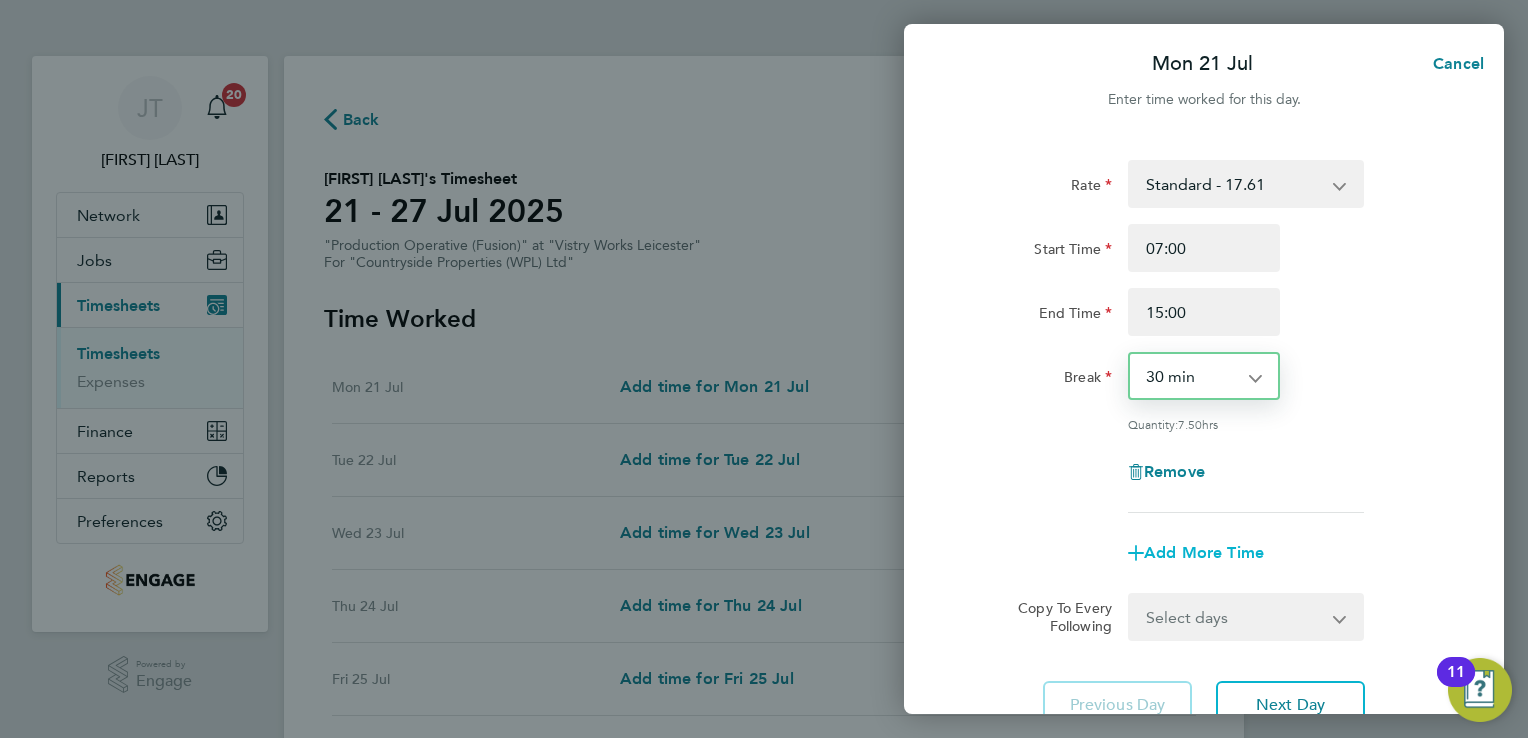 click on "Add More Time" 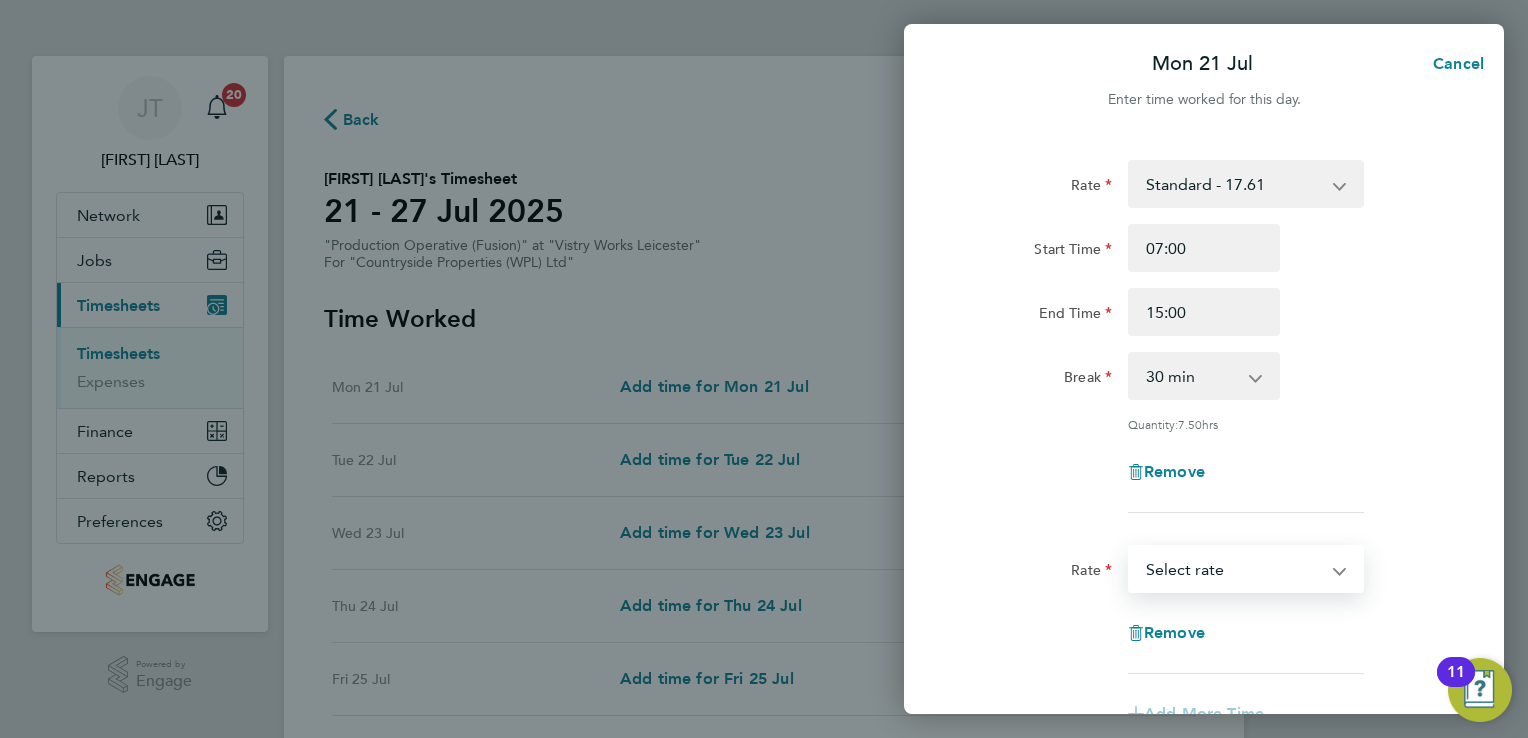 click on "Standard - 17.61 OT 1 - 26.42 OT2 - 35.22 Select rate" at bounding box center [1234, 569] 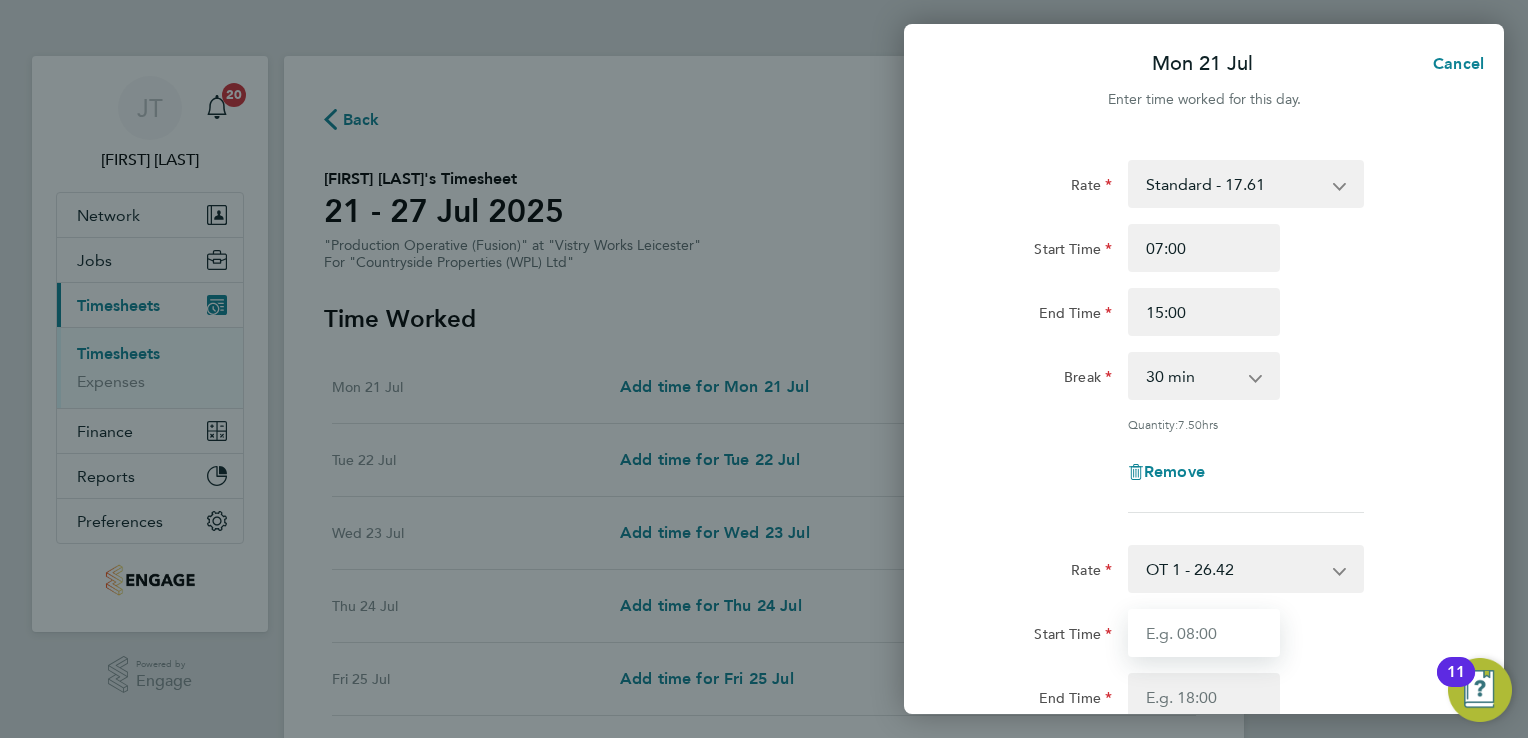 click on "Start Time" at bounding box center [1204, 633] 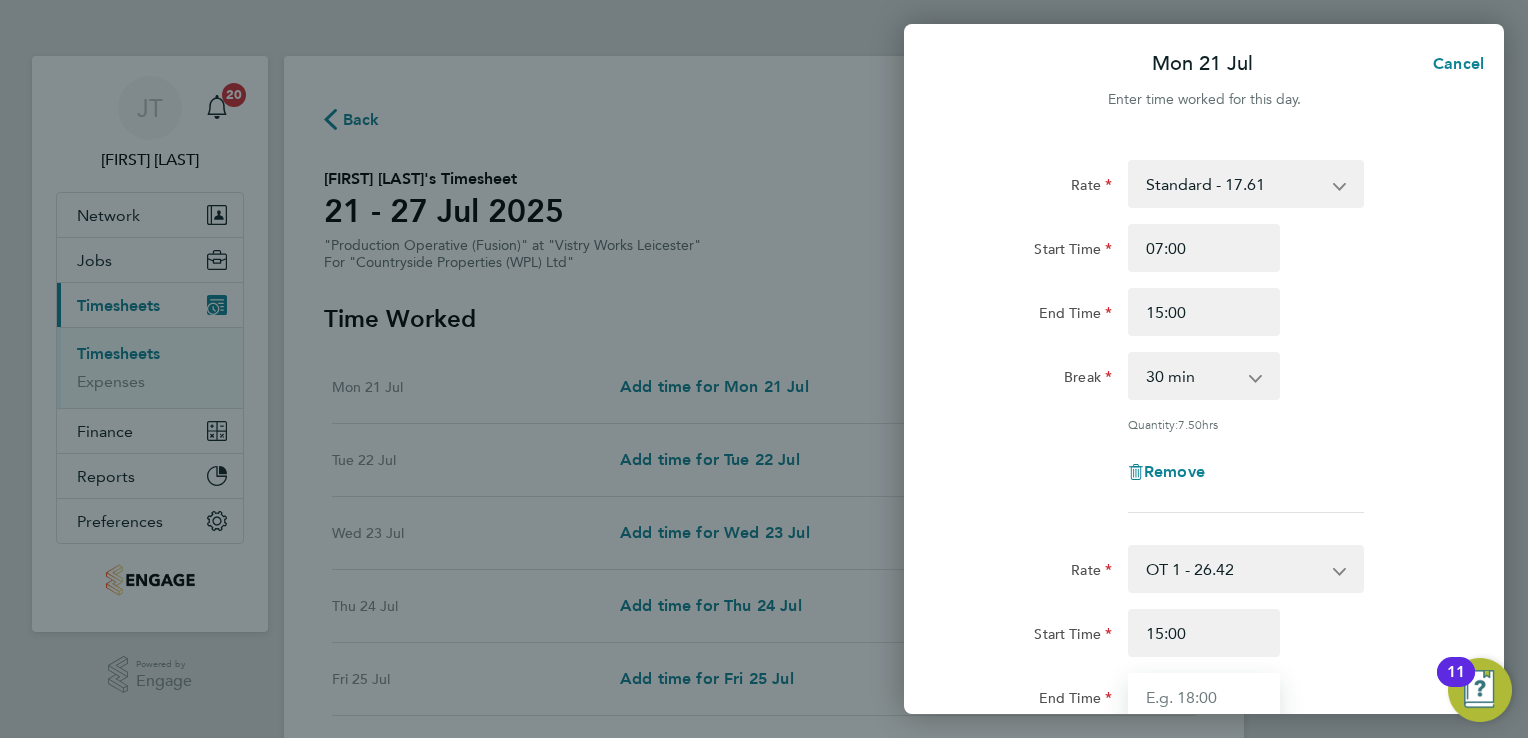 type on "16:00" 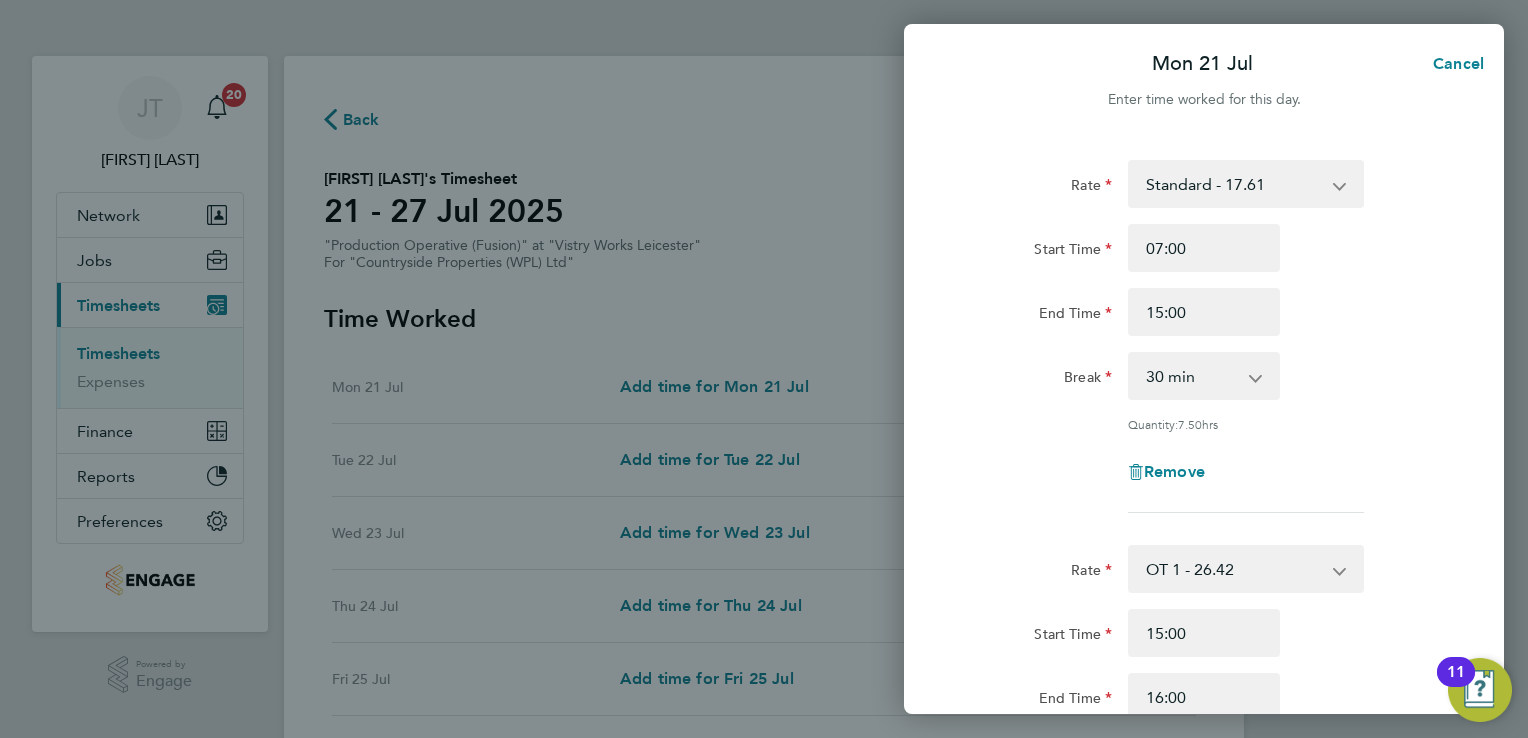 click on "Quantity: 7.50 hrs" 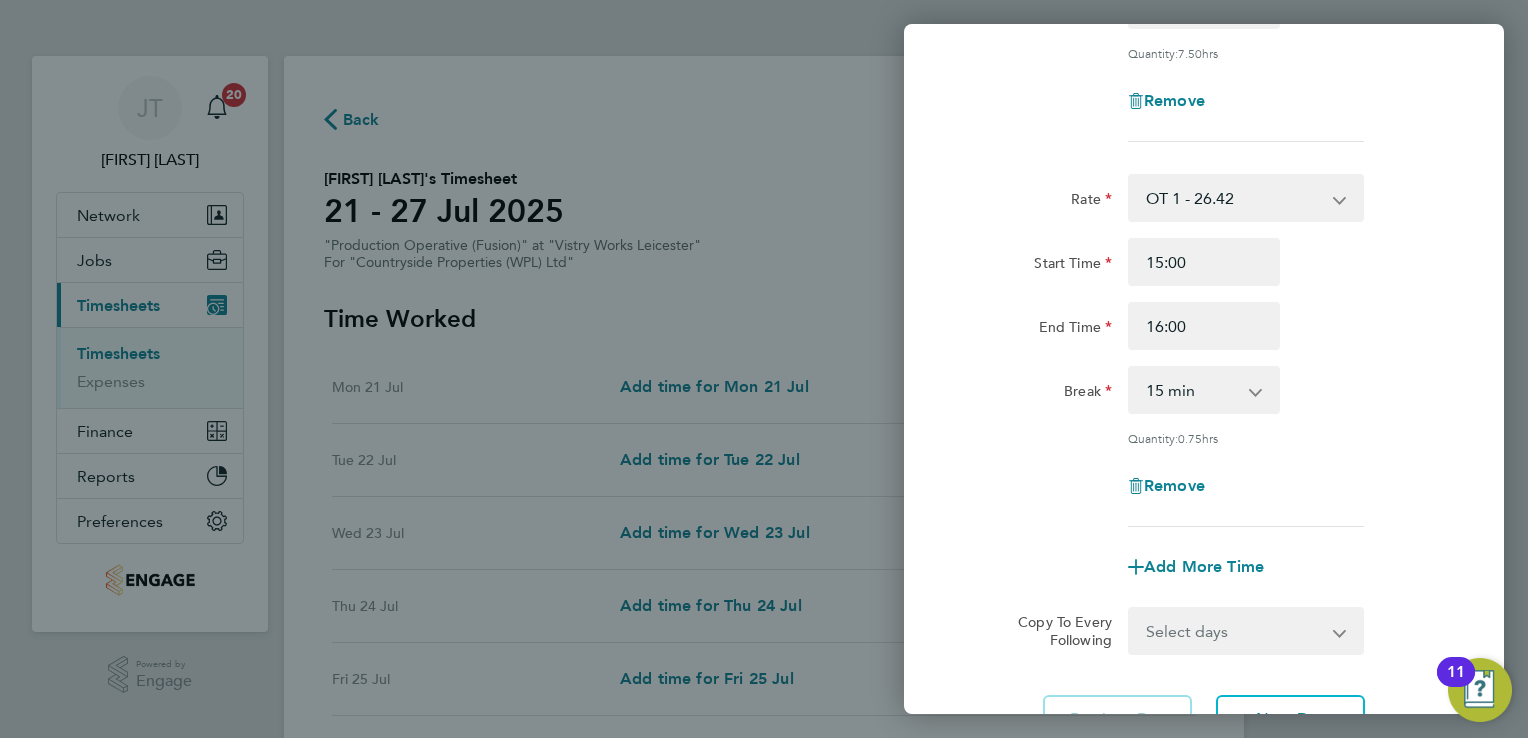 scroll, scrollTop: 400, scrollLeft: 0, axis: vertical 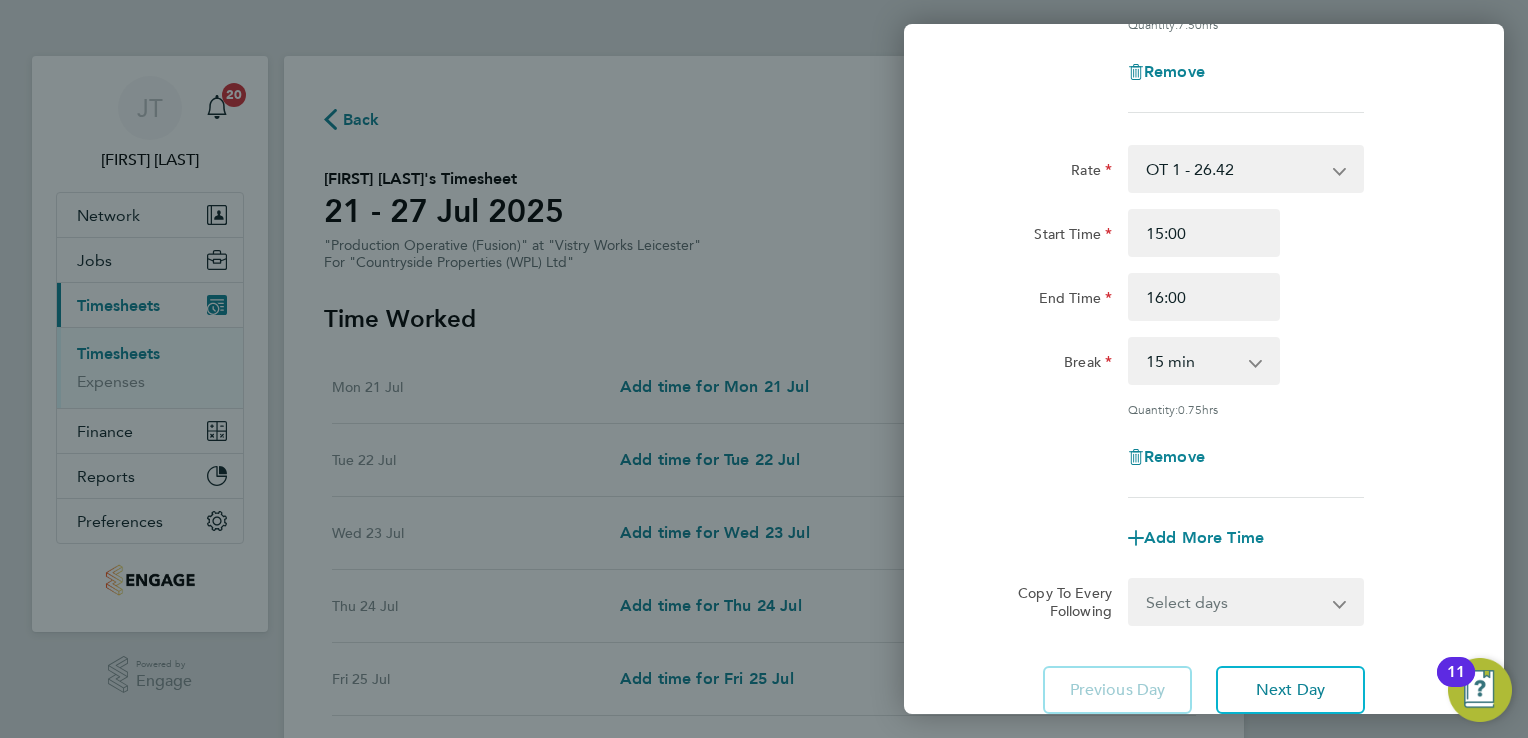 click on "0 min 15 min 30 min 45 min" at bounding box center (1192, 361) 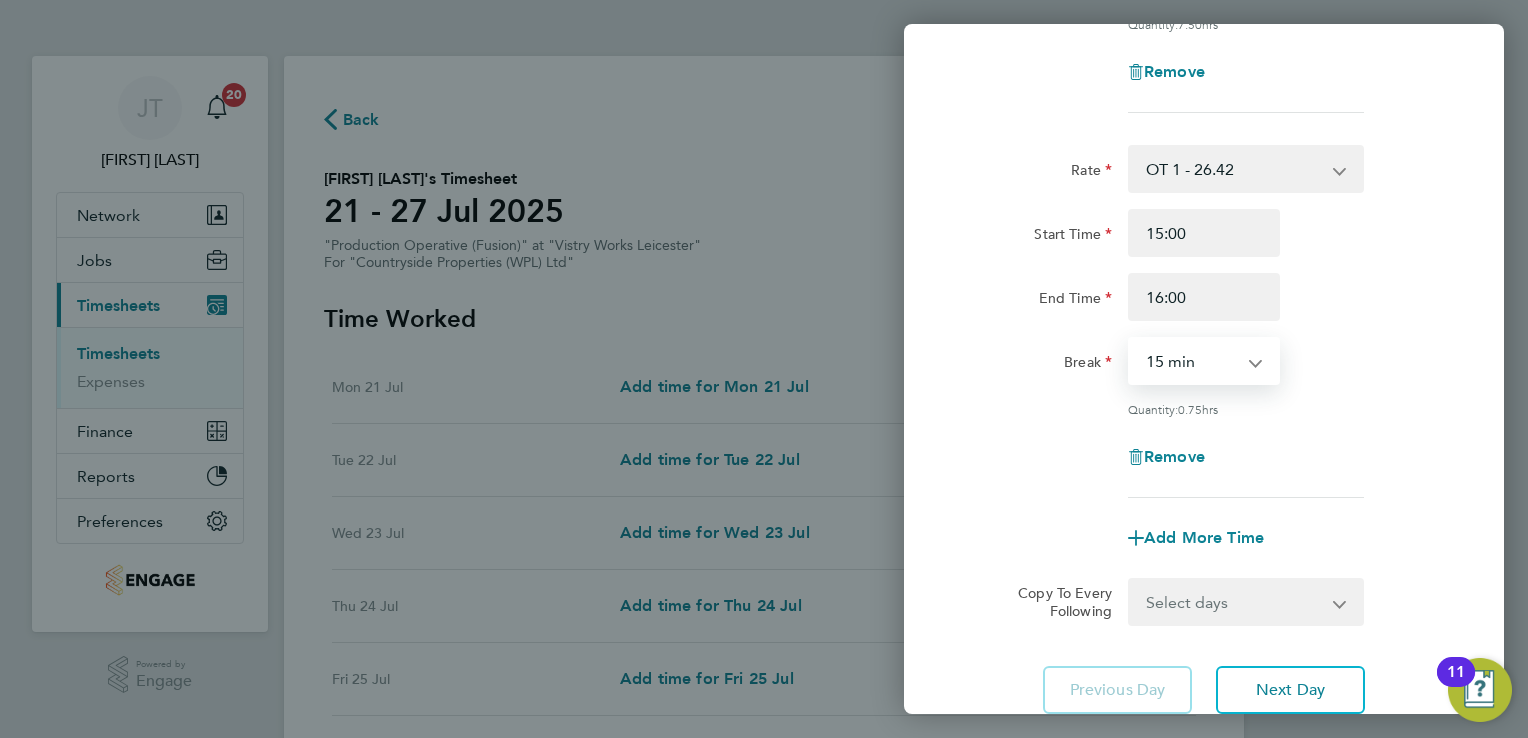 select on "0" 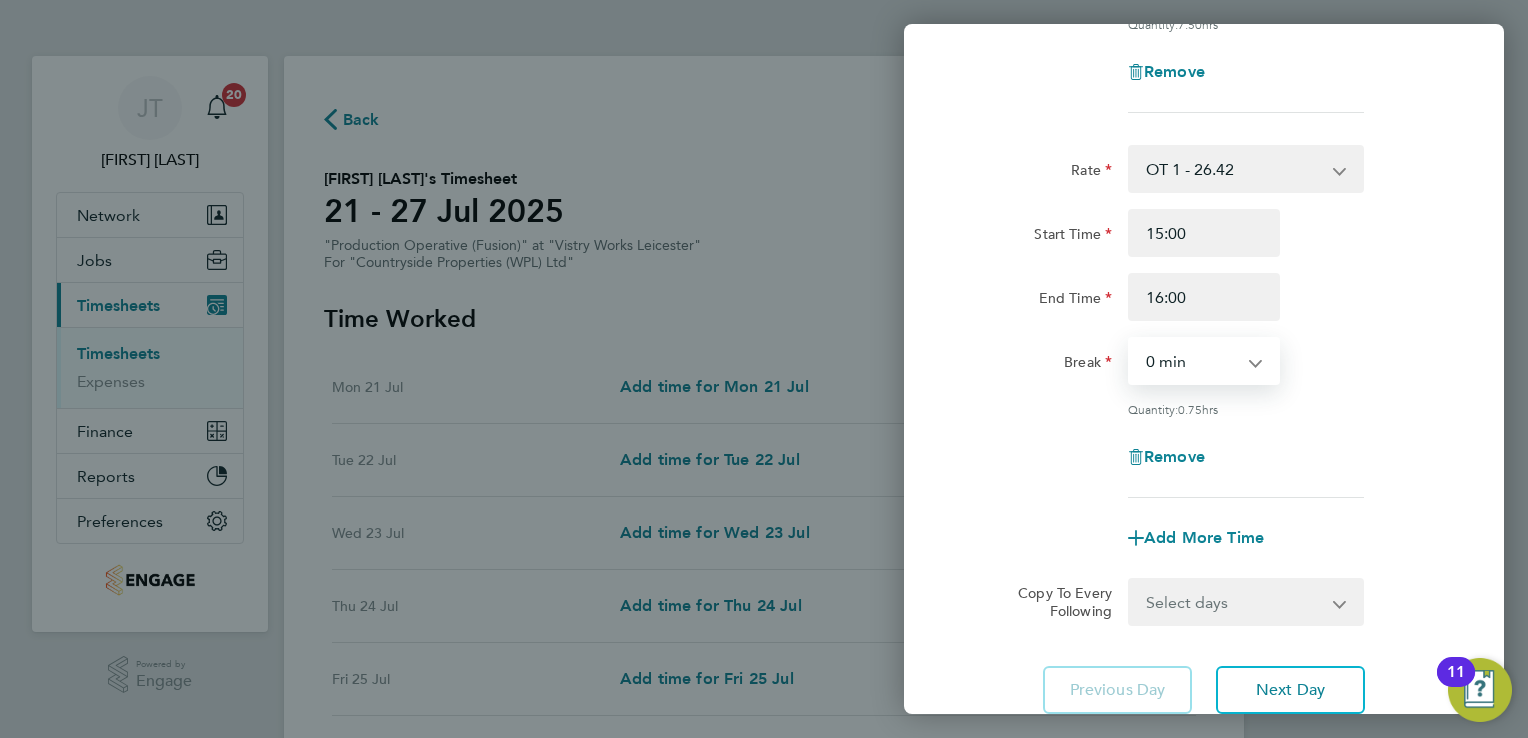 click on "0 min 15 min 30 min 45 min" at bounding box center [1192, 361] 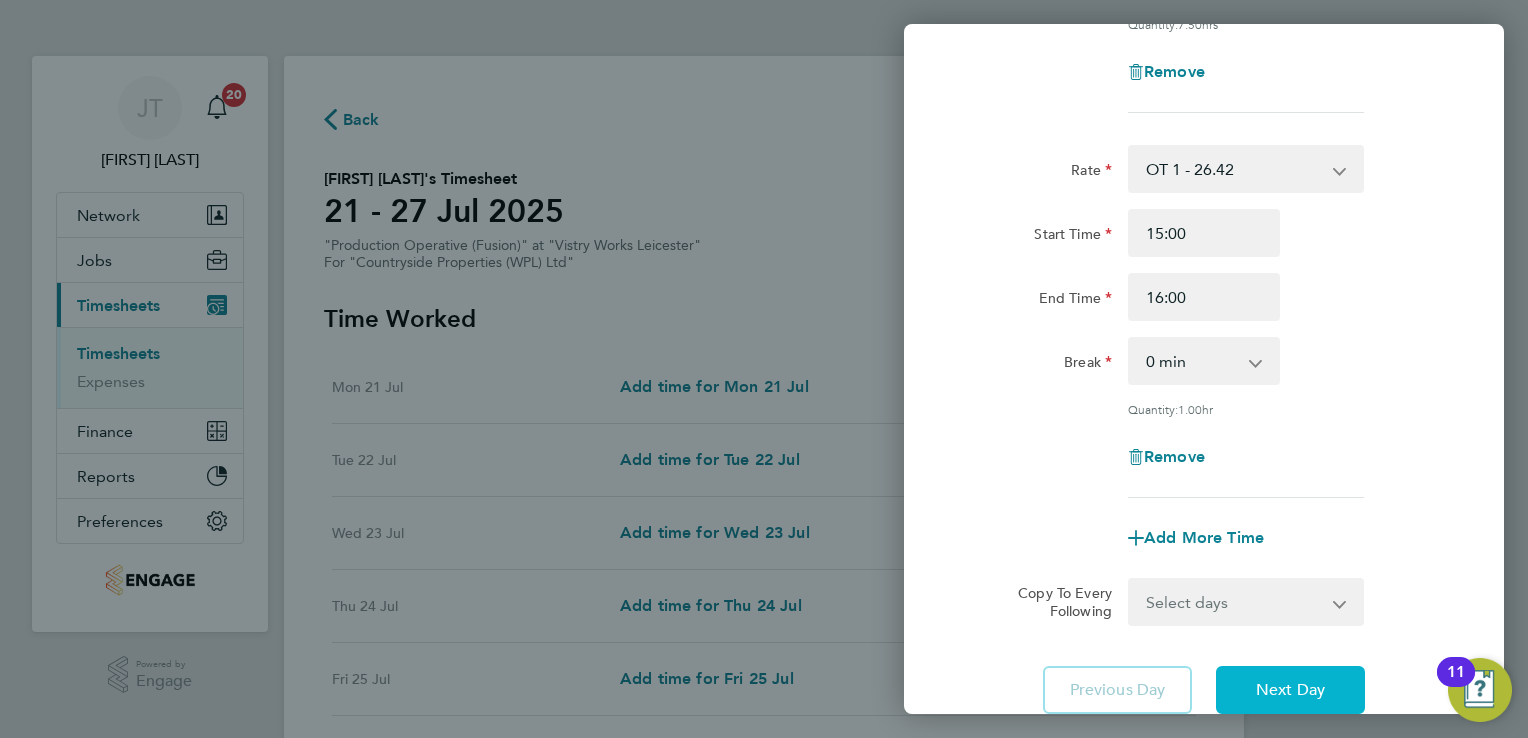 click on "Next Day" 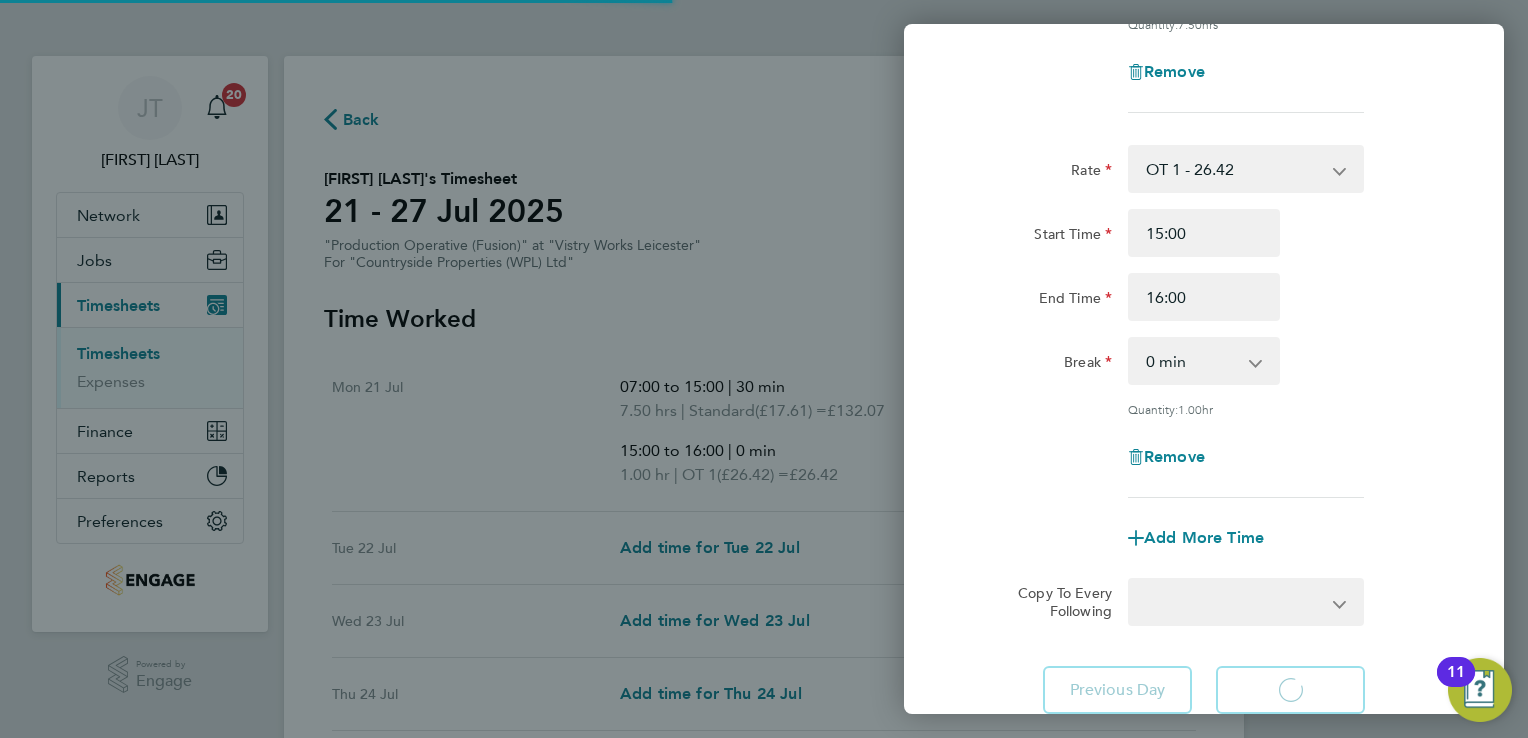 select on "15" 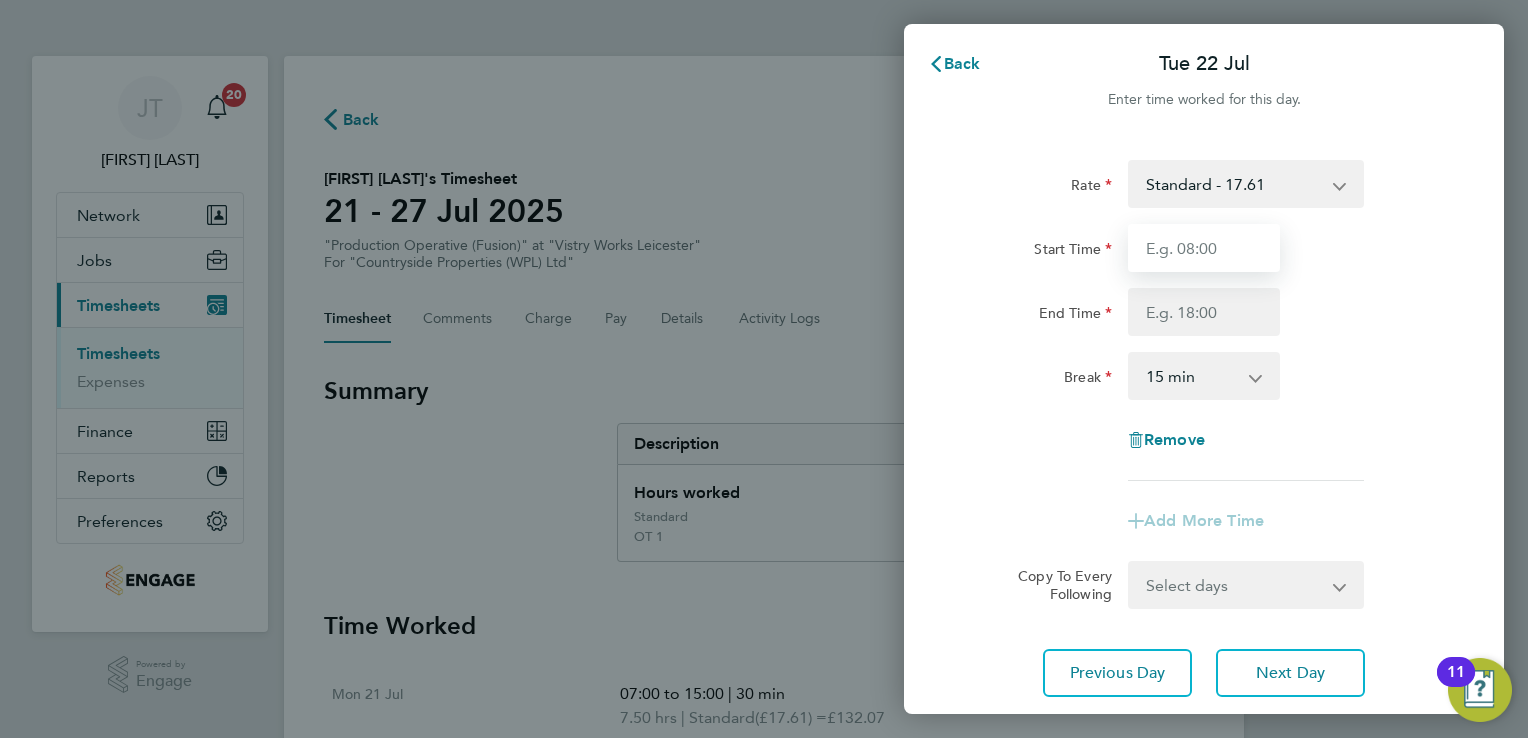click on "Start Time" at bounding box center (1204, 248) 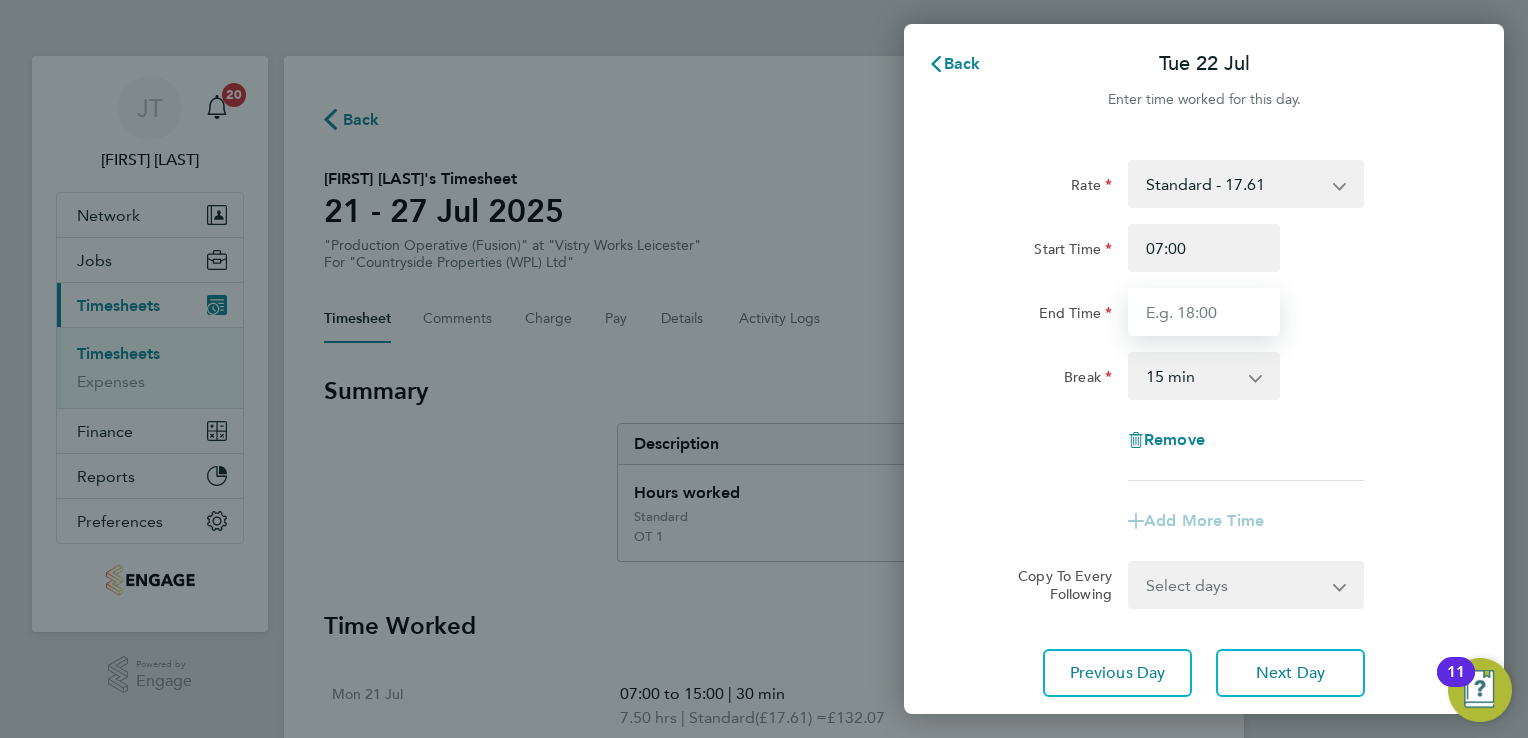 type on "15:00" 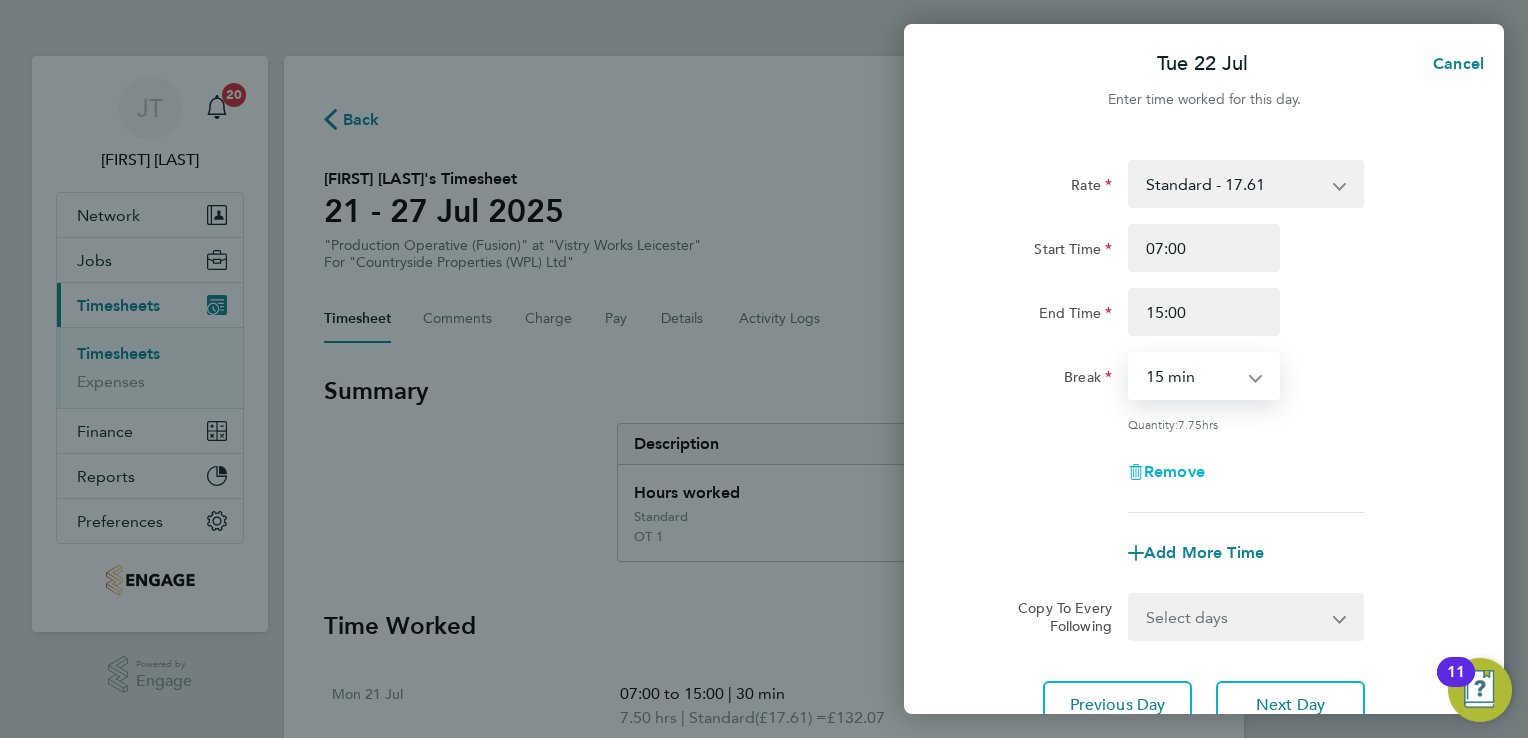 drag, startPoint x: 1196, startPoint y: 375, endPoint x: 1209, endPoint y: 478, distance: 103.81715 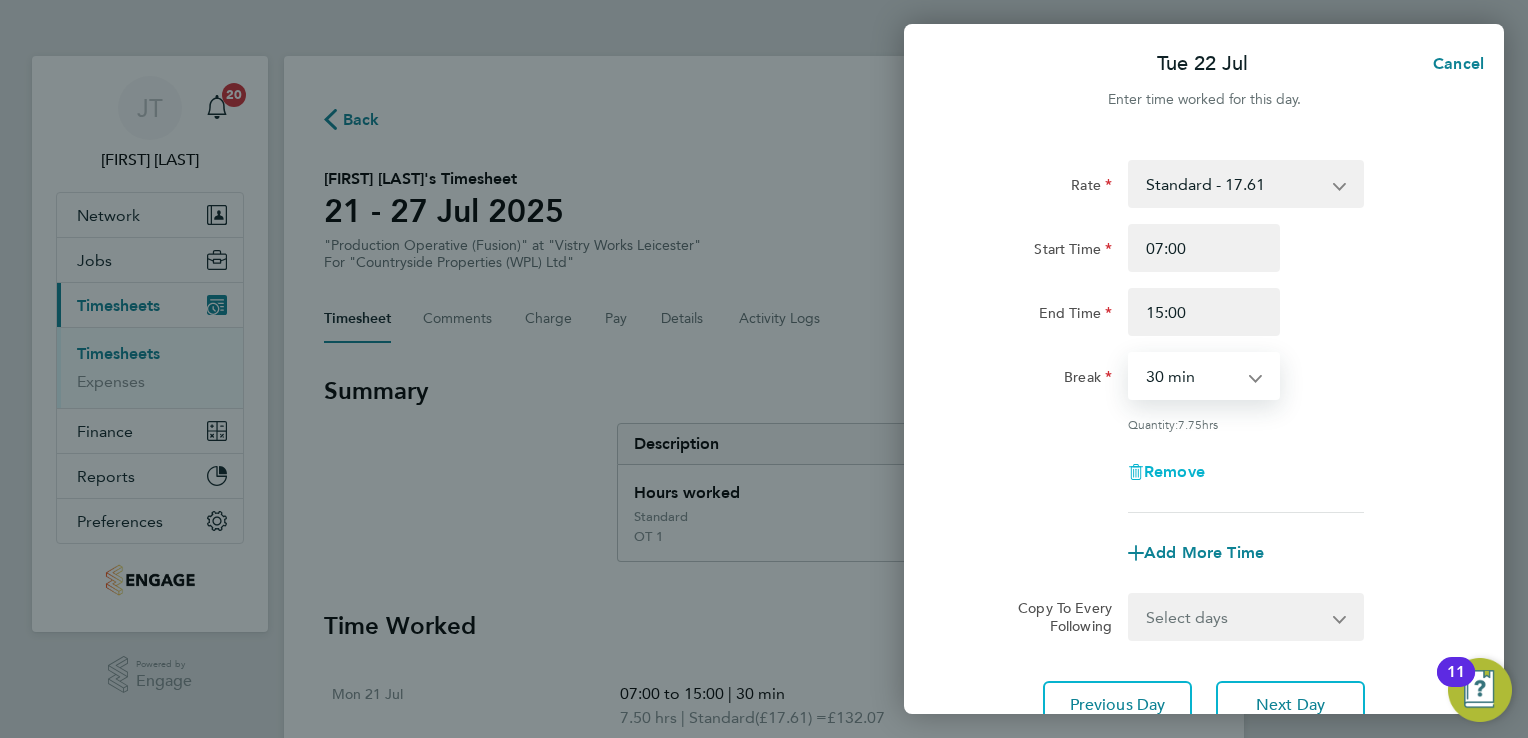 click on "0 min   15 min   30 min   45 min   60 min   75 min   90 min" at bounding box center [1192, 376] 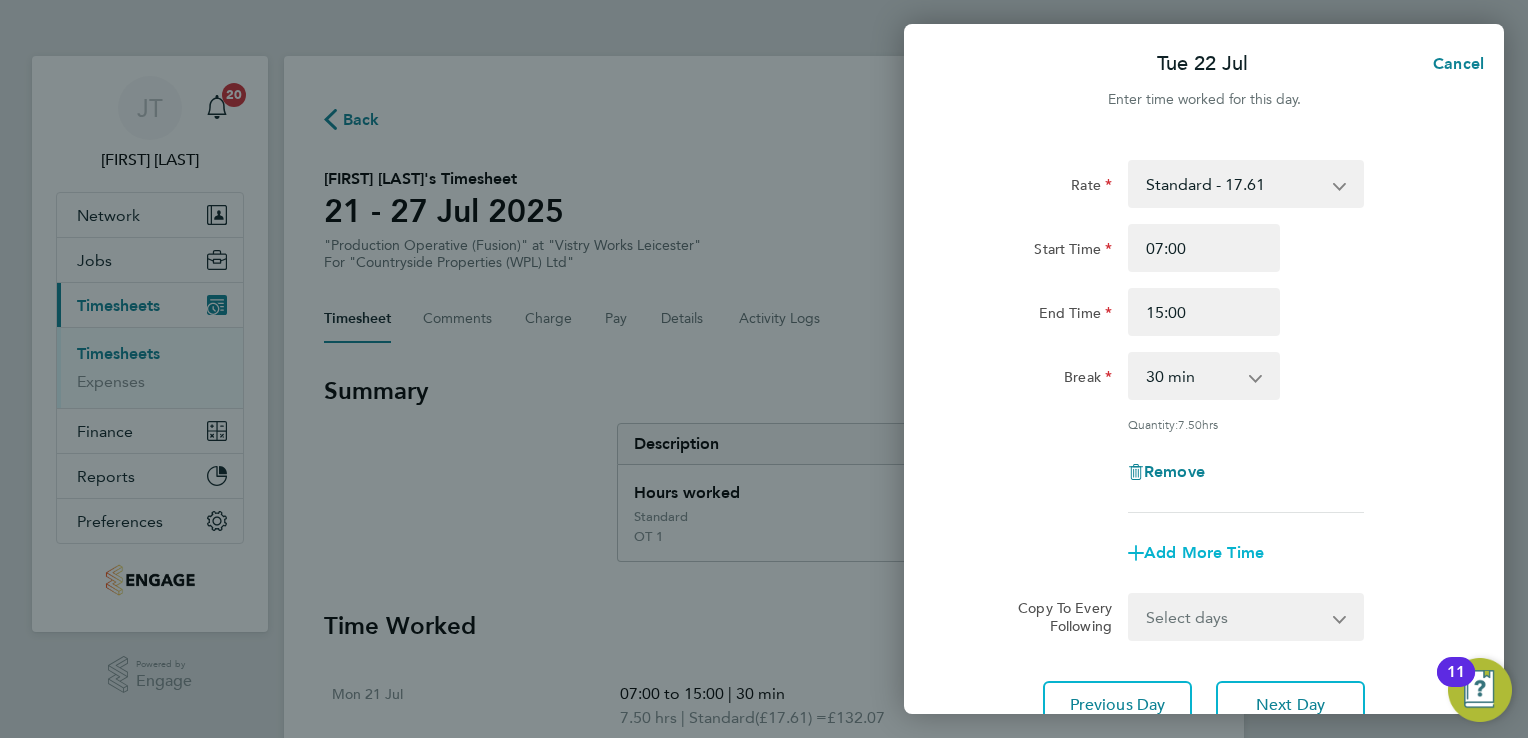click on "Add More Time" 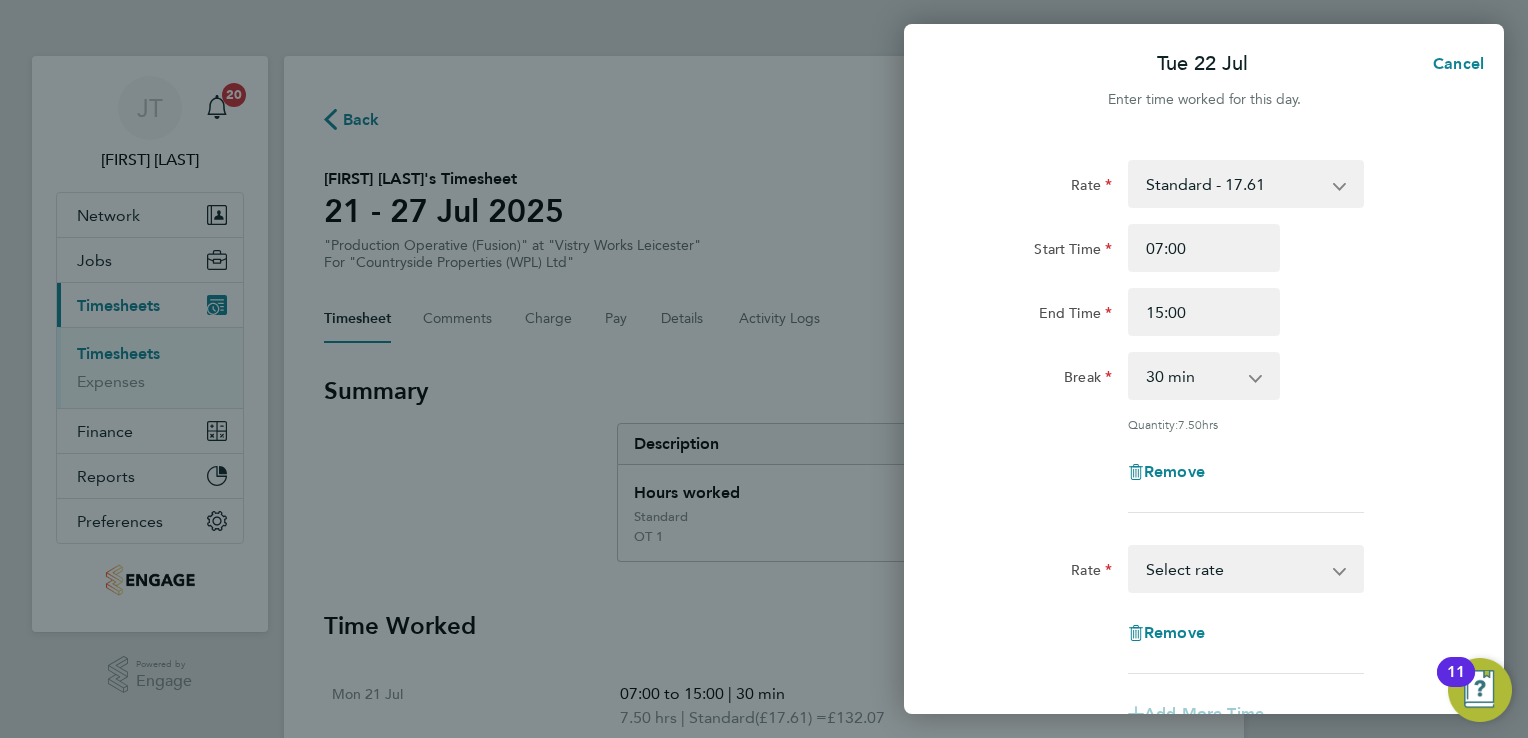 click on "Standard - 17.61 OT 1 - 26.42 OT2 - 35.22 Select rate" at bounding box center (1234, 569) 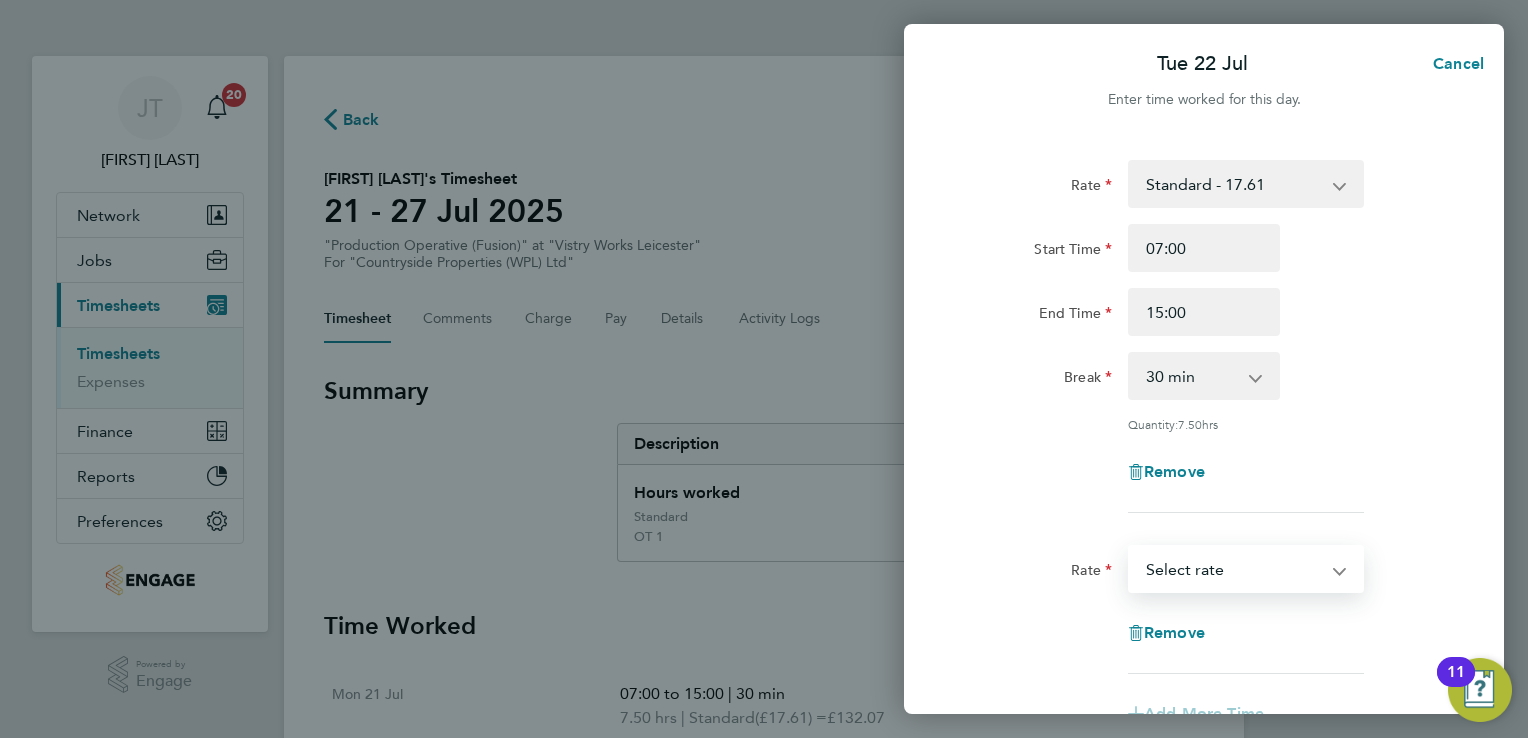 select on "15" 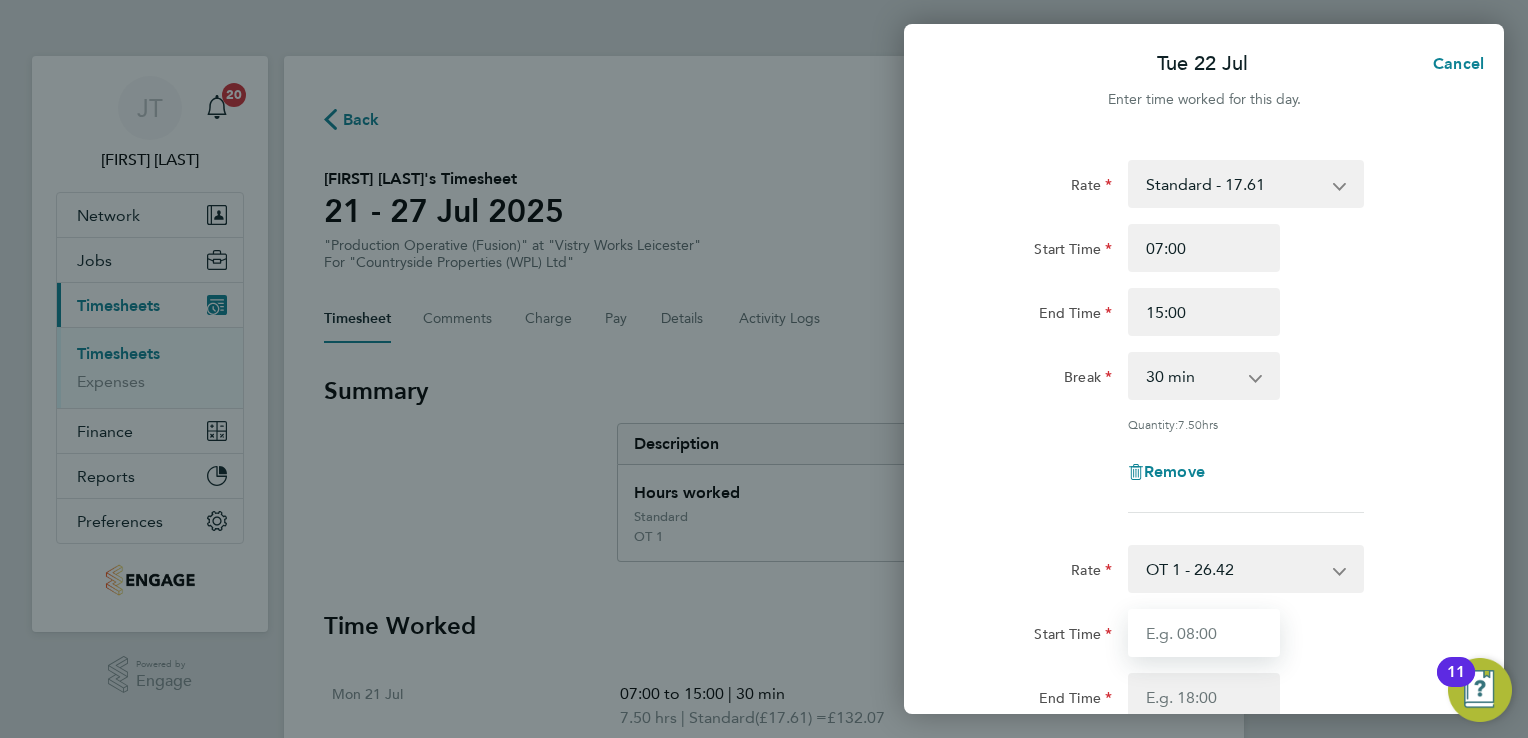 click on "Start Time" at bounding box center [1204, 633] 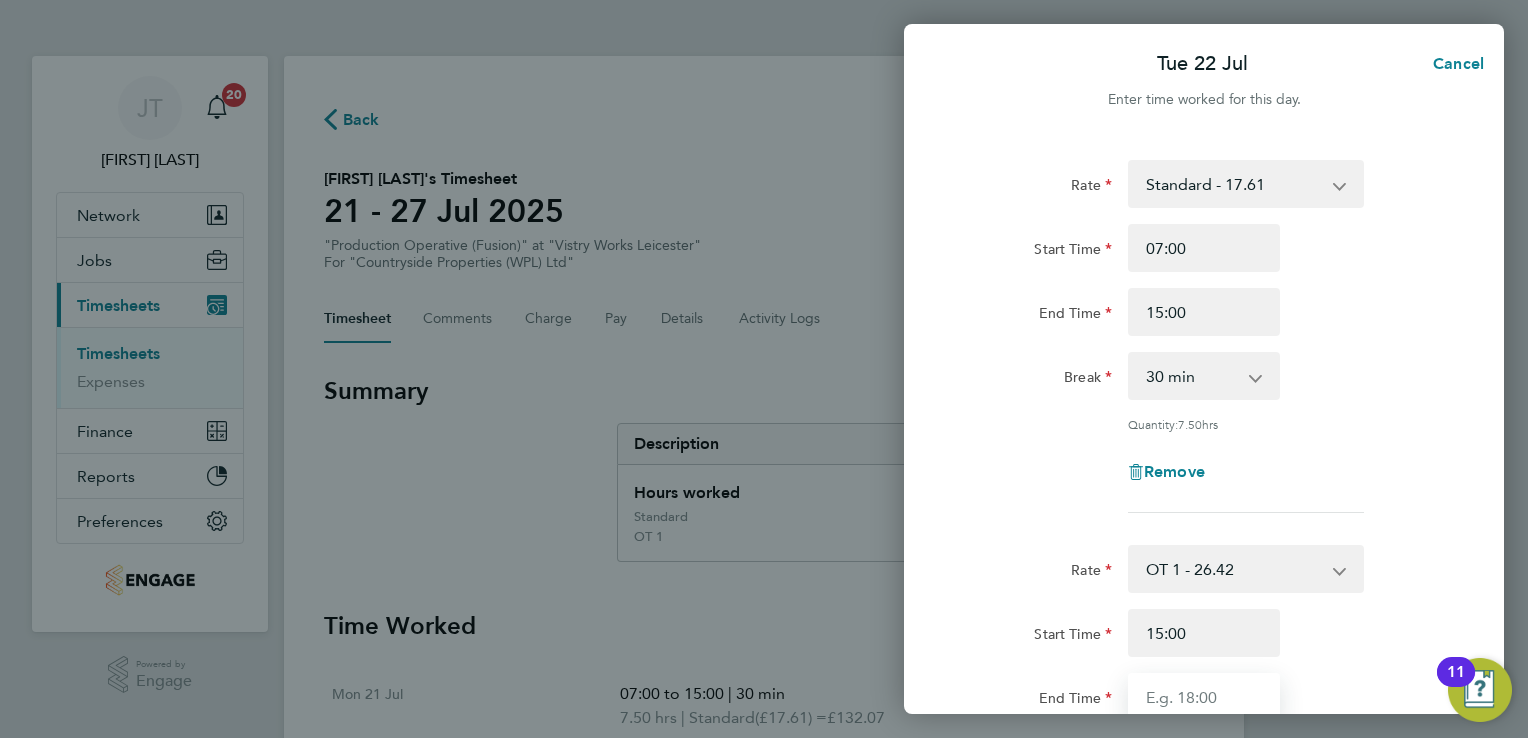 type on "16:00" 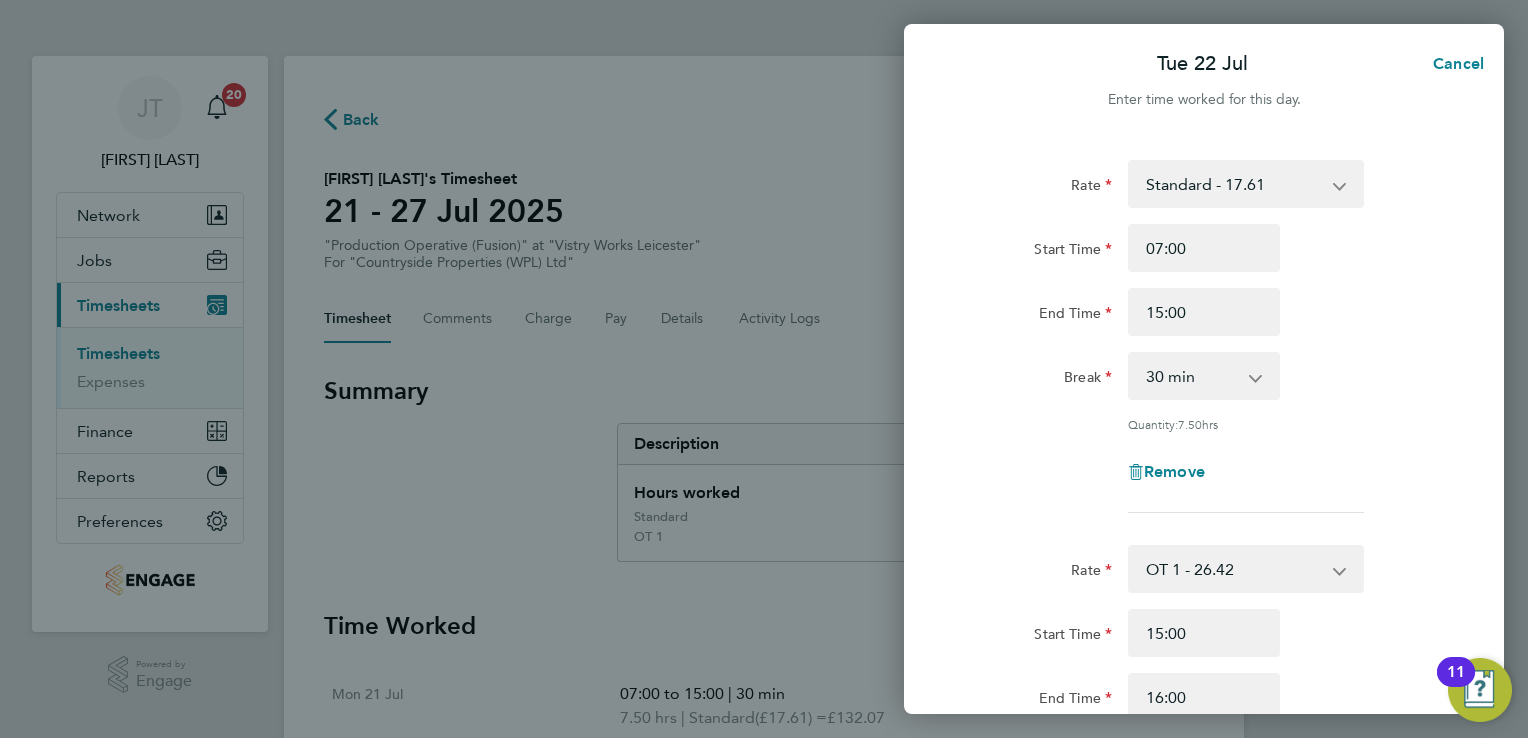 click on "Remove" 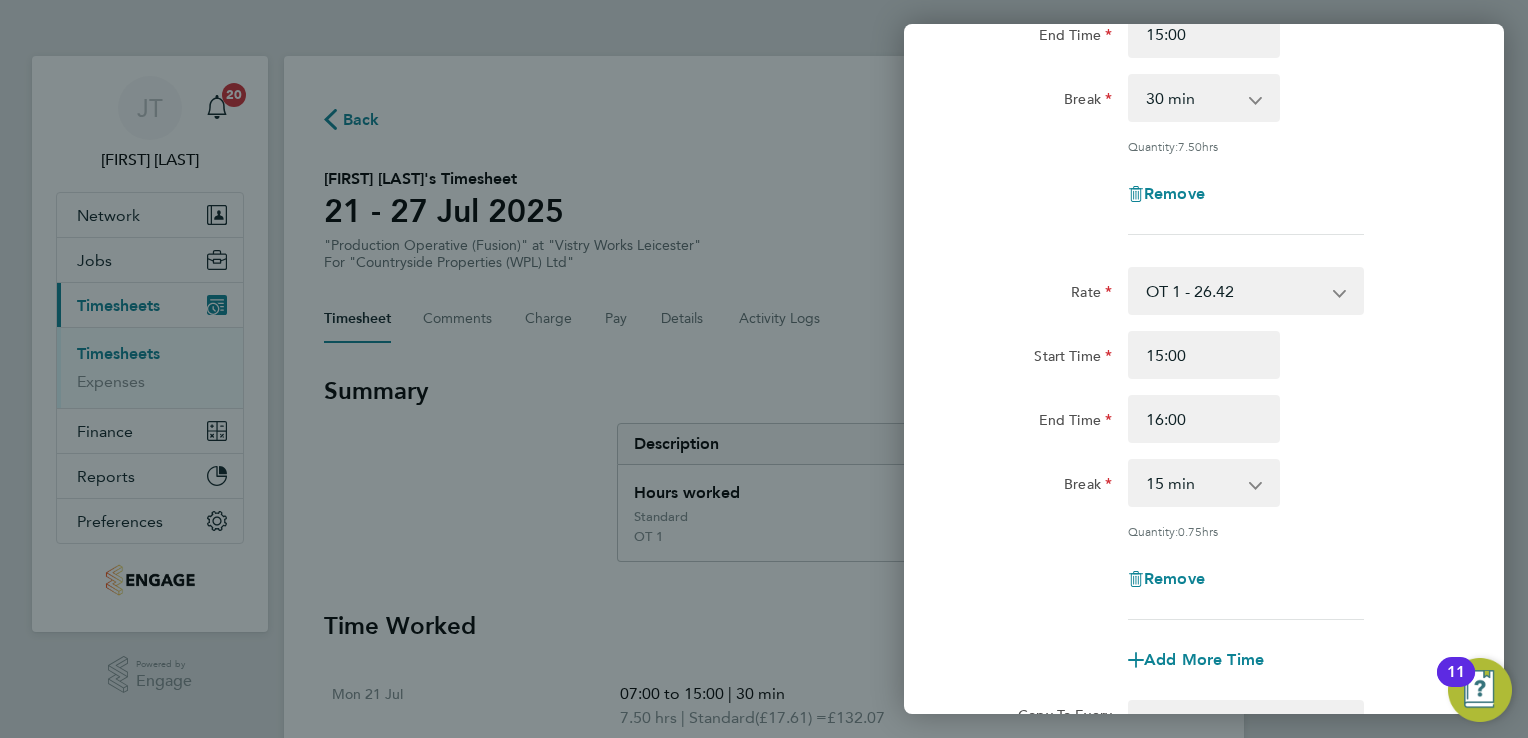 scroll, scrollTop: 400, scrollLeft: 0, axis: vertical 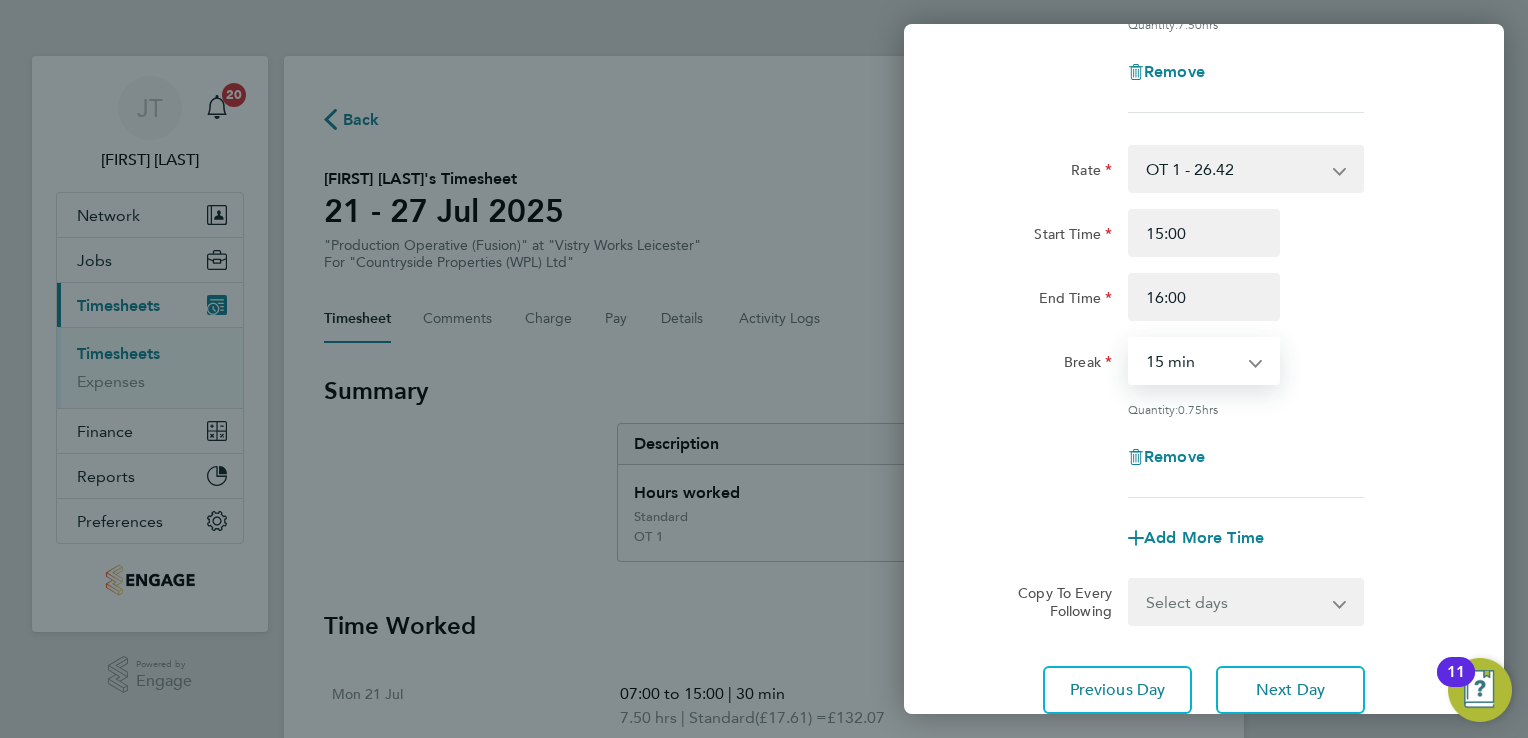click on "0 min 15 min 30 min 45 min" at bounding box center [1192, 361] 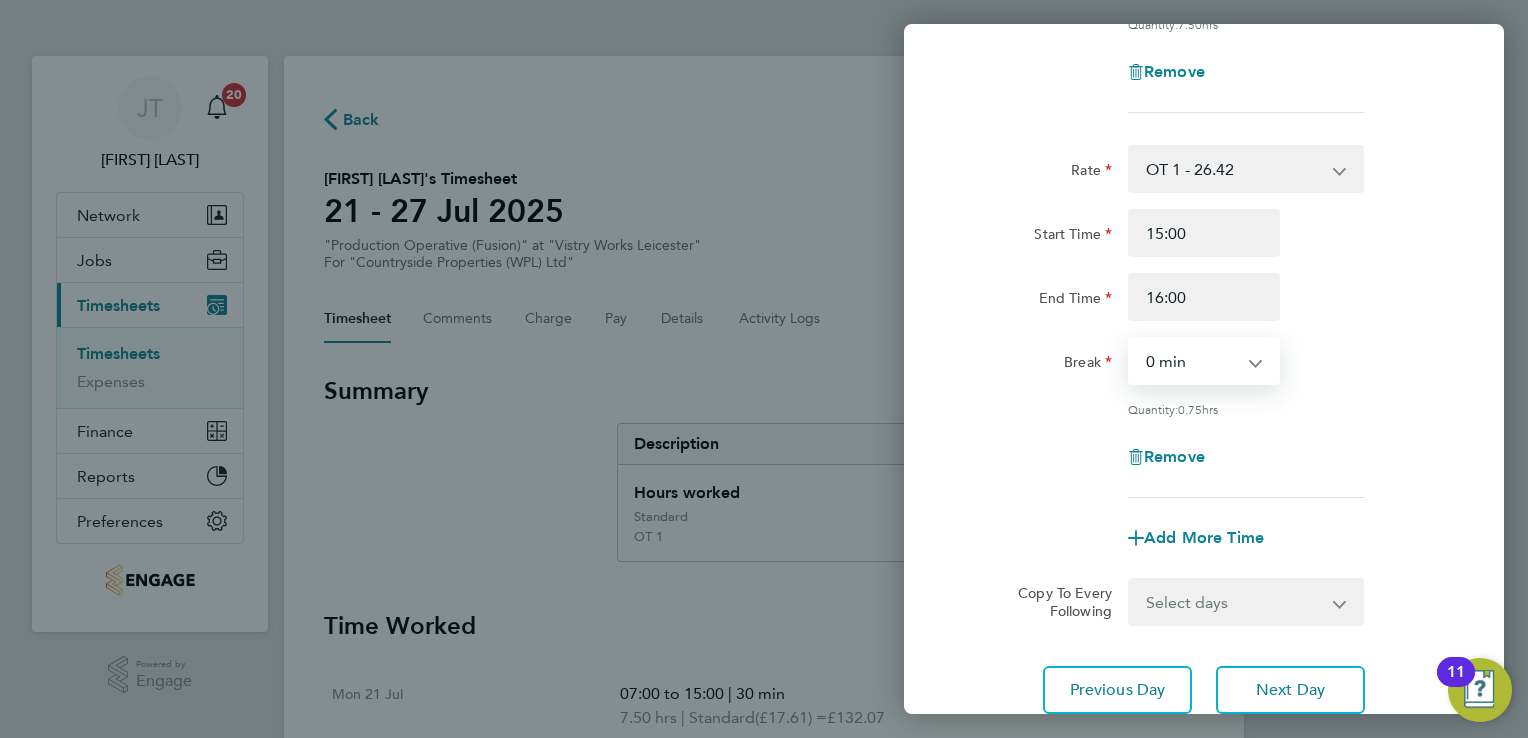 click on "0 min 15 min 30 min 45 min" at bounding box center (1192, 361) 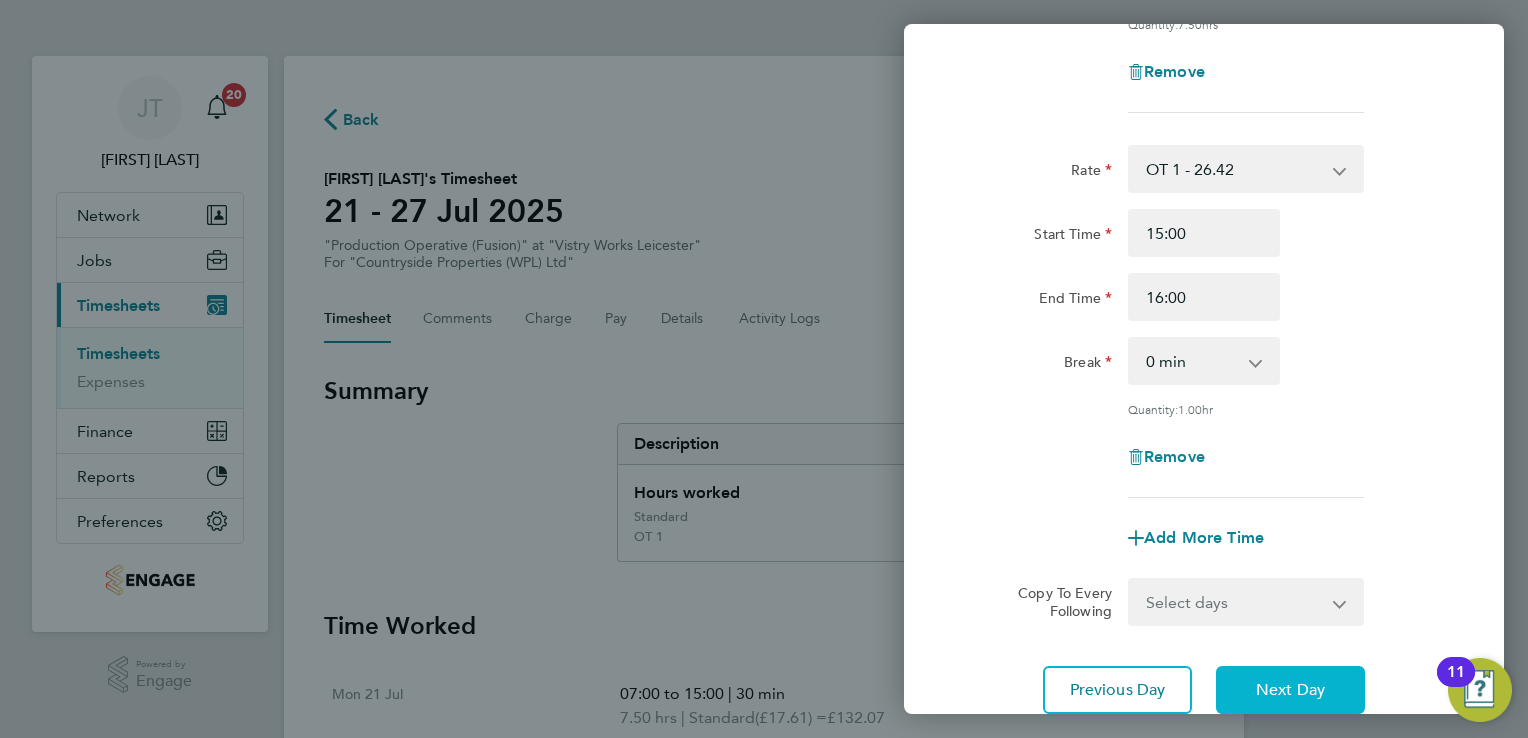 click on "Next Day" 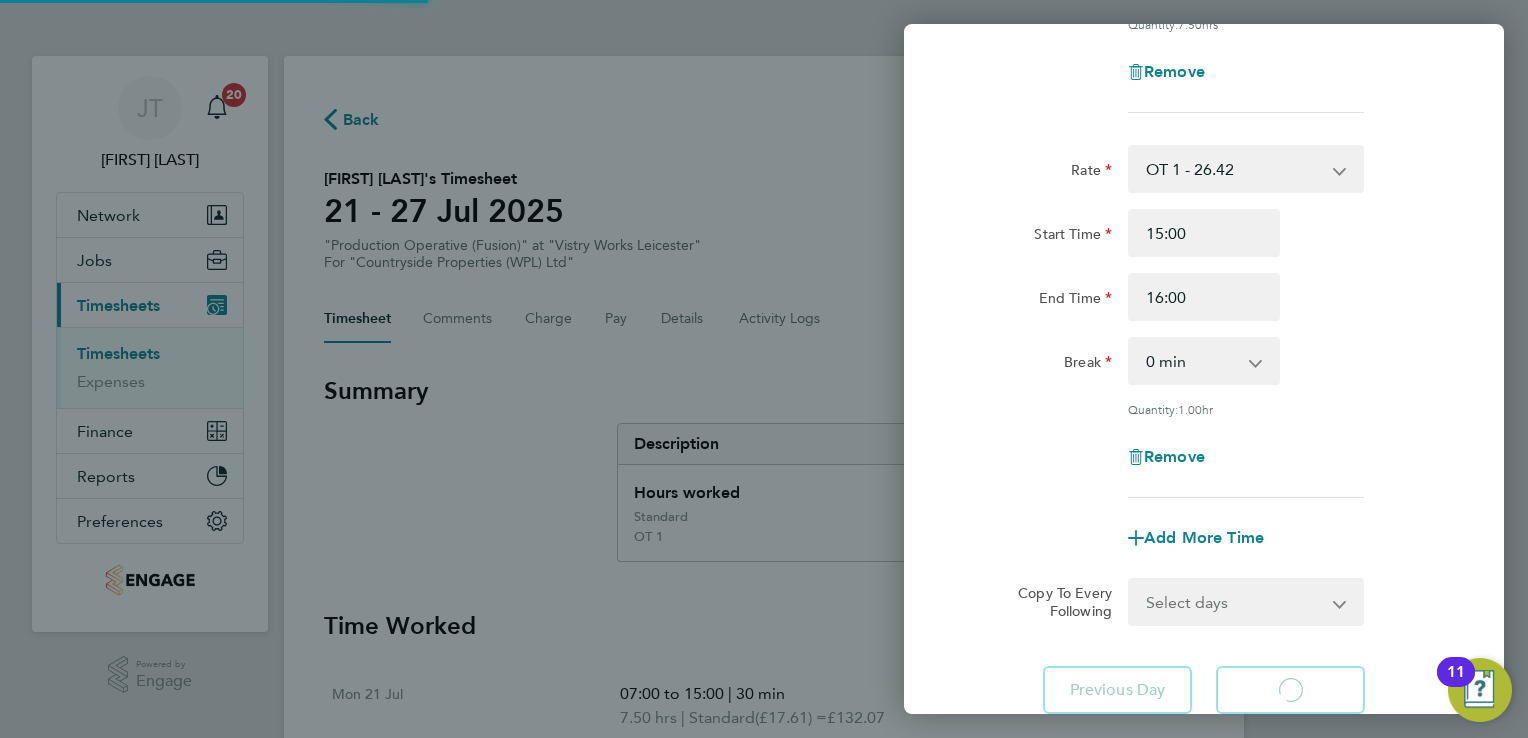 scroll, scrollTop: 133, scrollLeft: 0, axis: vertical 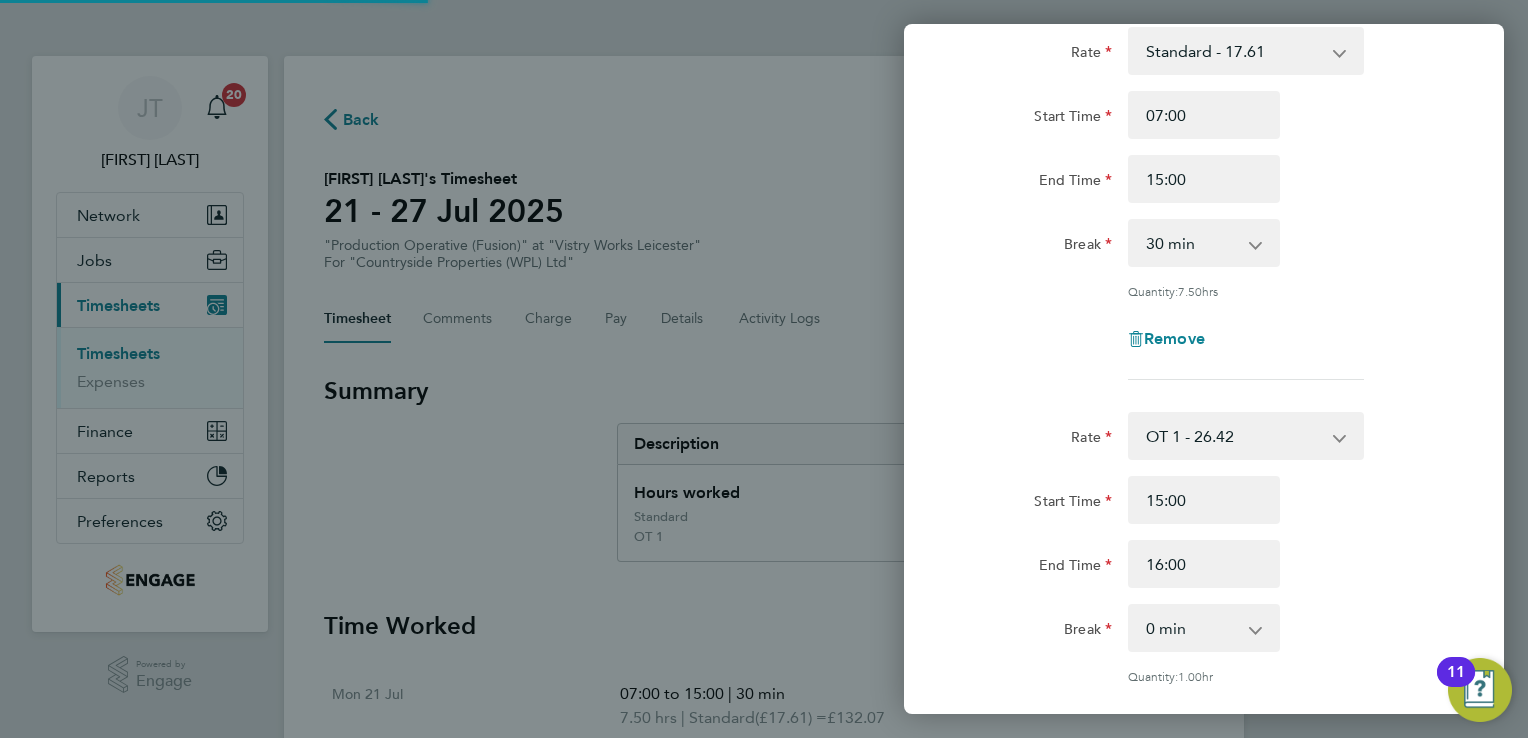 select on "15" 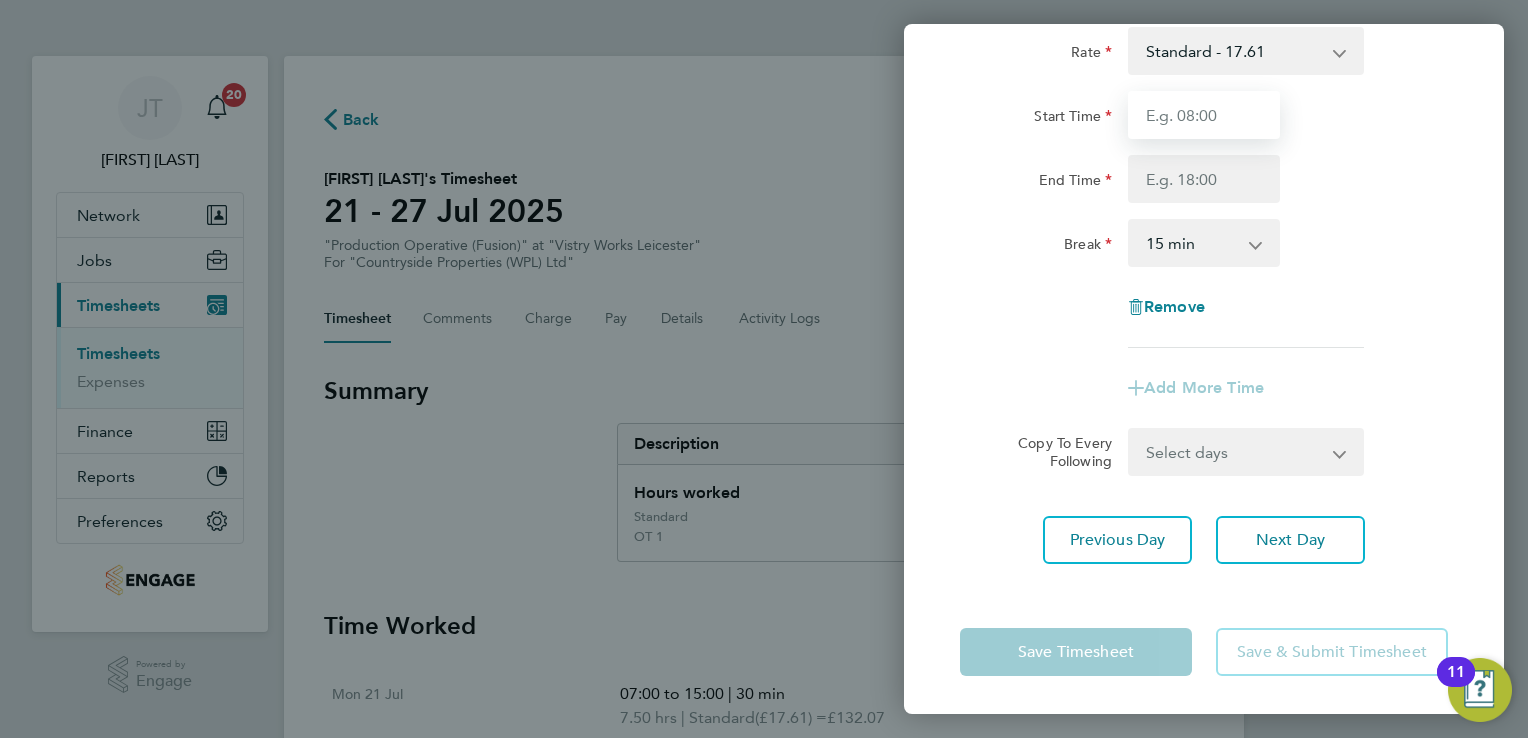 click on "Start Time" at bounding box center [1204, 115] 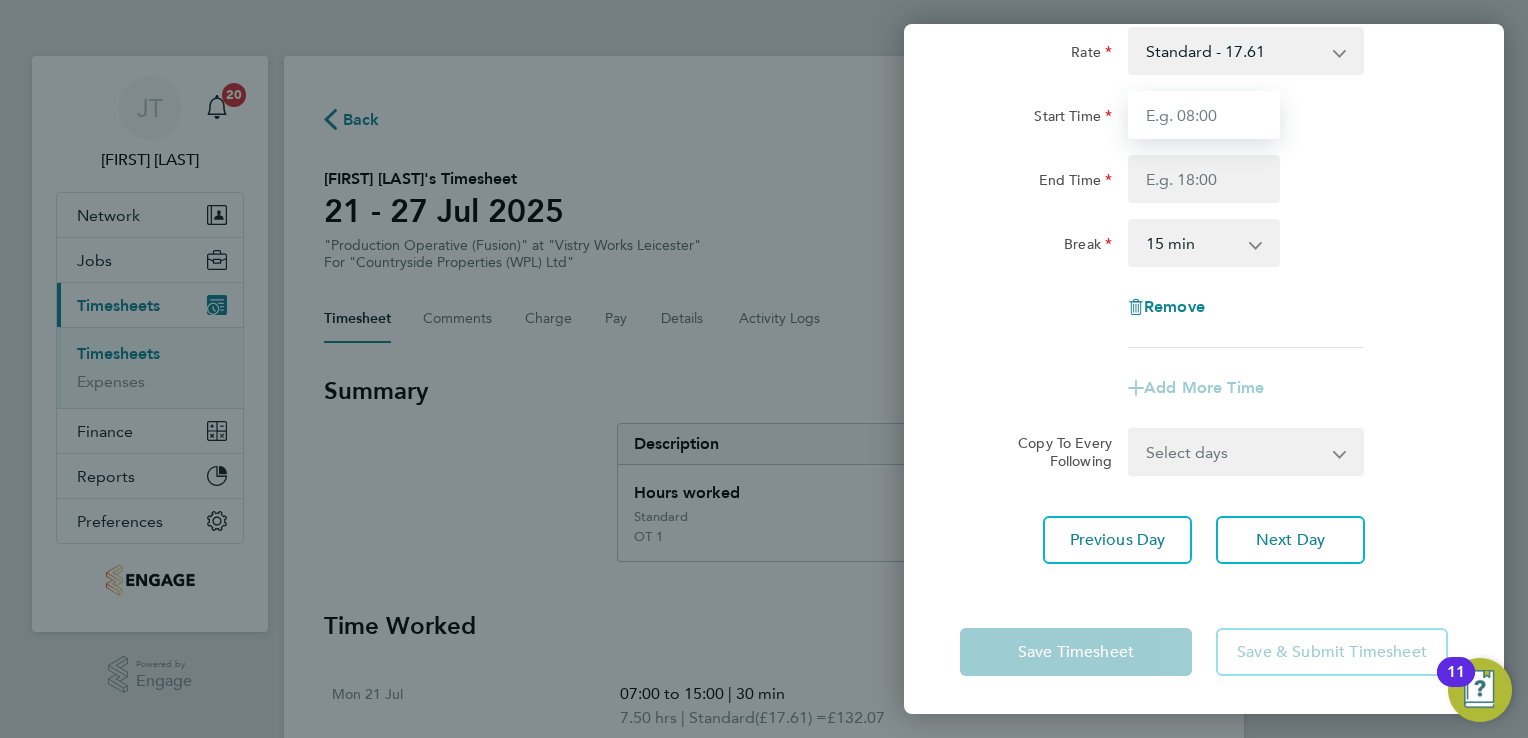 type on "07:00" 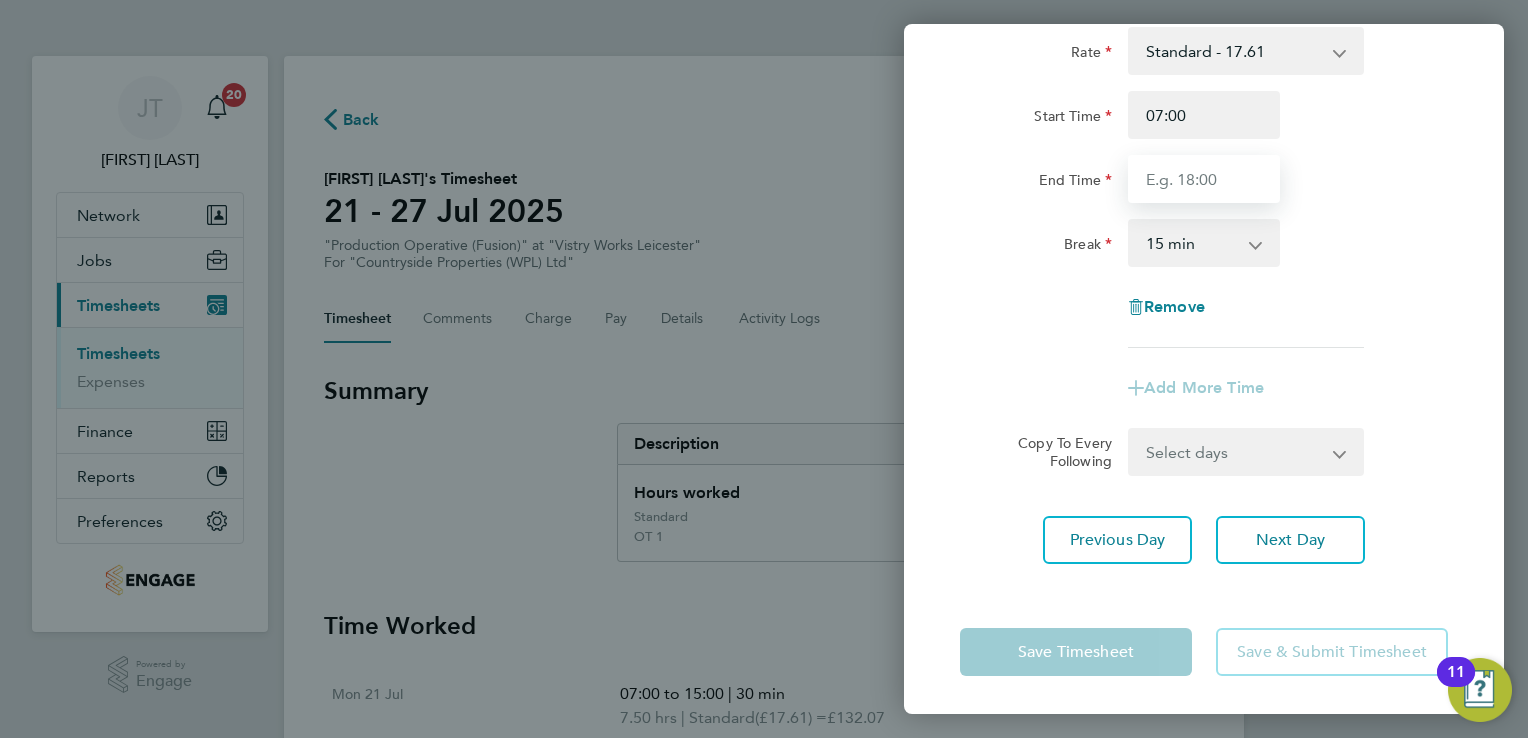 type on "15:00" 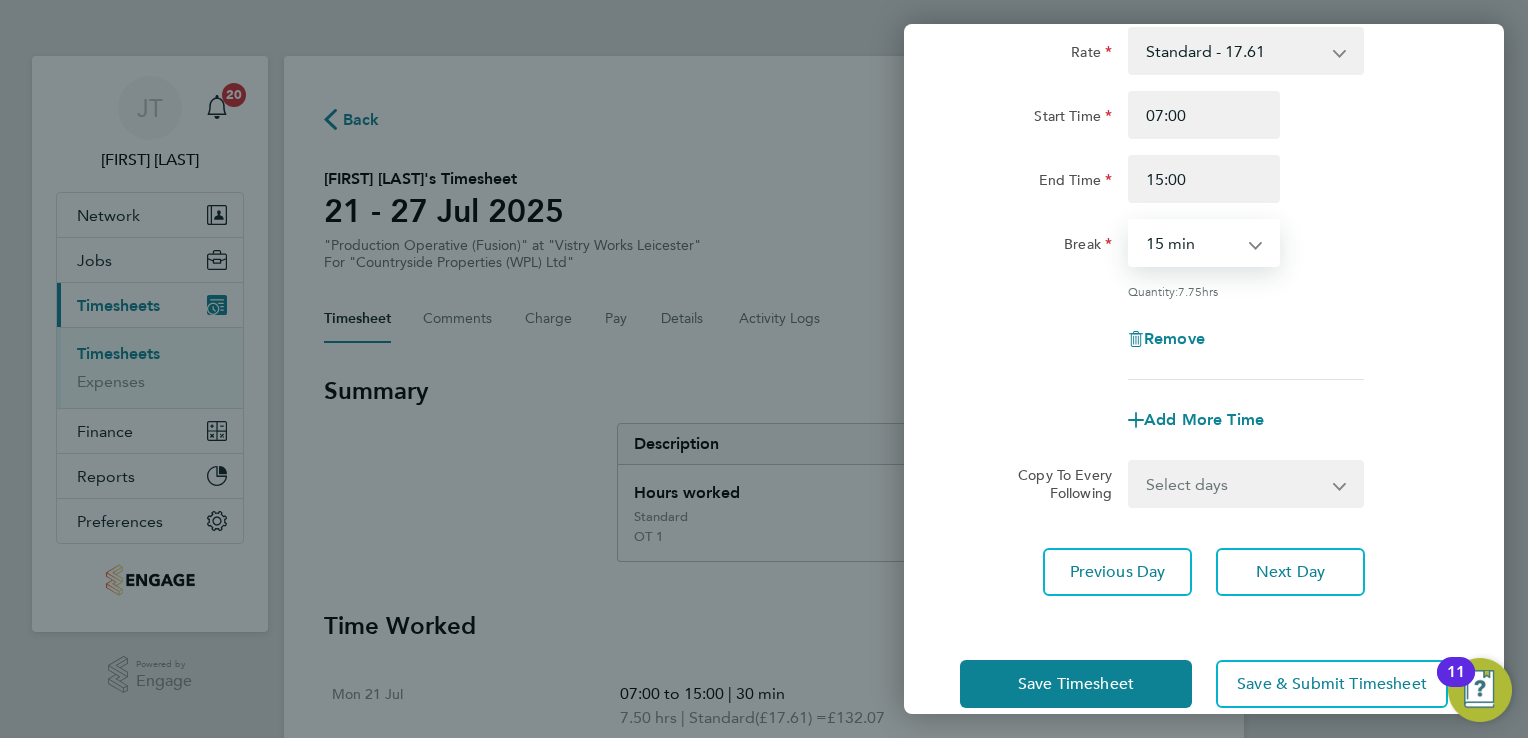 drag, startPoint x: 1211, startPoint y: 242, endPoint x: 1223, endPoint y: 328, distance: 86.833176 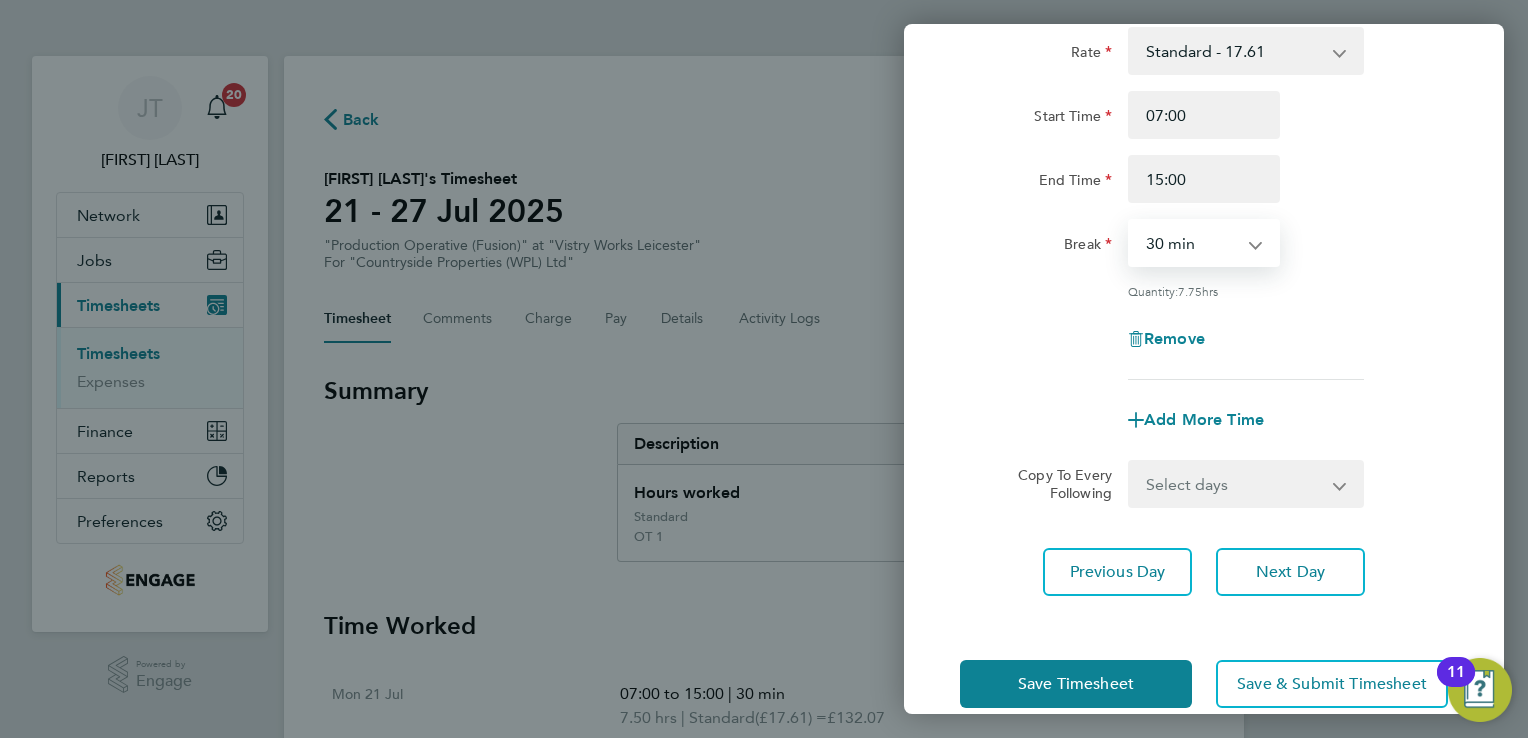 click on "0 min   15 min   30 min   45 min   60 min   75 min   90 min" at bounding box center (1192, 243) 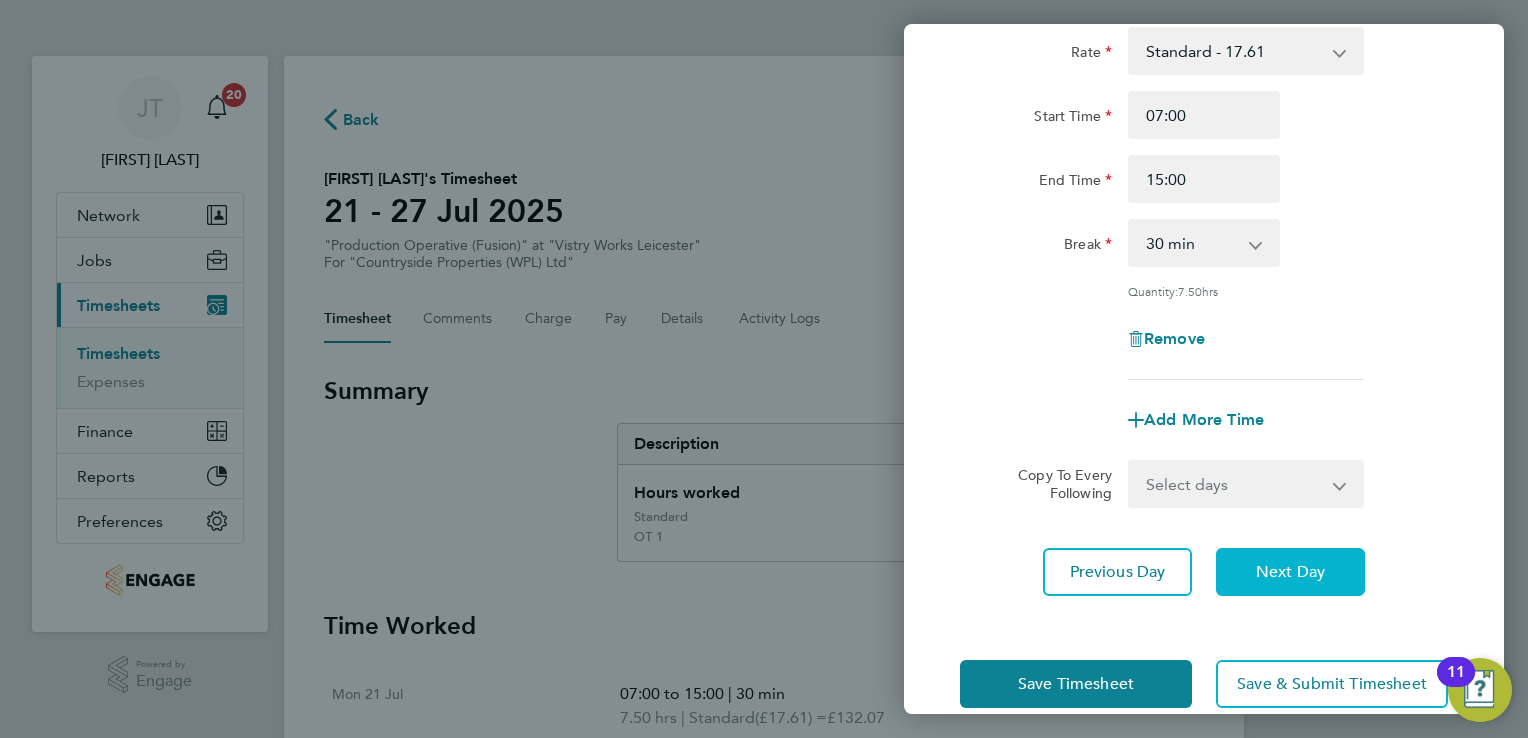 click on "Next Day" 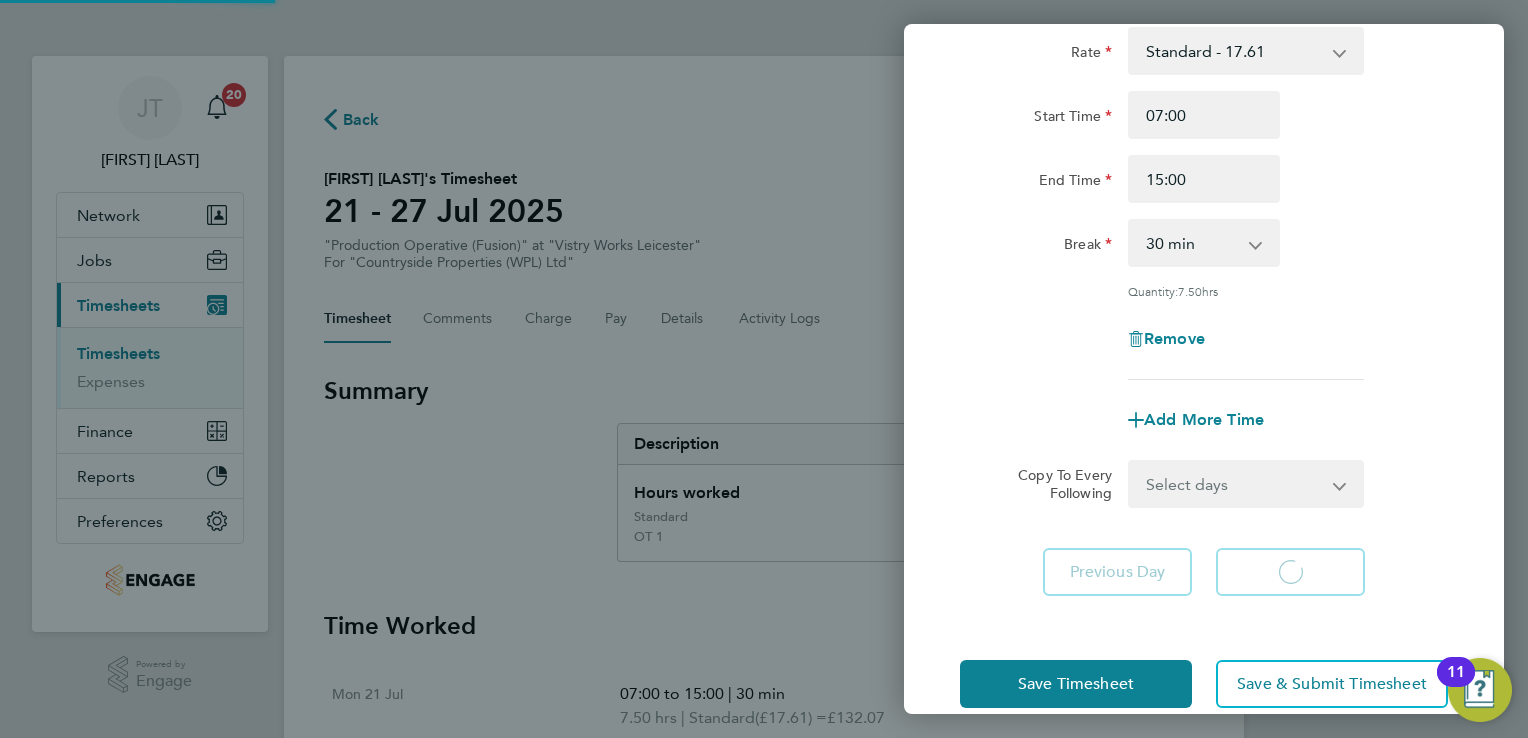 select on "15" 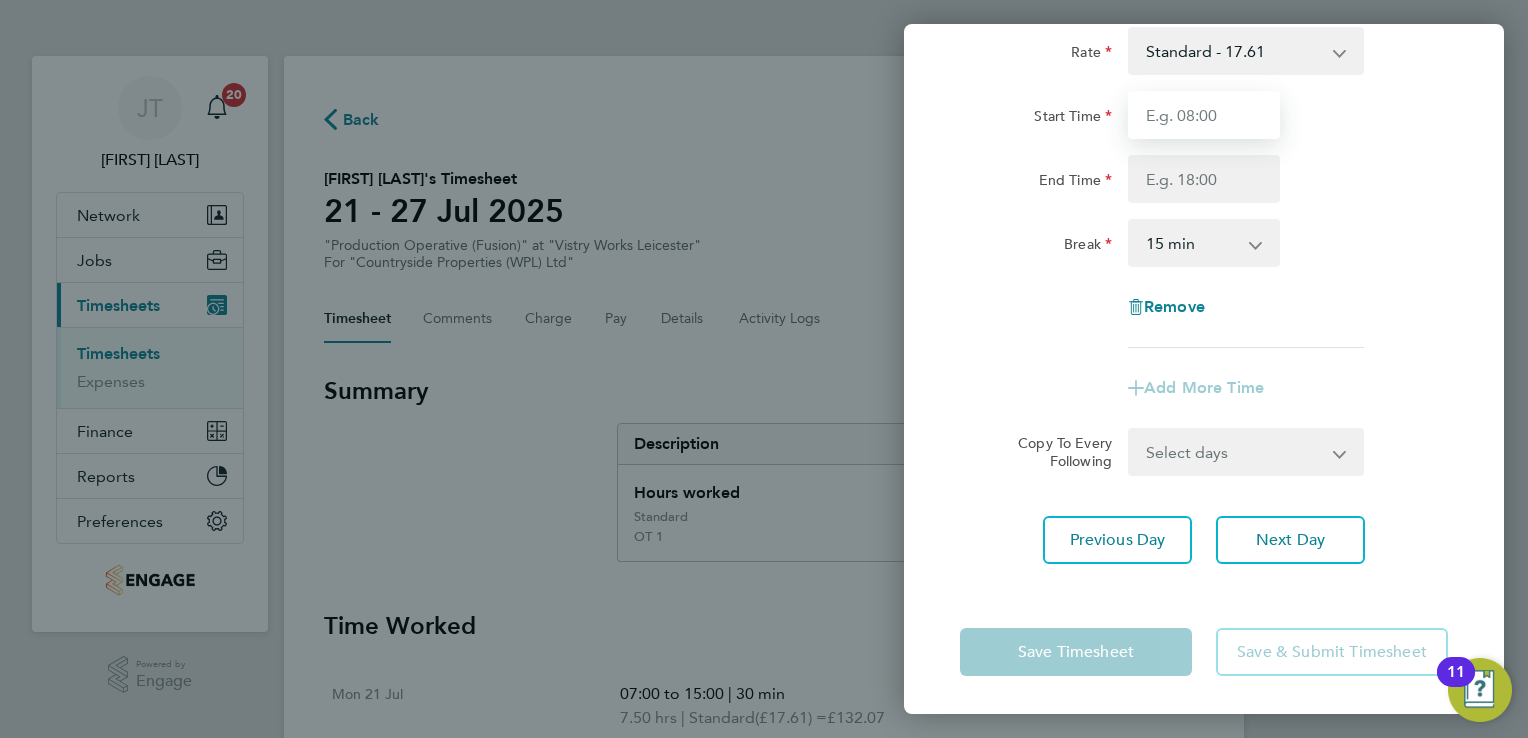 click on "Start Time" at bounding box center [1204, 115] 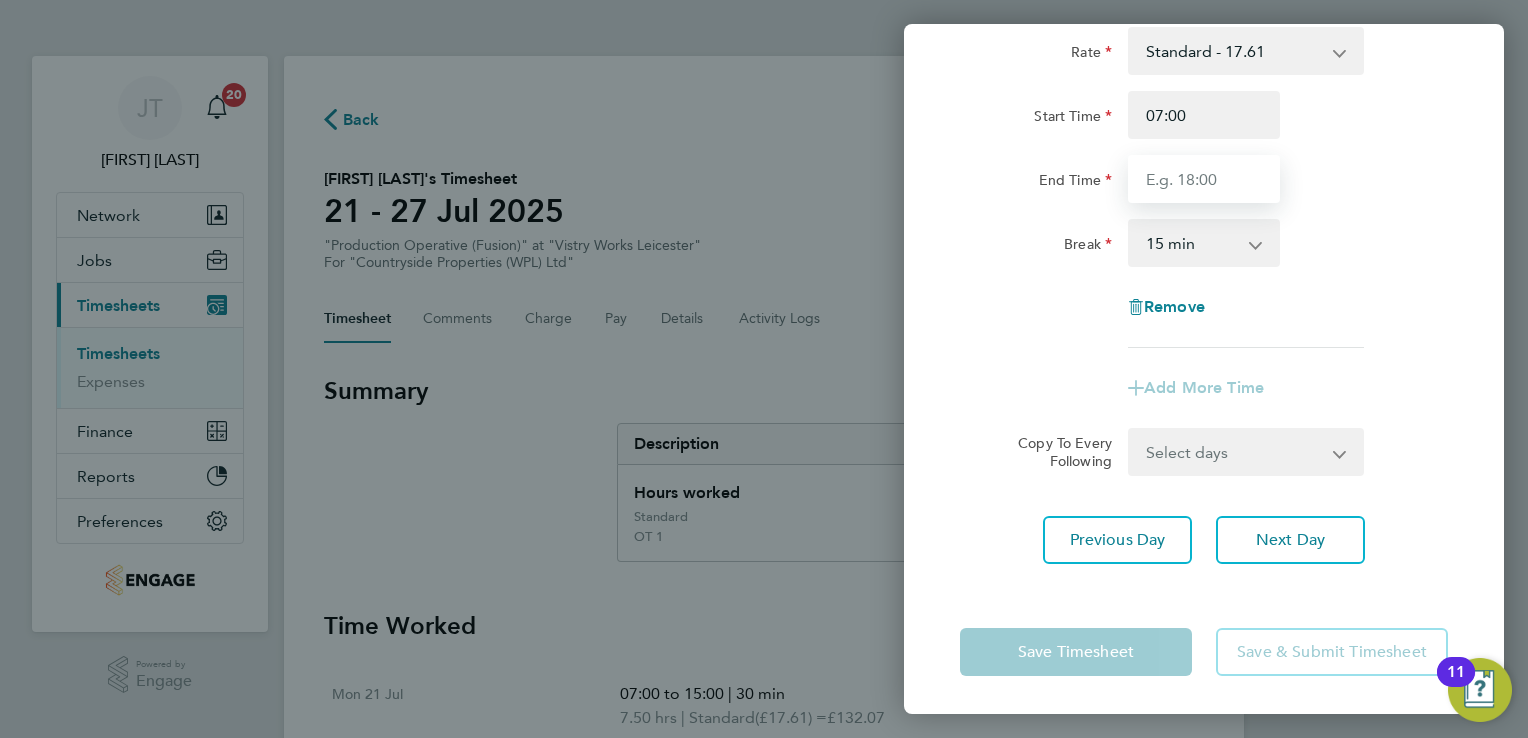 type on "15:00" 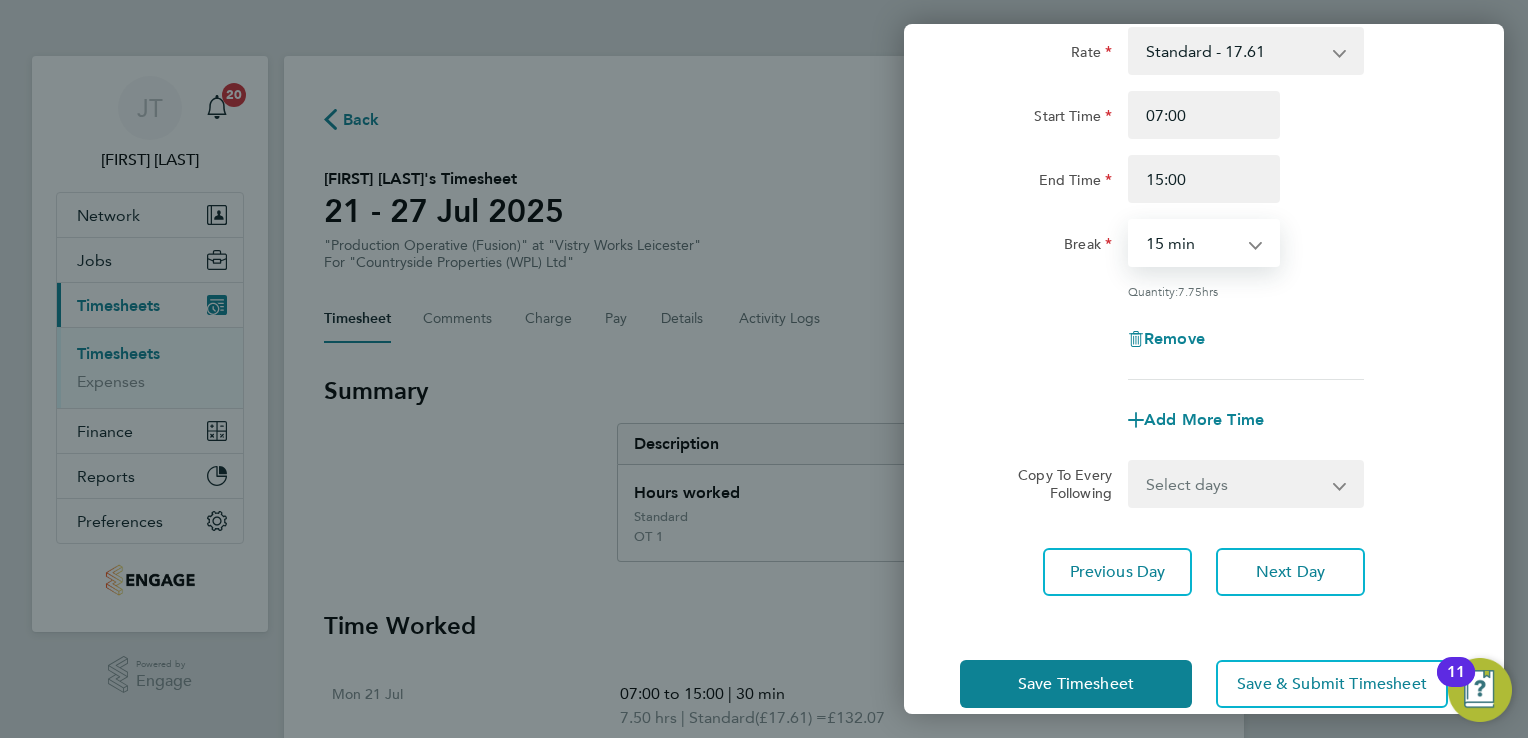 click on "0 min   15 min   30 min   45 min   60 min   75 min   90 min" at bounding box center [1192, 243] 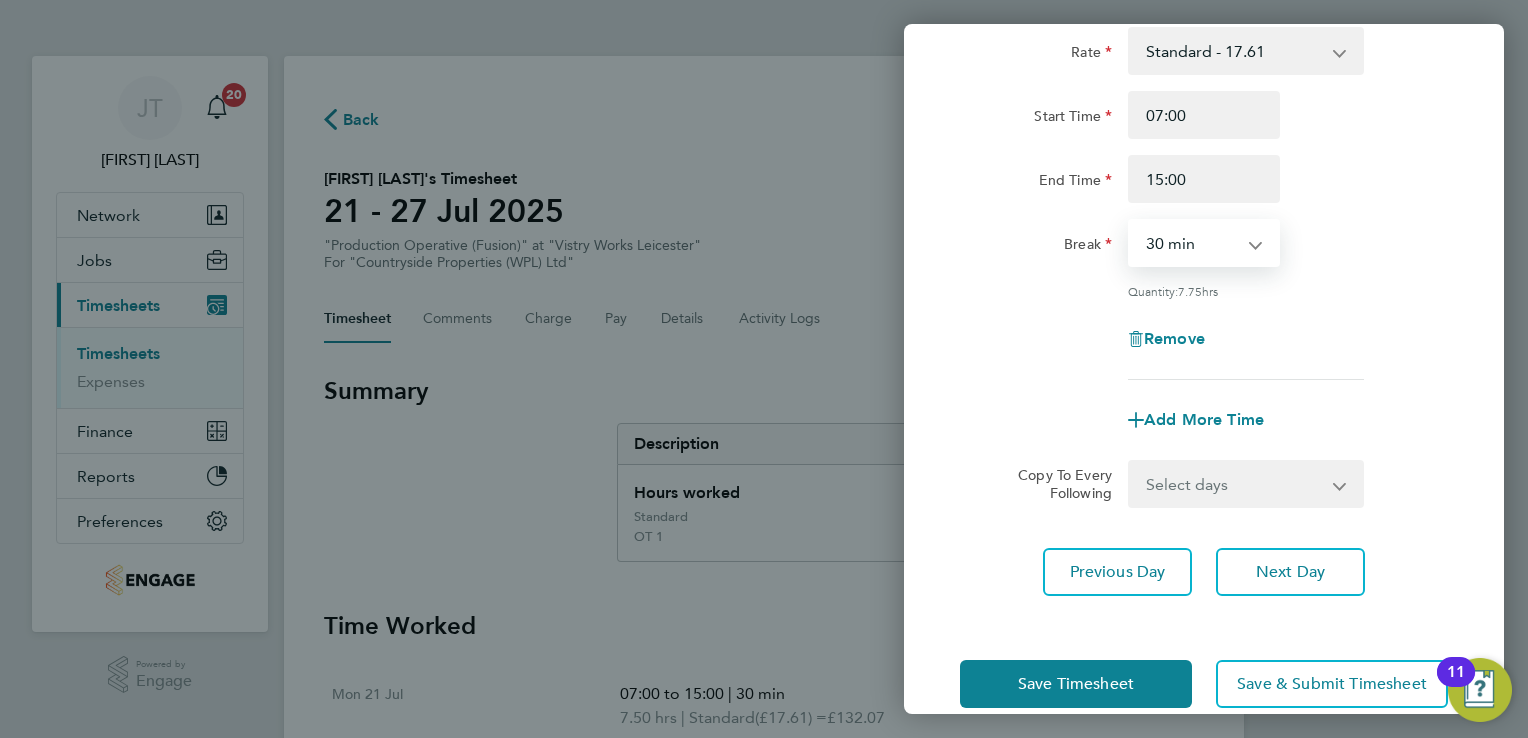 click on "0 min   15 min   30 min   45 min   60 min   75 min   90 min" at bounding box center [1192, 243] 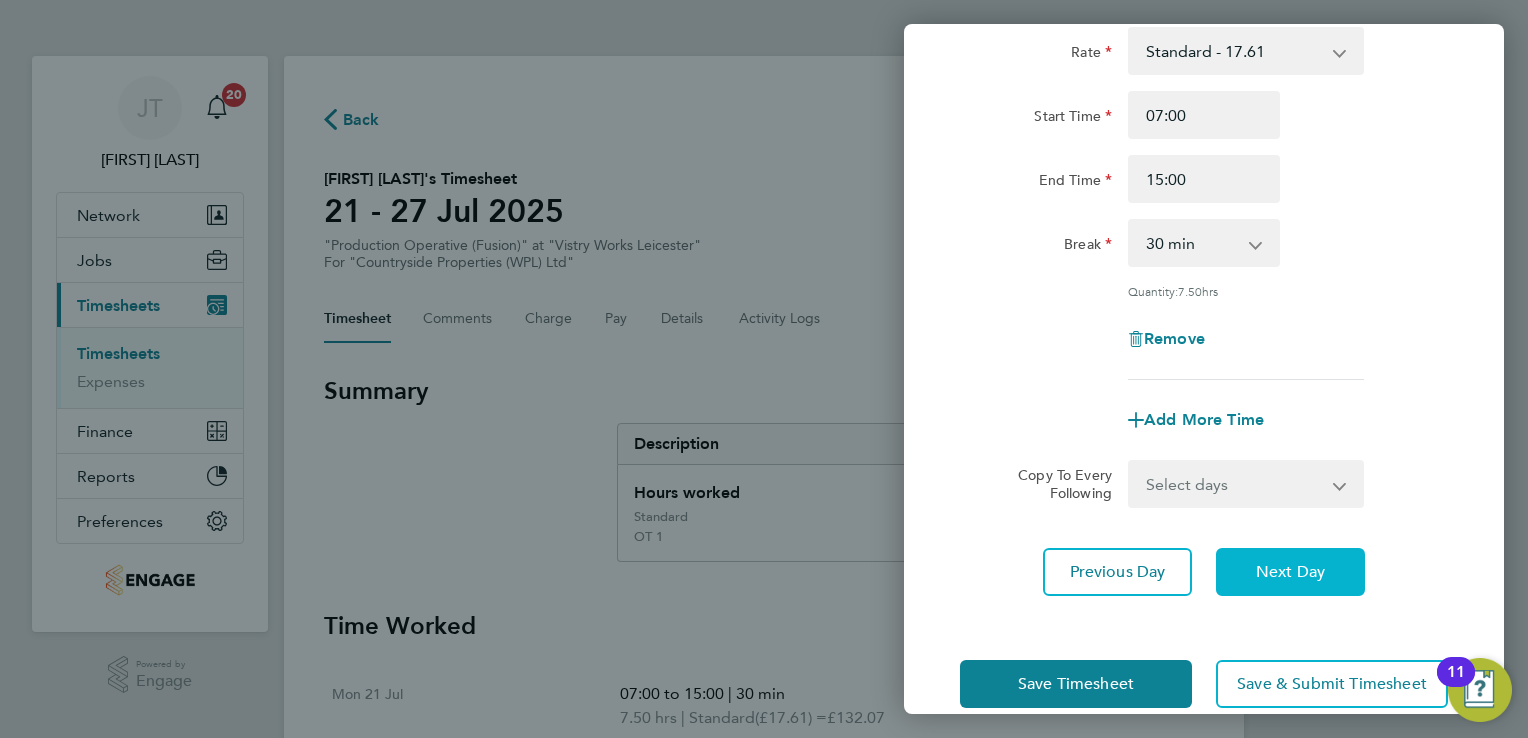 click on "Next Day" 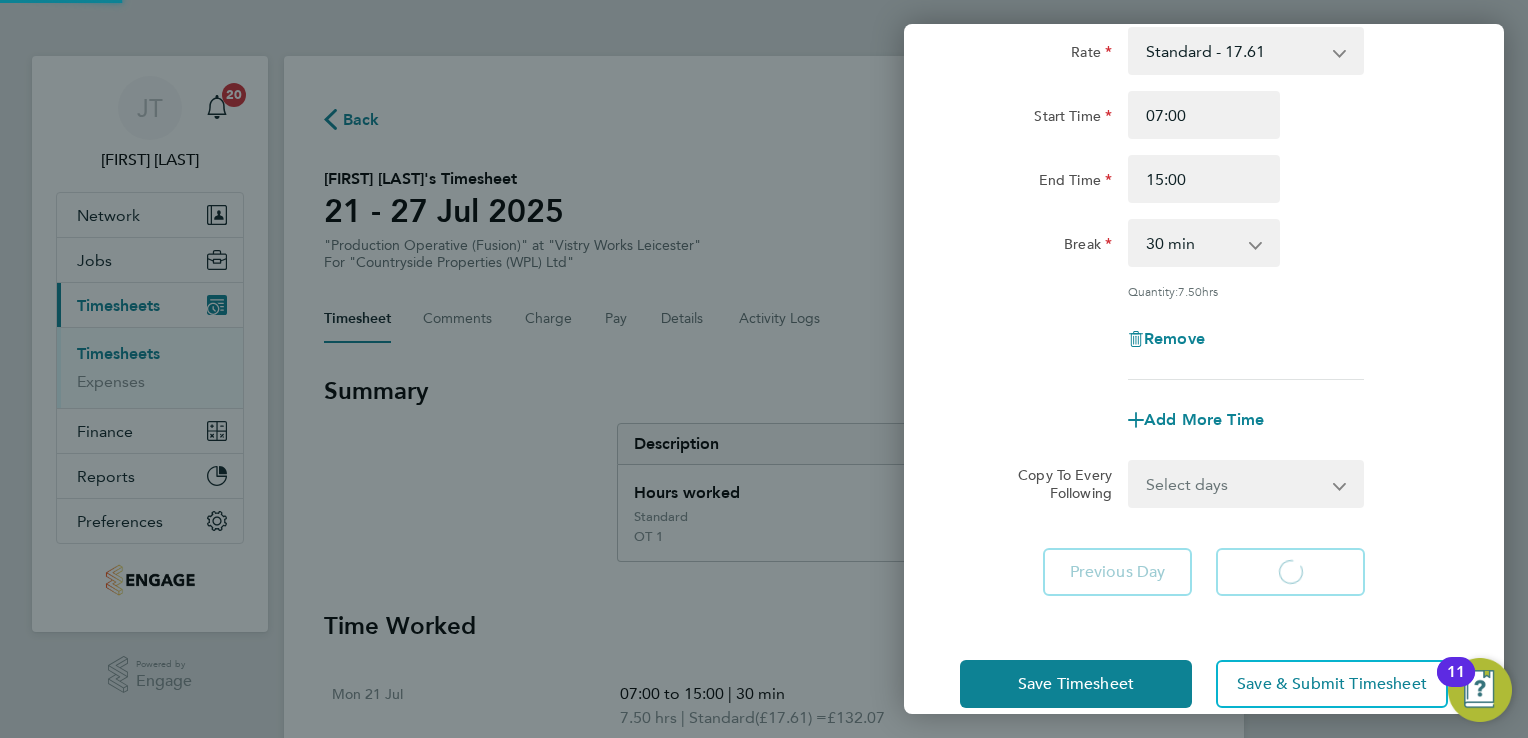 select on "15" 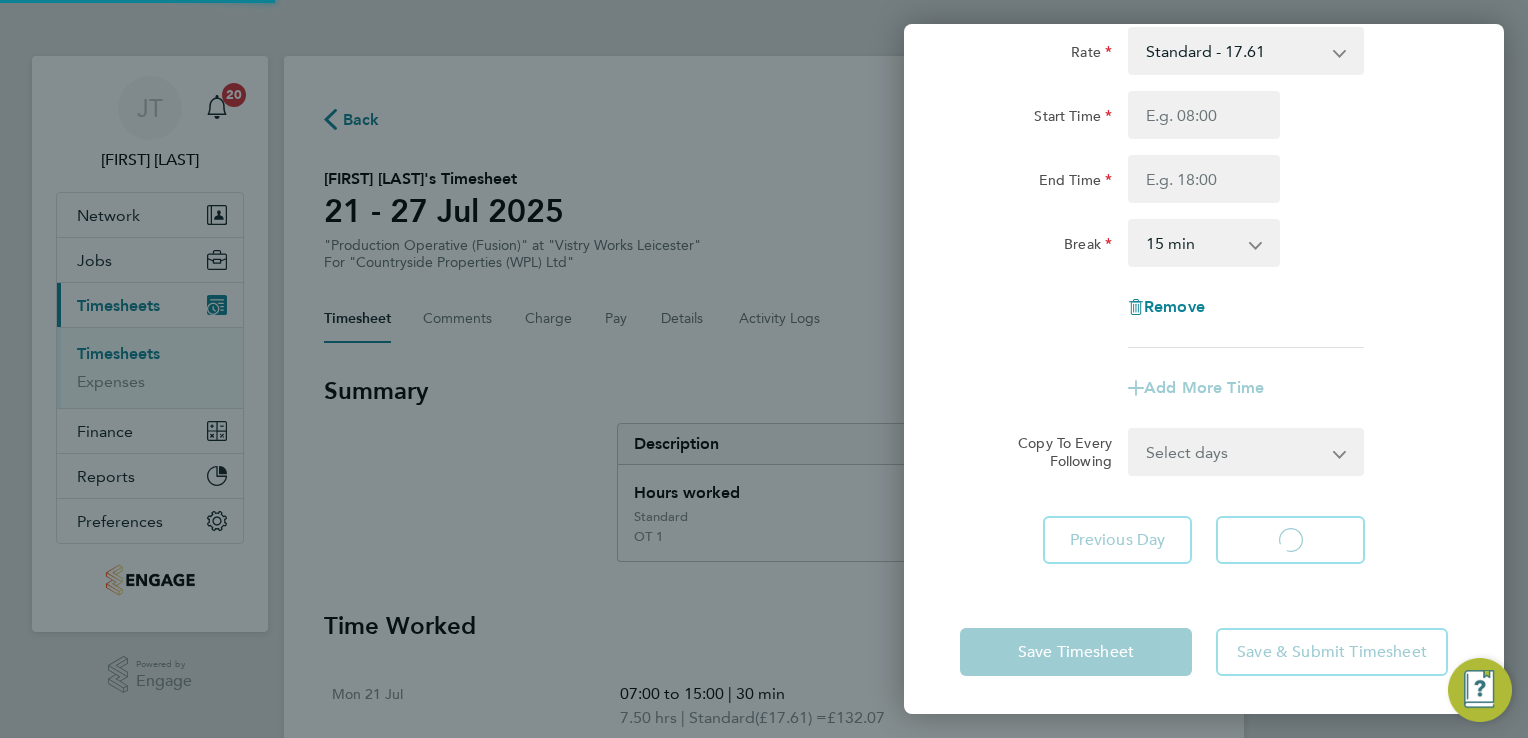select on "15" 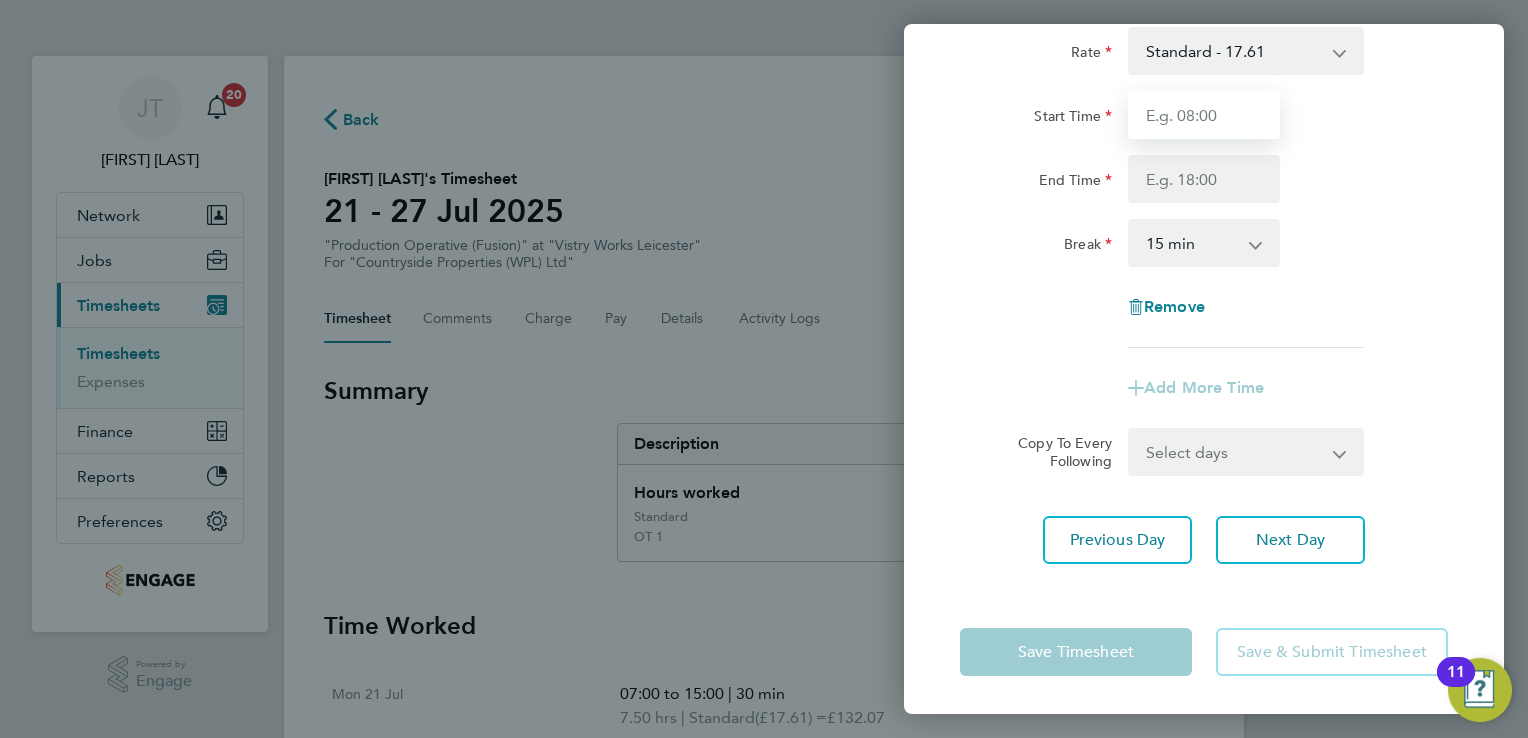 click on "Start Time" at bounding box center (1204, 115) 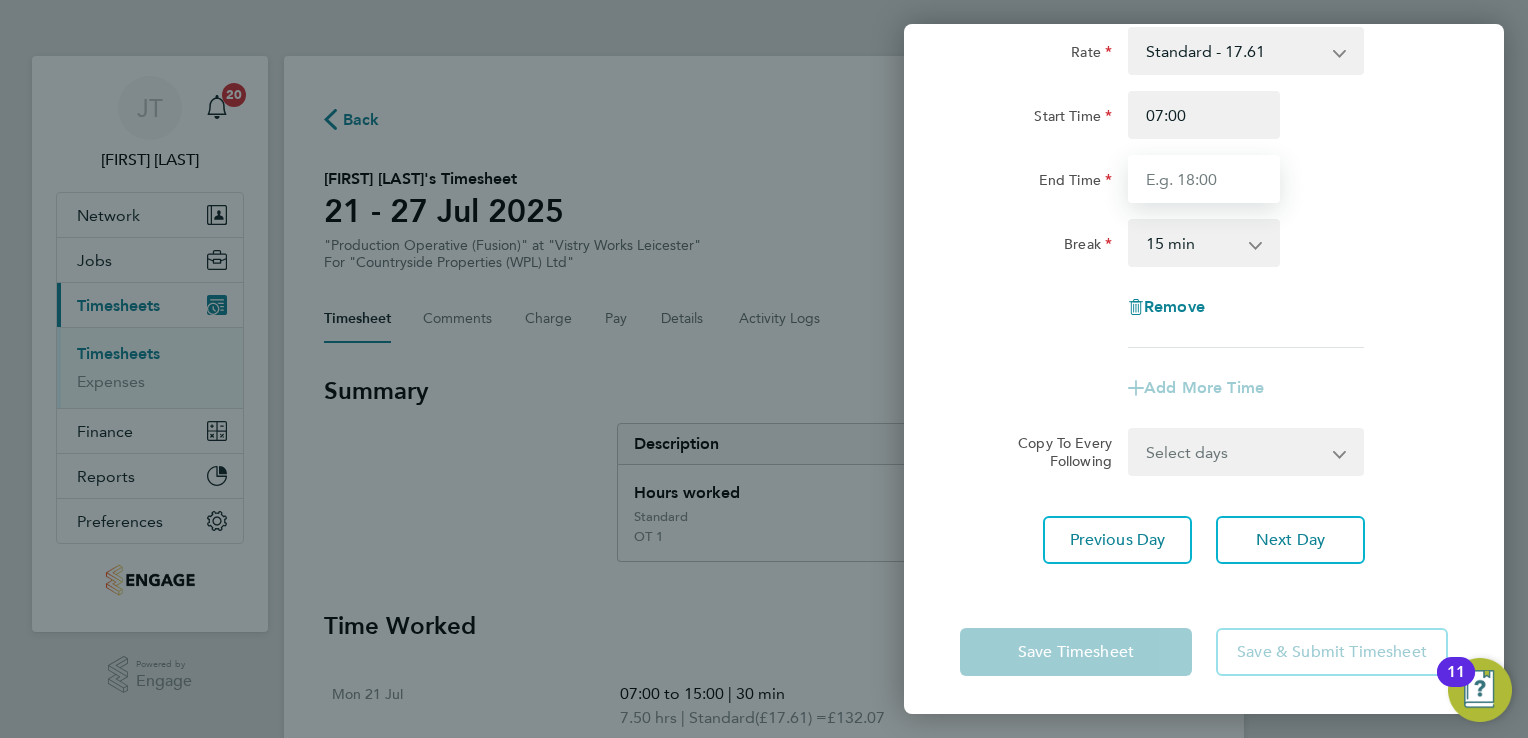 type on "15:00" 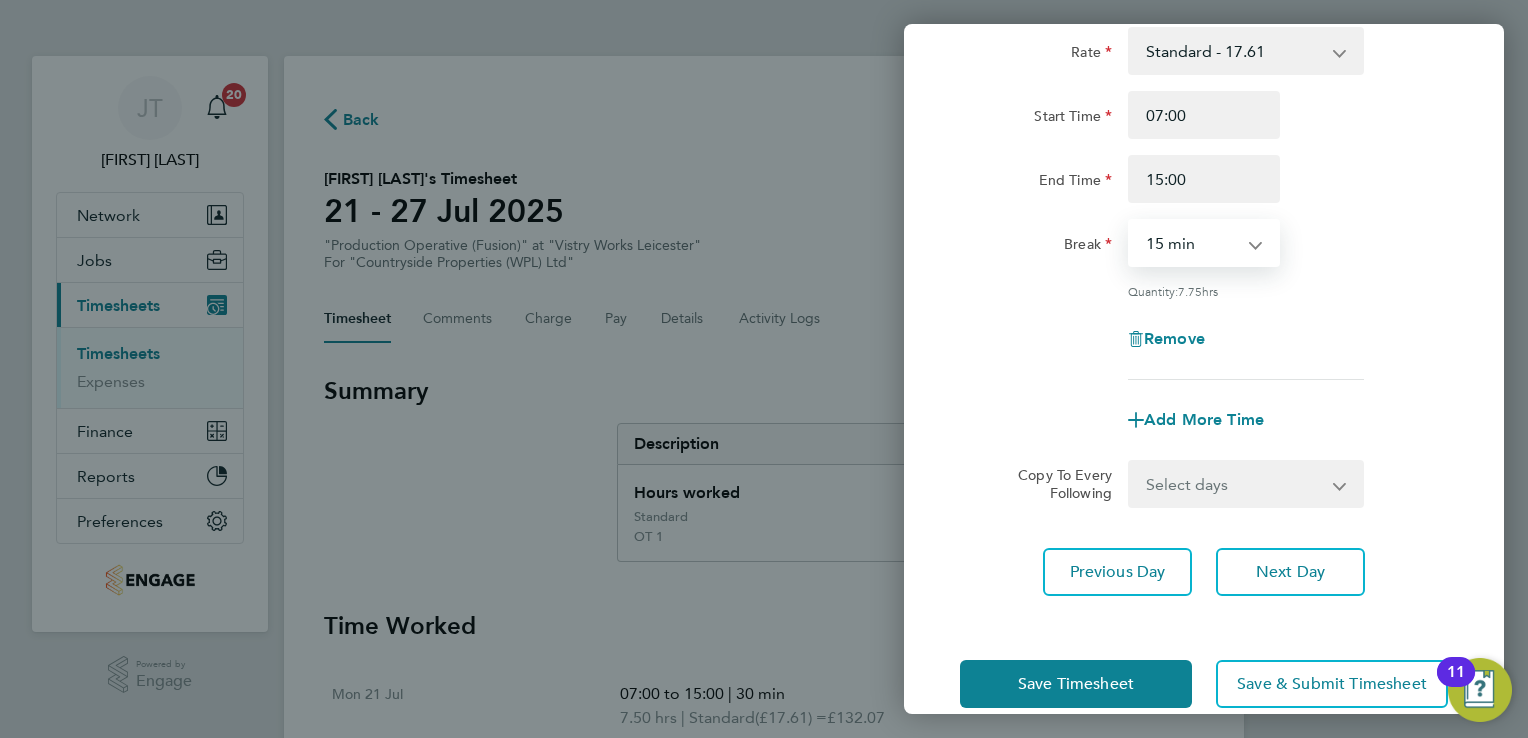 click on "0 min   15 min   30 min   45 min   60 min   75 min   90 min" at bounding box center (1192, 243) 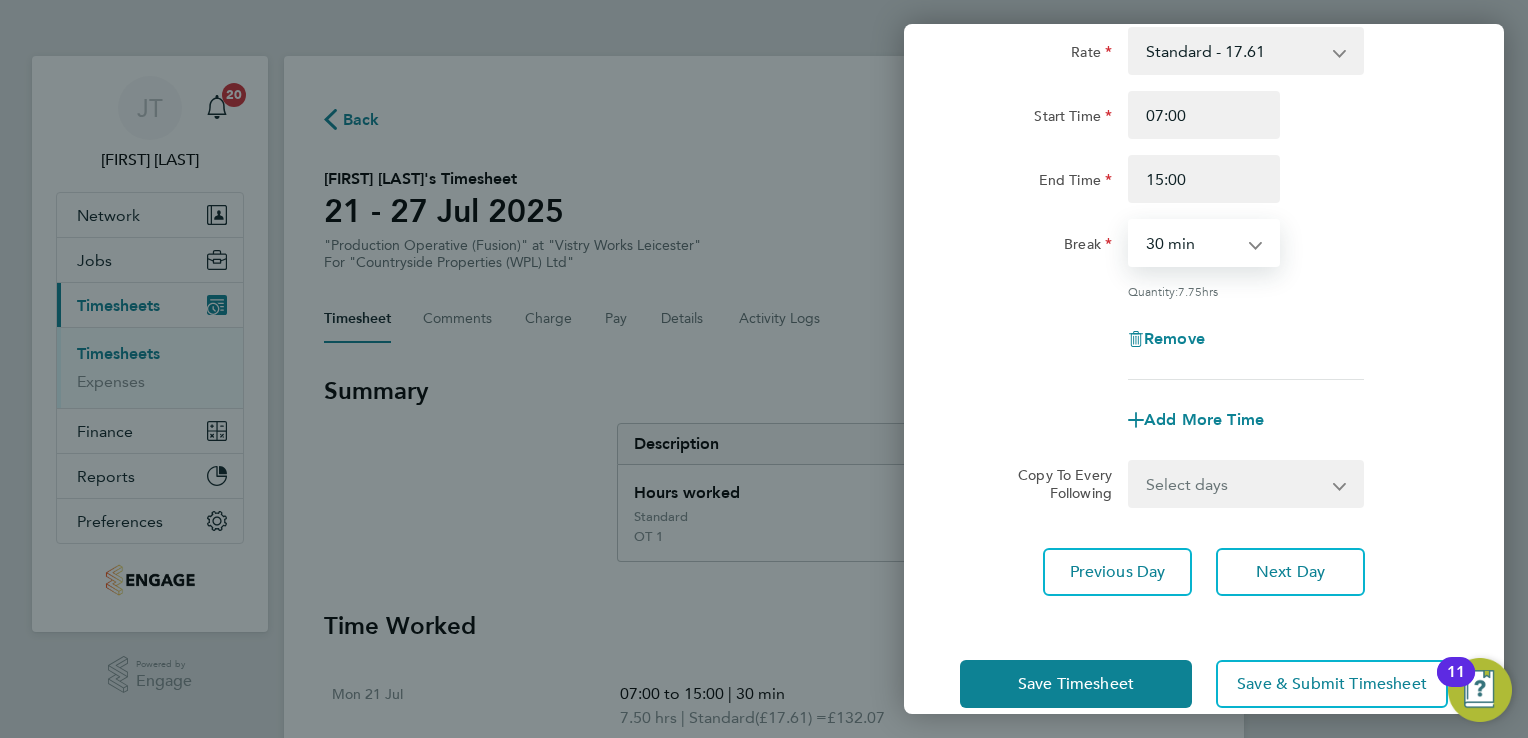 click on "0 min   15 min   30 min   45 min   60 min   75 min   90 min" at bounding box center (1192, 243) 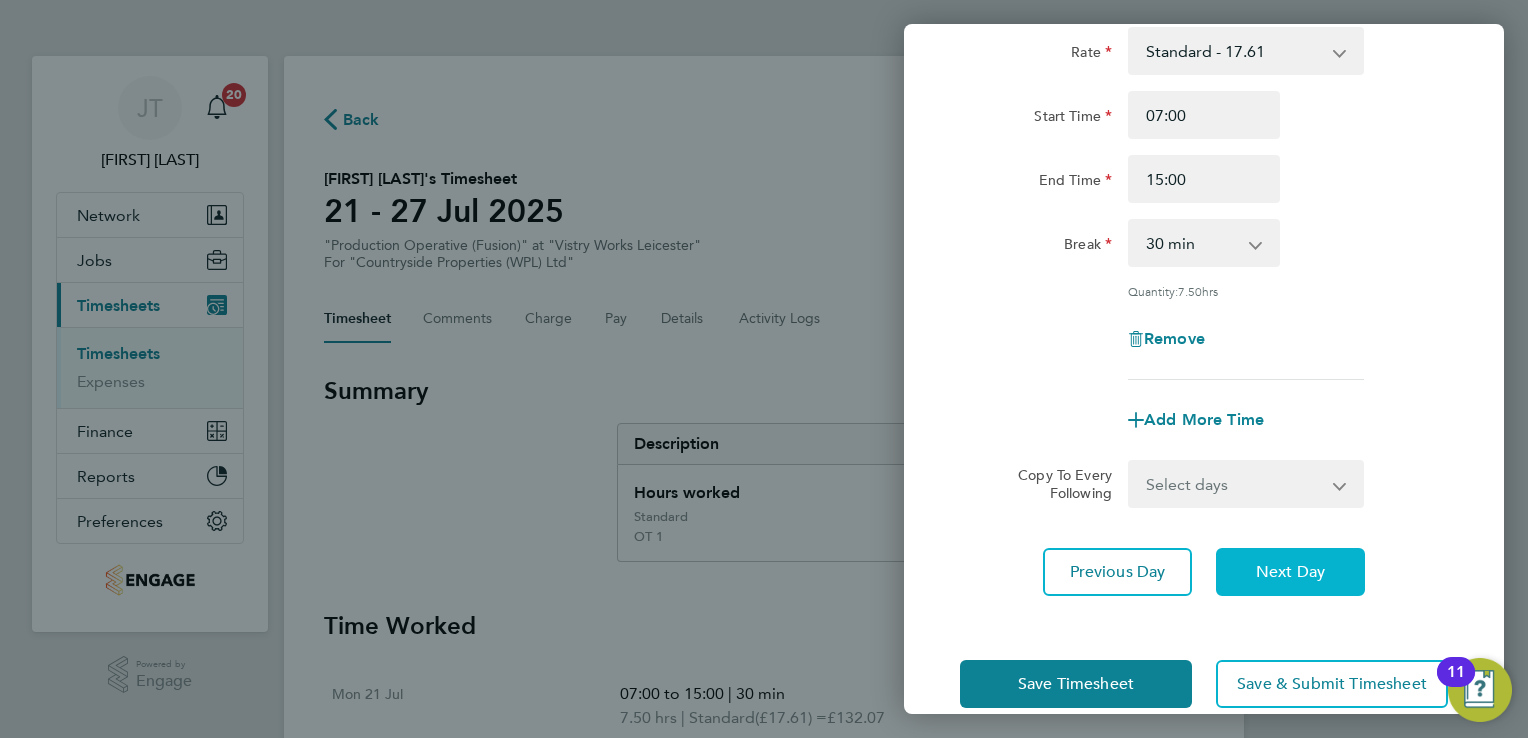 click on "Next Day" 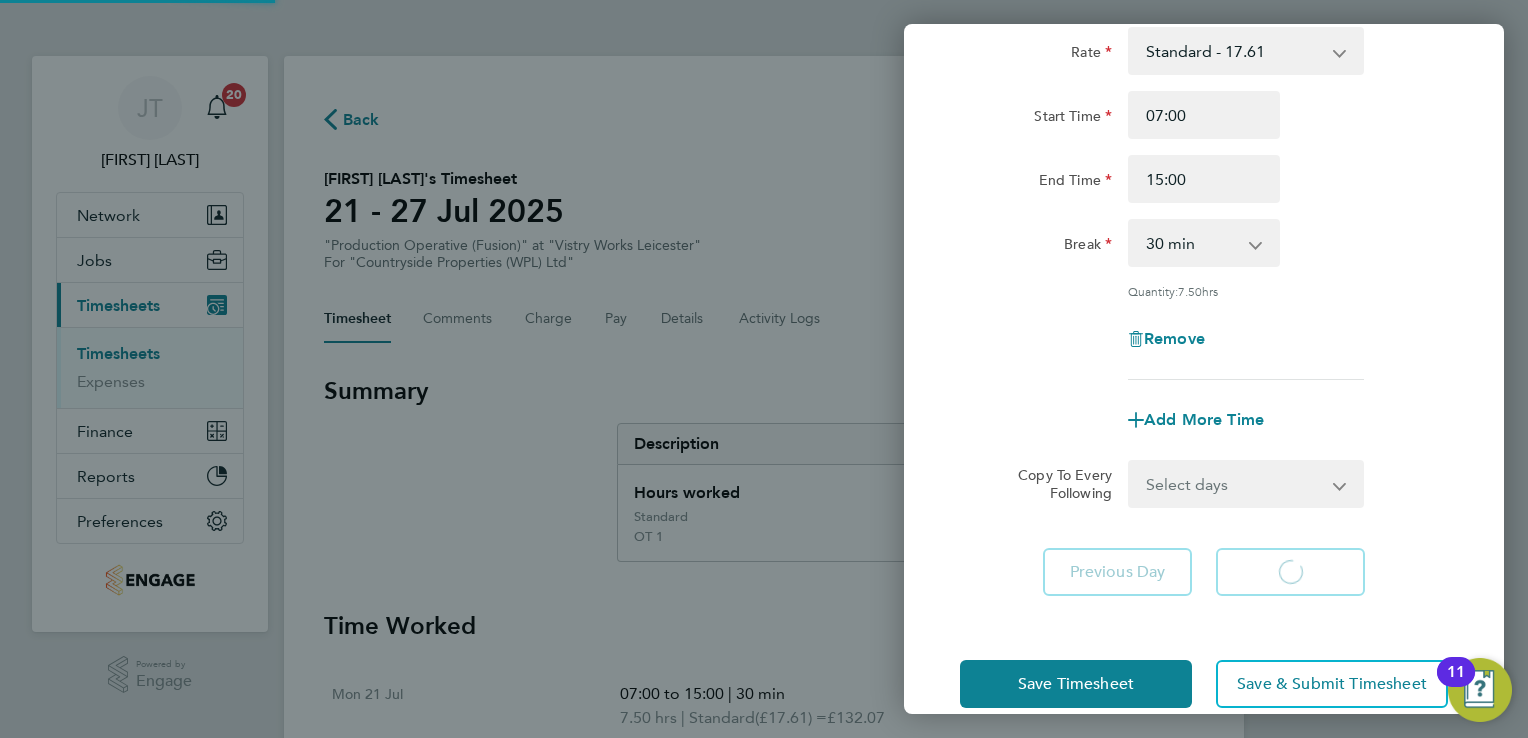 select on "15" 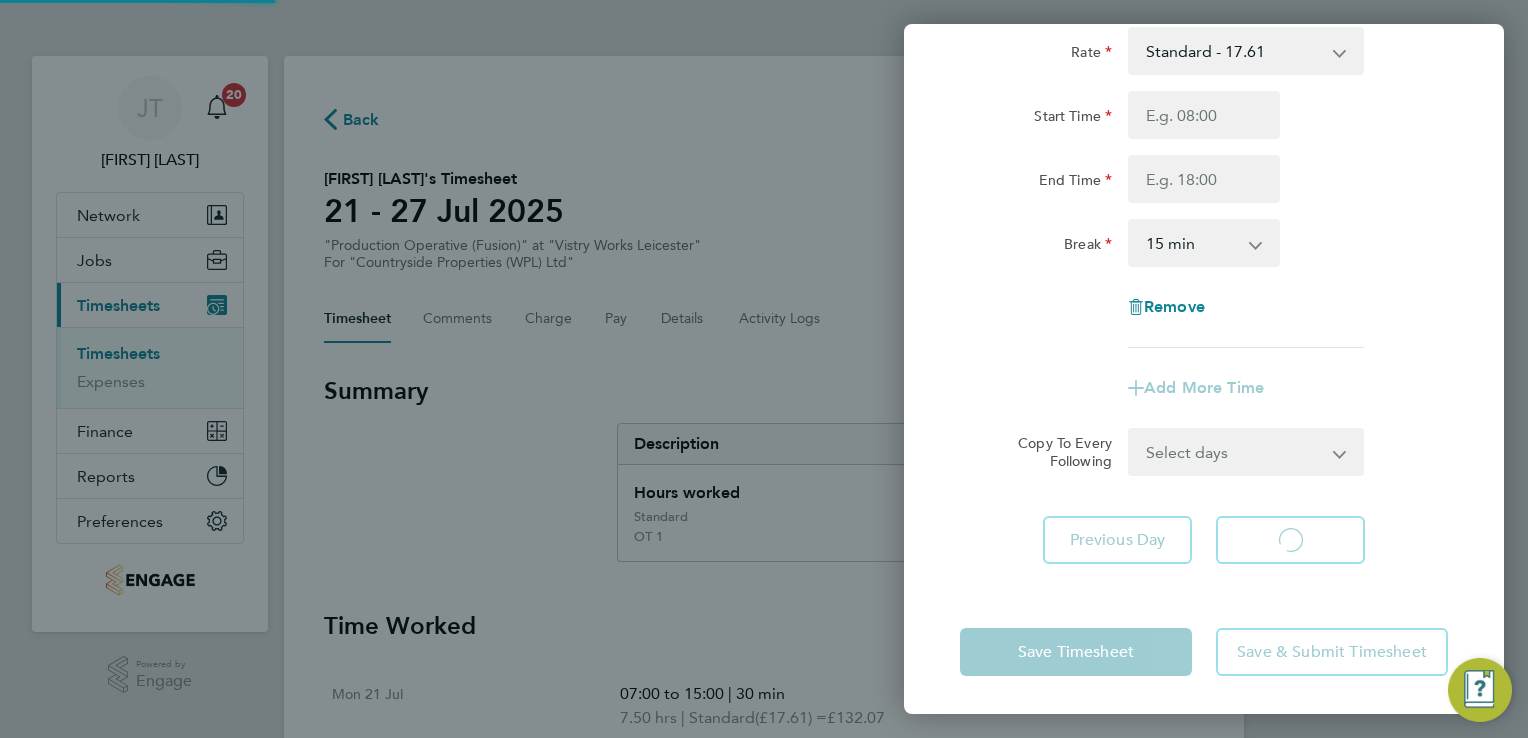 select on "15" 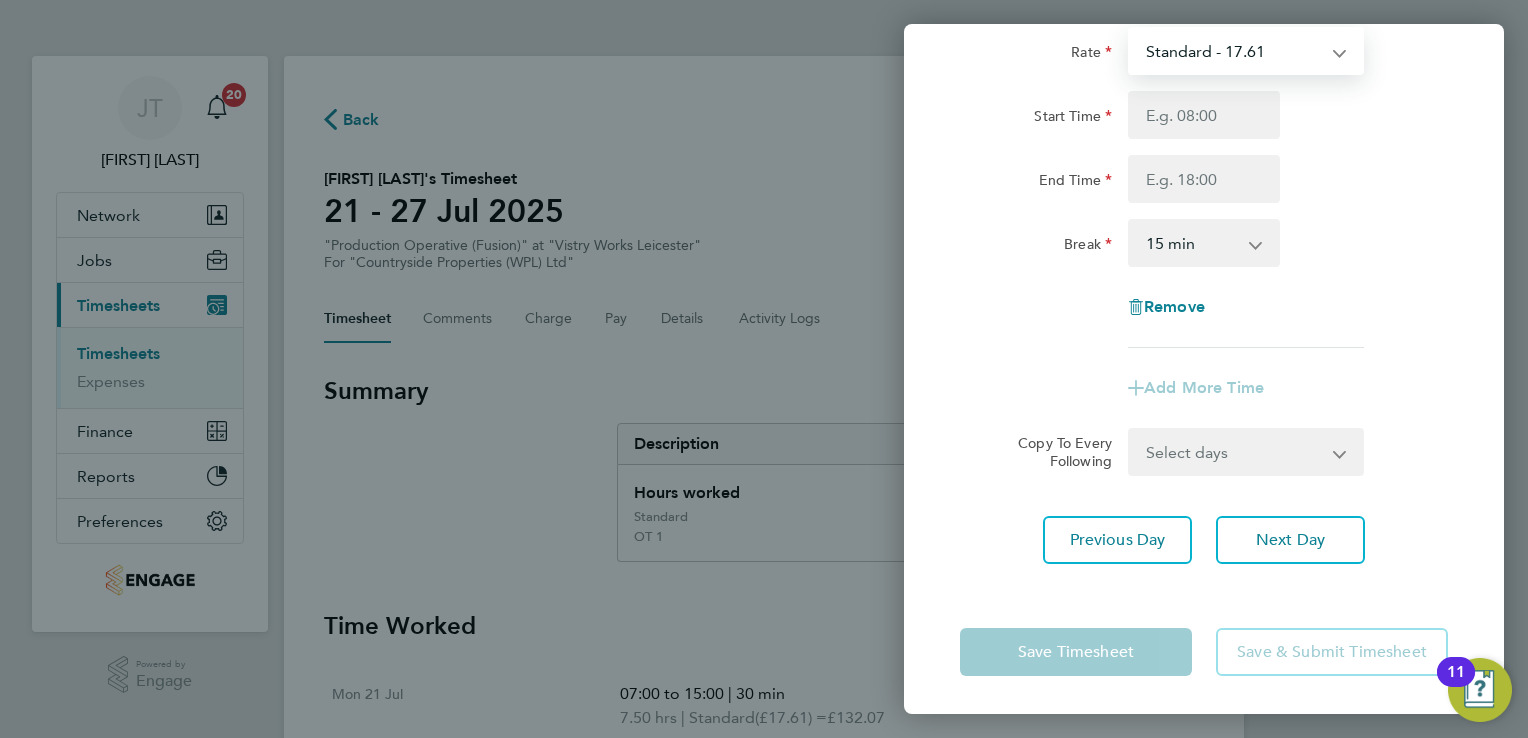 click on "Standard - 17.61 OT 1 - 26.42 OT2 - 35.22" at bounding box center (1234, 51) 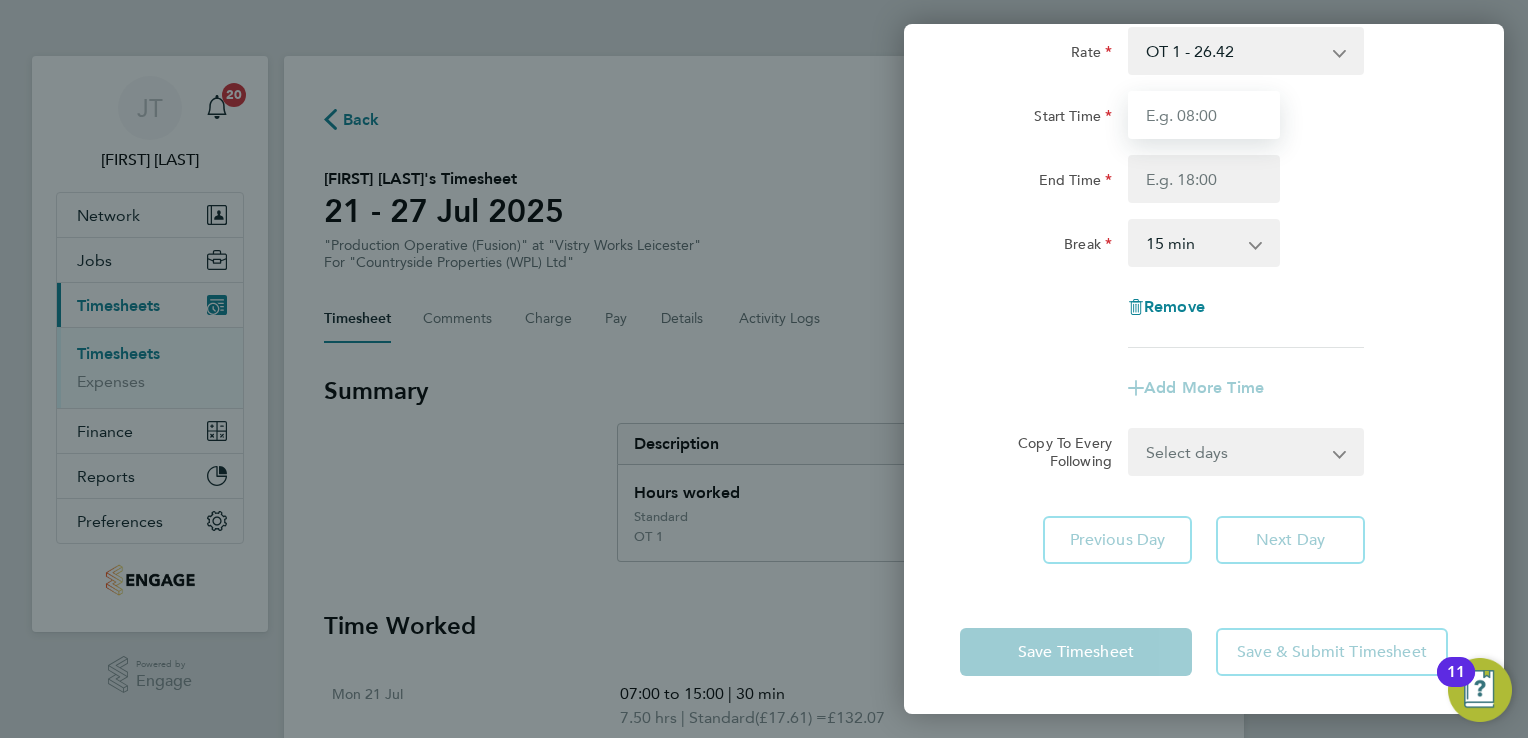 click on "Start Time" at bounding box center (1204, 115) 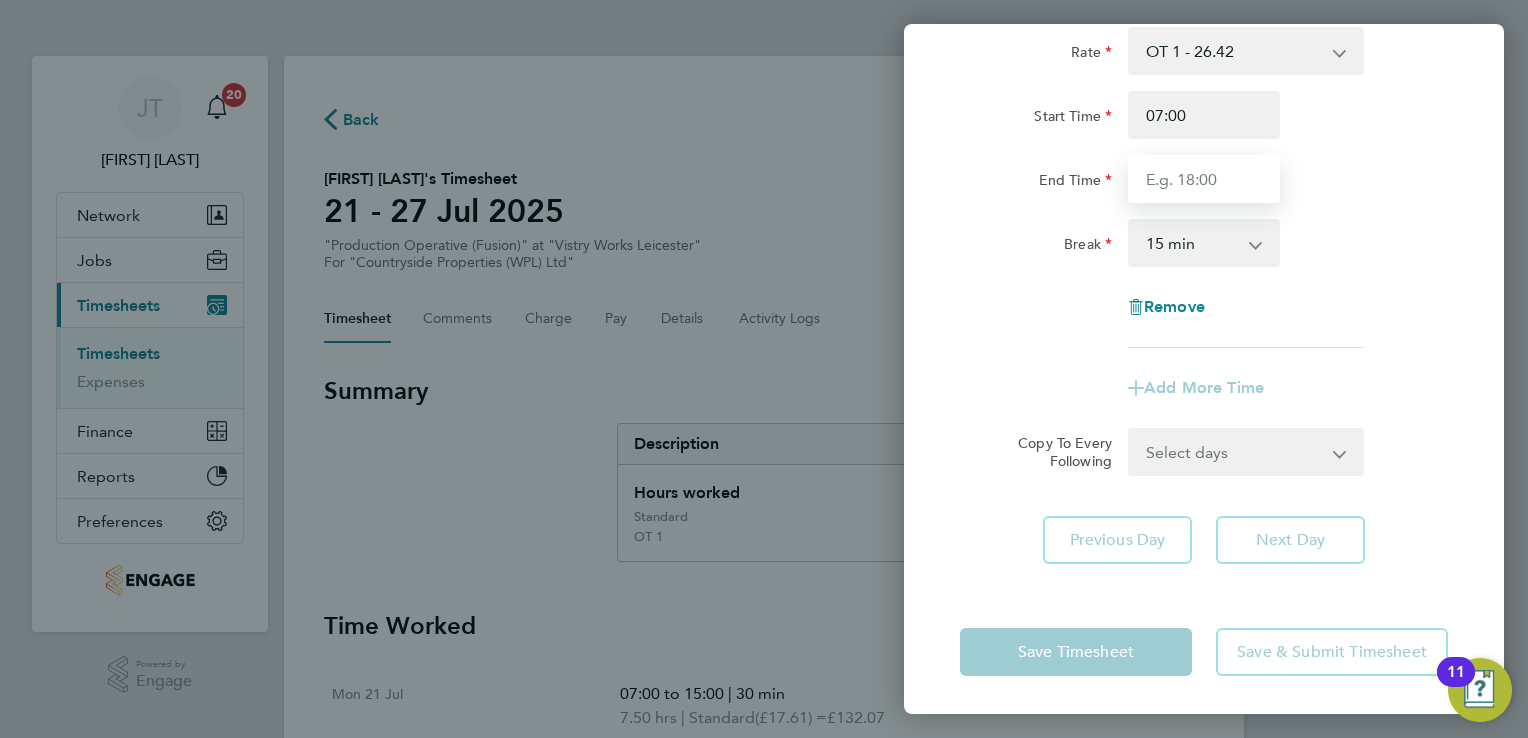 click on "End Time" at bounding box center [1204, 179] 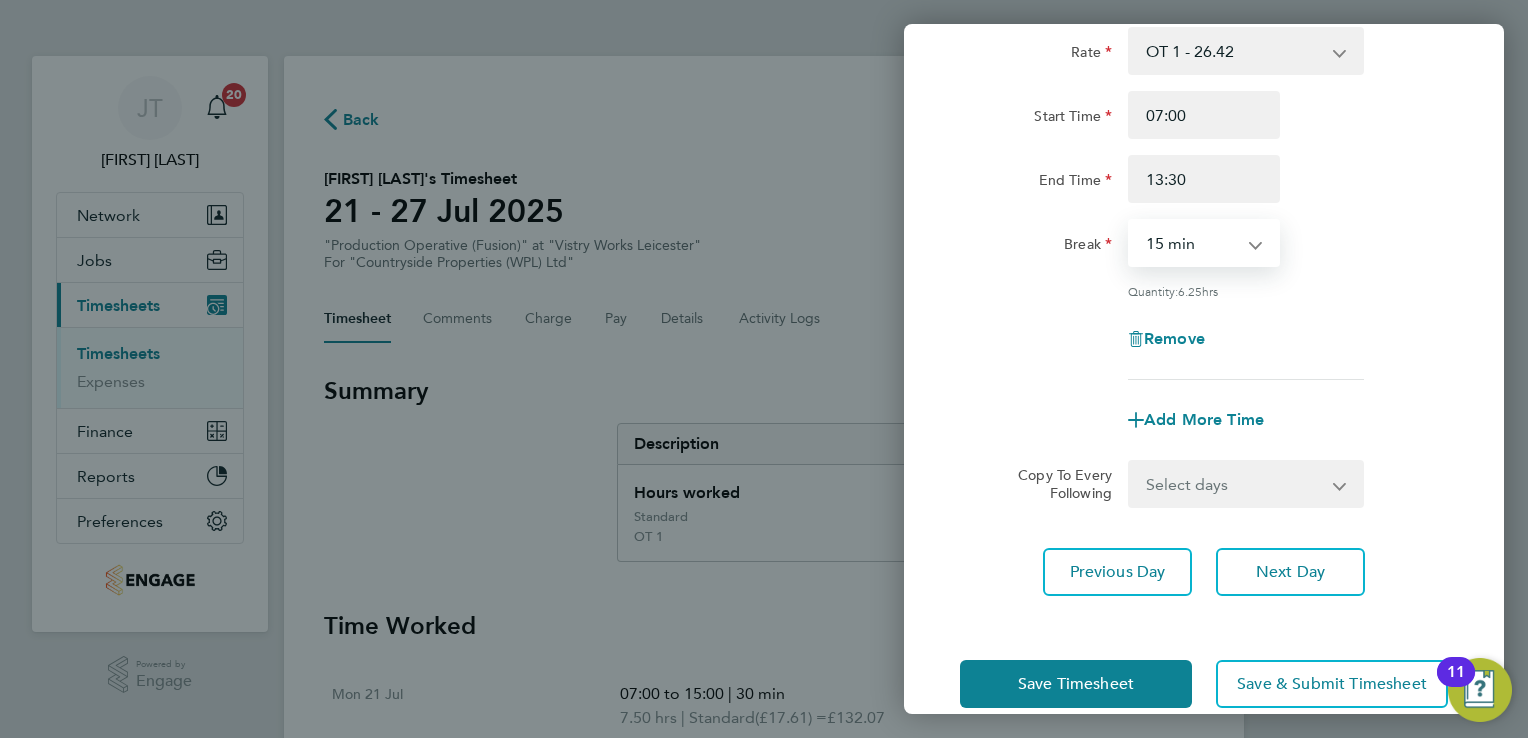 click on "0 min   15 min   30 min   45 min   60 min   75 min   90 min" at bounding box center [1192, 243] 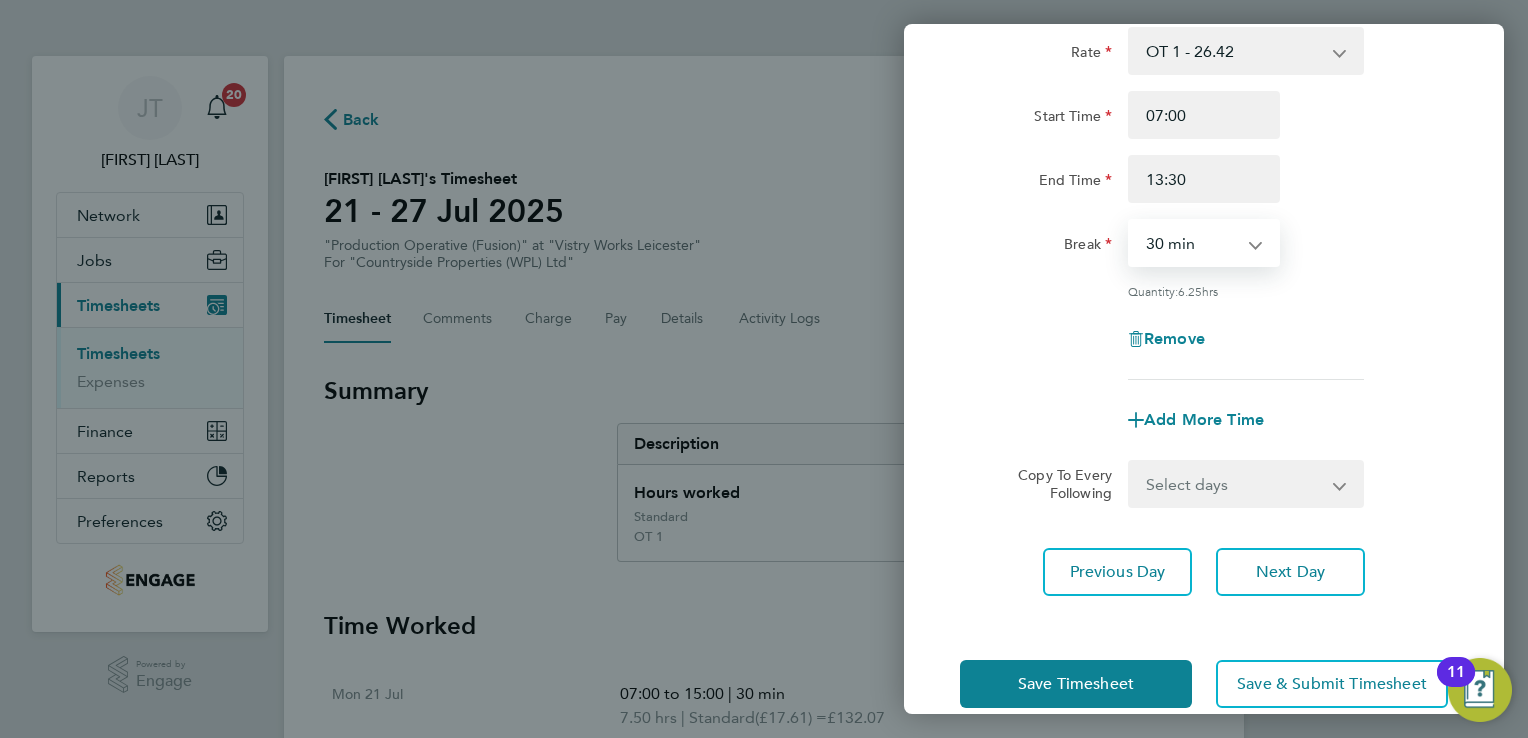 click on "0 min   15 min   30 min   45 min   60 min   75 min   90 min" at bounding box center [1192, 243] 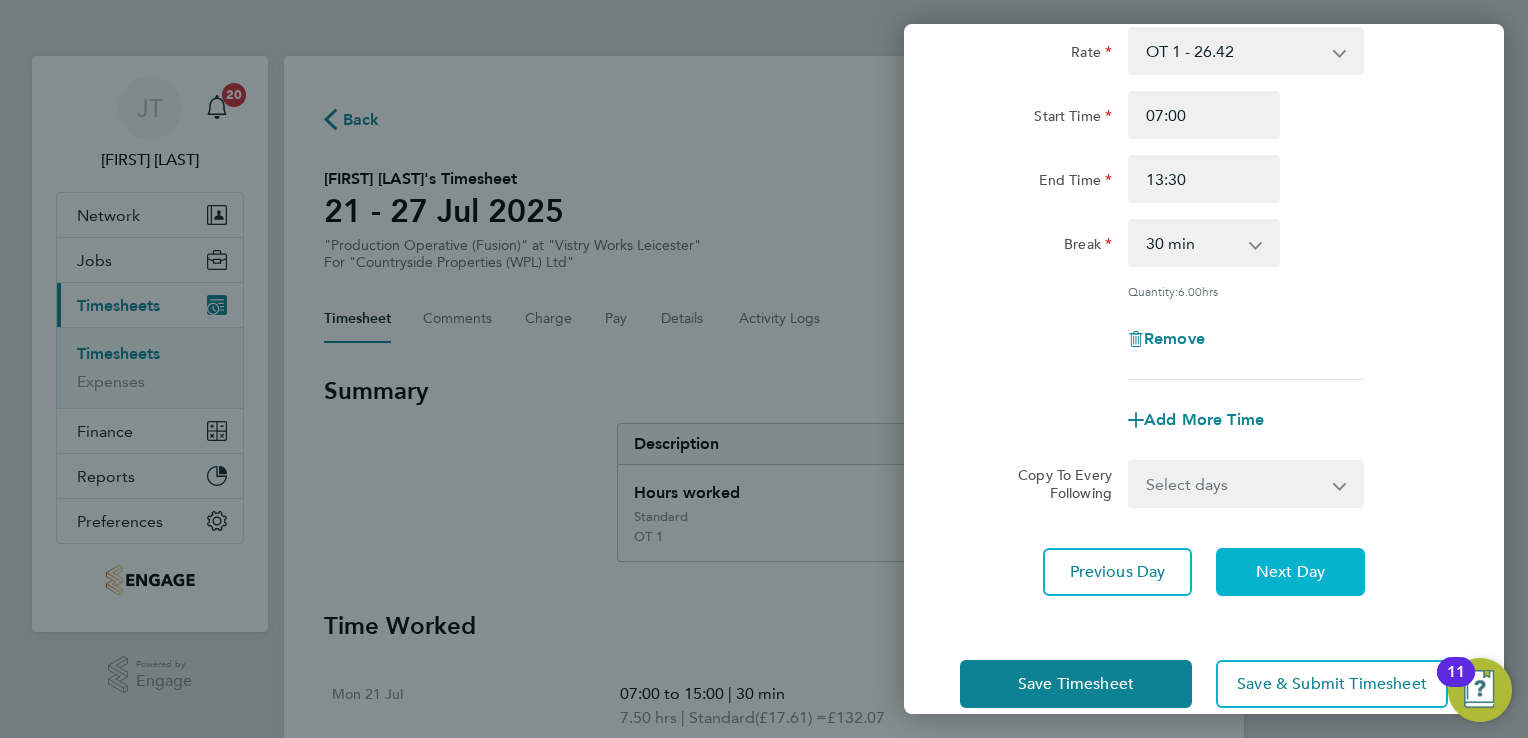 click on "Next Day" 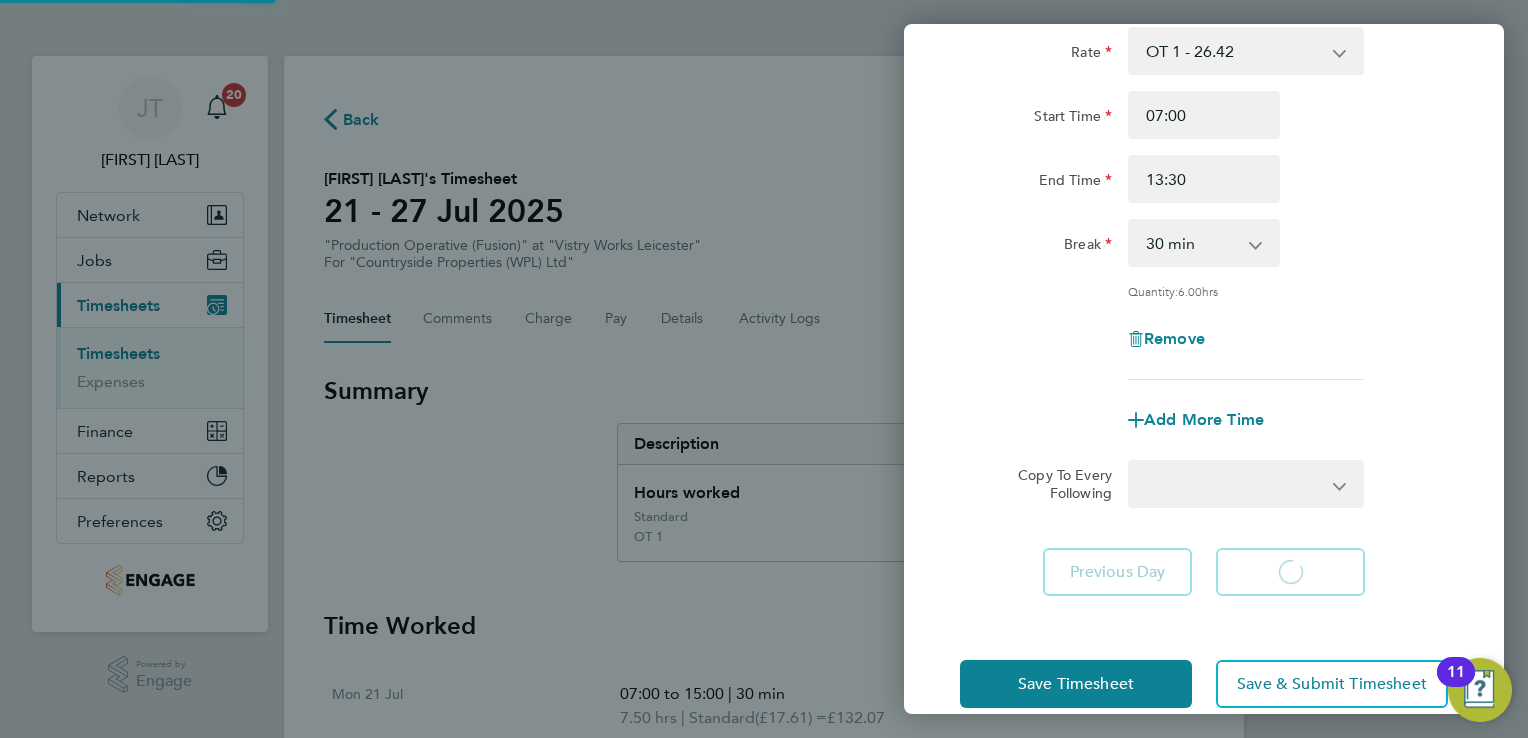 scroll, scrollTop: 85, scrollLeft: 0, axis: vertical 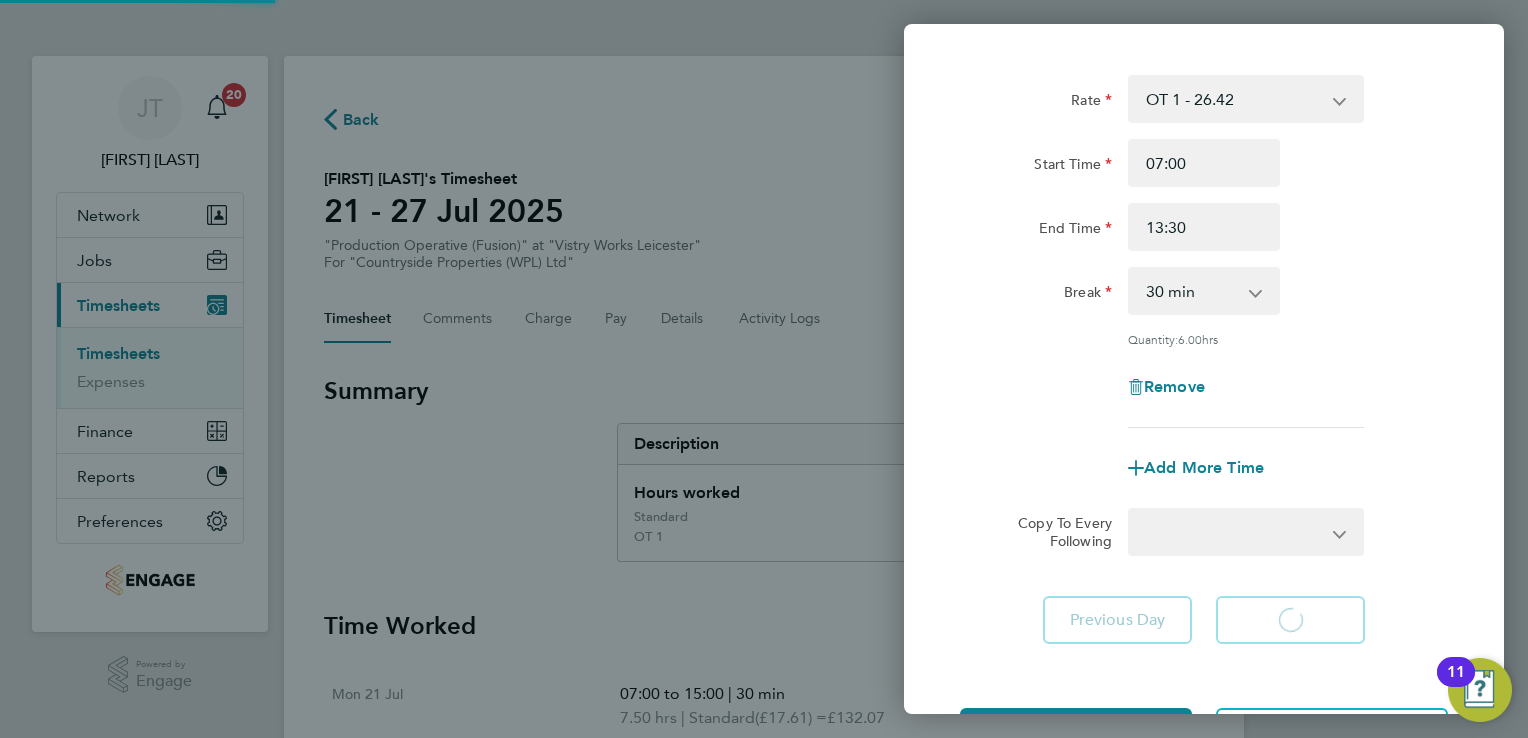 select on "15" 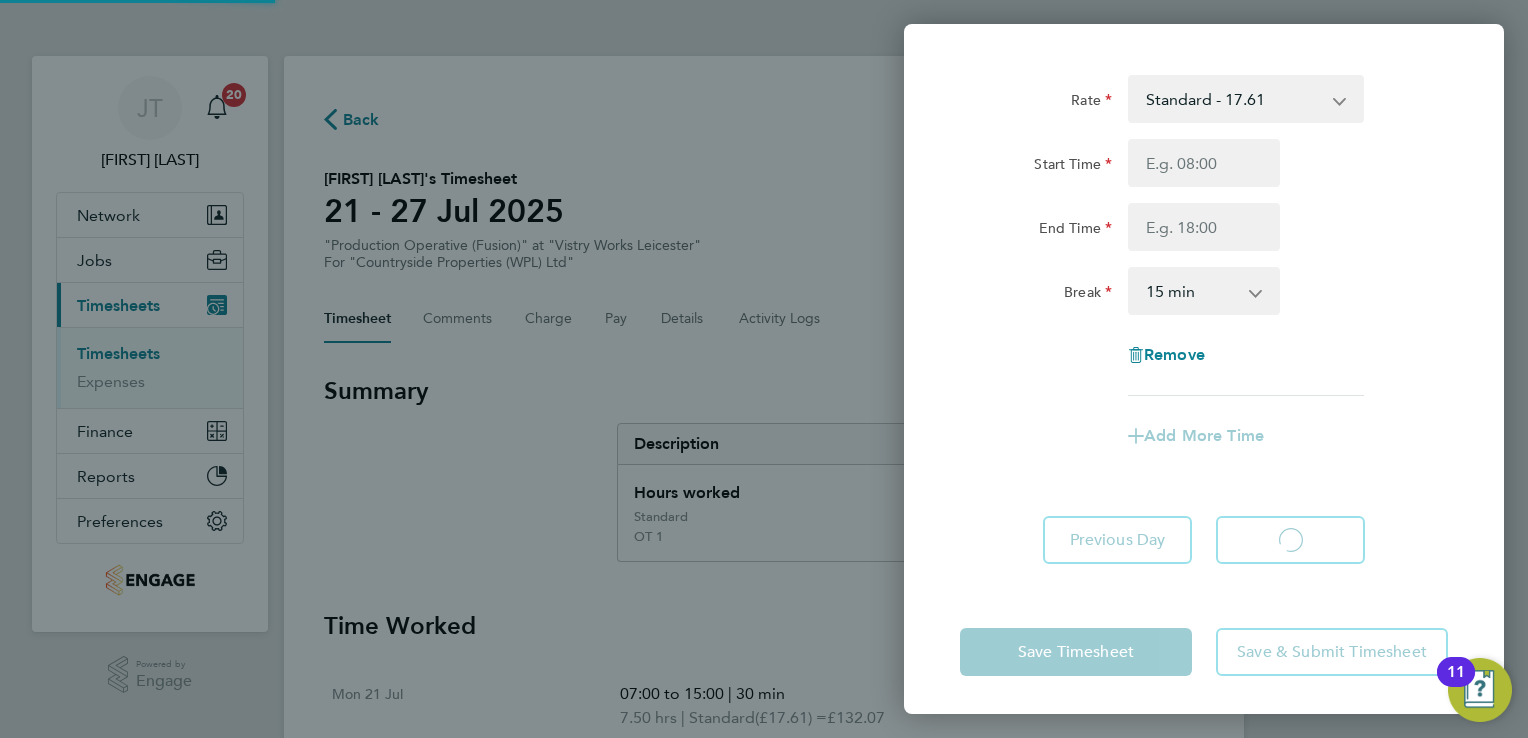 select on "15" 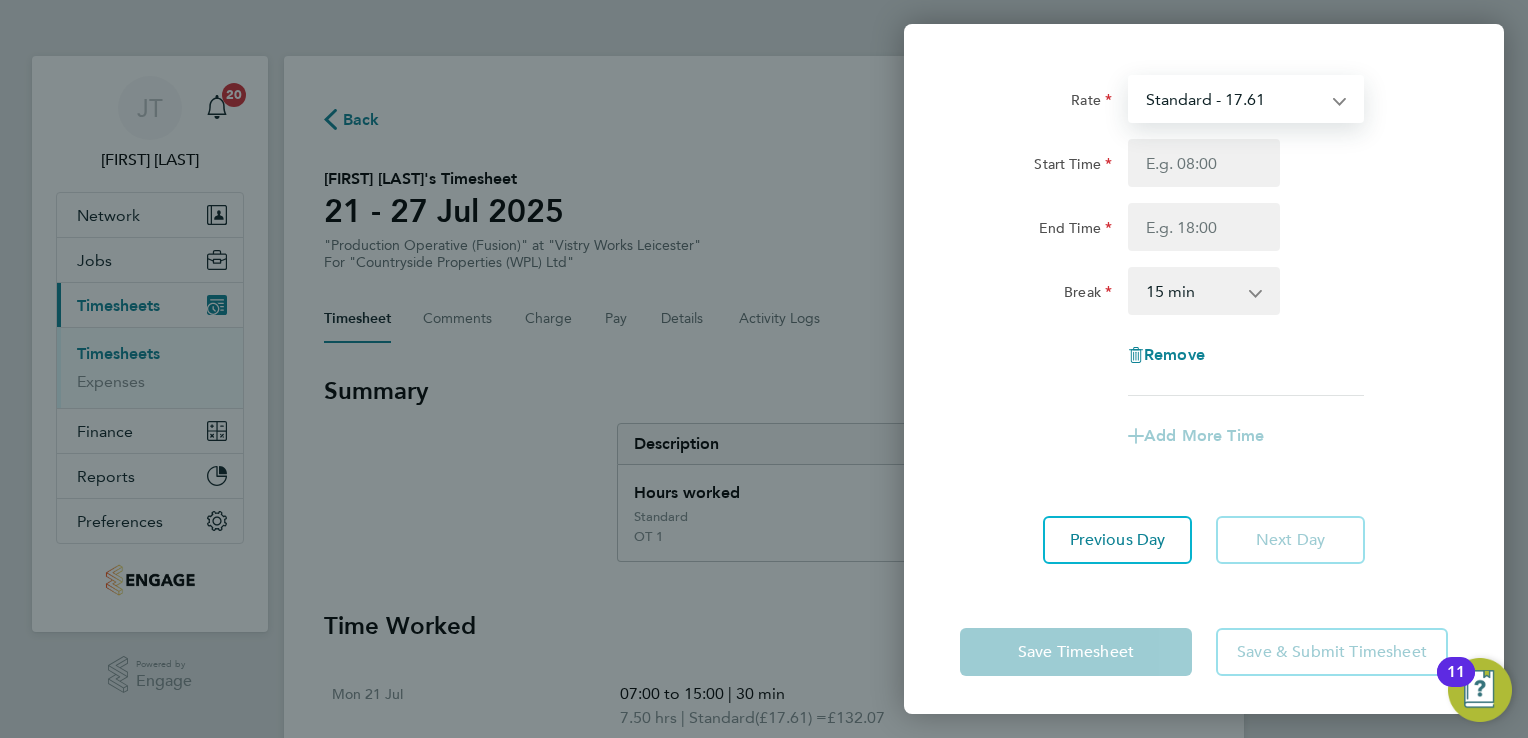 click on "Standard - 17.61 OT 1 - 26.42 OT2 - 35.22" at bounding box center [1234, 99] 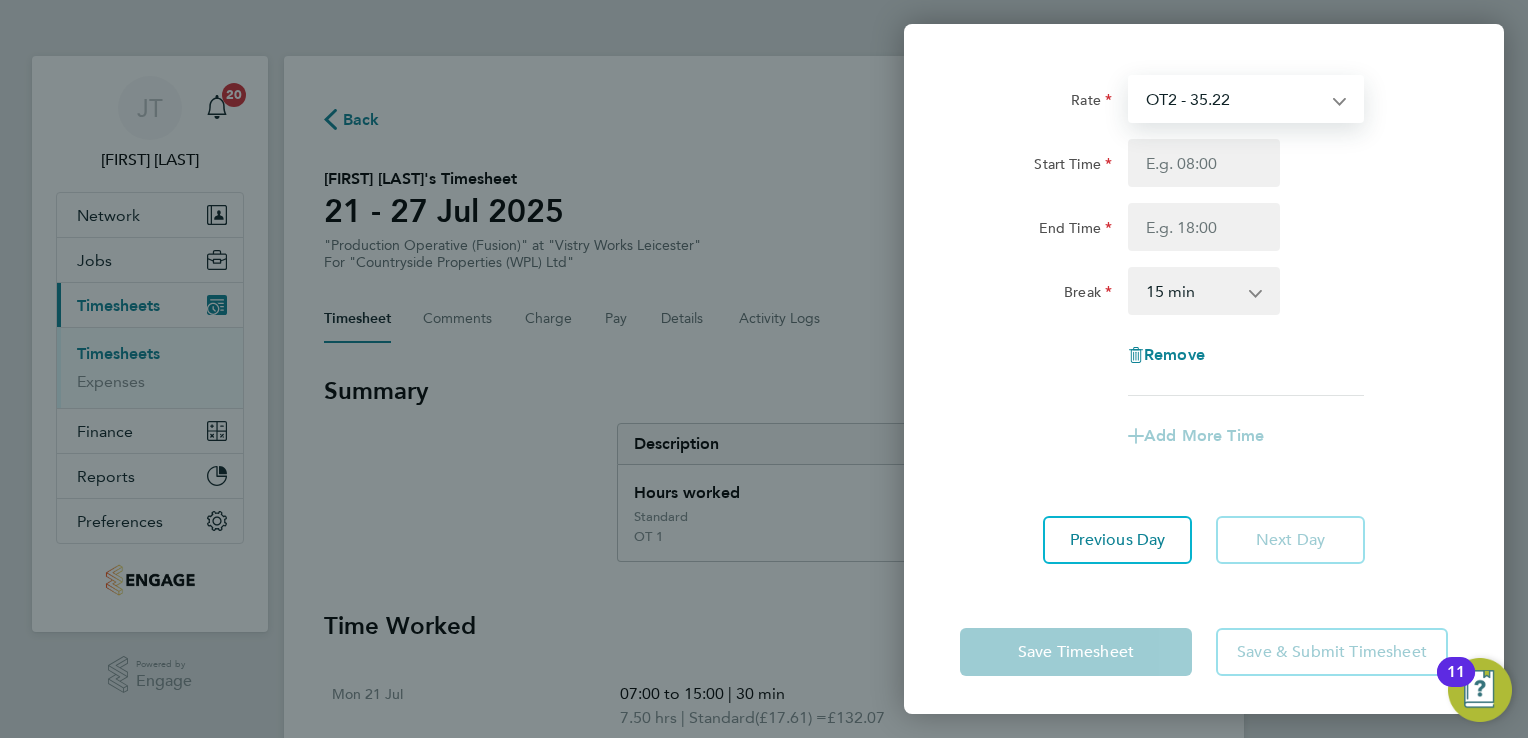 select on "15" 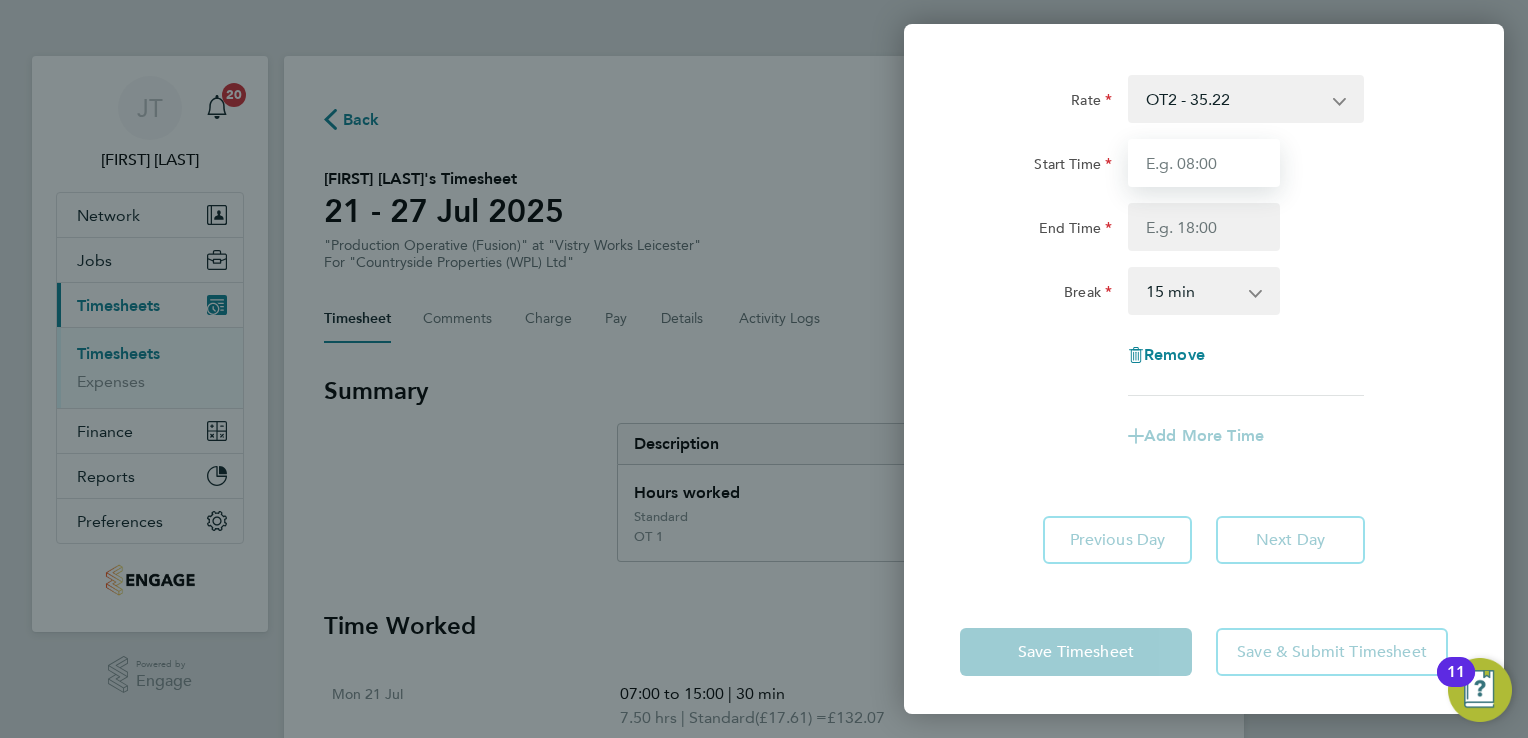 click on "Start Time" at bounding box center (1204, 163) 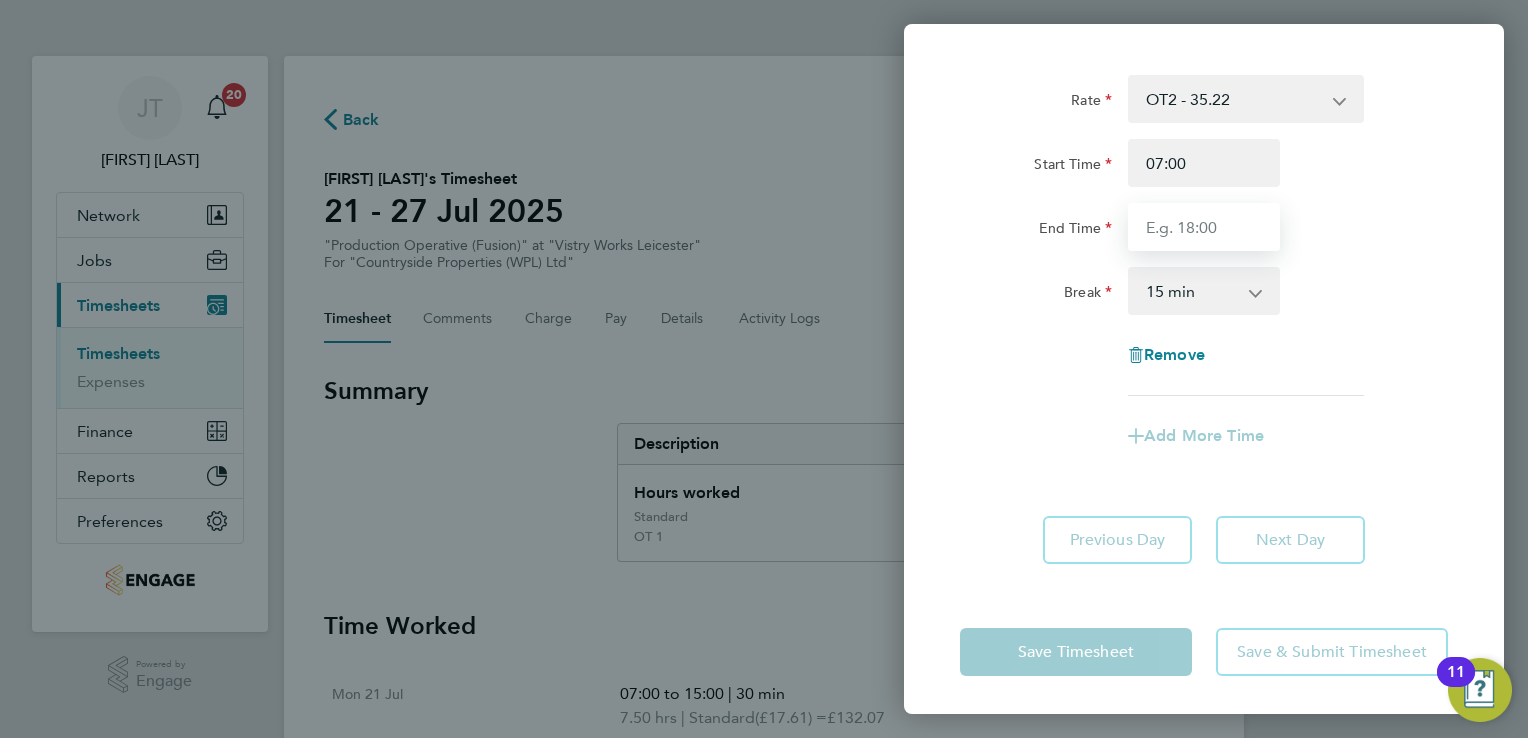 type on "13:30" 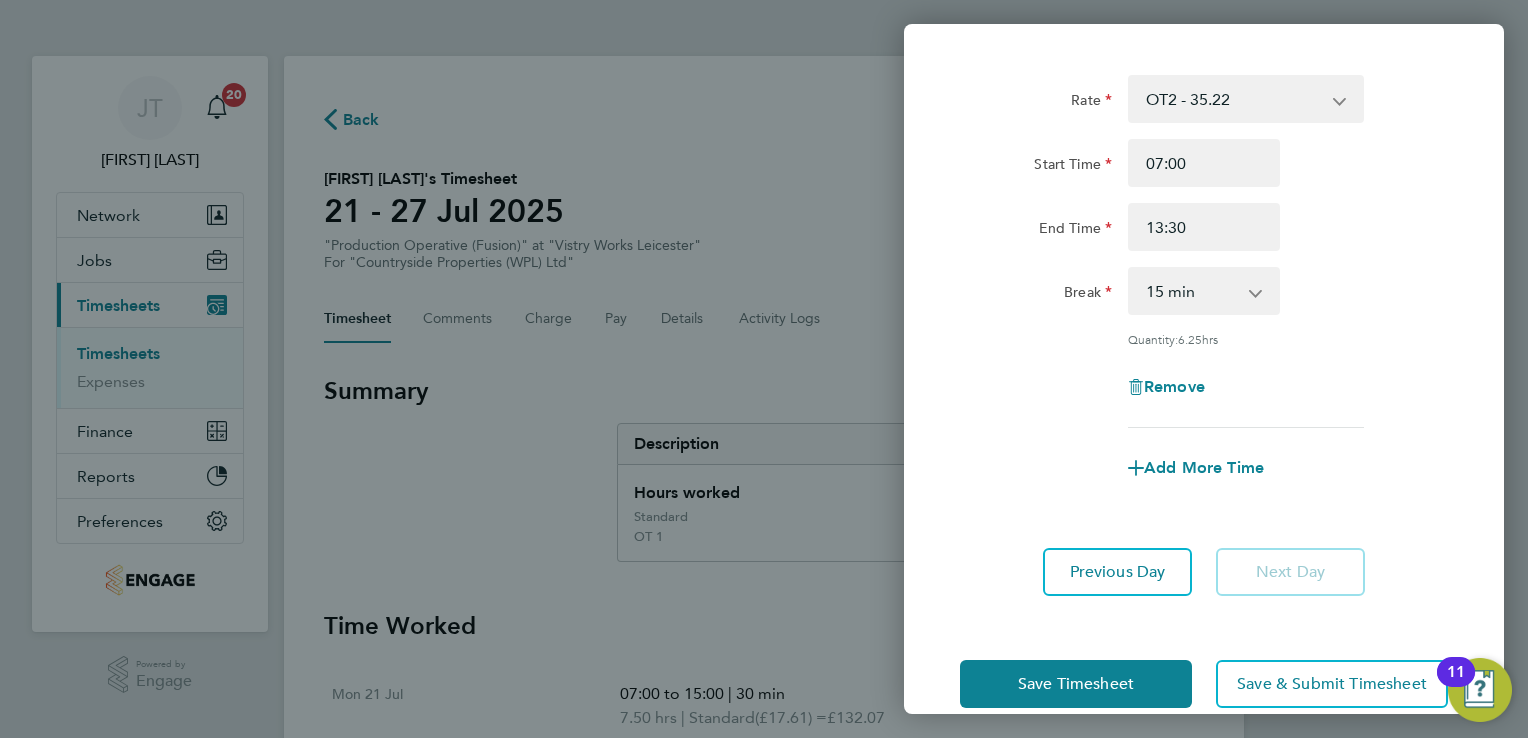 click on "0 min   15 min   30 min   45 min   60 min   75 min   90 min" at bounding box center (1192, 291) 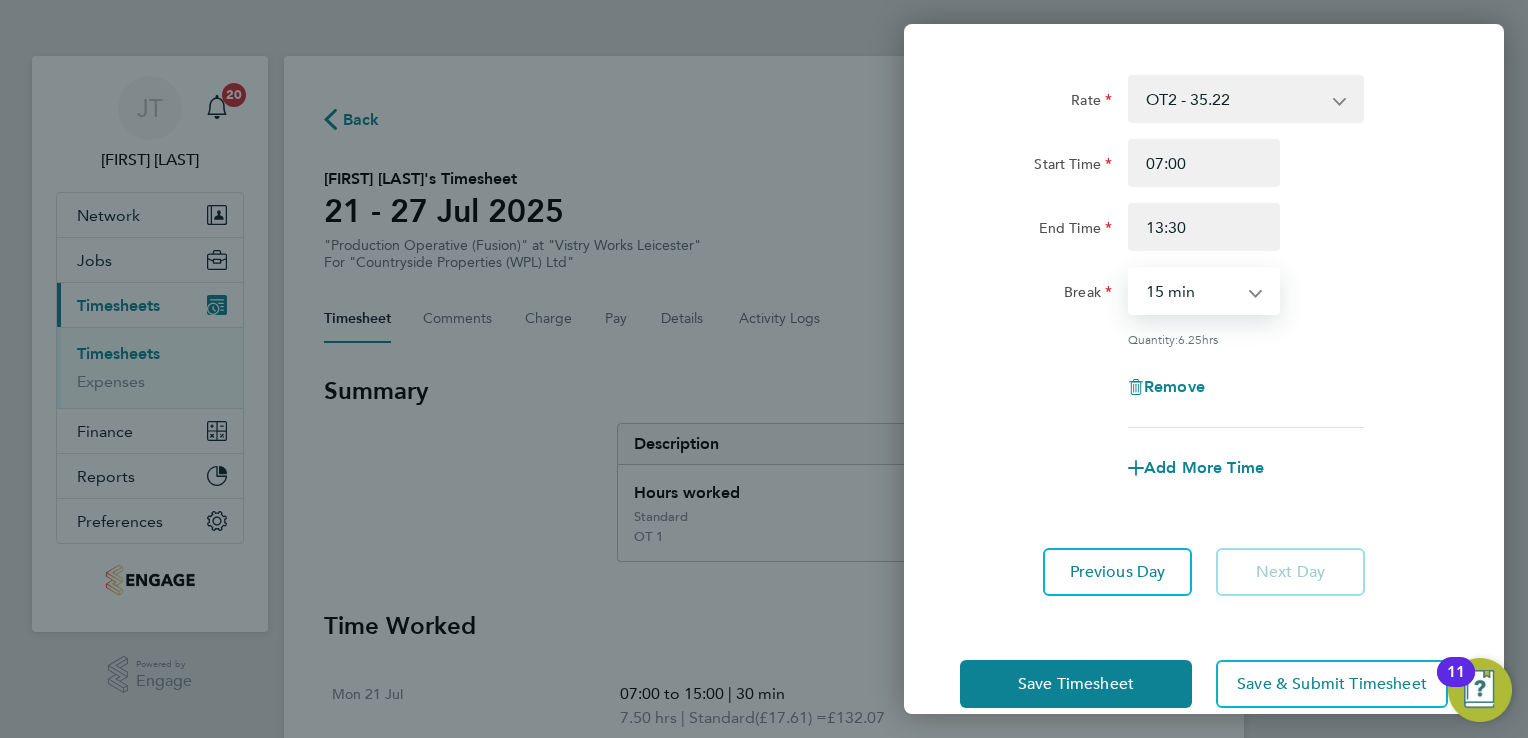 select on "30" 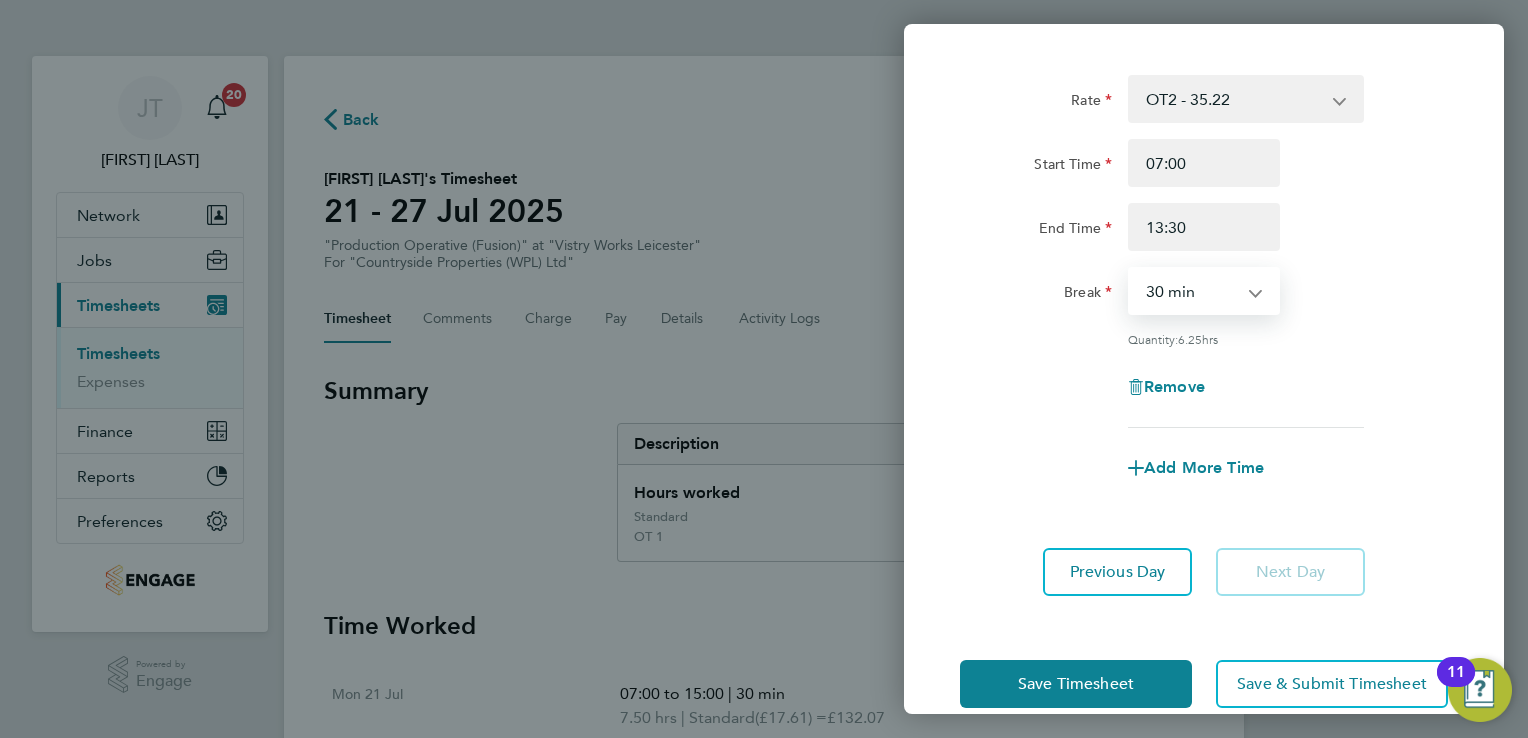 click on "0 min   15 min   30 min   45 min   60 min   75 min   90 min" at bounding box center [1192, 291] 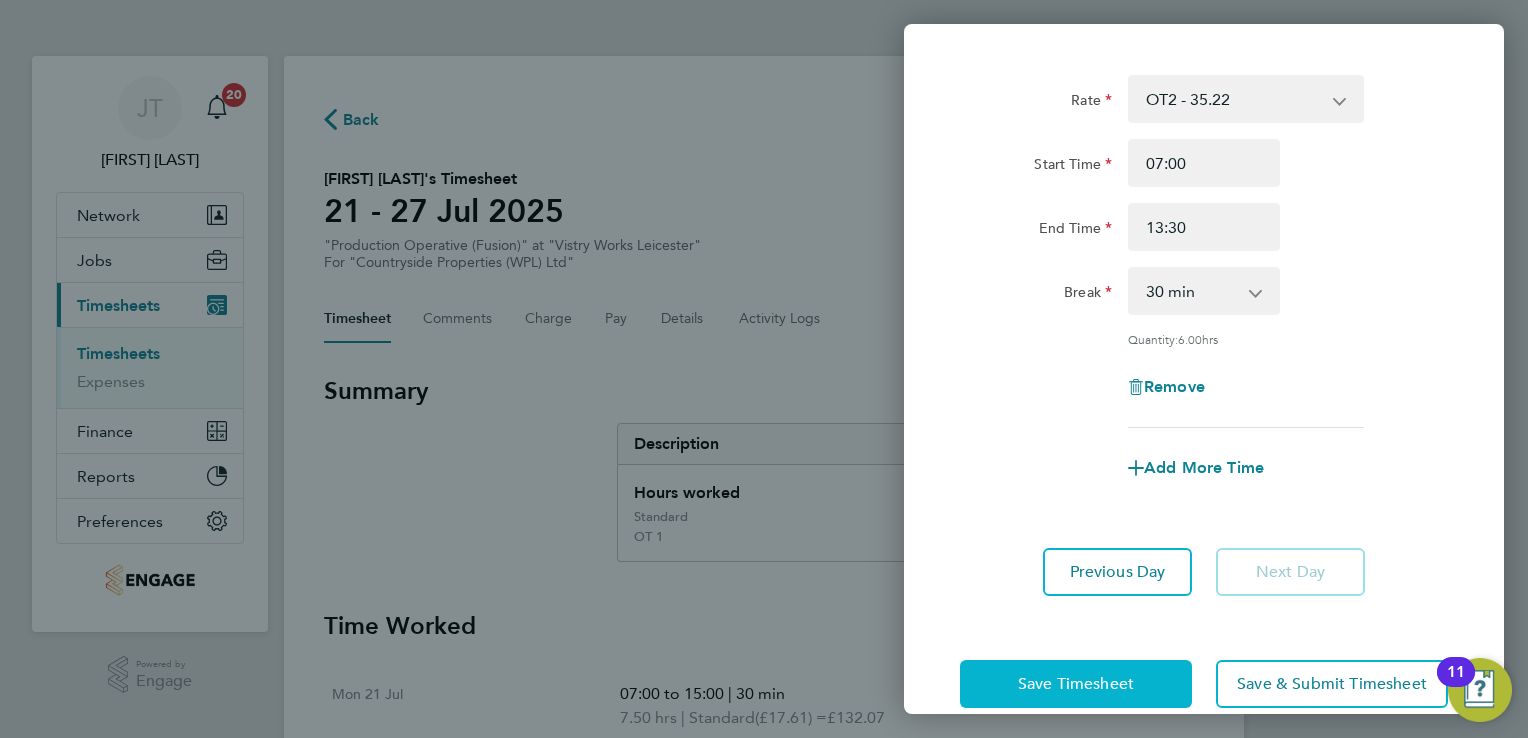 click on "Save Timesheet" 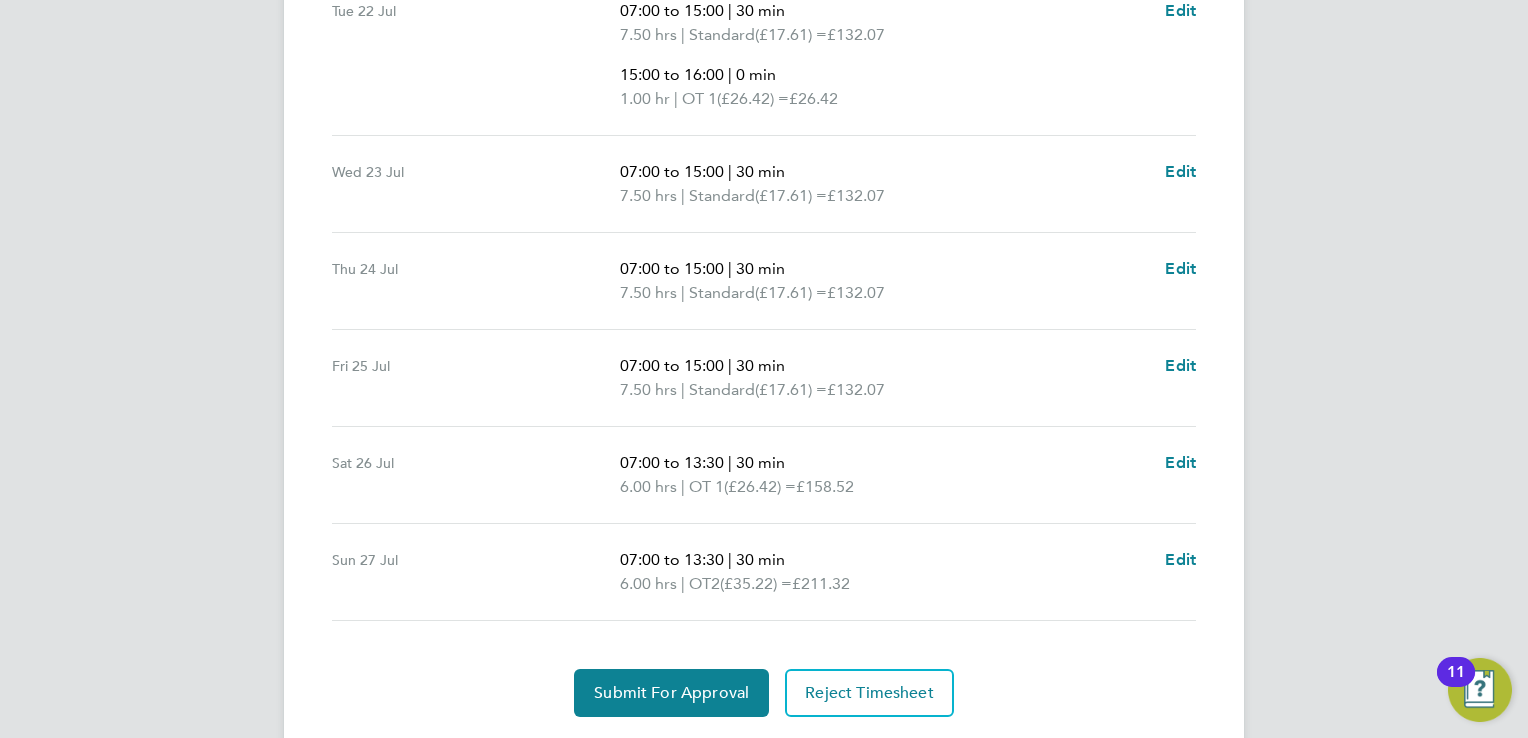 scroll, scrollTop: 919, scrollLeft: 0, axis: vertical 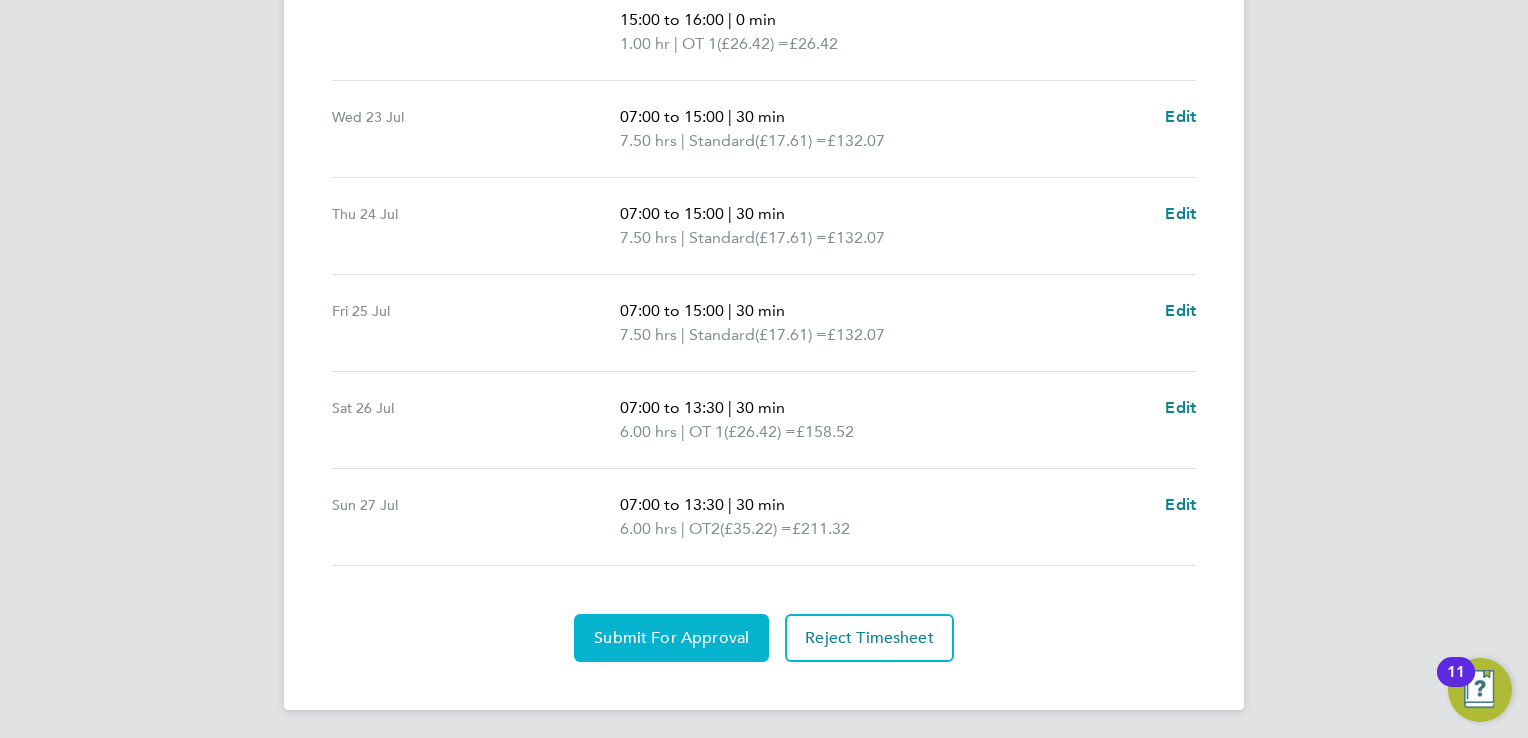 click on "Submit For Approval" 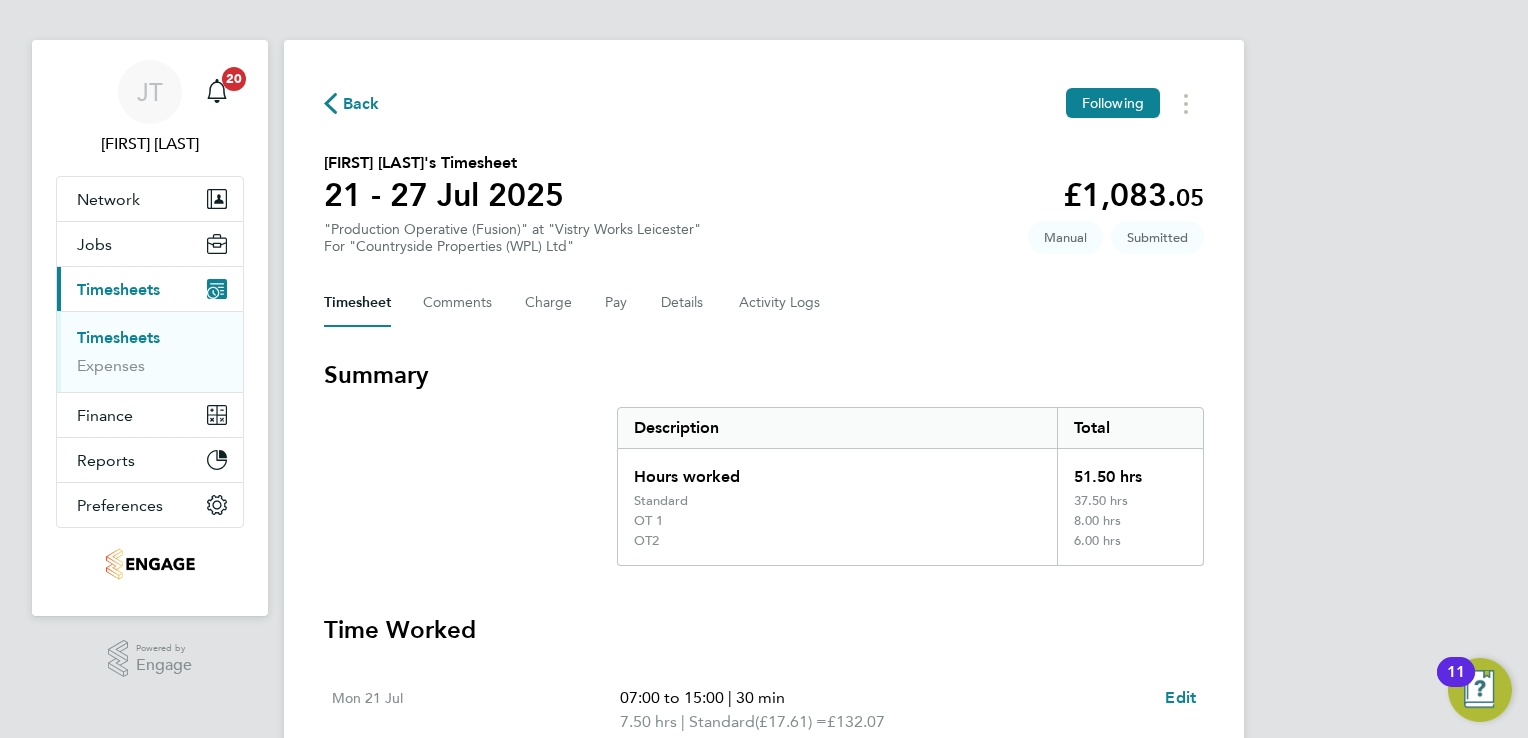 scroll, scrollTop: 0, scrollLeft: 0, axis: both 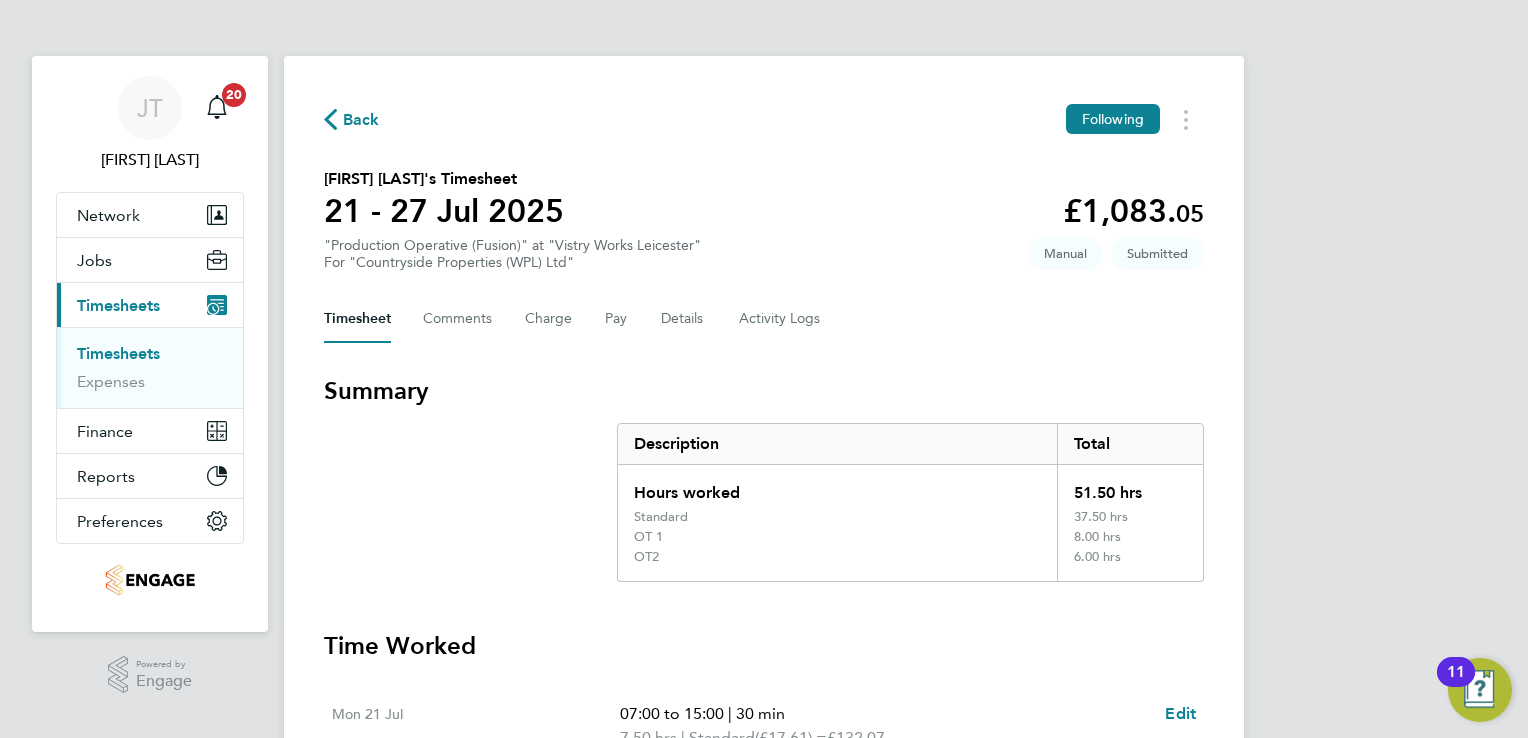 click on "Timesheets" at bounding box center [118, 353] 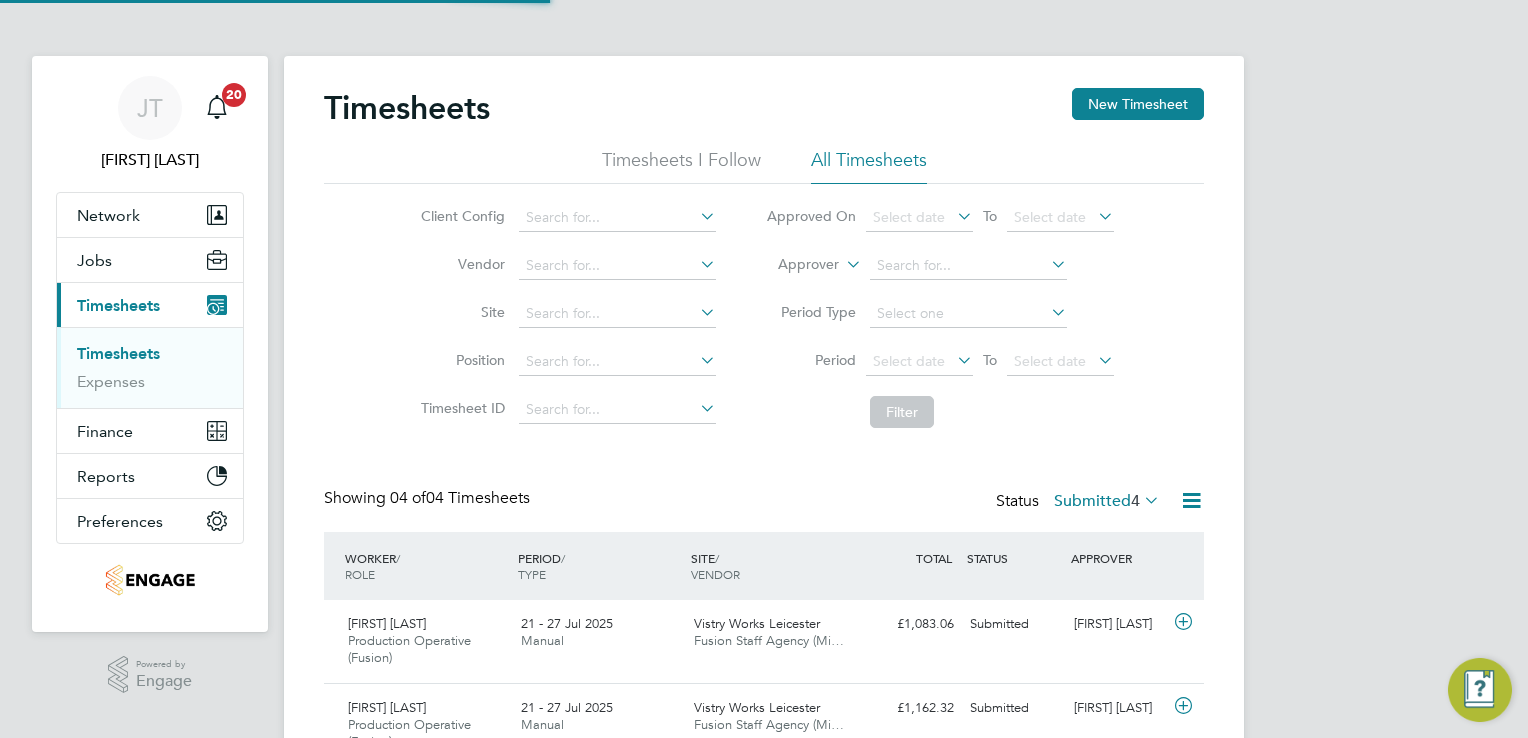 scroll, scrollTop: 10, scrollLeft: 10, axis: both 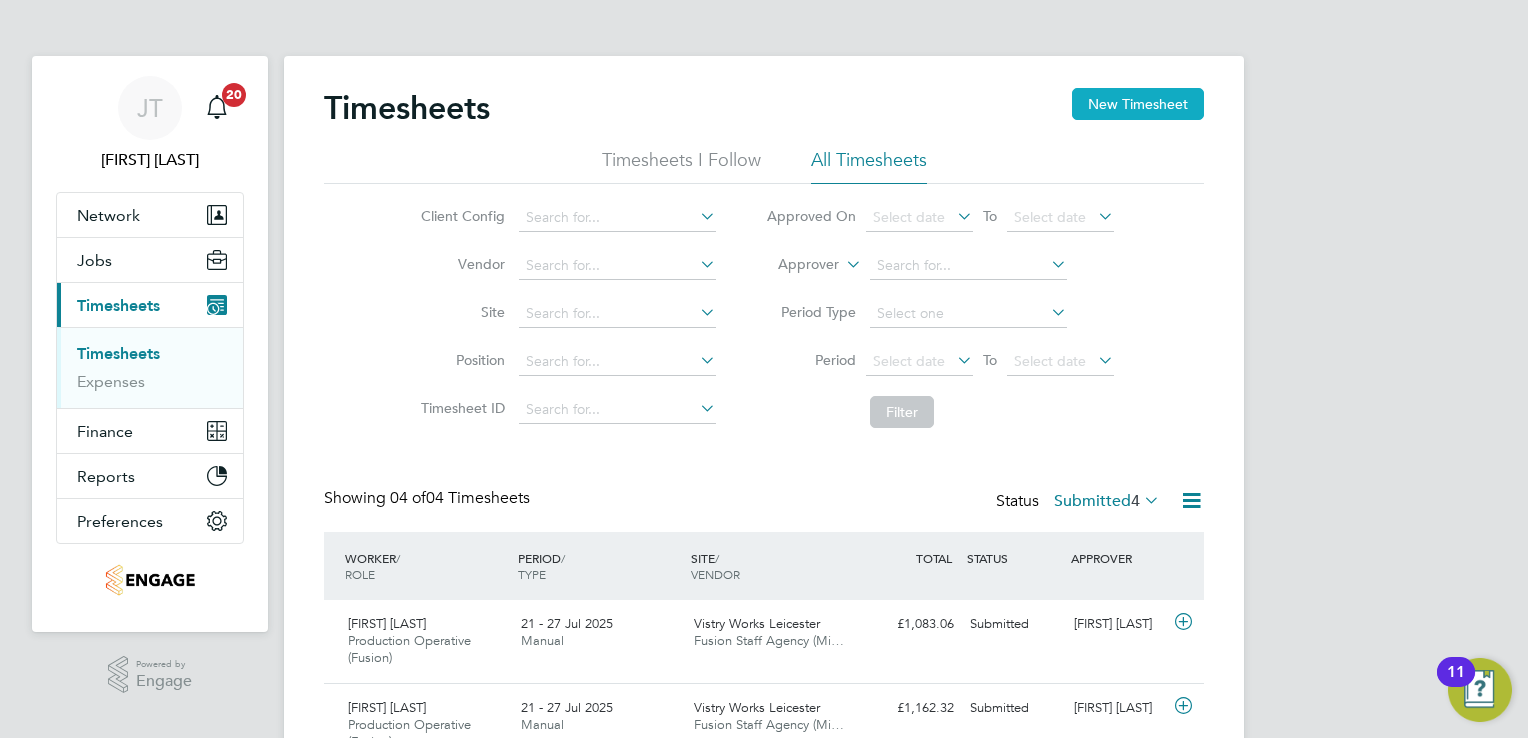 click on "New Timesheet" 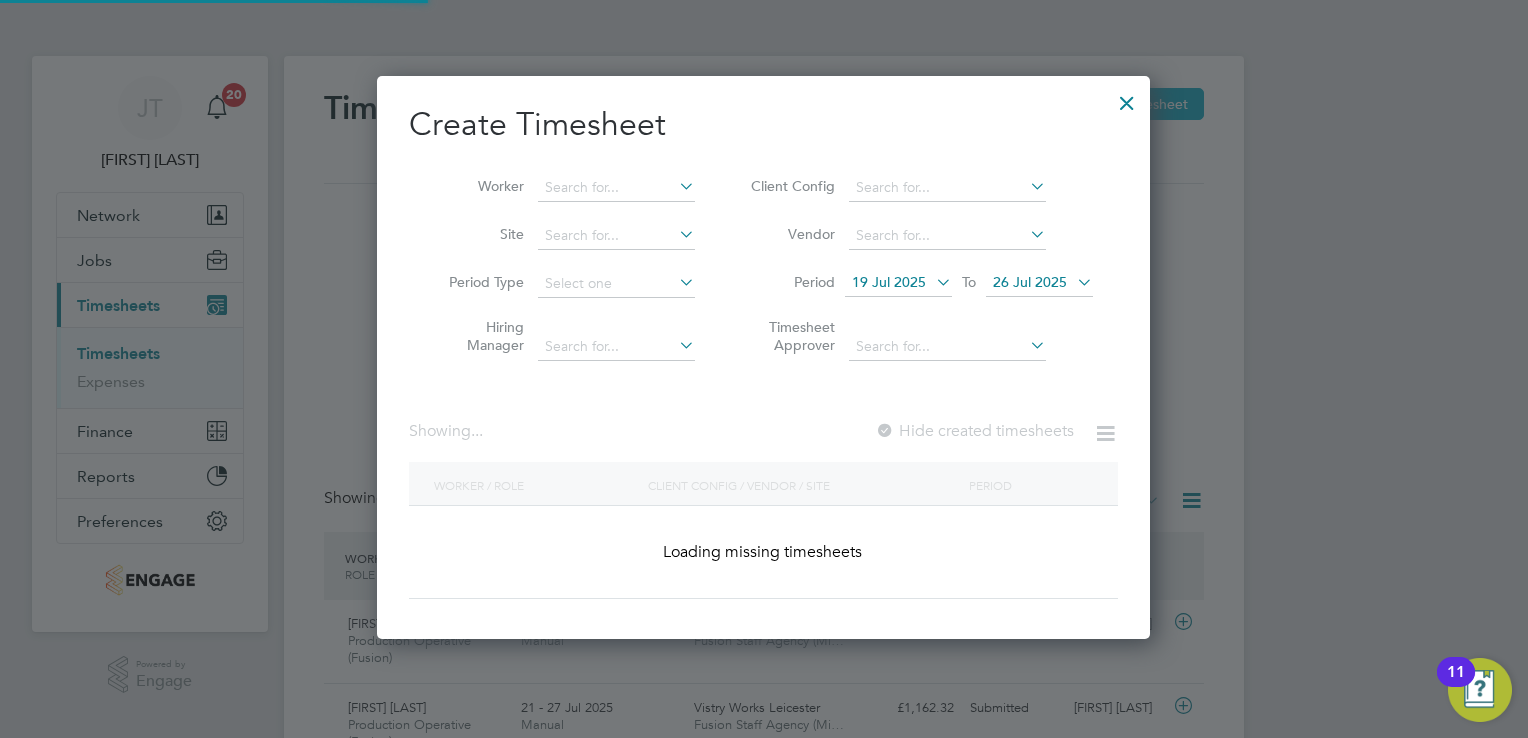 scroll, scrollTop: 9, scrollLeft: 9, axis: both 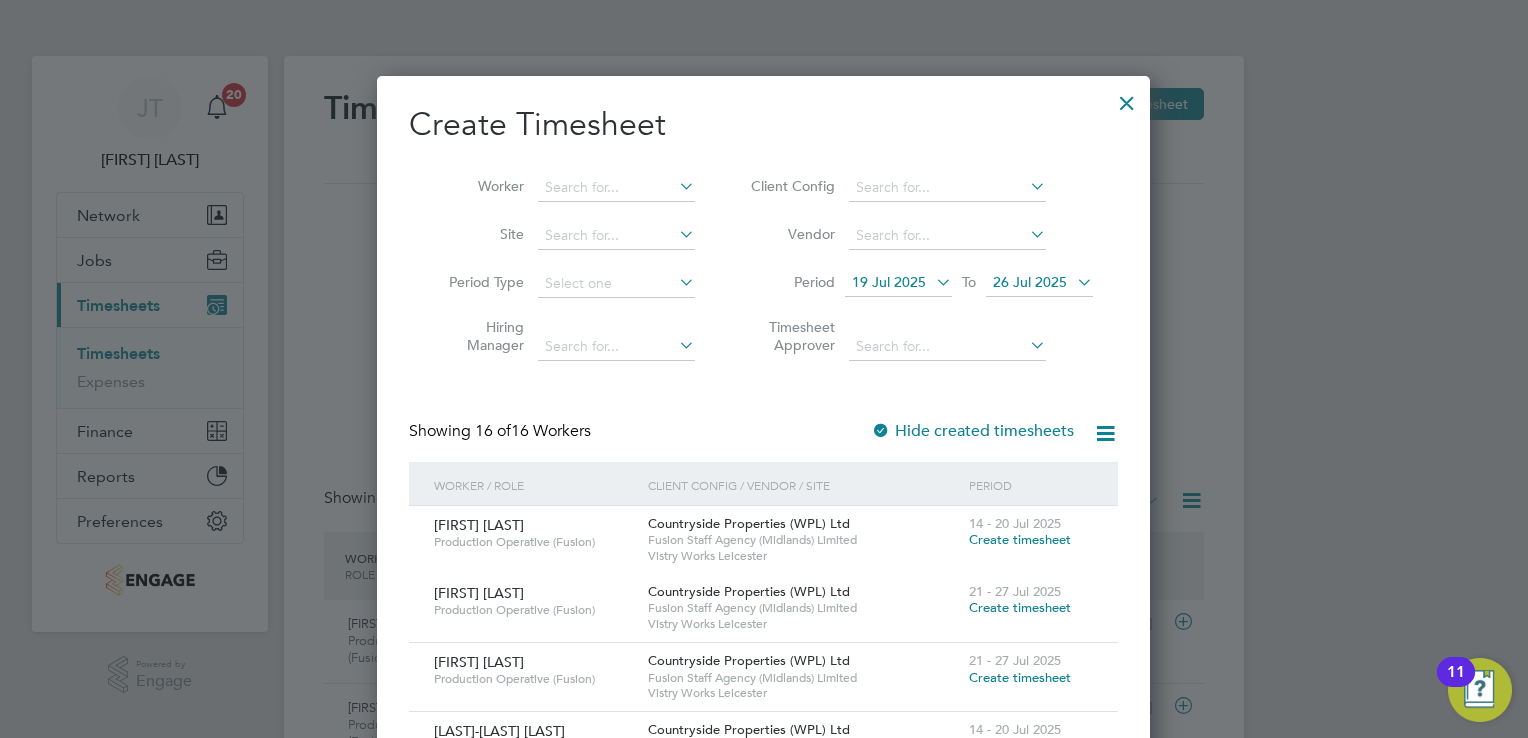 click on "Create timesheet" at bounding box center [1020, 677] 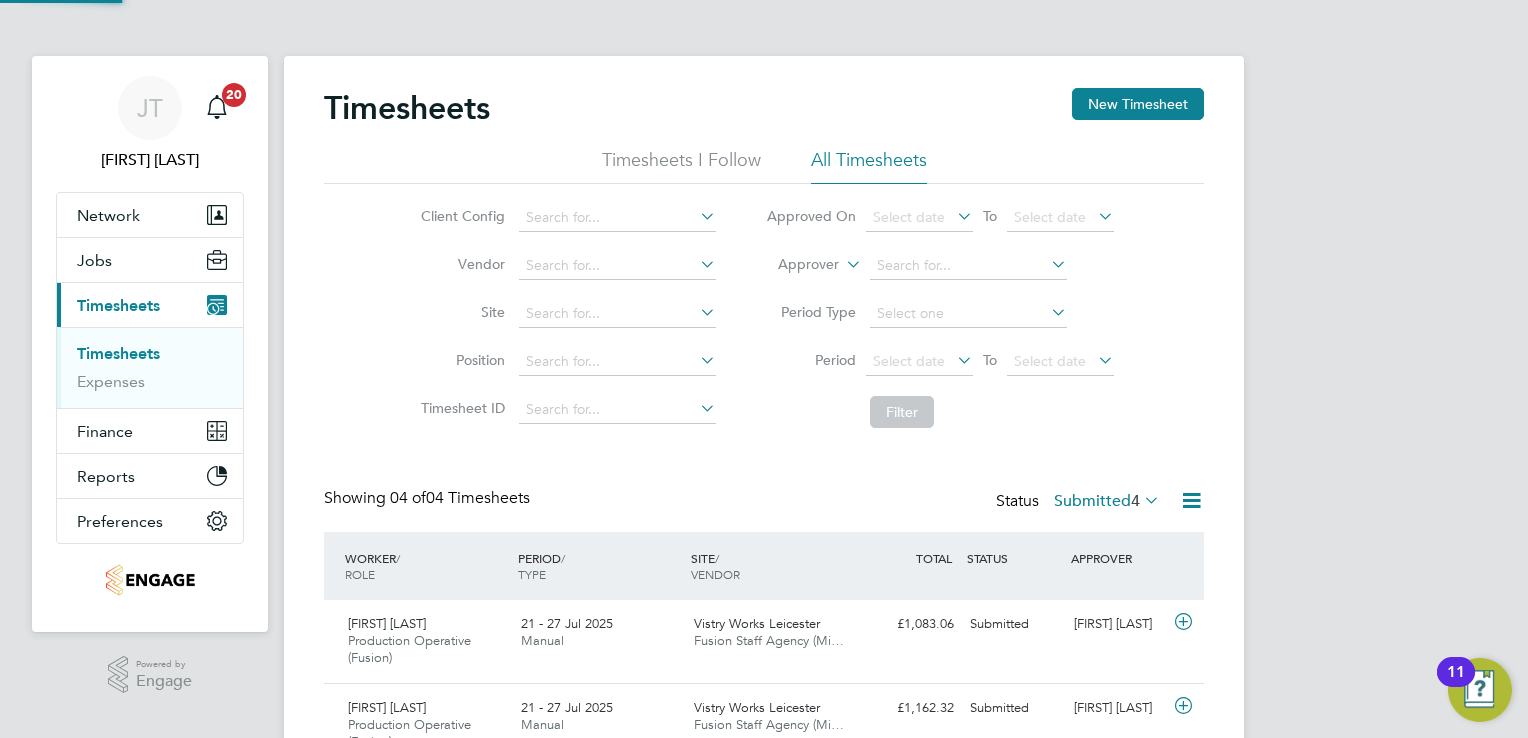 scroll, scrollTop: 0, scrollLeft: 0, axis: both 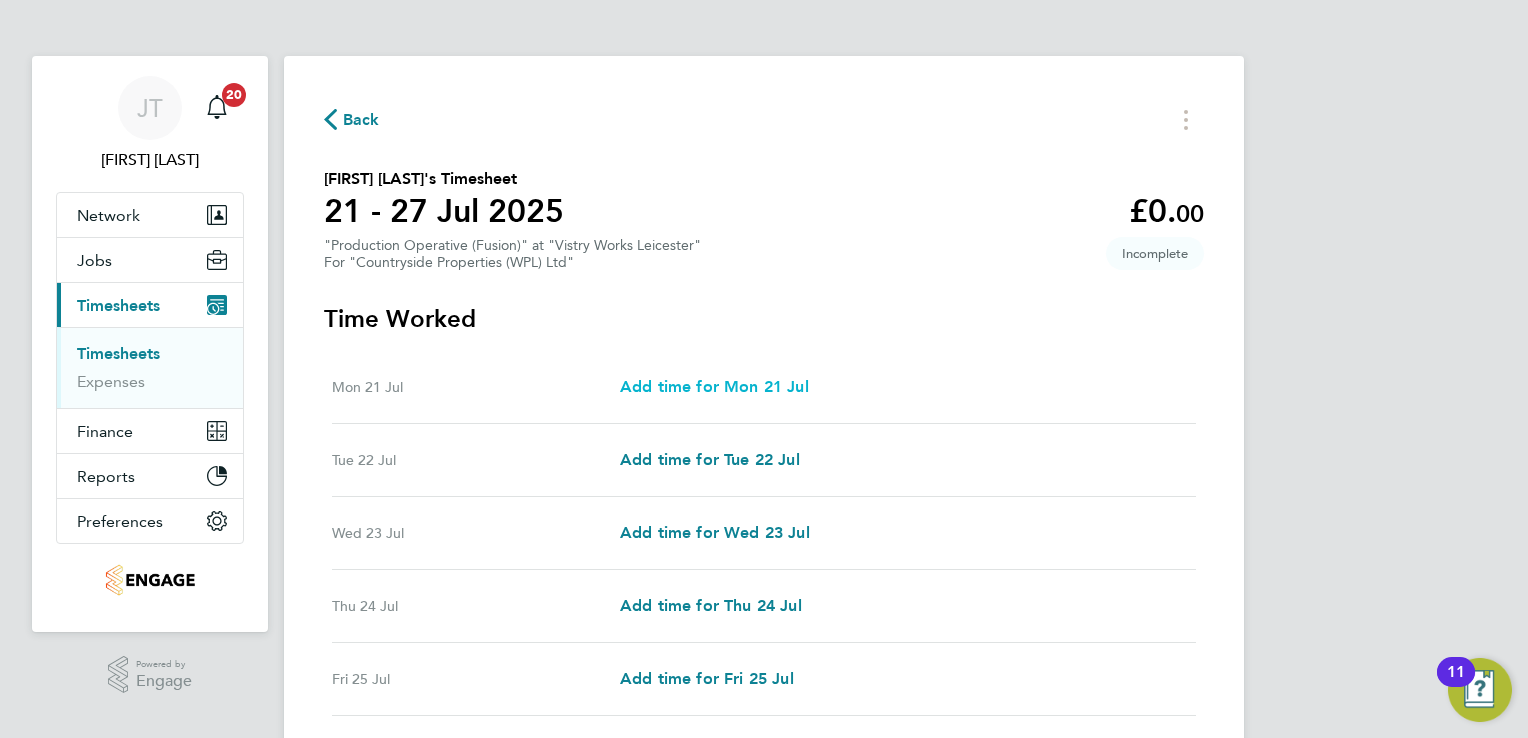 click on "Add time for Mon 21 Jul" at bounding box center (714, 386) 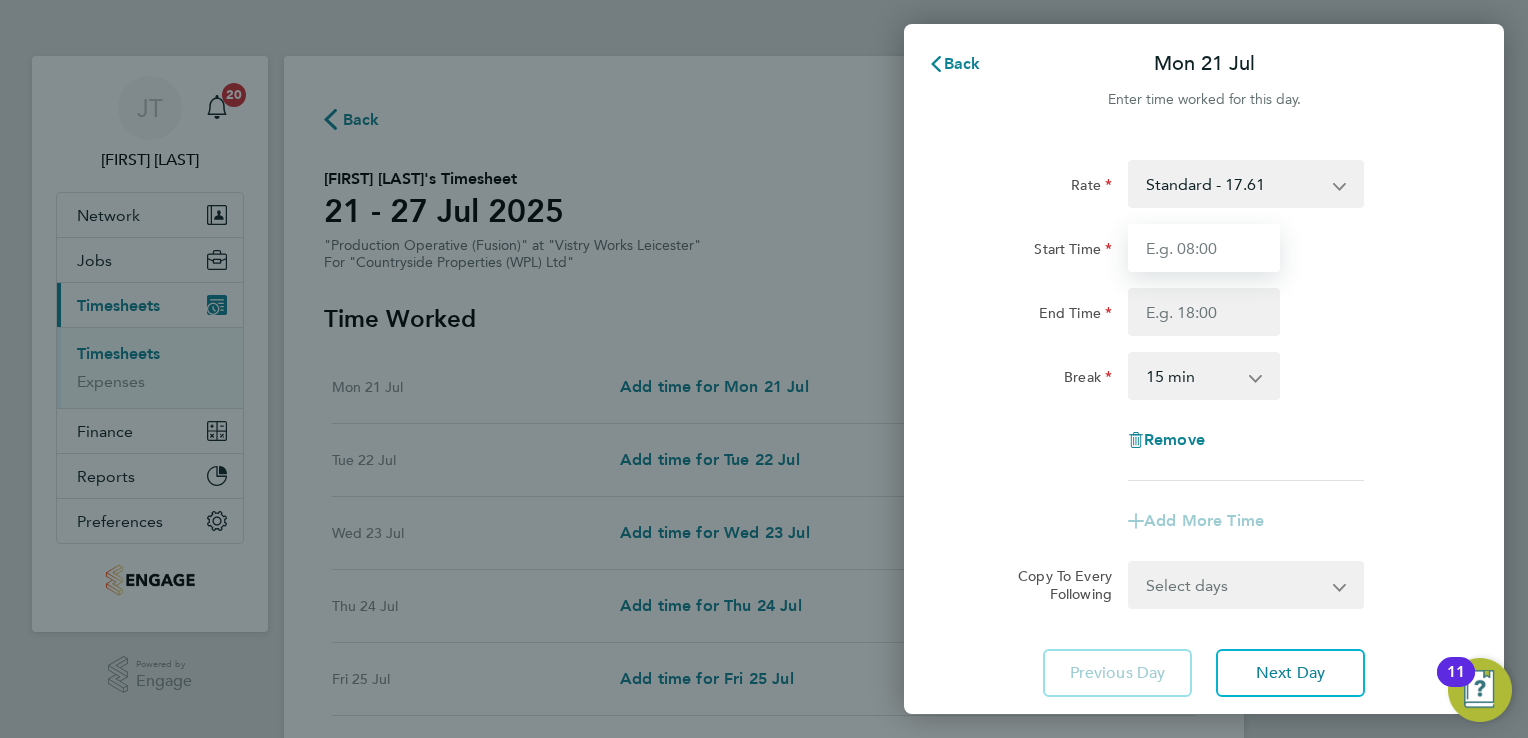 click on "Start Time" at bounding box center (1204, 248) 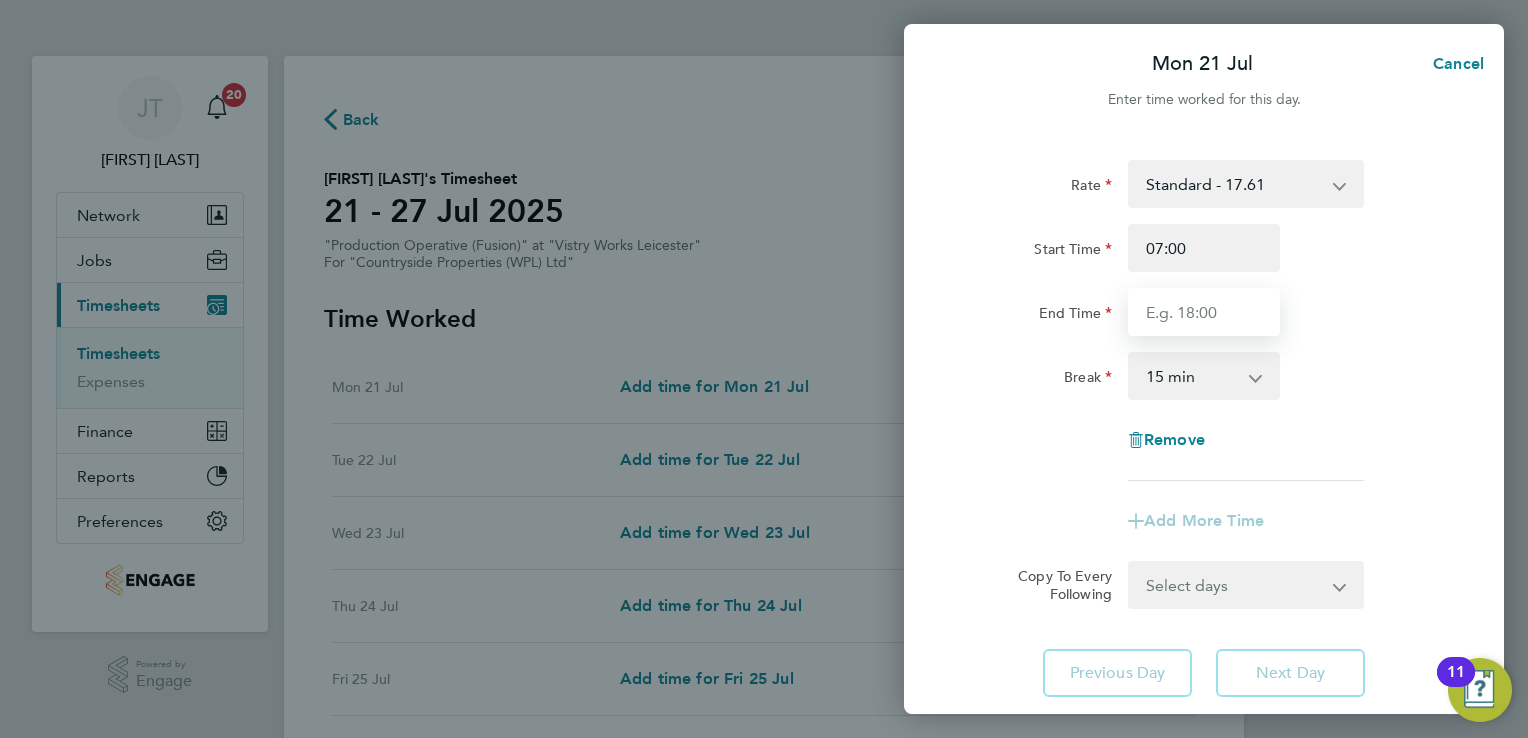 click on "End Time" at bounding box center [1204, 312] 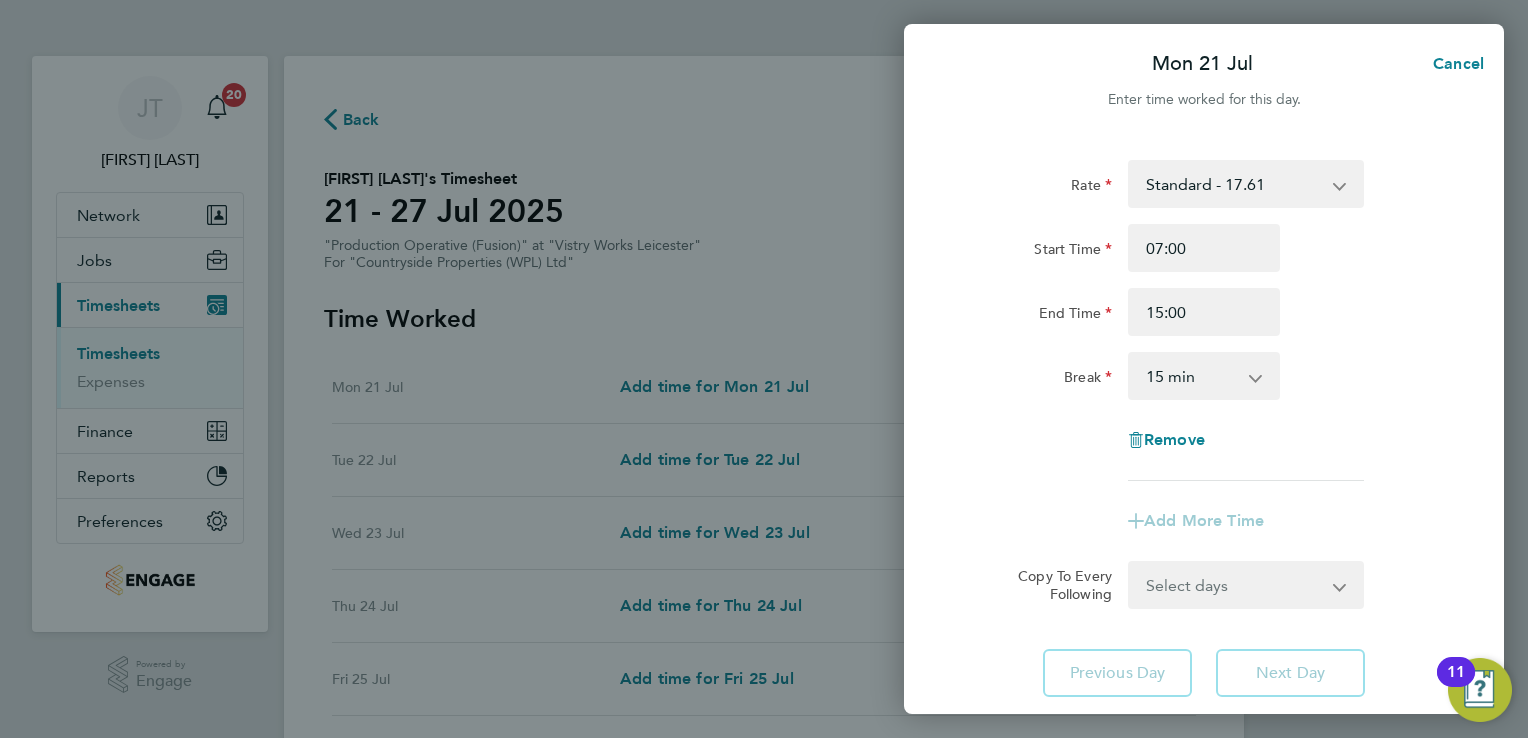 click on "0 min   15 min   30 min   45 min   60 min   75 min   90 min" at bounding box center [1192, 376] 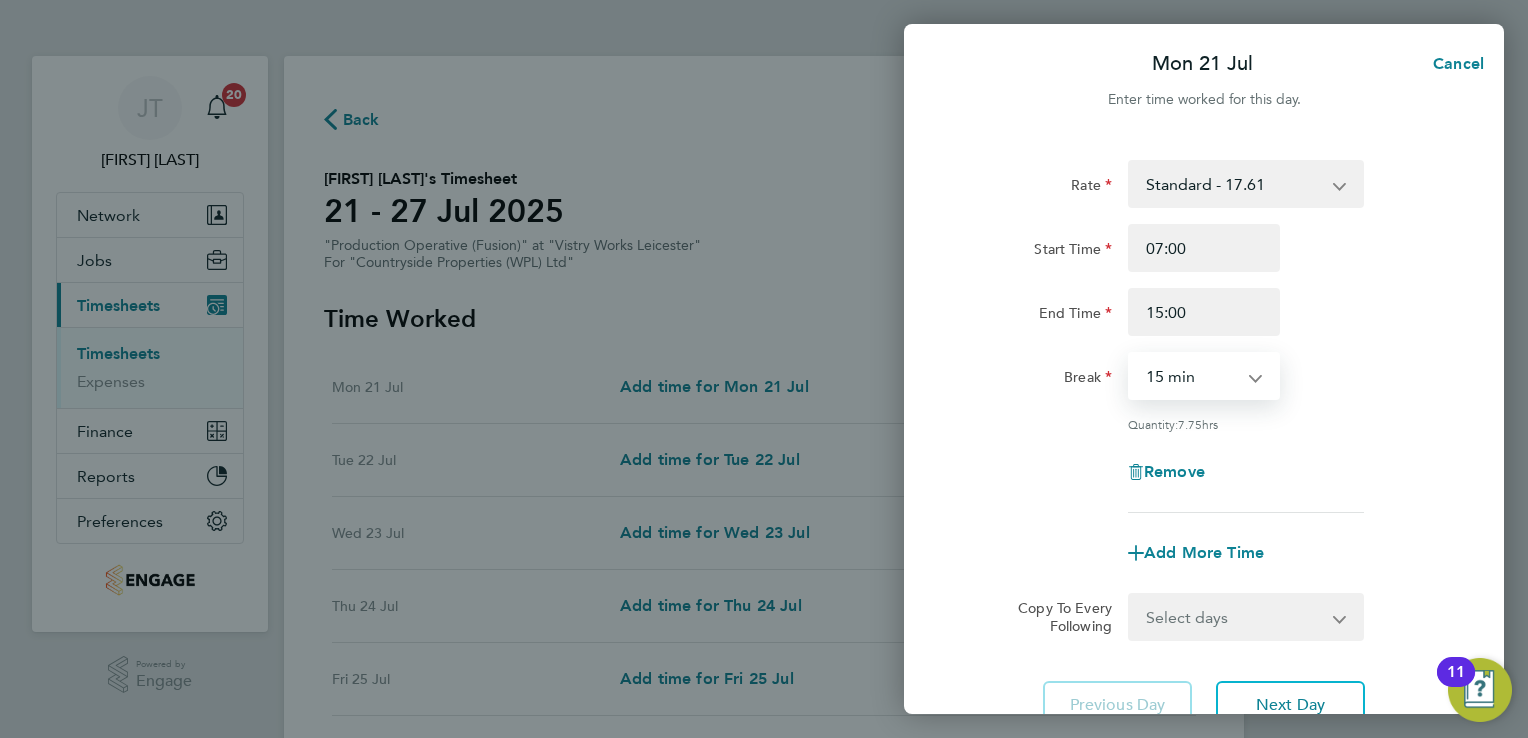 select on "30" 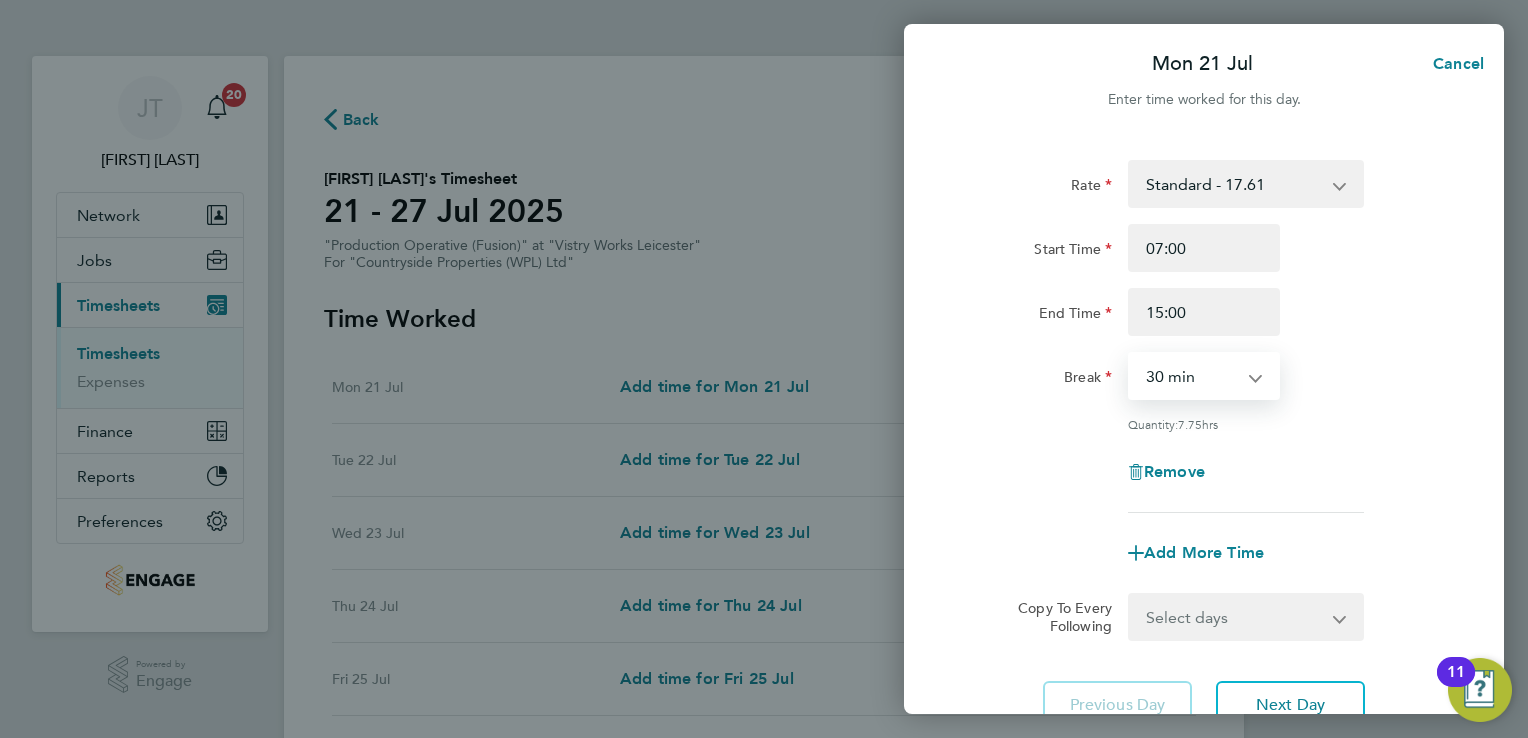 click on "0 min   15 min   30 min   45 min   60 min   75 min   90 min" at bounding box center (1192, 376) 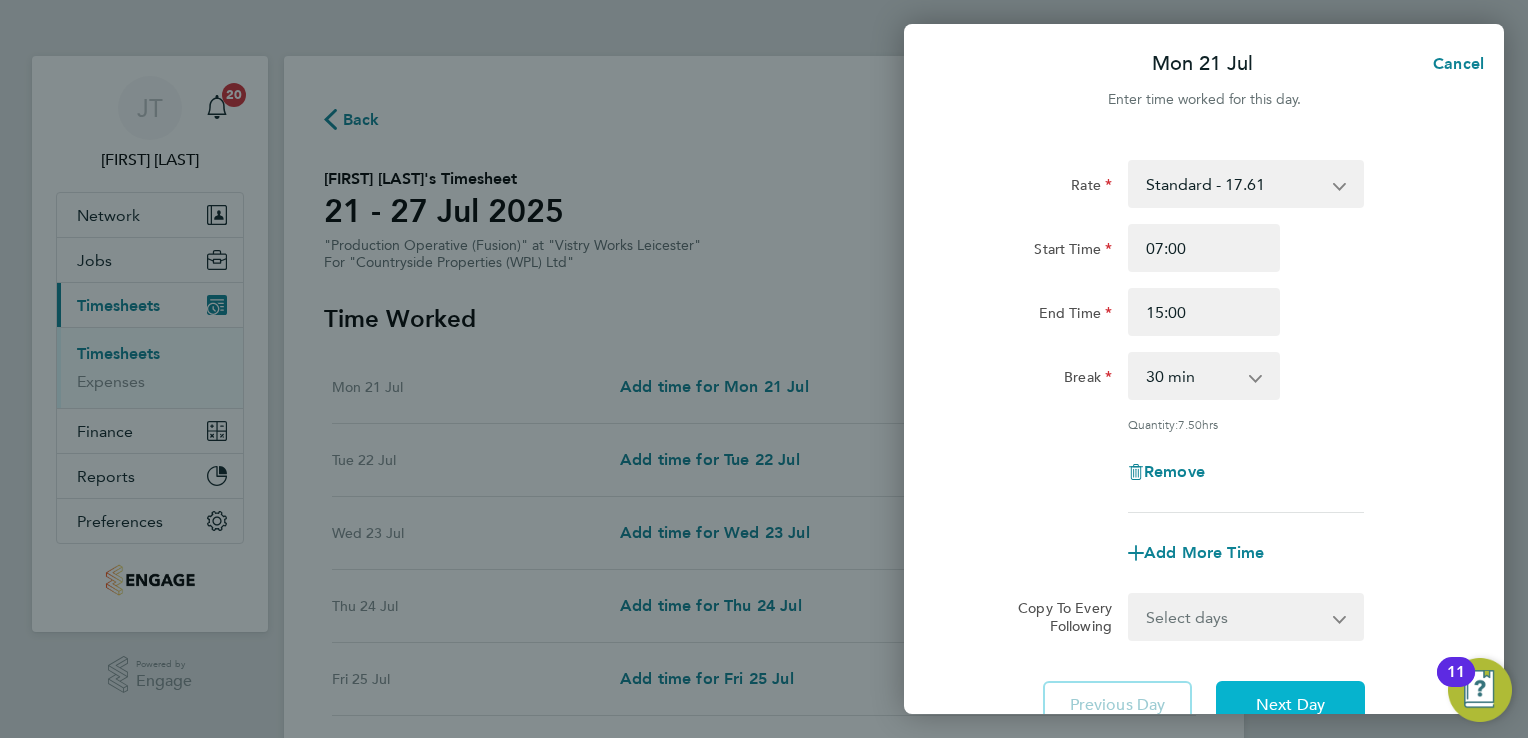click on "Next Day" 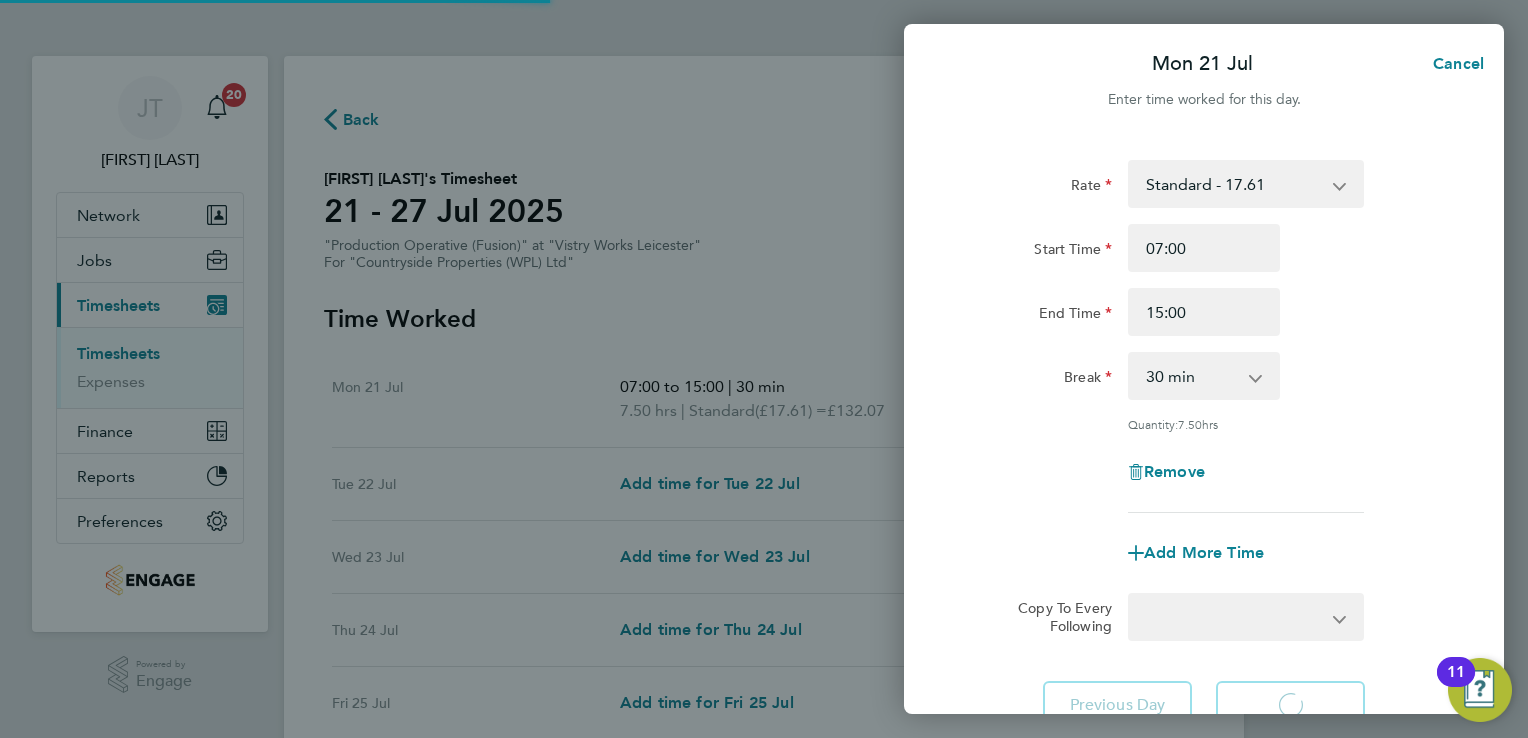 select on "15" 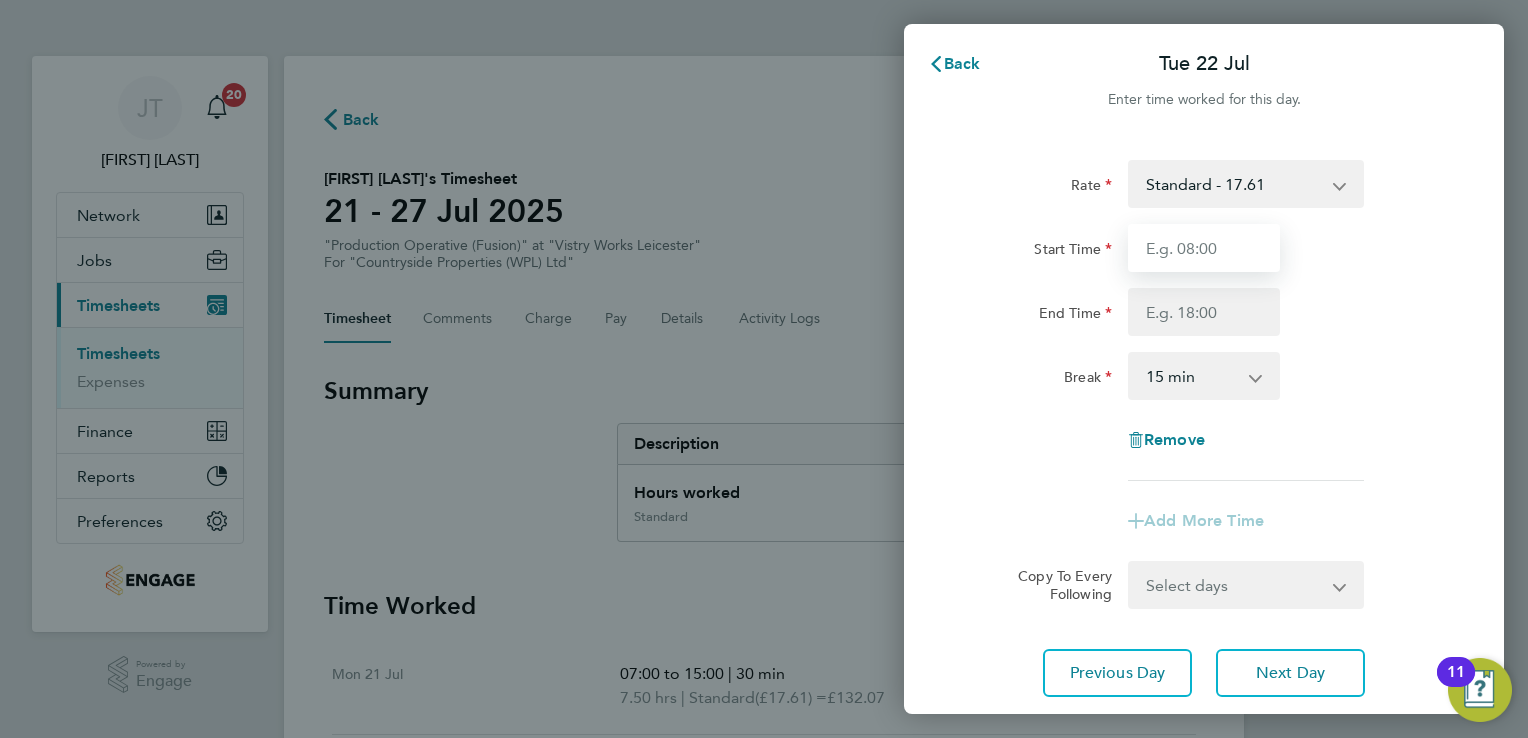 click on "Start Time" at bounding box center (1204, 248) 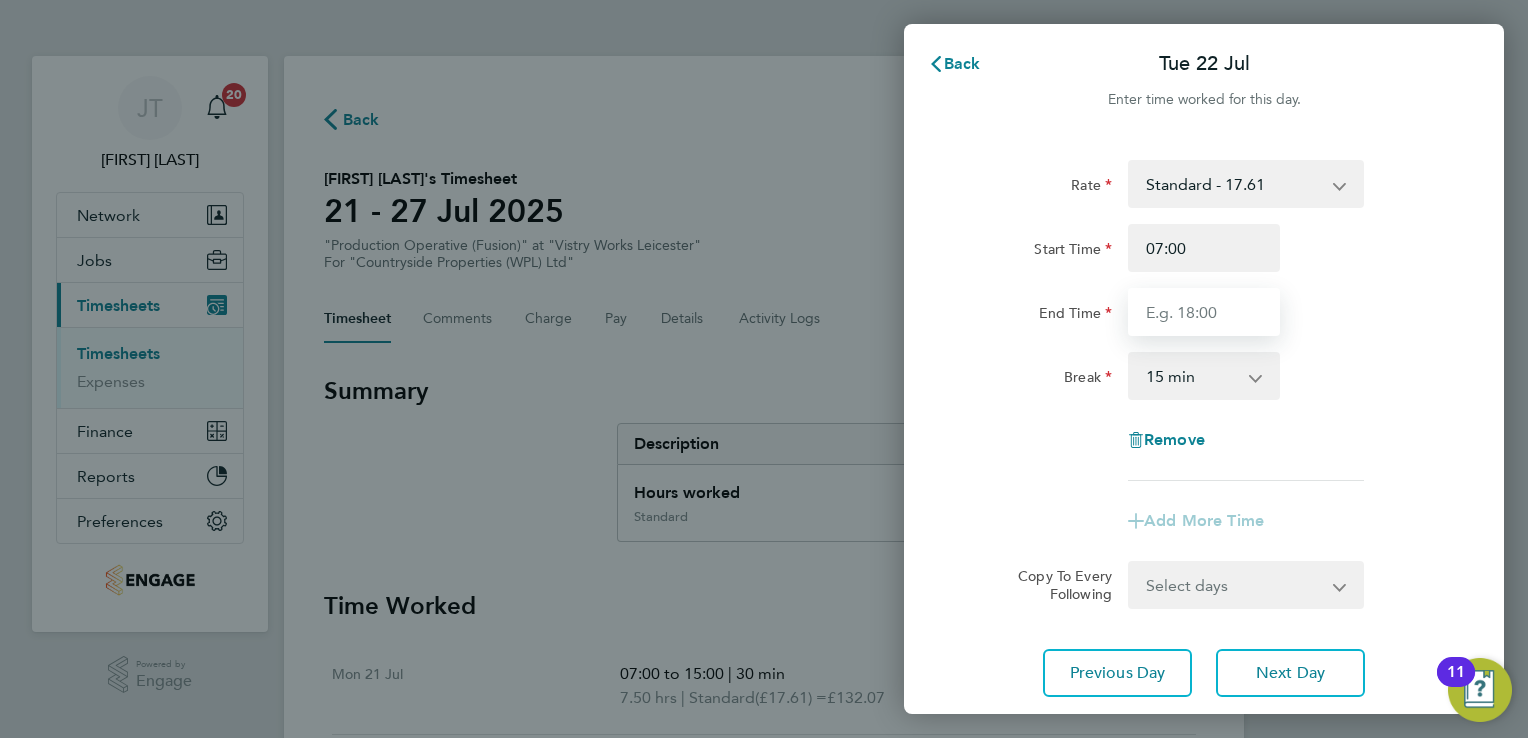 type on "15:00" 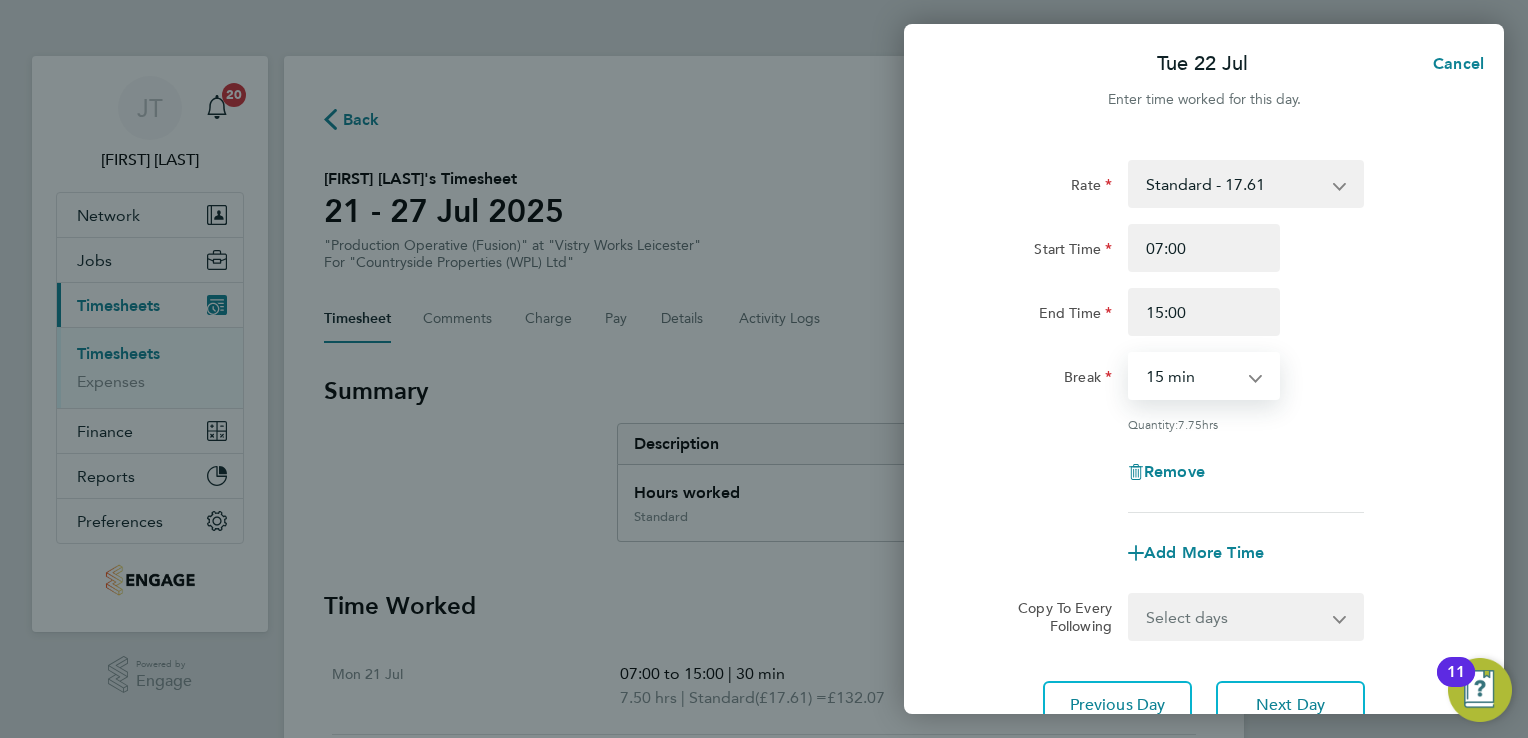 click on "0 min   15 min   30 min   45 min   60 min   75 min   90 min" at bounding box center (1192, 376) 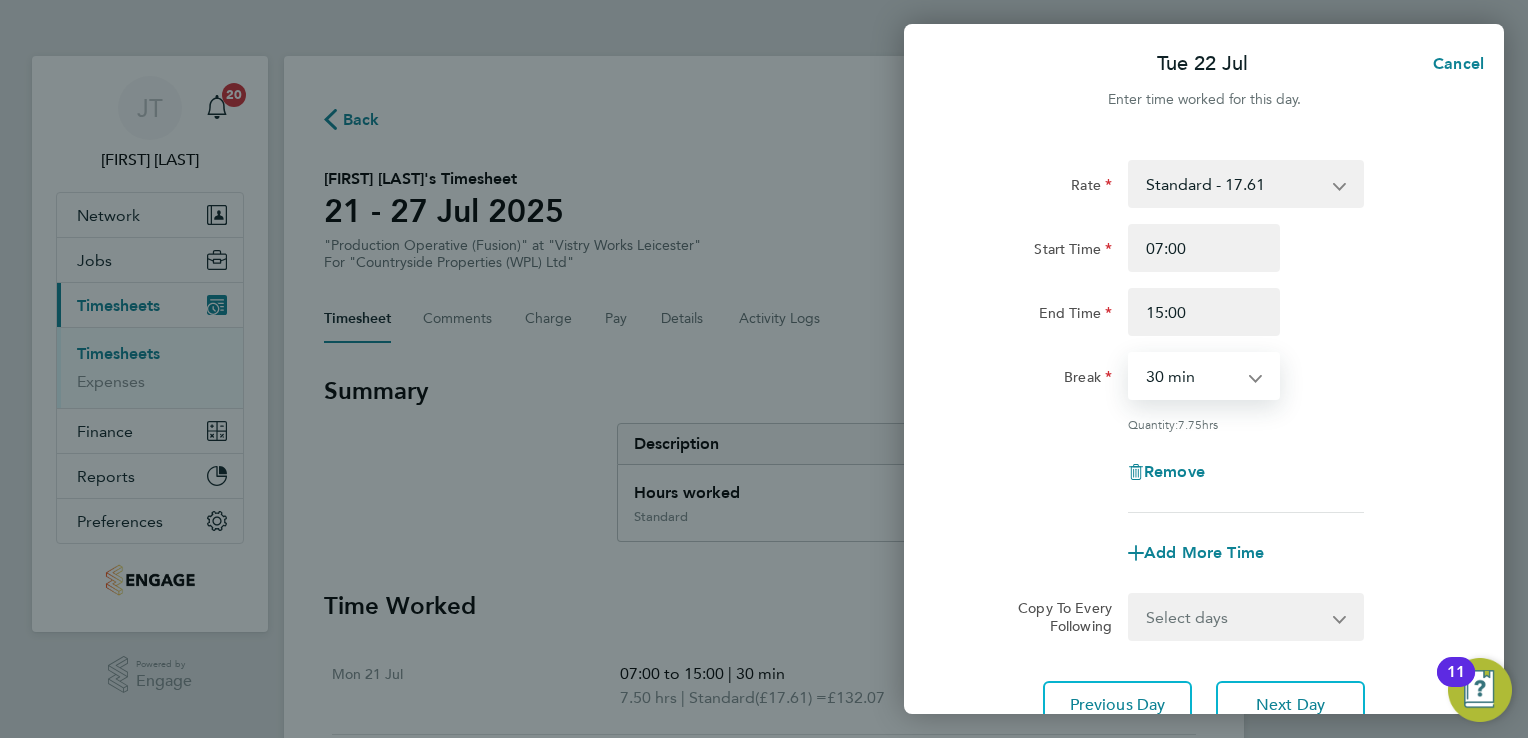 click on "0 min   15 min   30 min   45 min   60 min   75 min   90 min" at bounding box center [1192, 376] 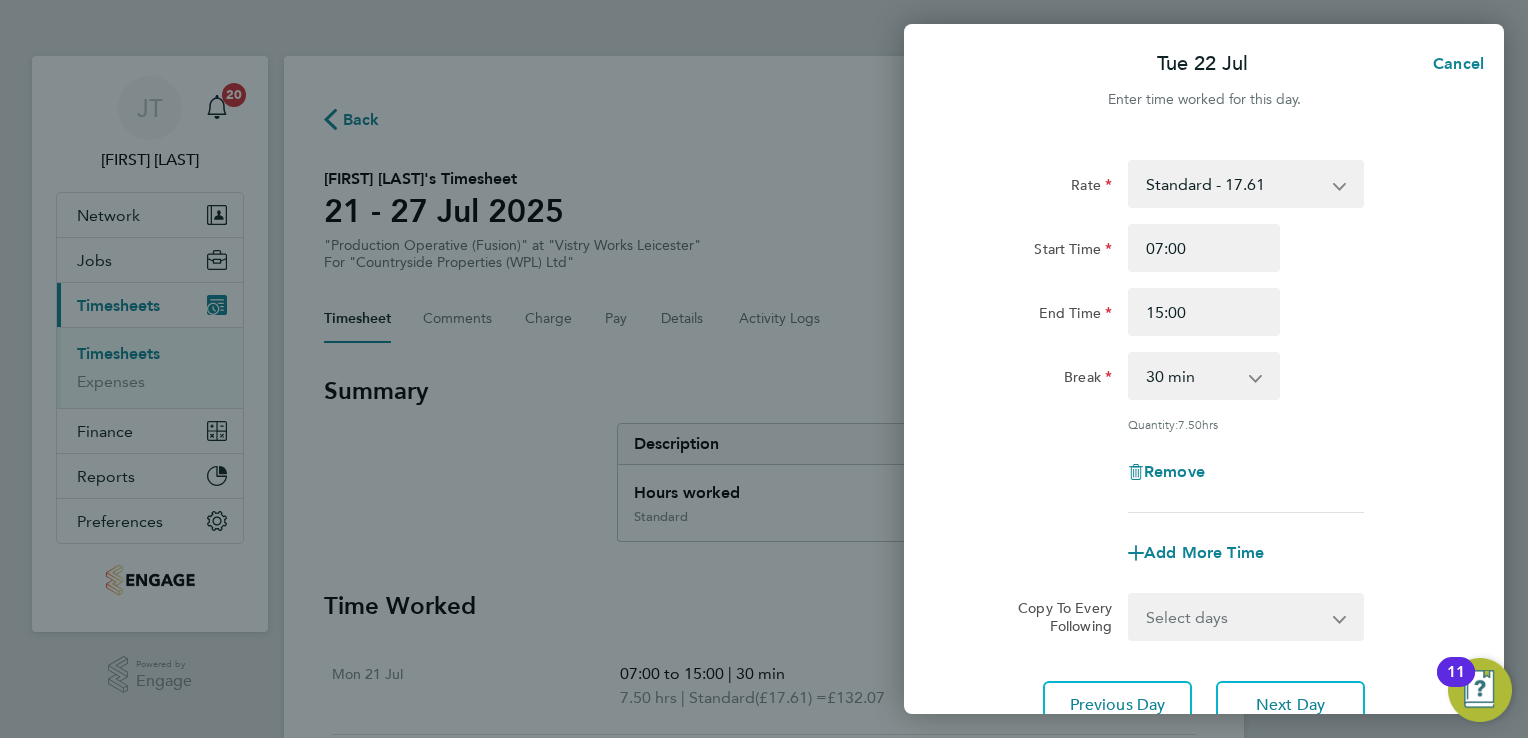 click on "Remove" 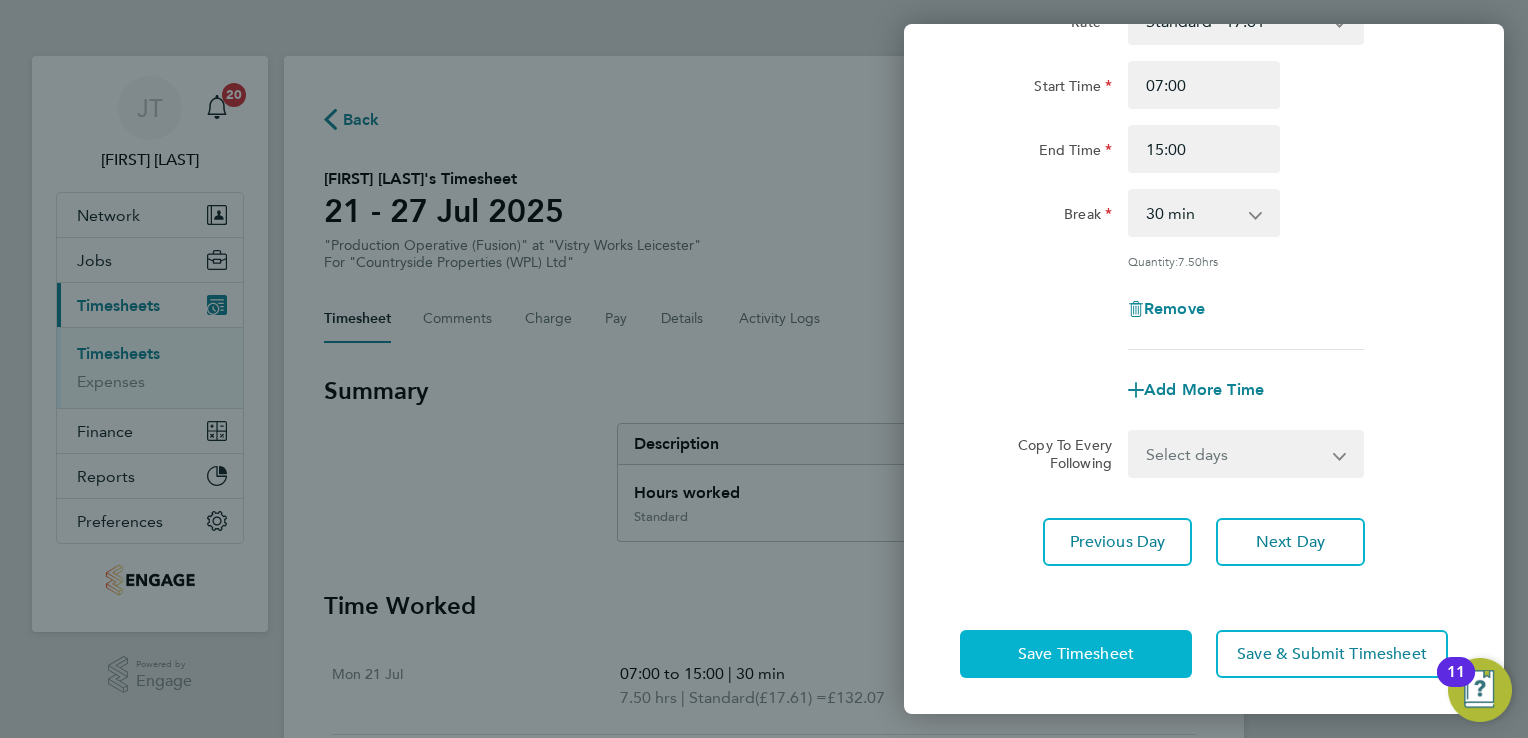 click on "Save Timesheet" 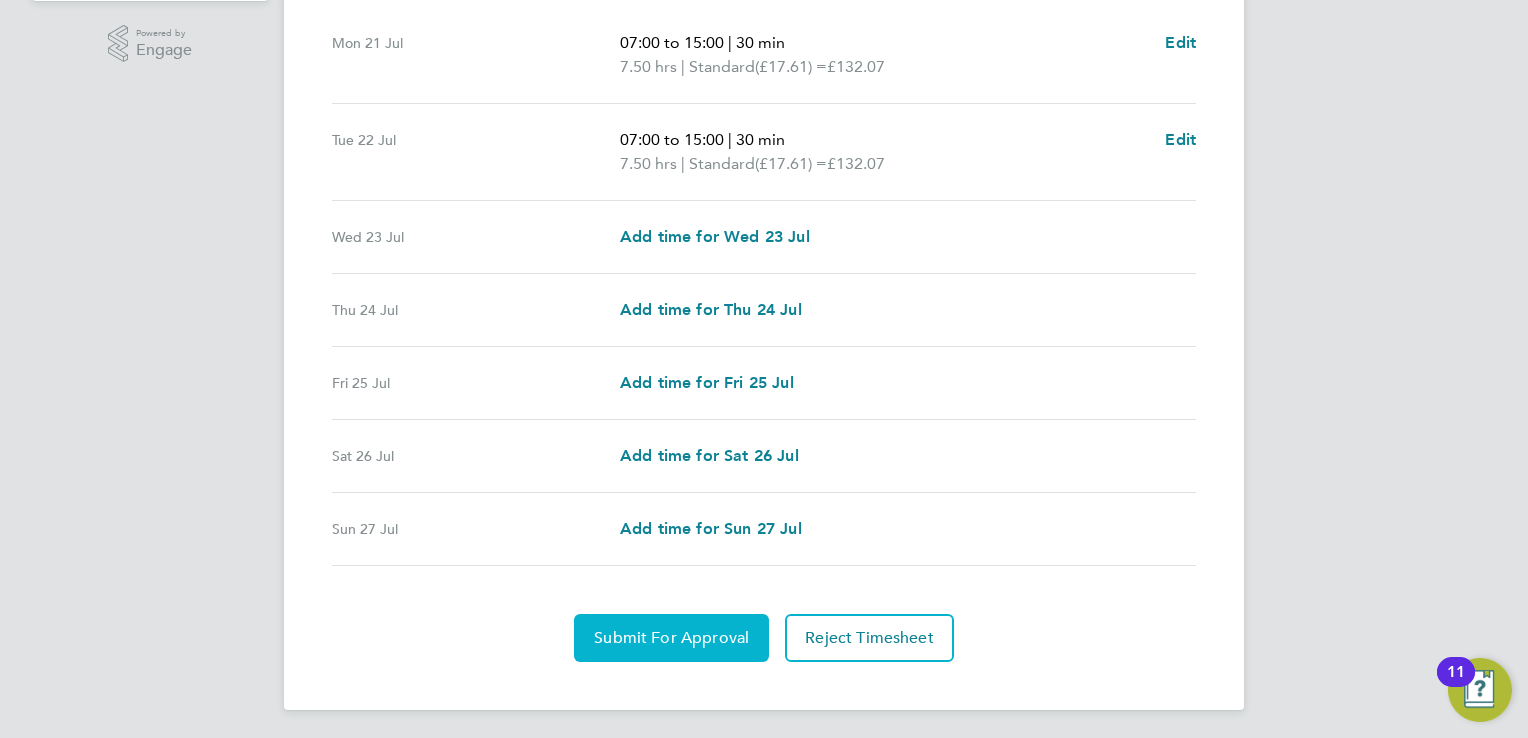 click on "Submit For Approval" 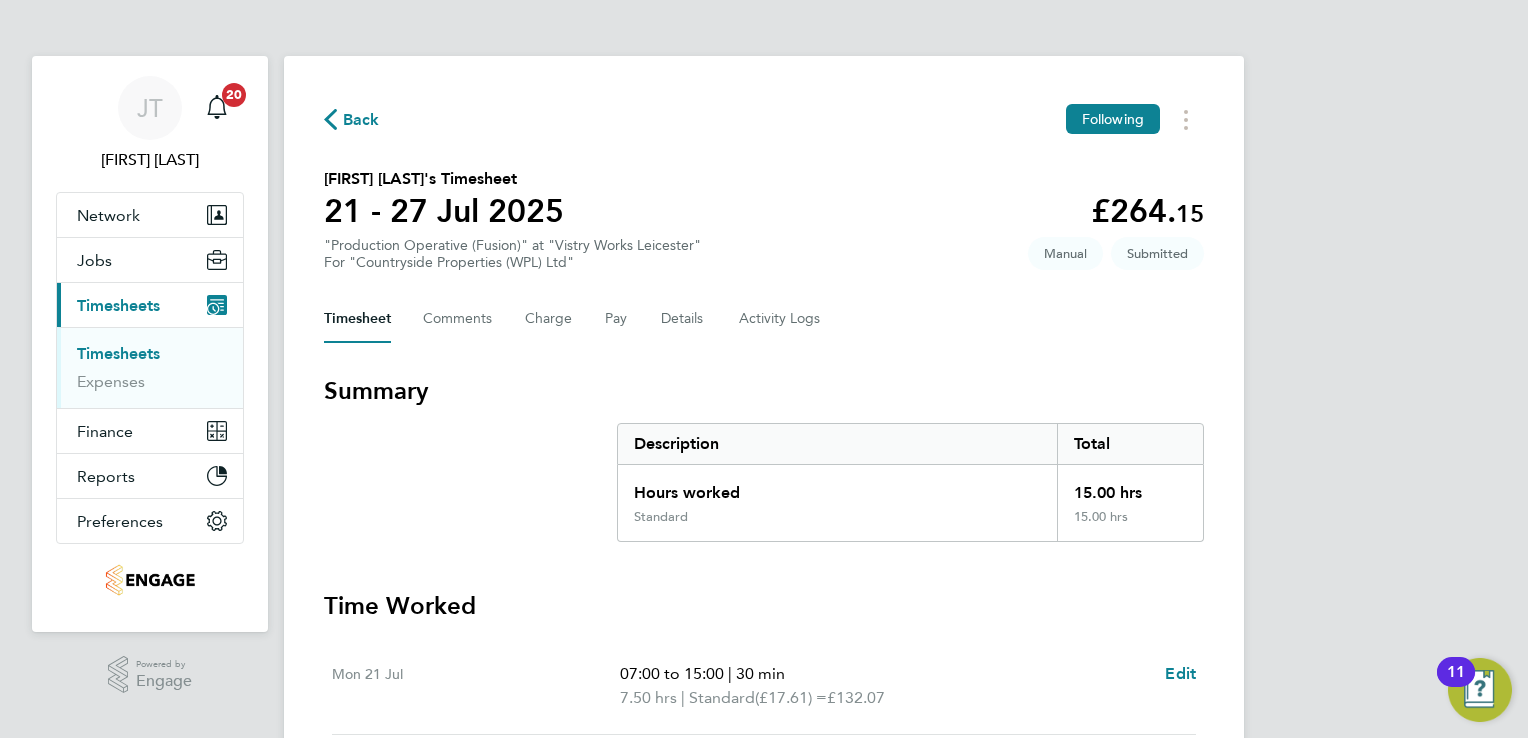 click on "Timesheets" at bounding box center (118, 353) 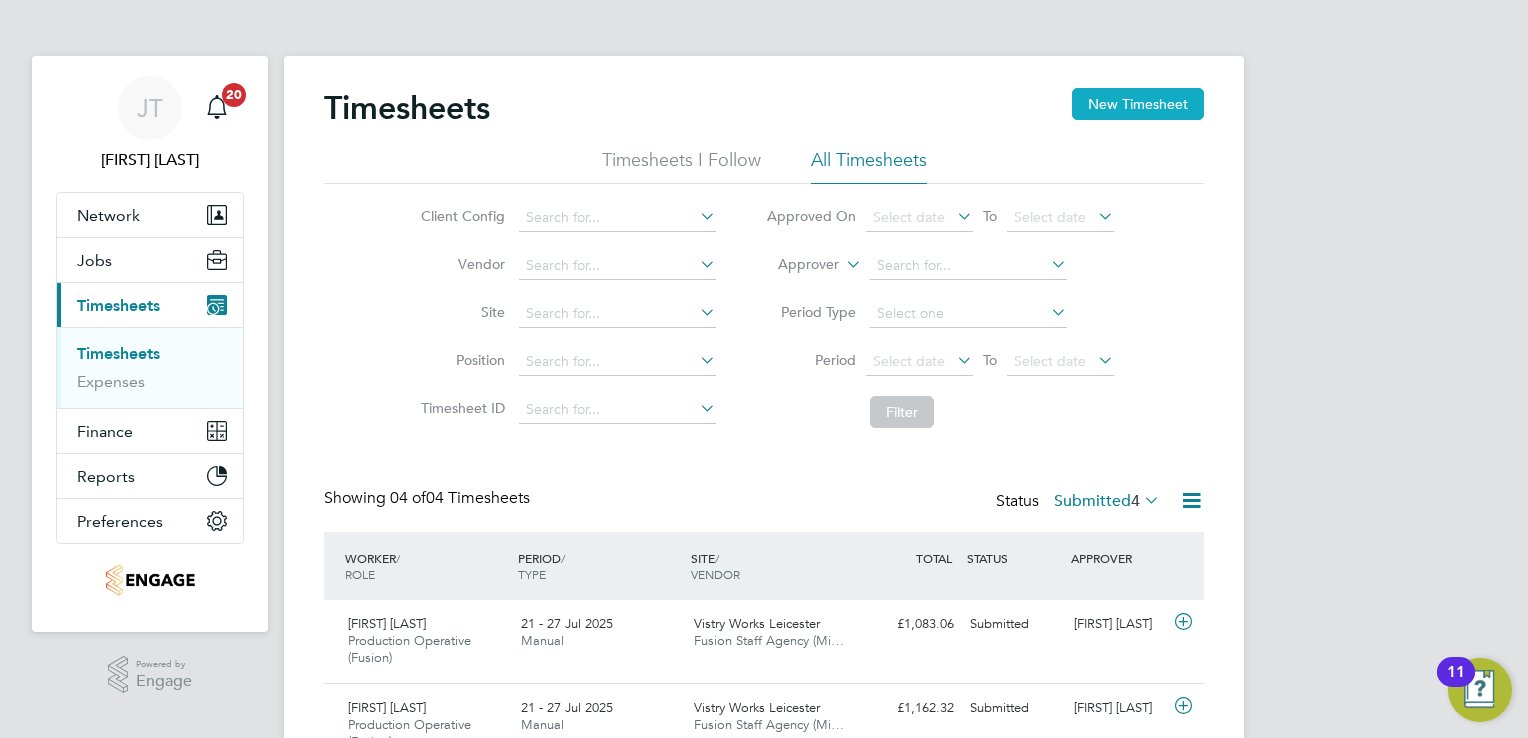 click on "New Timesheet" 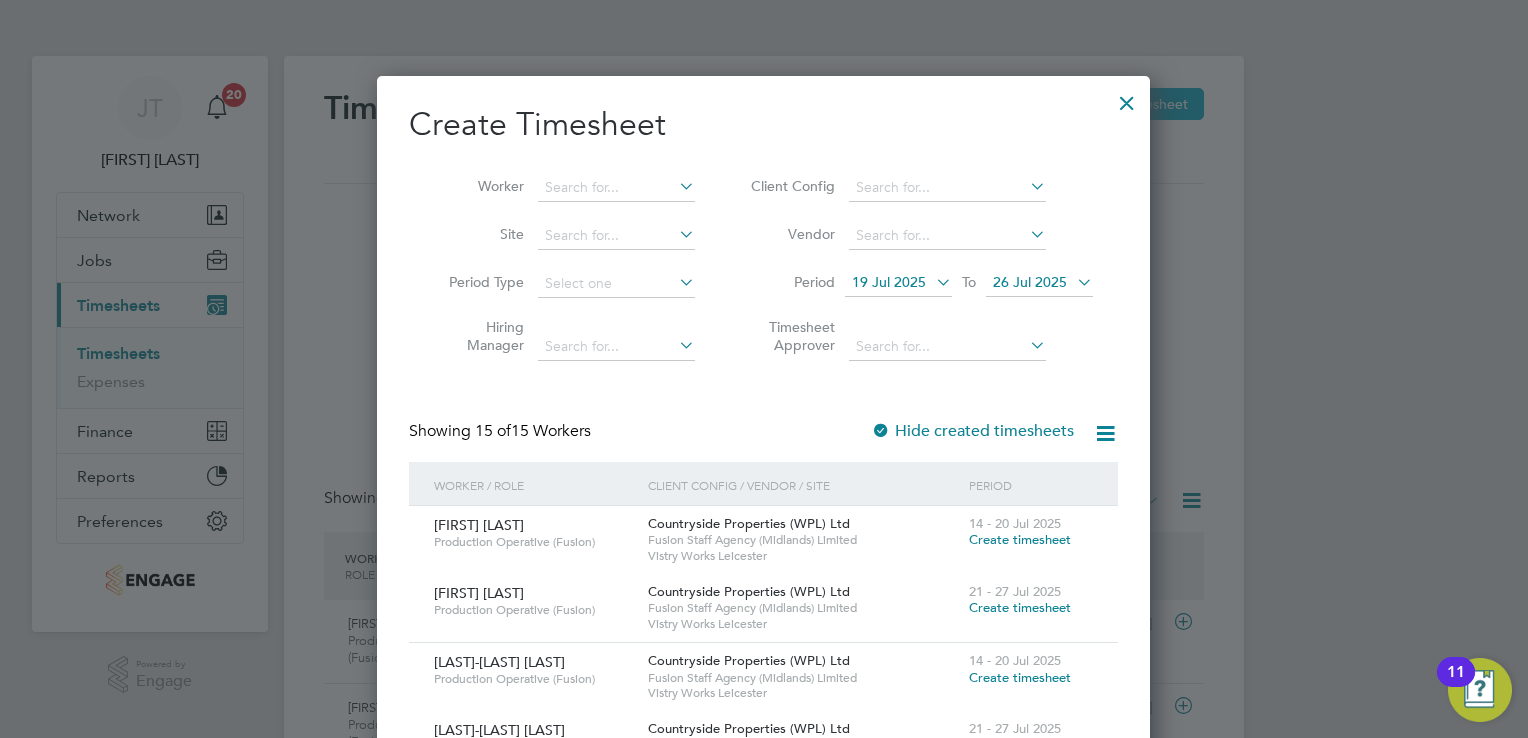 type 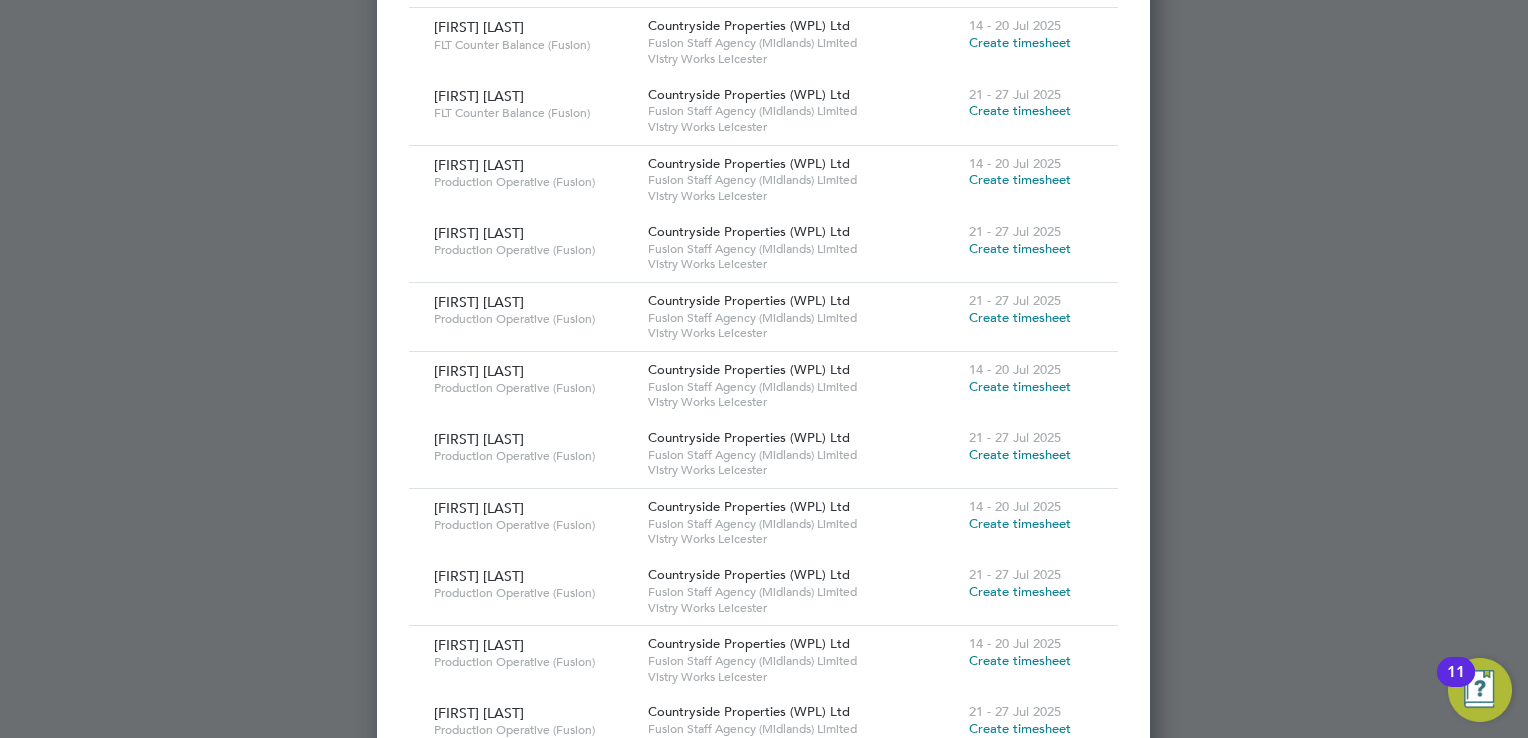 click on "Create timesheet" at bounding box center [1020, 591] 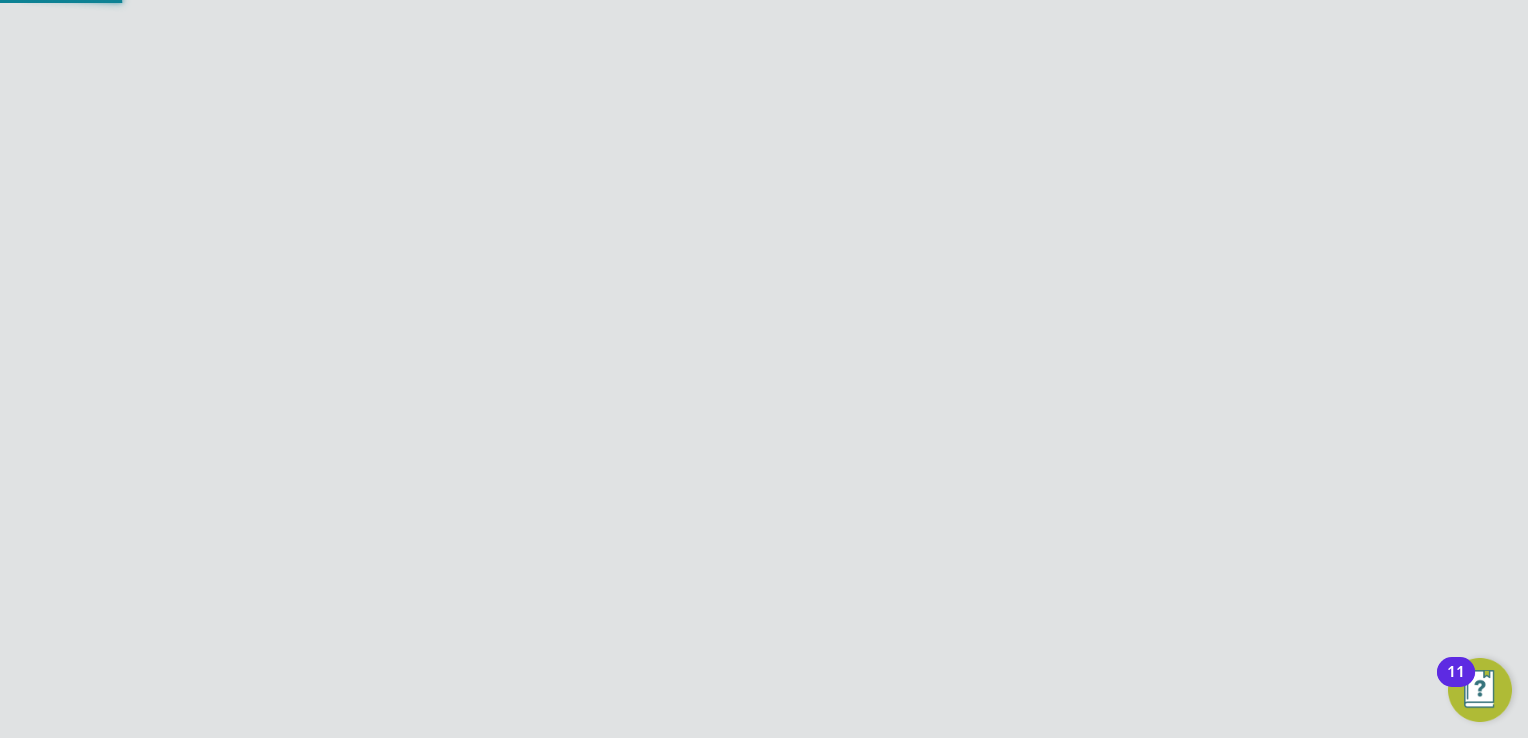 scroll, scrollTop: 267, scrollLeft: 0, axis: vertical 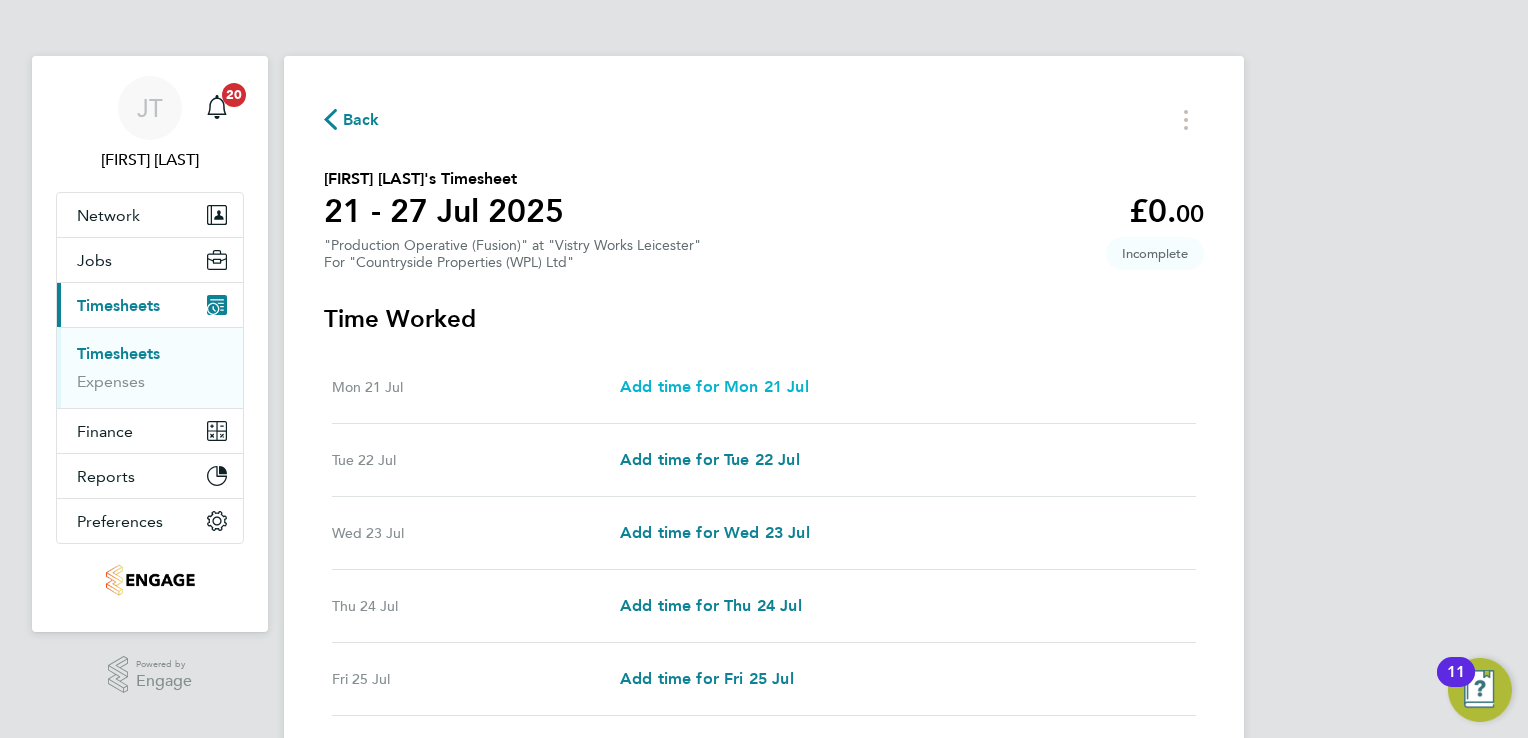 click on "Add time for Mon 21 Jul" at bounding box center [714, 386] 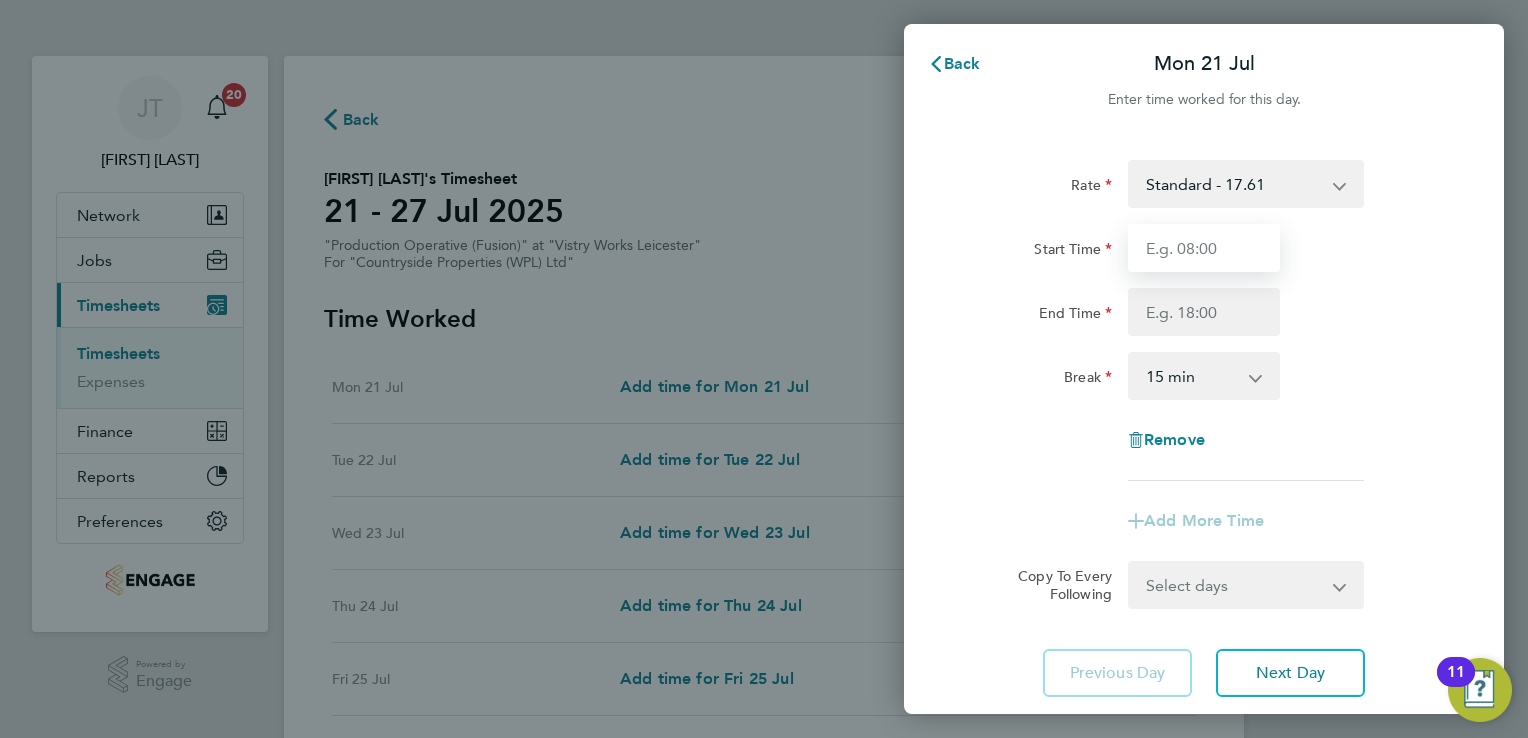 click on "Start Time" at bounding box center (1204, 248) 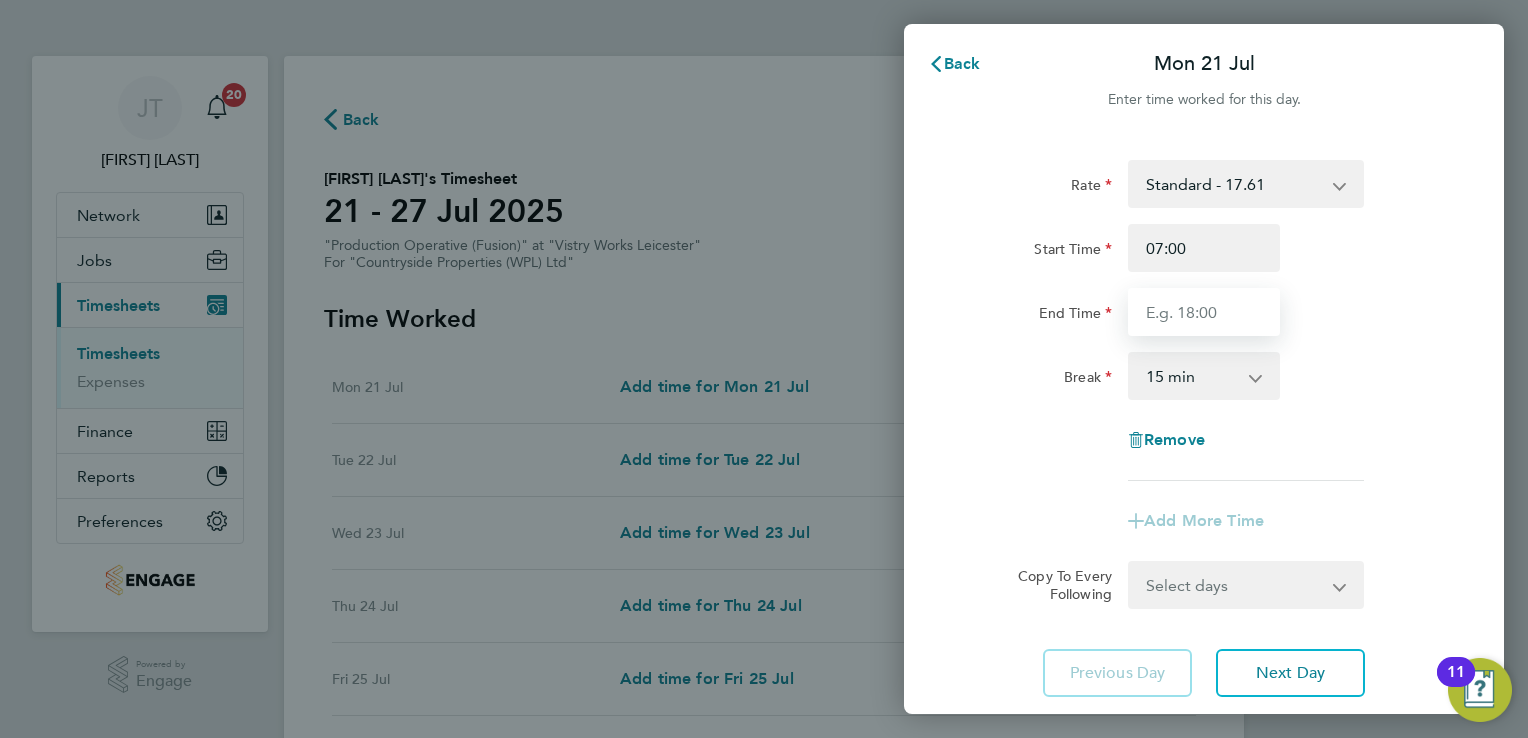 type on "15:00" 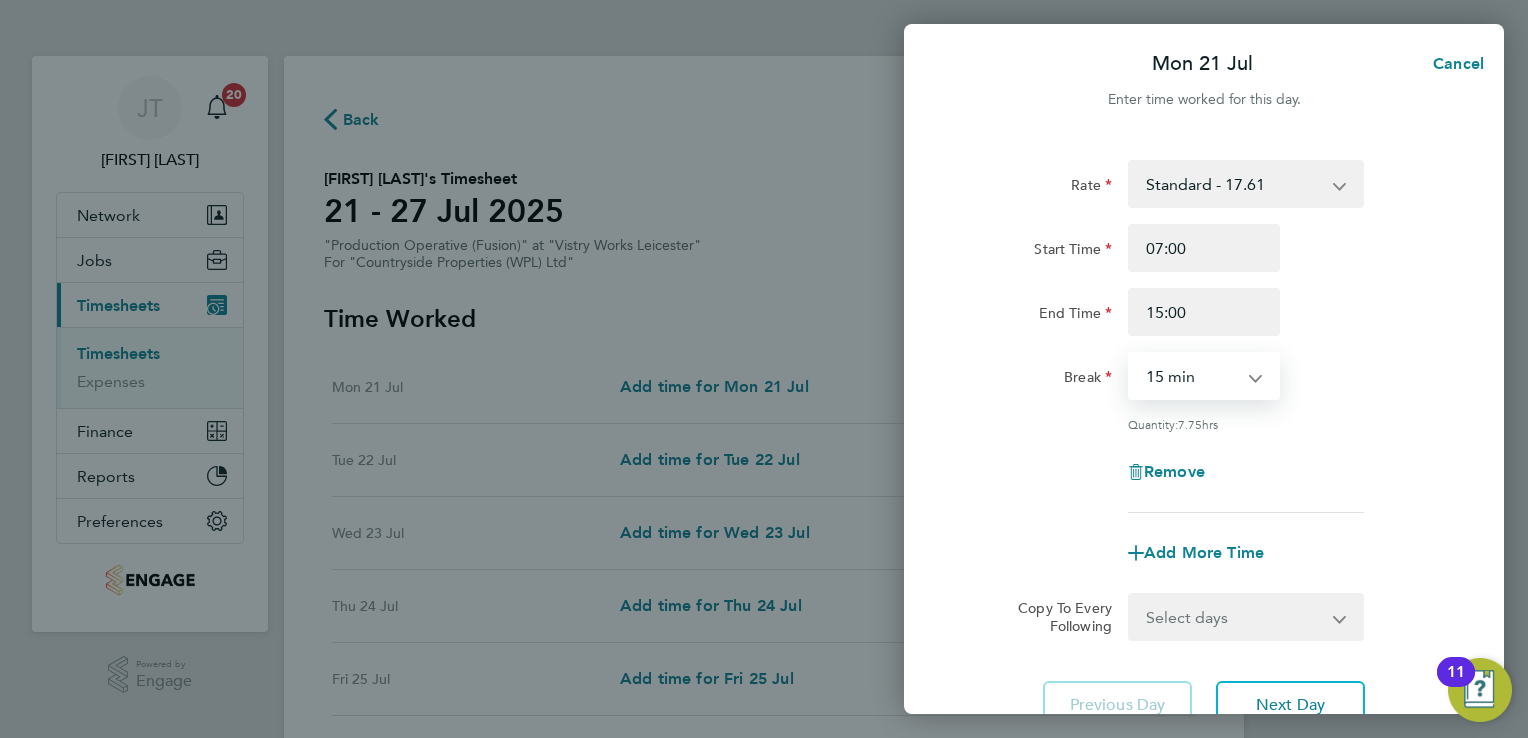 click on "0 min   15 min   30 min   45 min   60 min   75 min   90 min" at bounding box center [1192, 376] 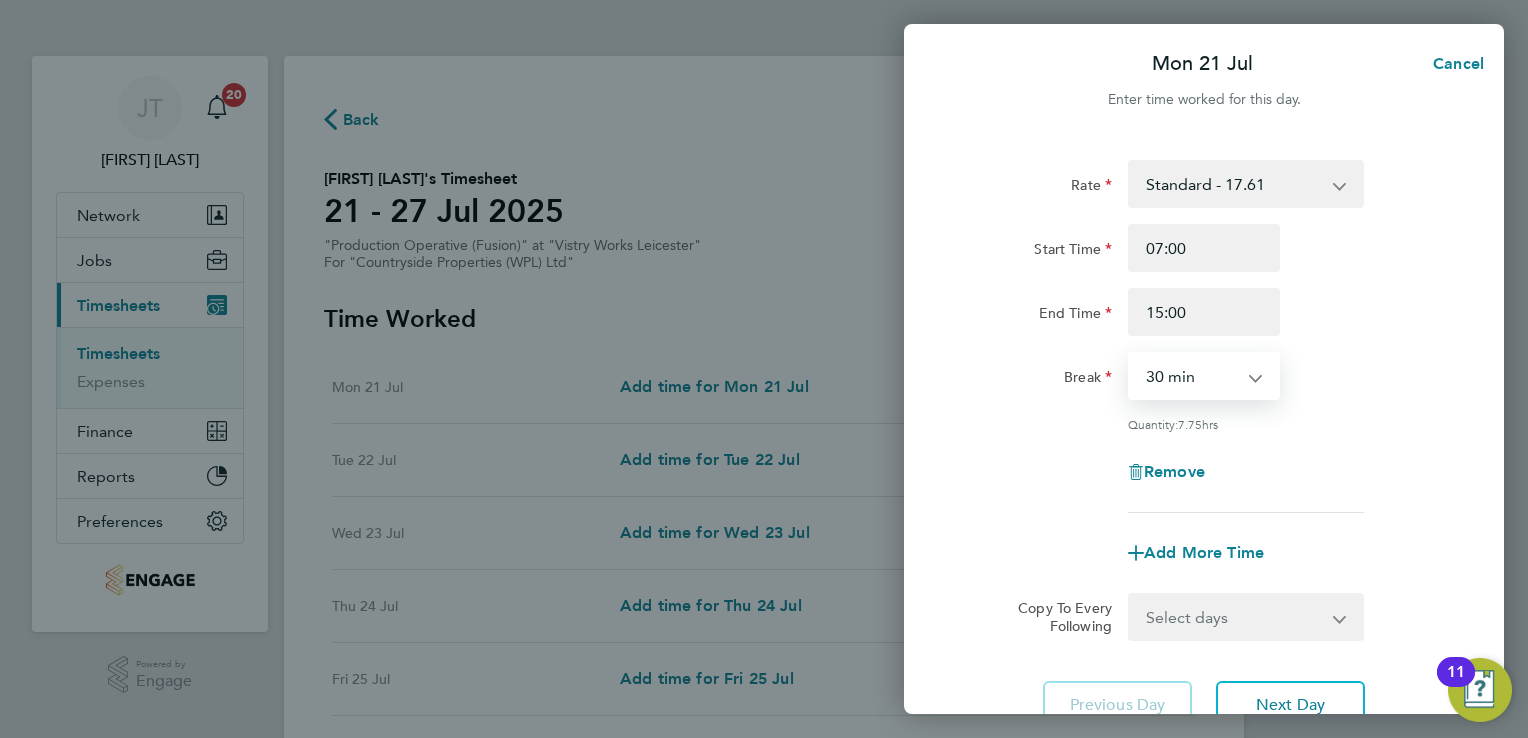 click on "0 min   15 min   30 min   45 min   60 min   75 min   90 min" at bounding box center [1192, 376] 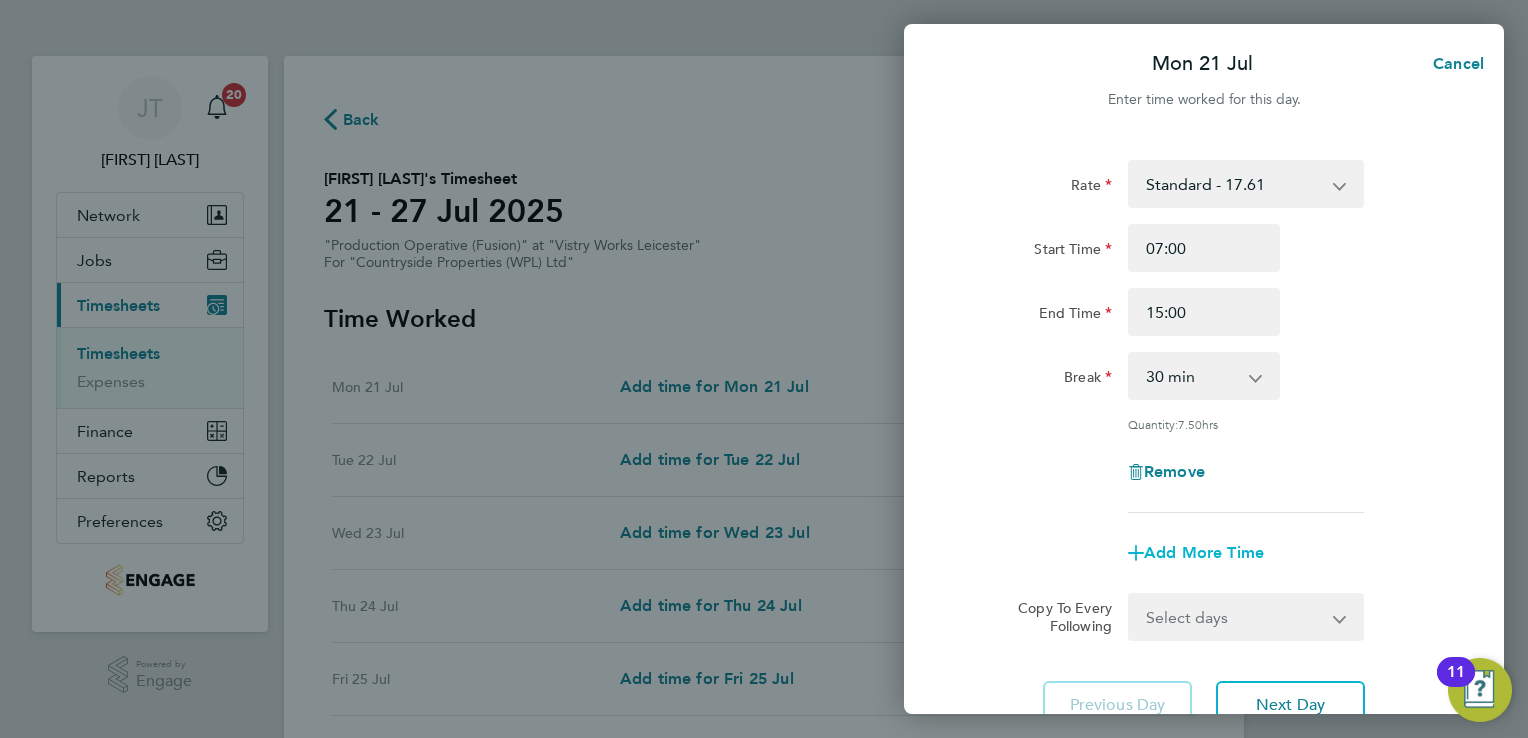 click on "Add More Time" 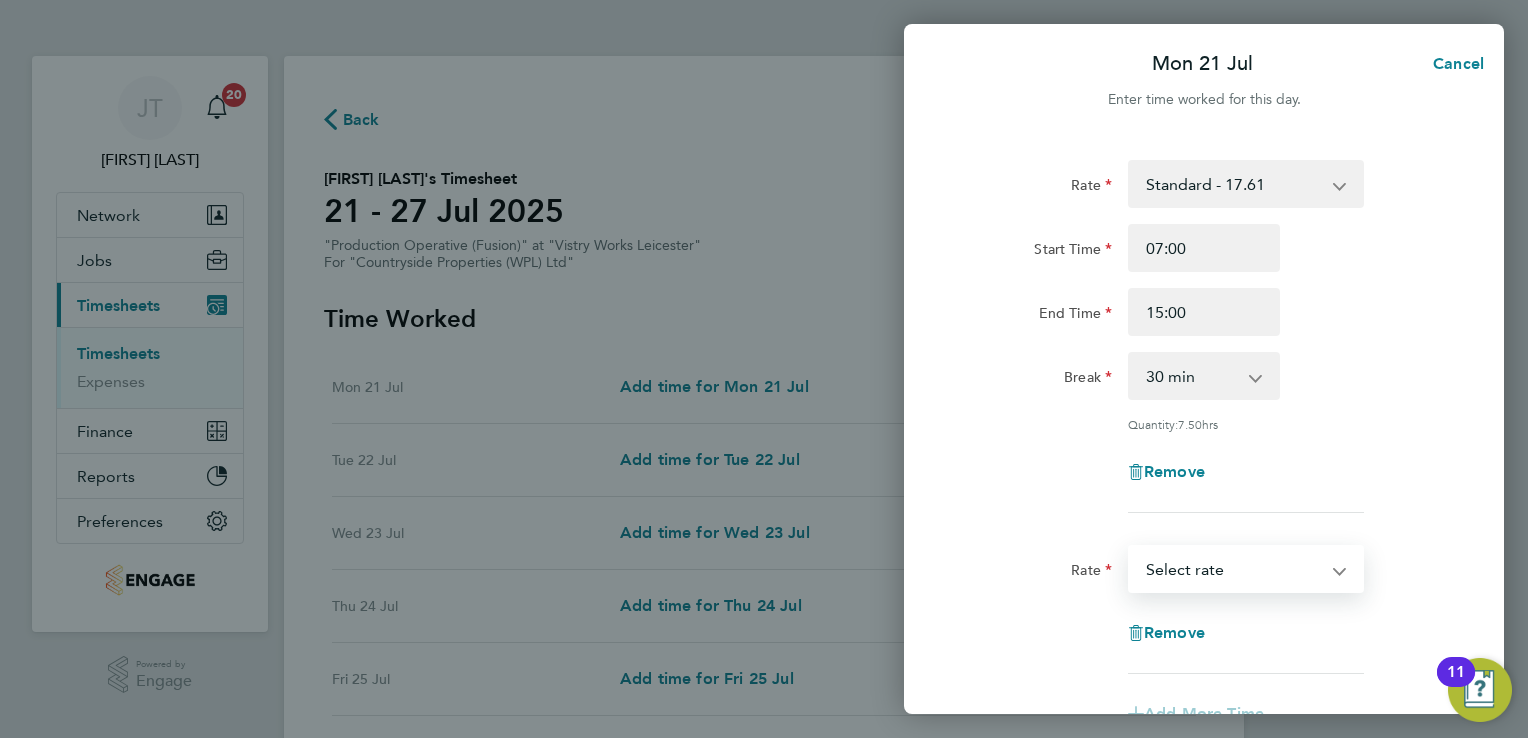 click on "Standard - 17.61 OT 1 - 26.42 OT2 - 35.22 Select rate" at bounding box center [1234, 569] 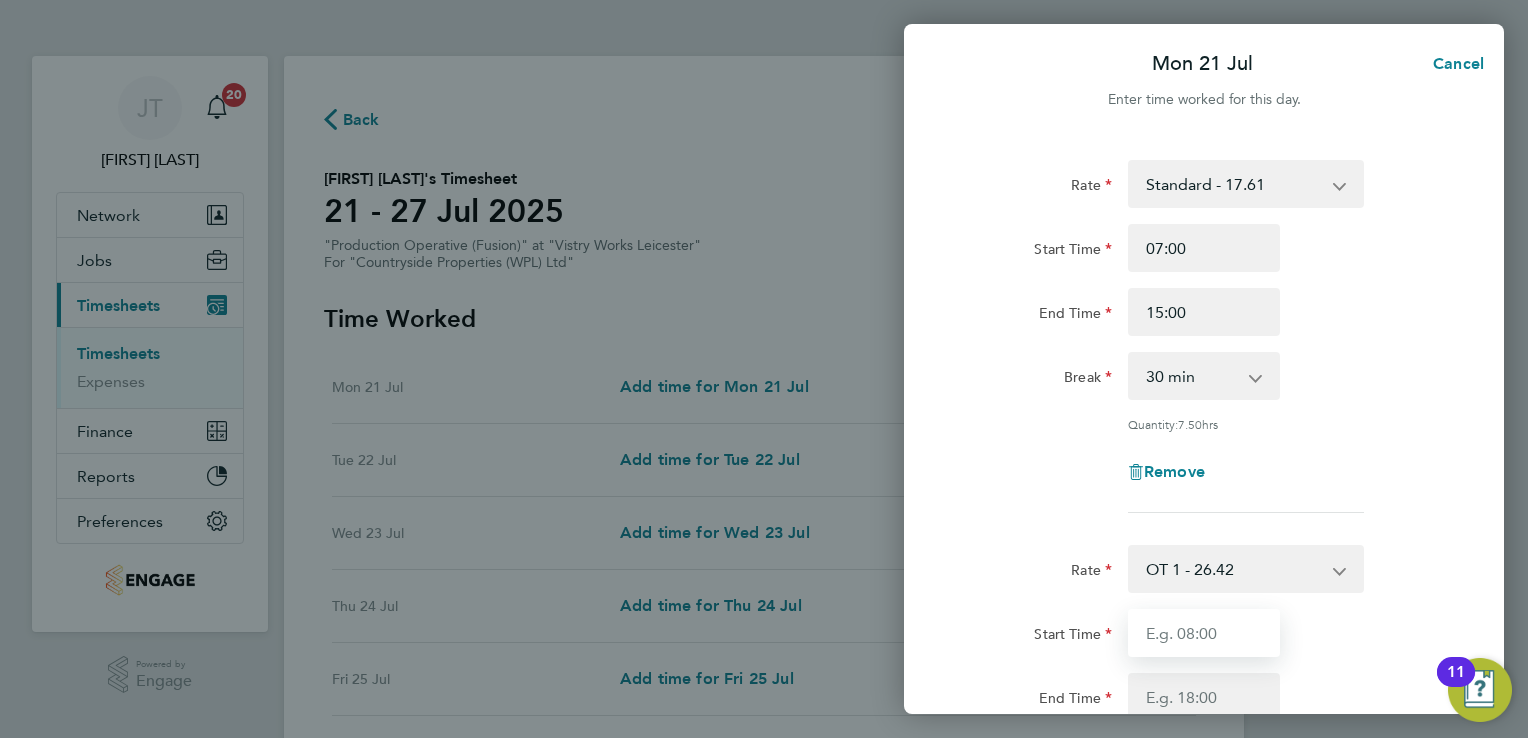 click on "Start Time" at bounding box center (1204, 633) 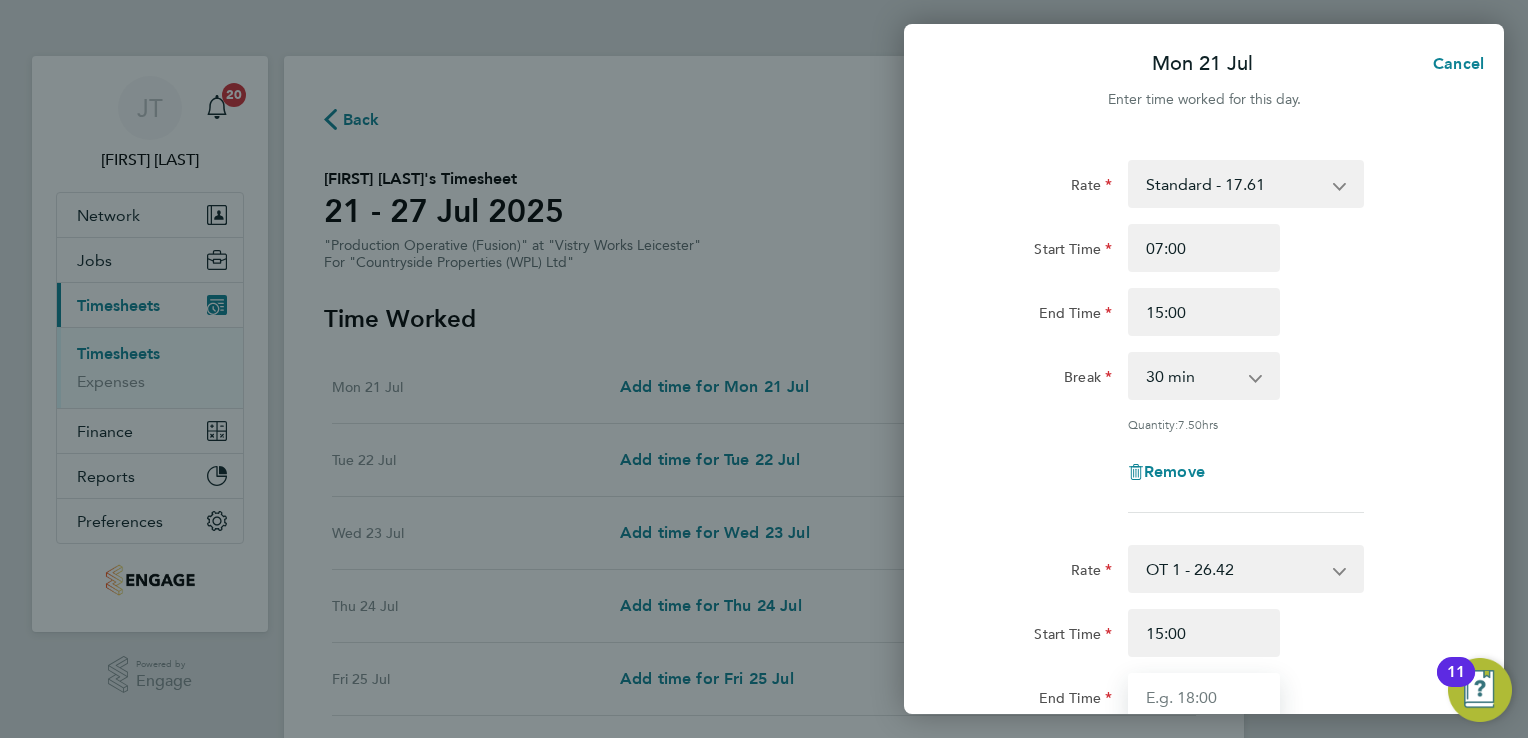 type on "16:00" 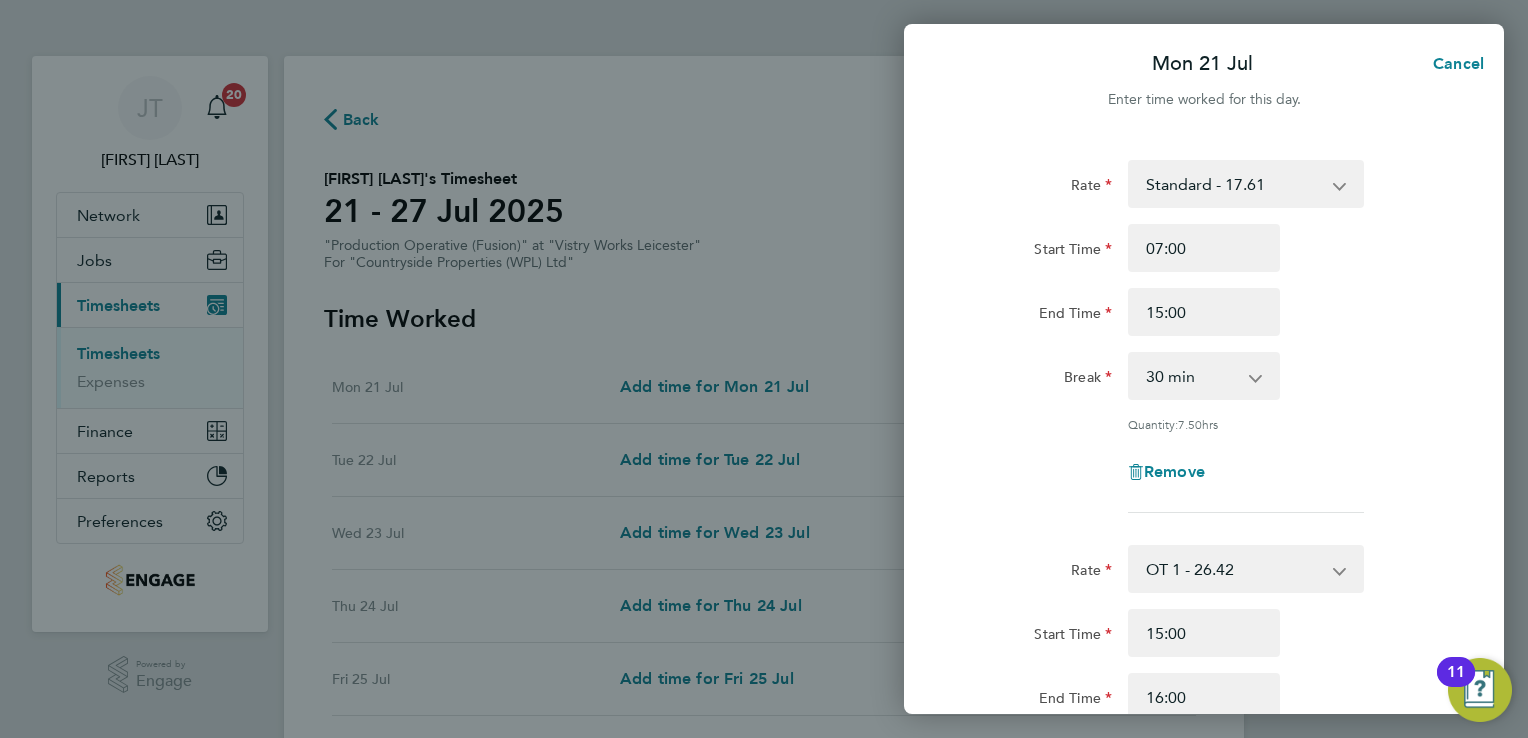 click on "Break  0 min   15 min   30 min   45 min   60 min   75 min   90 min" 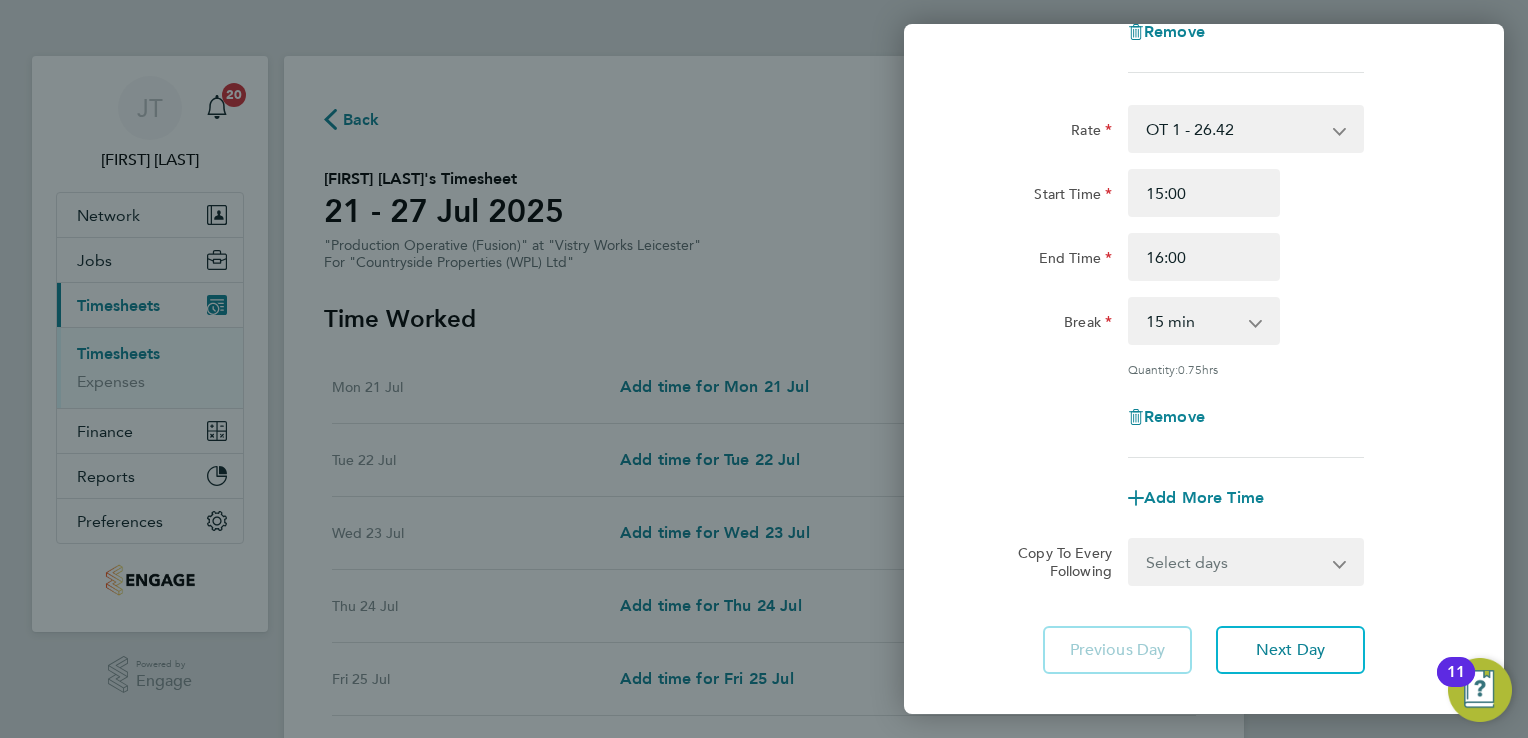 click on "Rate OT 1 - 26.42 Standard - 17.61 OT2 - 35.22
Start Time 15:00 End Time 16:00 Break 0 min 15 min 30 min 45 min
Quantity: 0.75 hrs
Remove" 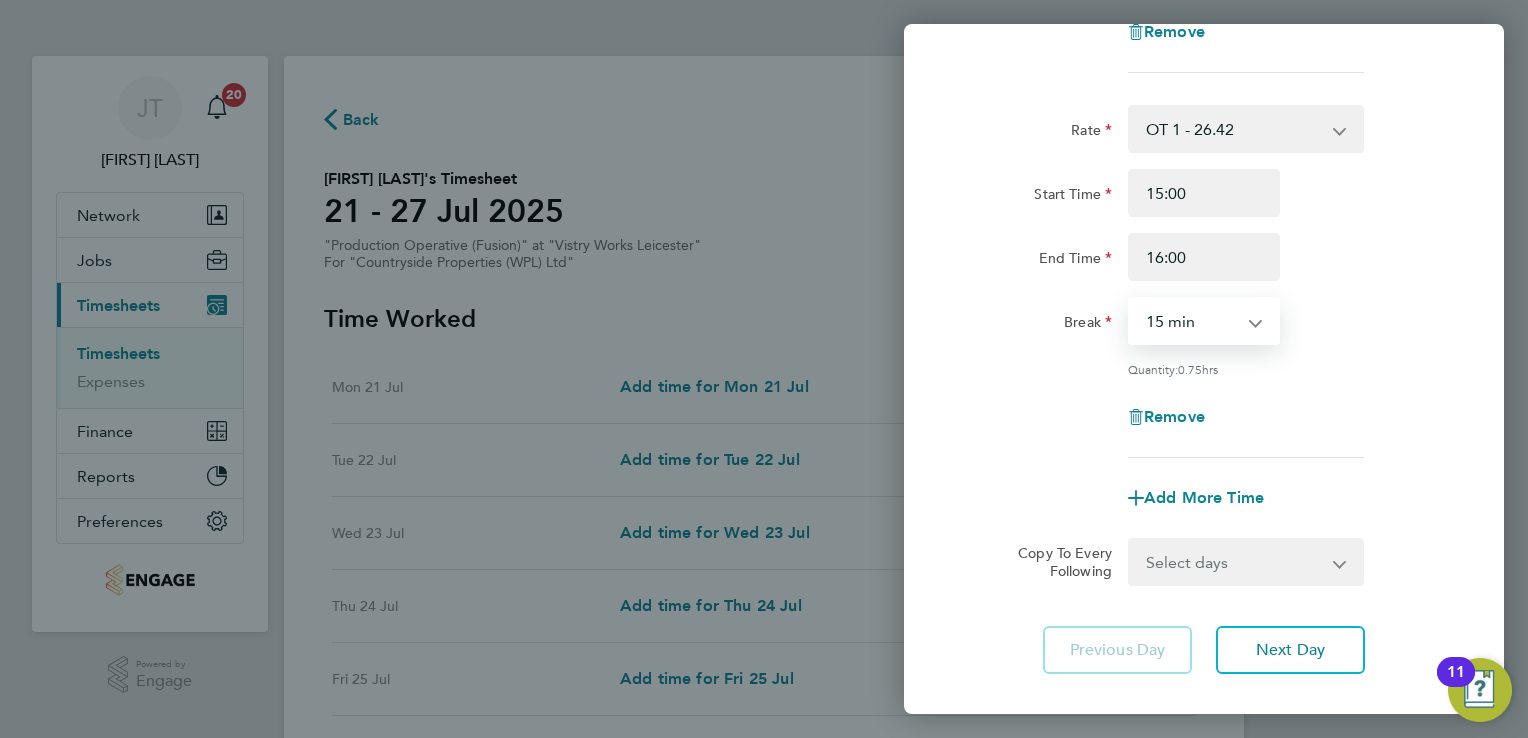 click on "0 min 15 min 30 min 45 min" at bounding box center (1192, 321) 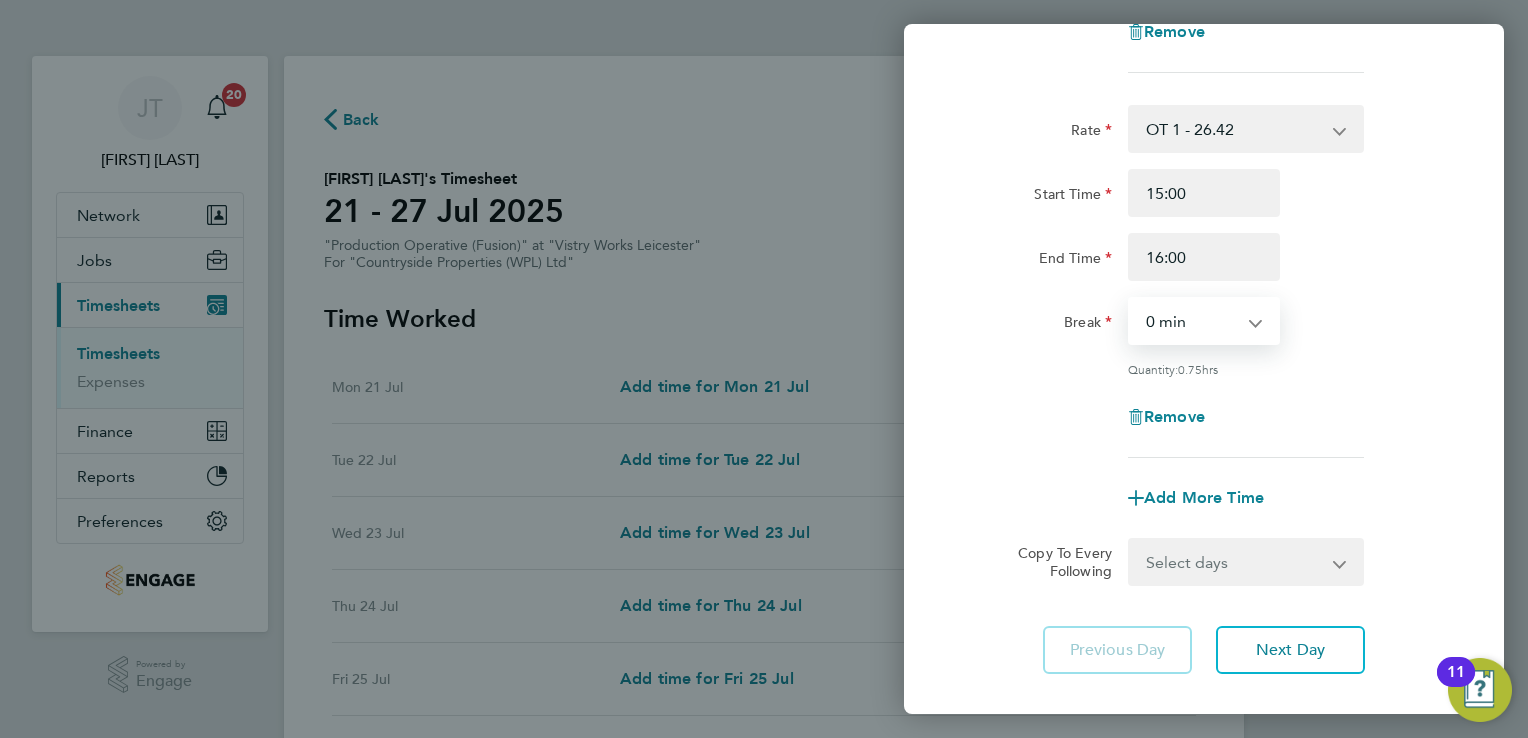 click on "0 min 15 min 30 min 45 min" at bounding box center (1192, 321) 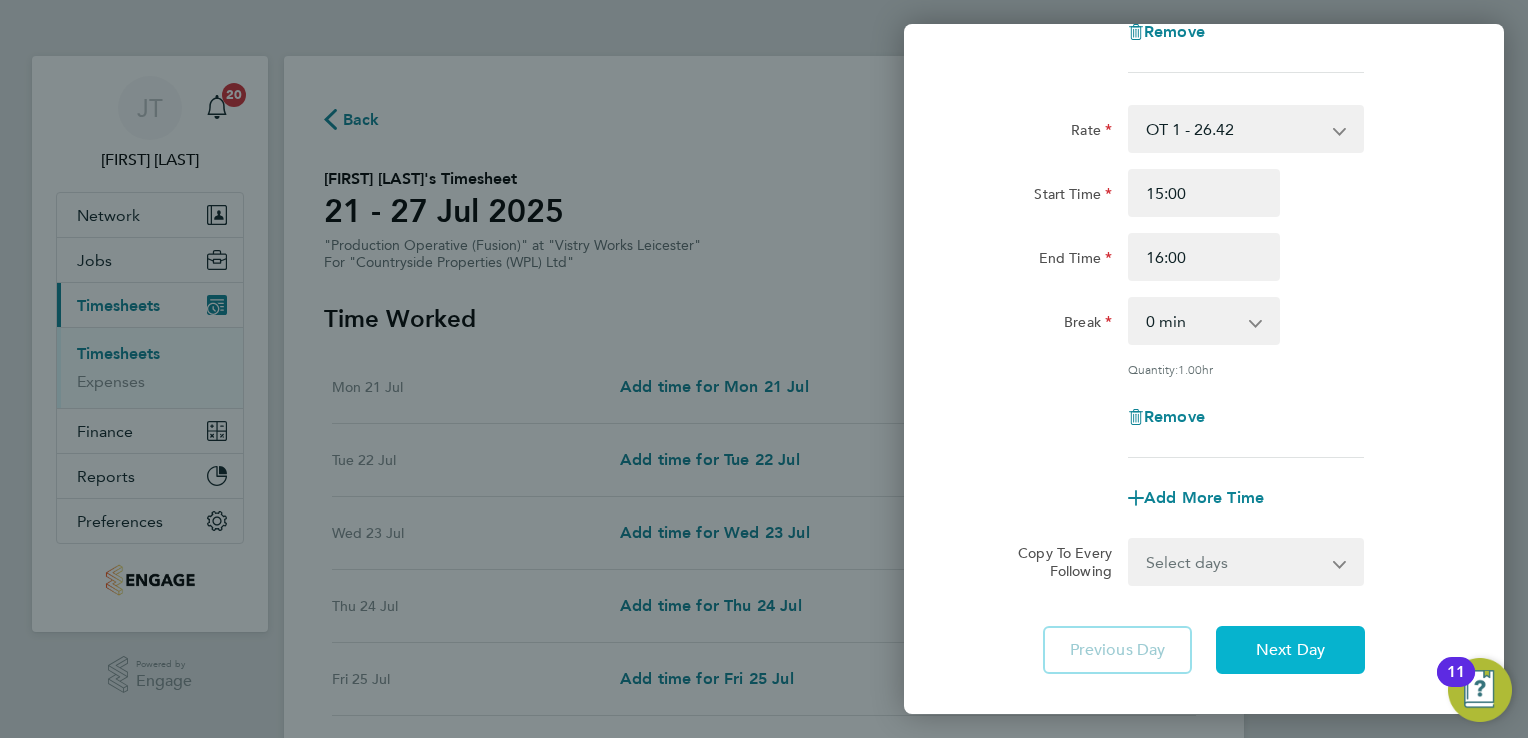 click on "Next Day" 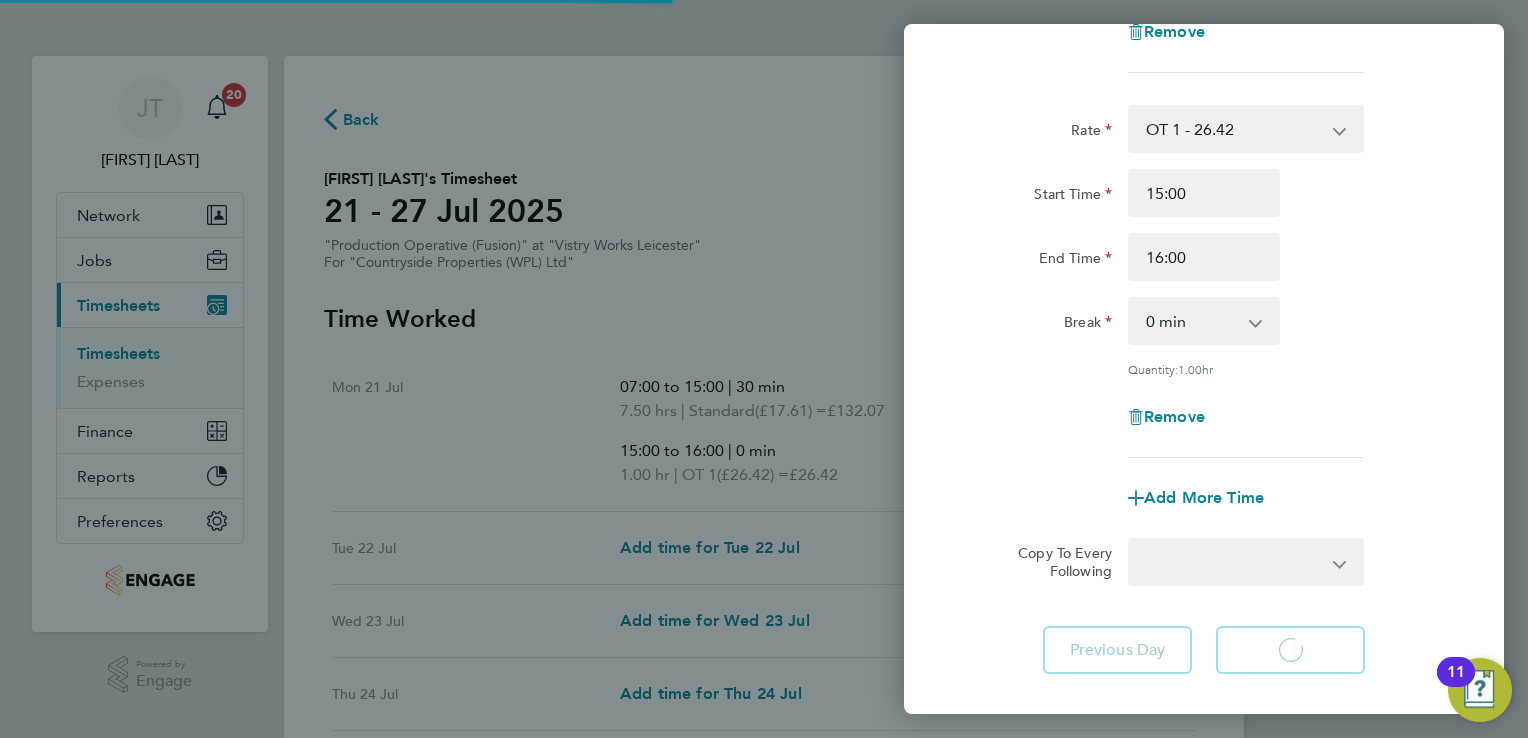 select on "15" 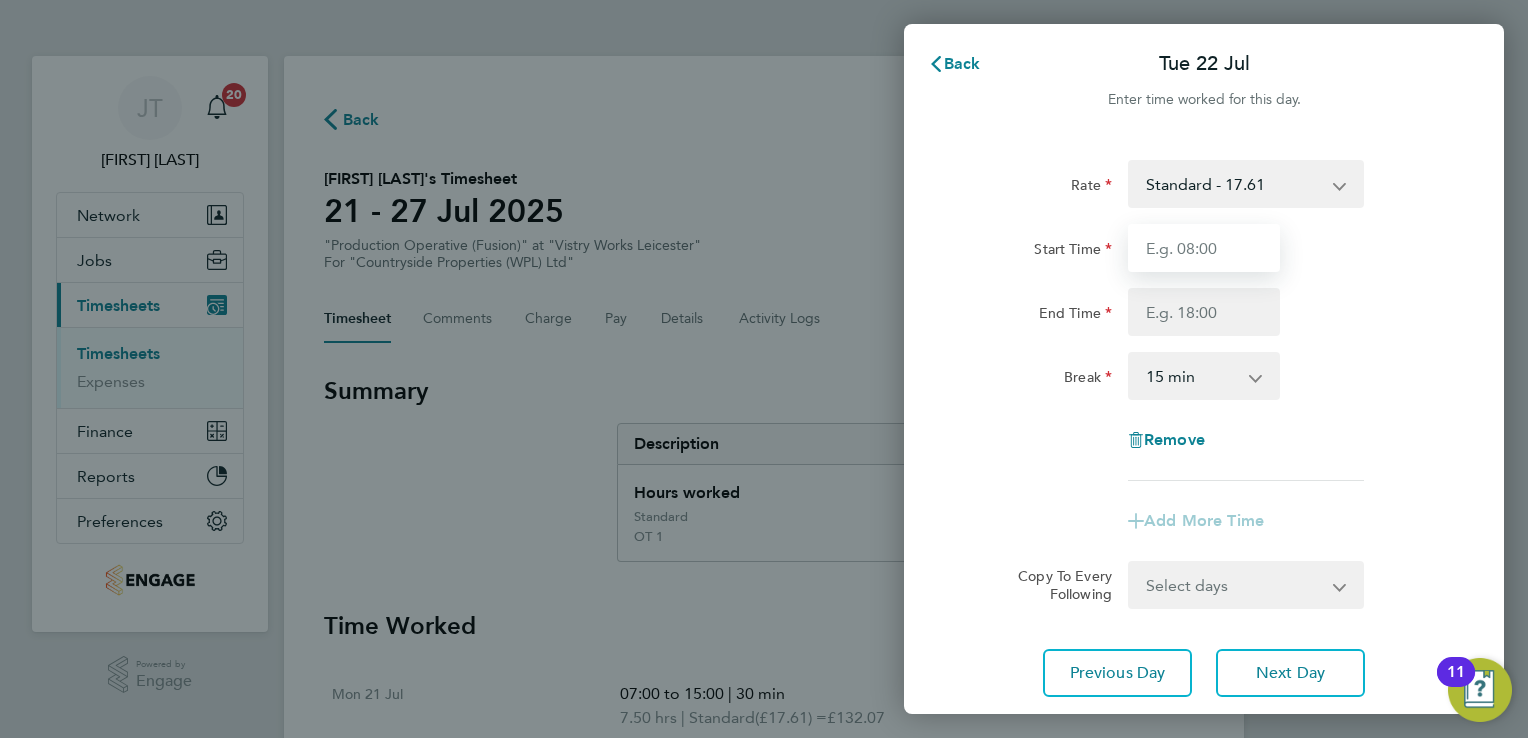 click on "Start Time" at bounding box center (1204, 248) 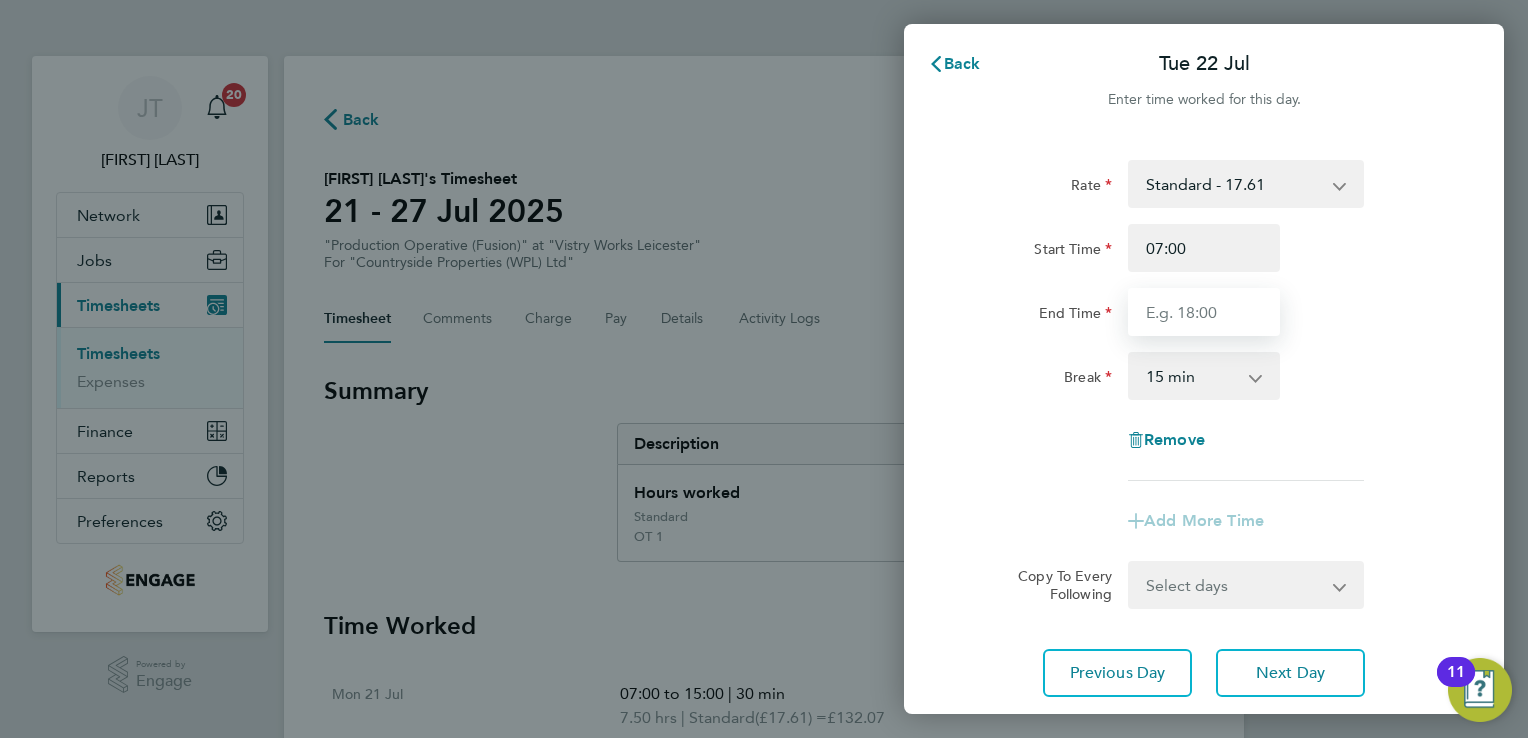 type on "15:00" 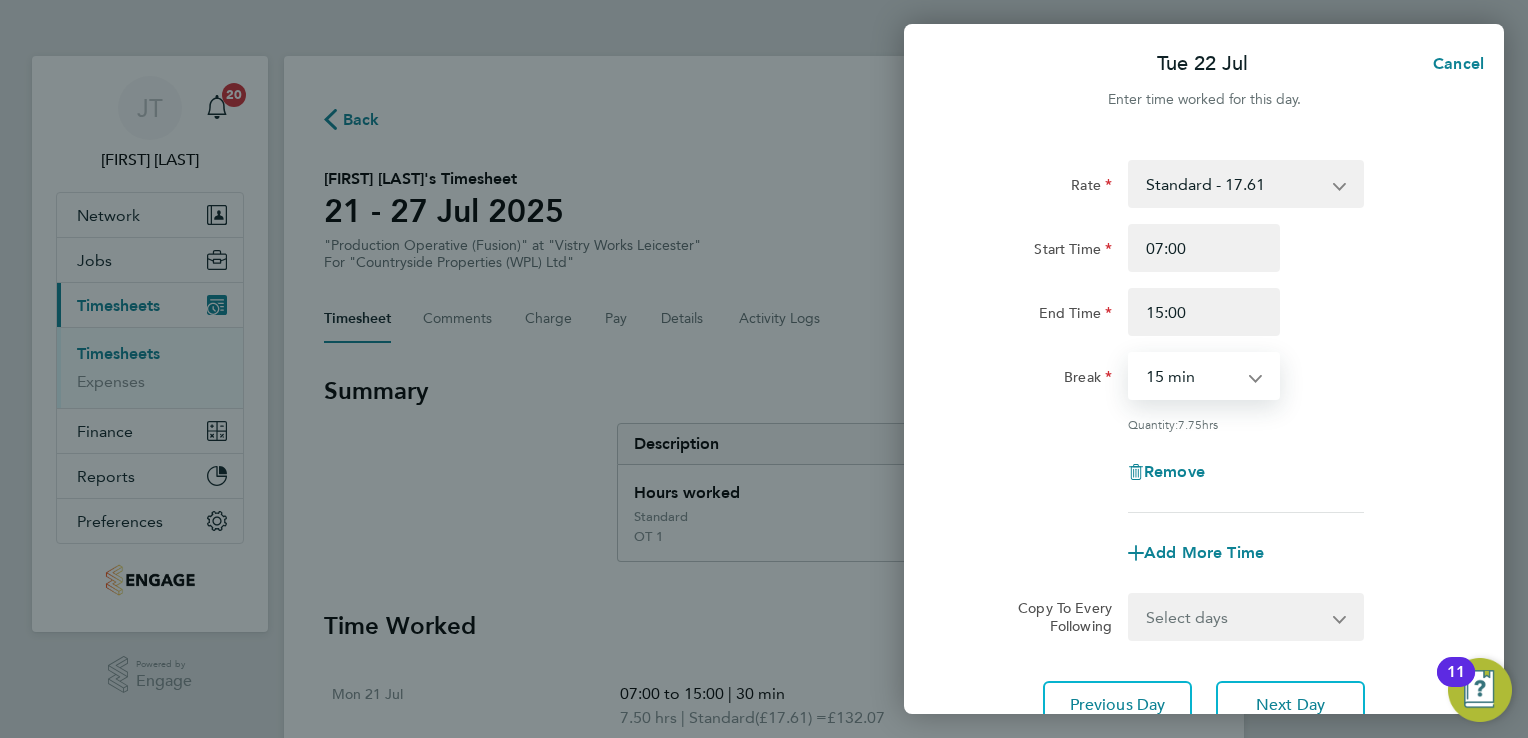 drag, startPoint x: 1211, startPoint y: 368, endPoint x: 1228, endPoint y: 467, distance: 100.44899 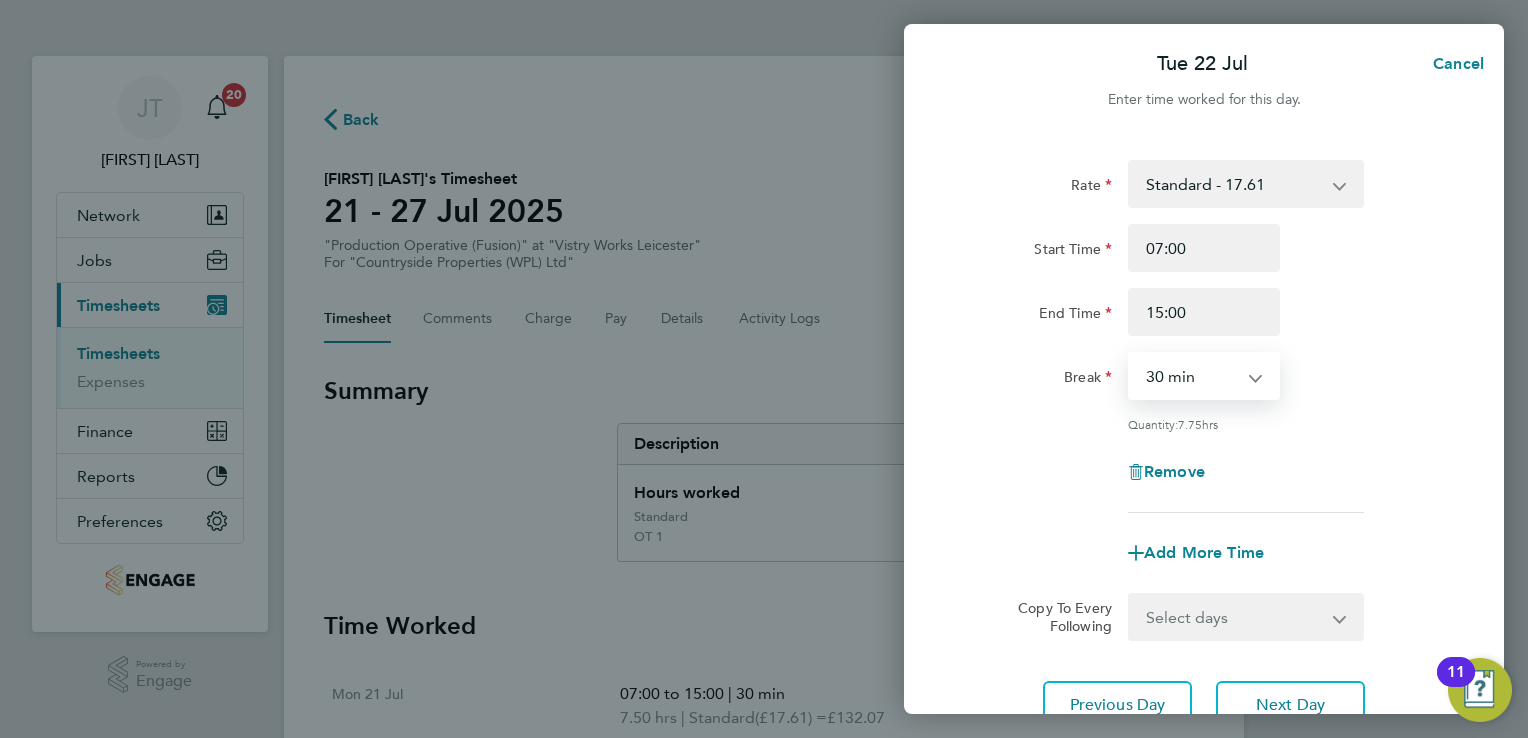 click on "0 min   15 min   30 min   45 min   60 min   75 min   90 min" at bounding box center [1192, 376] 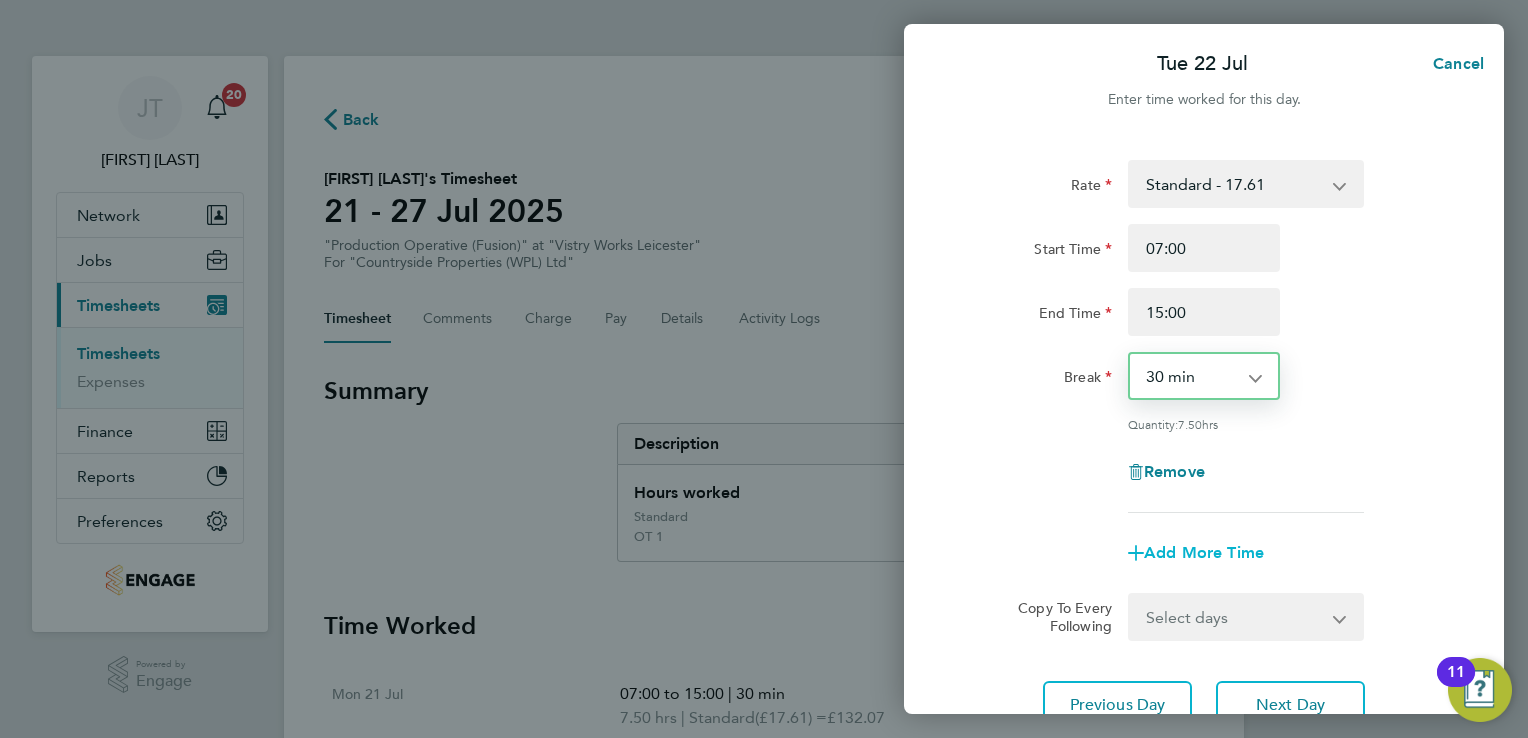 click on "Add More Time" 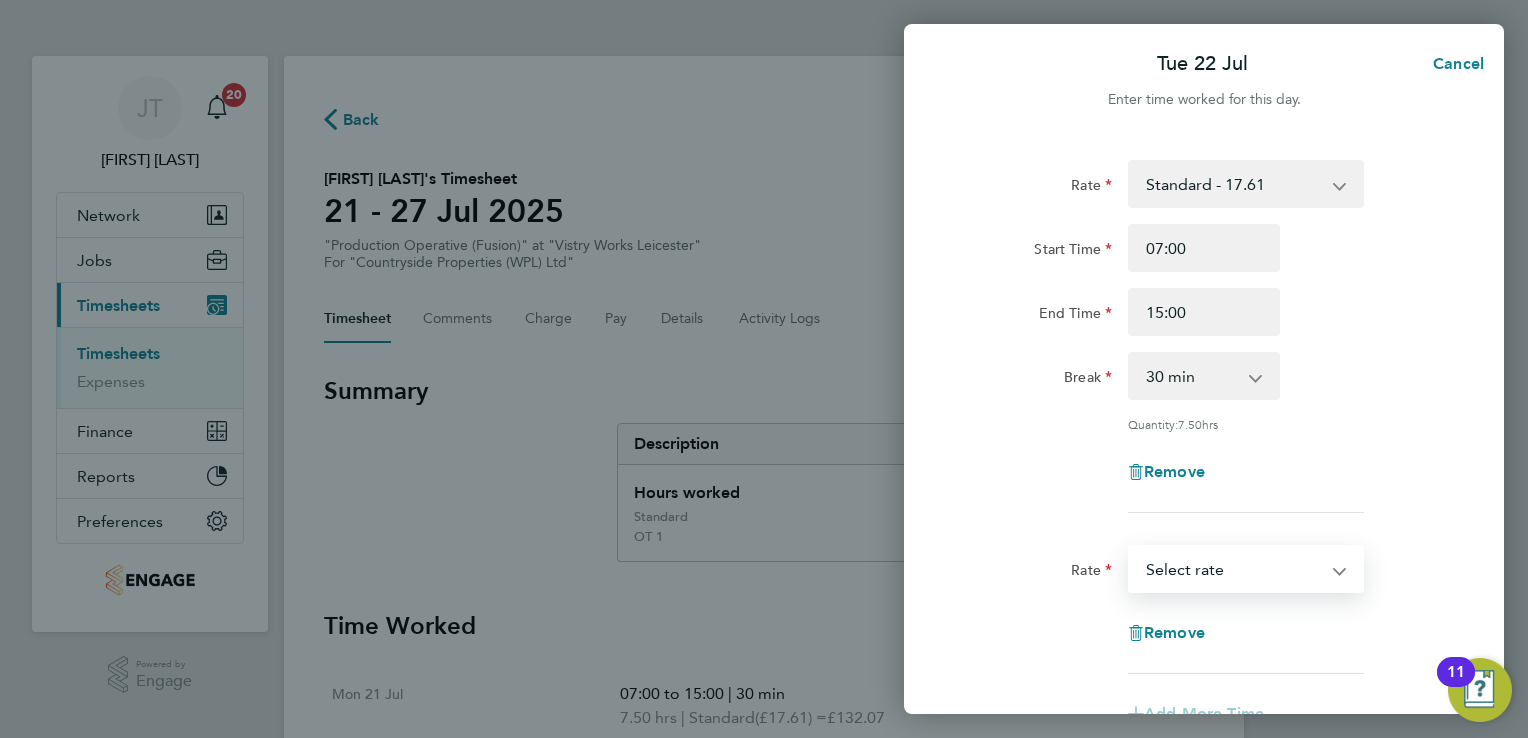 click on "Standard - 17.61 OT 1 - 26.42 OT2 - 35.22 Select rate" at bounding box center (1234, 569) 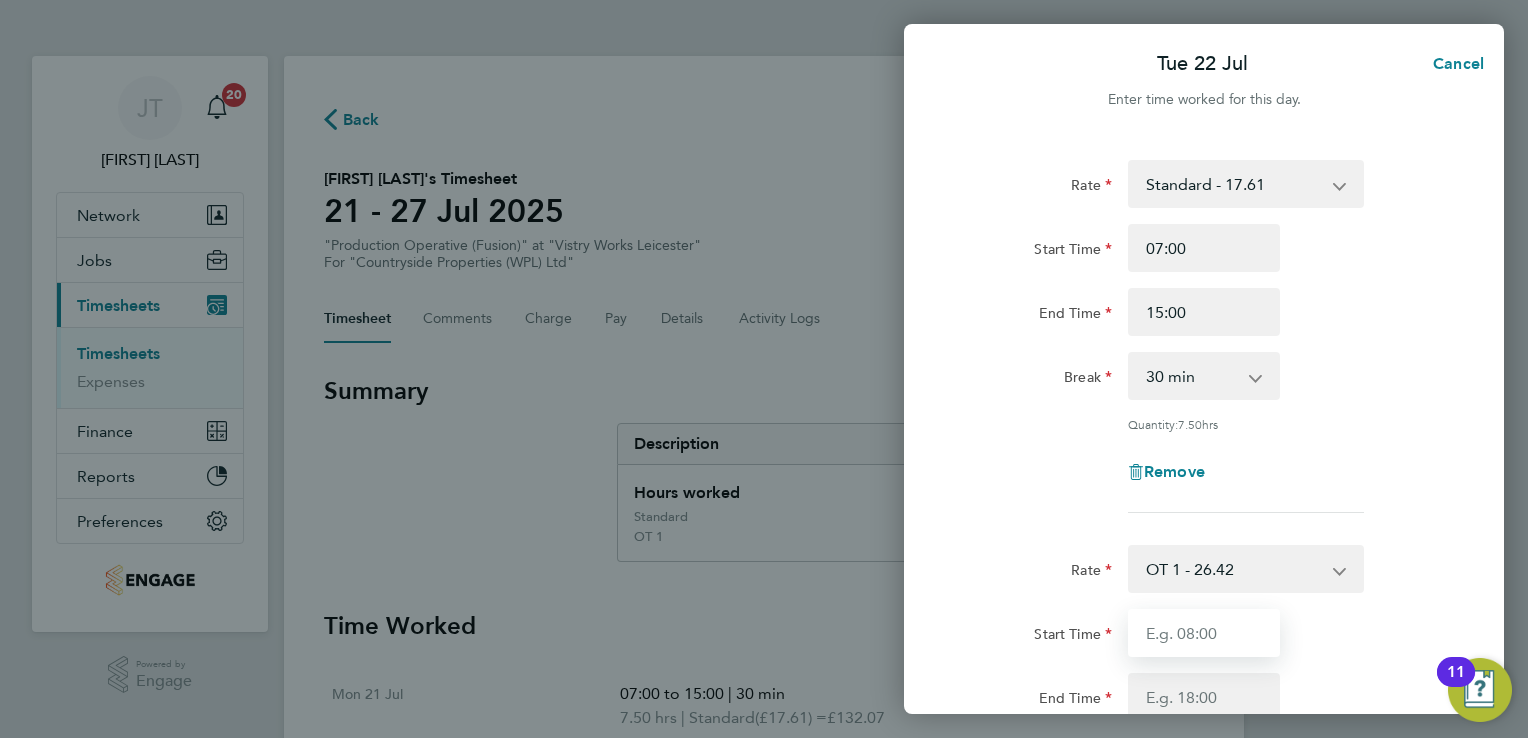 click on "Start Time" at bounding box center (1204, 633) 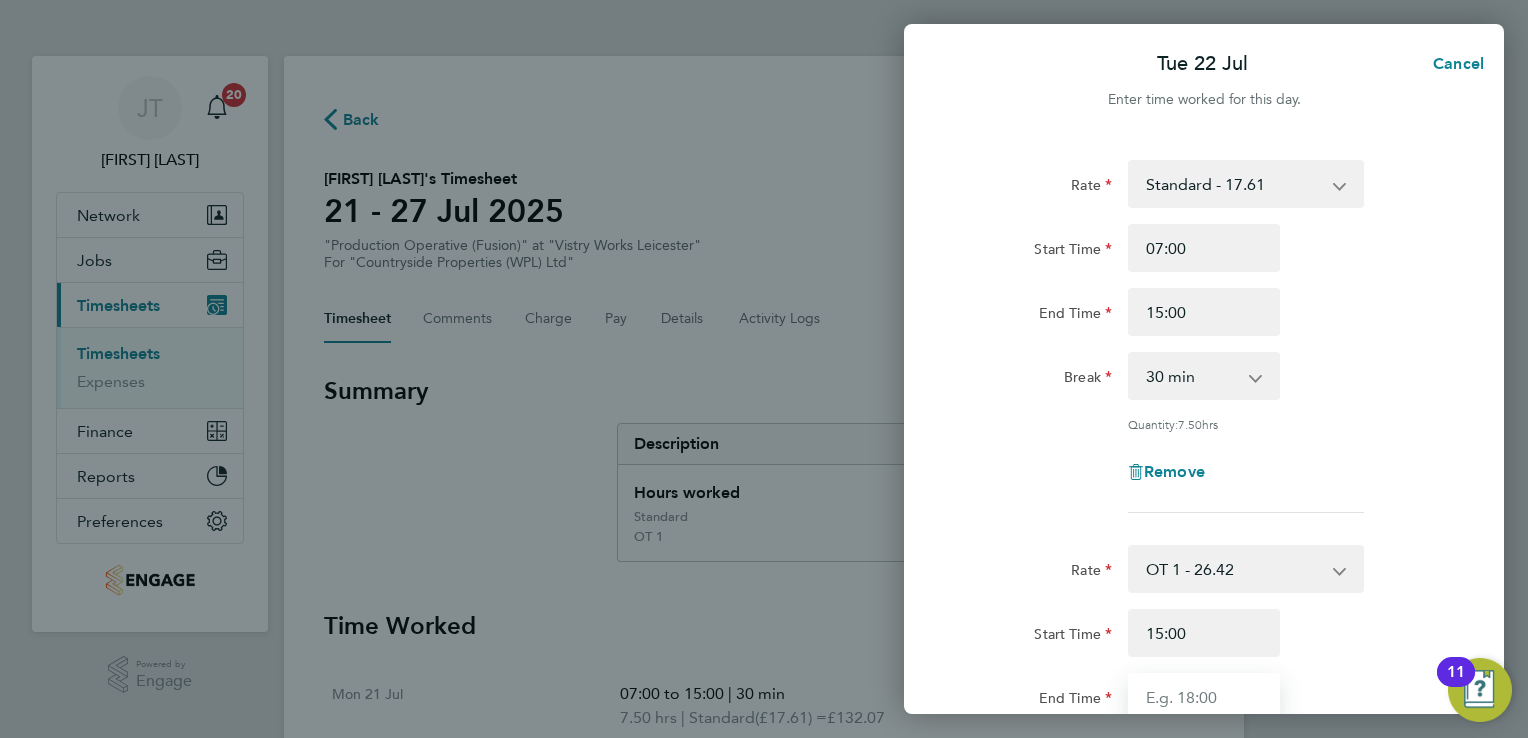 type on "16:00" 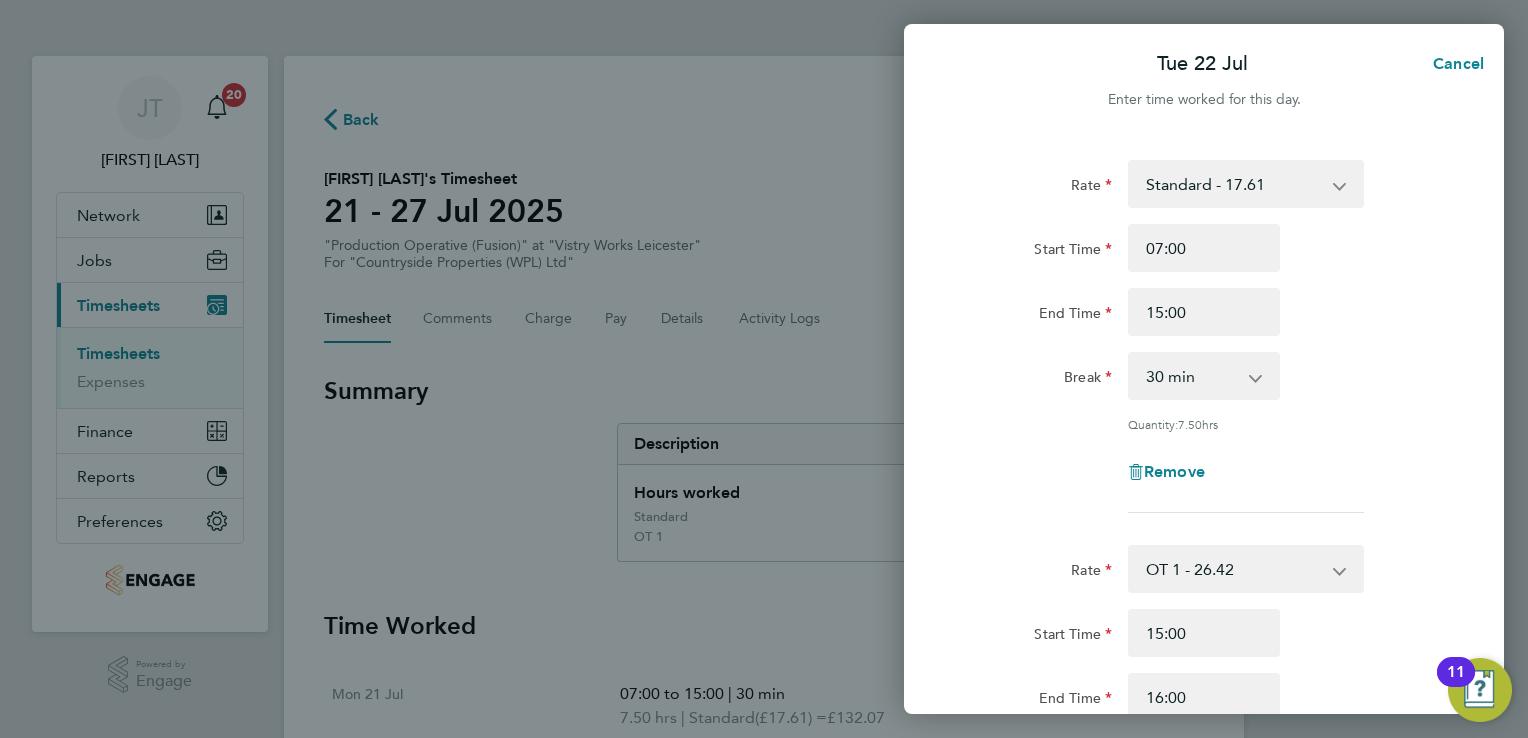click on "Rate Standard - 17.61 OT 1 - 26.42 OT2 - 35.22
Start Time 07:00 End Time 15:00 Break 0 min 15 min 30 min 45 min 60 min 75 min 90 min
Quantity: 7.50 hrs
Remove" 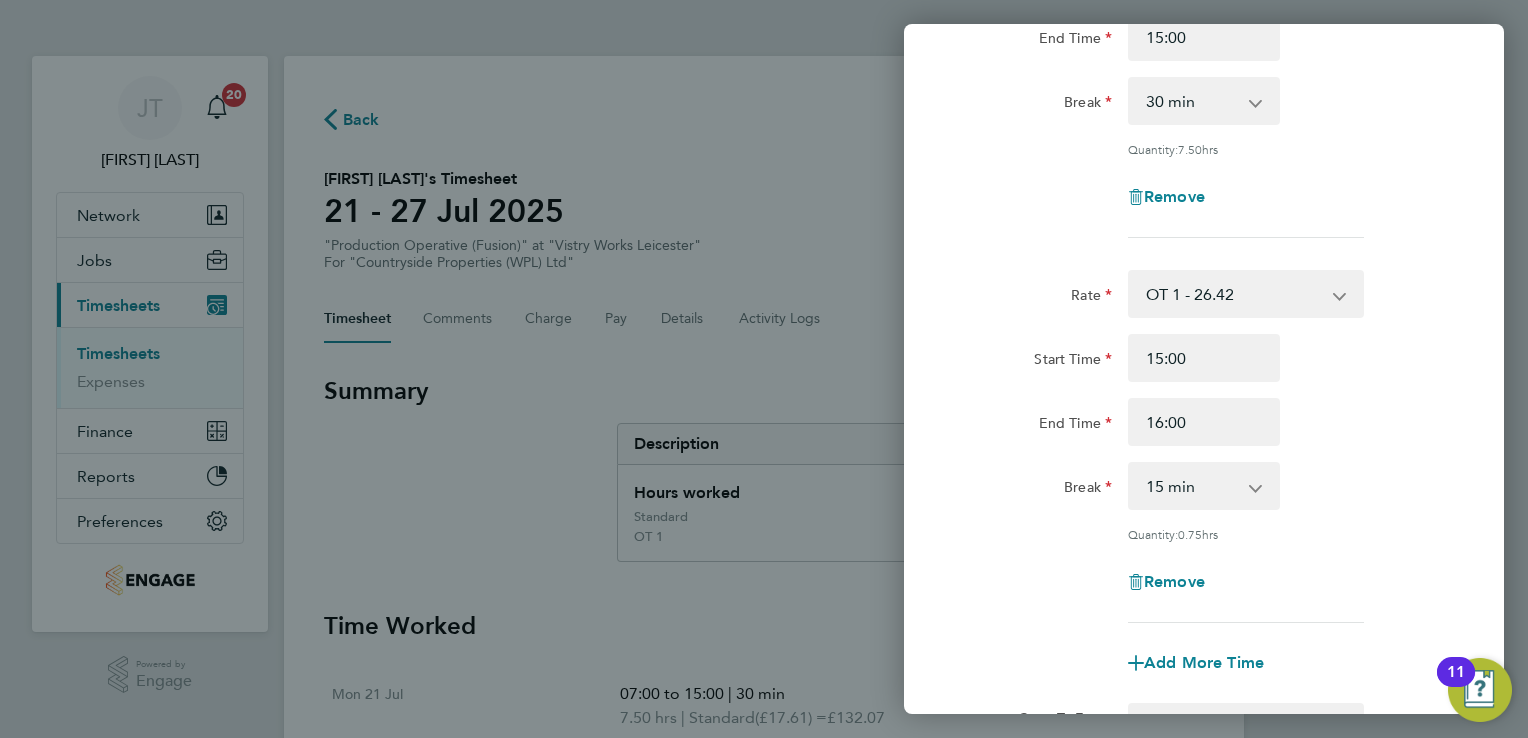scroll, scrollTop: 320, scrollLeft: 0, axis: vertical 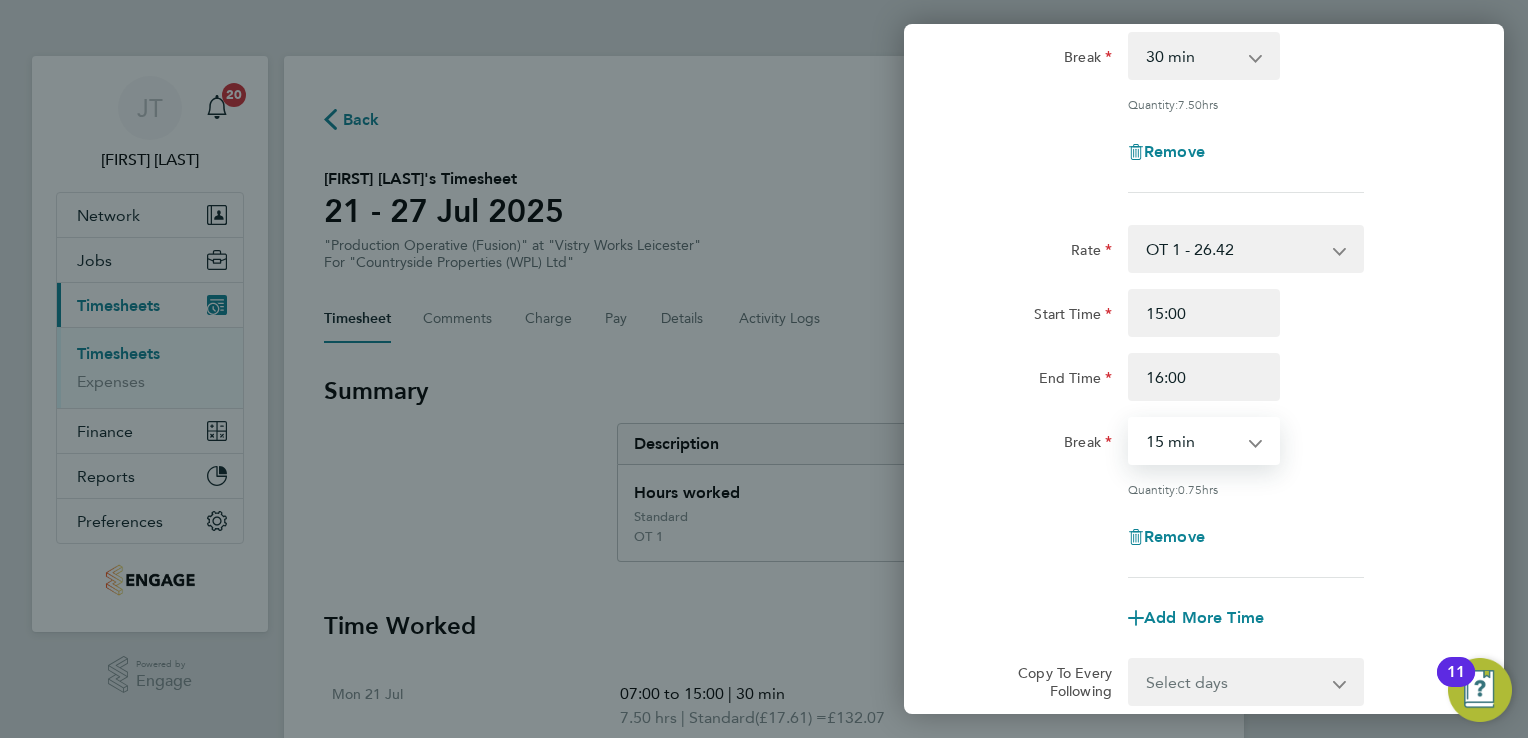 click on "0 min 15 min 30 min 45 min" at bounding box center [1192, 441] 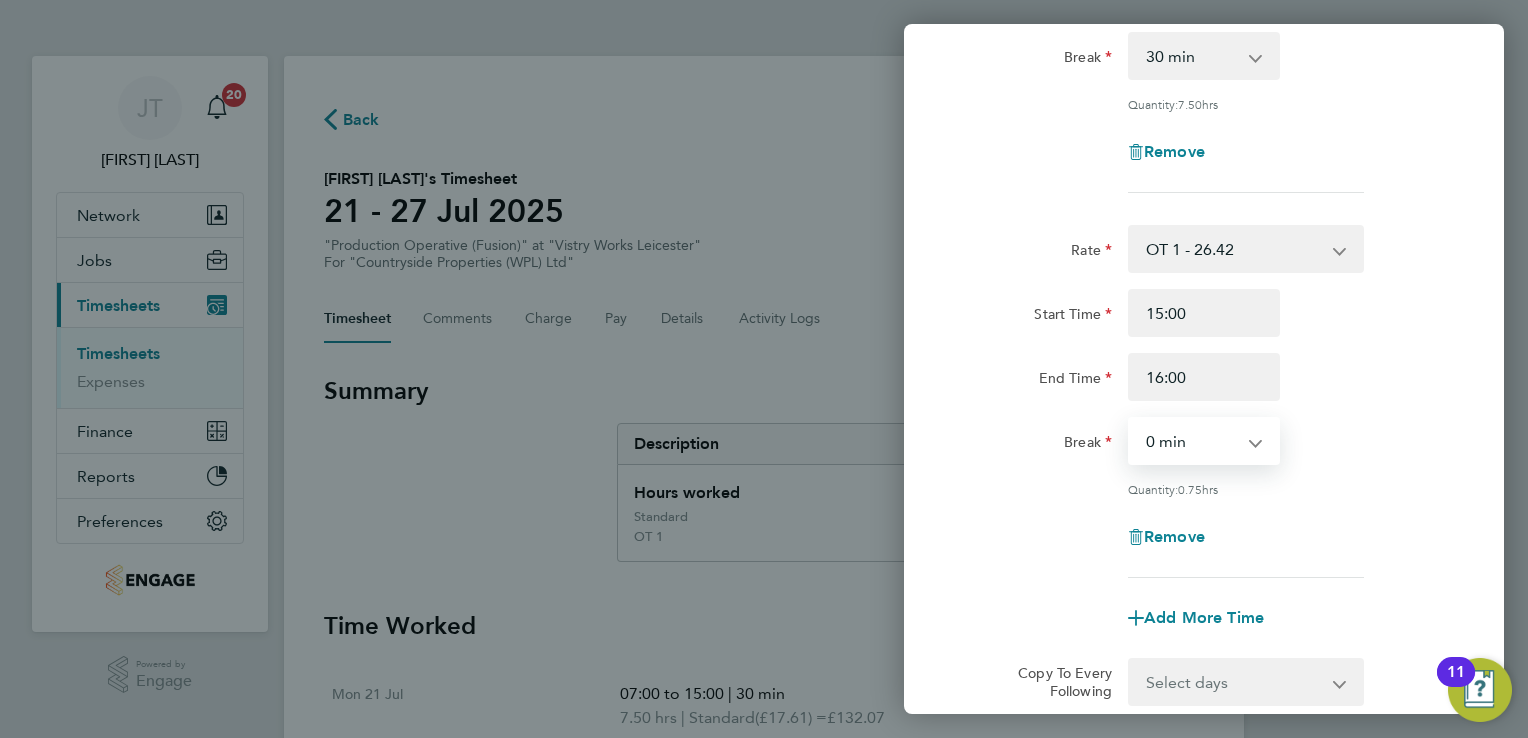 click on "0 min 15 min 30 min 45 min" at bounding box center (1192, 441) 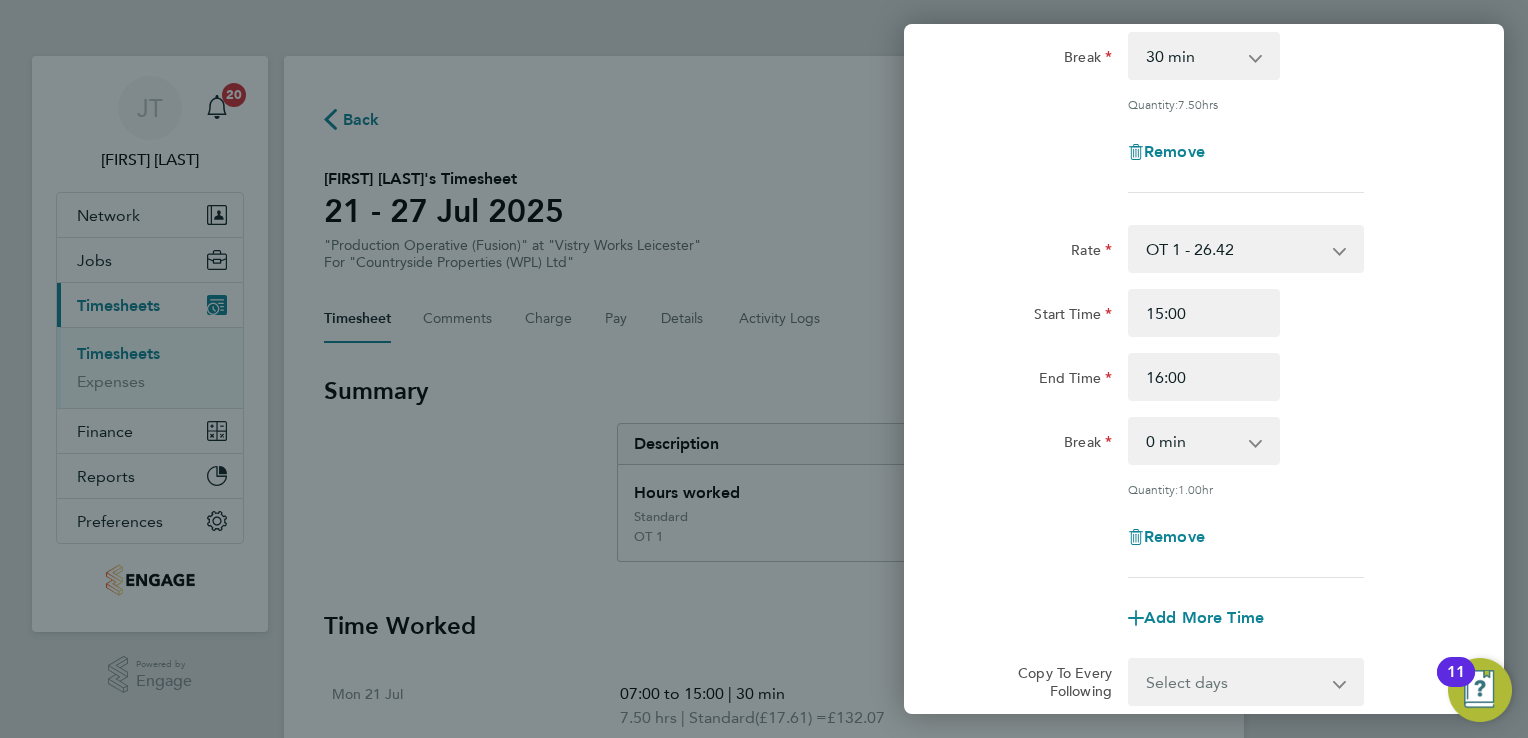 click on "Rate OT 1 - 26.42 Standard - 17.61 OT2 - 35.22
Start Time 15:00 End Time 16:00 Break 0 min 15 min 30 min 45 min
Quantity: 1.00 hr
Remove" 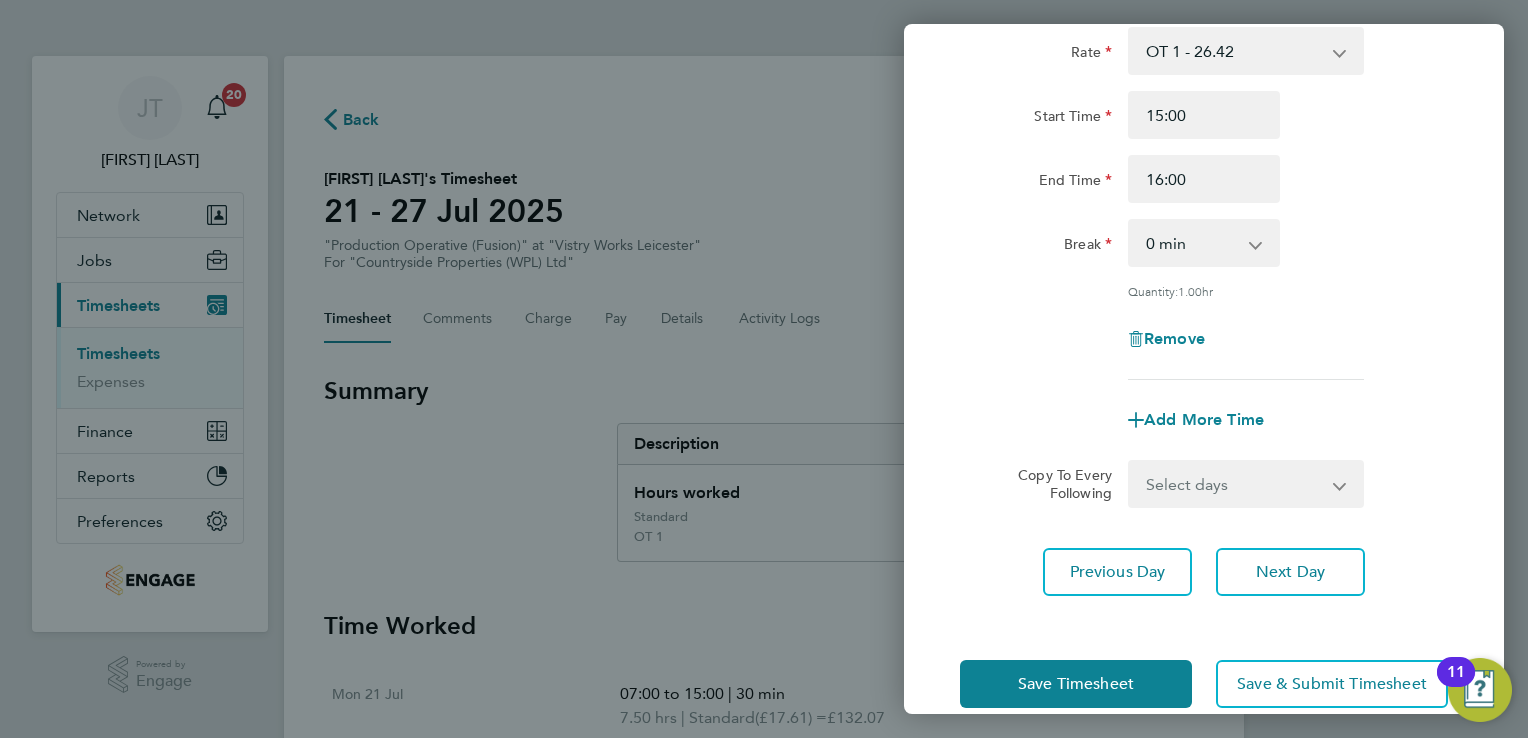 scroll, scrollTop: 545, scrollLeft: 0, axis: vertical 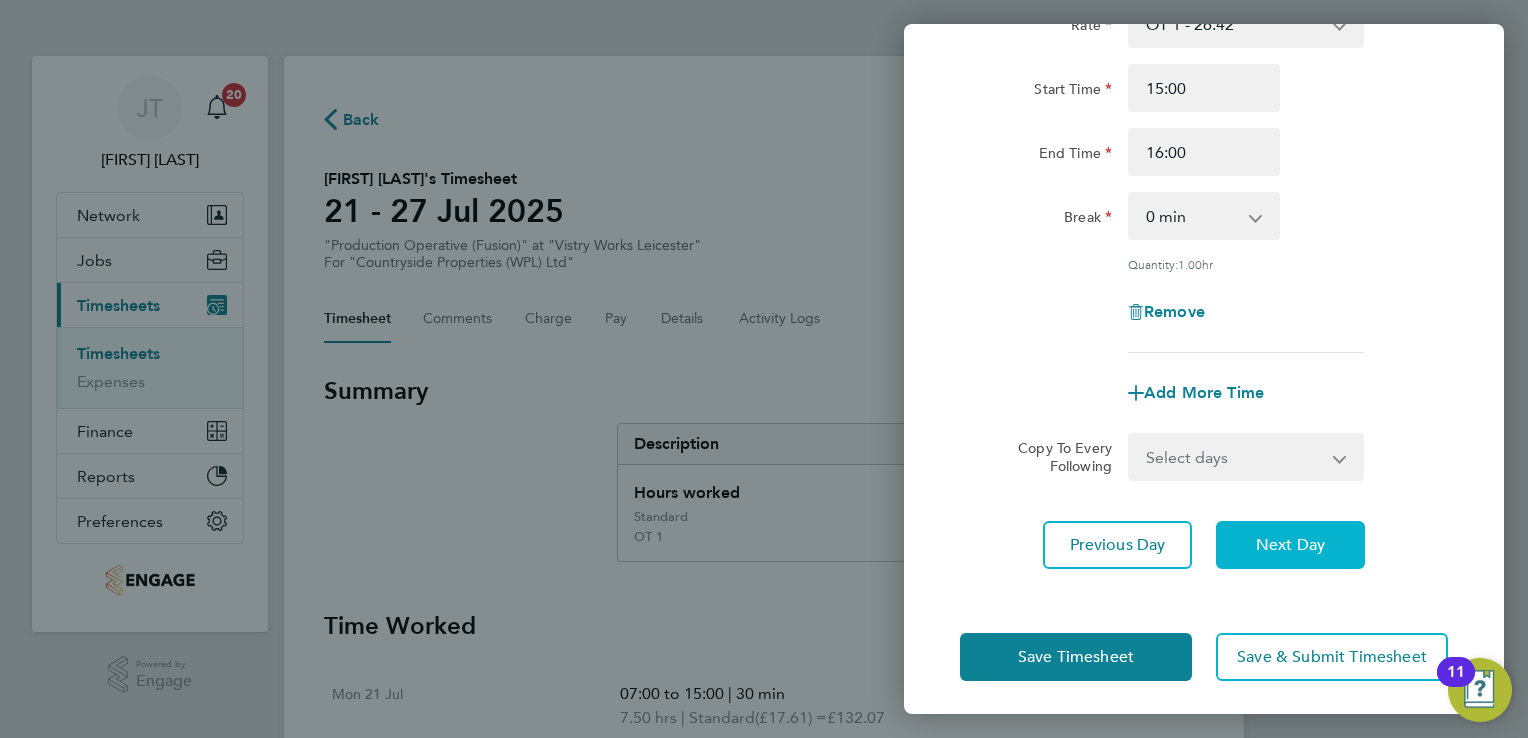 click on "Next Day" 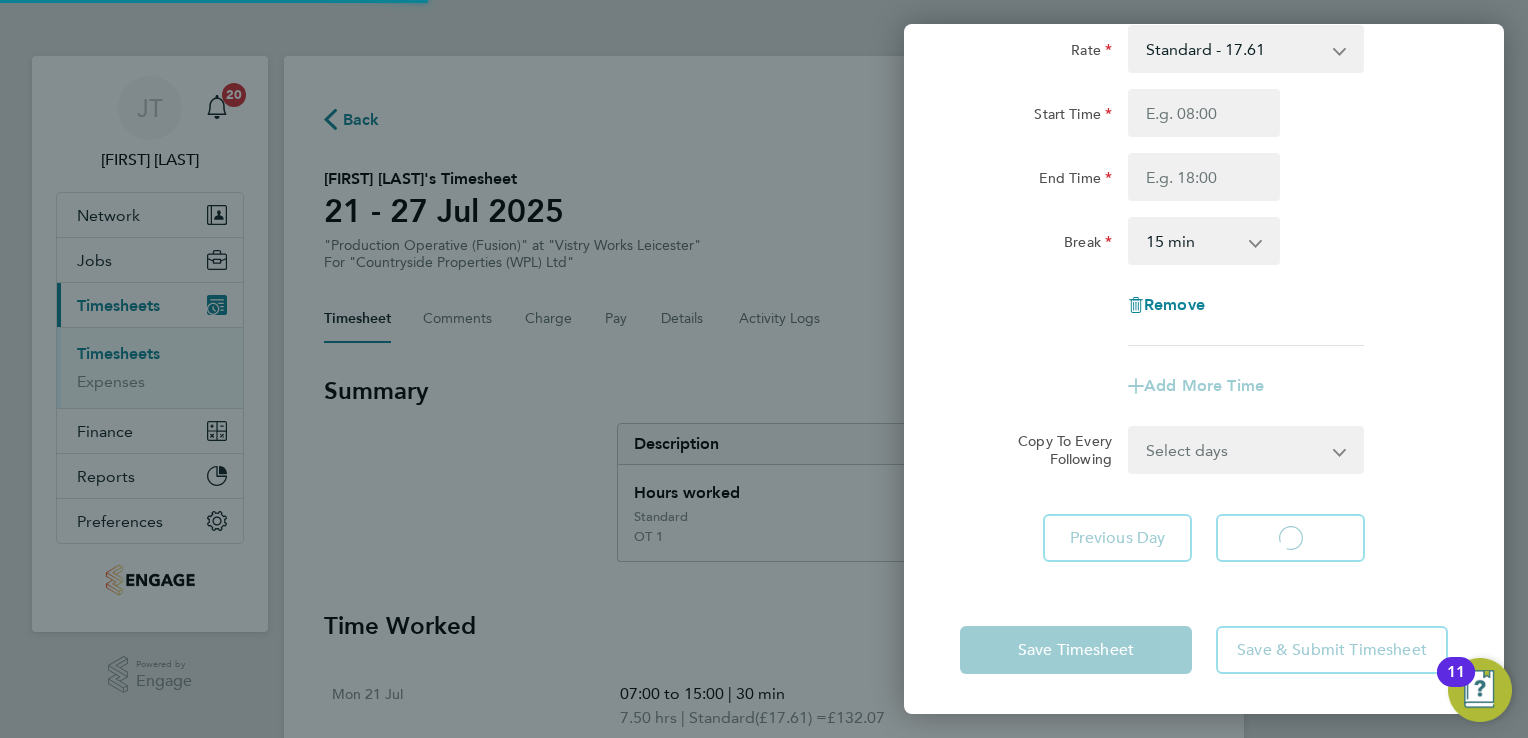 scroll, scrollTop: 133, scrollLeft: 0, axis: vertical 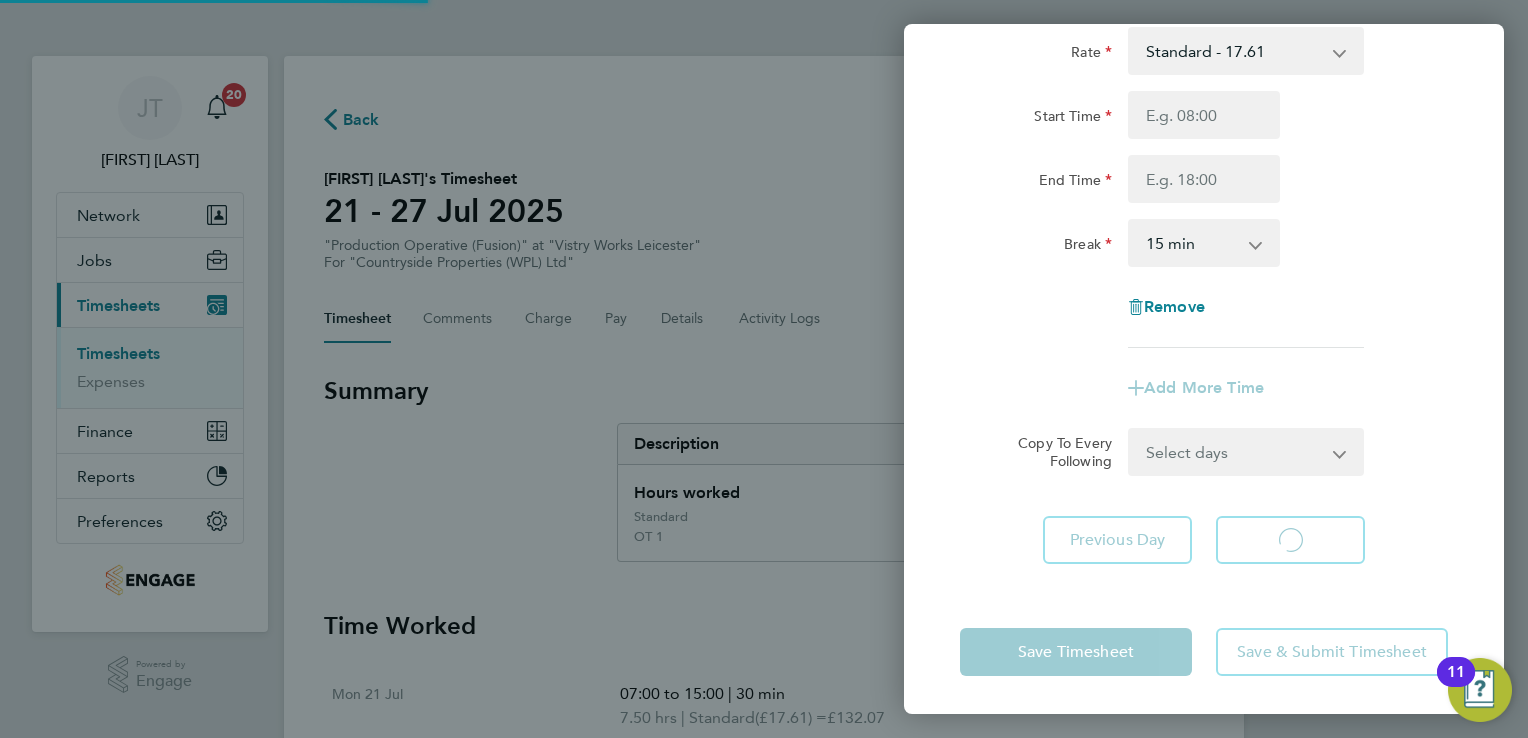 select on "15" 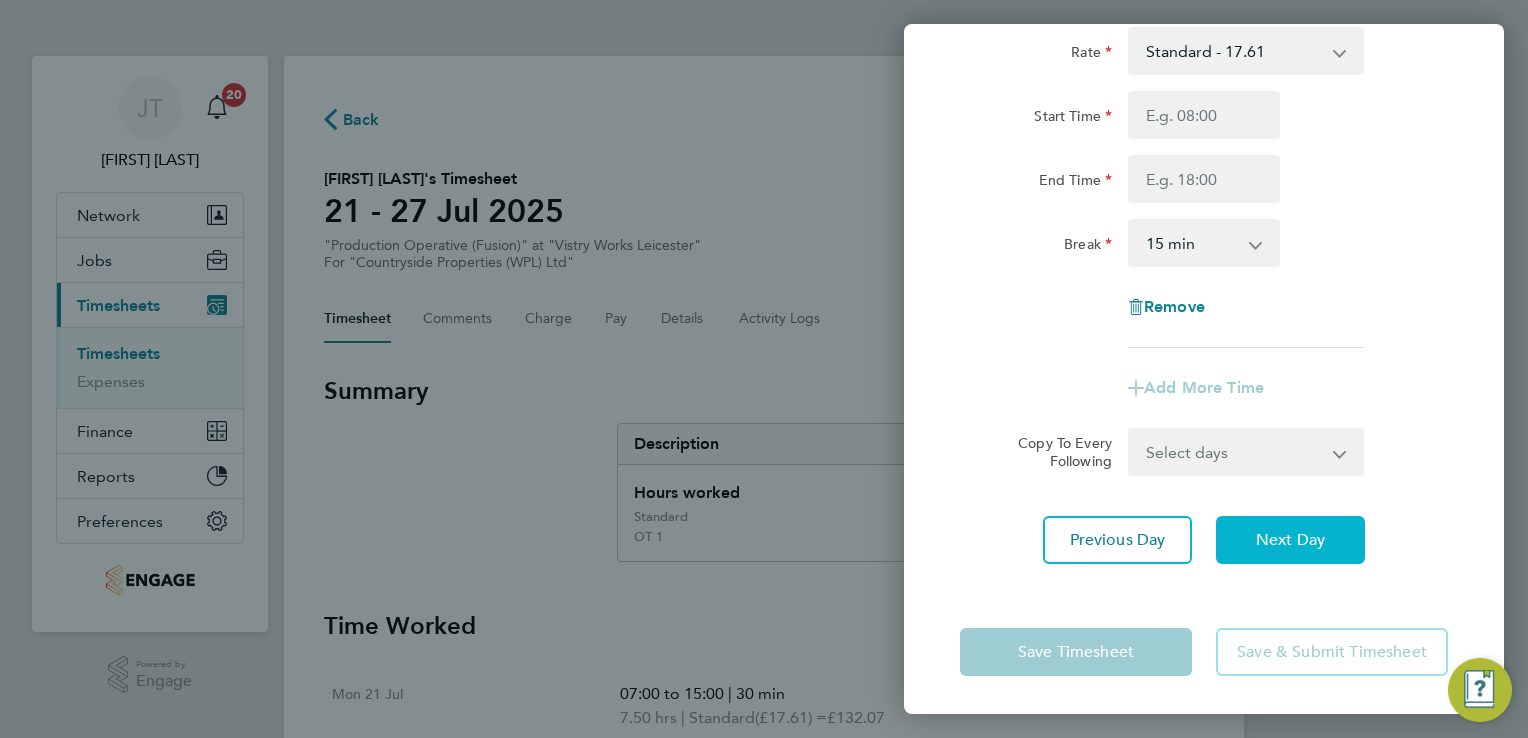 drag, startPoint x: 1297, startPoint y: 536, endPoint x: 1185, endPoint y: 222, distance: 333.37668 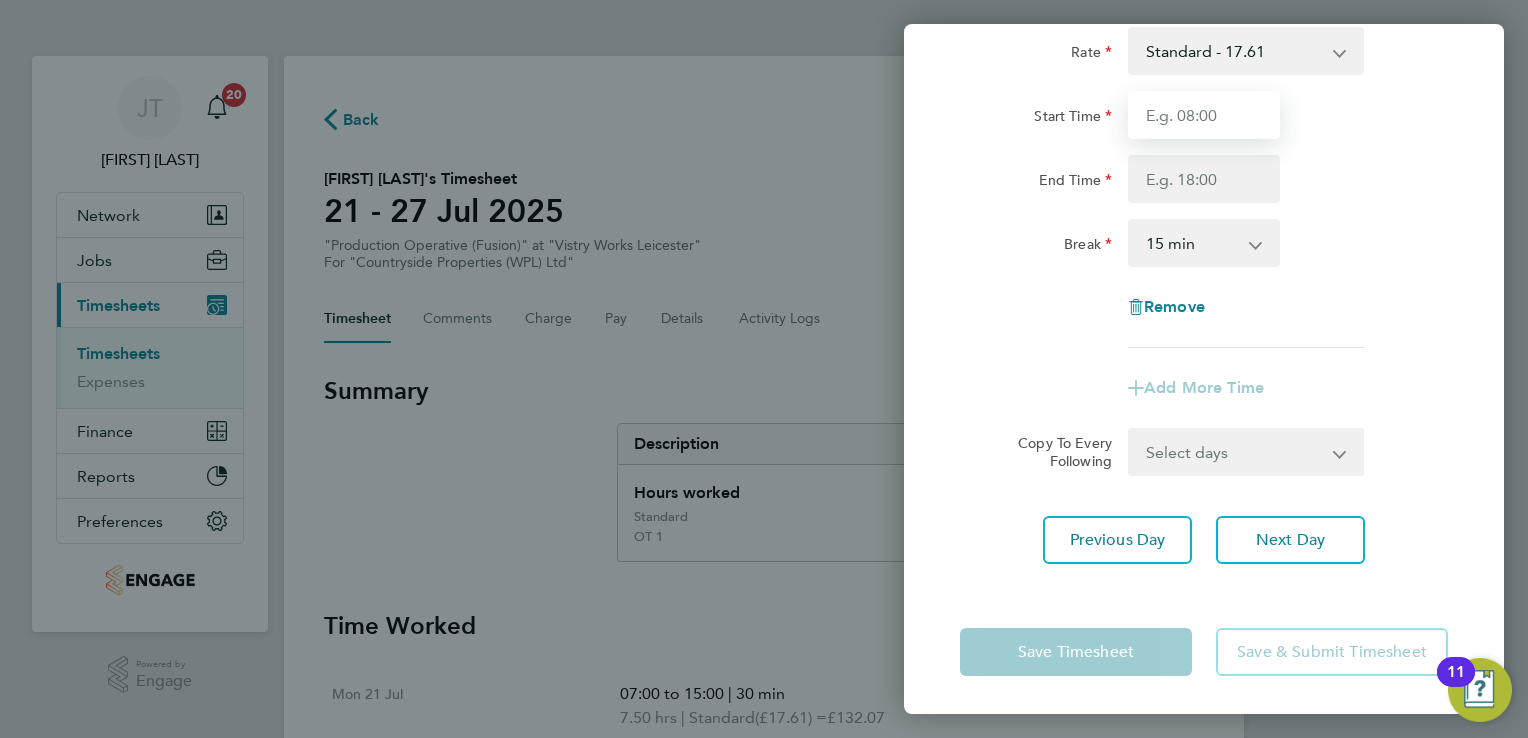 click on "Start Time" at bounding box center [1204, 115] 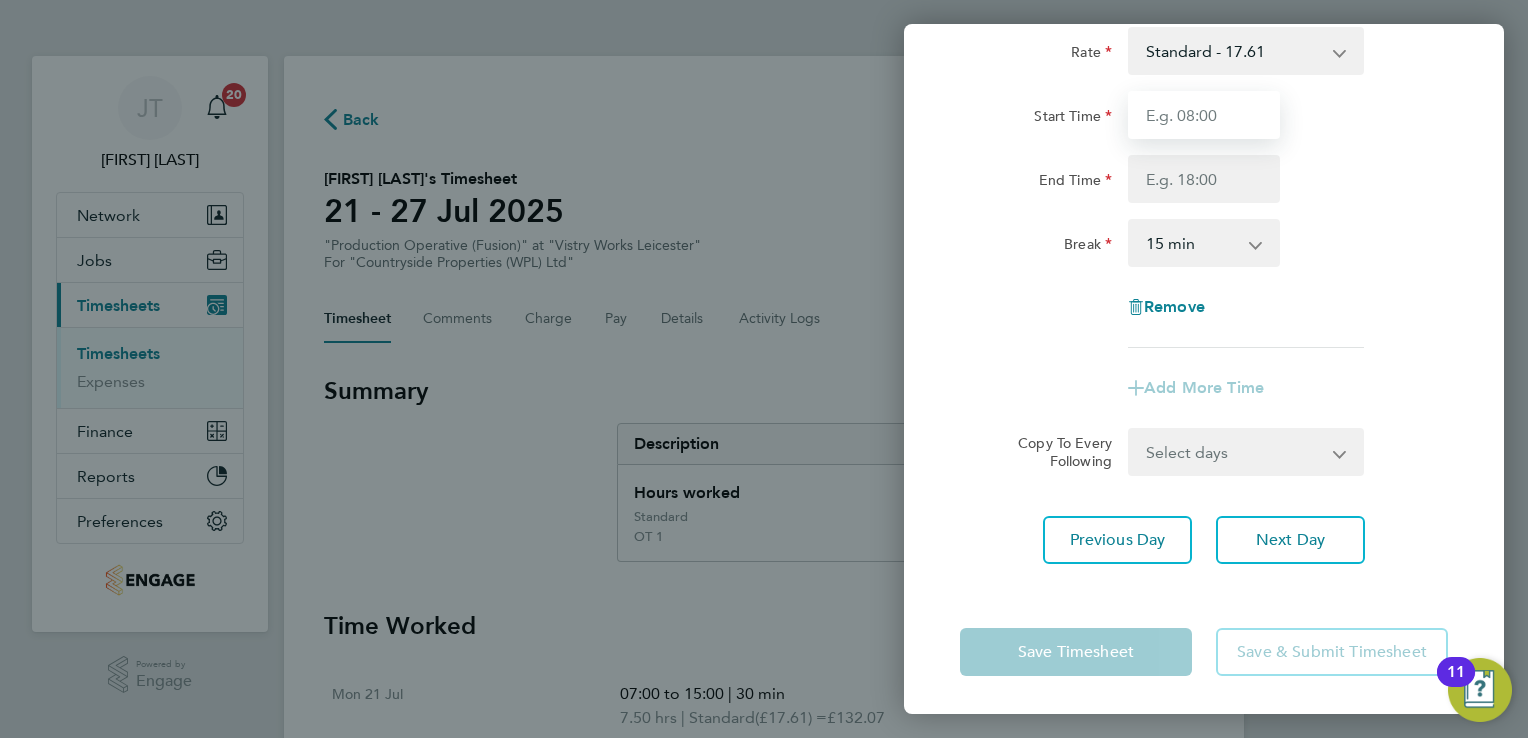 type on "07:00" 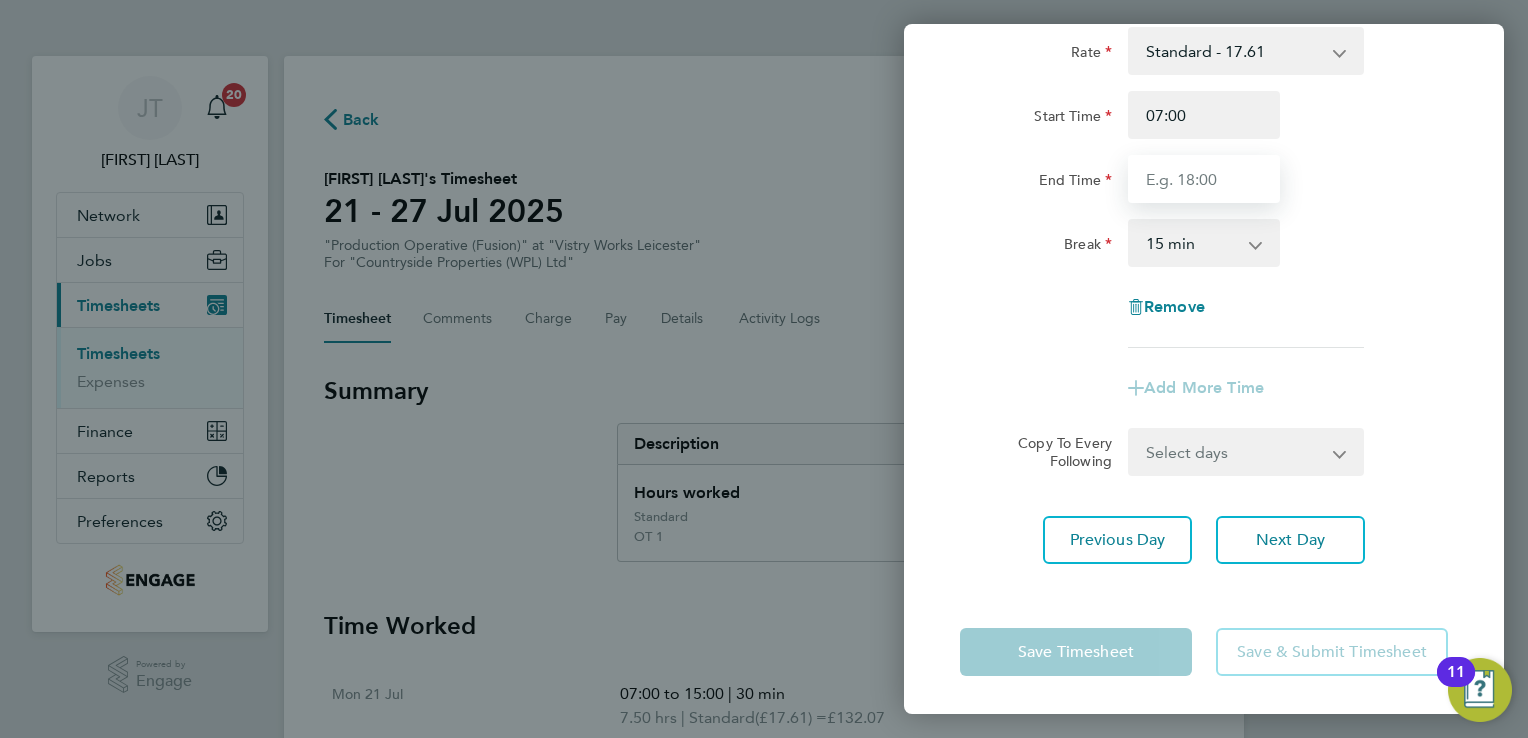 type on "15:00" 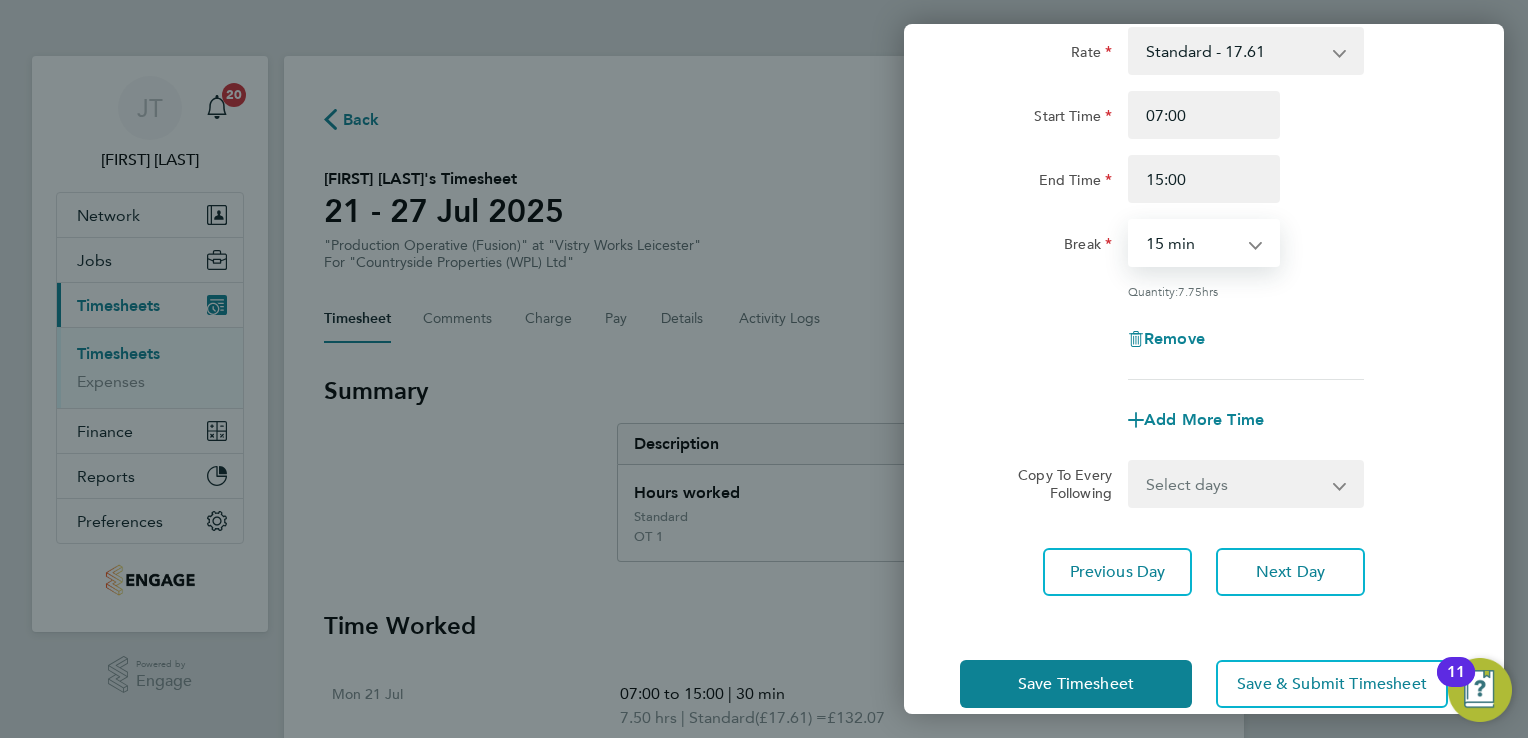 drag, startPoint x: 1211, startPoint y: 248, endPoint x: 1213, endPoint y: 333, distance: 85.02353 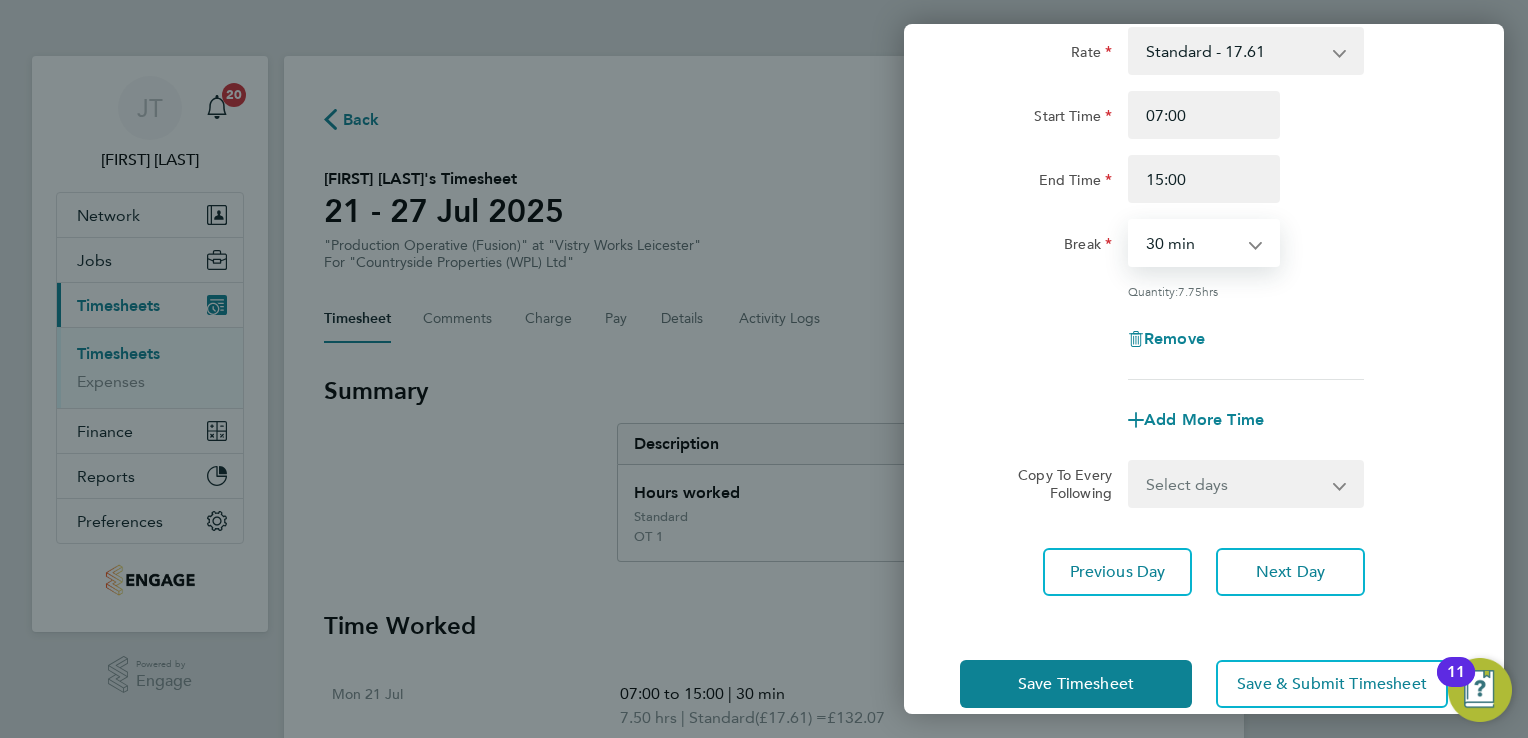click on "0 min   15 min   30 min   45 min   60 min   75 min   90 min" at bounding box center (1192, 243) 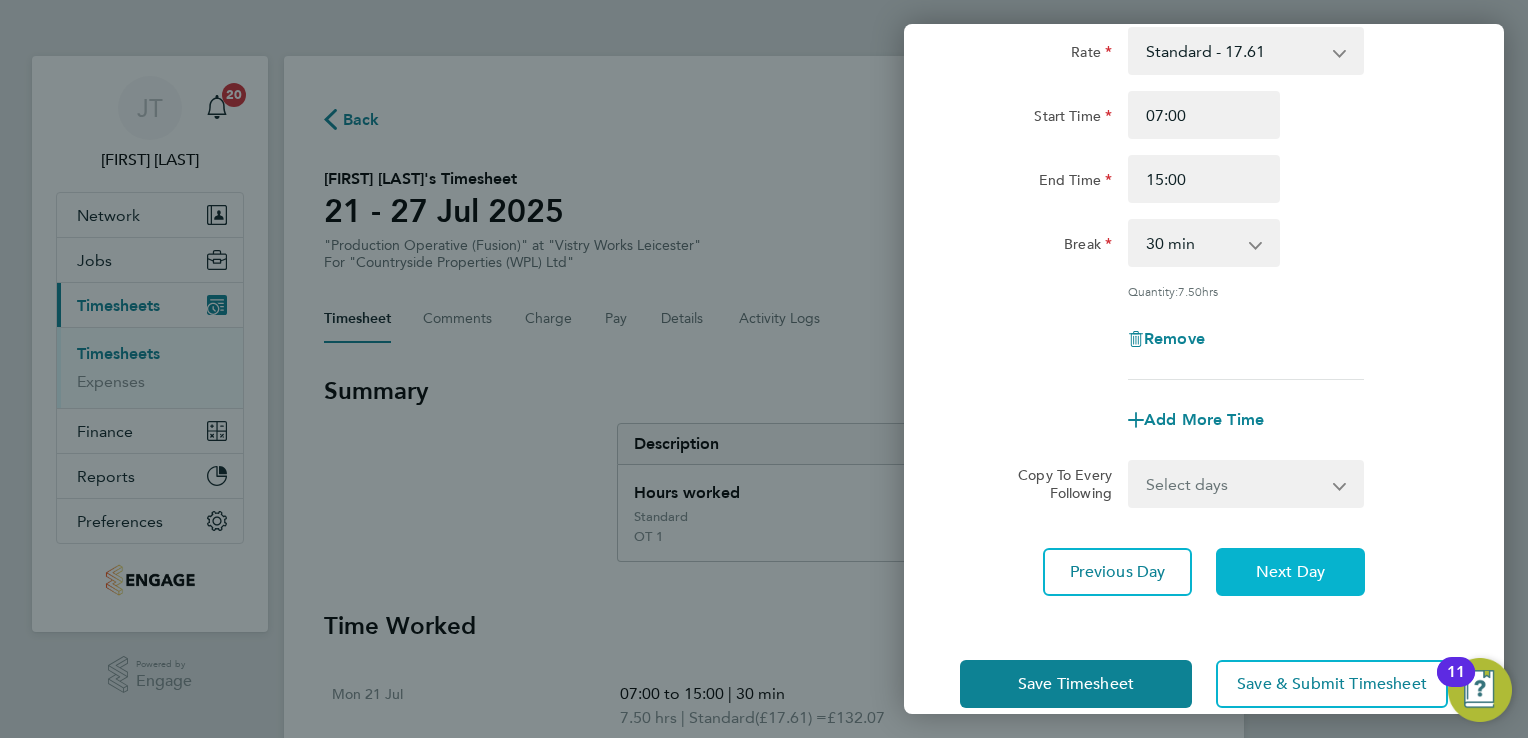 click on "Next Day" 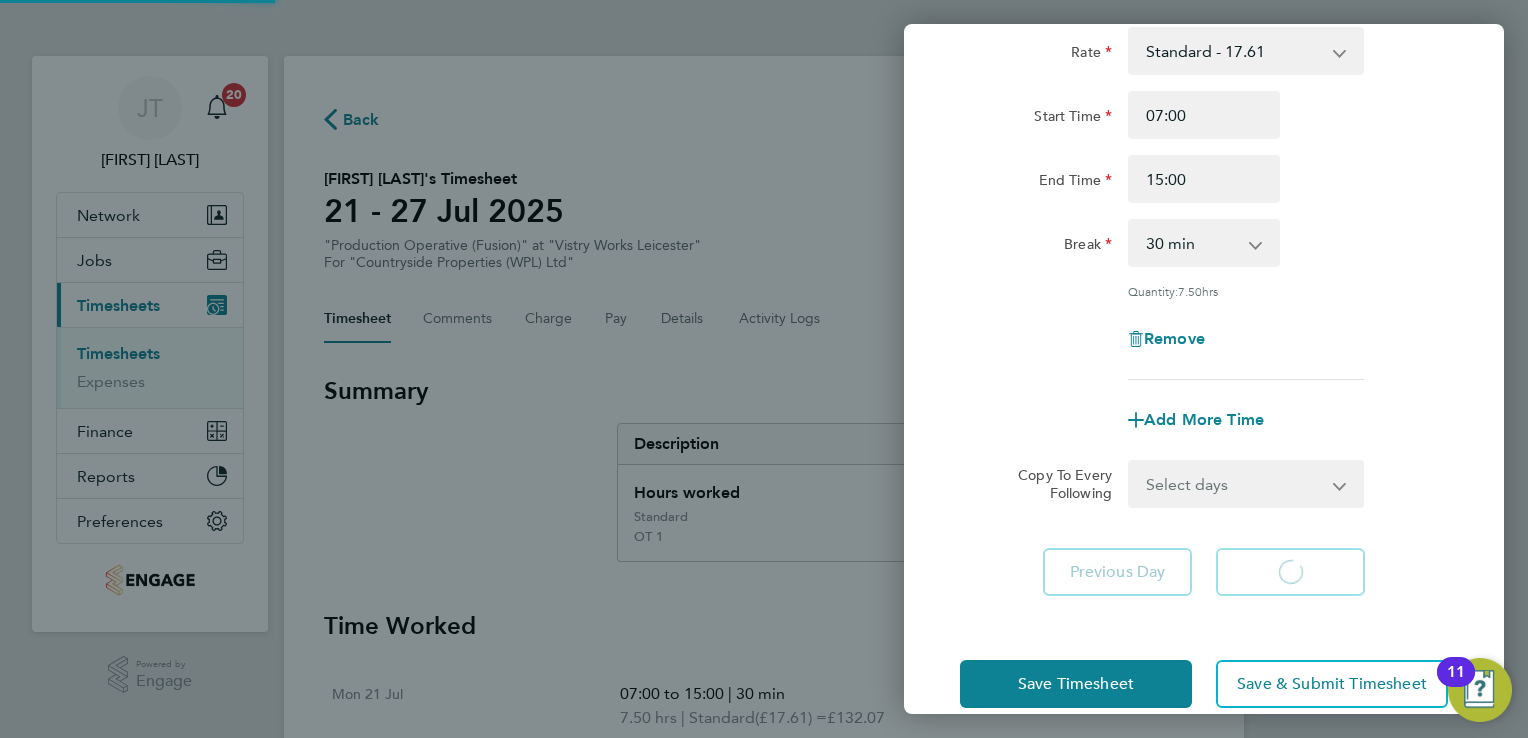 select on "15" 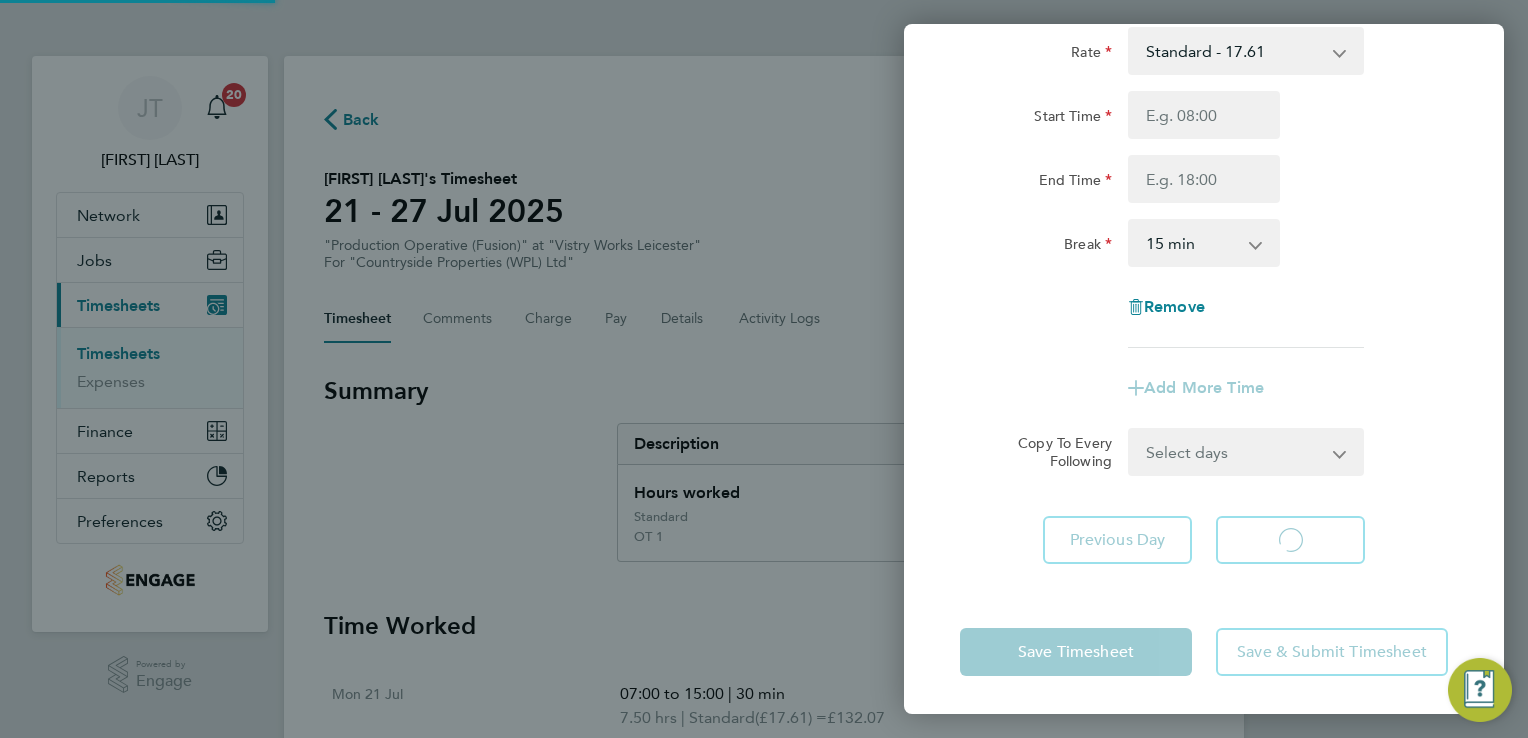 select on "15" 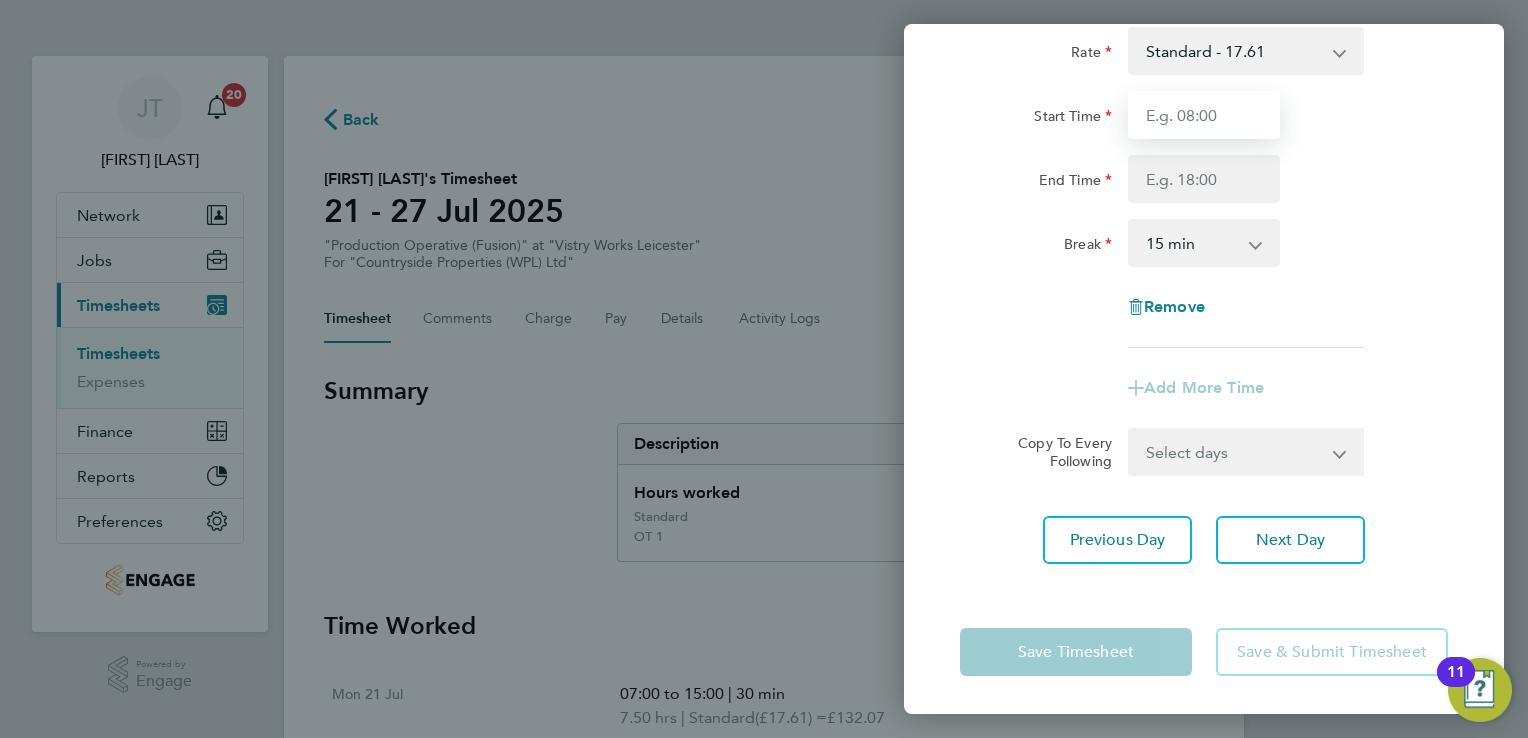 click on "Start Time" at bounding box center [1204, 115] 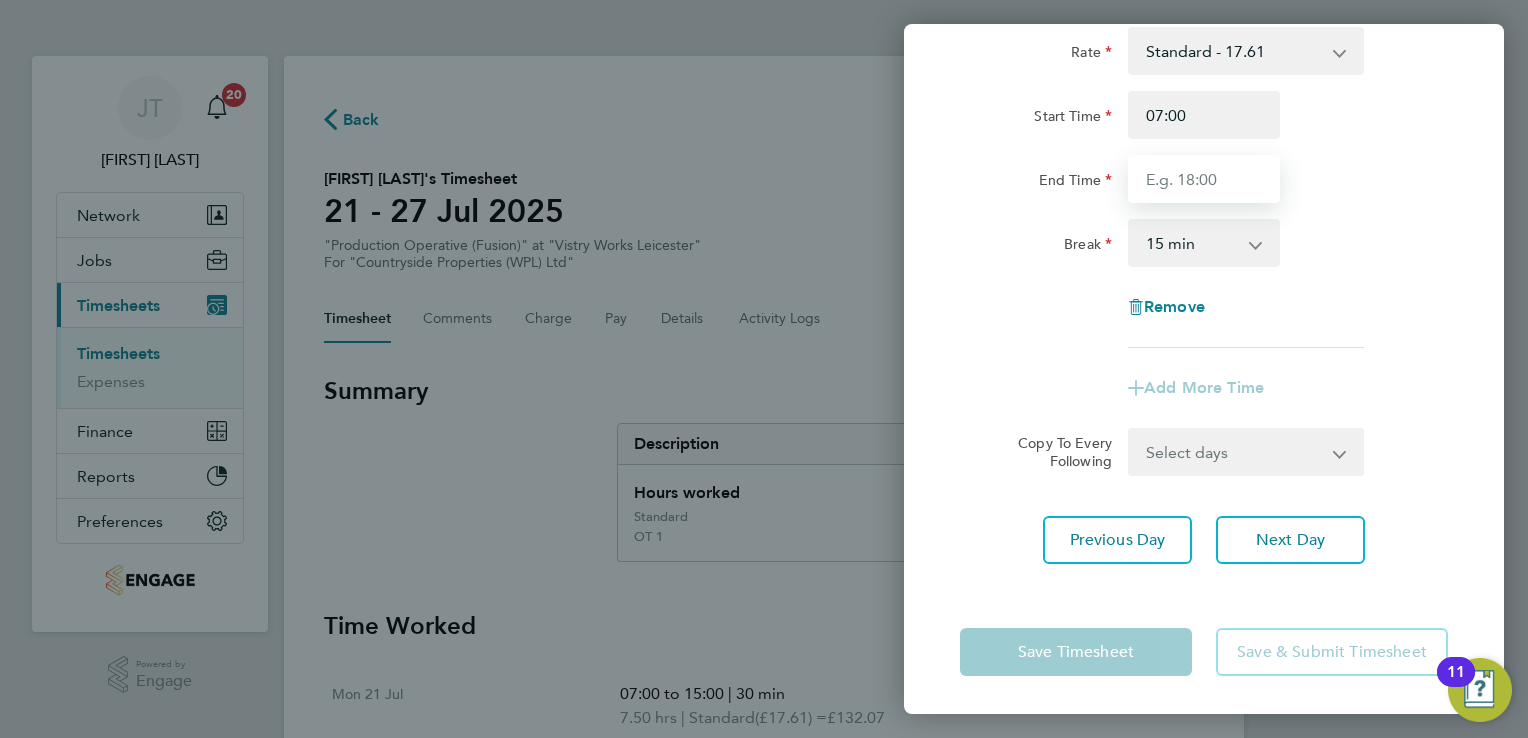 type on "15:00" 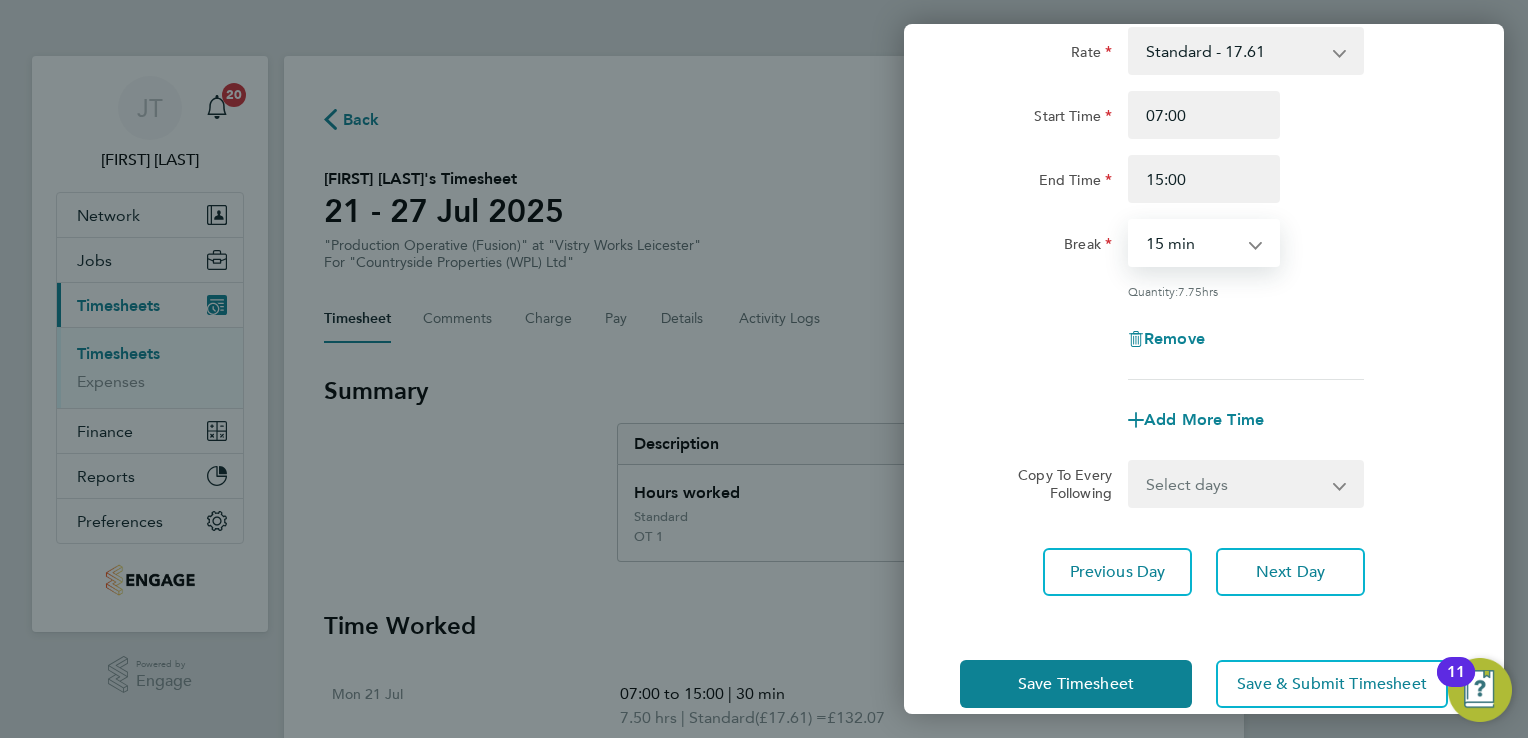 click on "0 min   15 min   30 min   45 min   60 min   75 min   90 min" at bounding box center (1192, 243) 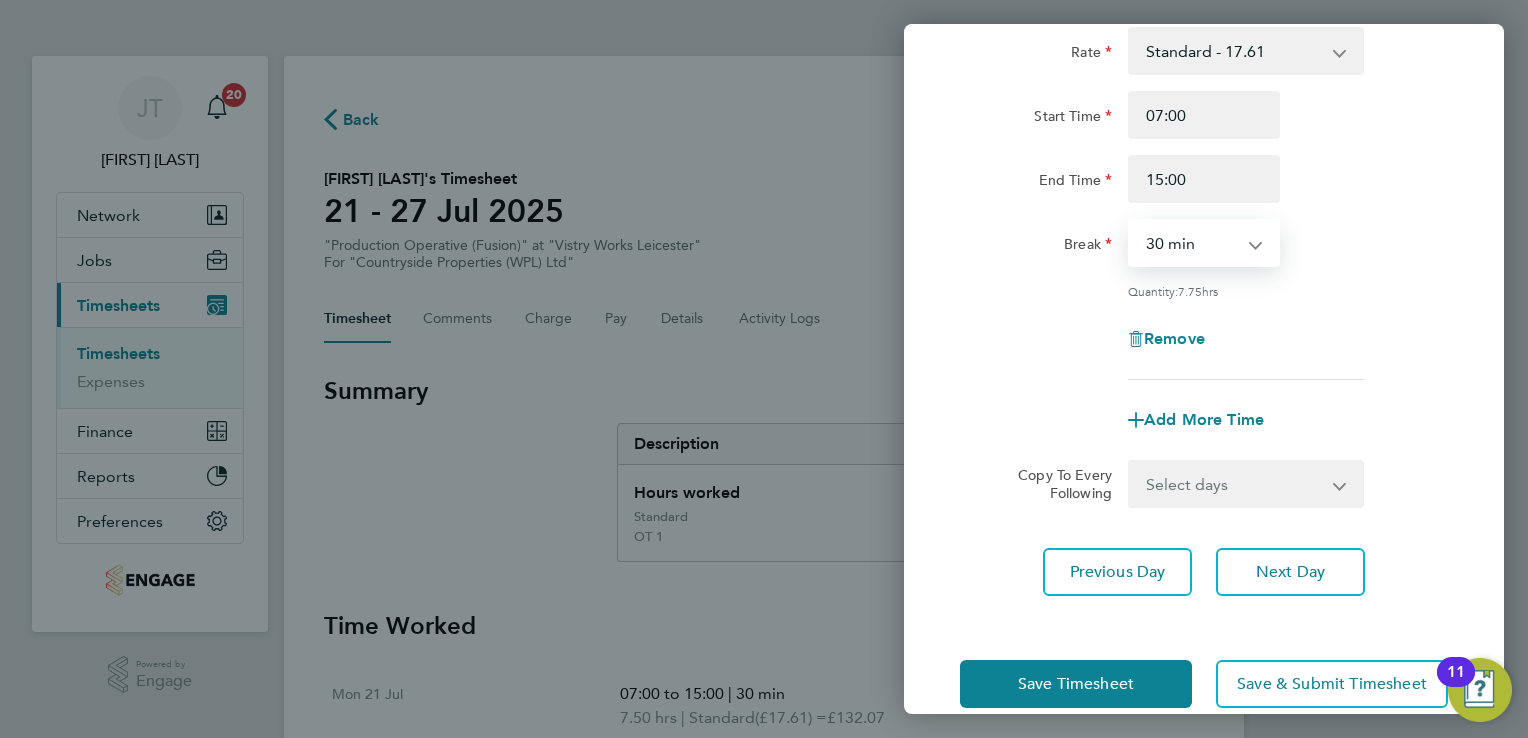 click on "0 min   15 min   30 min   45 min   60 min   75 min   90 min" at bounding box center (1192, 243) 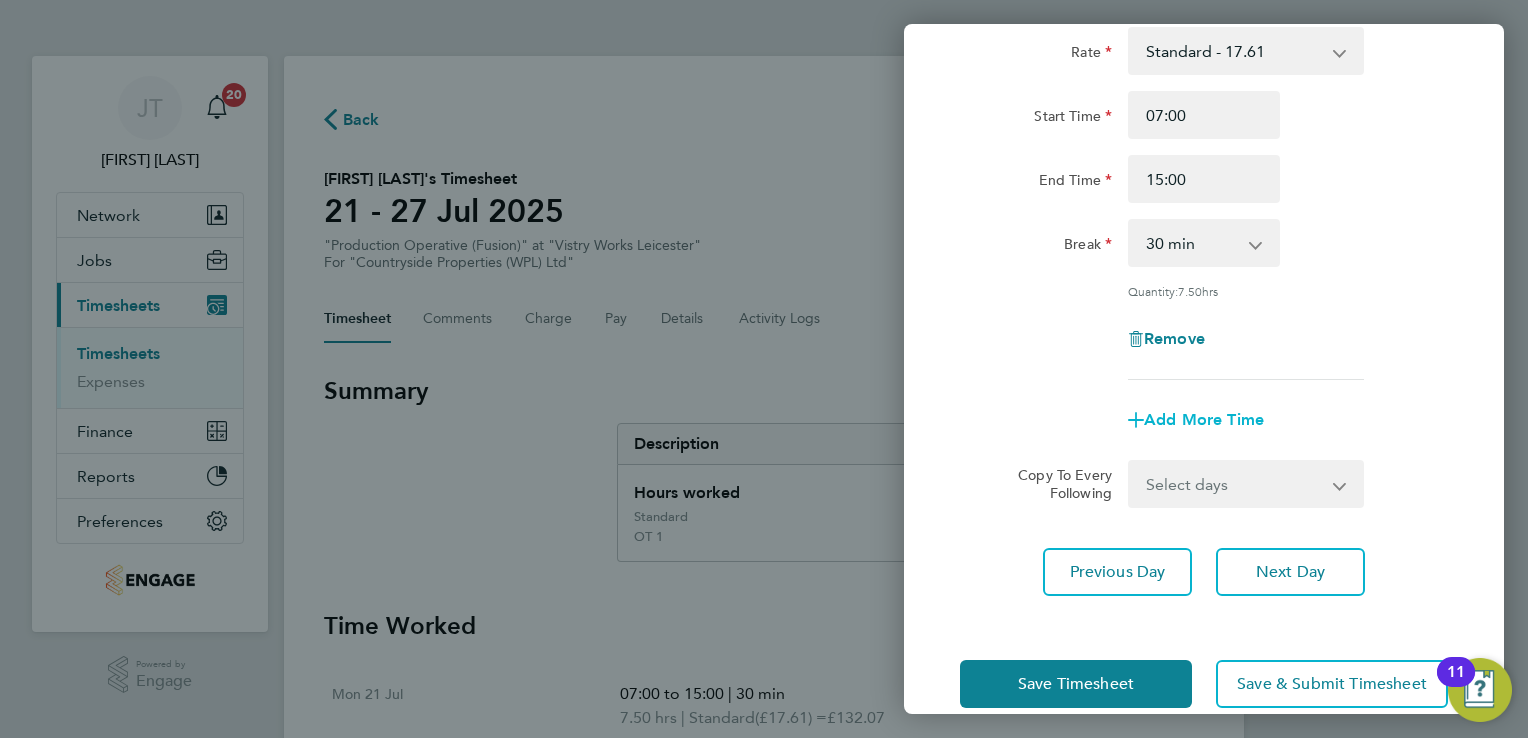 click on "Add More Time" 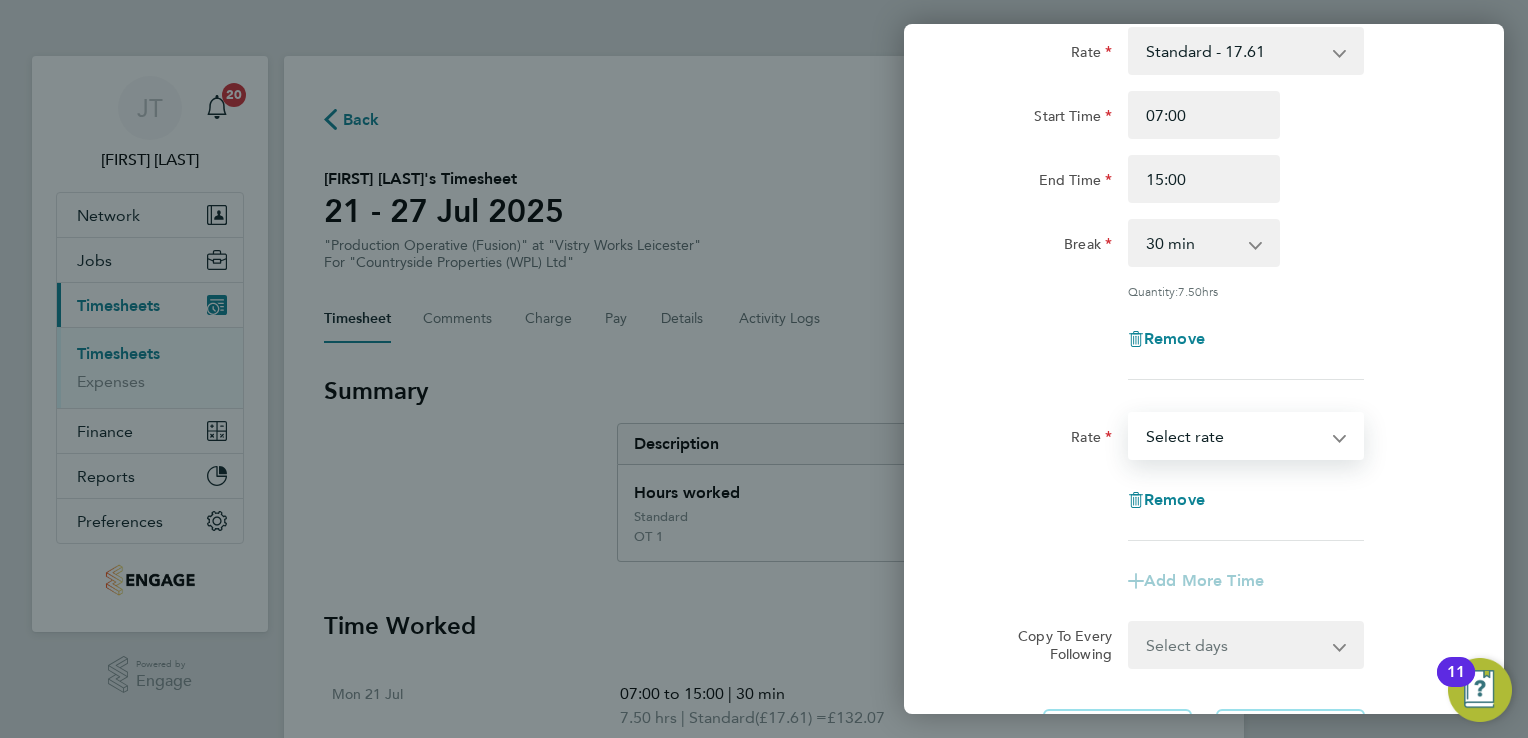 click on "Standard - 17.61 OT 1 - 26.42 OT2 - 35.22 Select rate" at bounding box center [1234, 436] 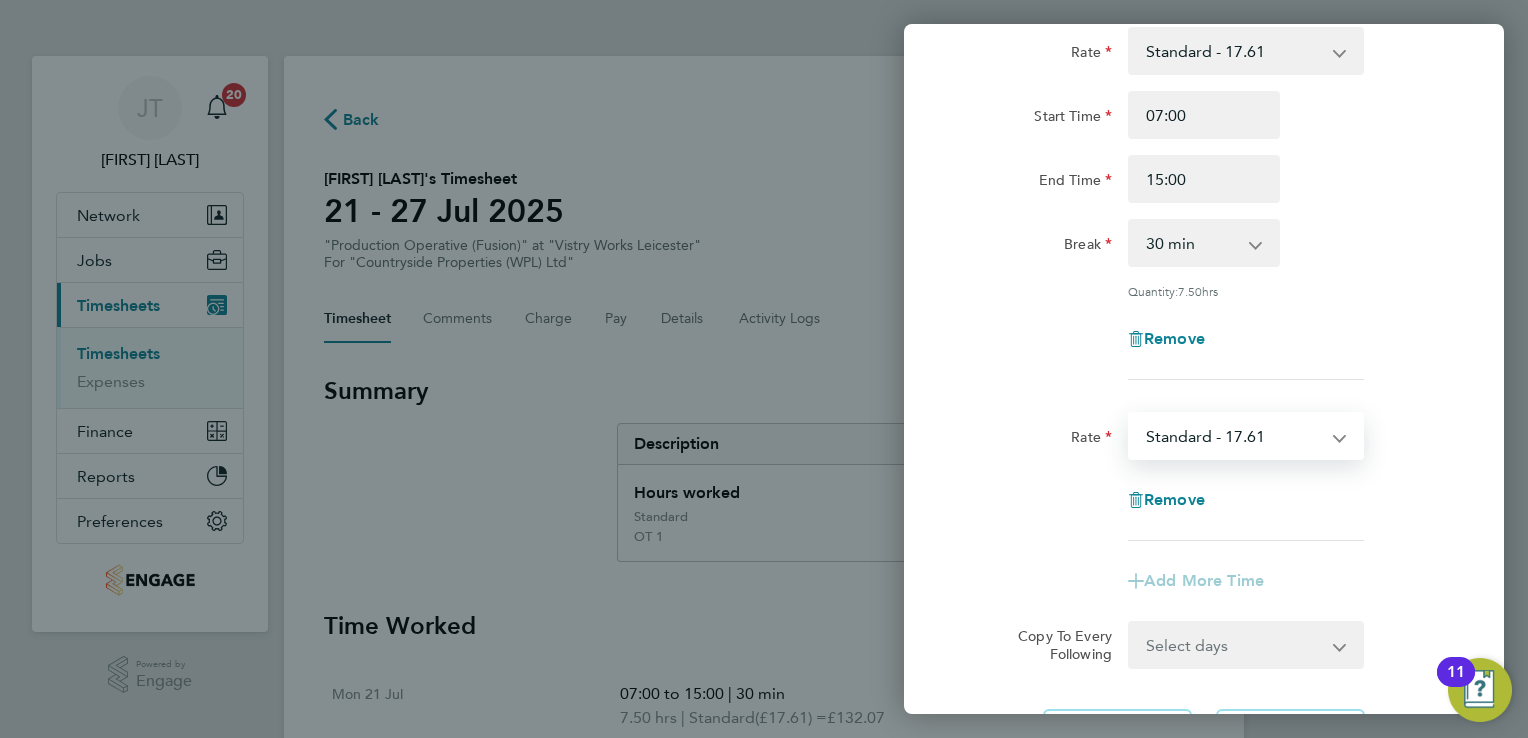 select on "15" 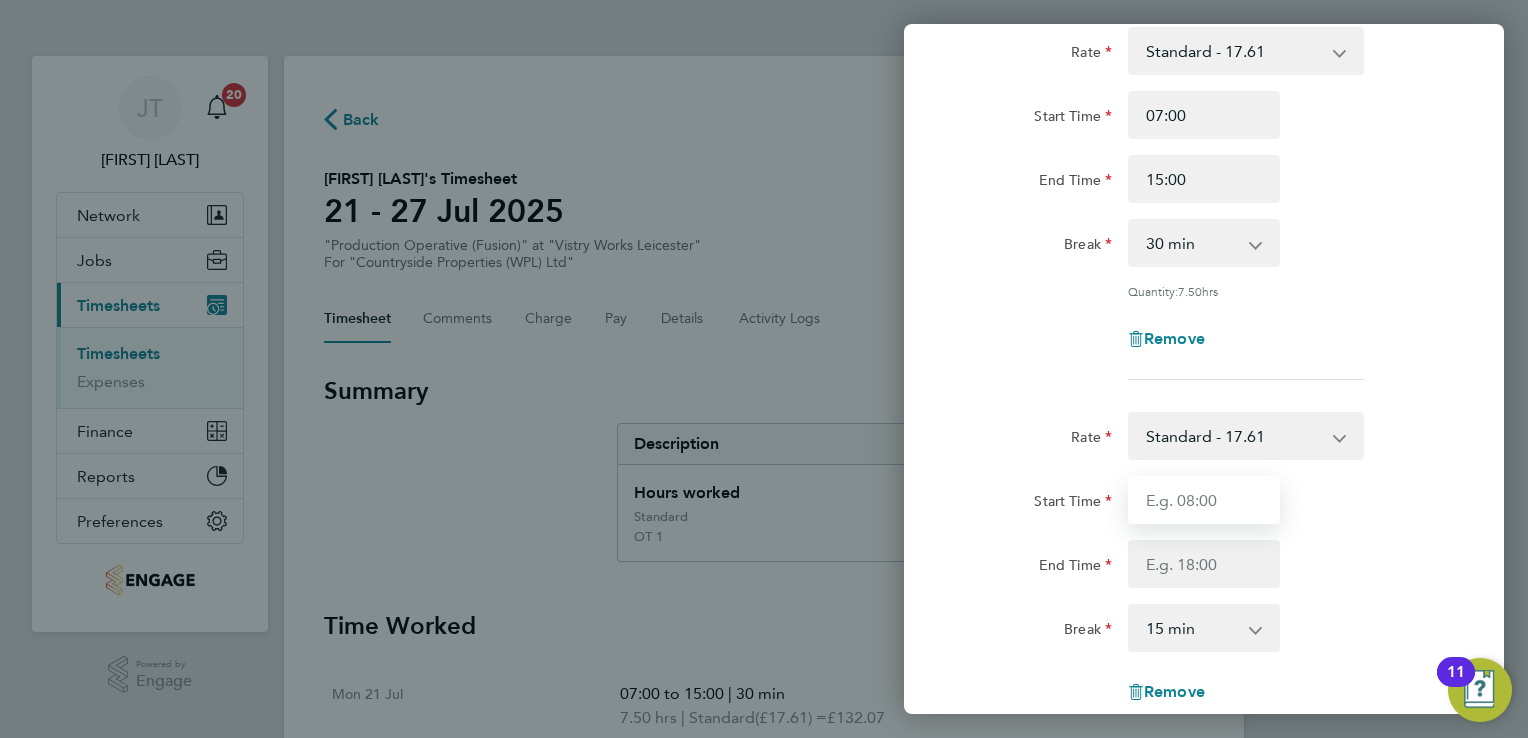 click on "Start Time" at bounding box center [1204, 500] 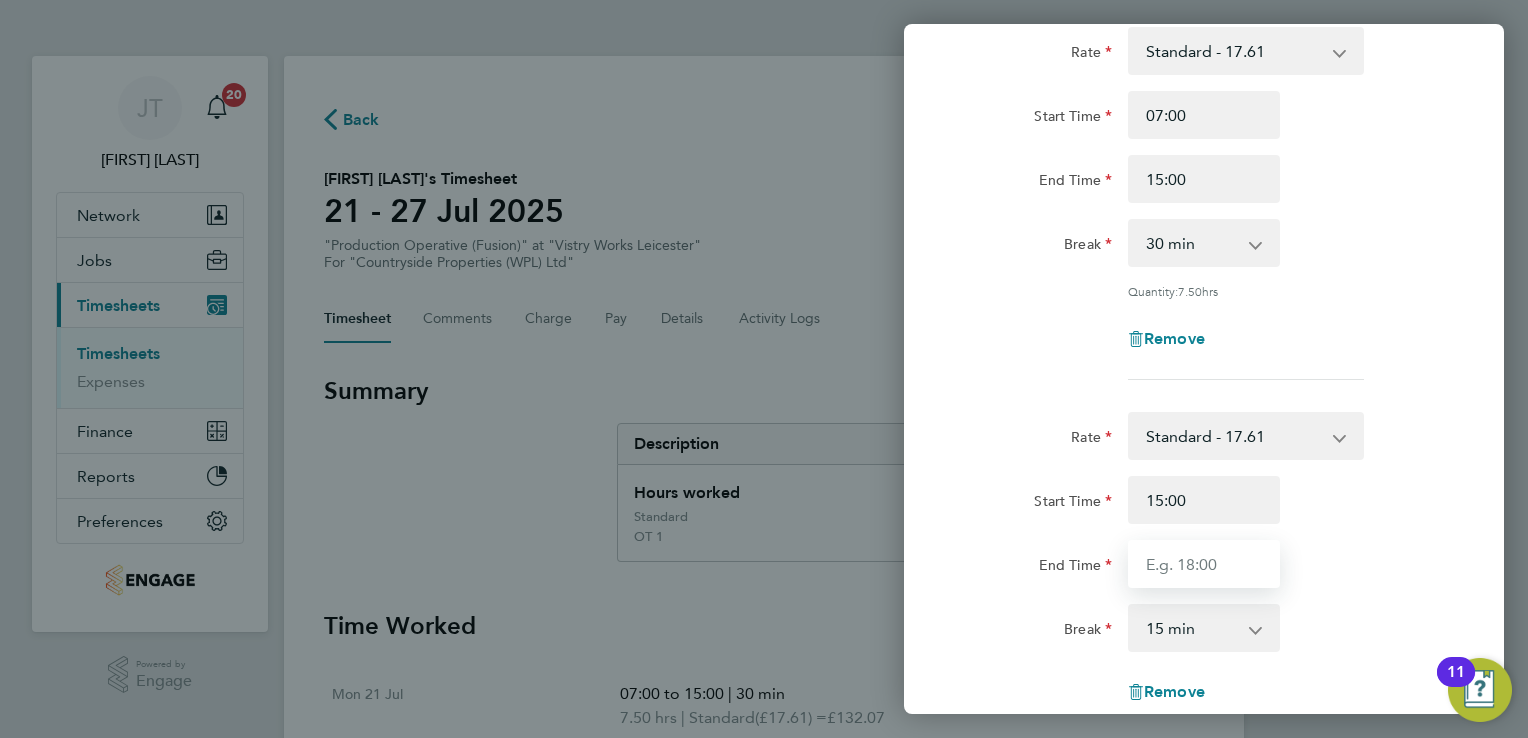 type on "16:00" 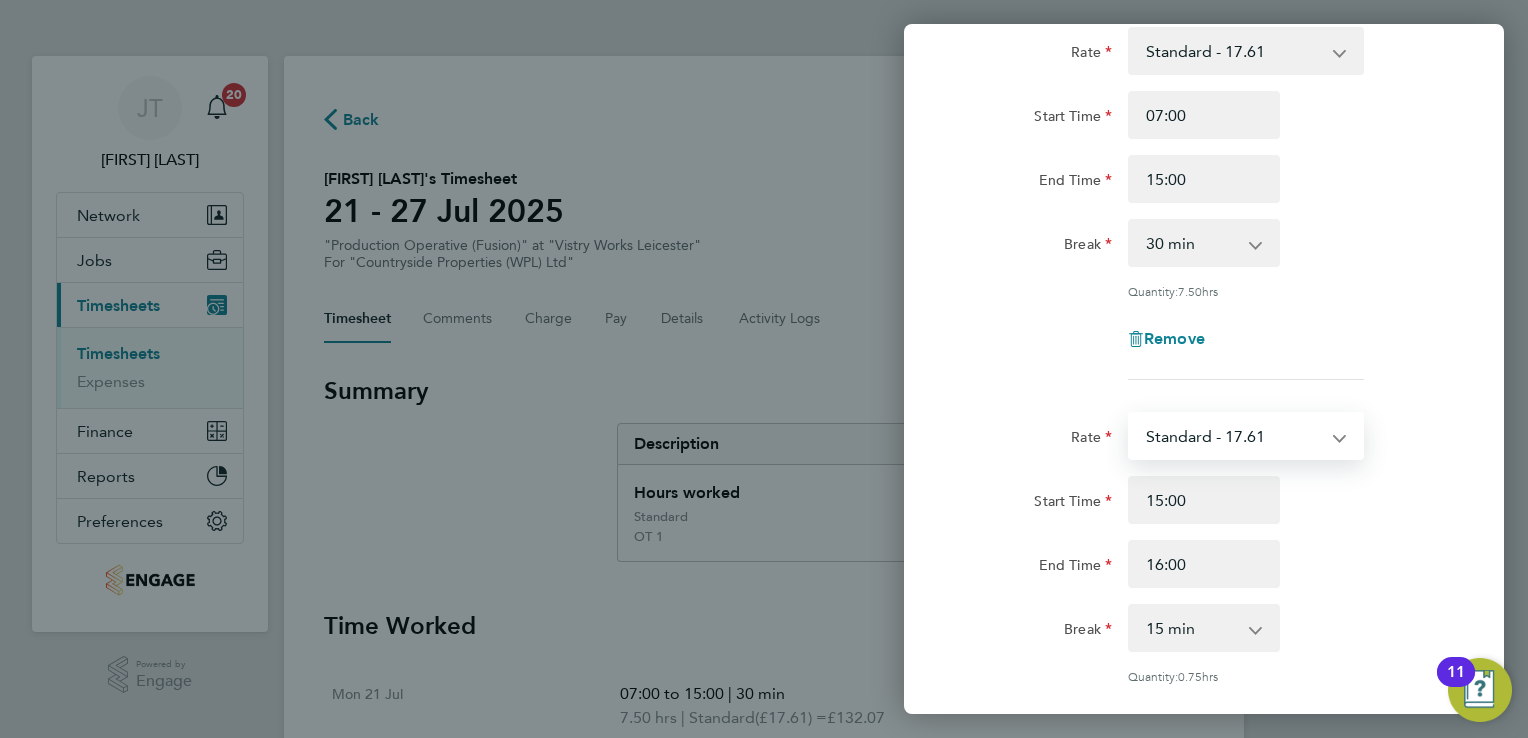 click on "Standard - 17.61 OT 1 - 26.42 OT2 - 35.22" at bounding box center [1234, 436] 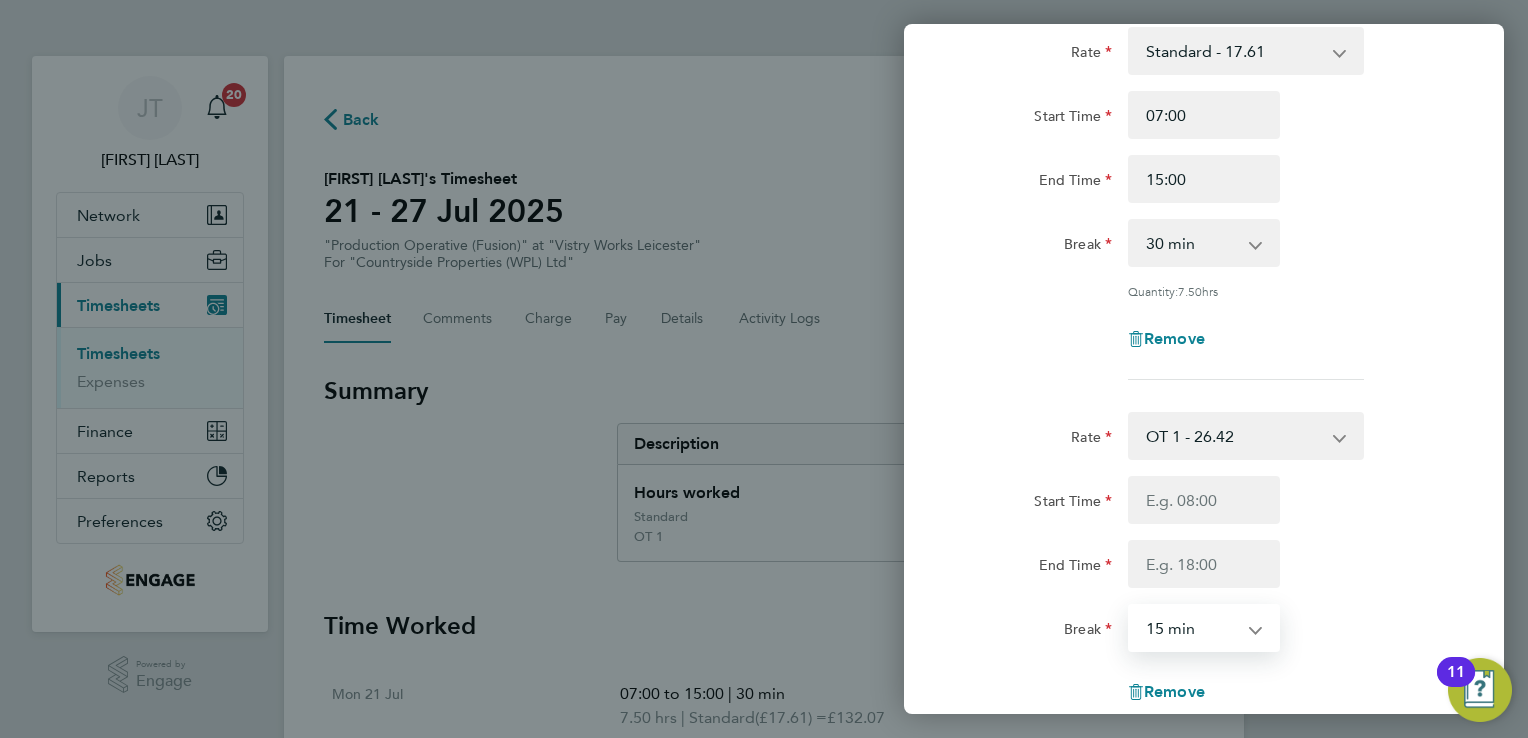 click on "0 min   15 min   30 min   45 min   60 min   75 min   90 min" at bounding box center (1192, 628) 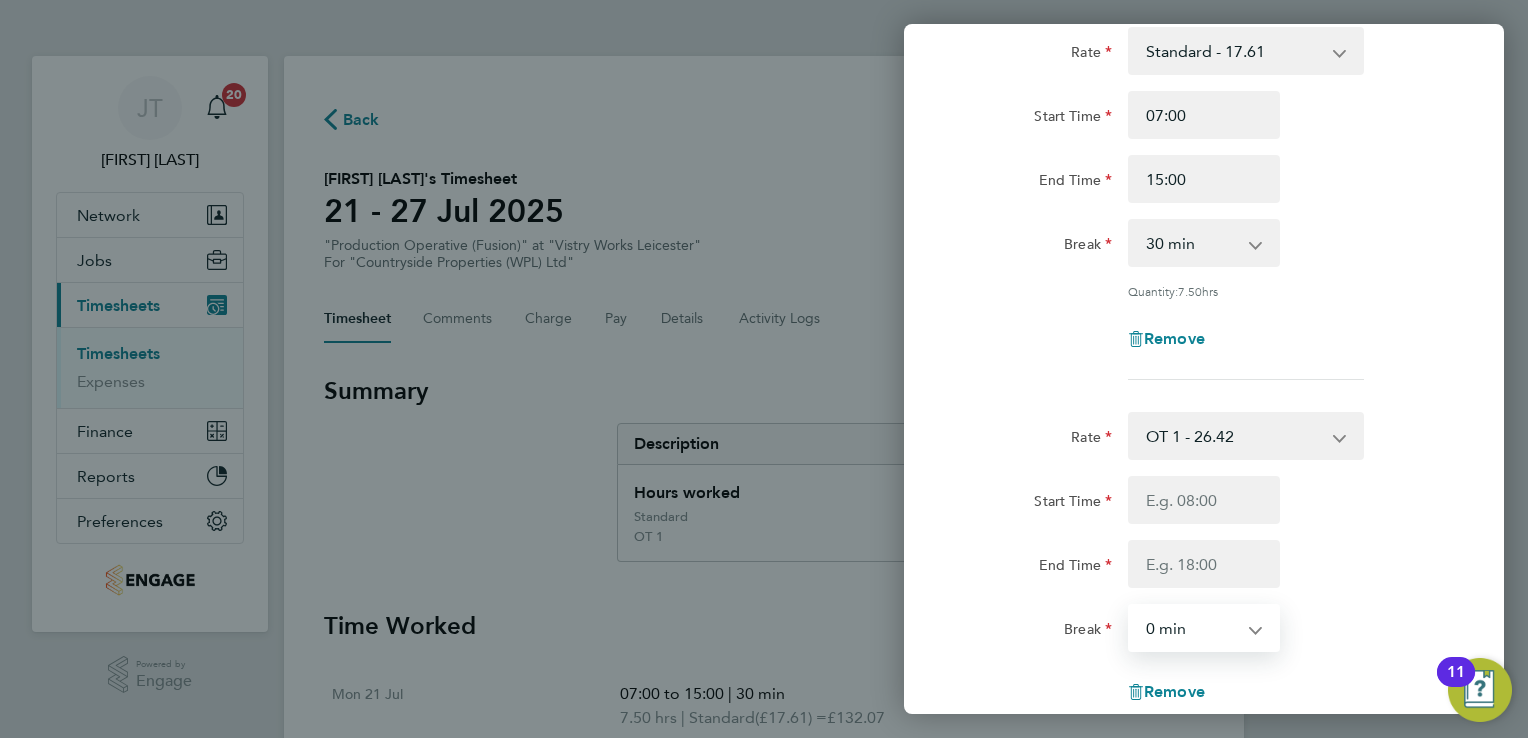 click on "0 min   15 min   30 min   45 min   60 min   75 min   90 min" at bounding box center (1192, 628) 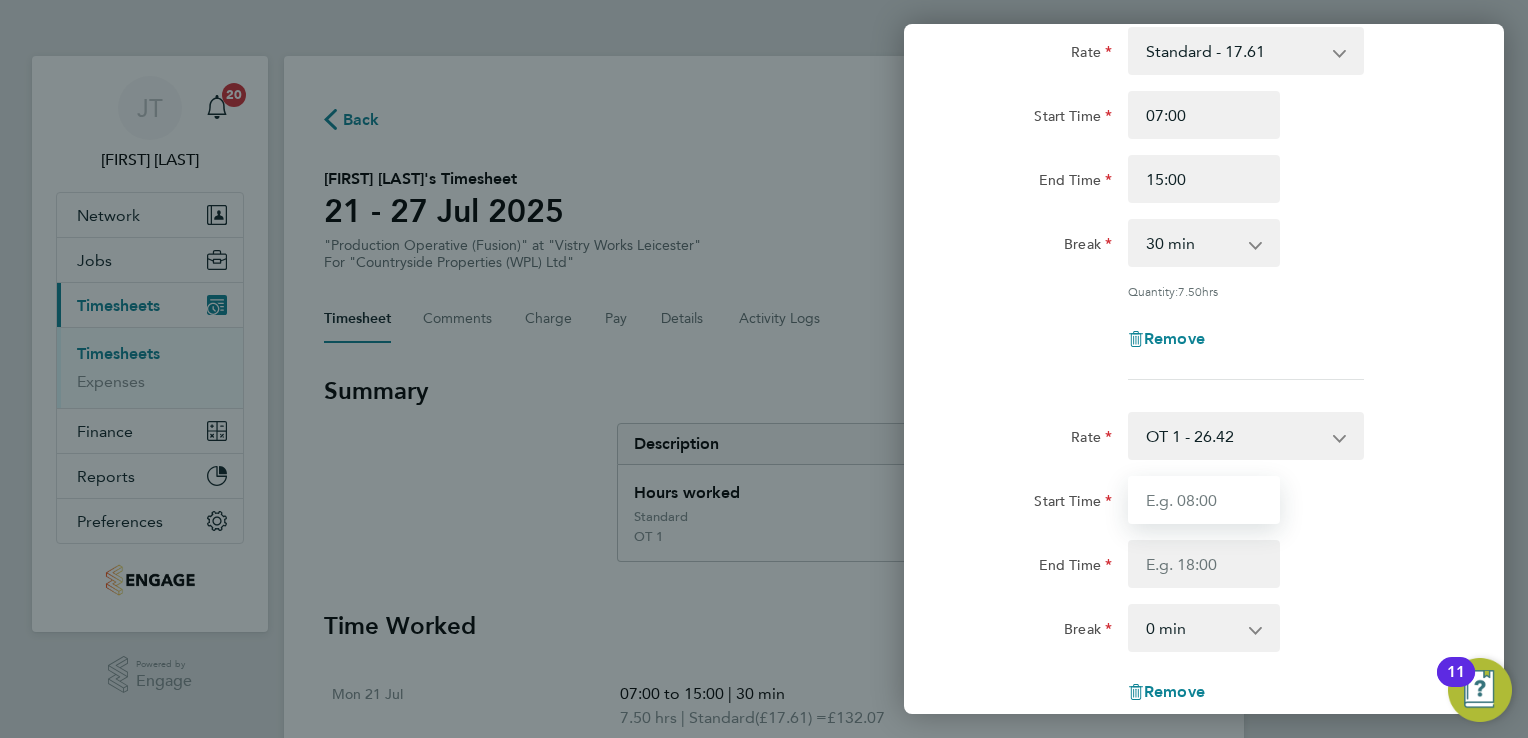 click on "Start Time" at bounding box center [1204, 500] 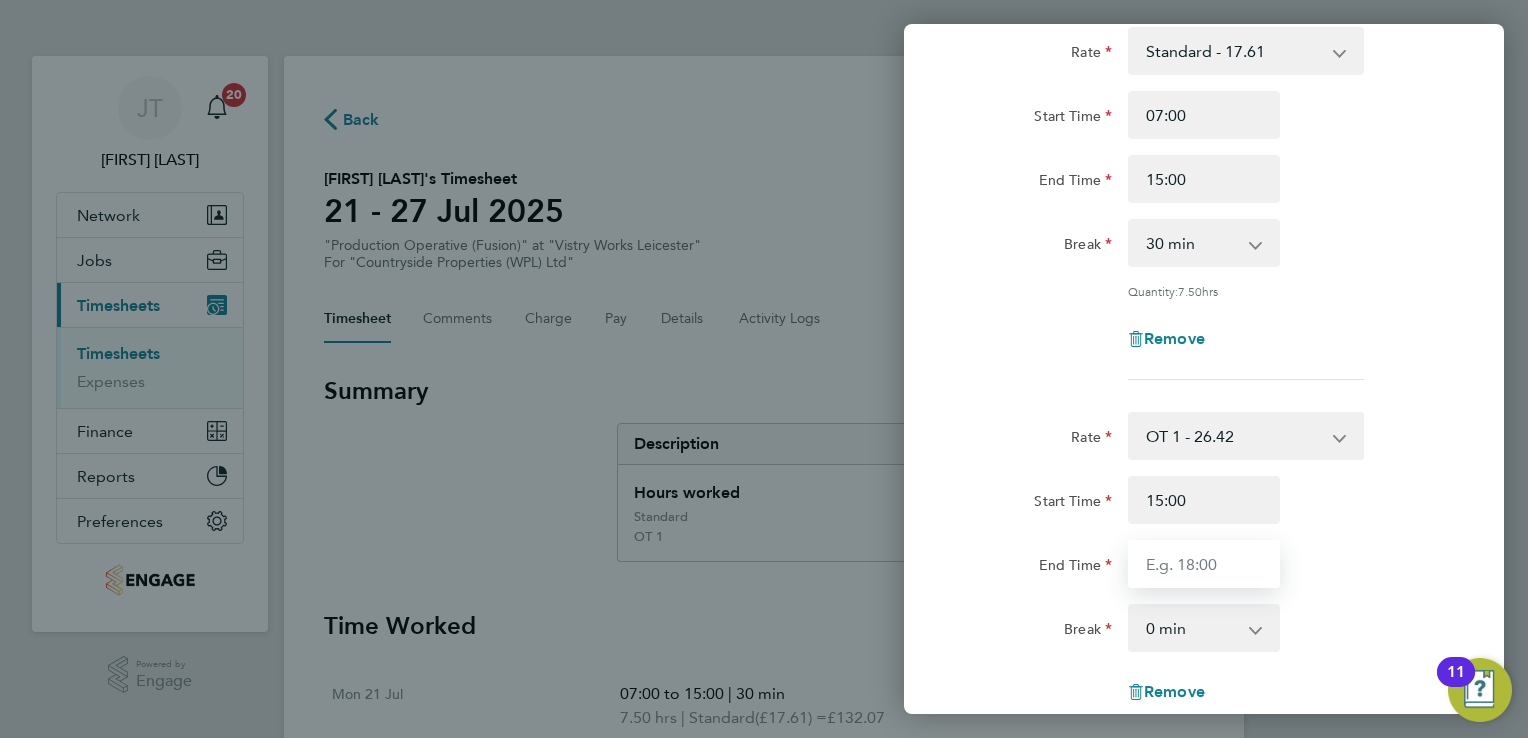 type on "16:00" 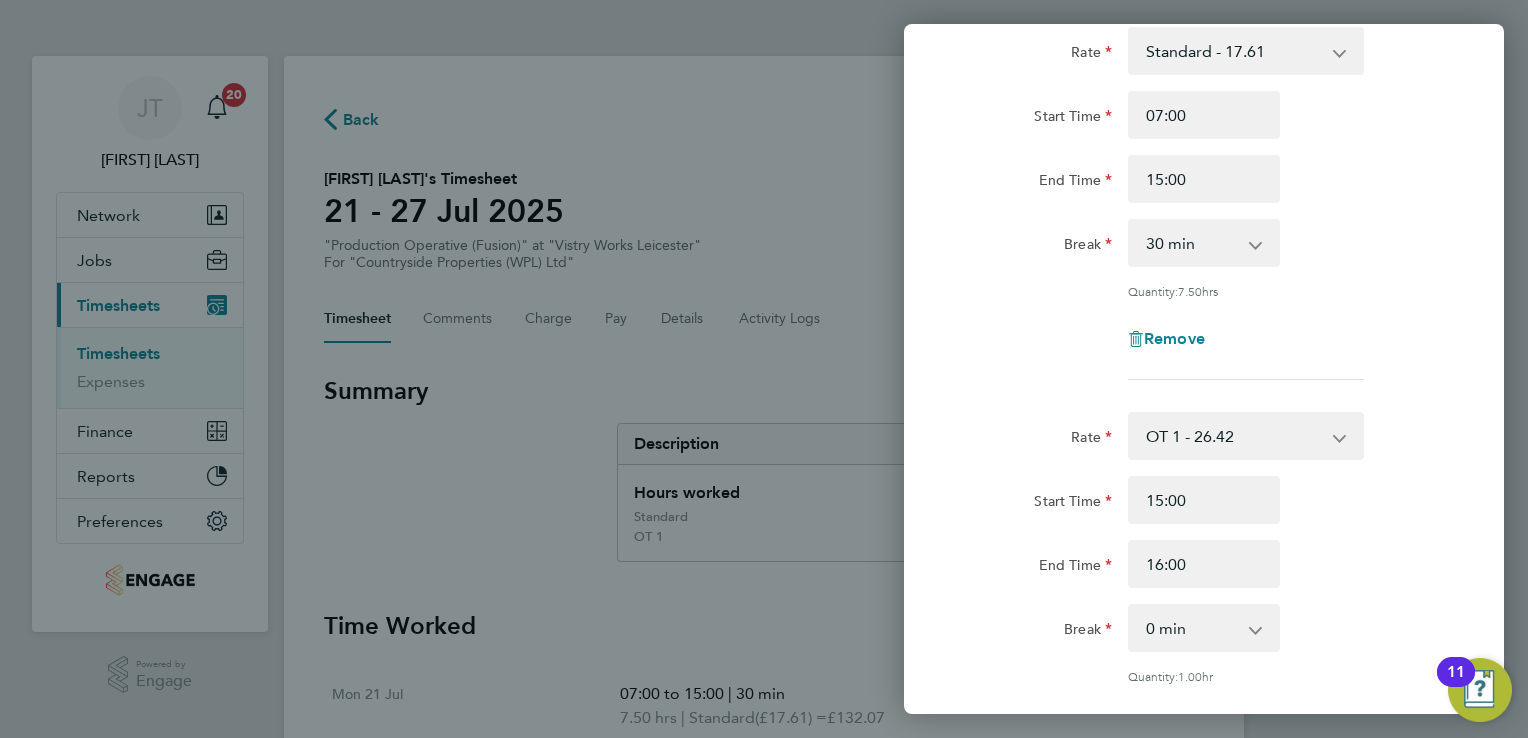 click on "Start Time 15:00" 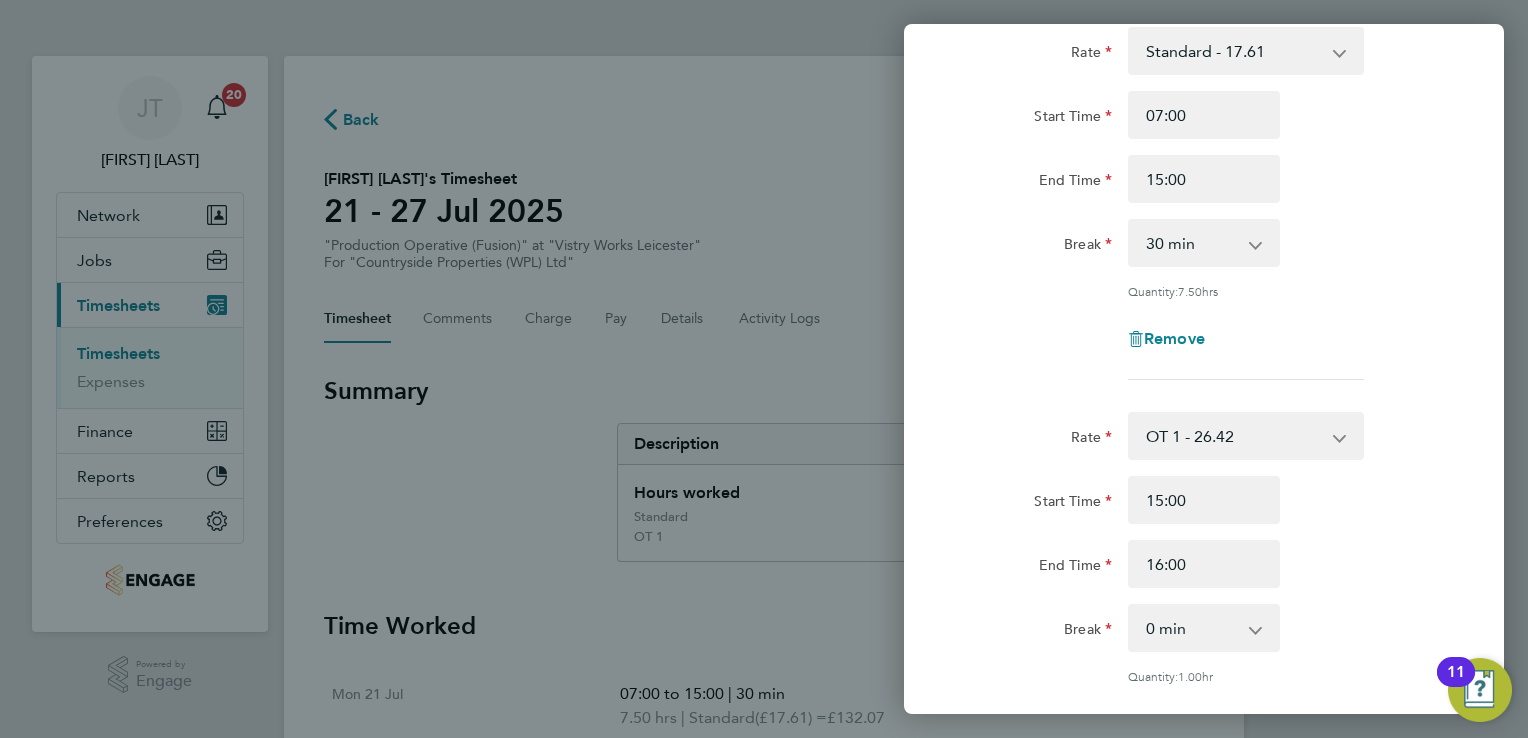 click on "Start Time 15:00" 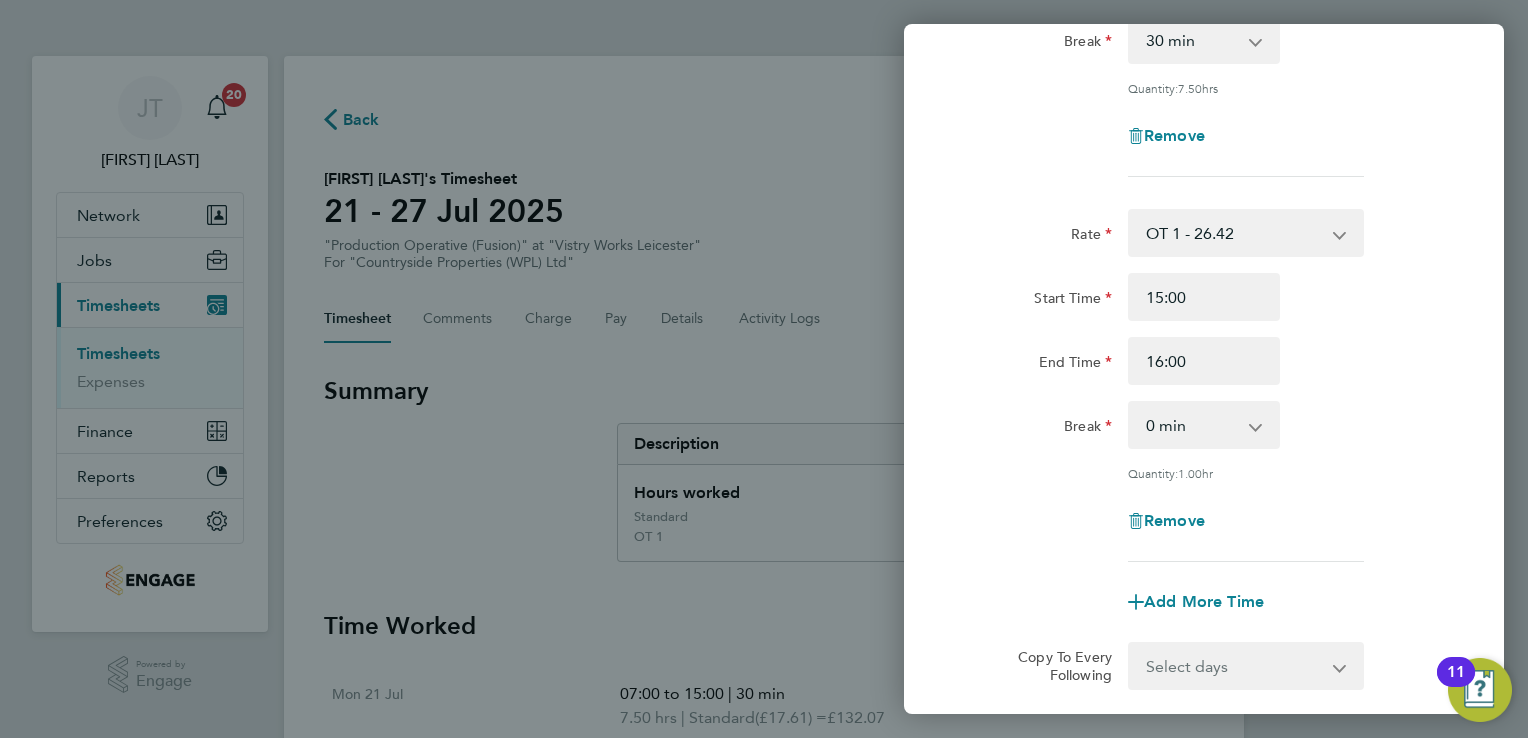 scroll, scrollTop: 493, scrollLeft: 0, axis: vertical 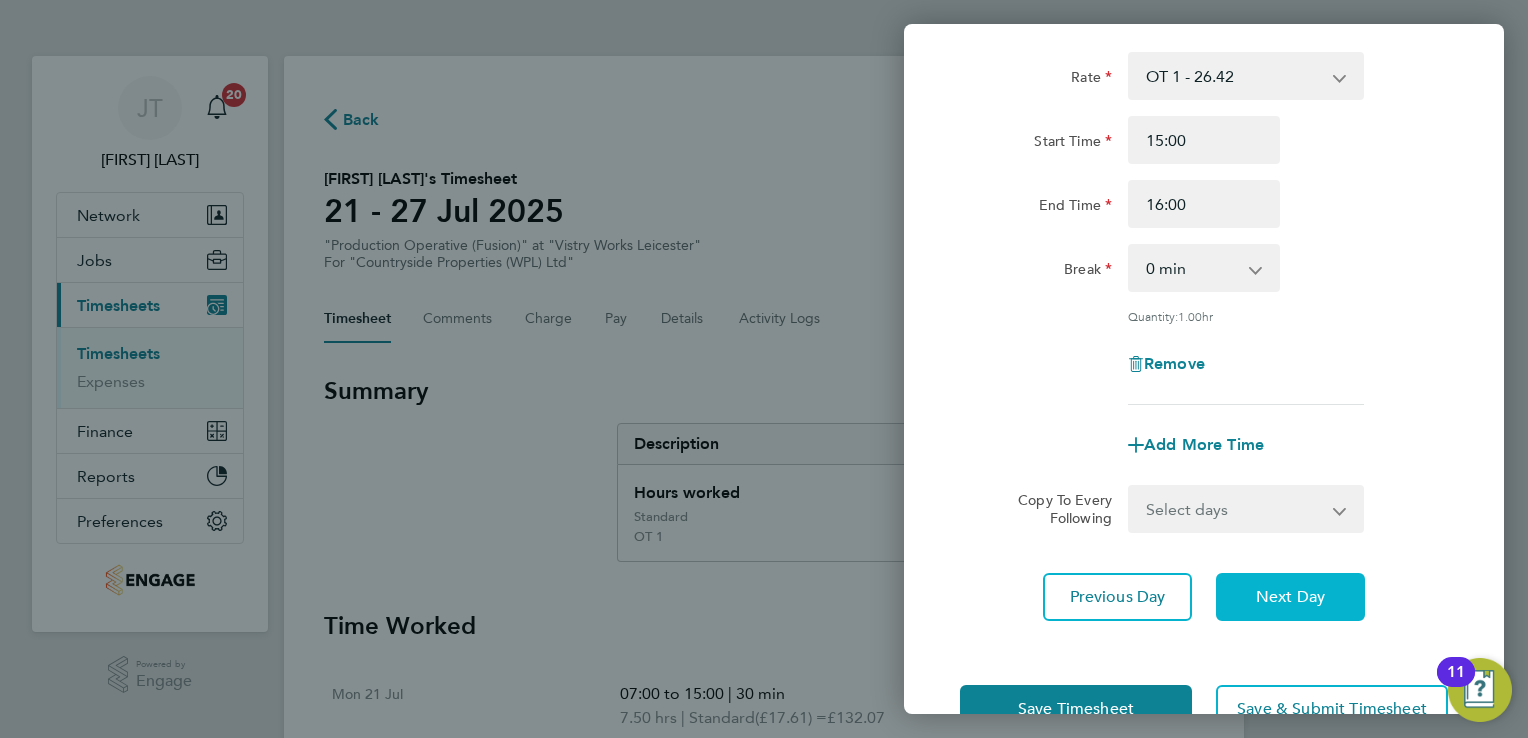 click on "Next Day" 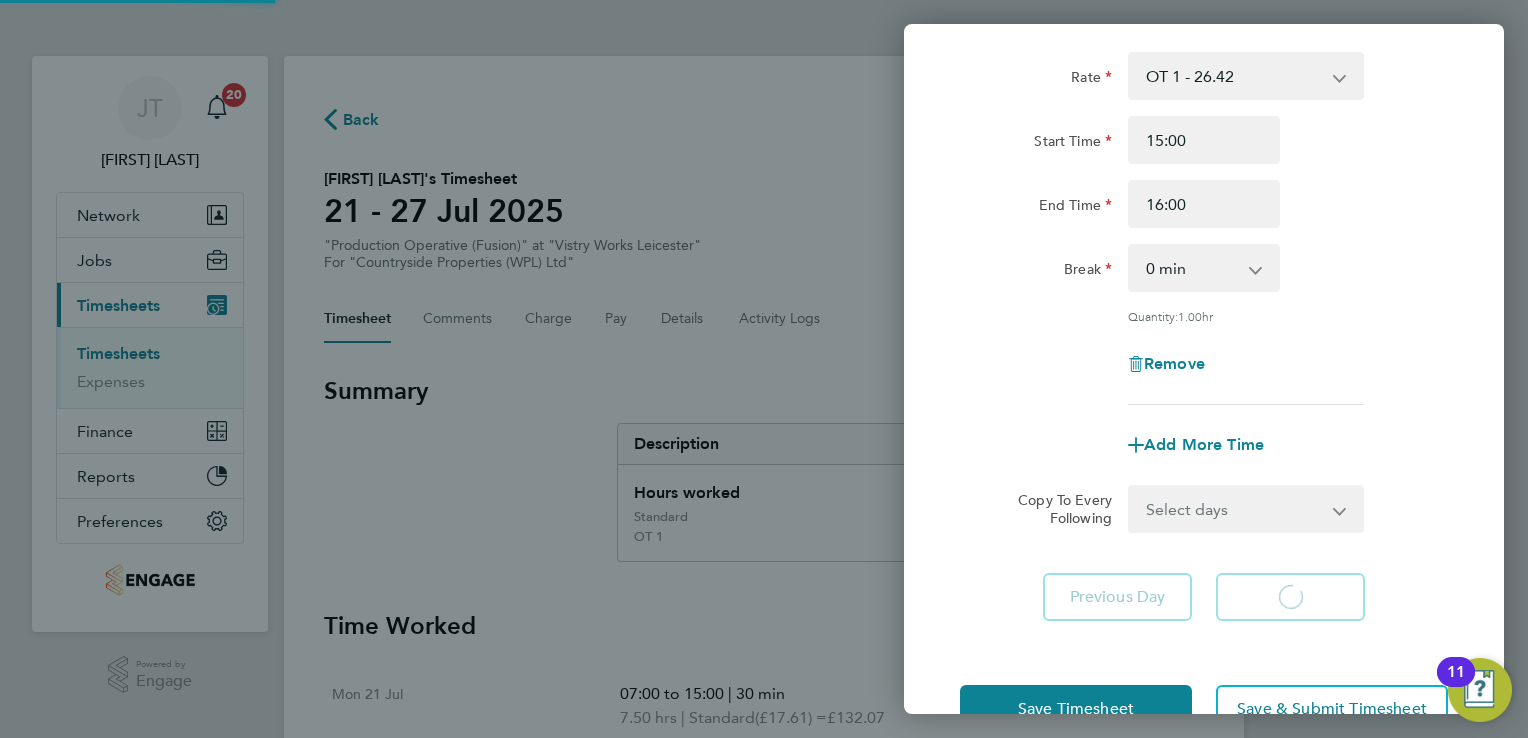 select on "15" 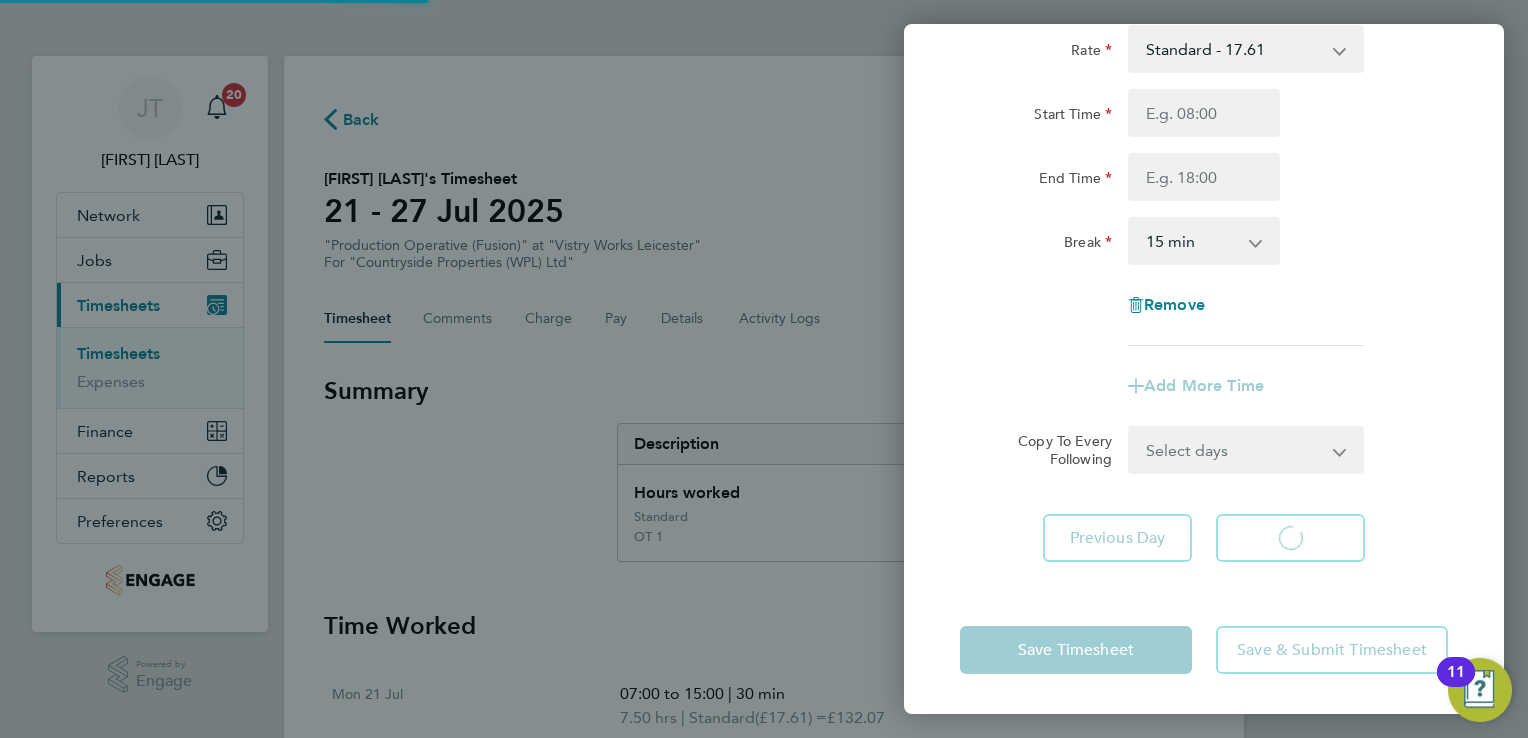 scroll, scrollTop: 133, scrollLeft: 0, axis: vertical 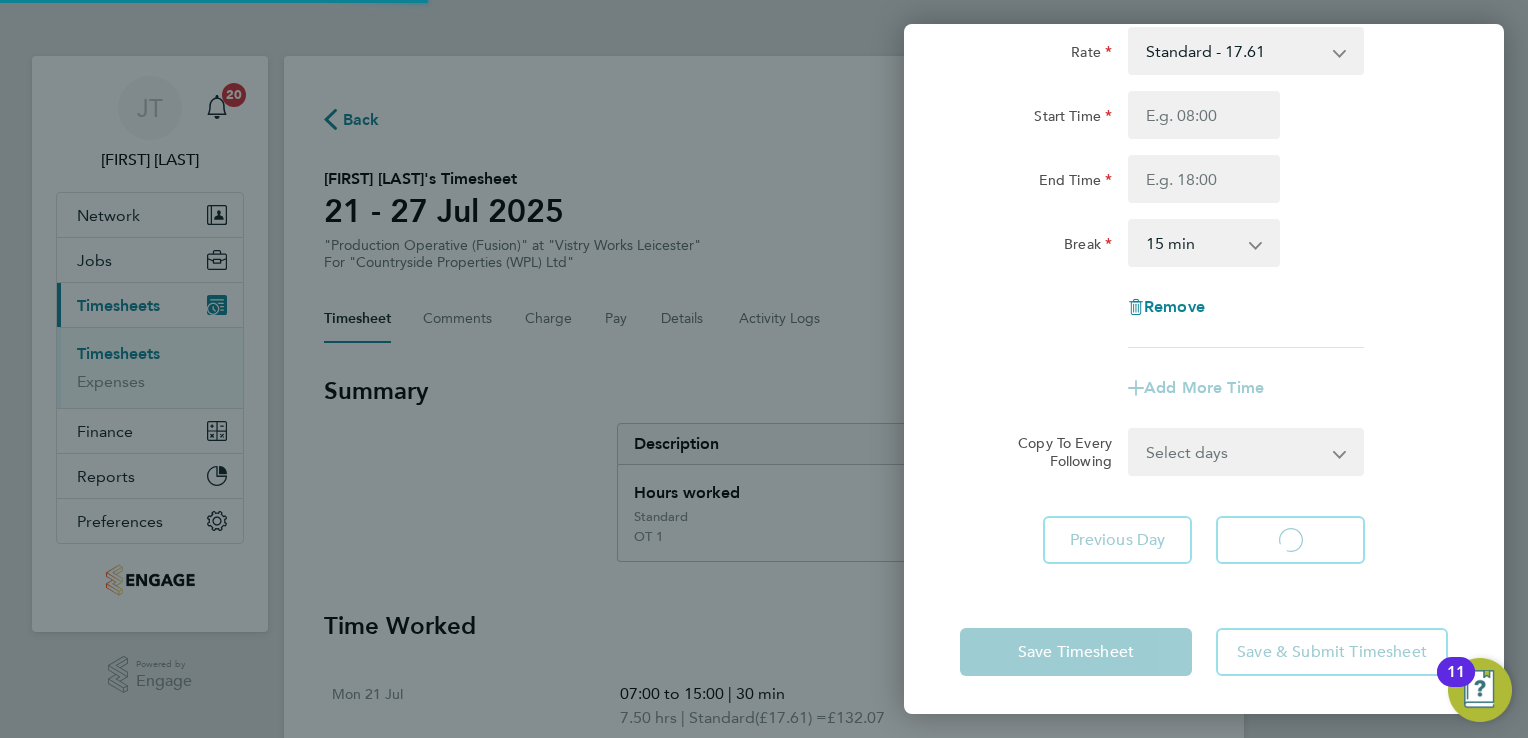 select on "15" 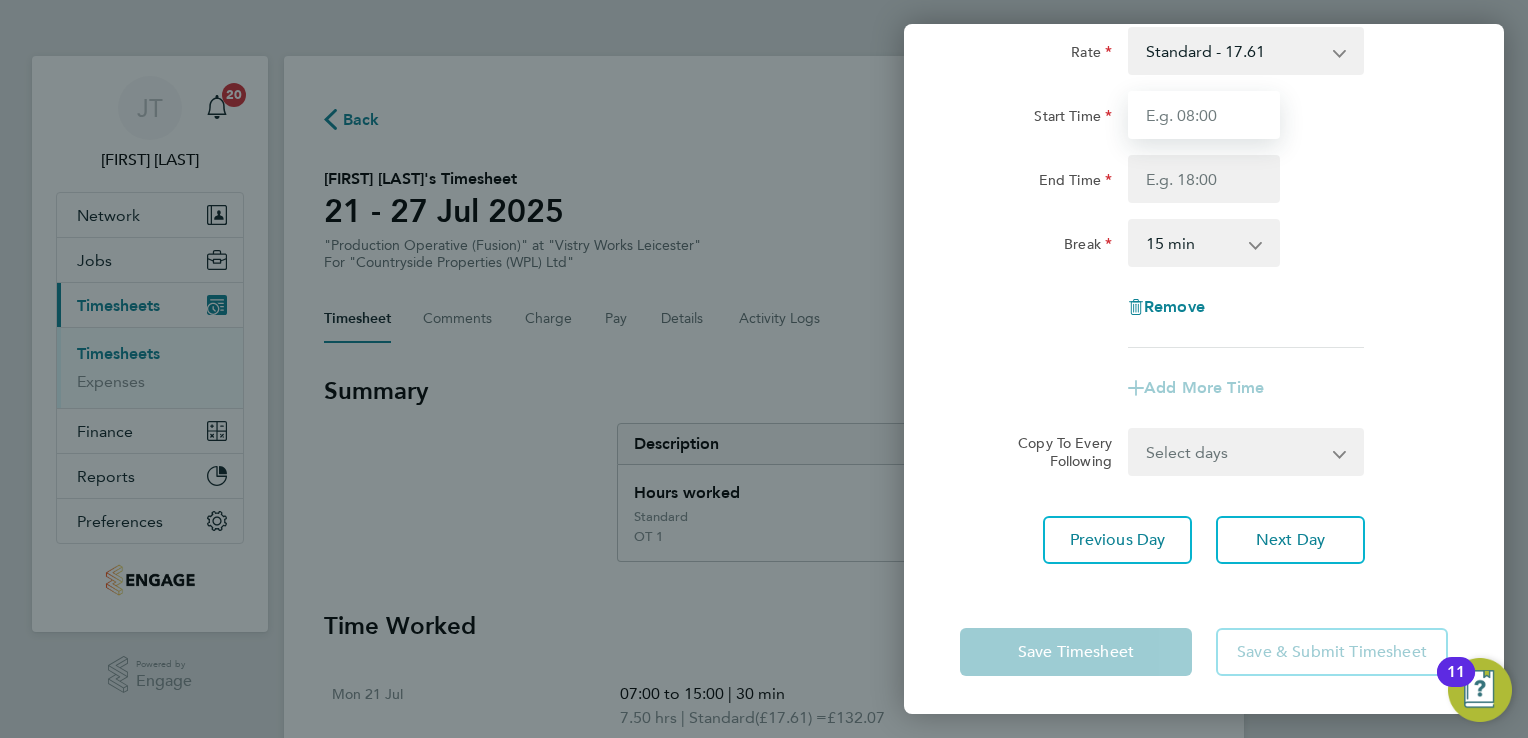 click on "Start Time" at bounding box center (1204, 115) 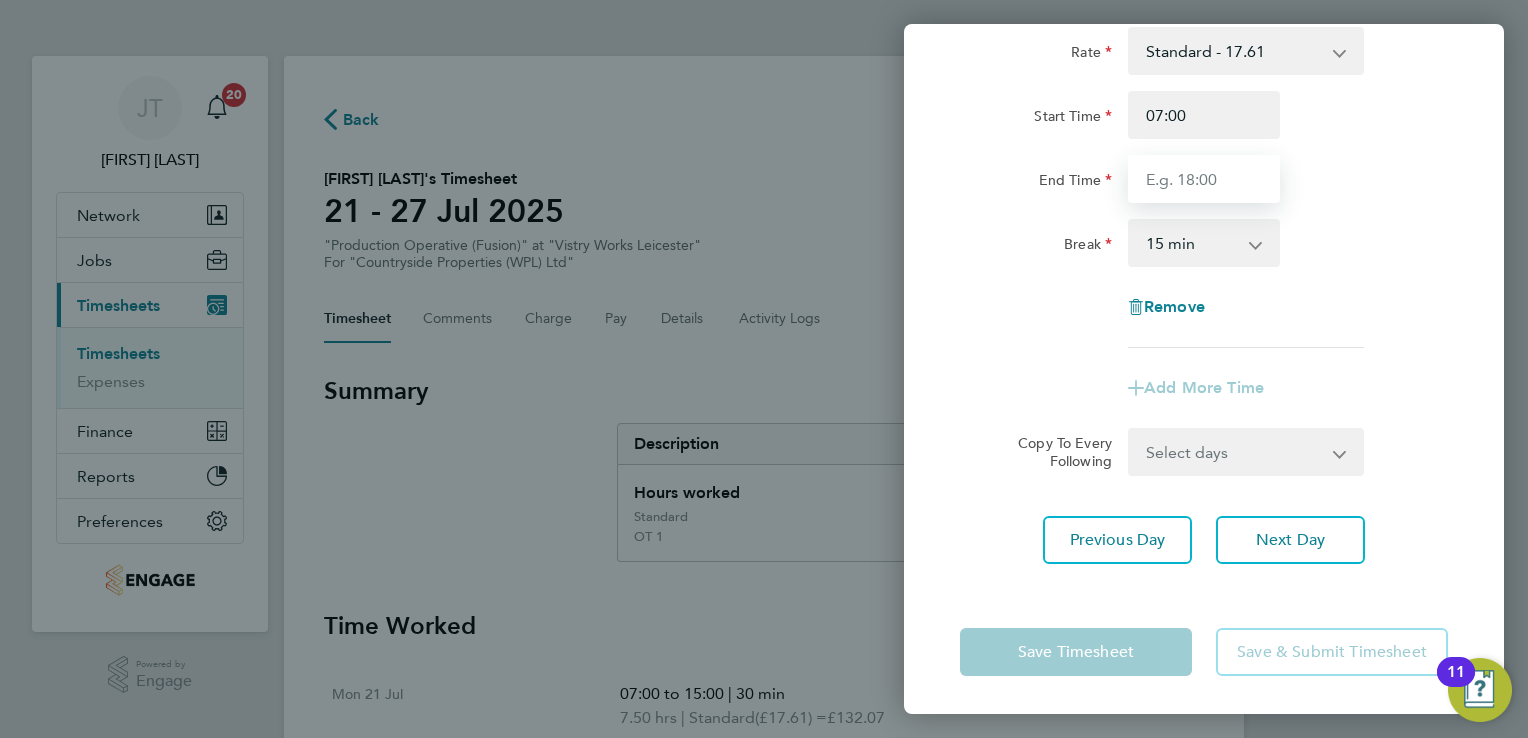 type on "15:00" 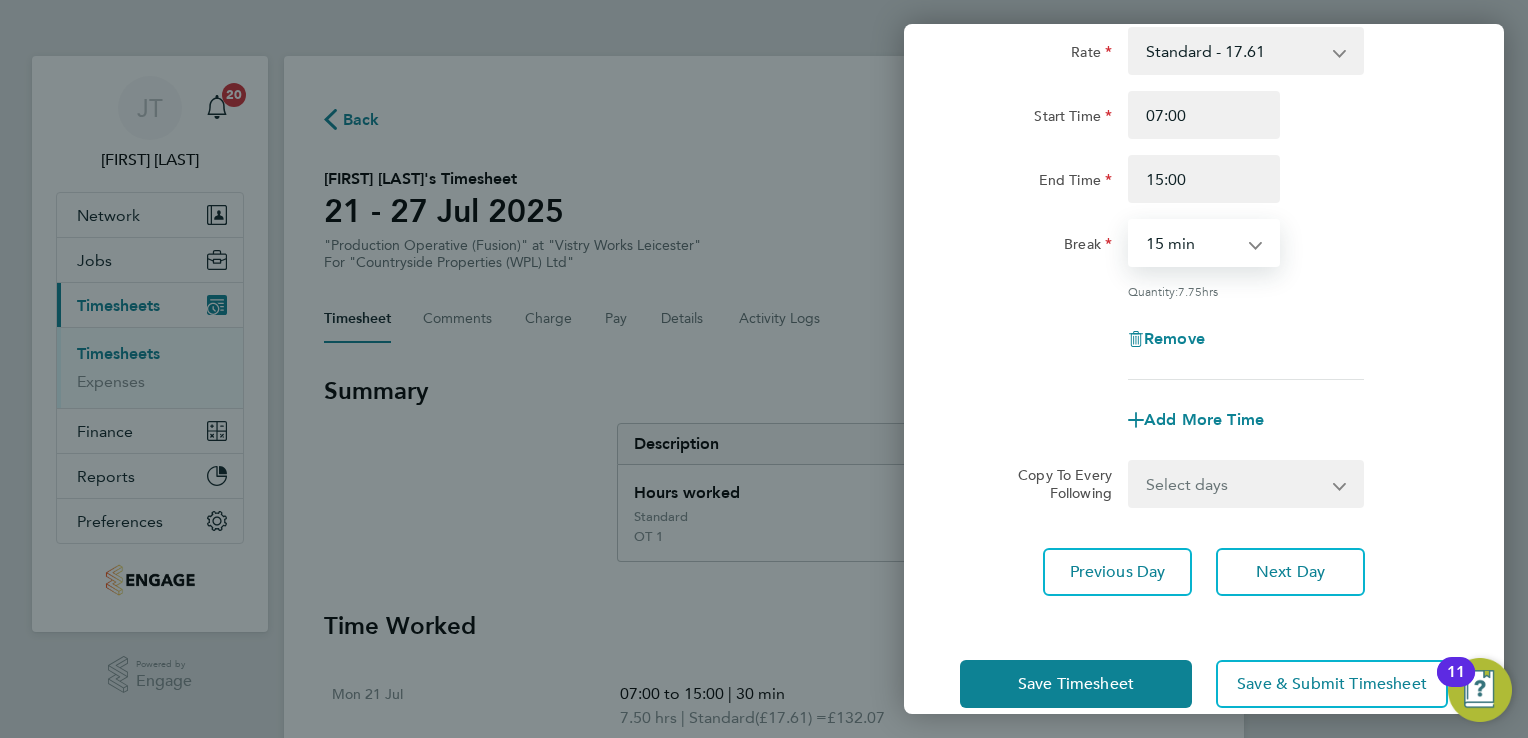 click on "0 min   15 min   30 min   45 min   60 min   75 min   90 min" at bounding box center [1192, 243] 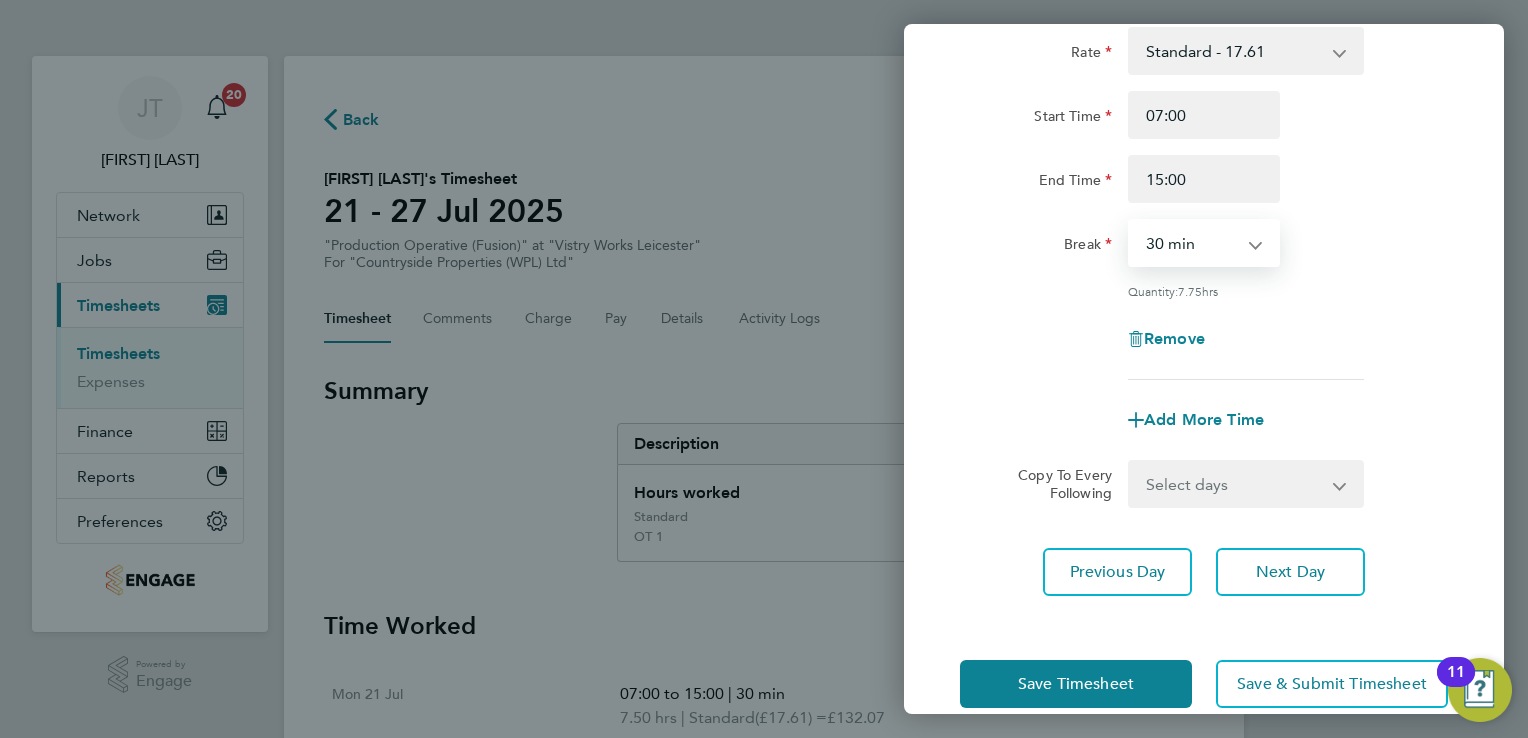 click on "0 min   15 min   30 min   45 min   60 min   75 min   90 min" at bounding box center [1192, 243] 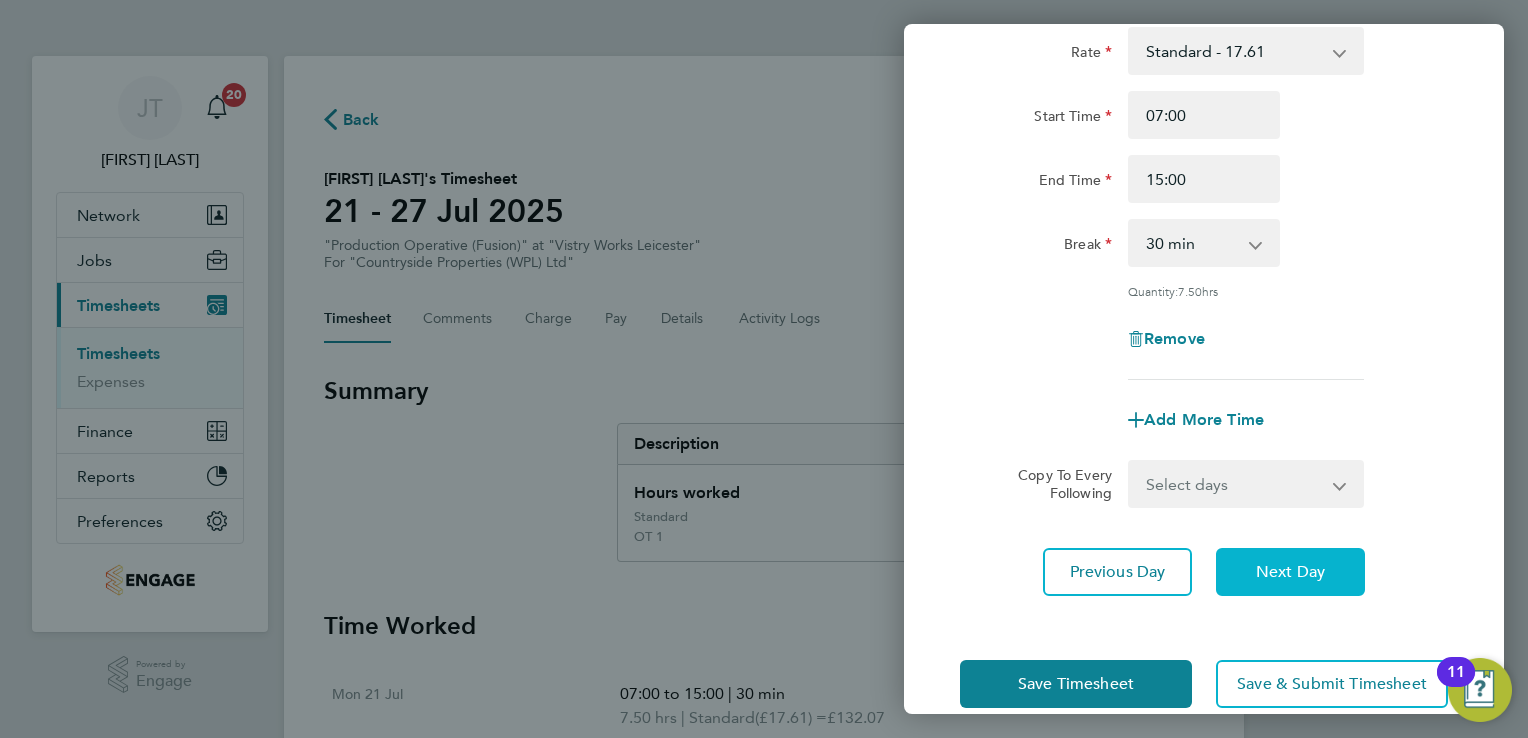 click on "Next Day" 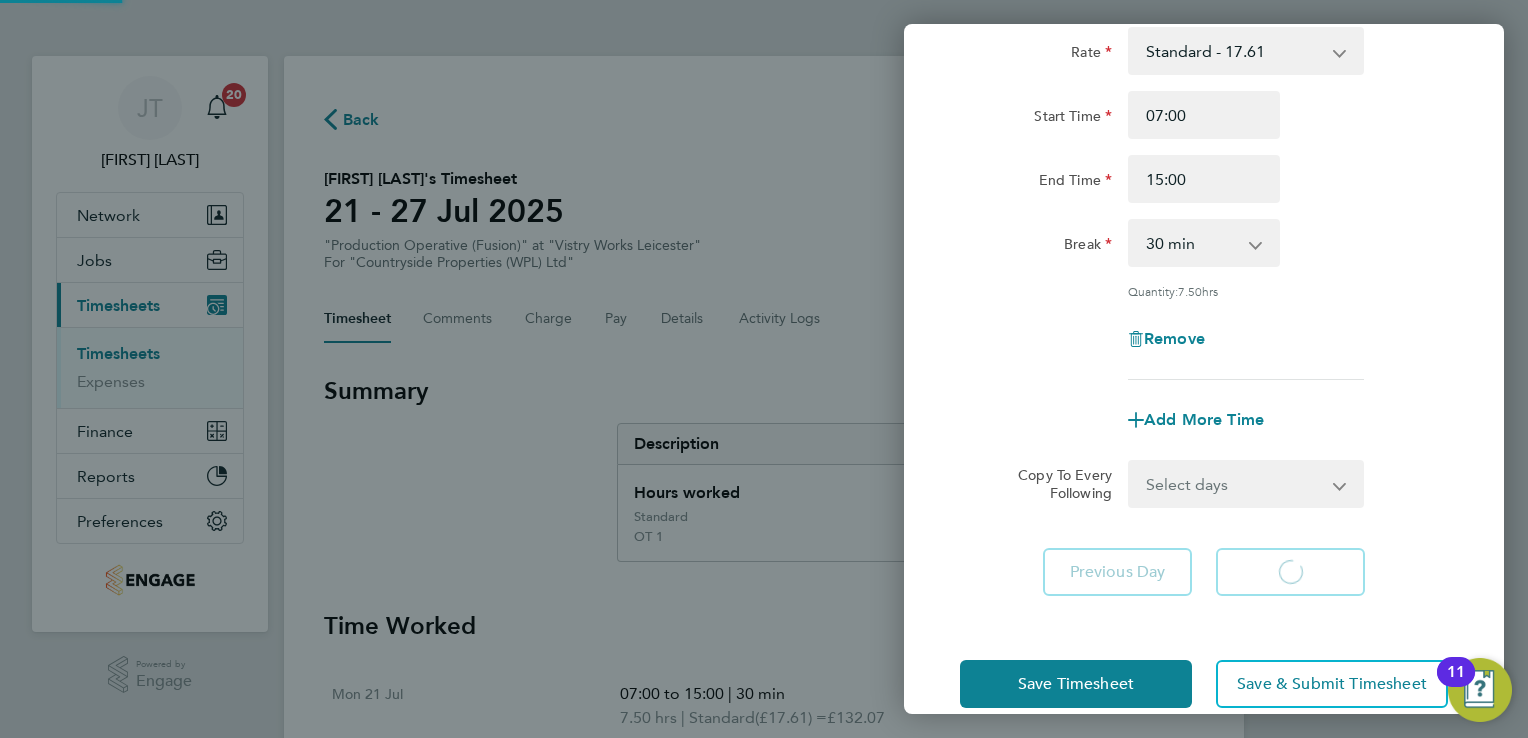 select on "15" 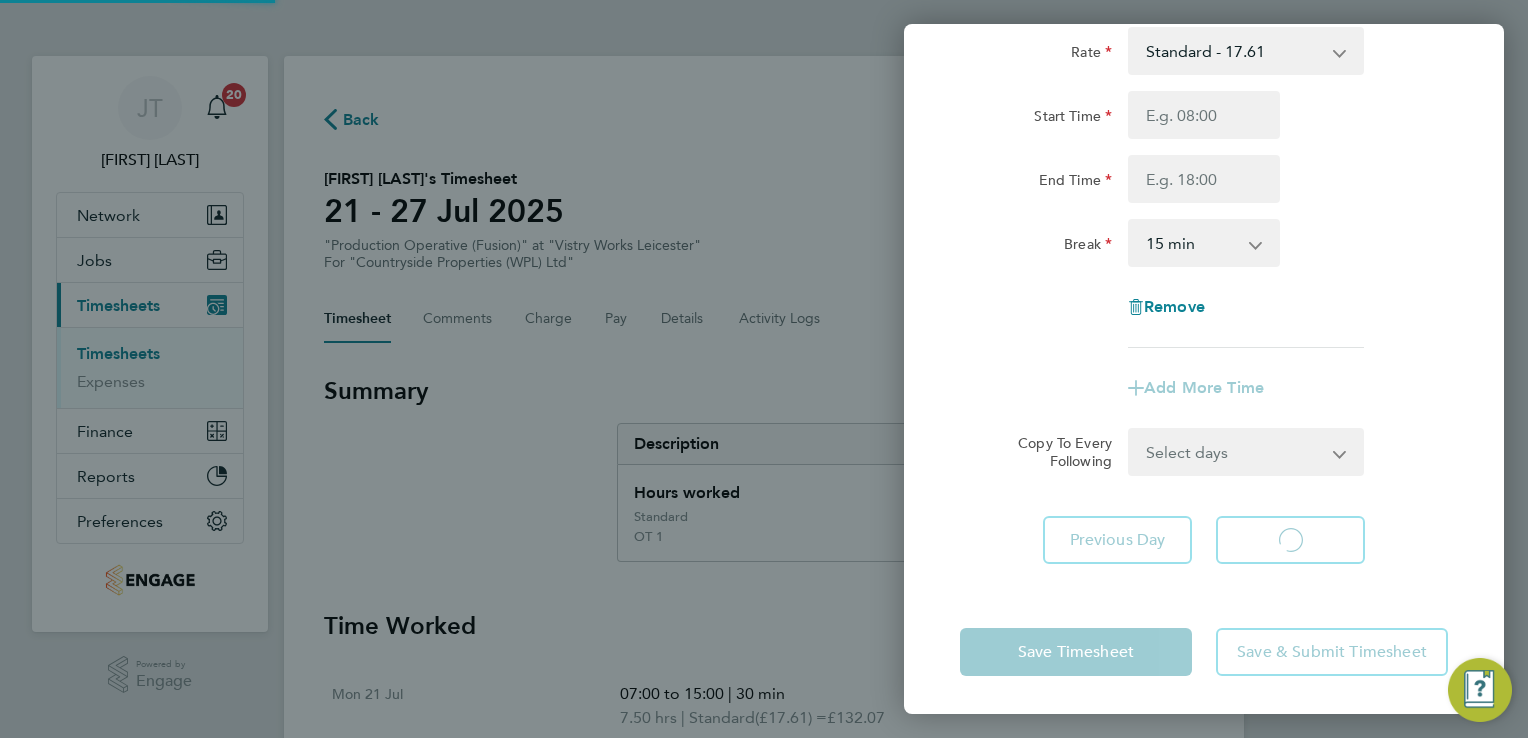 select on "15" 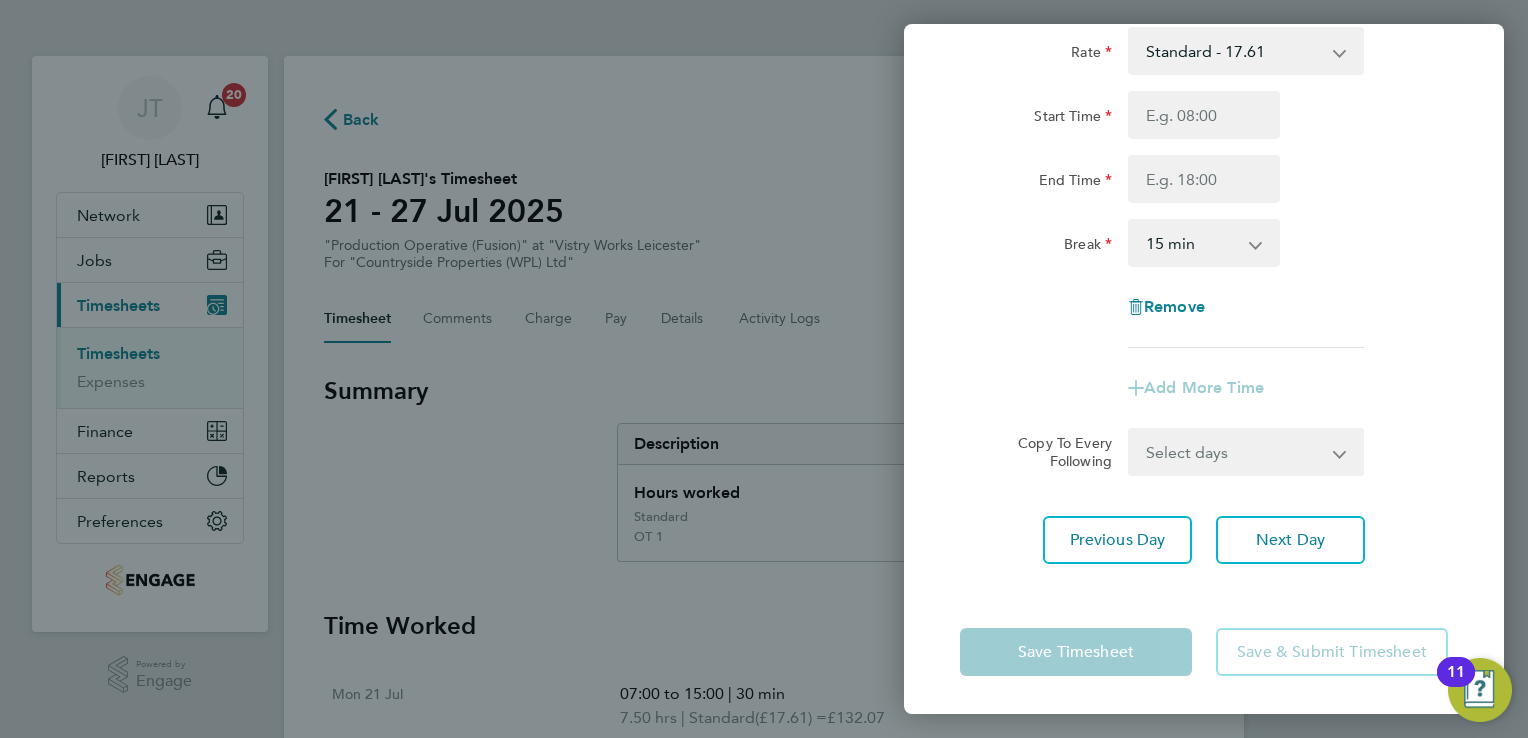 click on "Standard - 17.61 OT 1 - 26.42 OT2 - 35.22" at bounding box center (1234, 51) 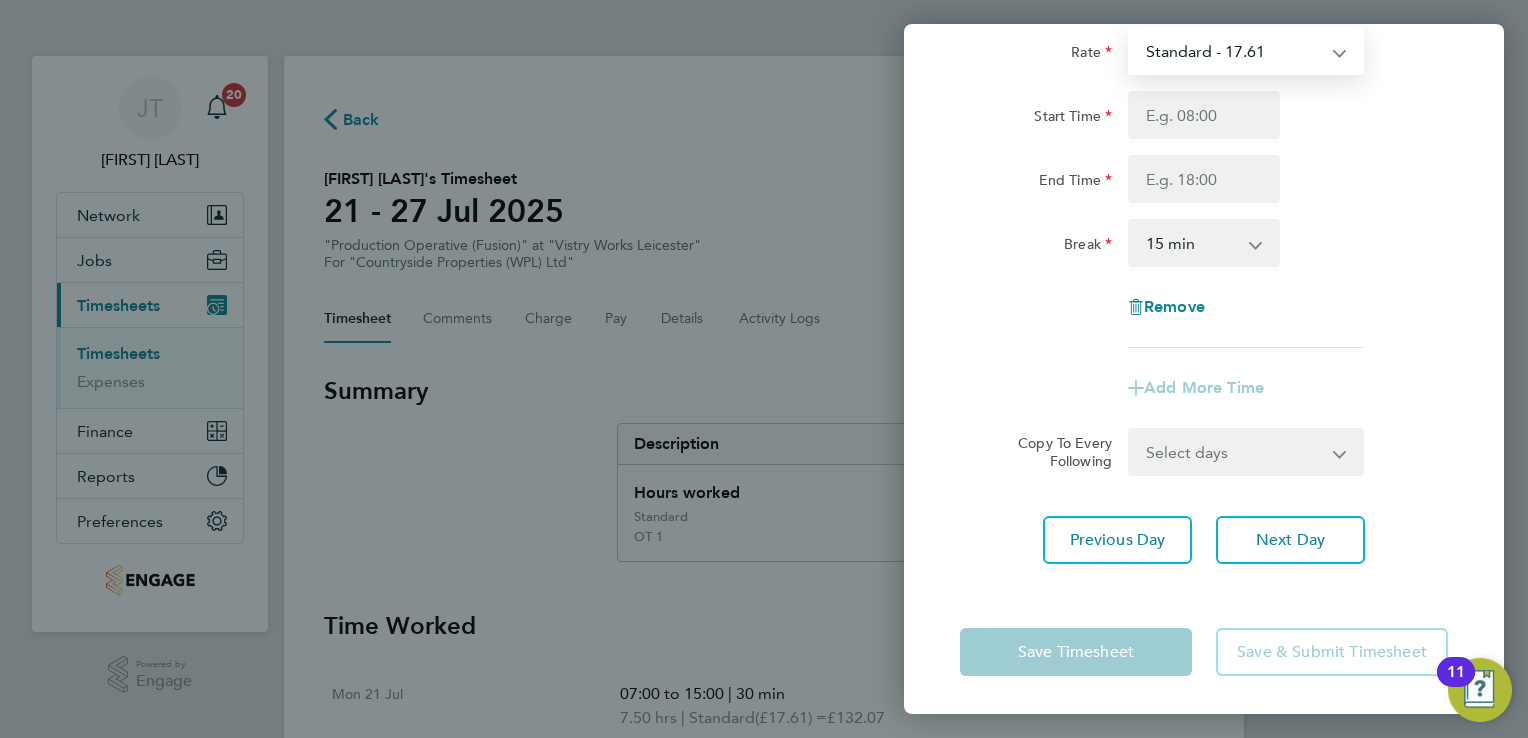 select on "15" 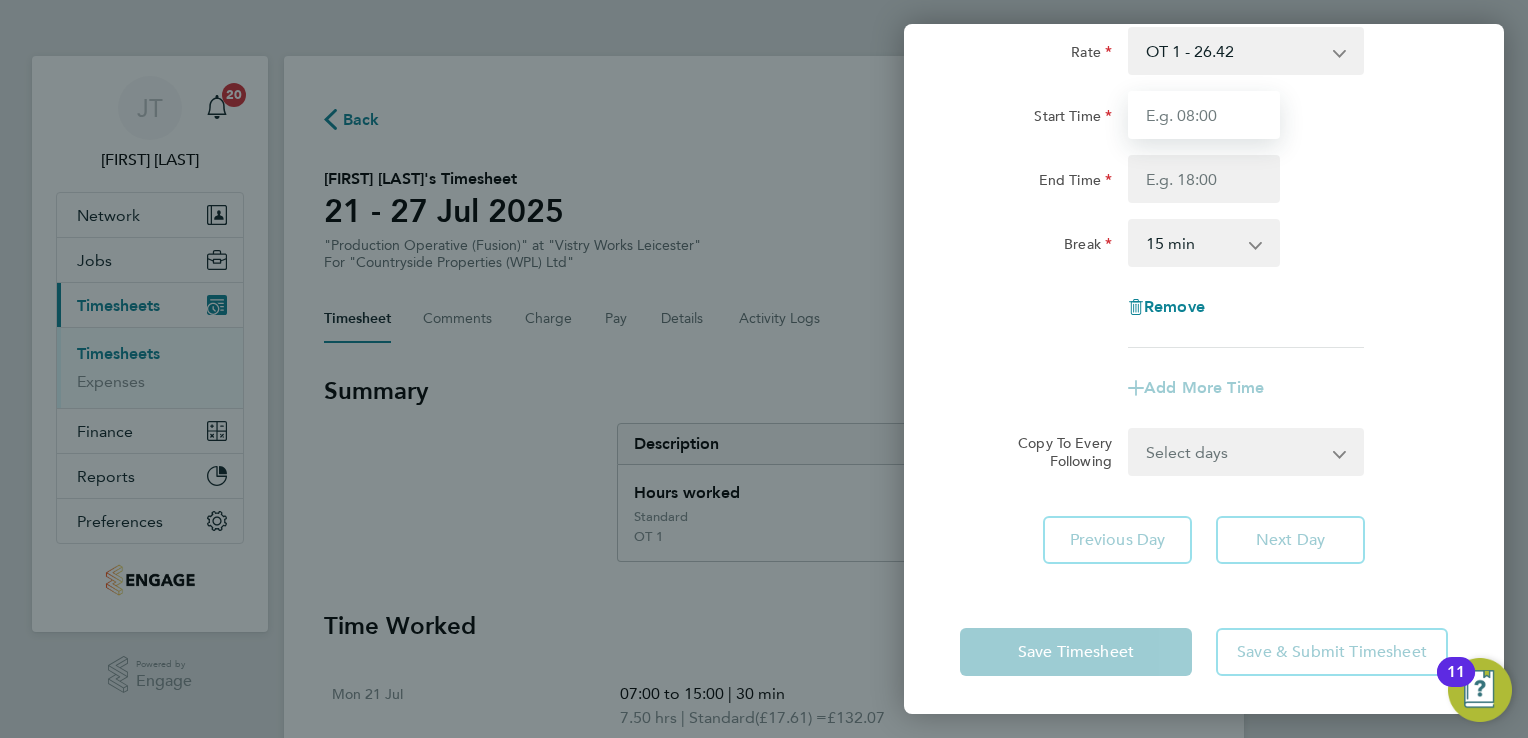 click on "Start Time" at bounding box center (1204, 115) 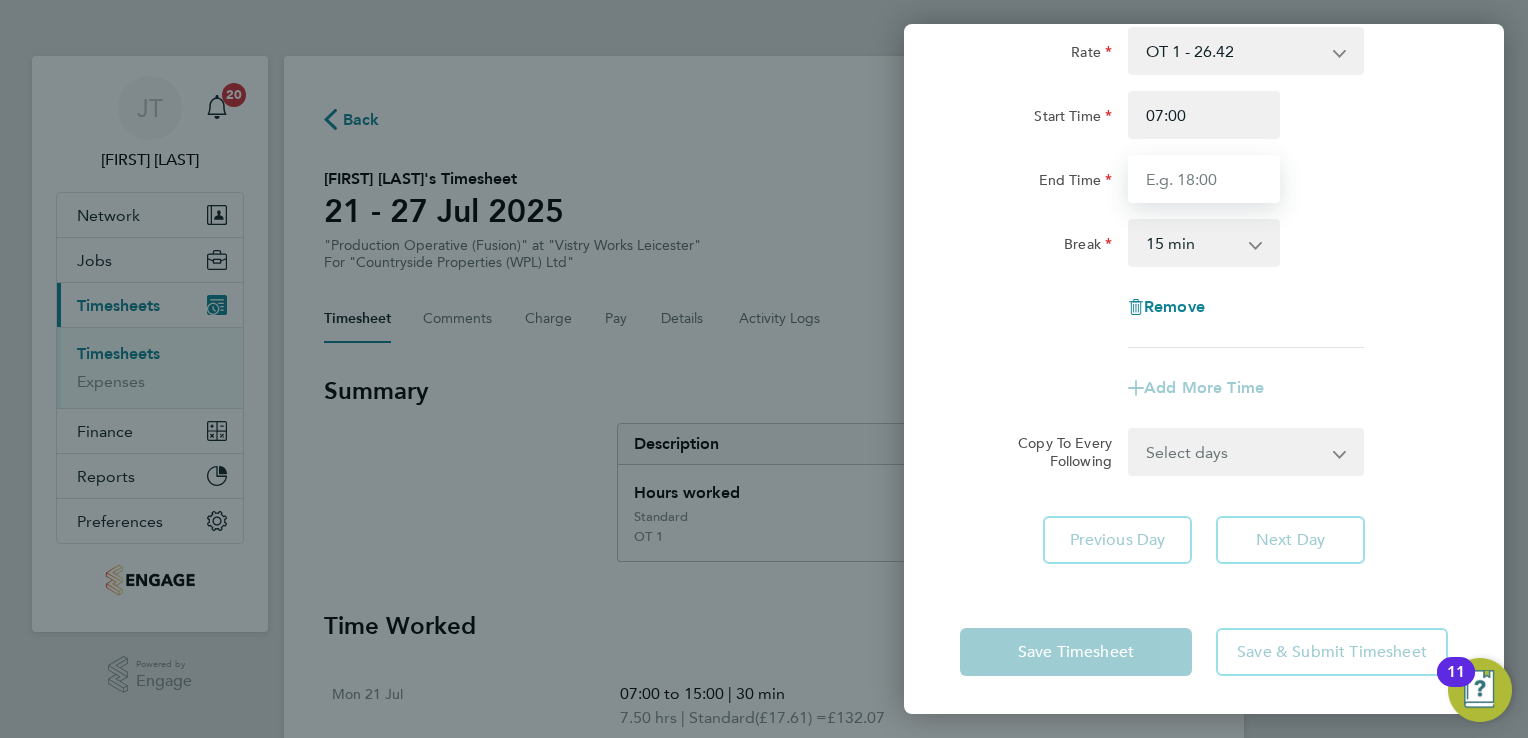 click on "End Time" at bounding box center [1204, 179] 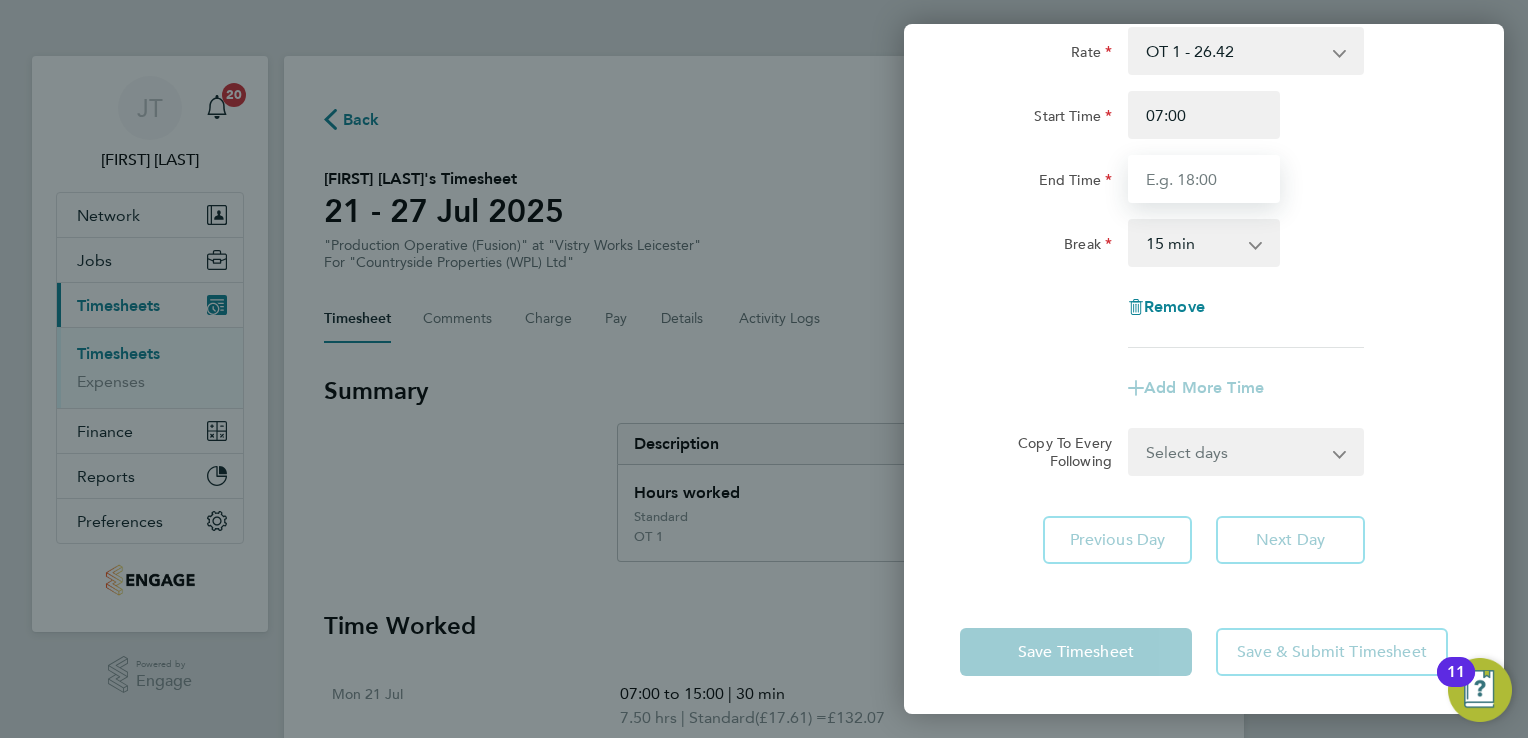 type on "13:30" 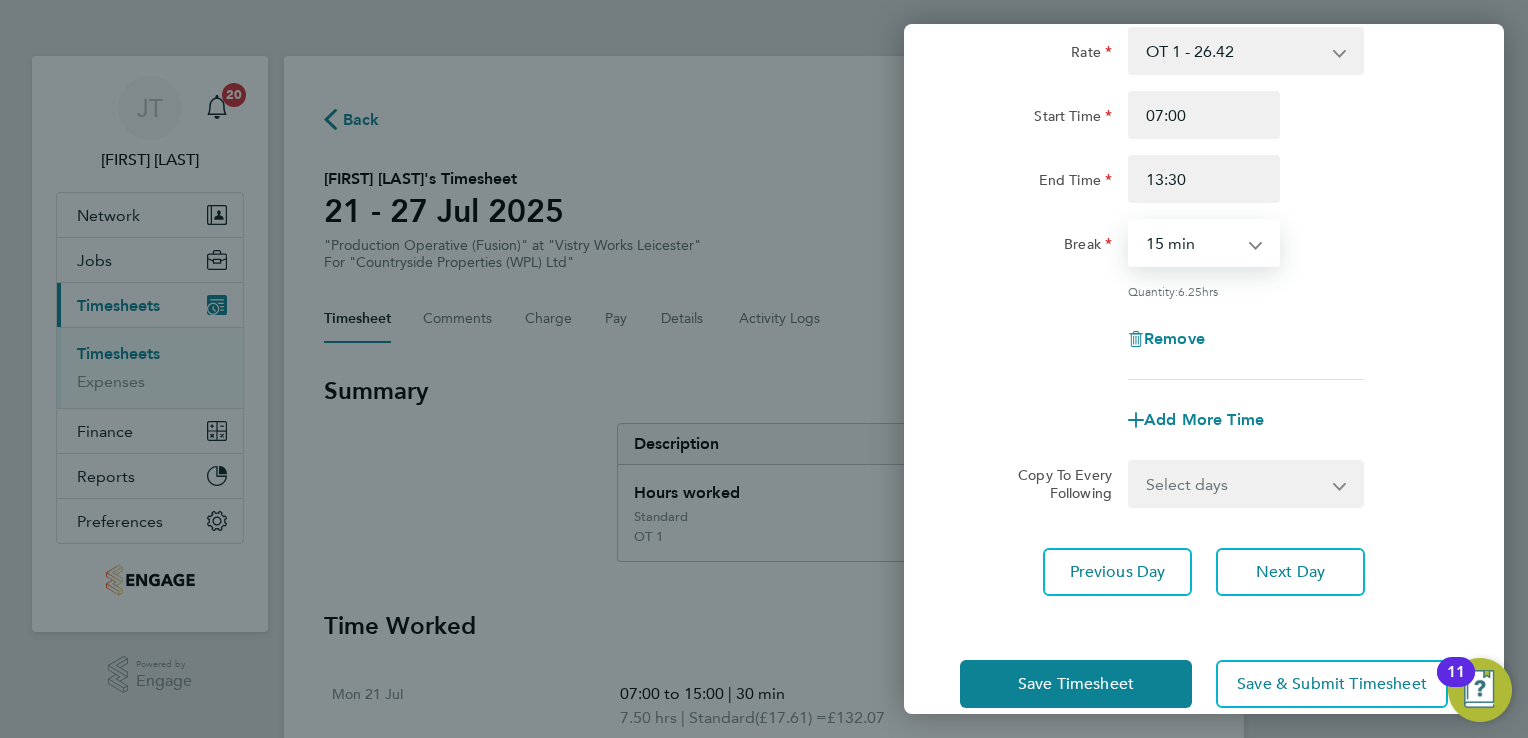 click on "0 min   15 min   30 min   45 min   60 min   75 min   90 min" at bounding box center (1192, 243) 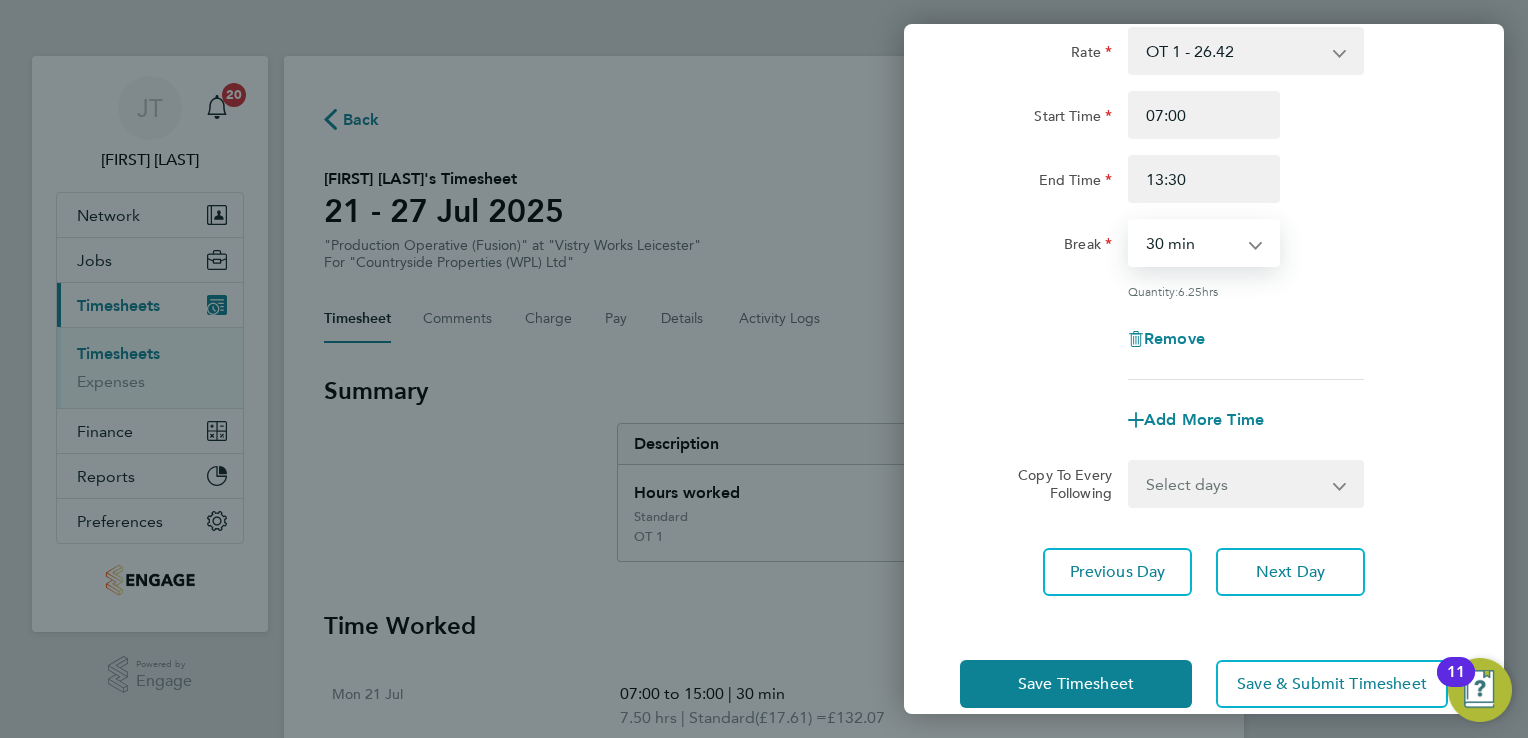 click on "0 min   15 min   30 min   45 min   60 min   75 min   90 min" at bounding box center (1192, 243) 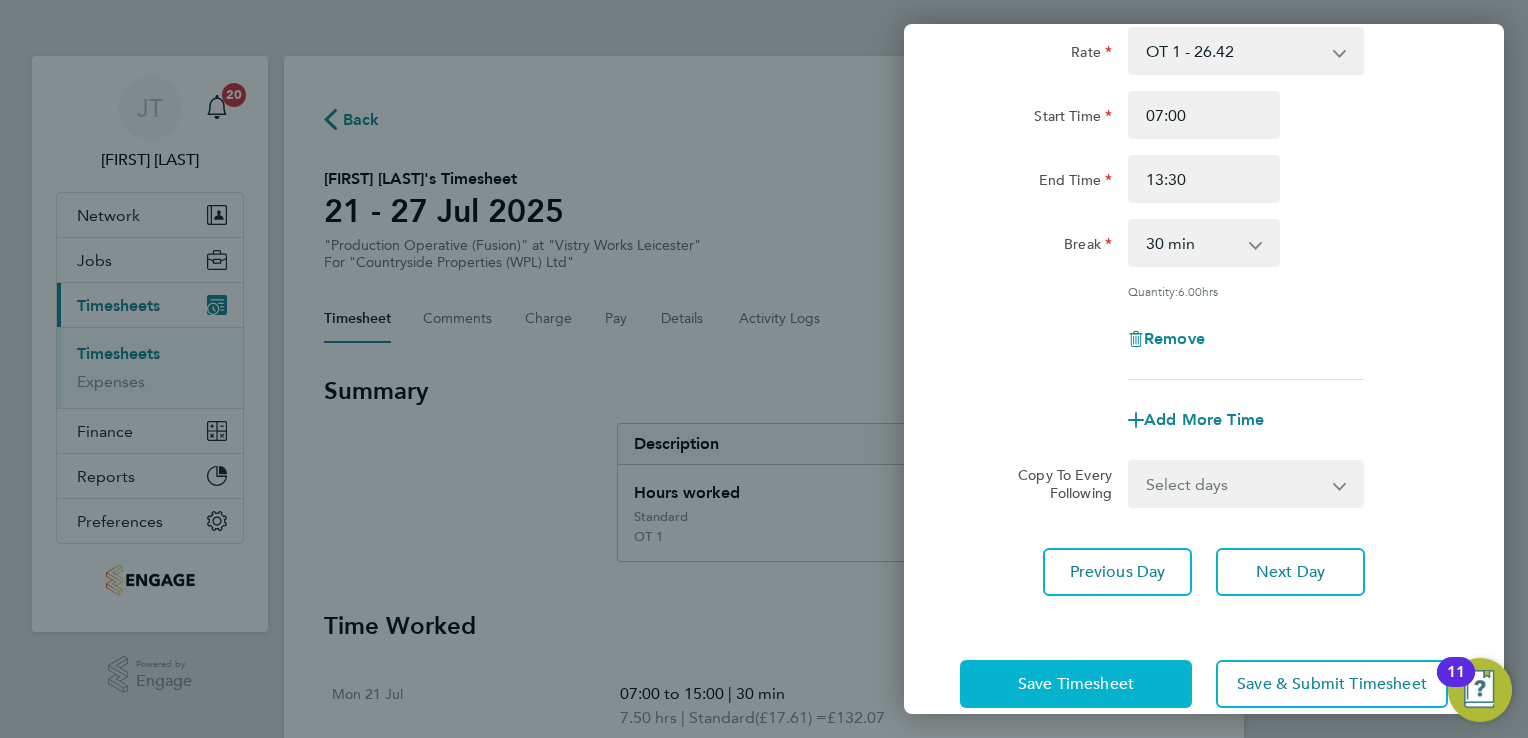 click on "Save Timesheet" 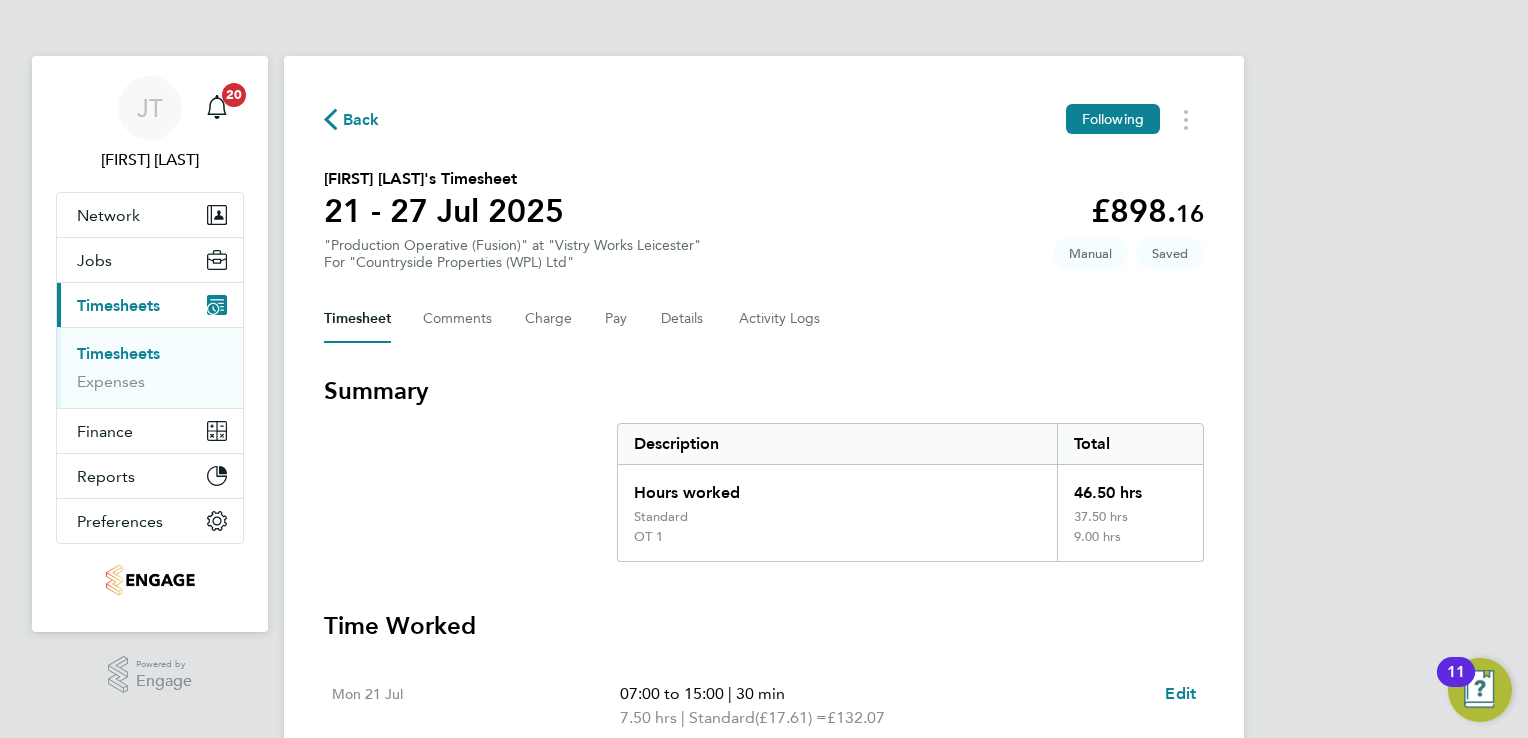 click on "[FIRST] [LAST]'s Timesheet 21 - 27 Jul 2025 £898. 16 "Production Operative (Fusion)" at "Vistry Works Leicester" For "Countryside Properties (WPL) Ltd" Saved Manual Timesheet Comments Charge Pay Details Activity Logs Total" at bounding box center [764, 840] 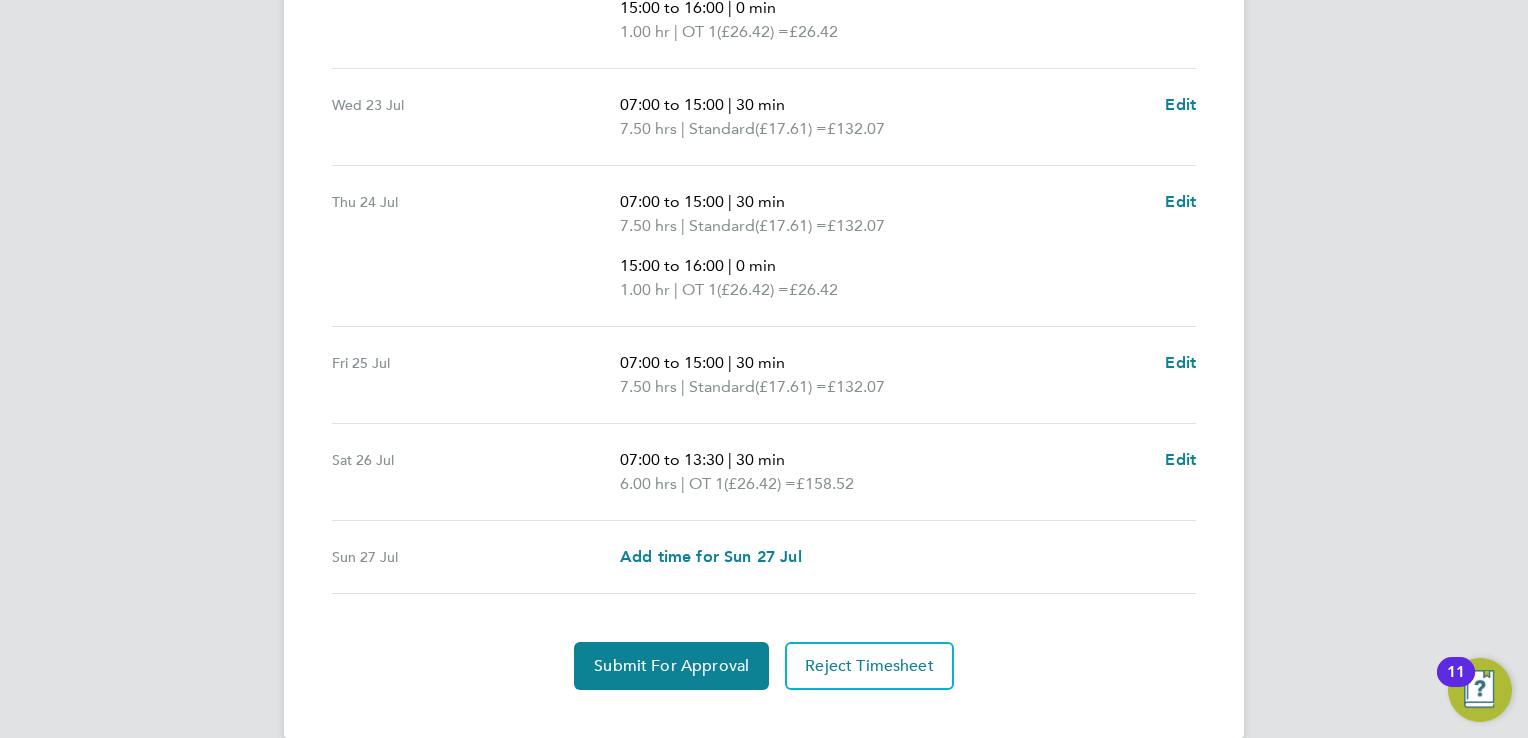 scroll, scrollTop: 939, scrollLeft: 0, axis: vertical 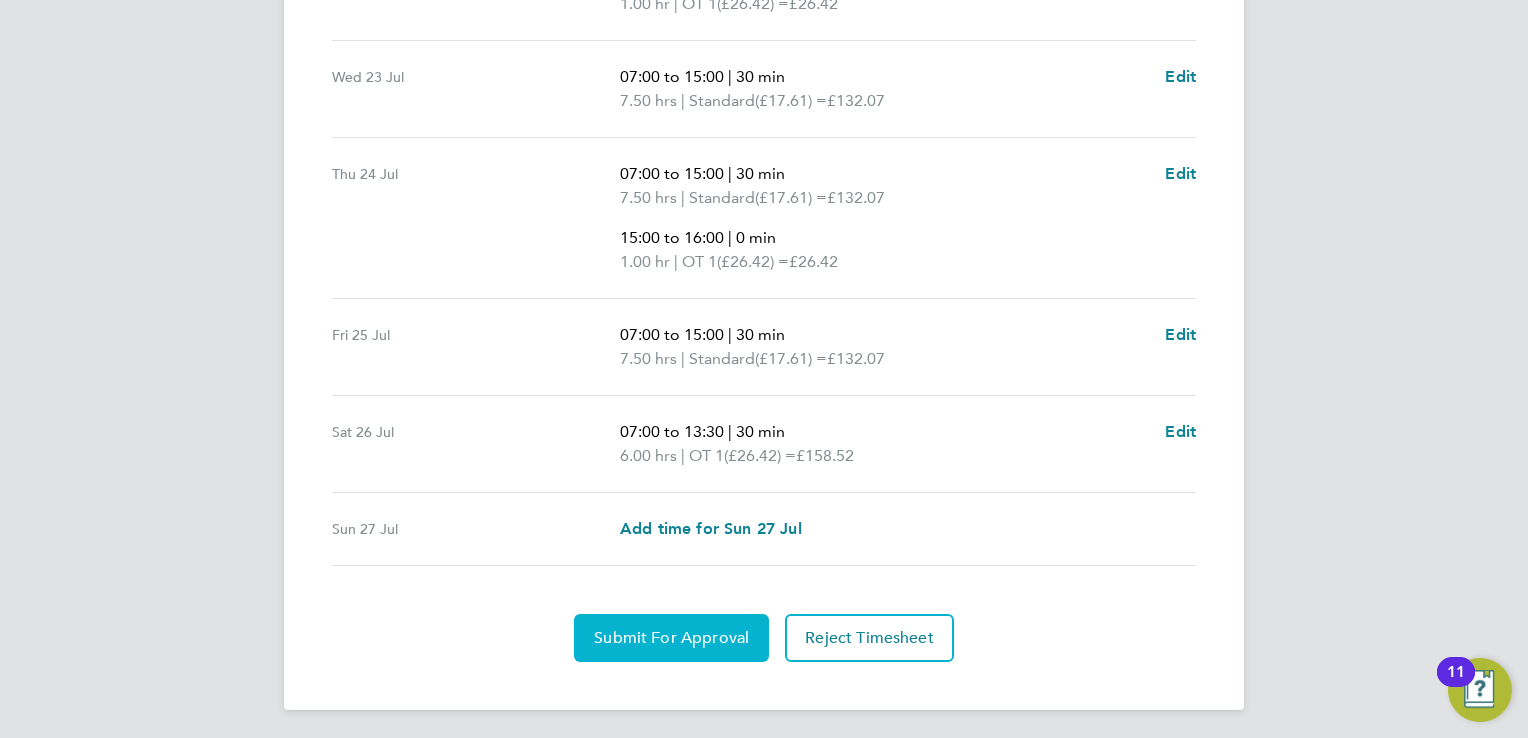 click on "Submit For Approval" 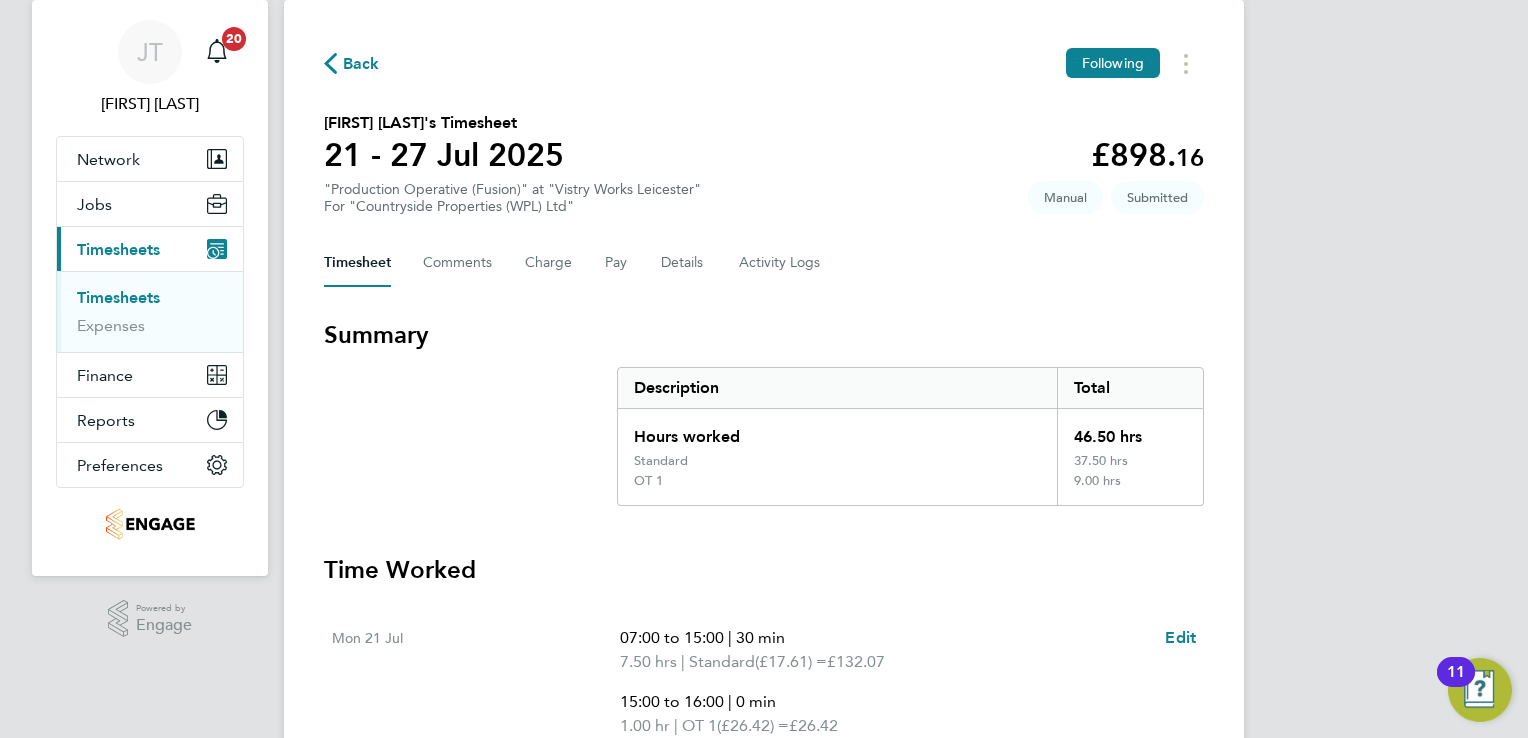 scroll, scrollTop: 0, scrollLeft: 0, axis: both 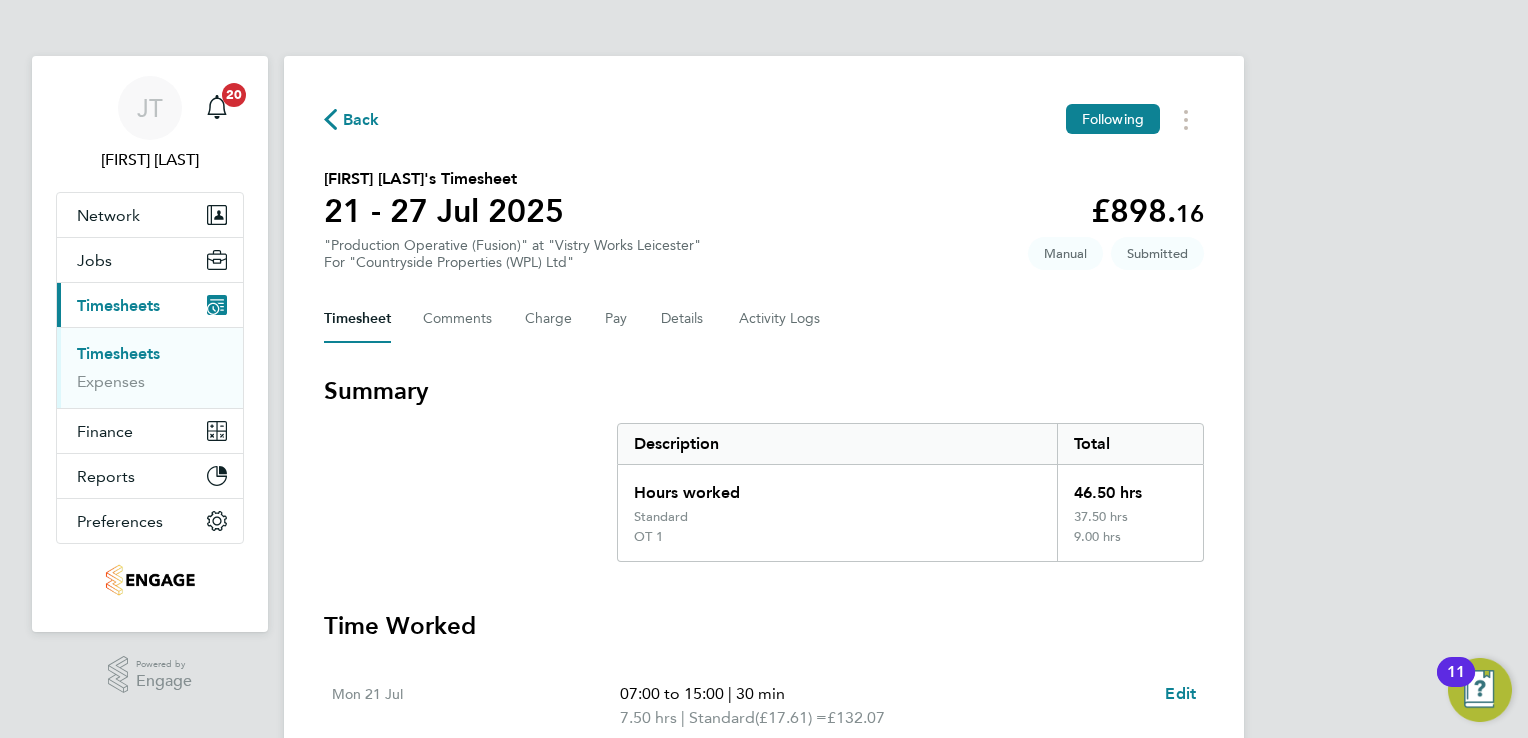 click on "Timesheets" at bounding box center (118, 353) 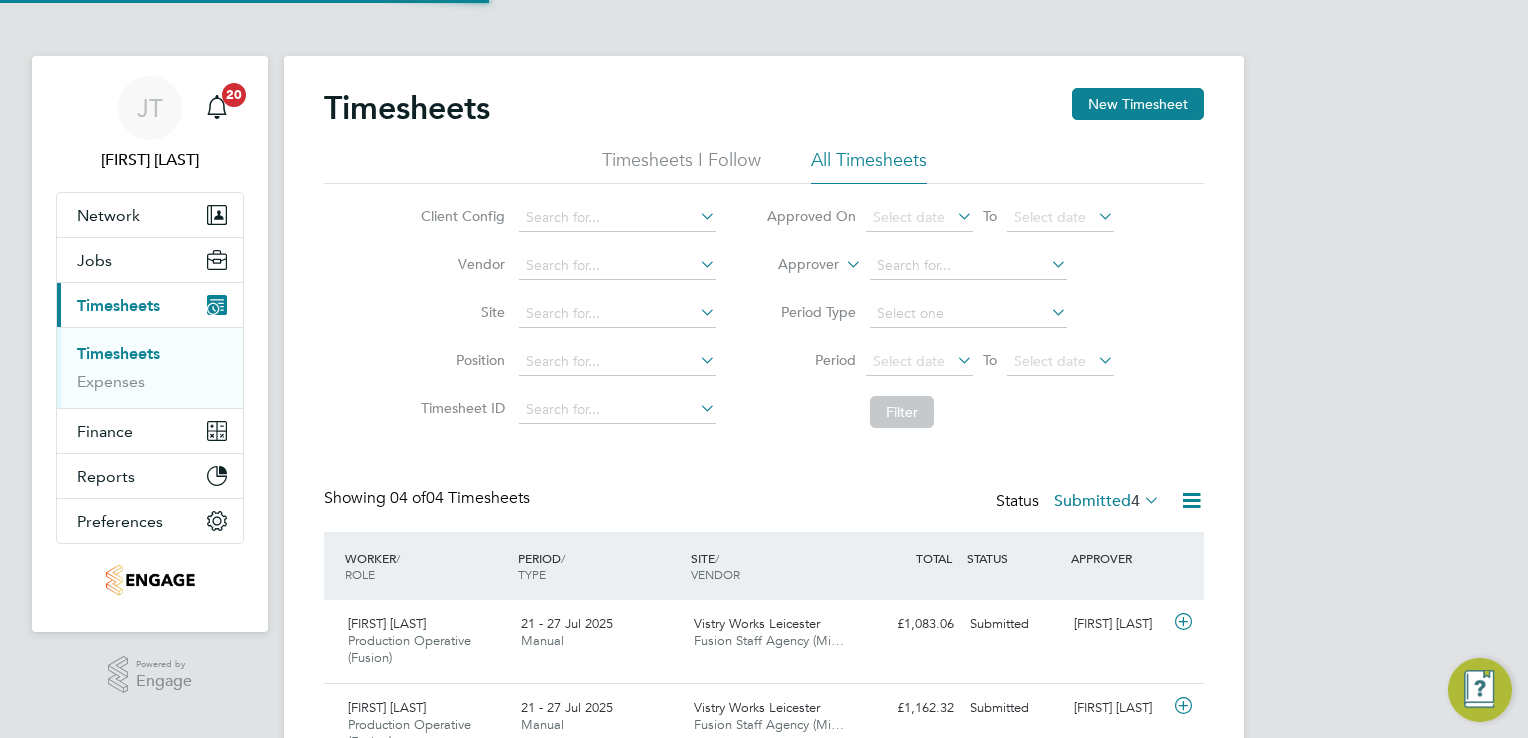 scroll, scrollTop: 10, scrollLeft: 10, axis: both 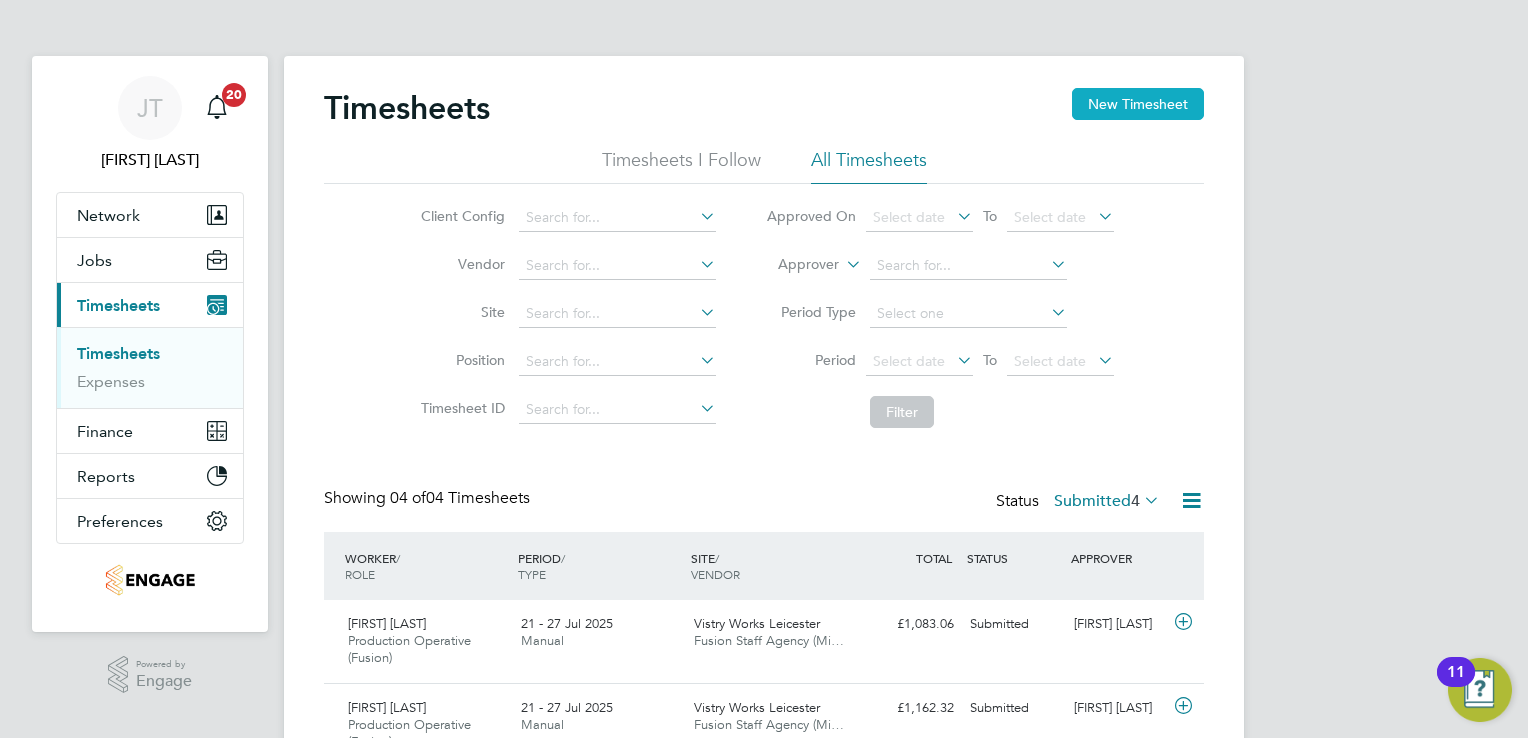 click on "New Timesheet" 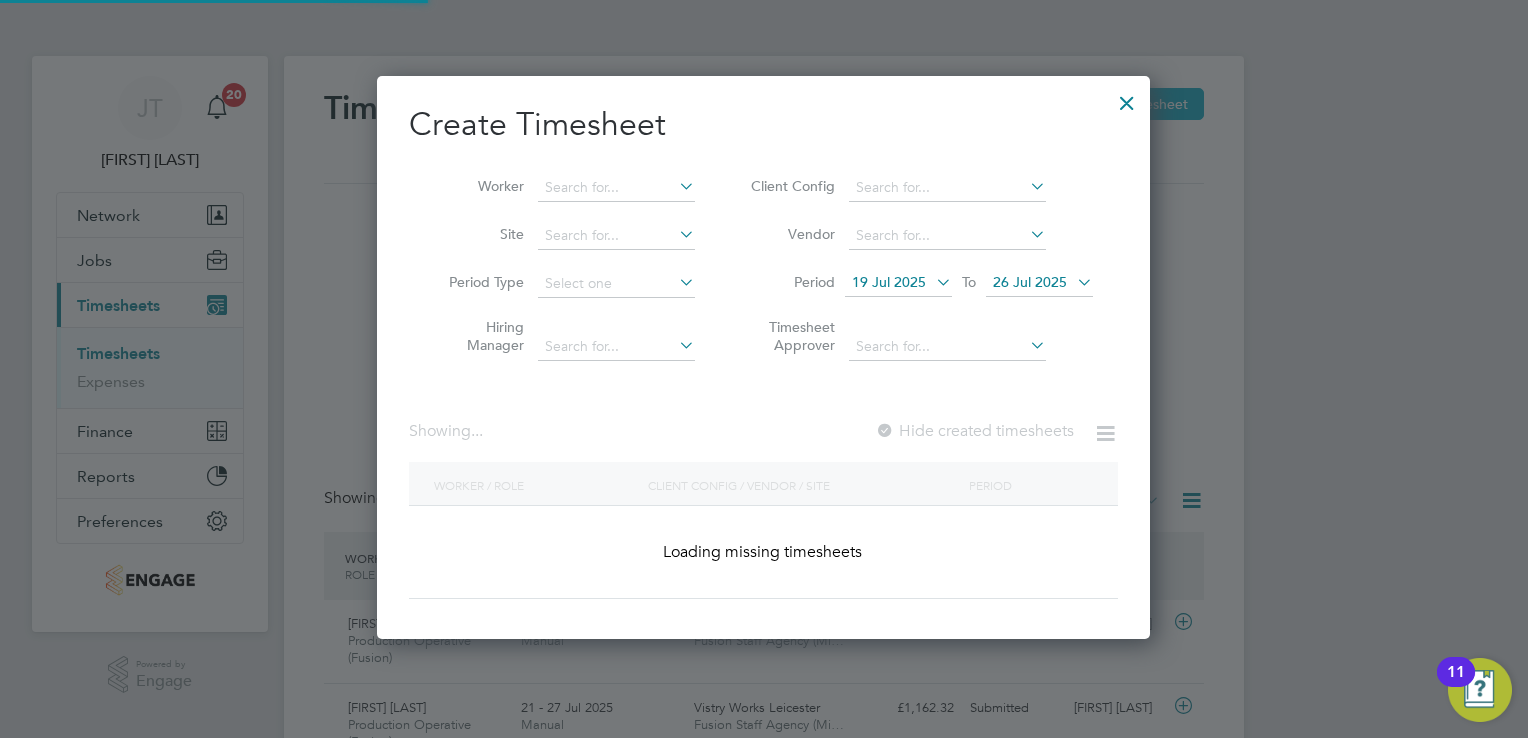 scroll, scrollTop: 9, scrollLeft: 9, axis: both 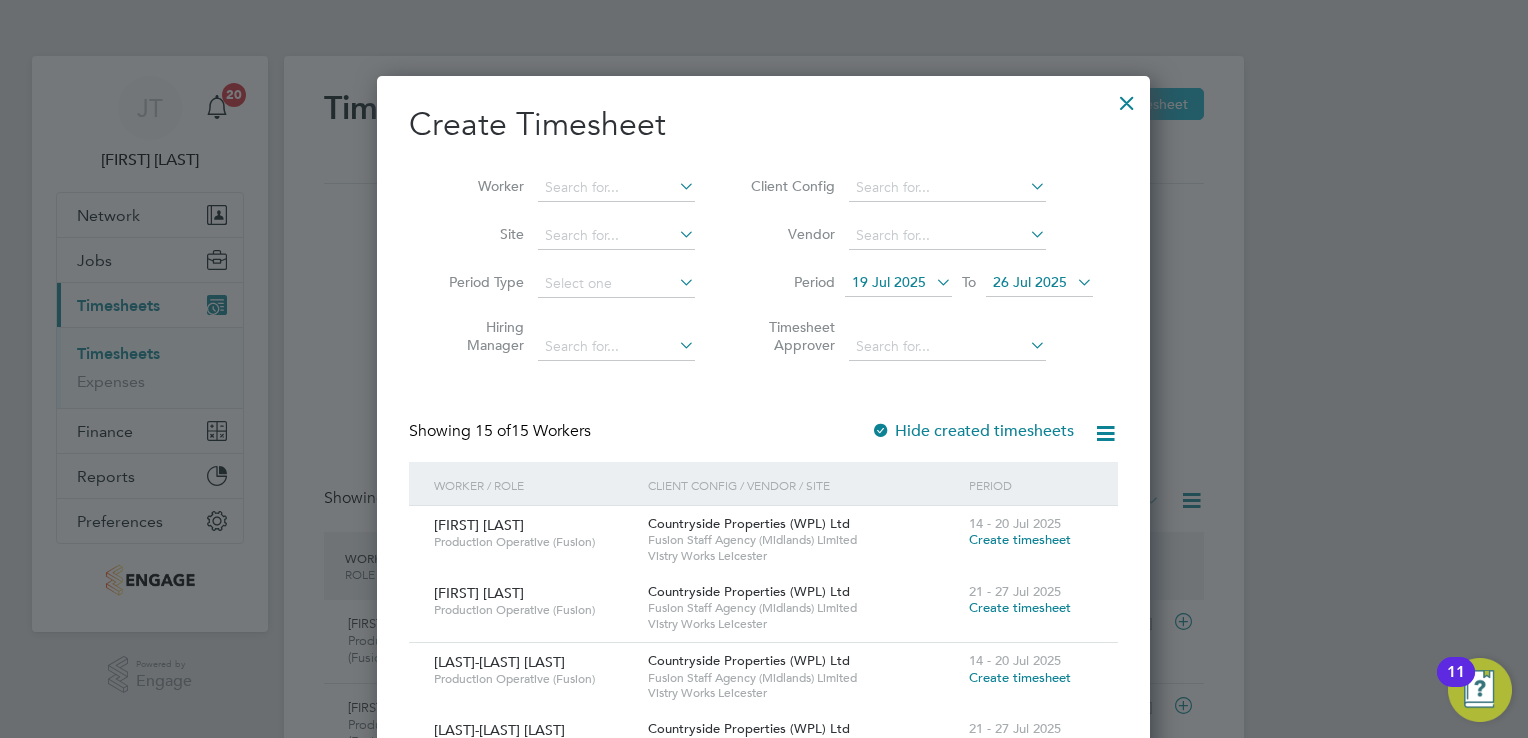 type 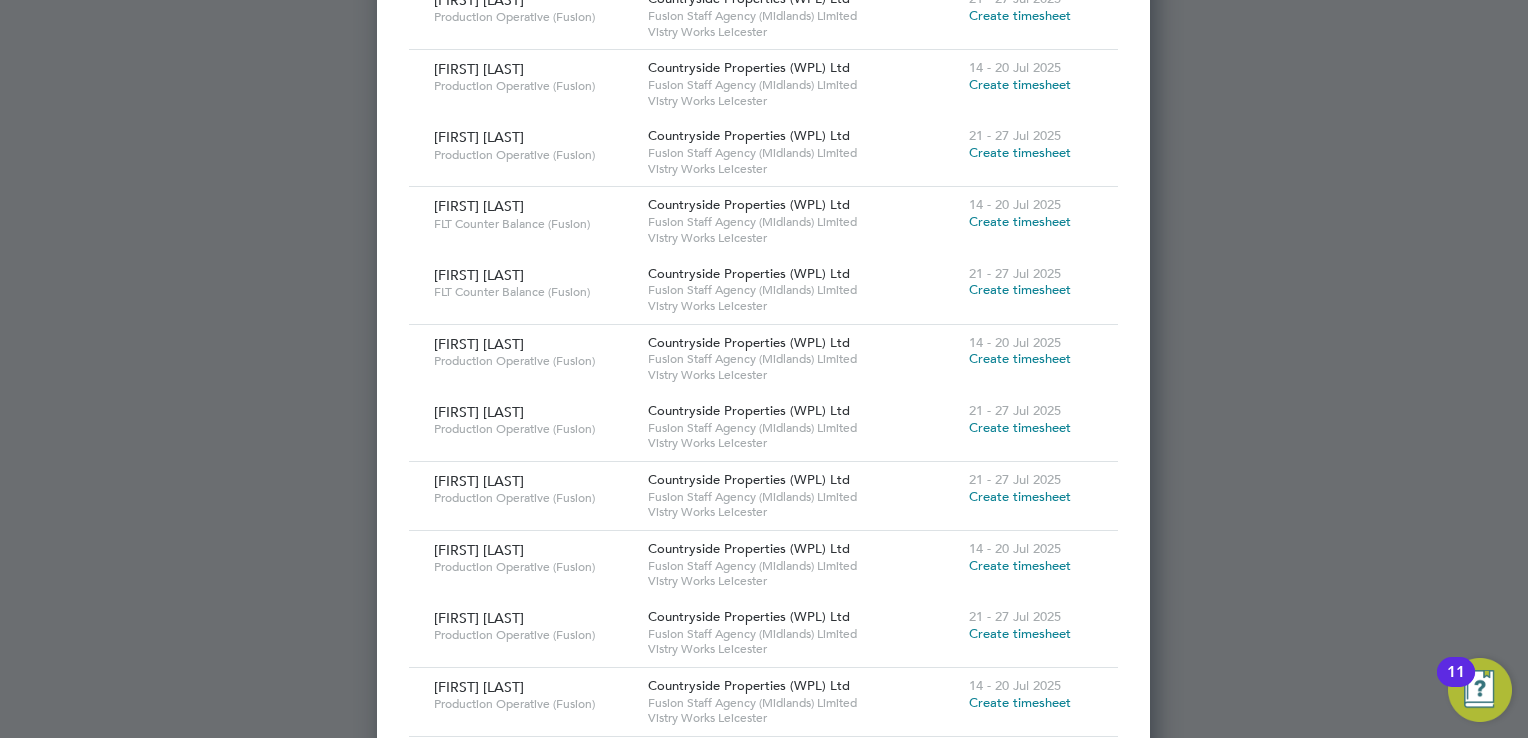 scroll, scrollTop: 1137, scrollLeft: 0, axis: vertical 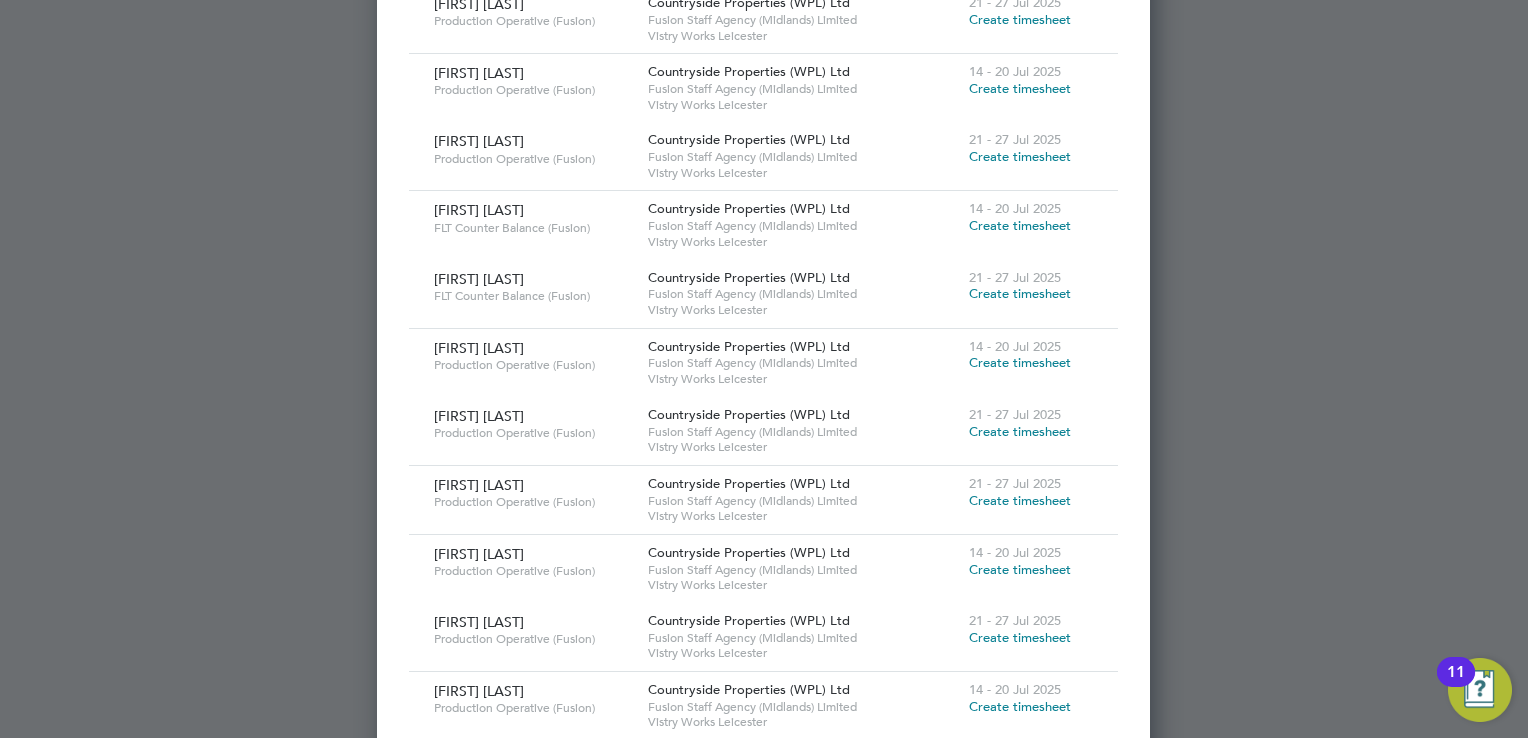 click on "Create timesheet" at bounding box center (1020, 293) 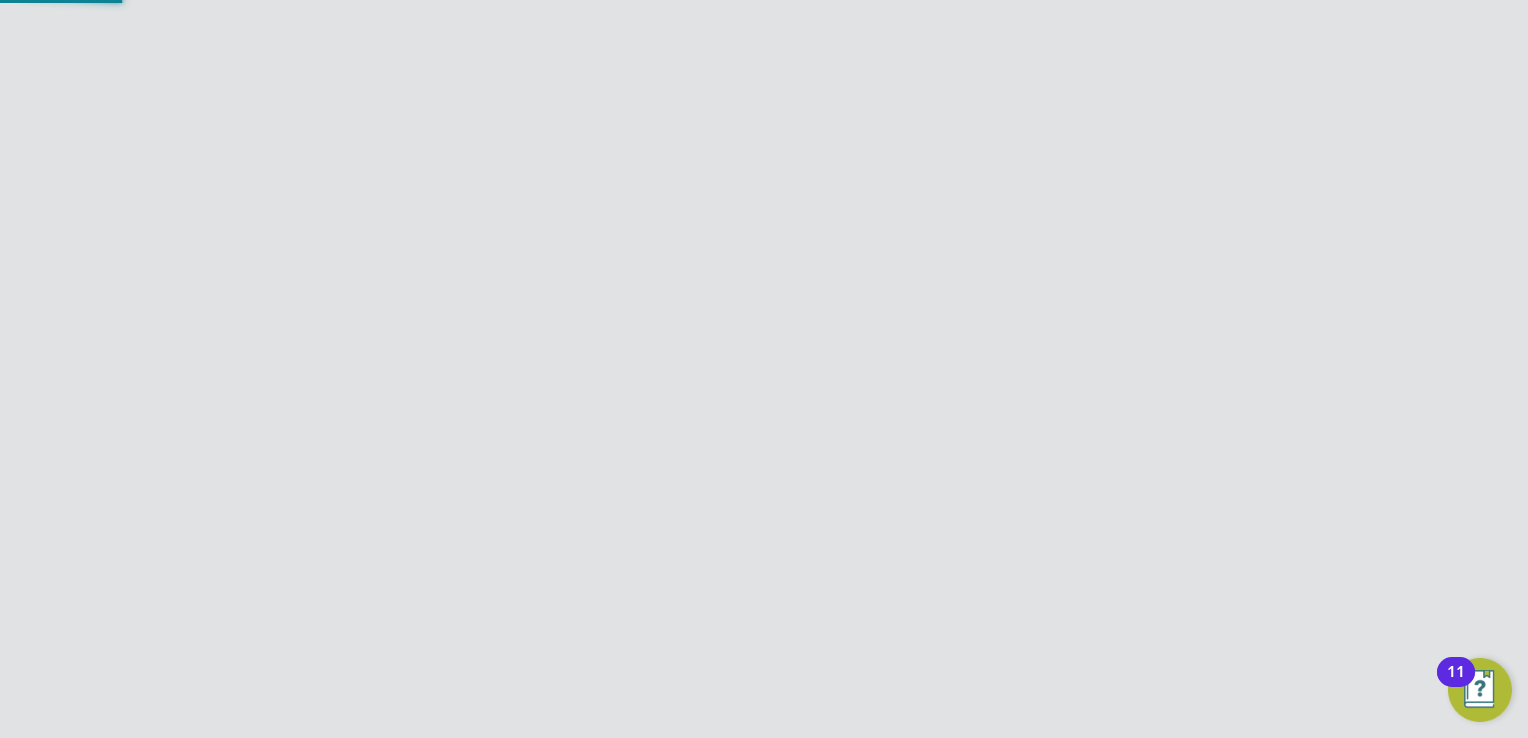 scroll, scrollTop: 267, scrollLeft: 0, axis: vertical 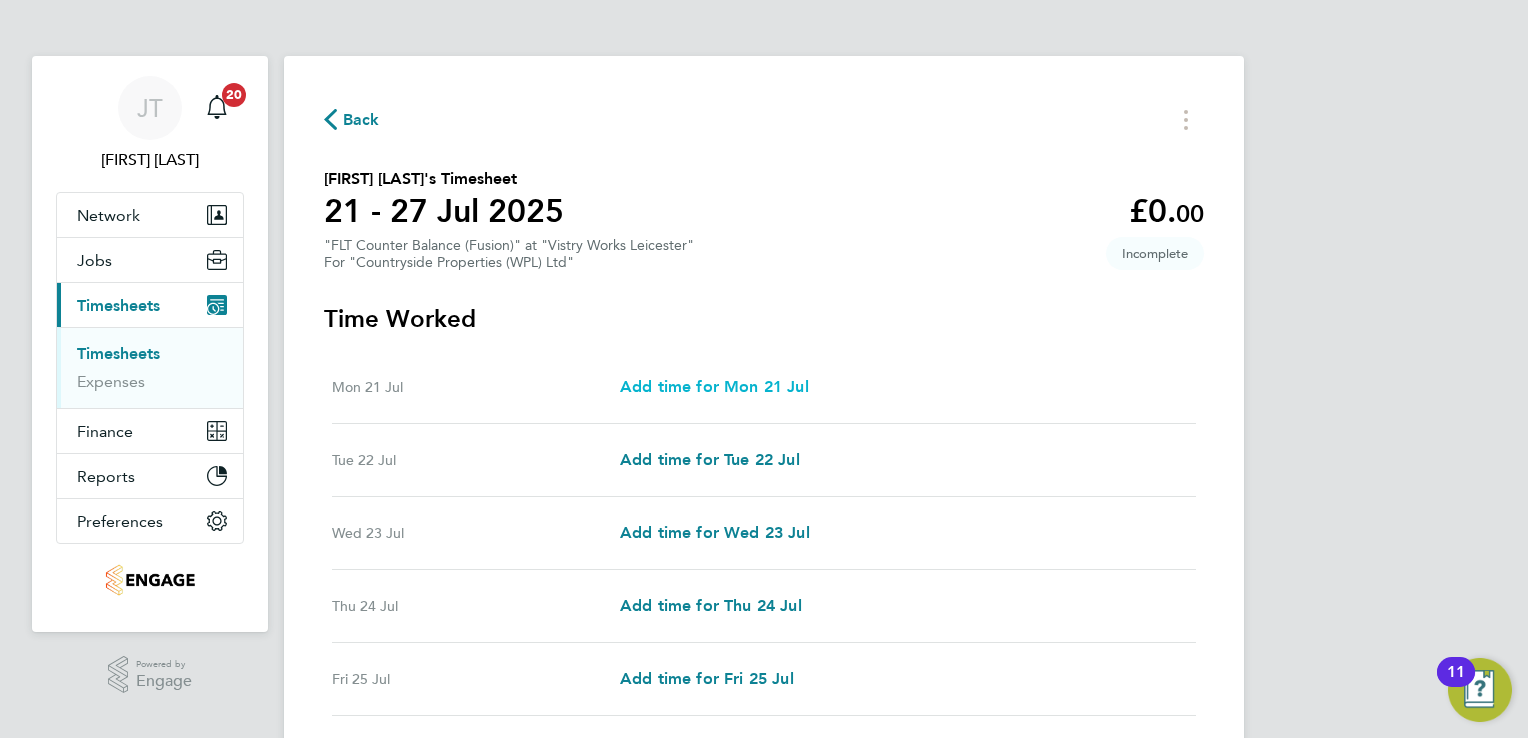 click on "Add time for Mon 21 Jul" at bounding box center [714, 386] 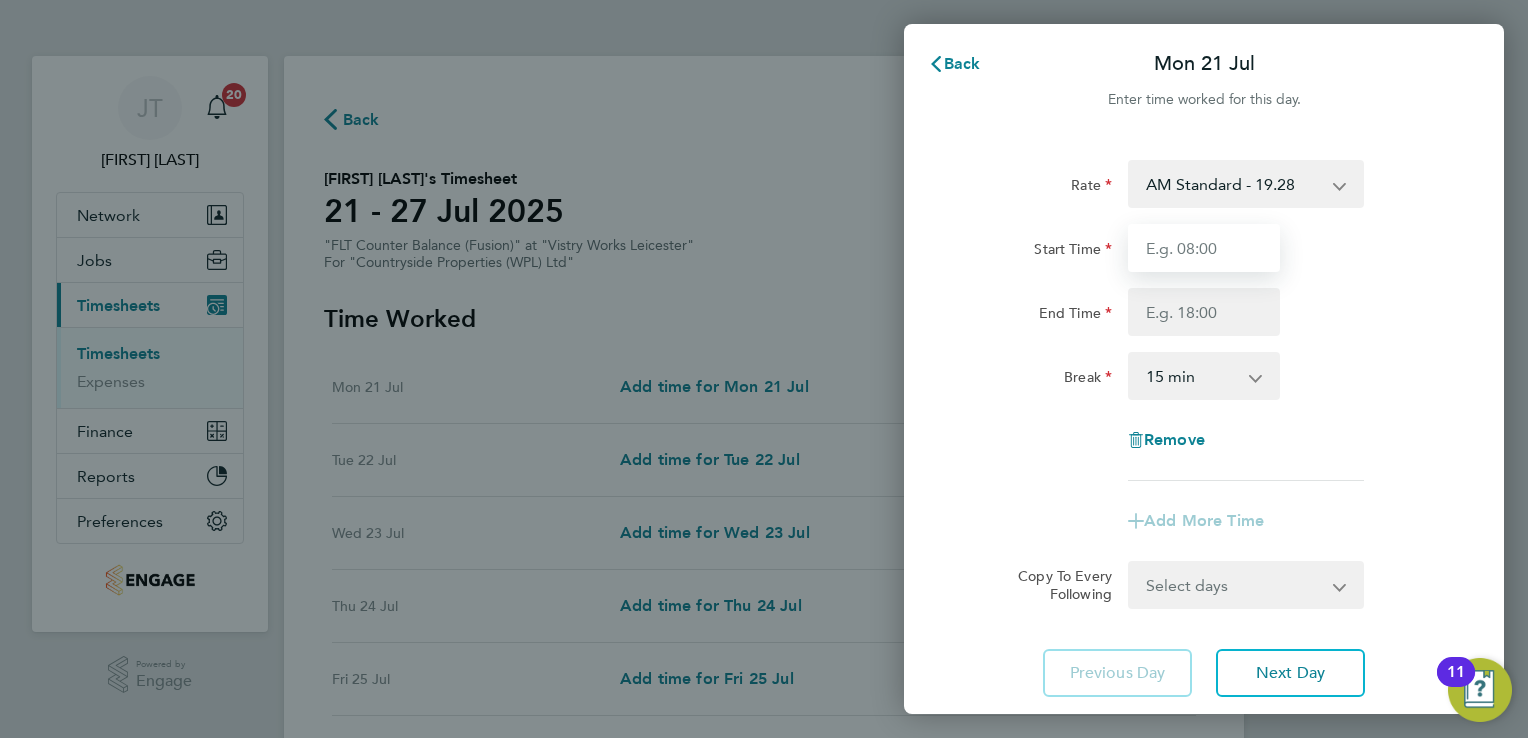 click on "Start Time" at bounding box center [1204, 248] 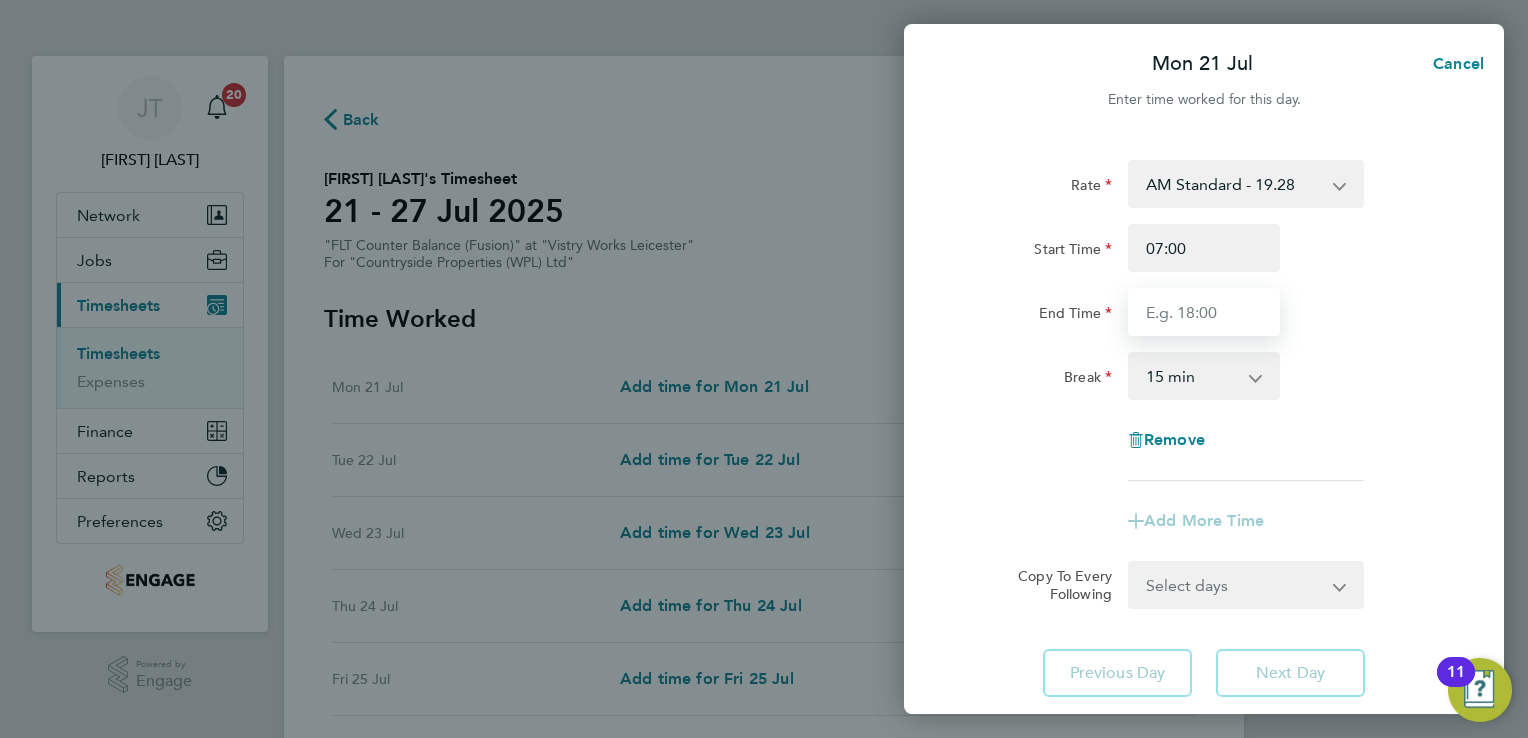 click on "End Time" at bounding box center [1204, 312] 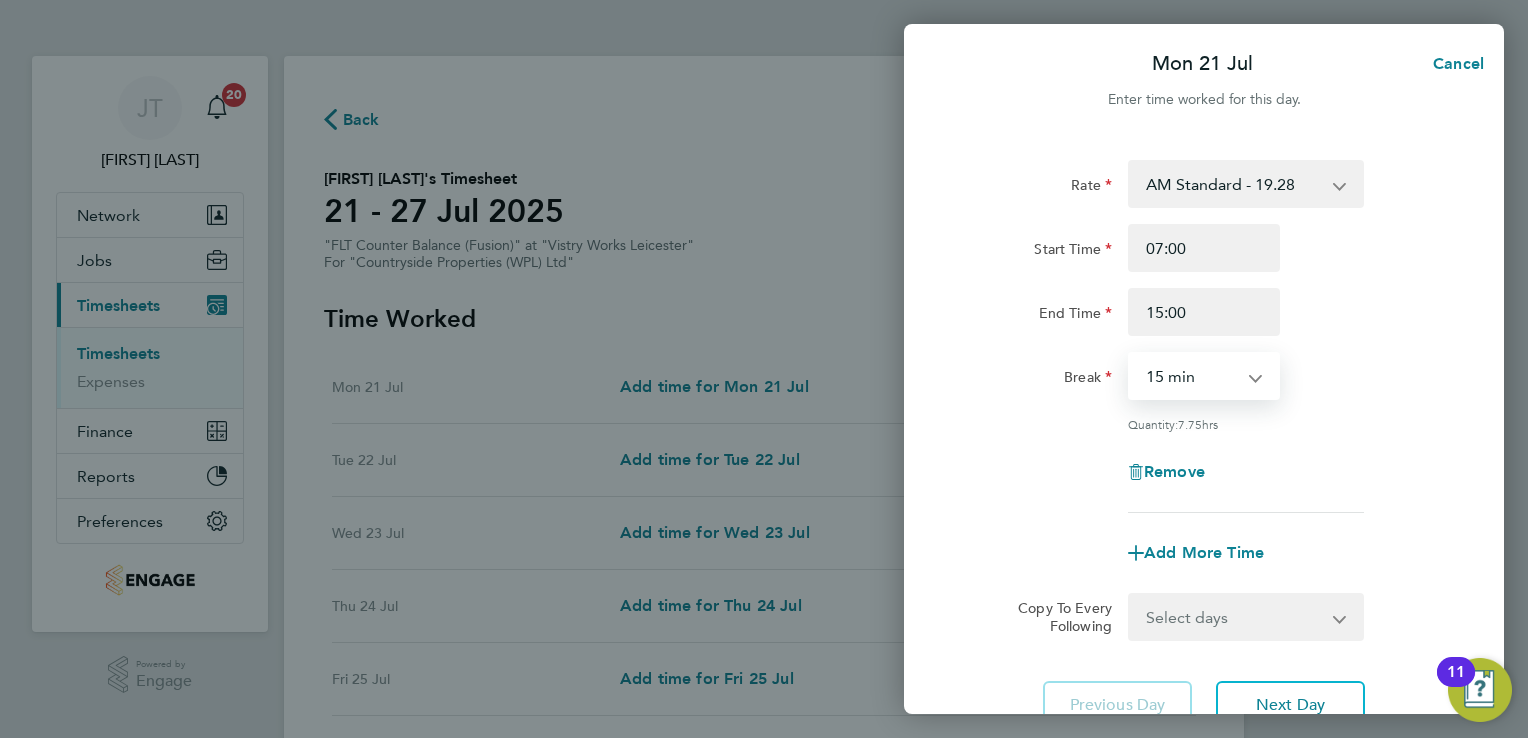 click on "0 min   15 min   30 min   45 min   60 min   75 min   90 min" at bounding box center (1192, 376) 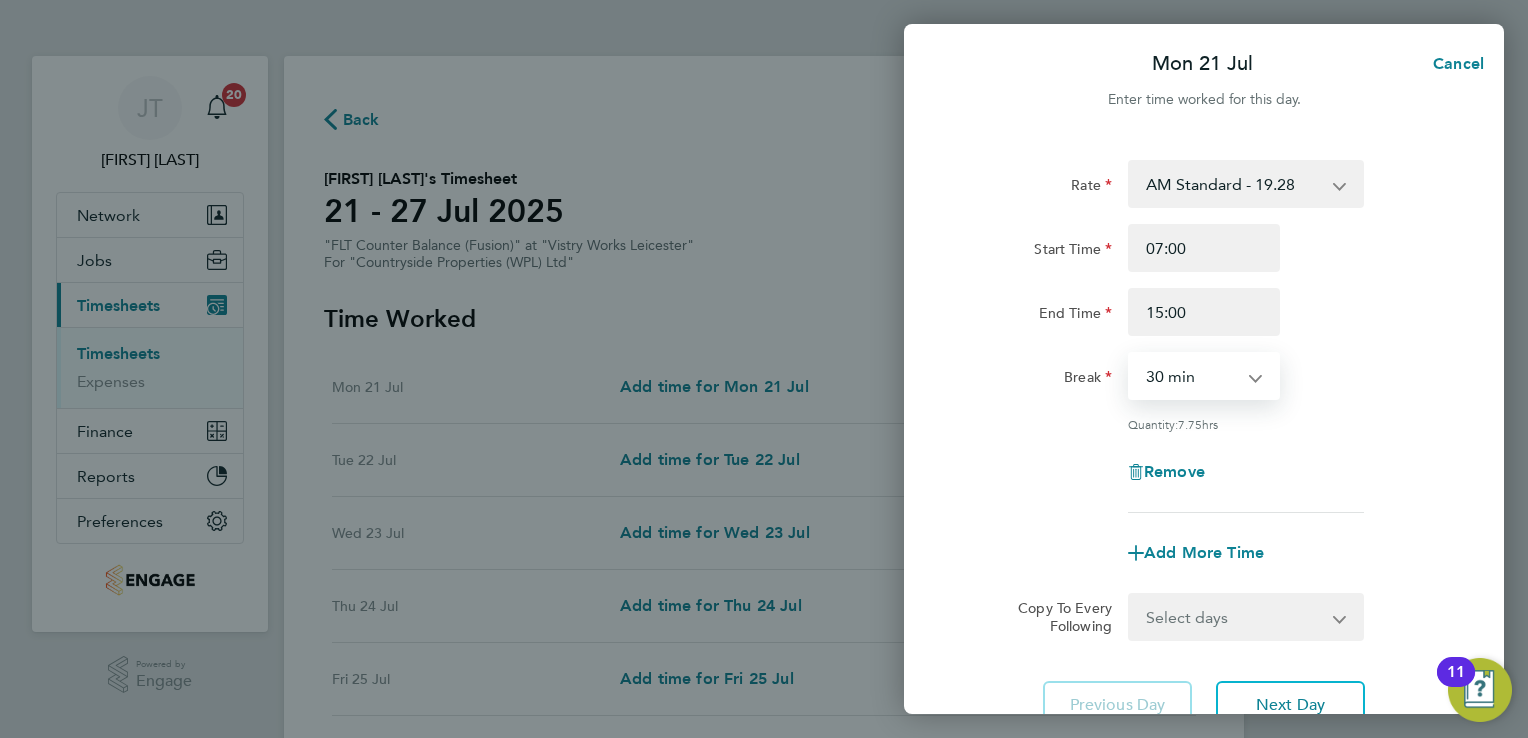 click on "0 min   15 min   30 min   45 min   60 min   75 min   90 min" at bounding box center [1192, 376] 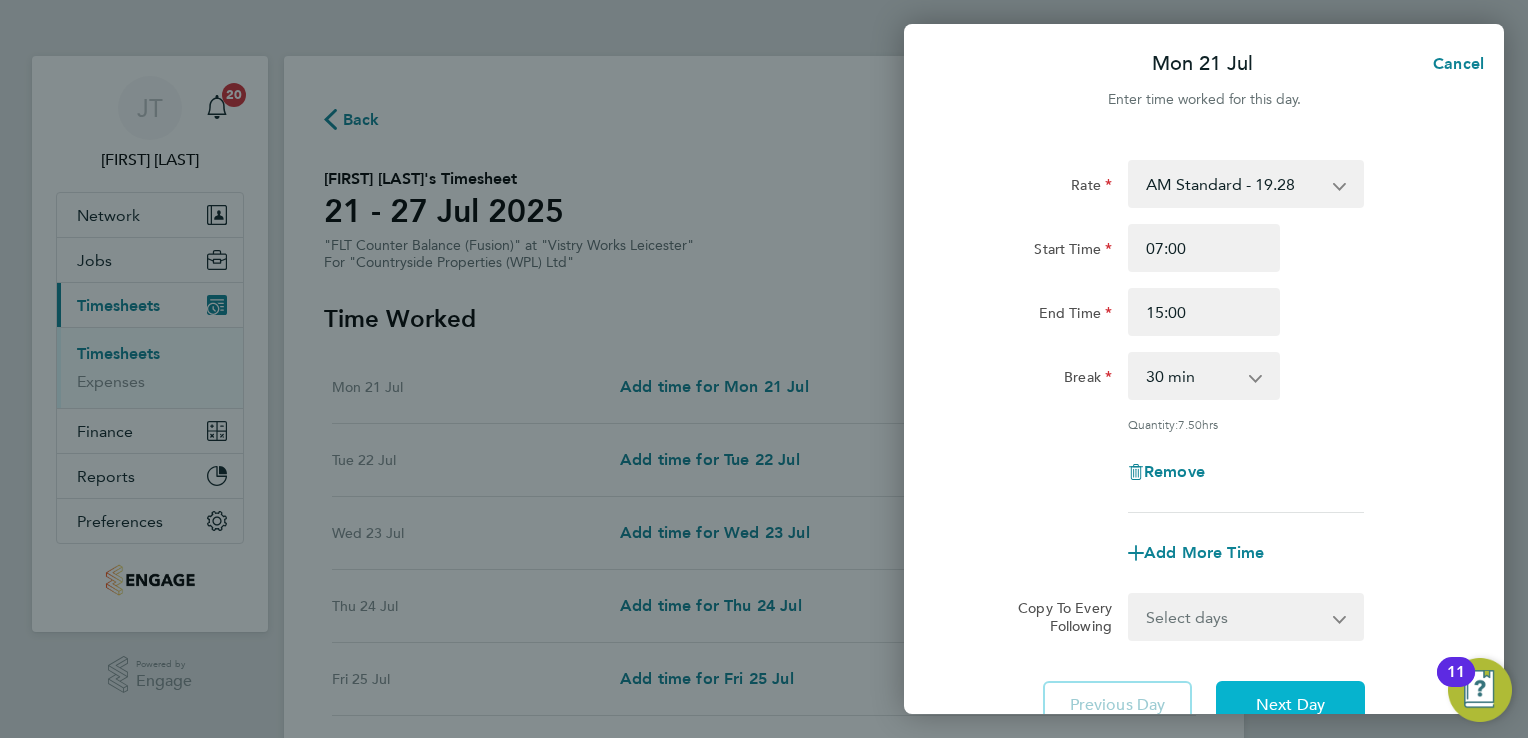 click on "Next Day" 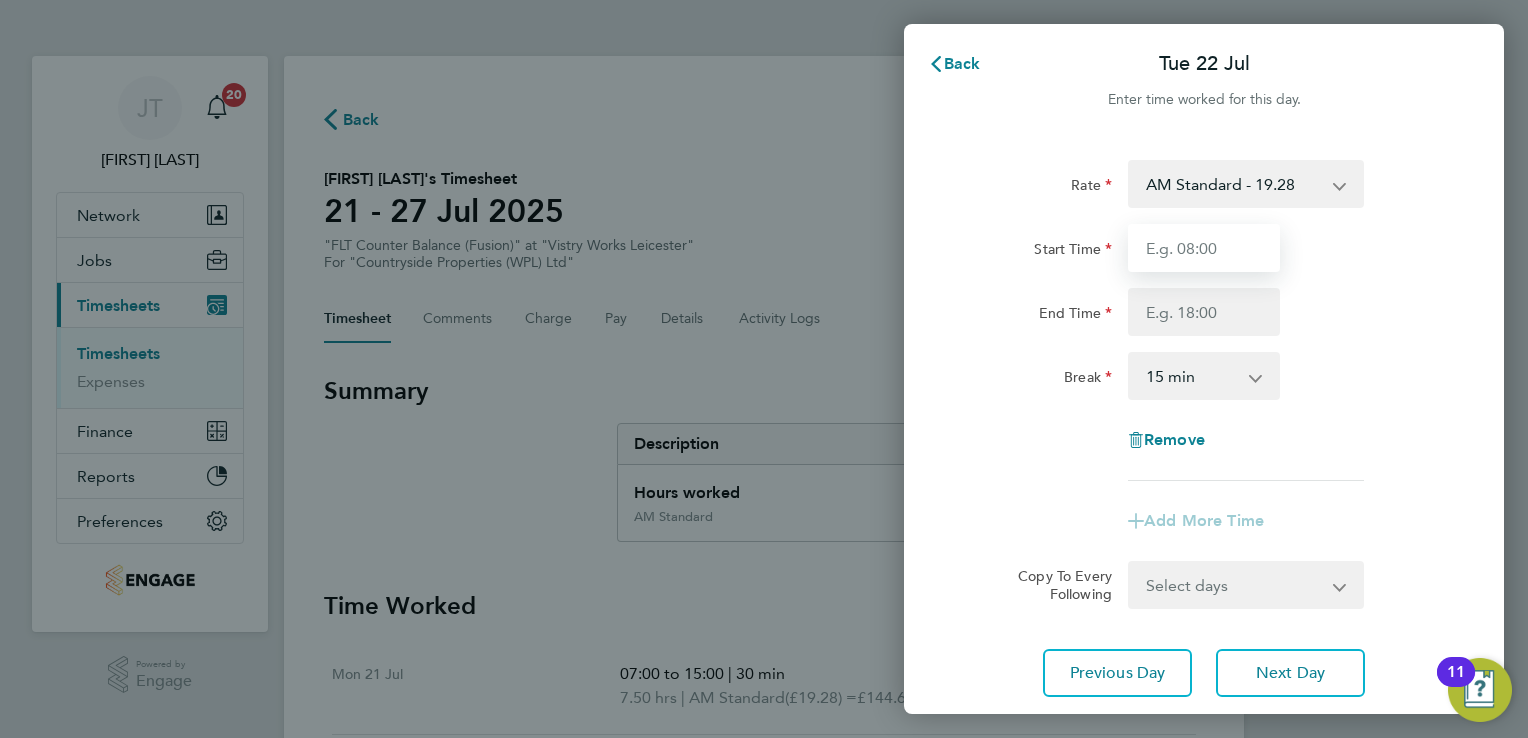 click on "Start Time" at bounding box center (1204, 248) 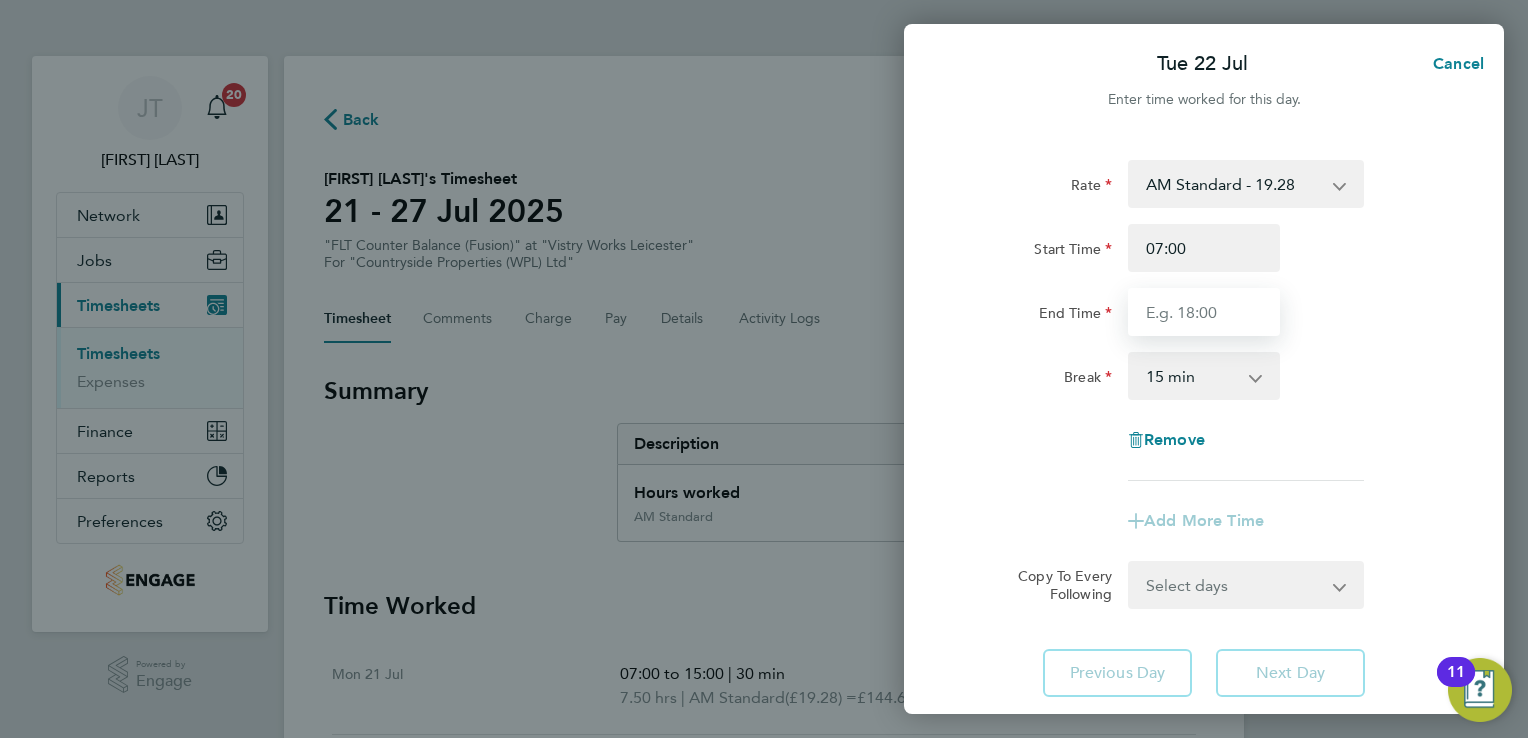 click on "End Time" at bounding box center (1204, 312) 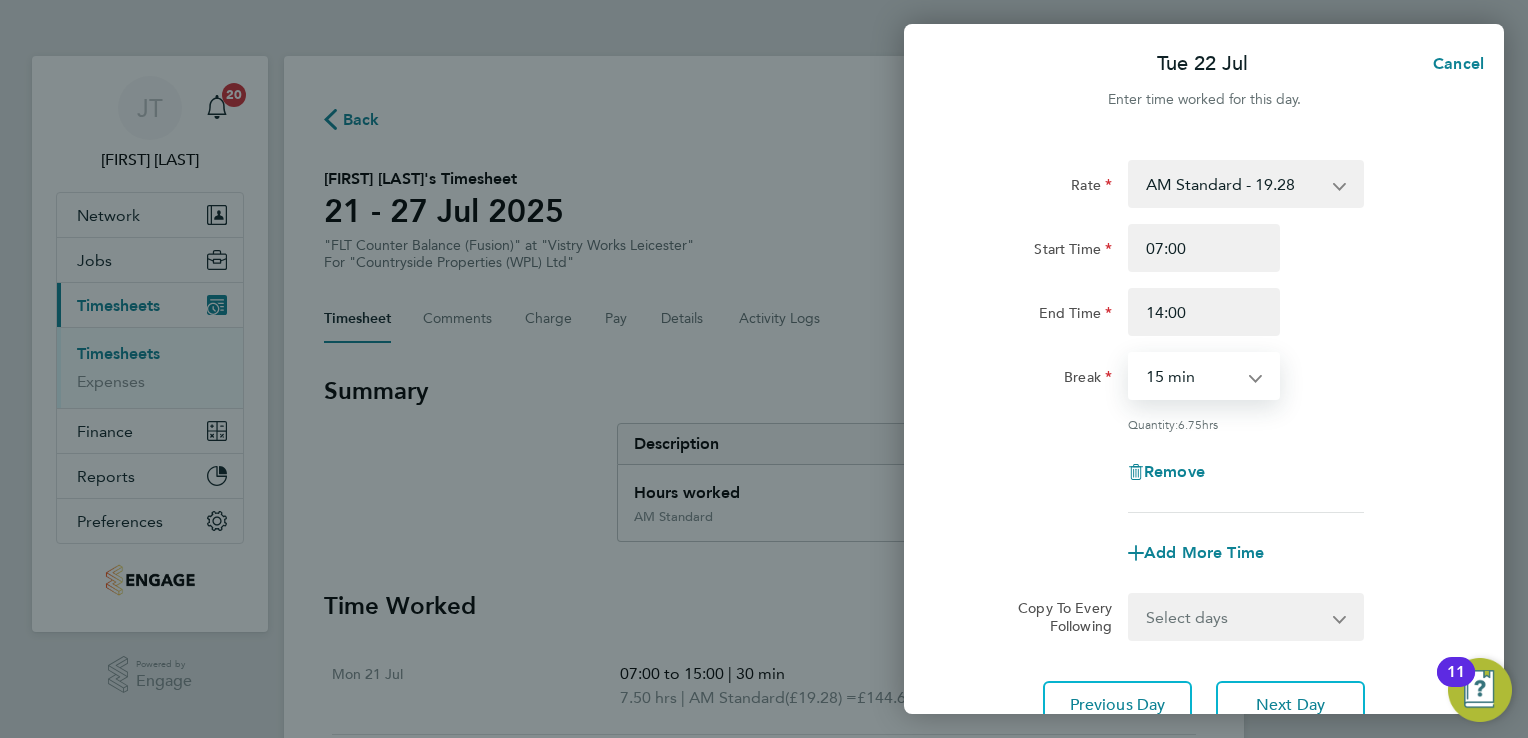 click on "0 min   15 min   30 min   45 min   60 min   75 min   90 min" at bounding box center [1192, 376] 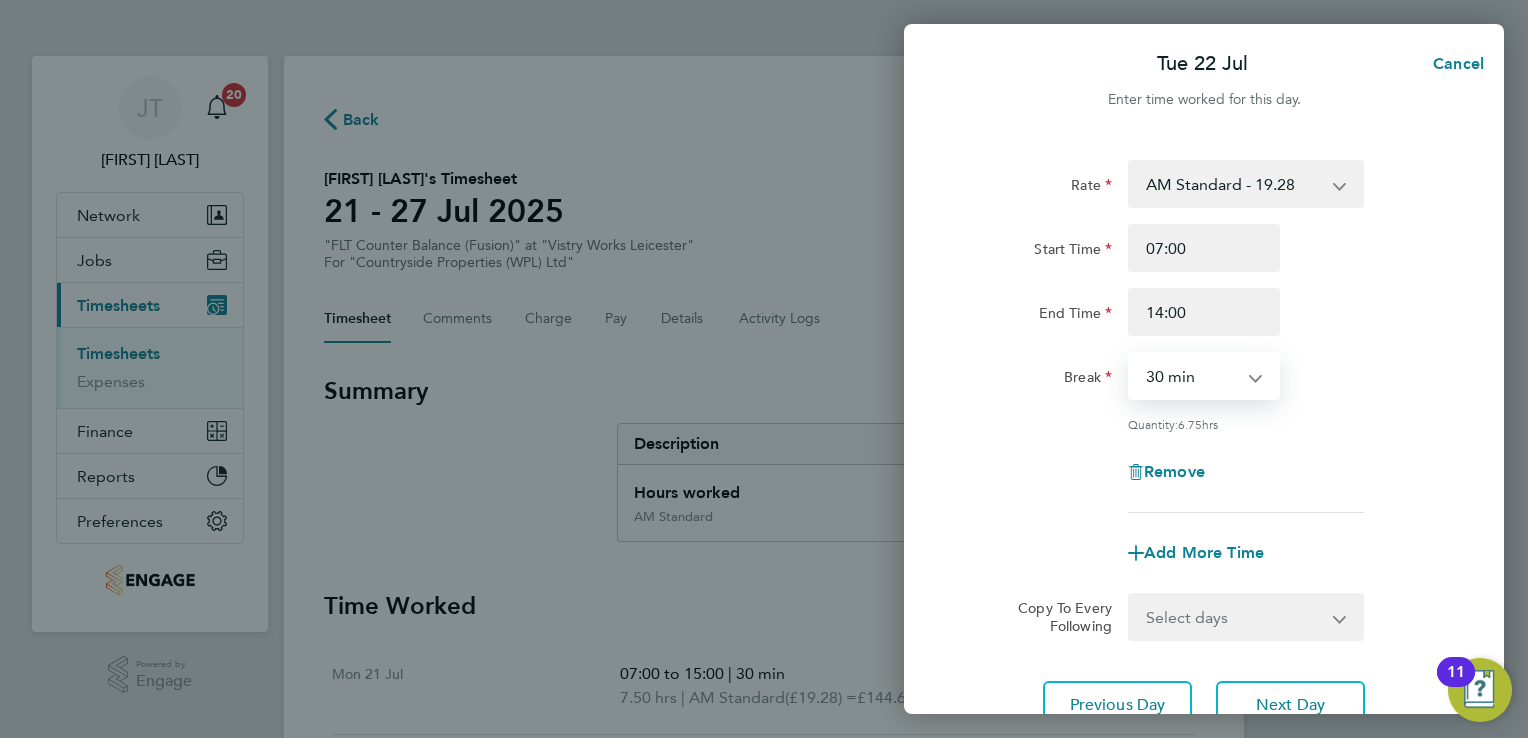 click on "0 min   15 min   30 min   45 min   60 min   75 min   90 min" at bounding box center [1192, 376] 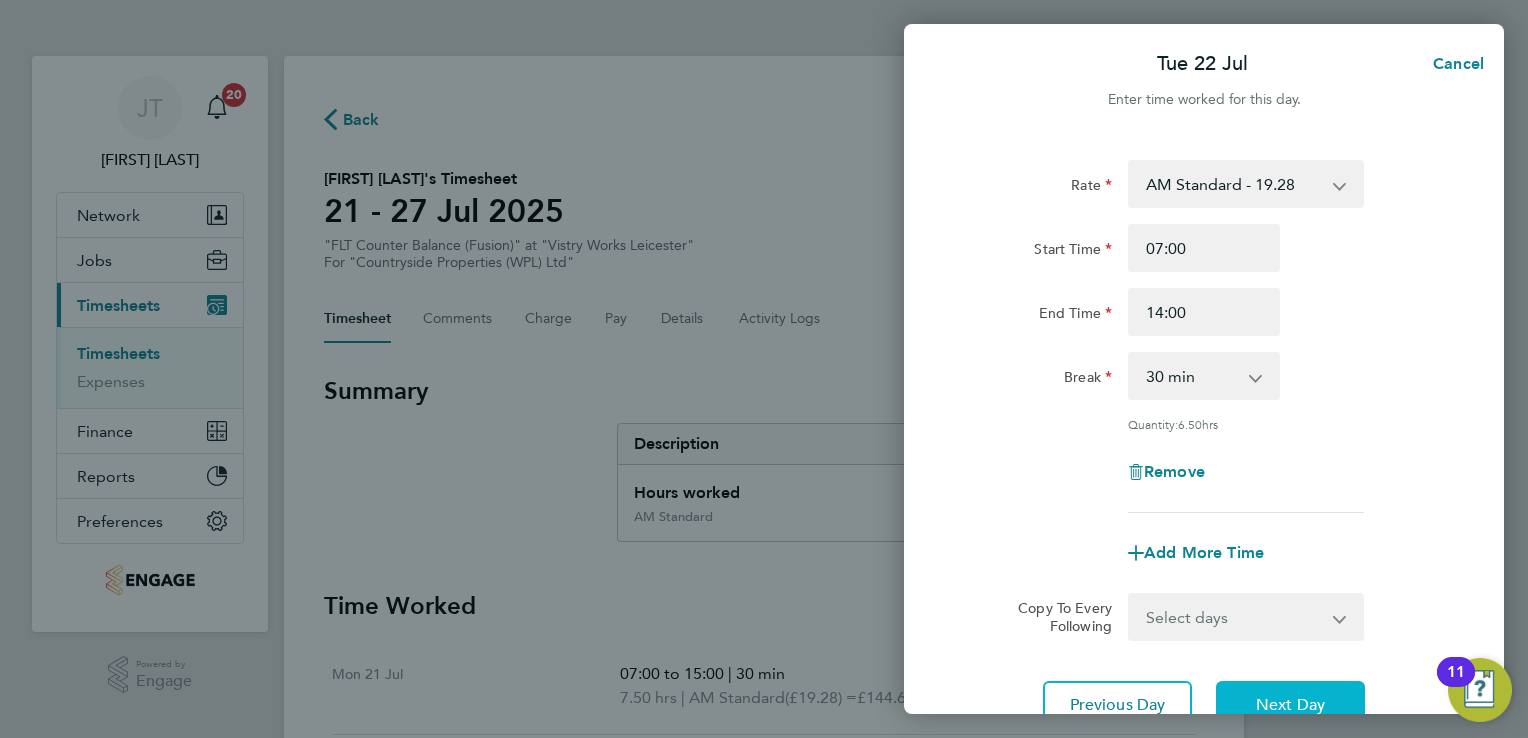 click on "Next Day" 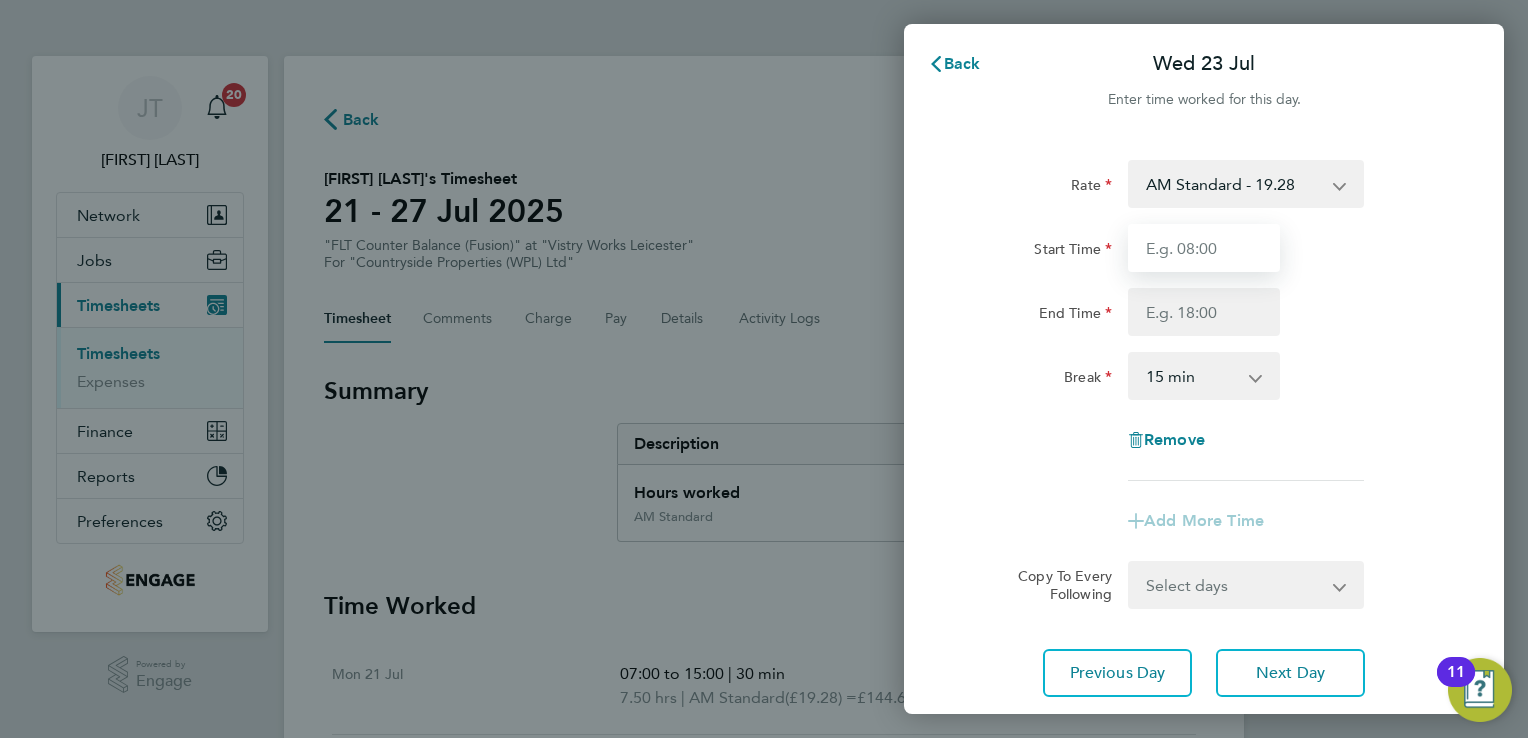 click on "Start Time" at bounding box center (1204, 248) 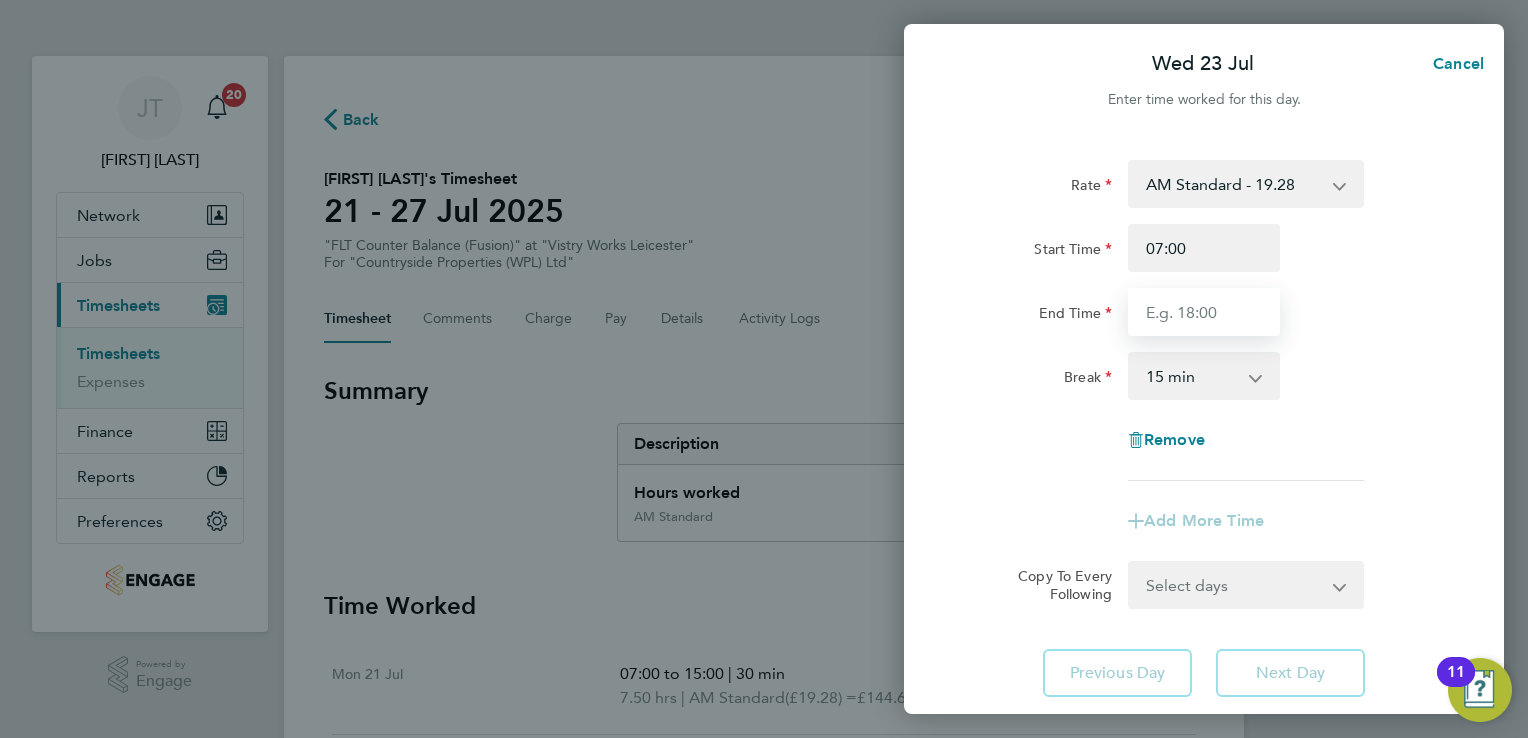 click on "End Time" at bounding box center [1204, 312] 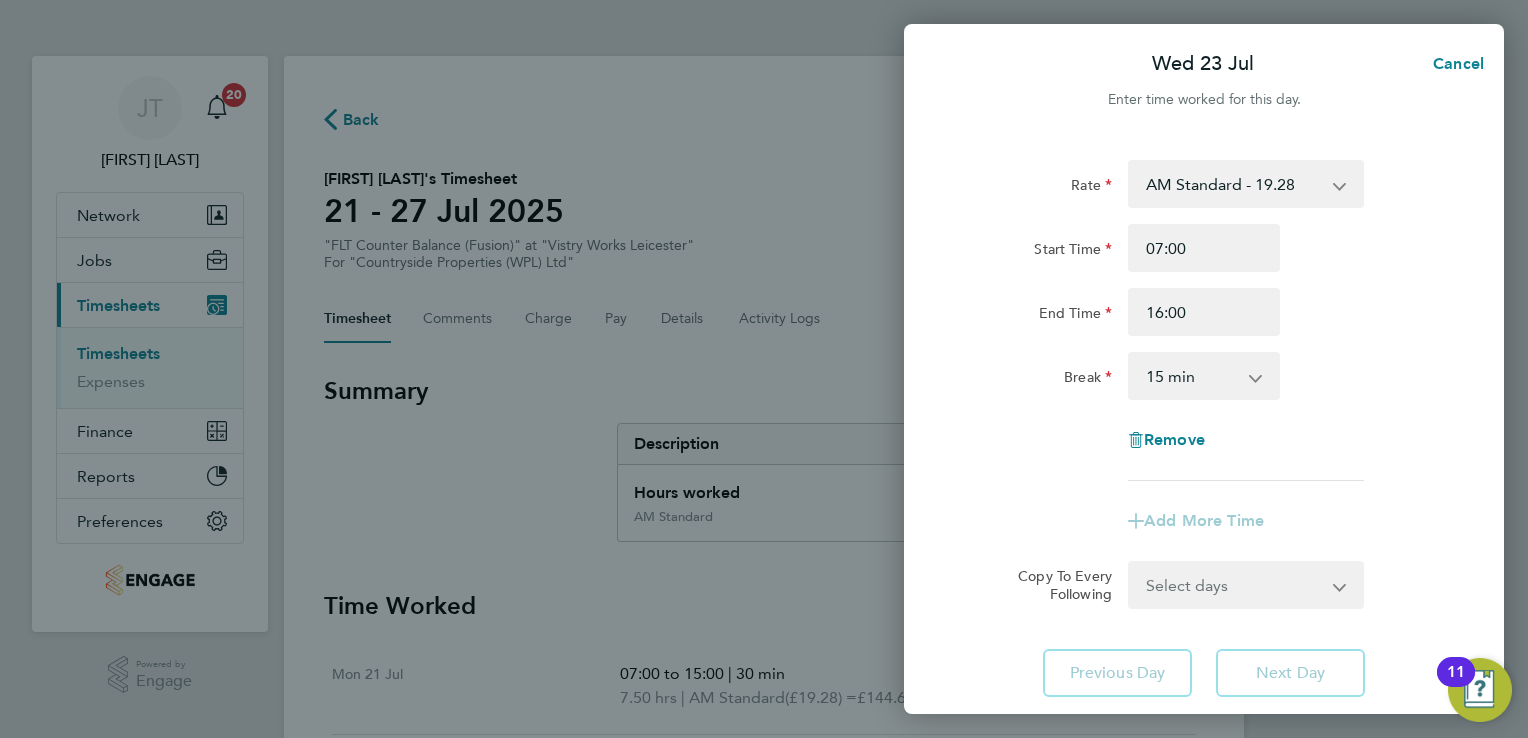 click on "0 min   15 min   30 min   45 min   60 min   75 min   90 min" at bounding box center [1192, 376] 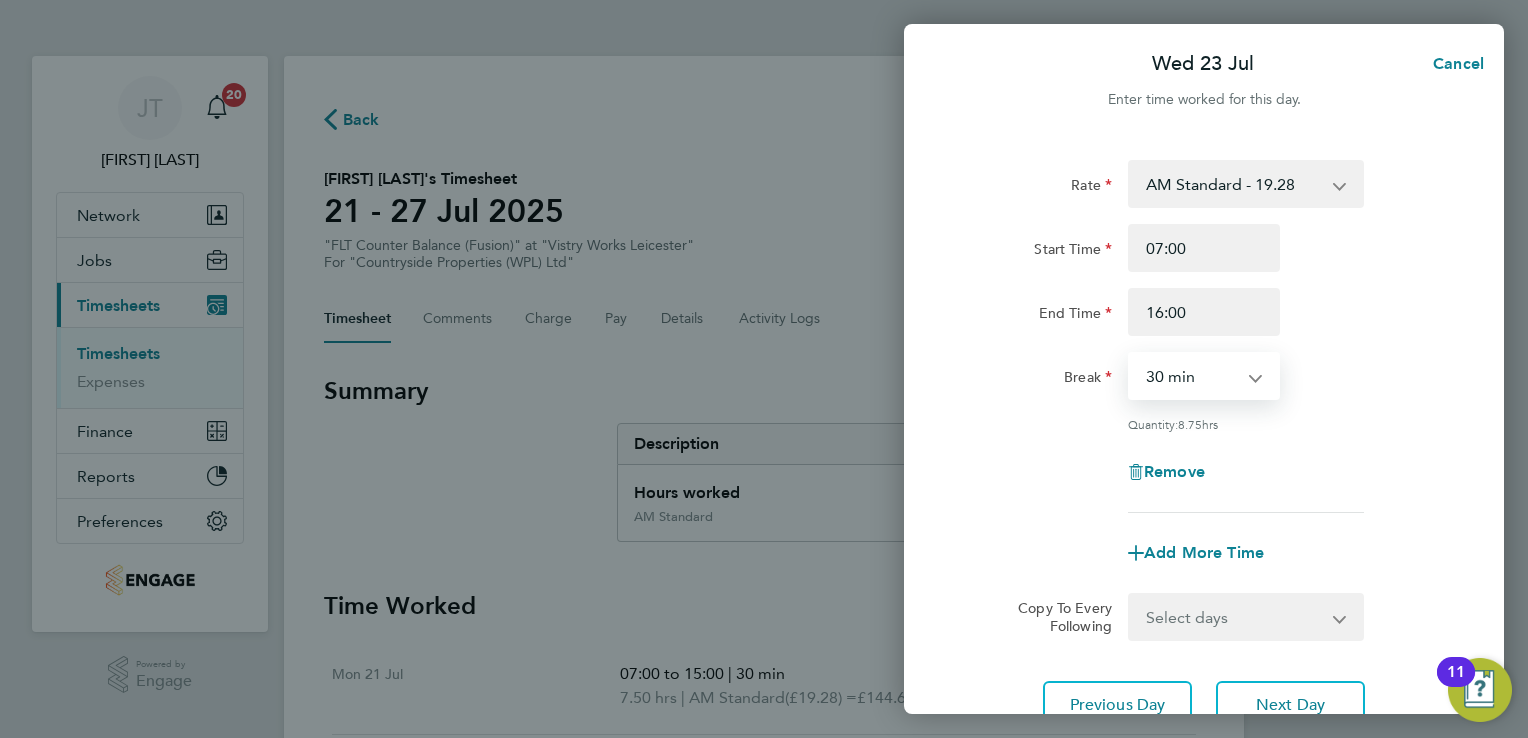 click on "0 min   15 min   30 min   45 min   60 min   75 min   90 min" at bounding box center (1192, 376) 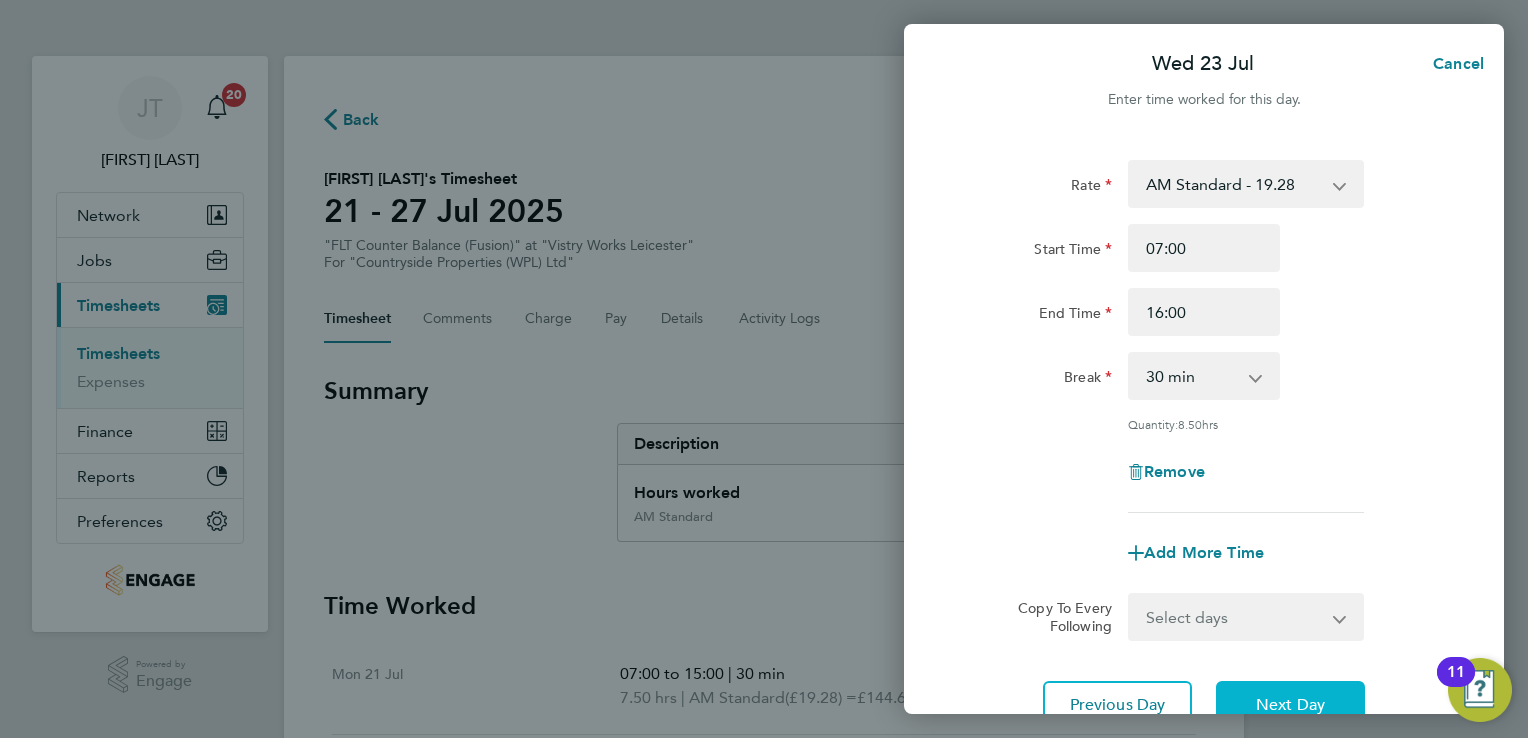 click on "Next Day" 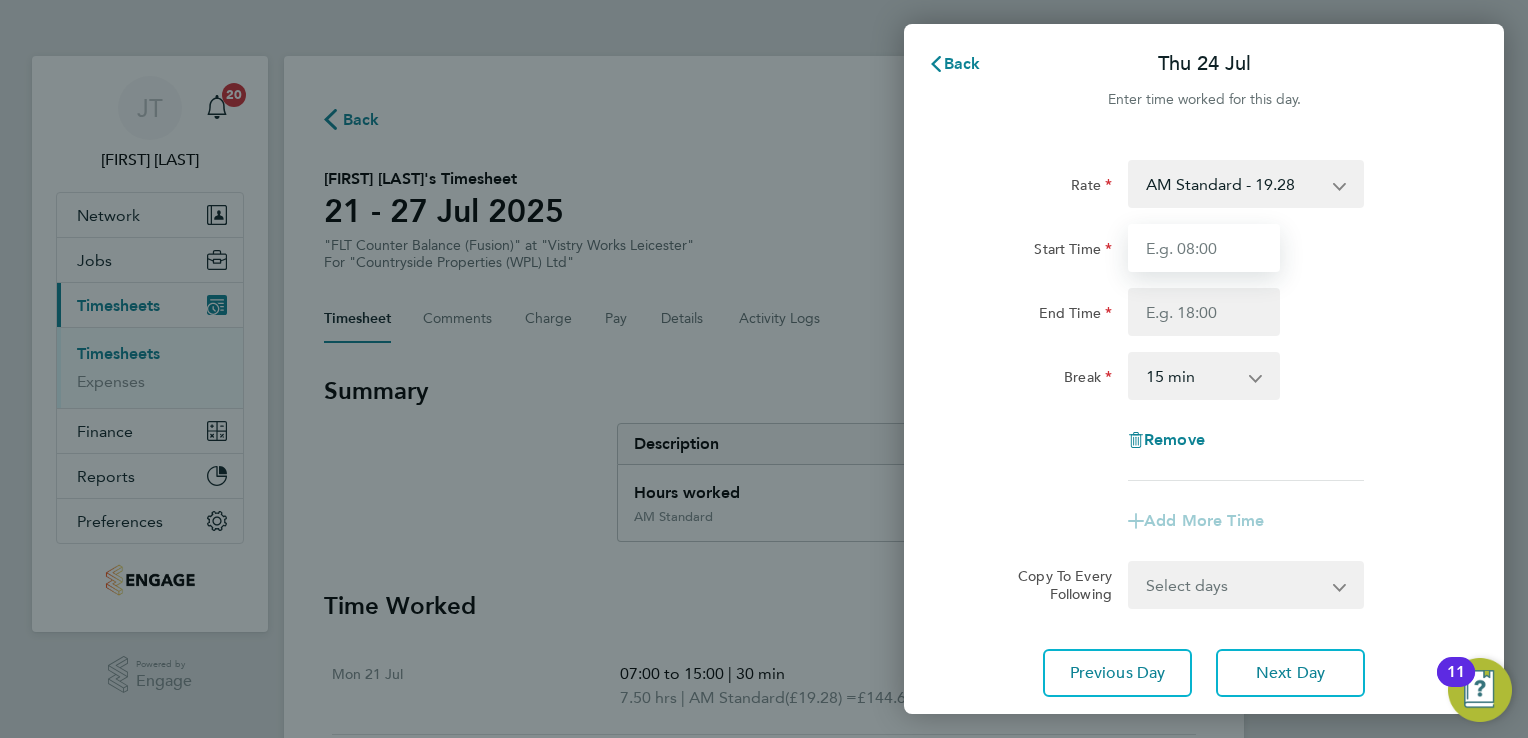 click on "Start Time" at bounding box center [1204, 248] 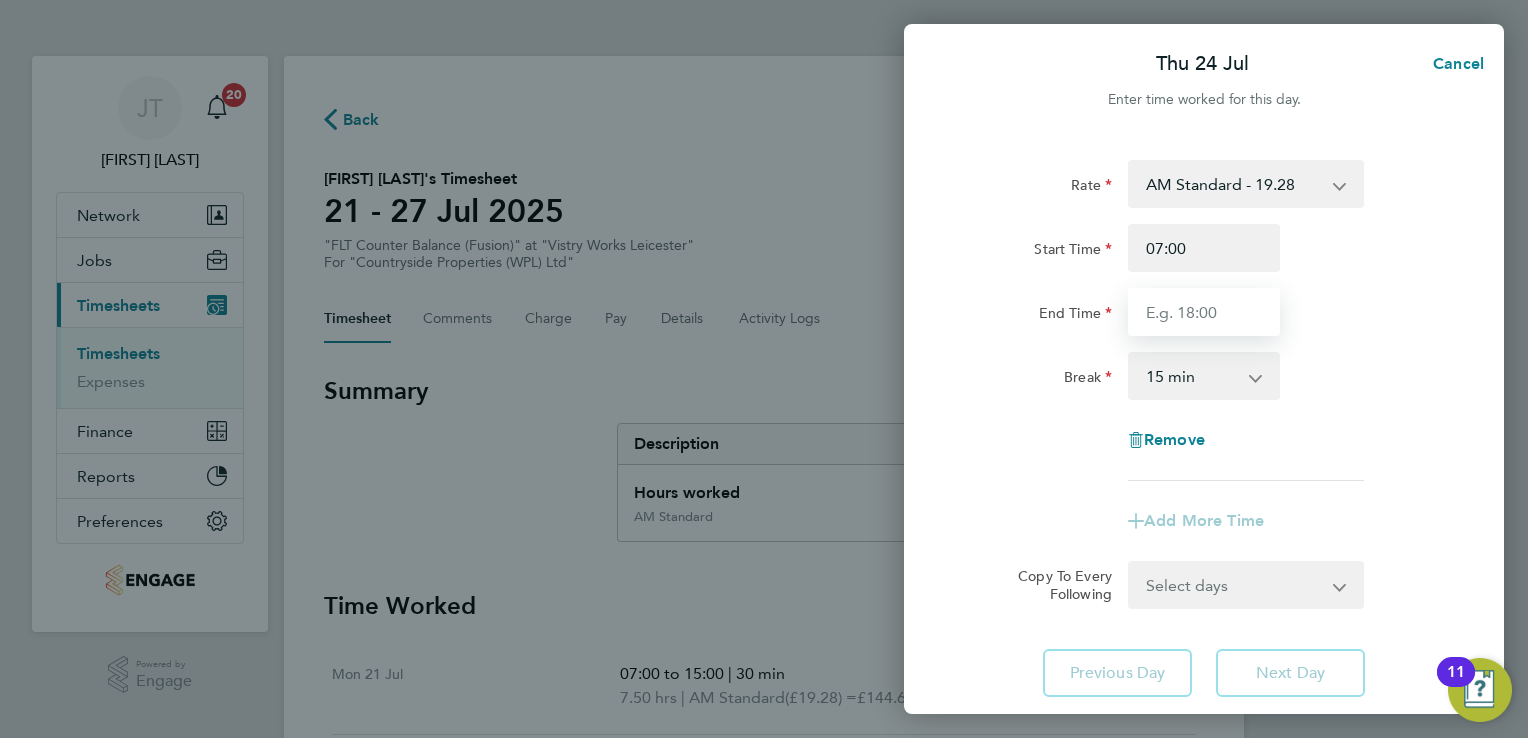 click on "End Time" at bounding box center [1204, 312] 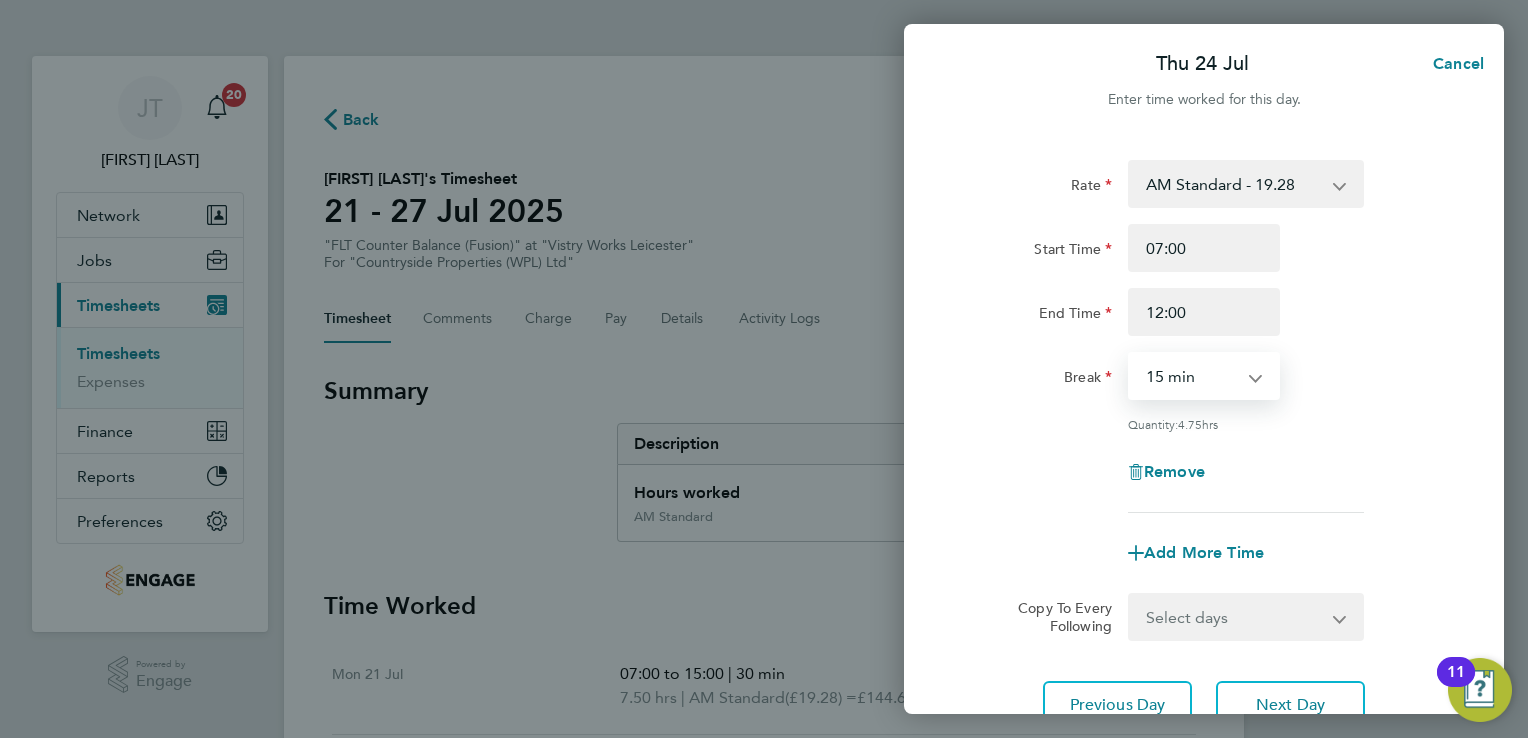 click on "0 min   15 min   30 min   45 min   60 min   75 min   90 min" at bounding box center (1192, 376) 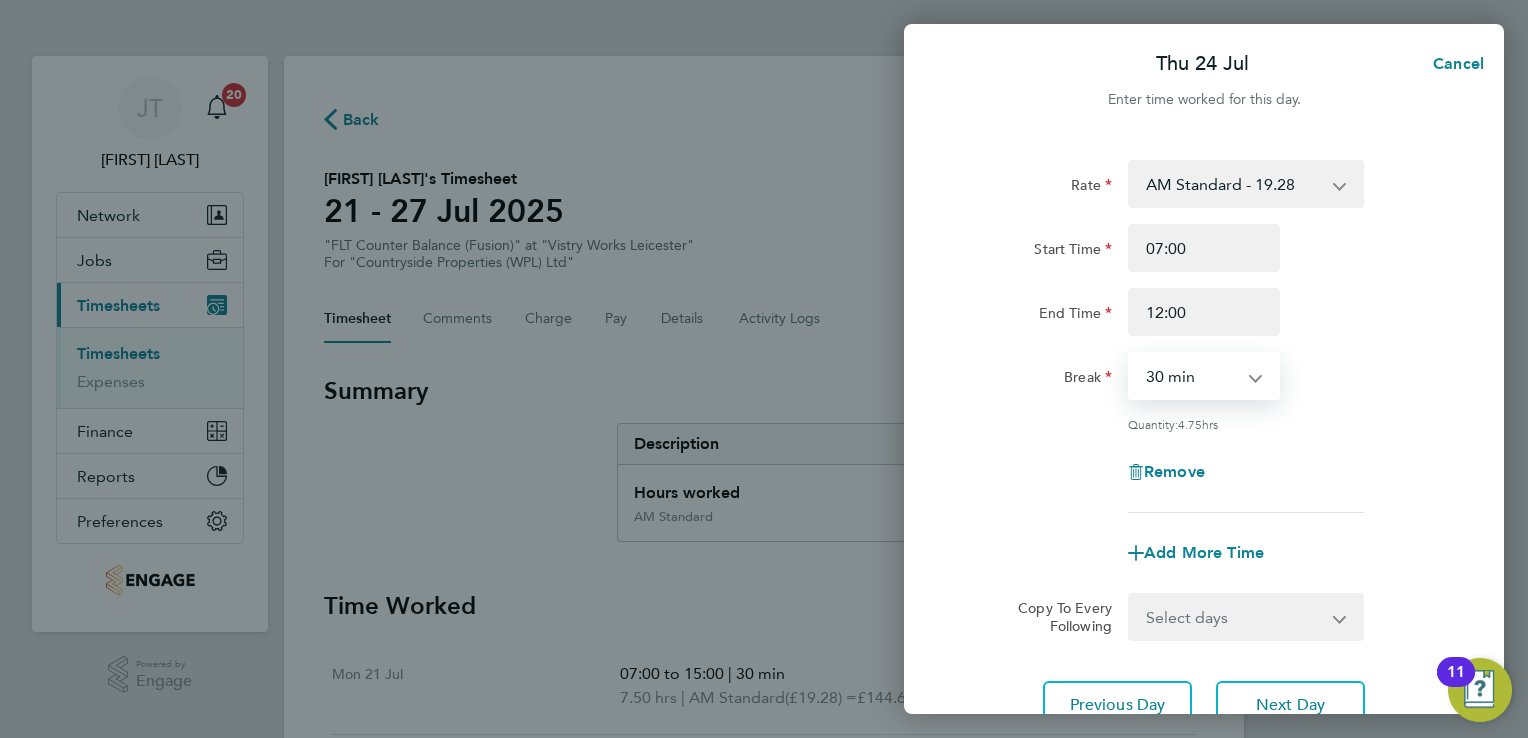 click on "0 min   15 min   30 min   45 min   60 min   75 min   90 min" at bounding box center [1192, 376] 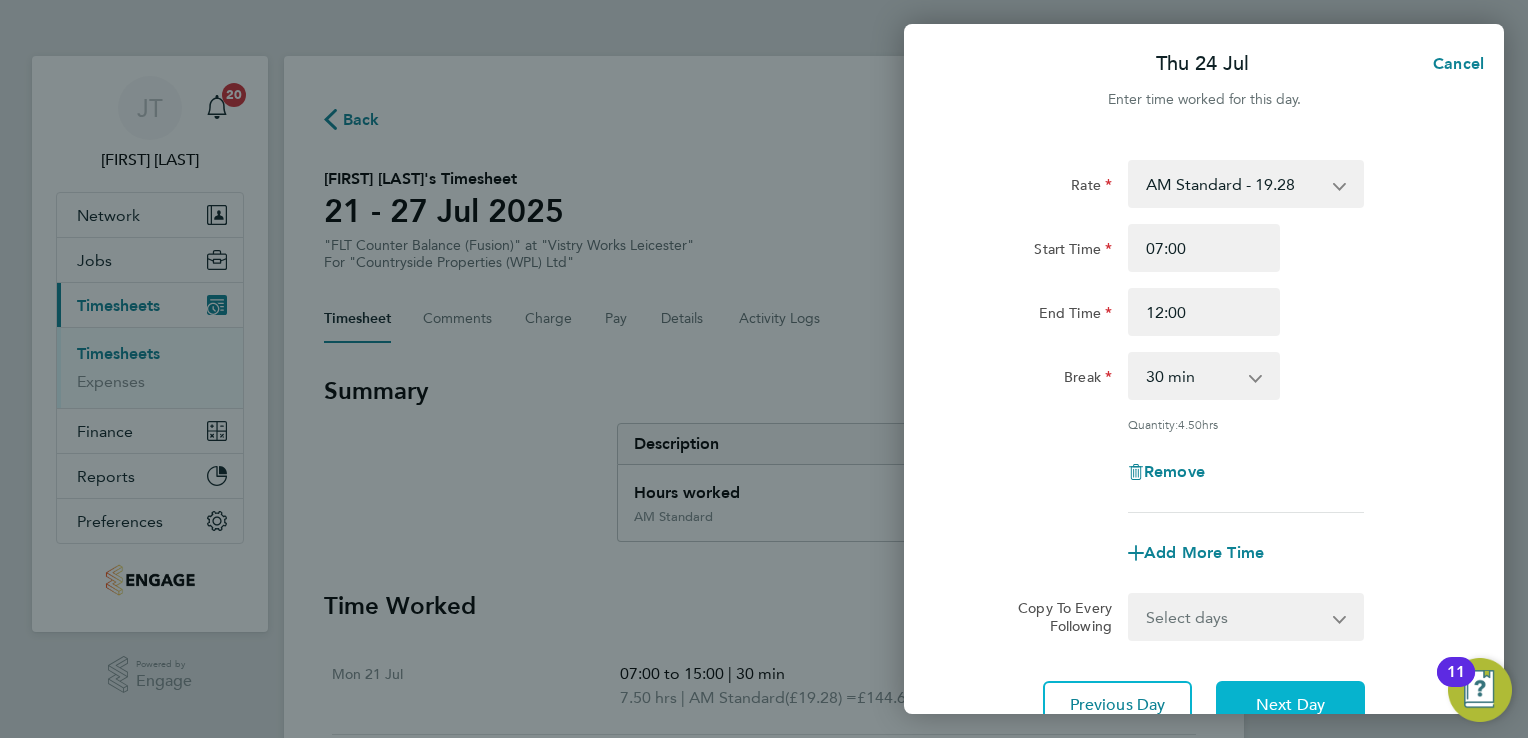 click on "Next Day" 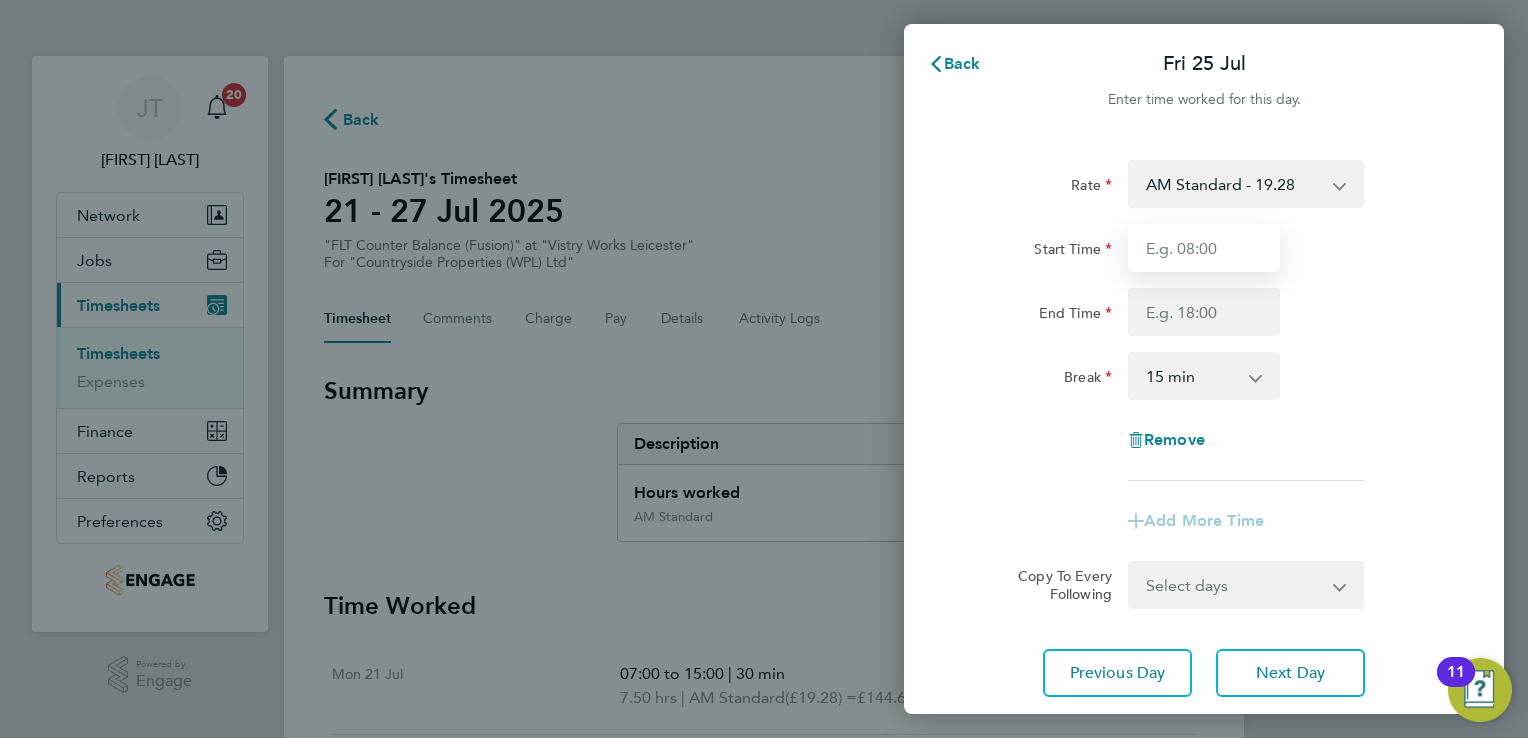 click on "Start Time" at bounding box center (1204, 248) 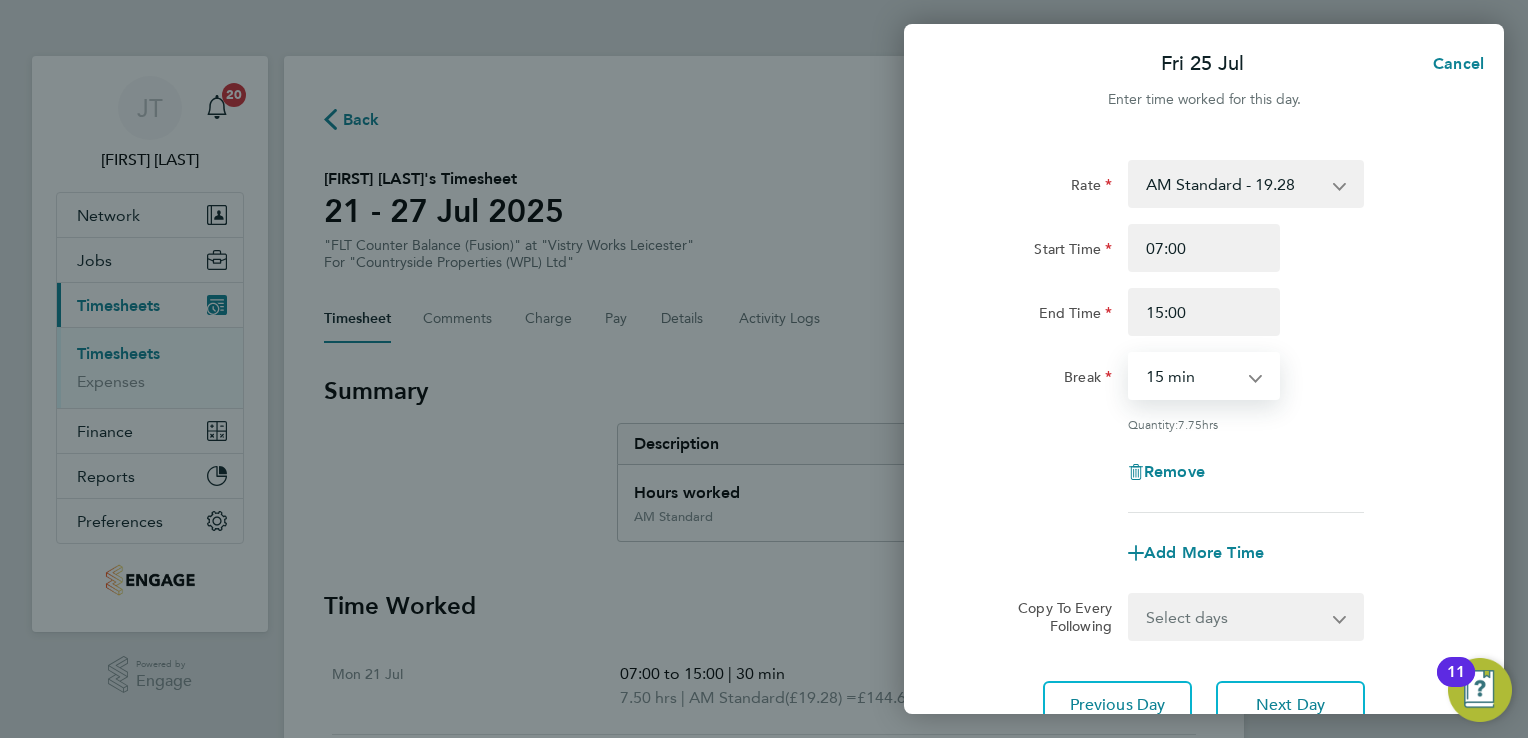 click on "0 min   15 min   30 min   45 min   60 min   75 min   90 min" at bounding box center [1192, 376] 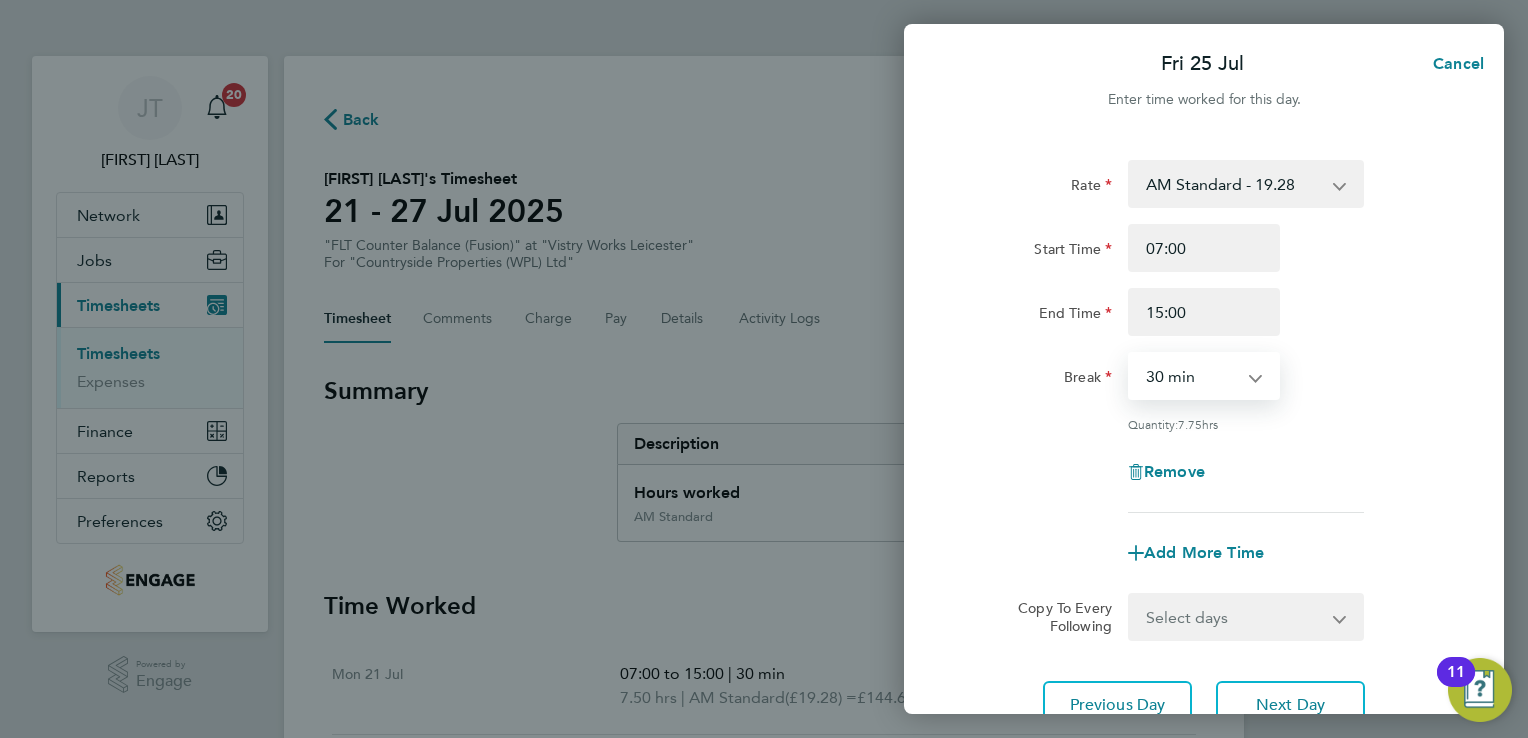 click on "0 min   15 min   30 min   45 min   60 min   75 min   90 min" at bounding box center [1192, 376] 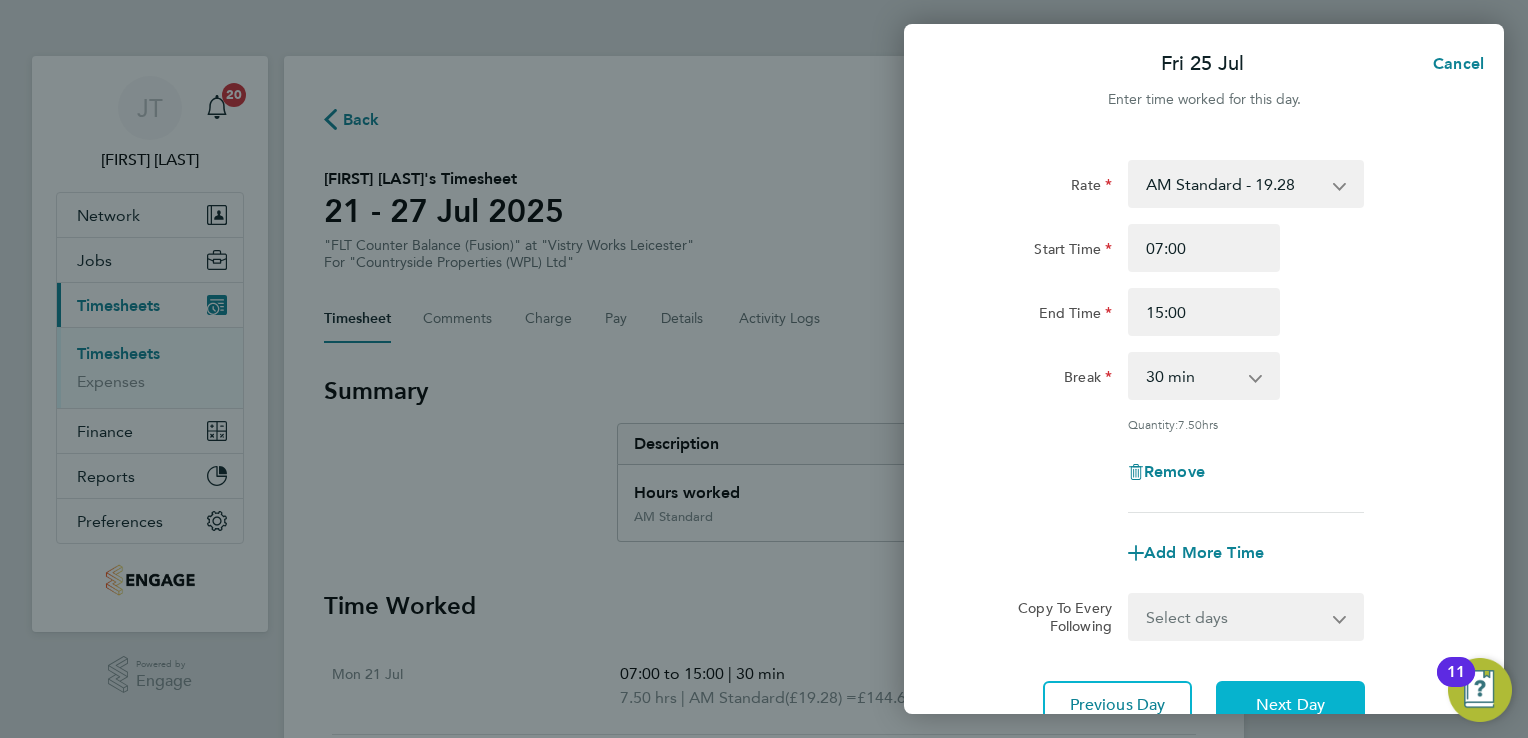 click on "Next Day" 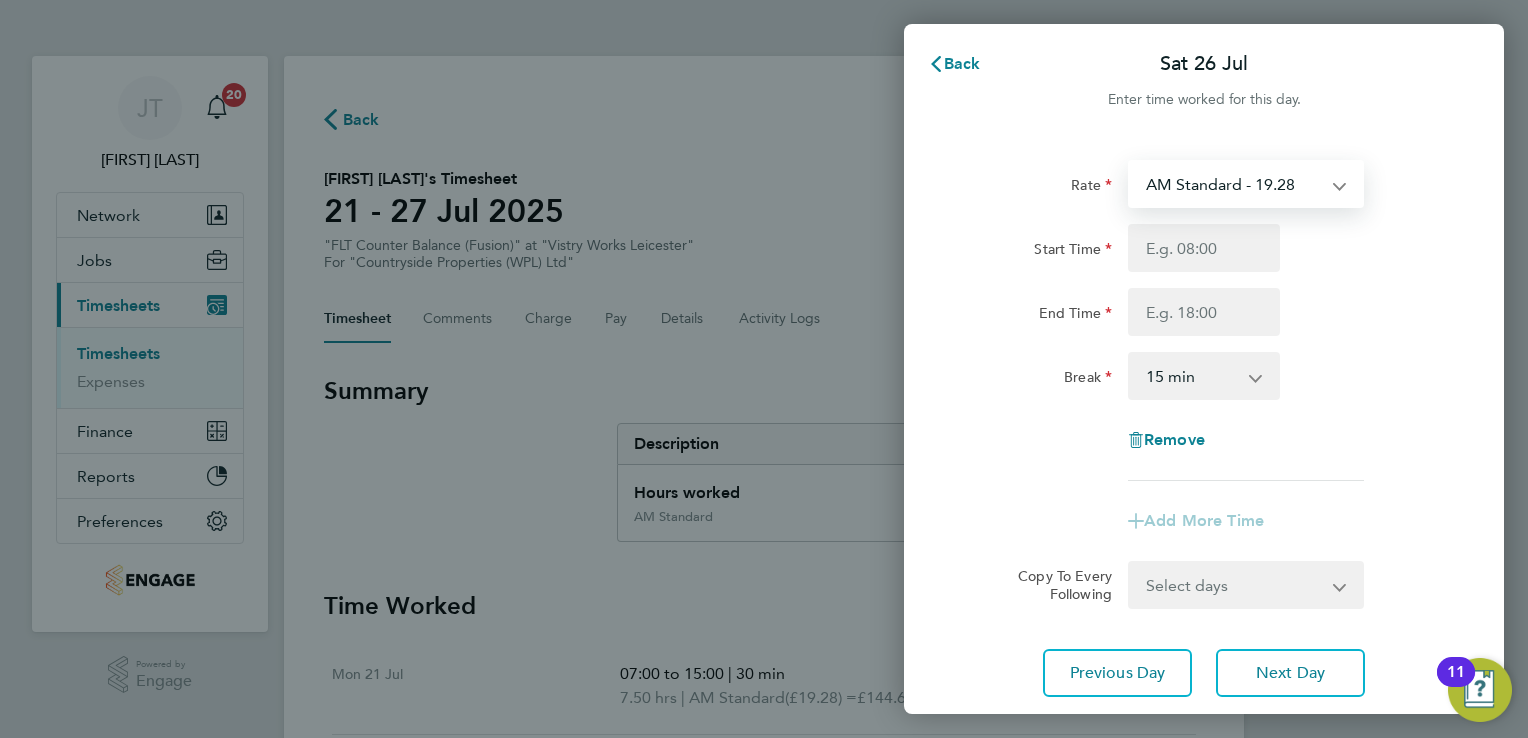 click on "AM Standard - 19.28 OT1 AM - 28.92 OT2 AM - 38.56" at bounding box center [1234, 184] 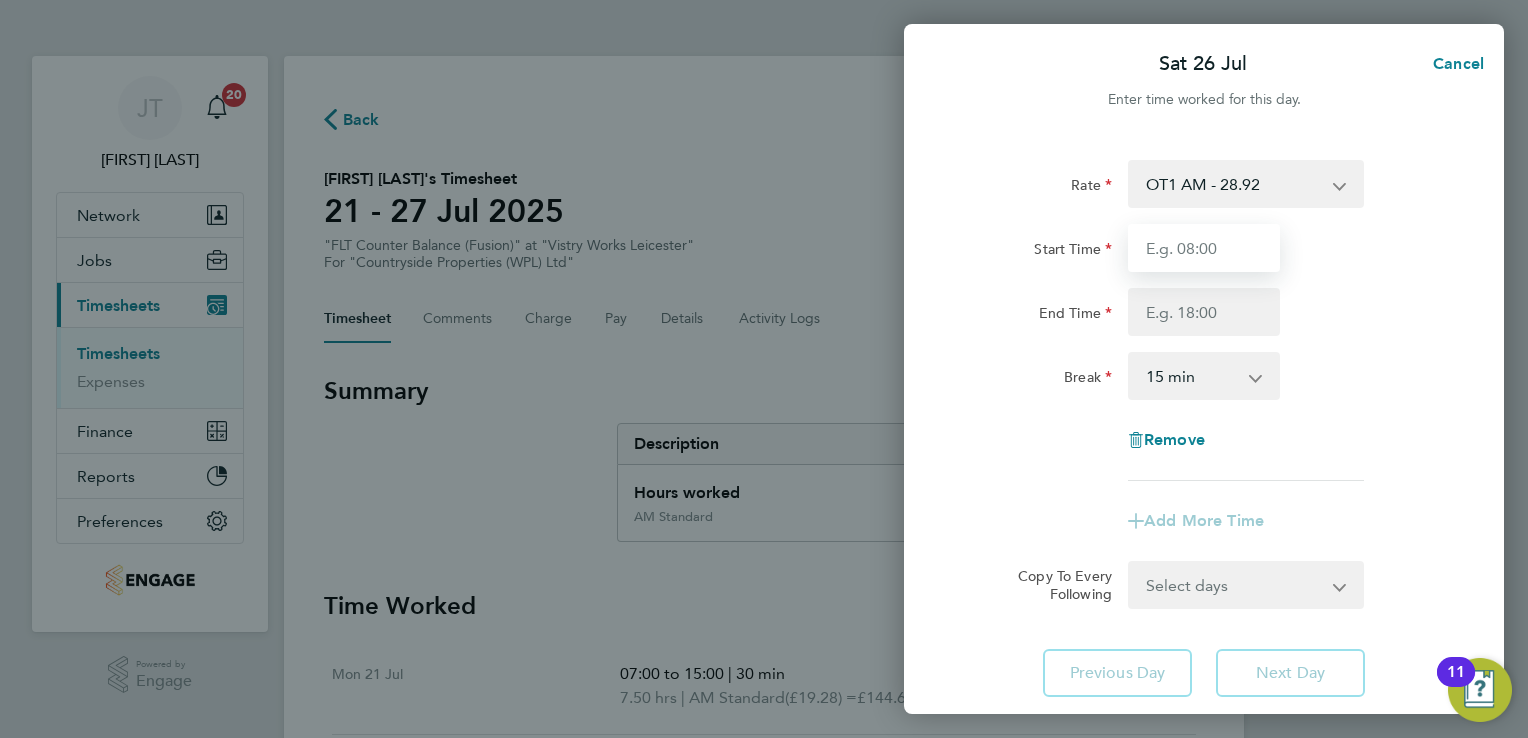 drag, startPoint x: 1173, startPoint y: 209, endPoint x: 1181, endPoint y: 261, distance: 52.611786 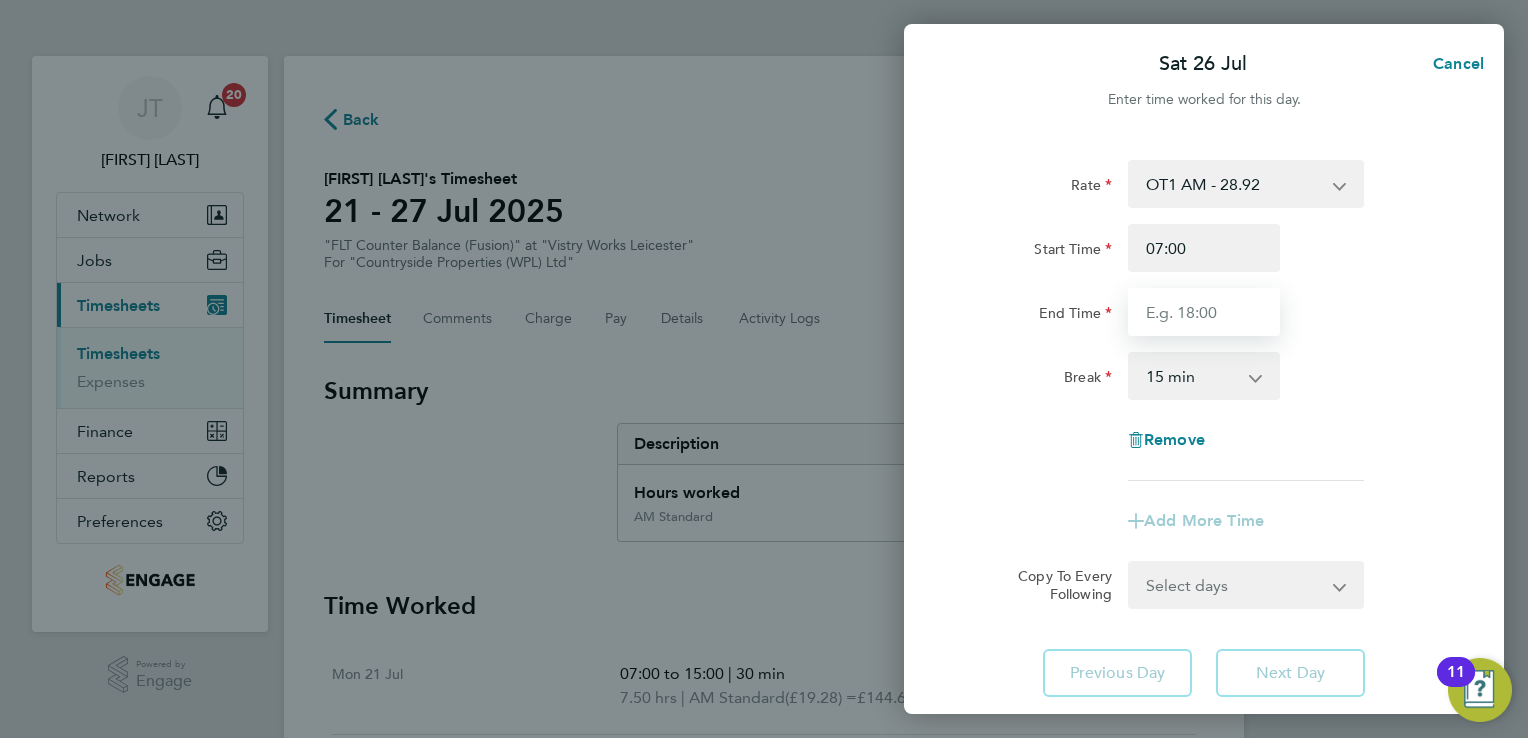 click on "End Time" at bounding box center [1204, 312] 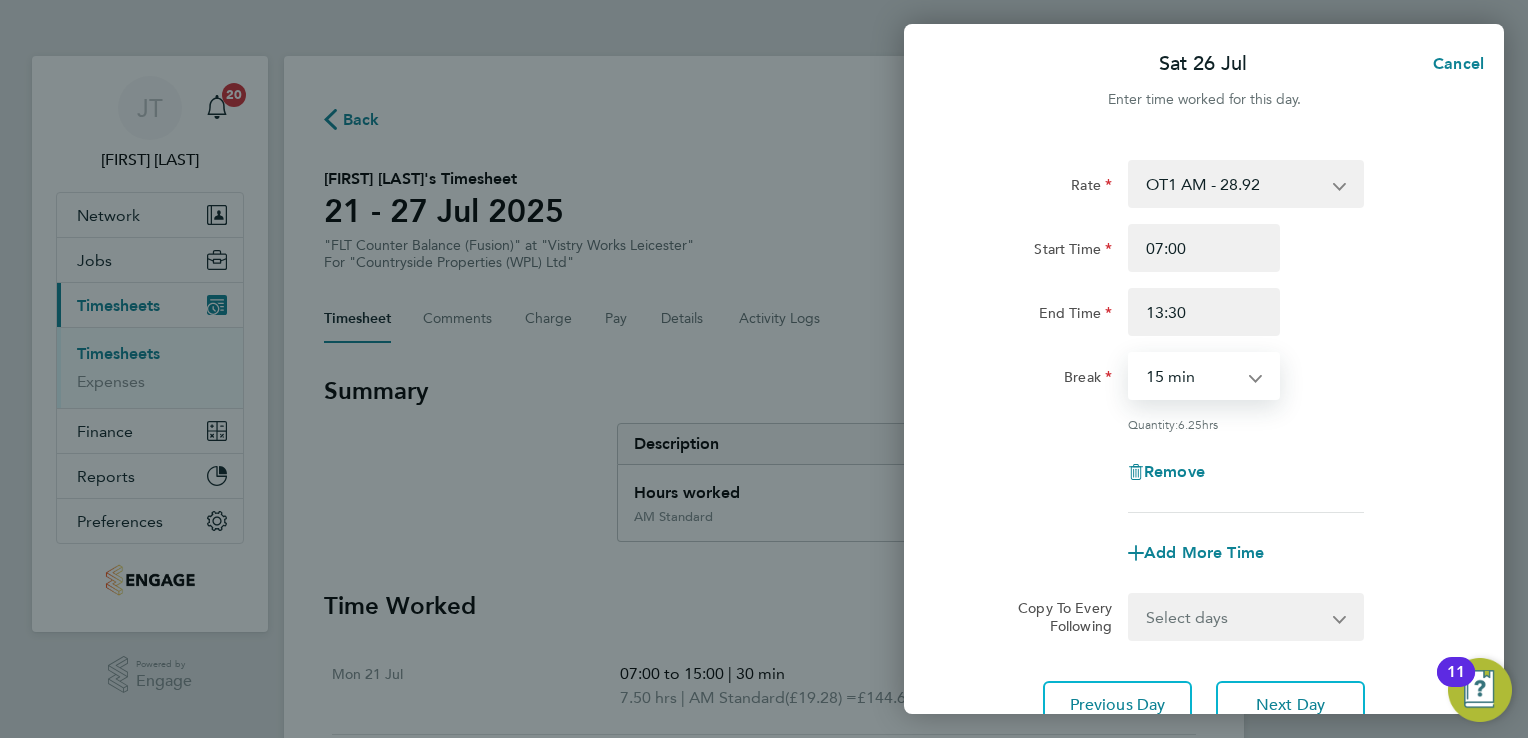 click on "0 min   15 min   30 min   45 min   60 min   75 min   90 min" at bounding box center [1192, 376] 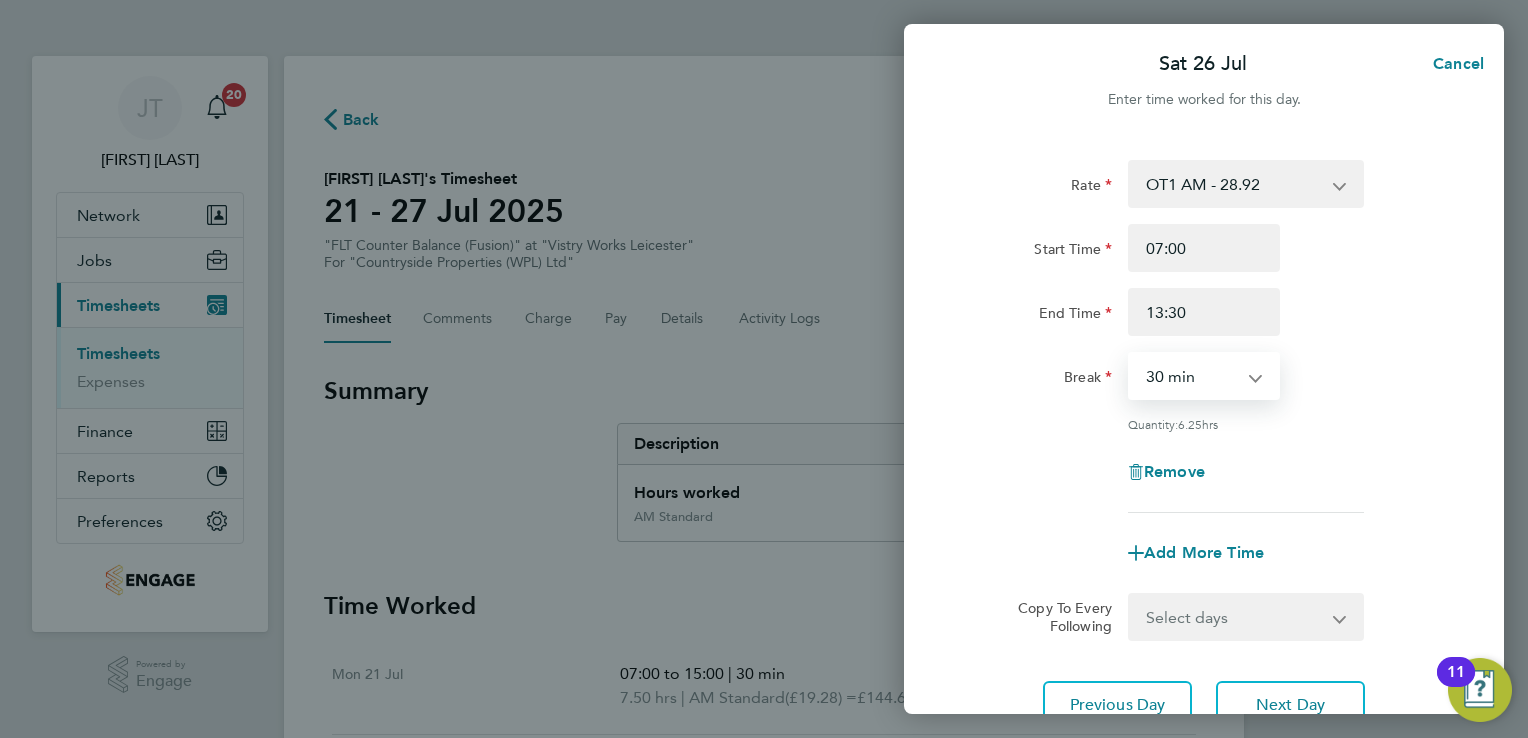 click on "0 min   15 min   30 min   45 min   60 min   75 min   90 min" at bounding box center (1192, 376) 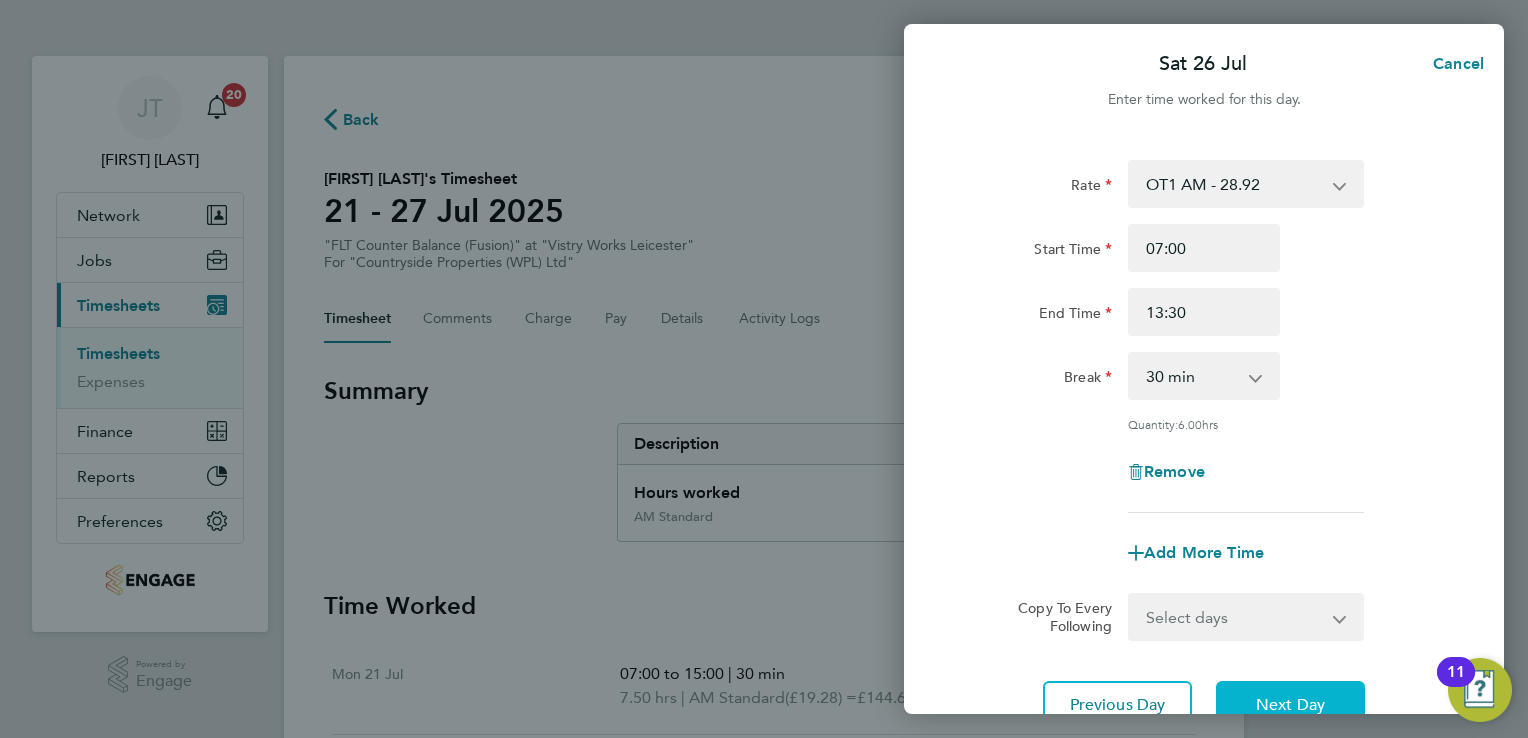 click on "Next Day" 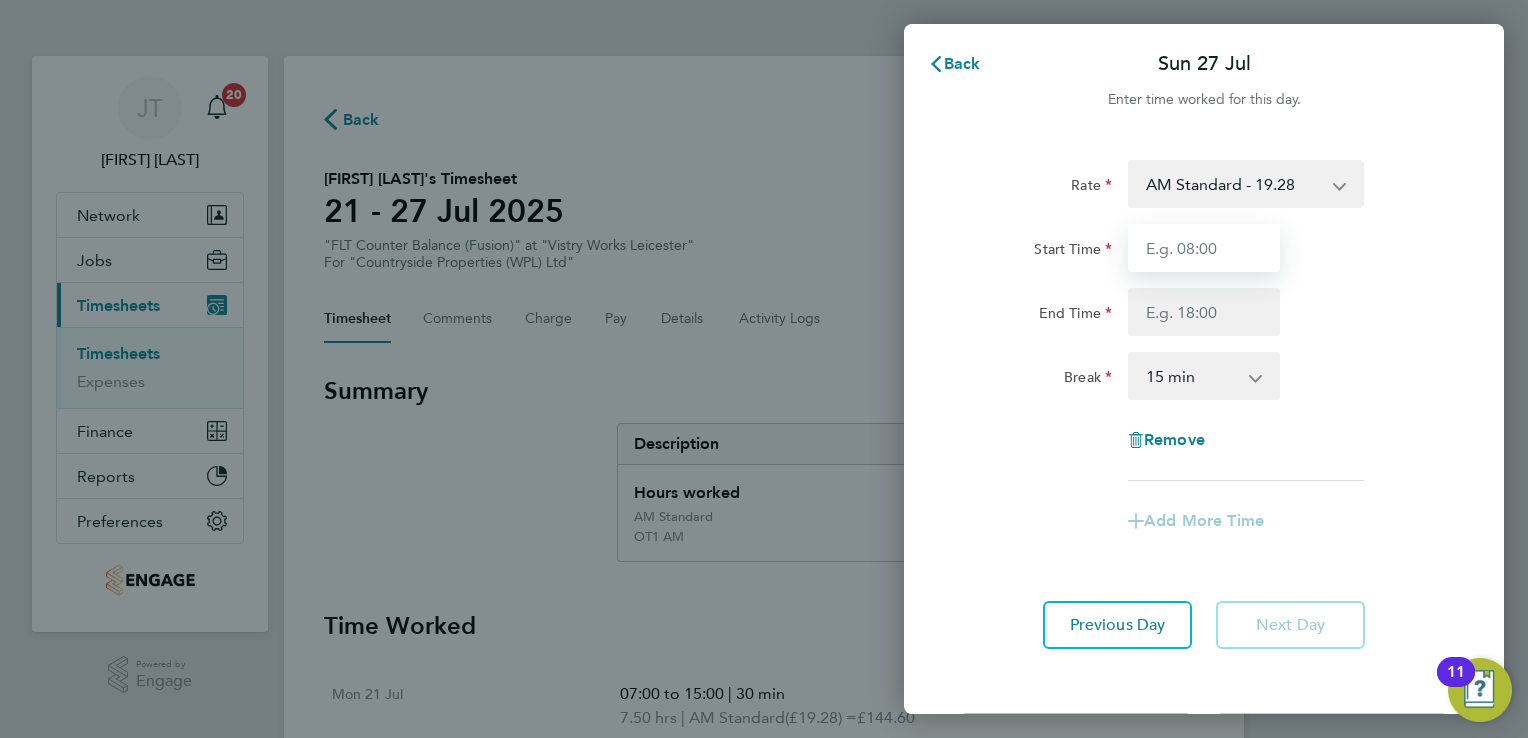 click on "Start Time" at bounding box center [1204, 248] 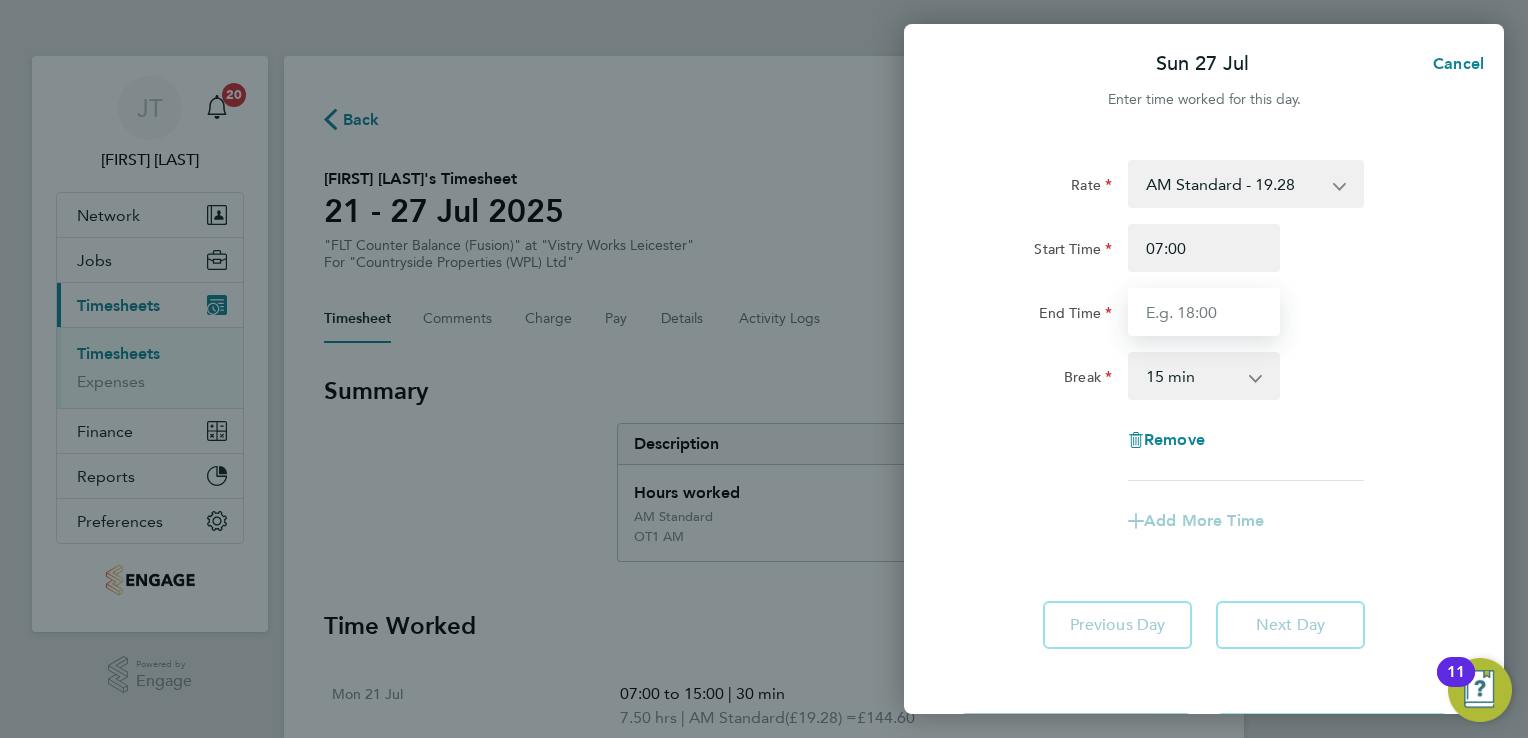 click on "End Time" at bounding box center [1204, 312] 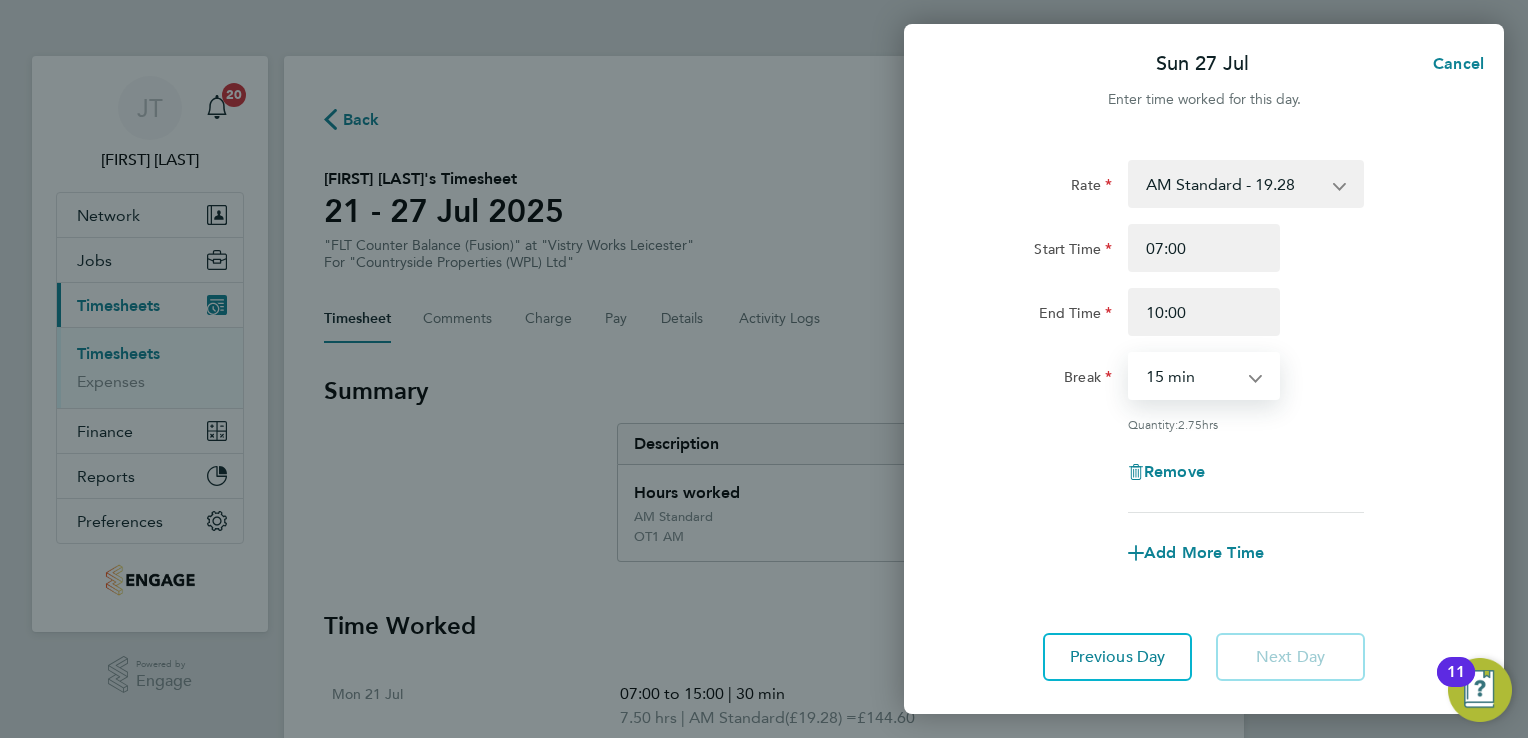 click on "0 min   15 min   30 min   45 min   60 min   75 min   90 min" at bounding box center (1192, 376) 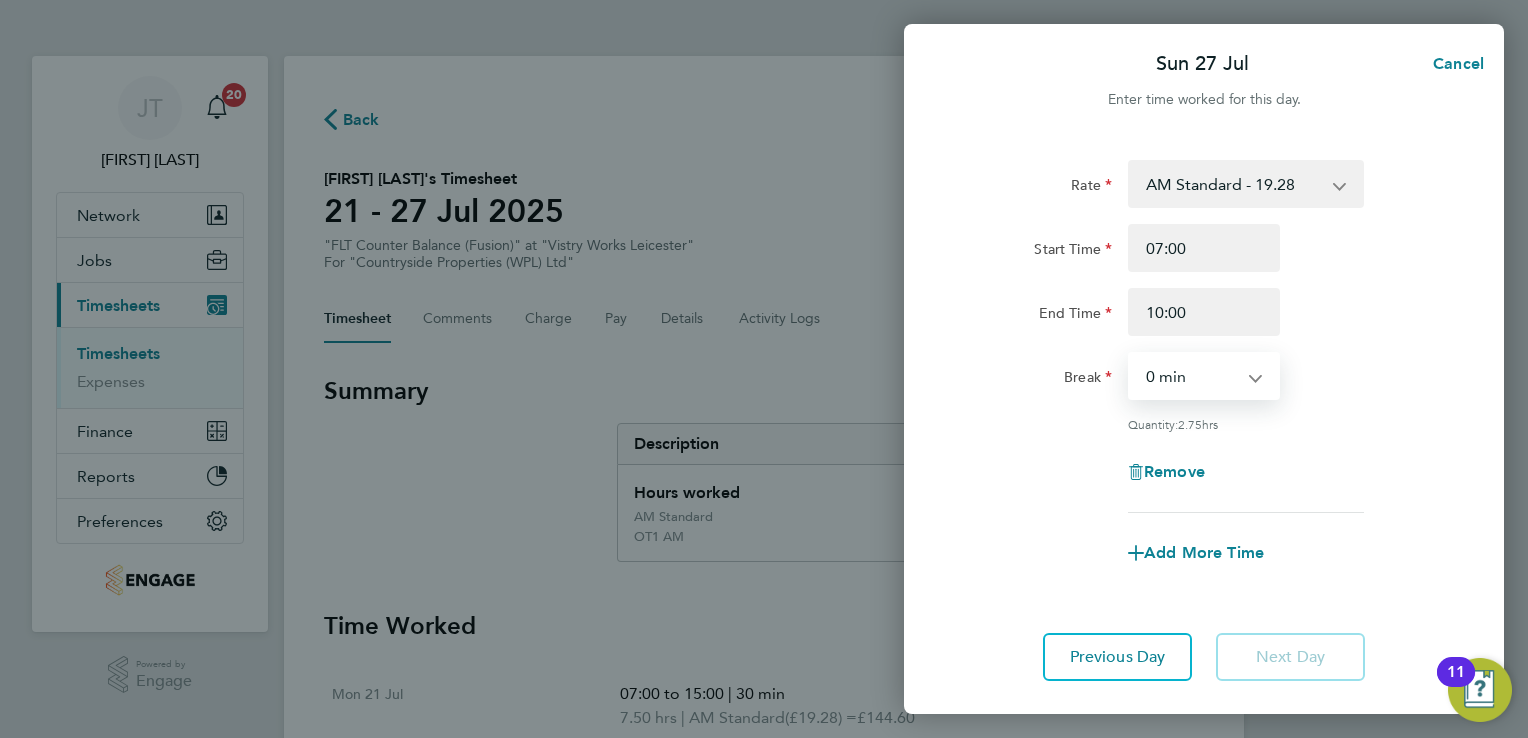 click on "0 min   15 min   30 min   45 min   60 min   75 min   90 min" at bounding box center [1192, 376] 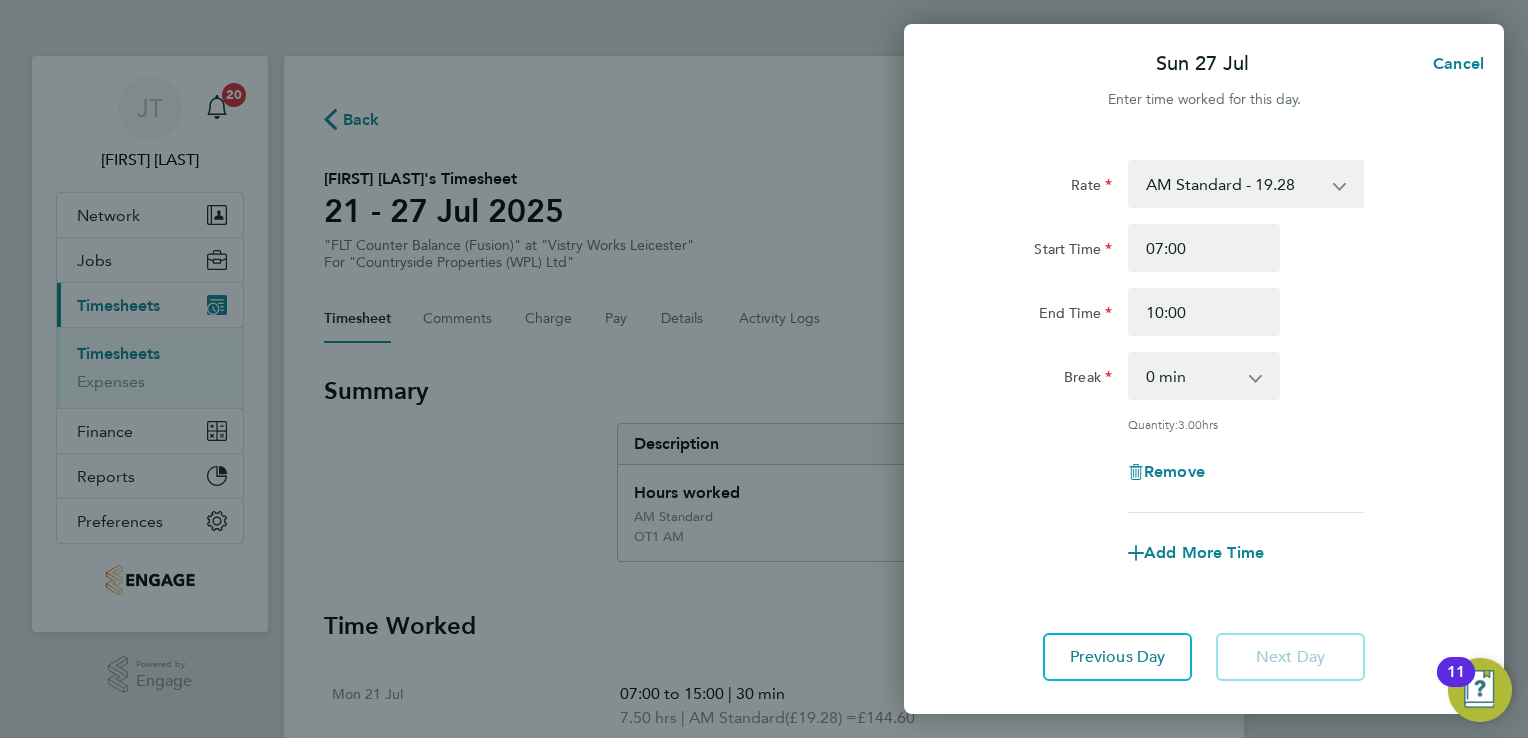 click on "Rate AM Standard - 19.28 OT1 AM - 28.92 OT2 AM - 38.56
Start Time 07:00 End Time 10:00 Break 0 min 15 min 30 min 45 min 60 min 75 min 90 min
Quantity: 3.00 hrs
Remove
Add More Time" 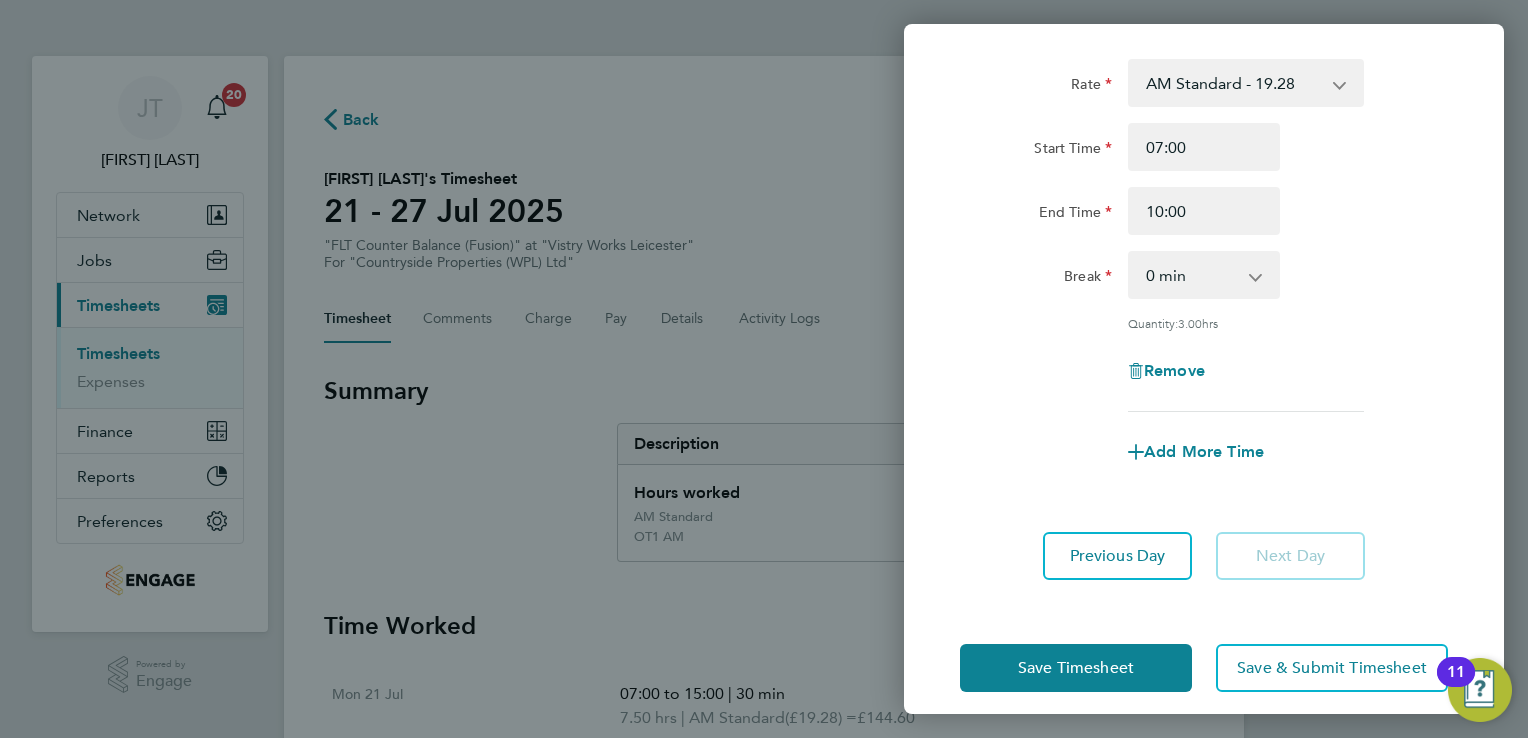 scroll, scrollTop: 115, scrollLeft: 0, axis: vertical 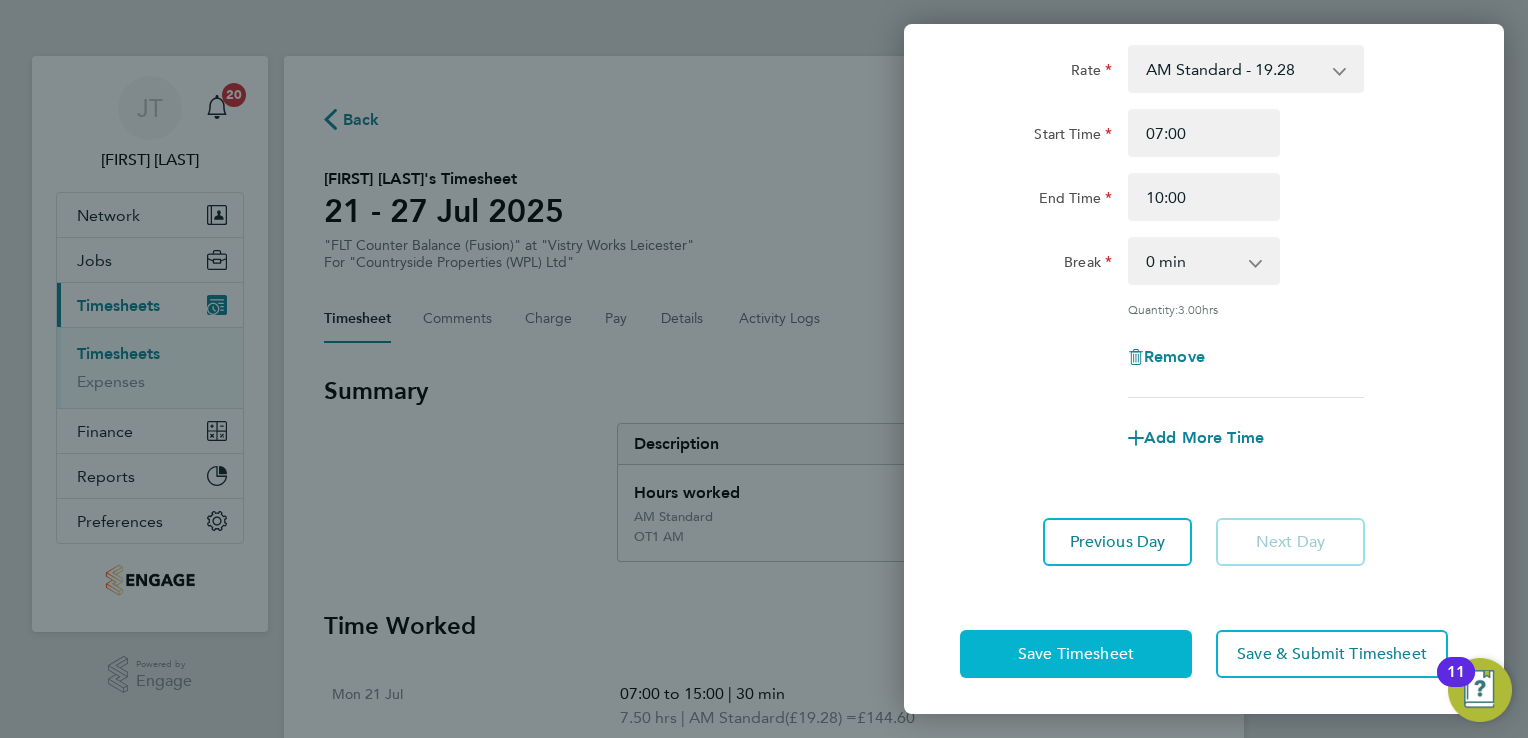 click on "Save Timesheet" 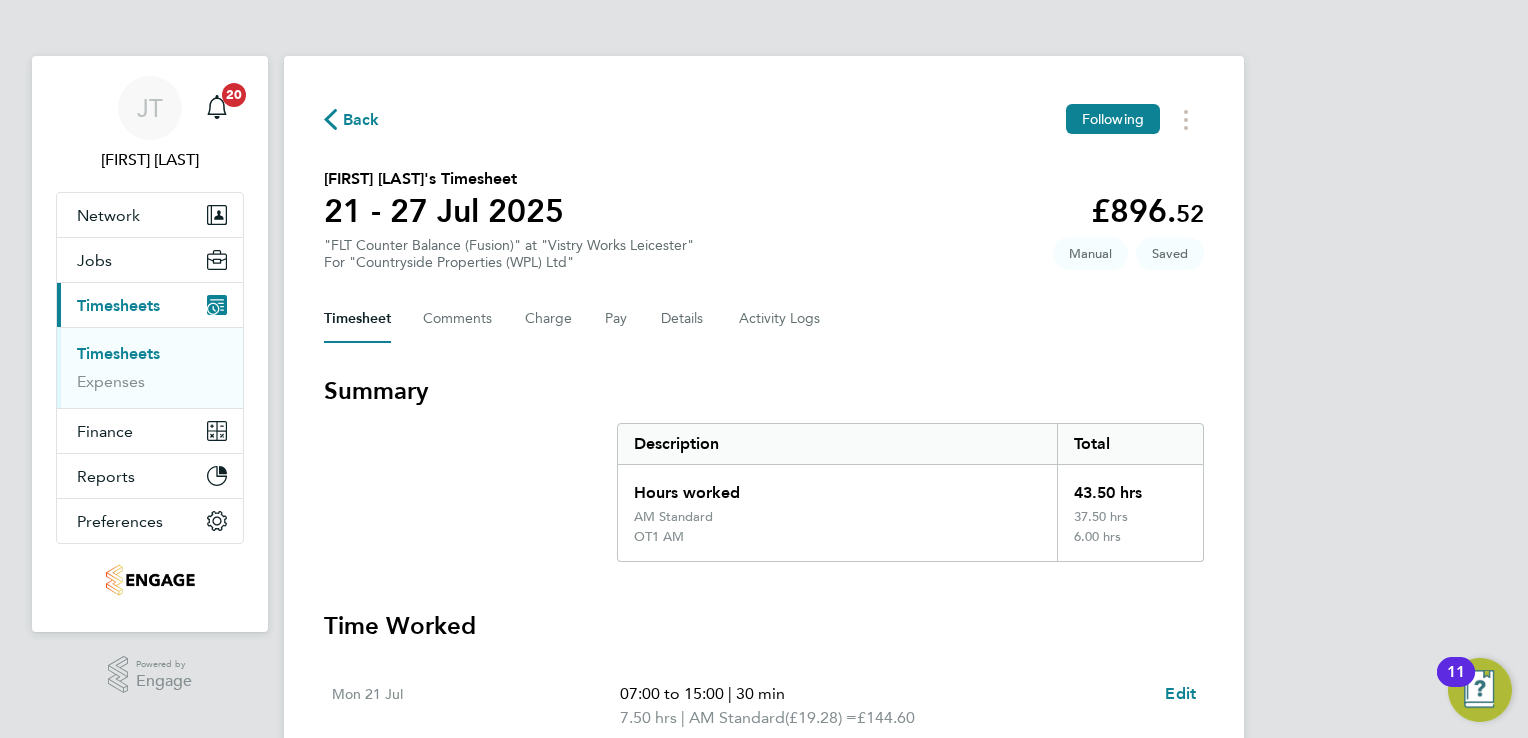 click on "Time Worked" at bounding box center (764, 626) 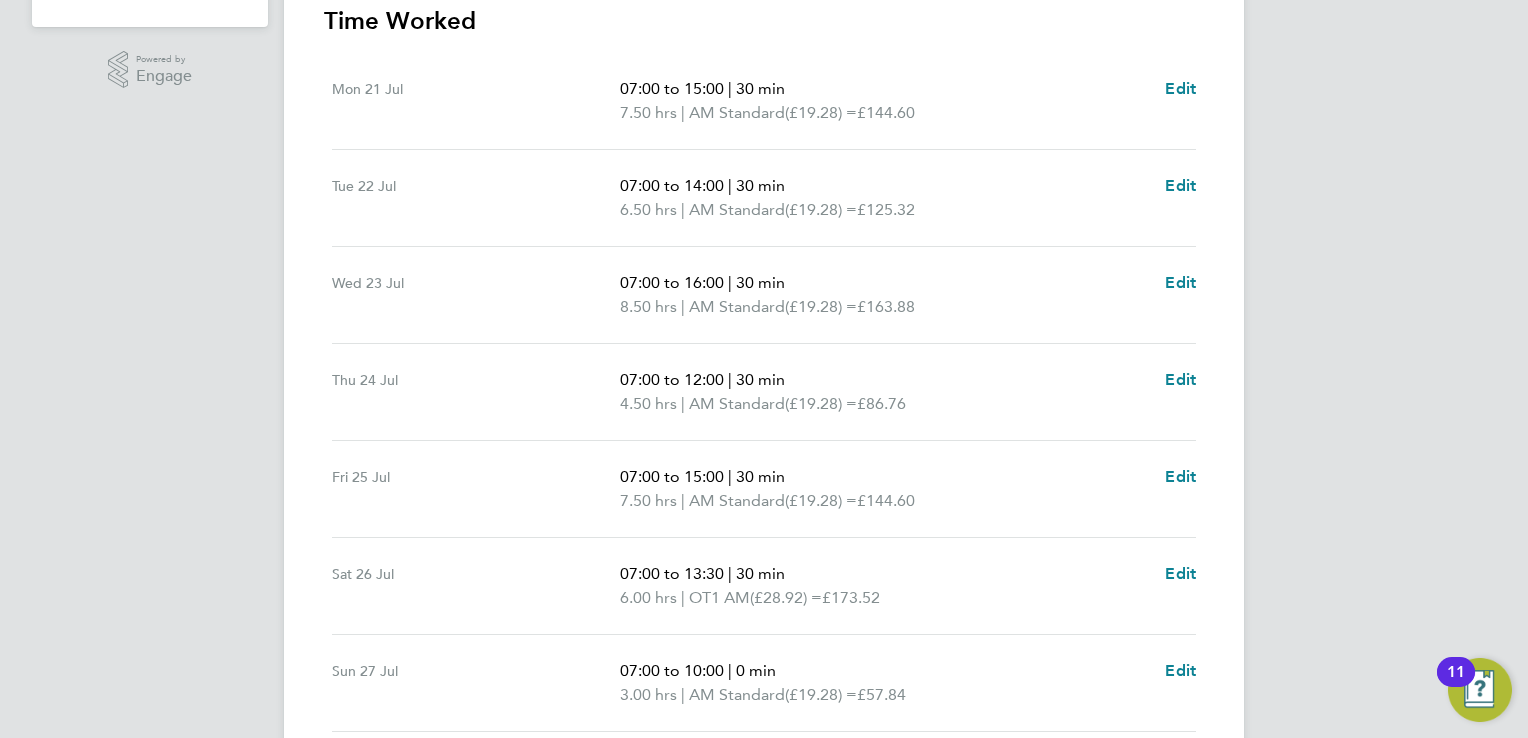scroll, scrollTop: 680, scrollLeft: 0, axis: vertical 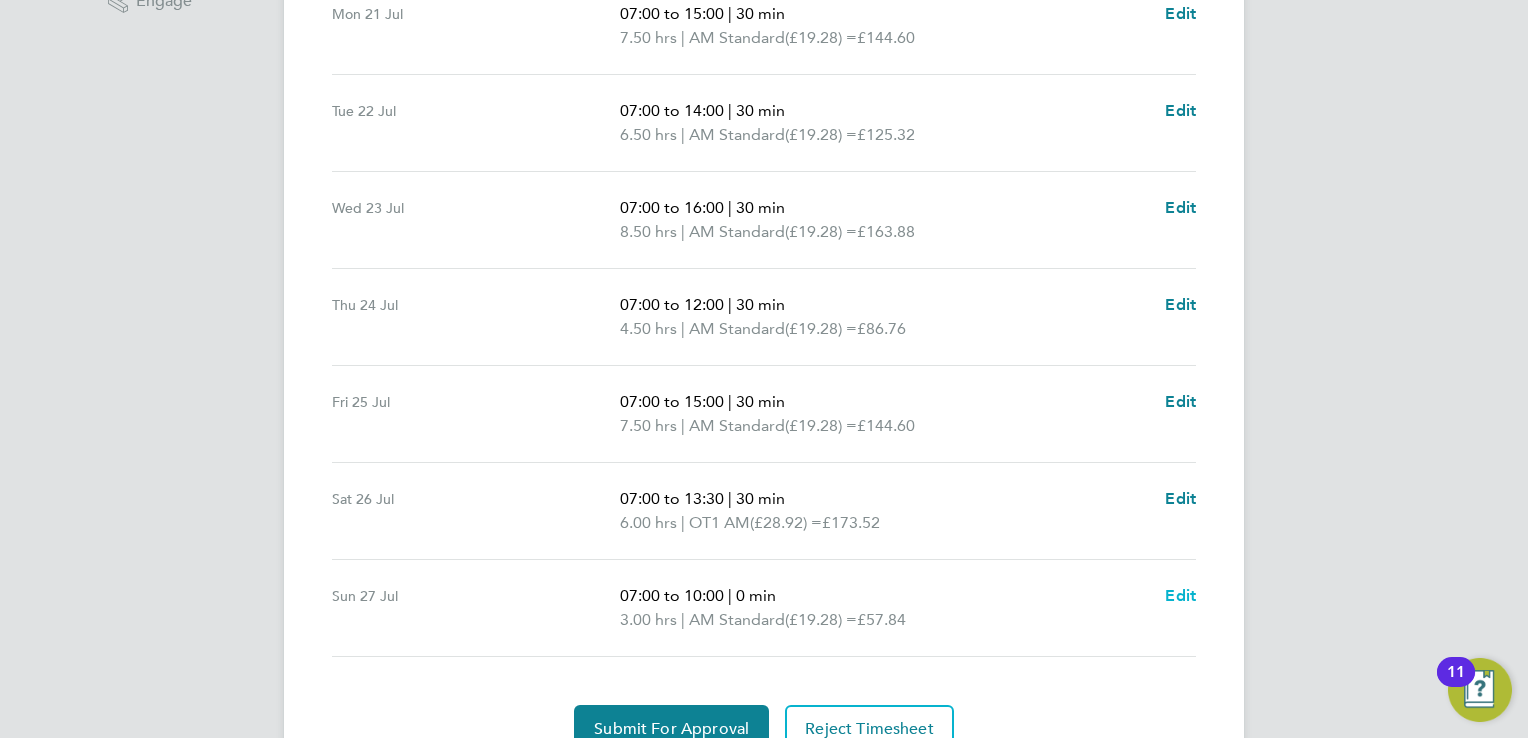 click on "Edit" at bounding box center [1180, 595] 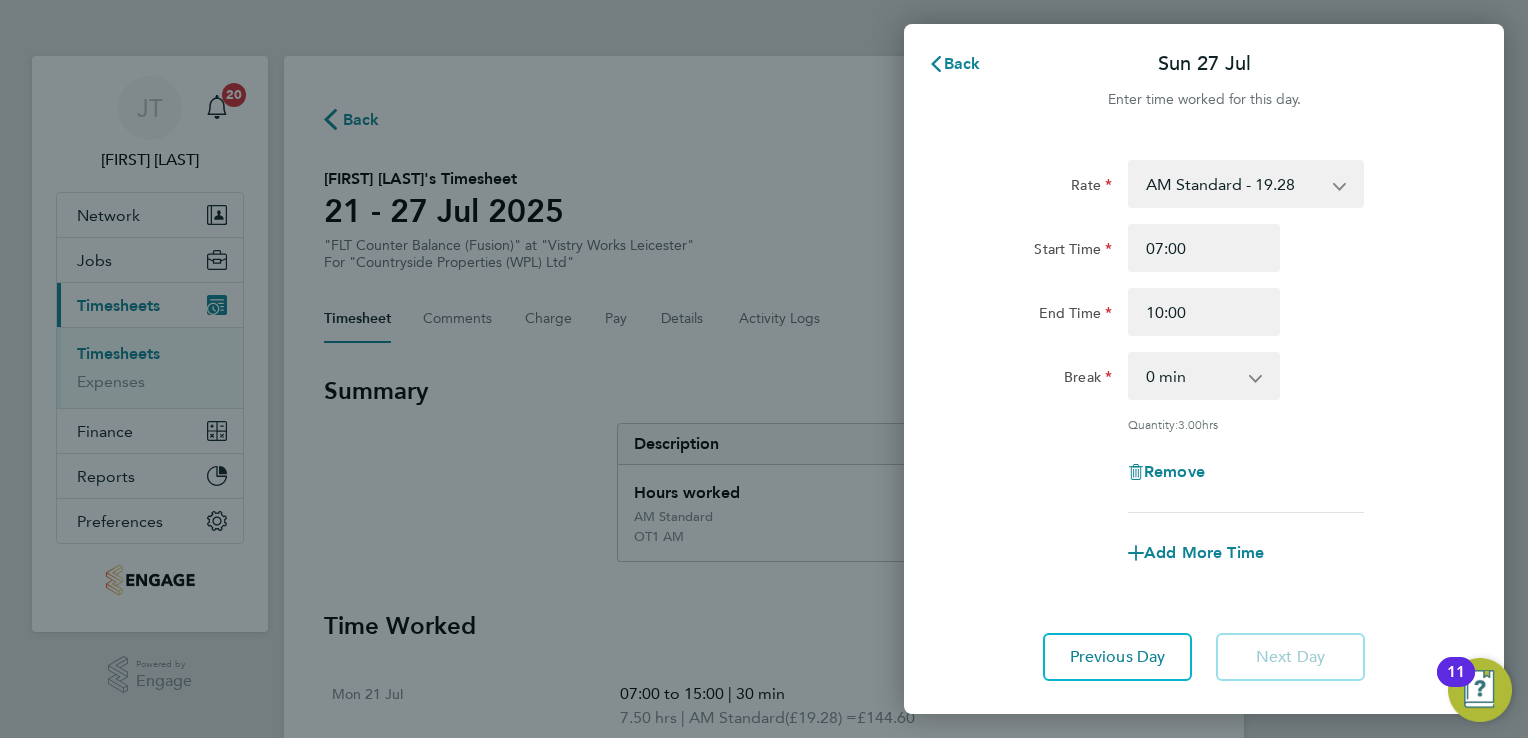 scroll, scrollTop: 0, scrollLeft: 0, axis: both 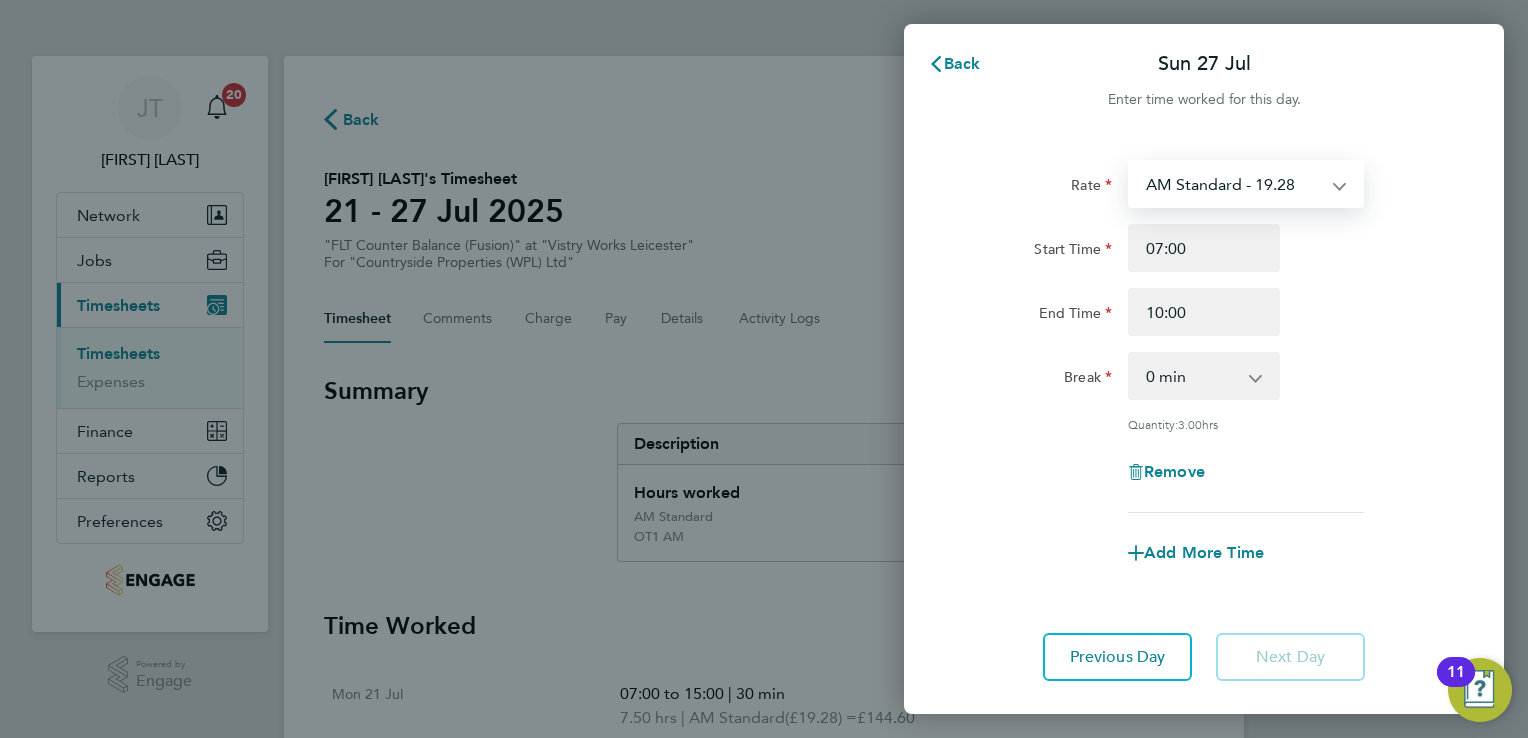 click on "AM Standard - 19.28 OT1 AM - 28.92 OT2 AM - 38.56" at bounding box center (1234, 184) 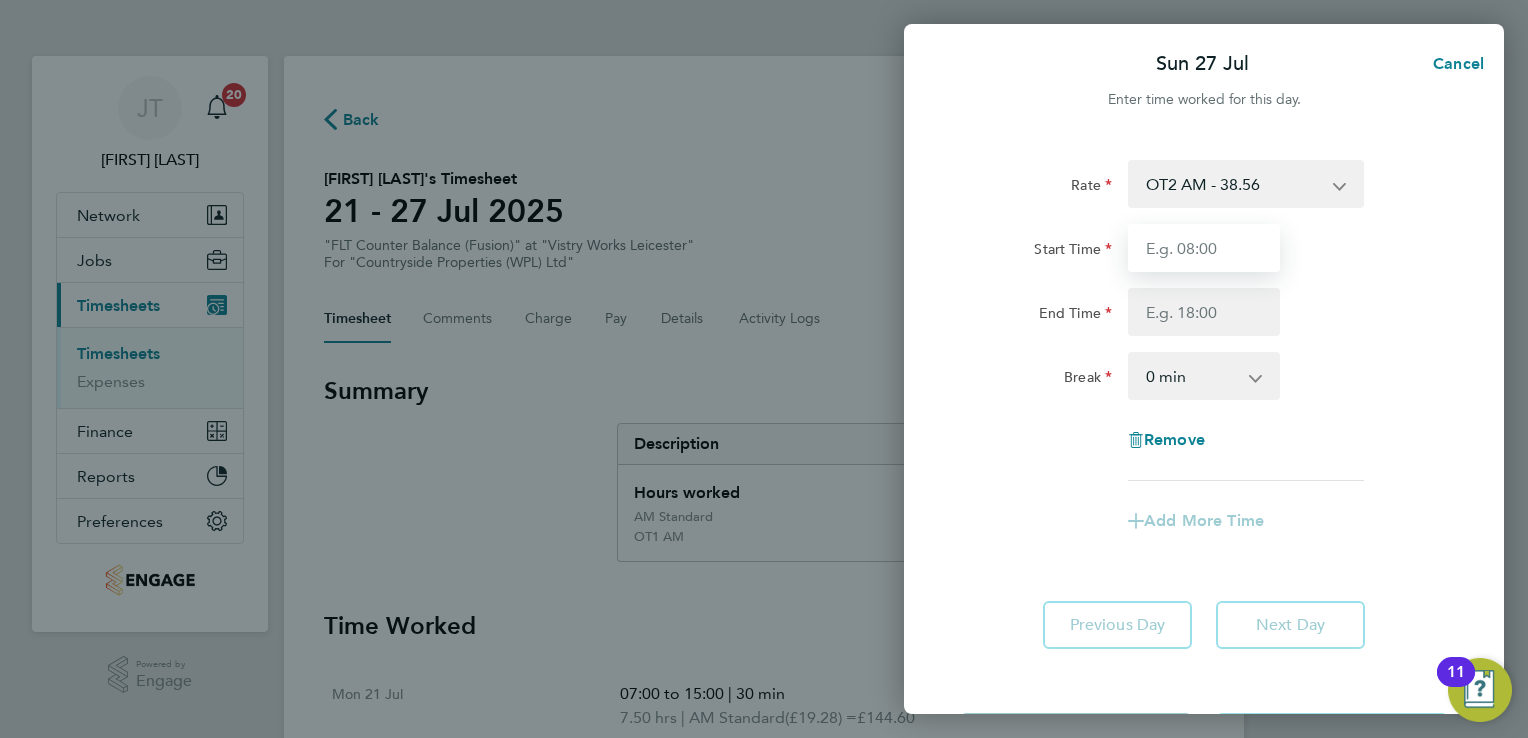 click on "Start Time" at bounding box center [1204, 248] 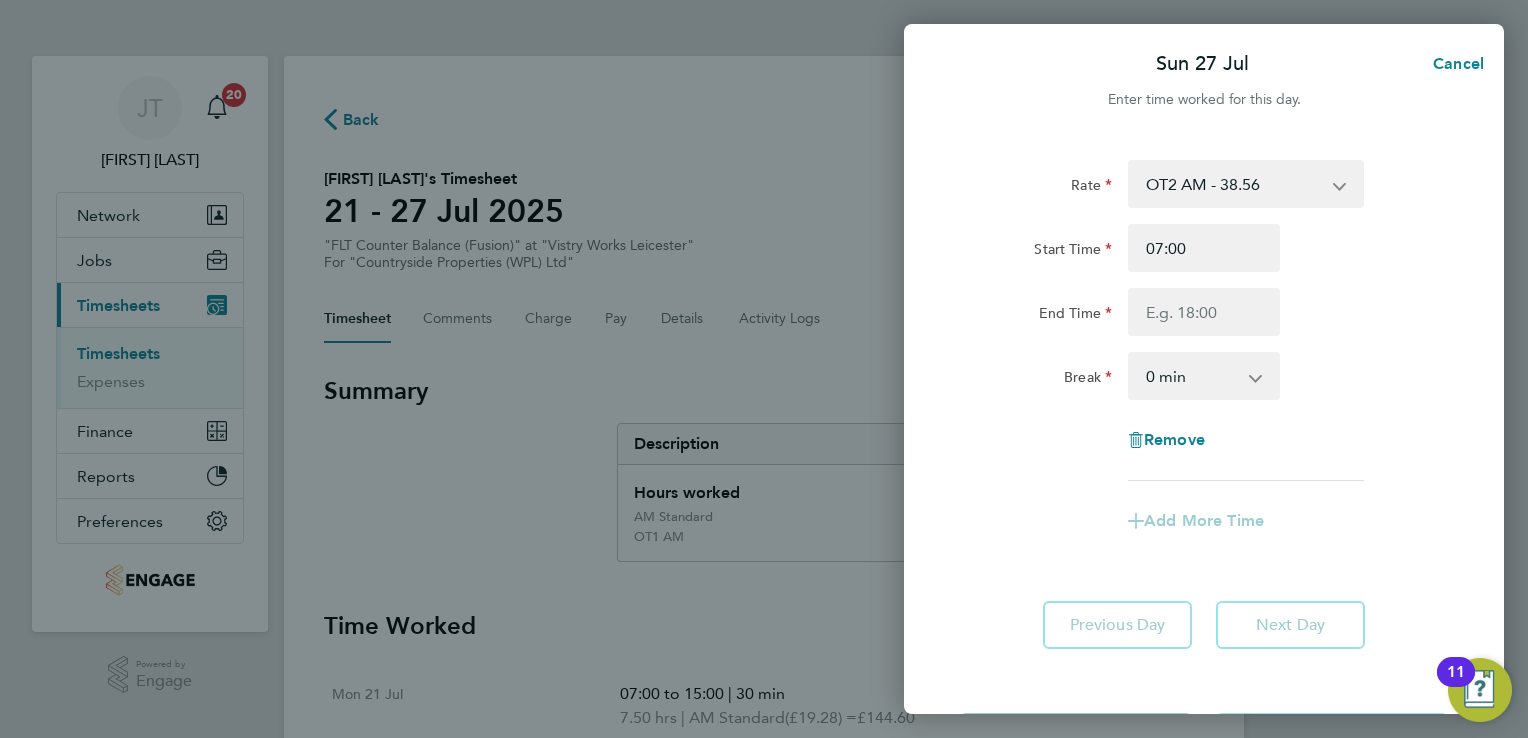 click on "Remove" 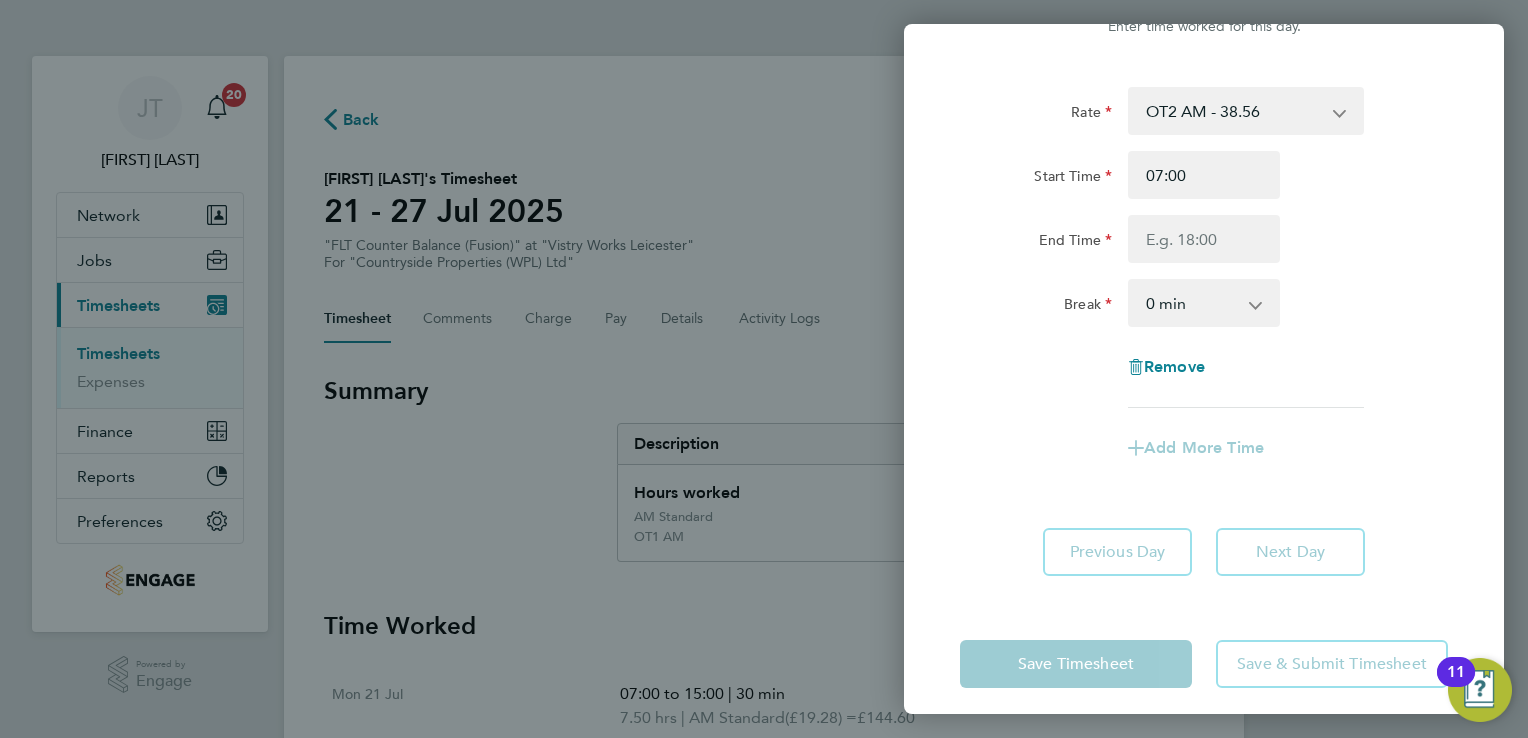 scroll, scrollTop: 85, scrollLeft: 0, axis: vertical 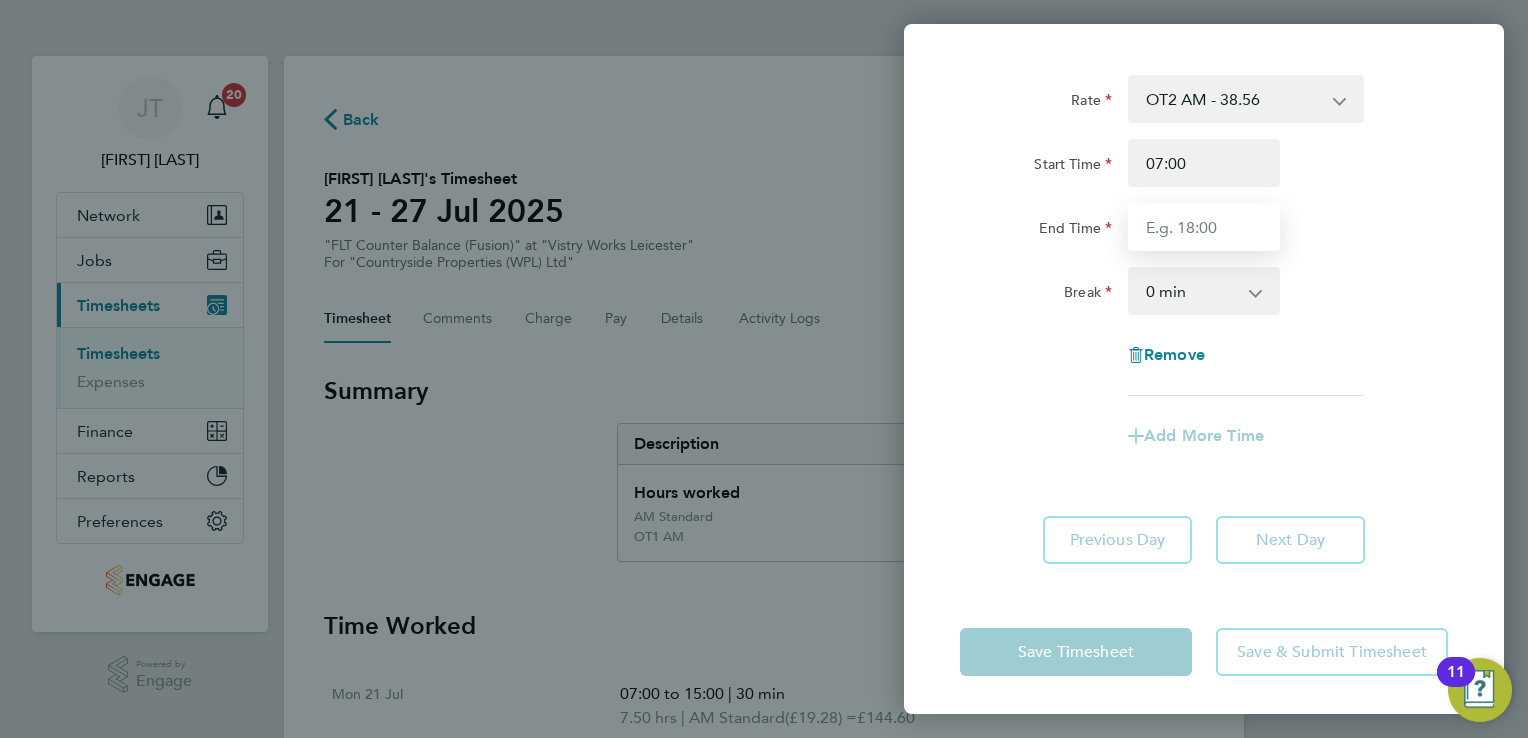 click on "End Time" at bounding box center [1204, 227] 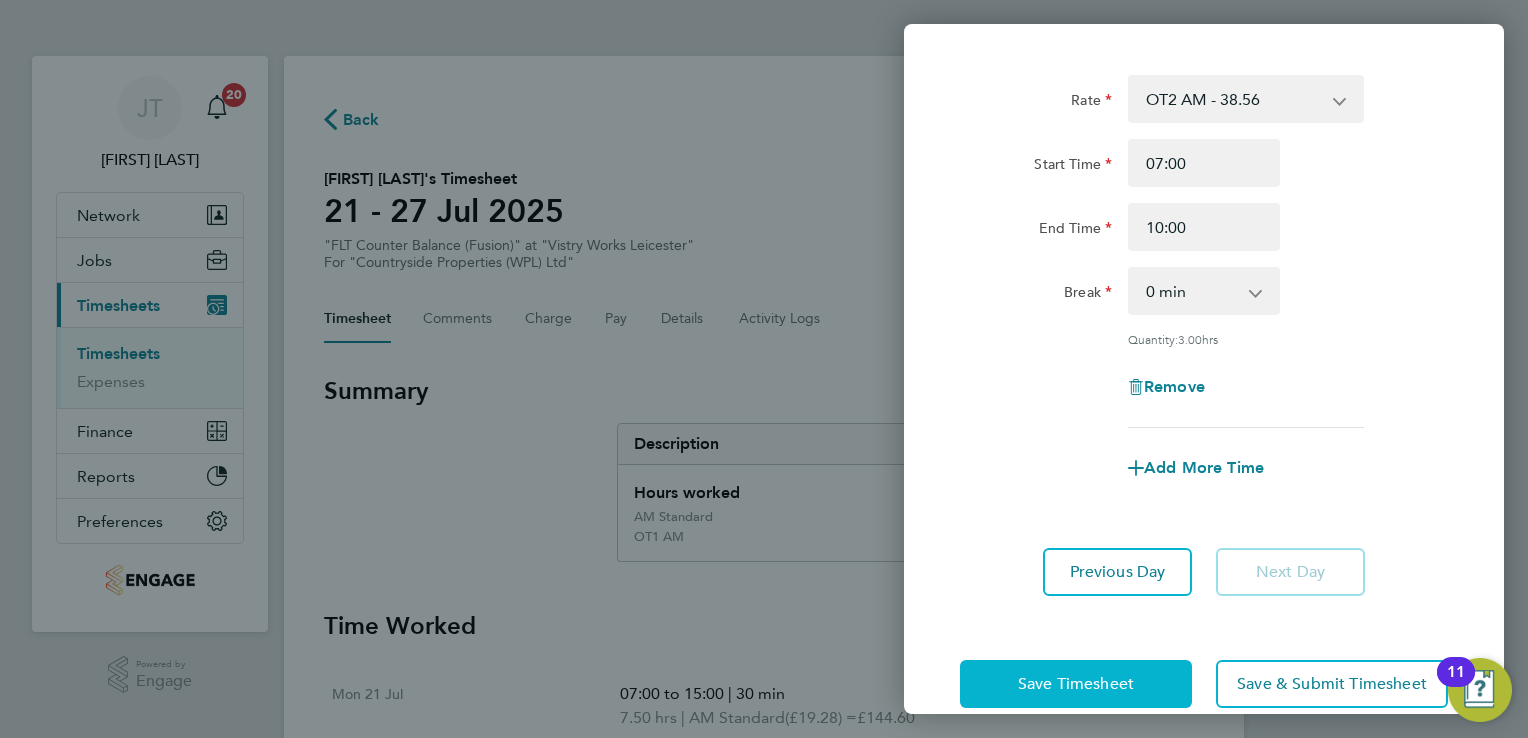 click on "Save Timesheet" 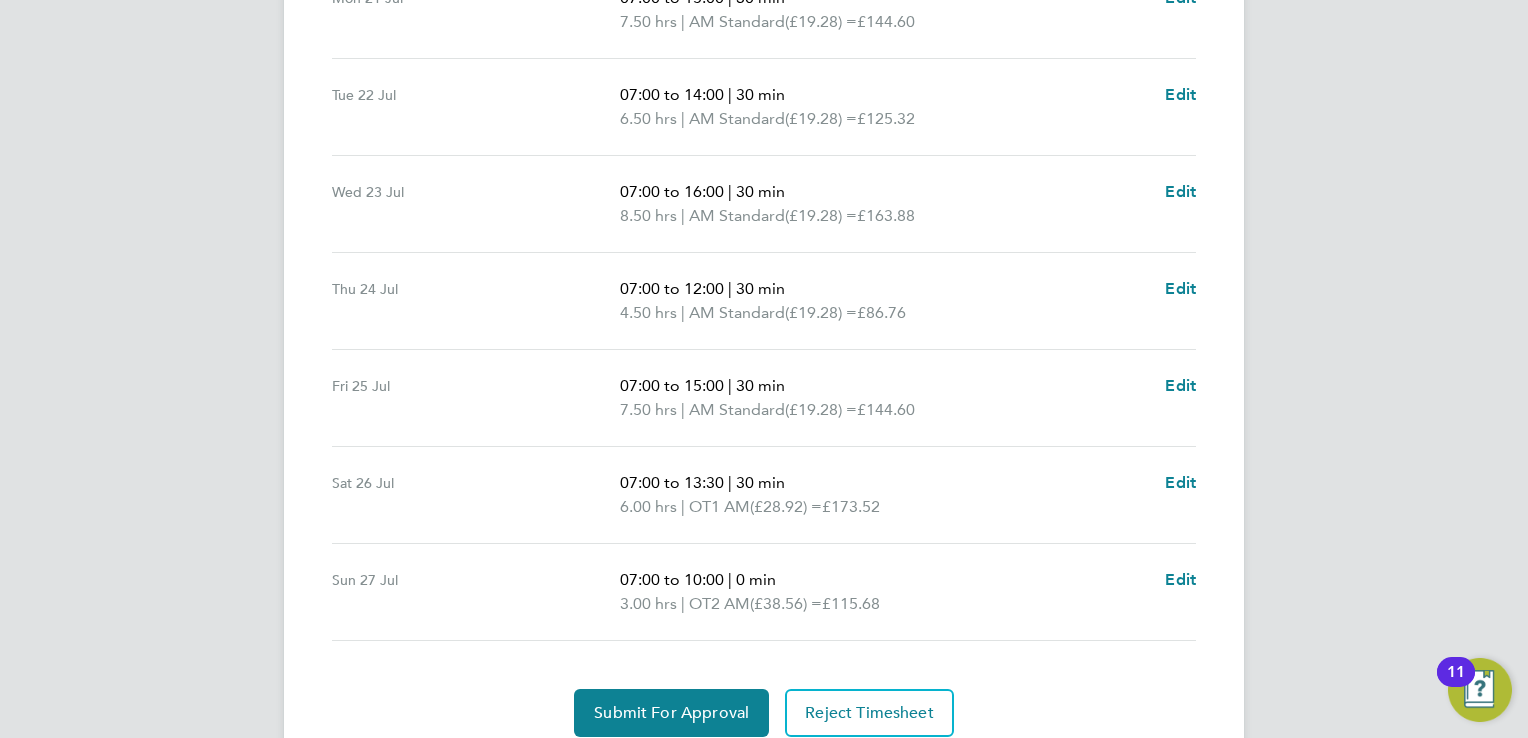 scroll, scrollTop: 791, scrollLeft: 0, axis: vertical 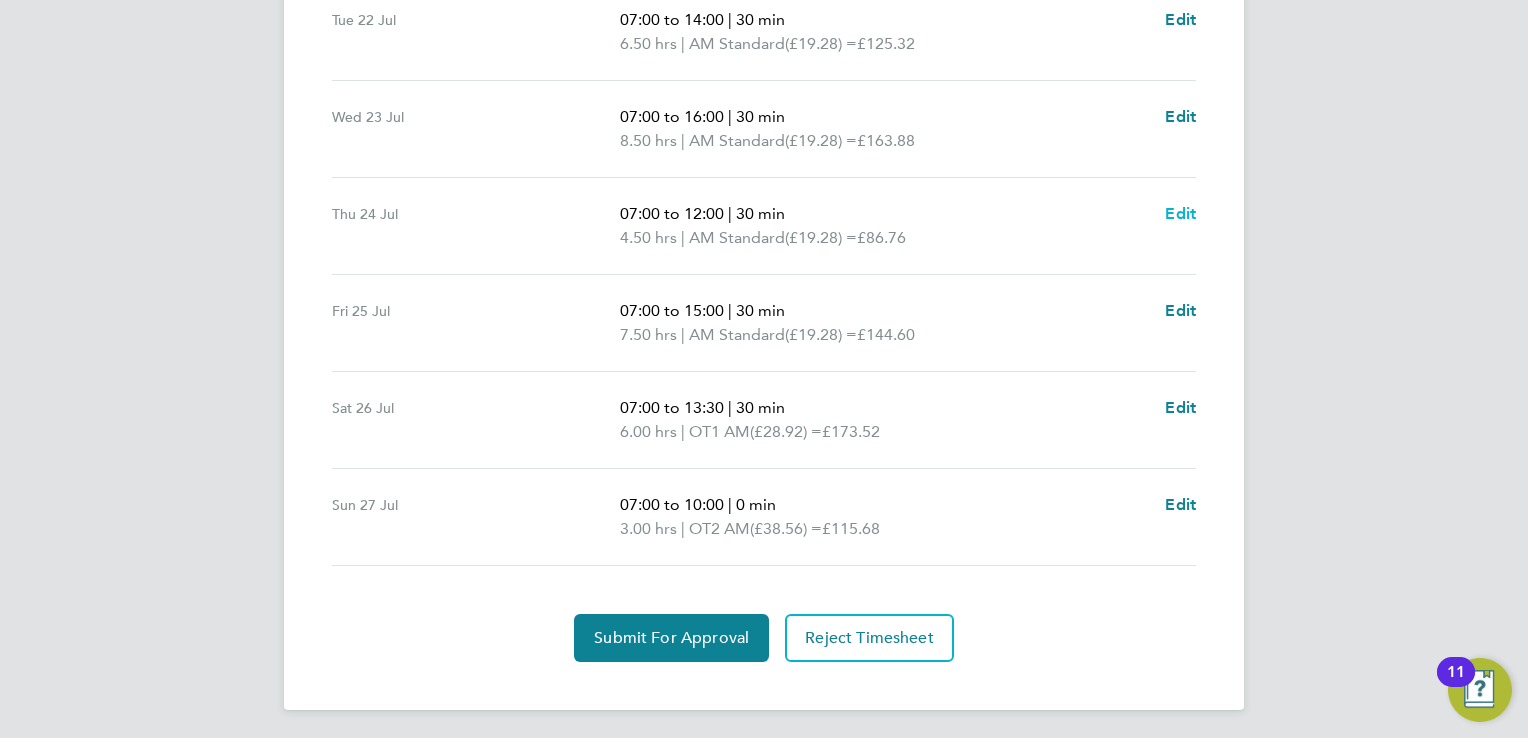 click on "Edit" at bounding box center (1180, 213) 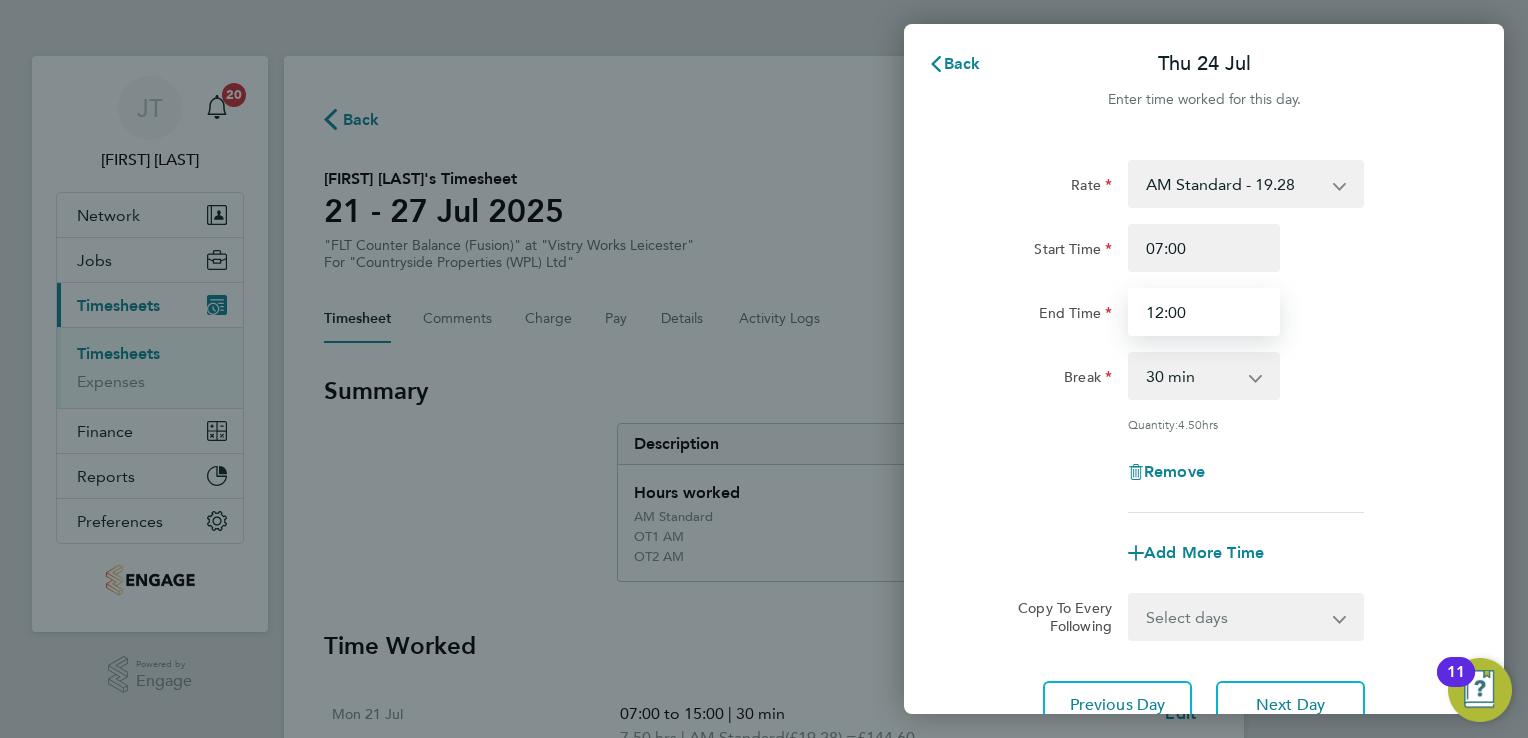 click on "12:00" at bounding box center (1204, 312) 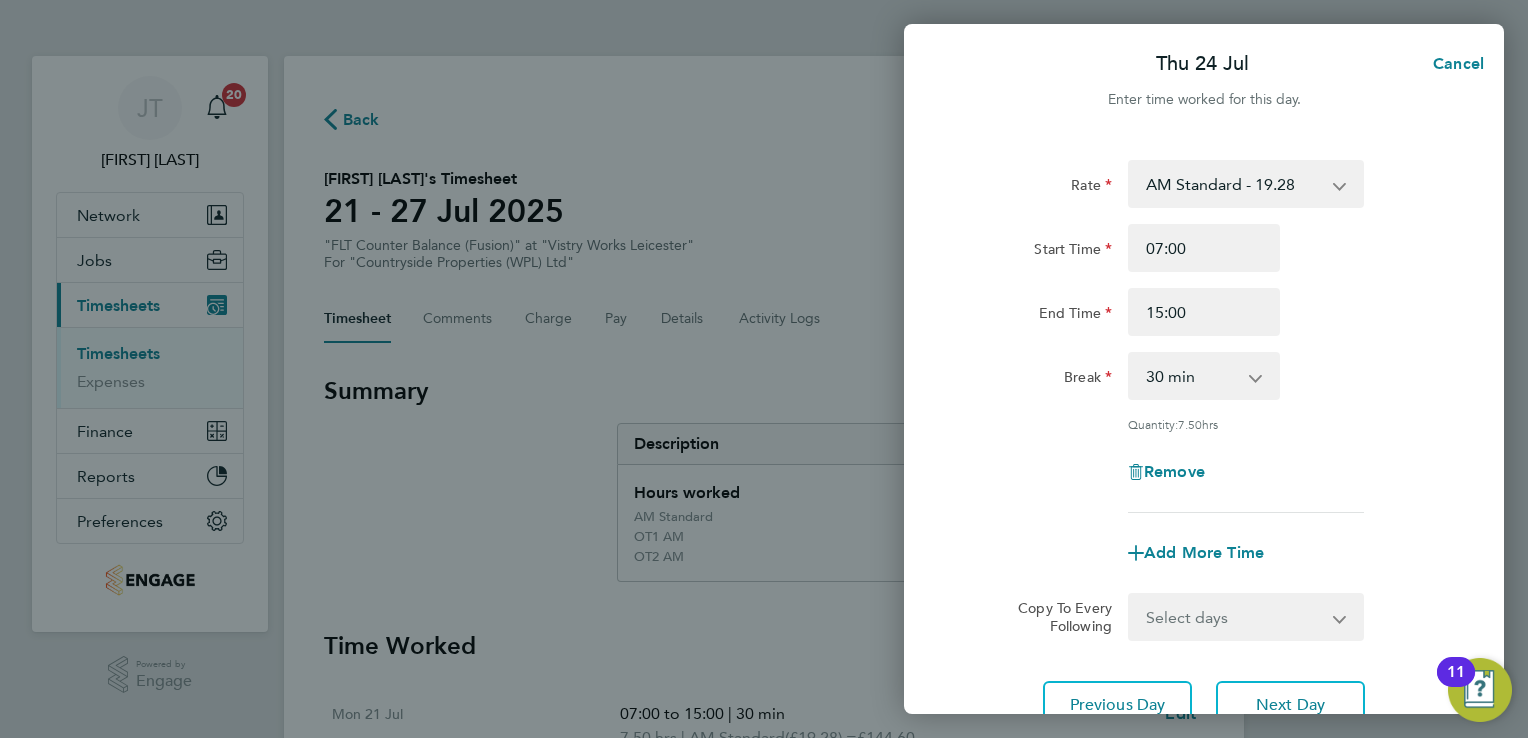click on "Remove" 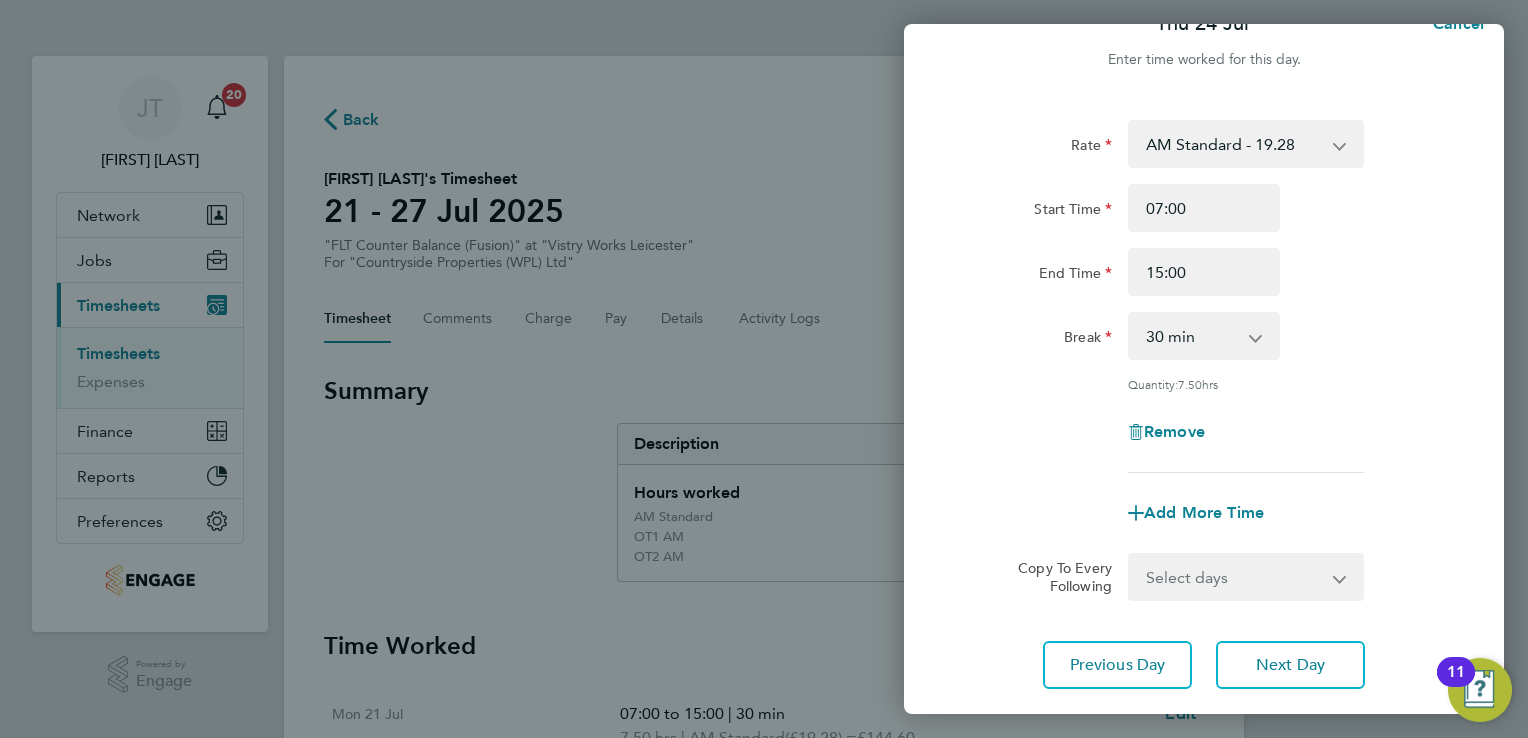 scroll, scrollTop: 163, scrollLeft: 0, axis: vertical 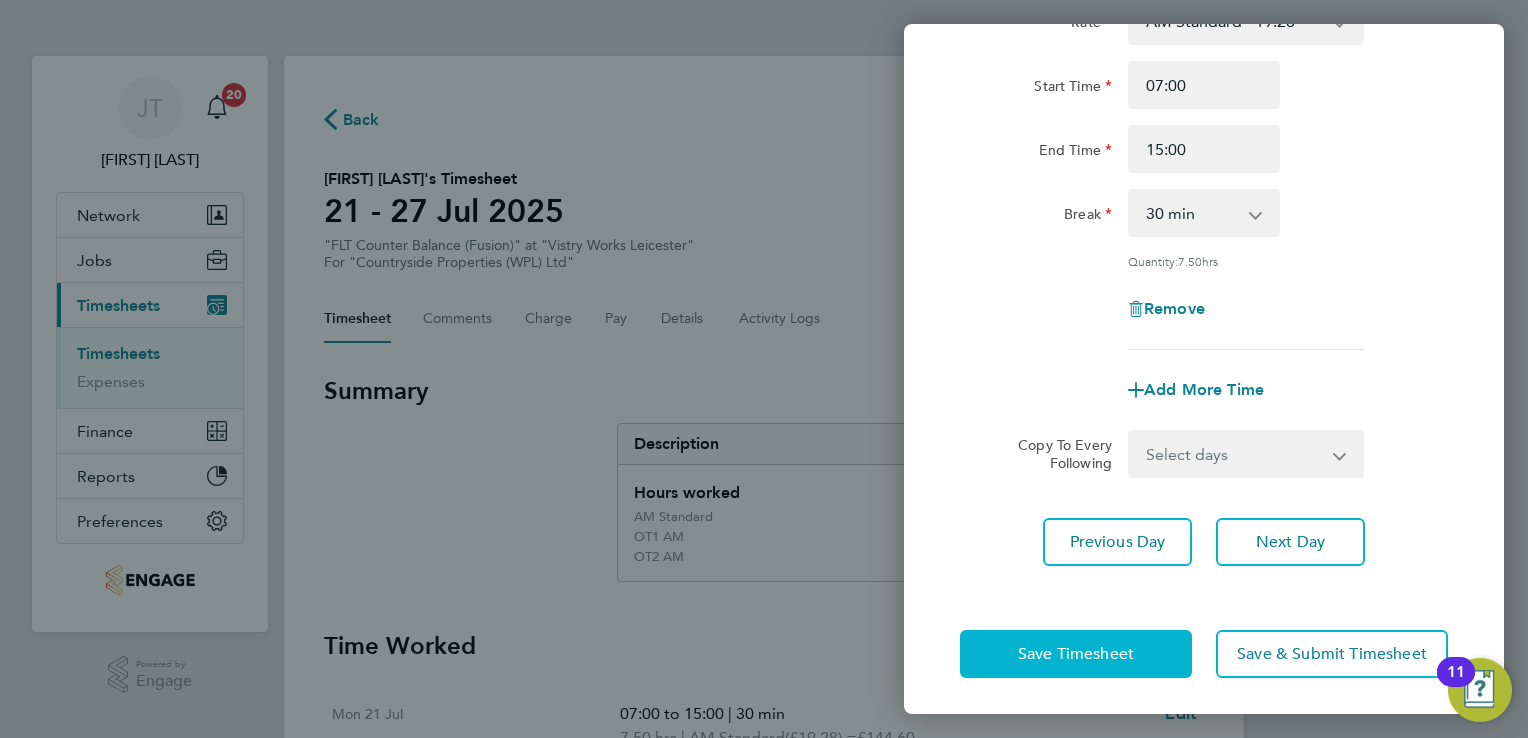 click on "Save Timesheet" 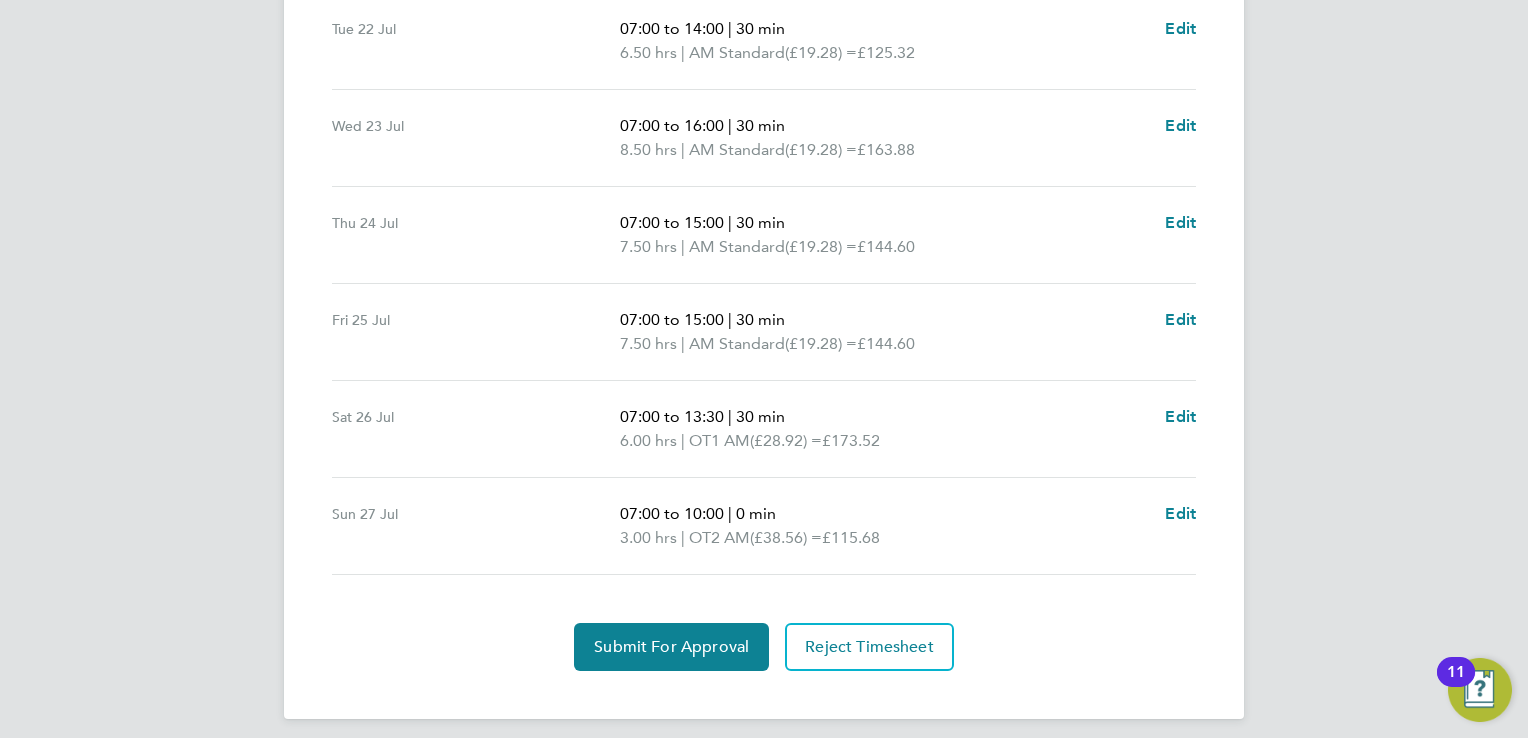 scroll, scrollTop: 791, scrollLeft: 0, axis: vertical 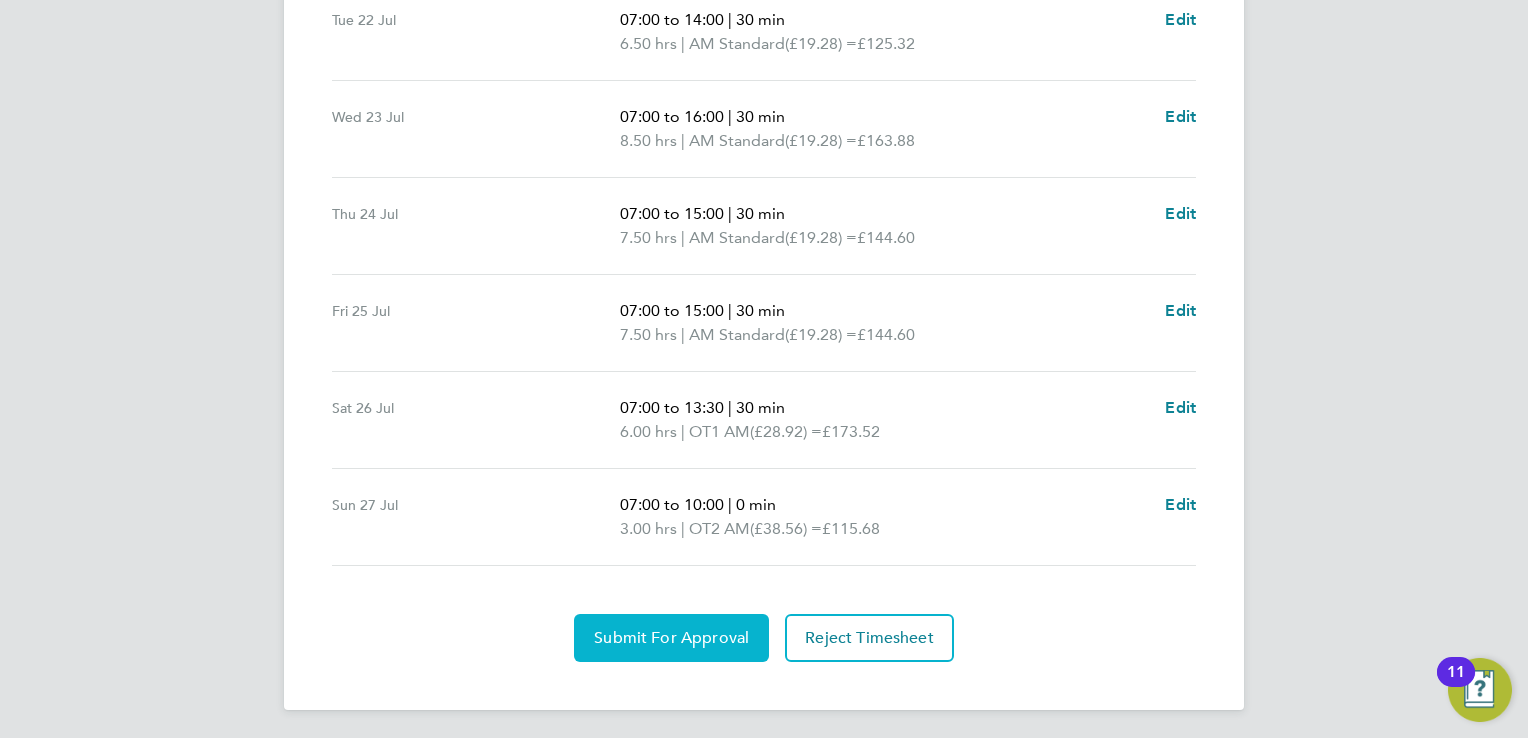 click on "Submit For Approval" 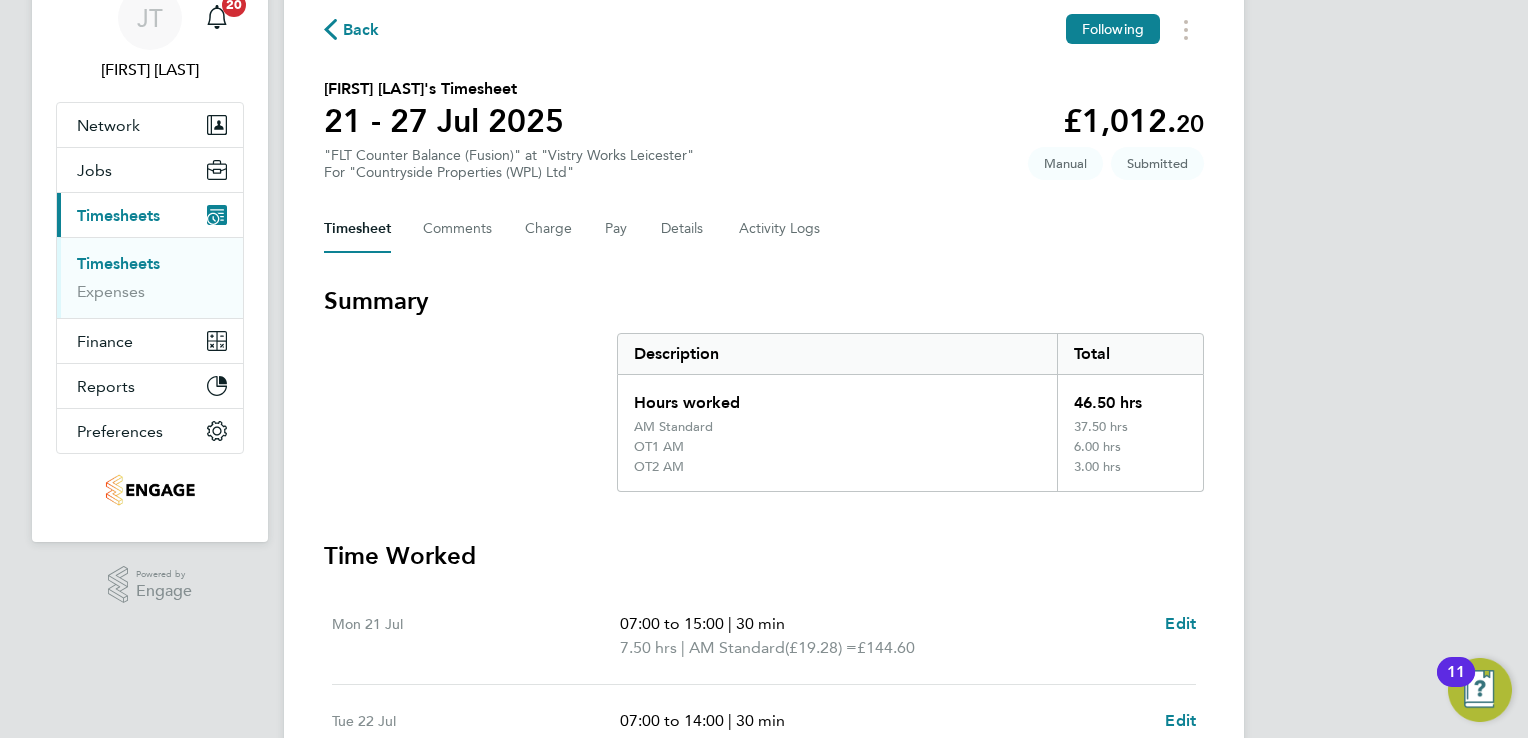 scroll, scrollTop: 70, scrollLeft: 0, axis: vertical 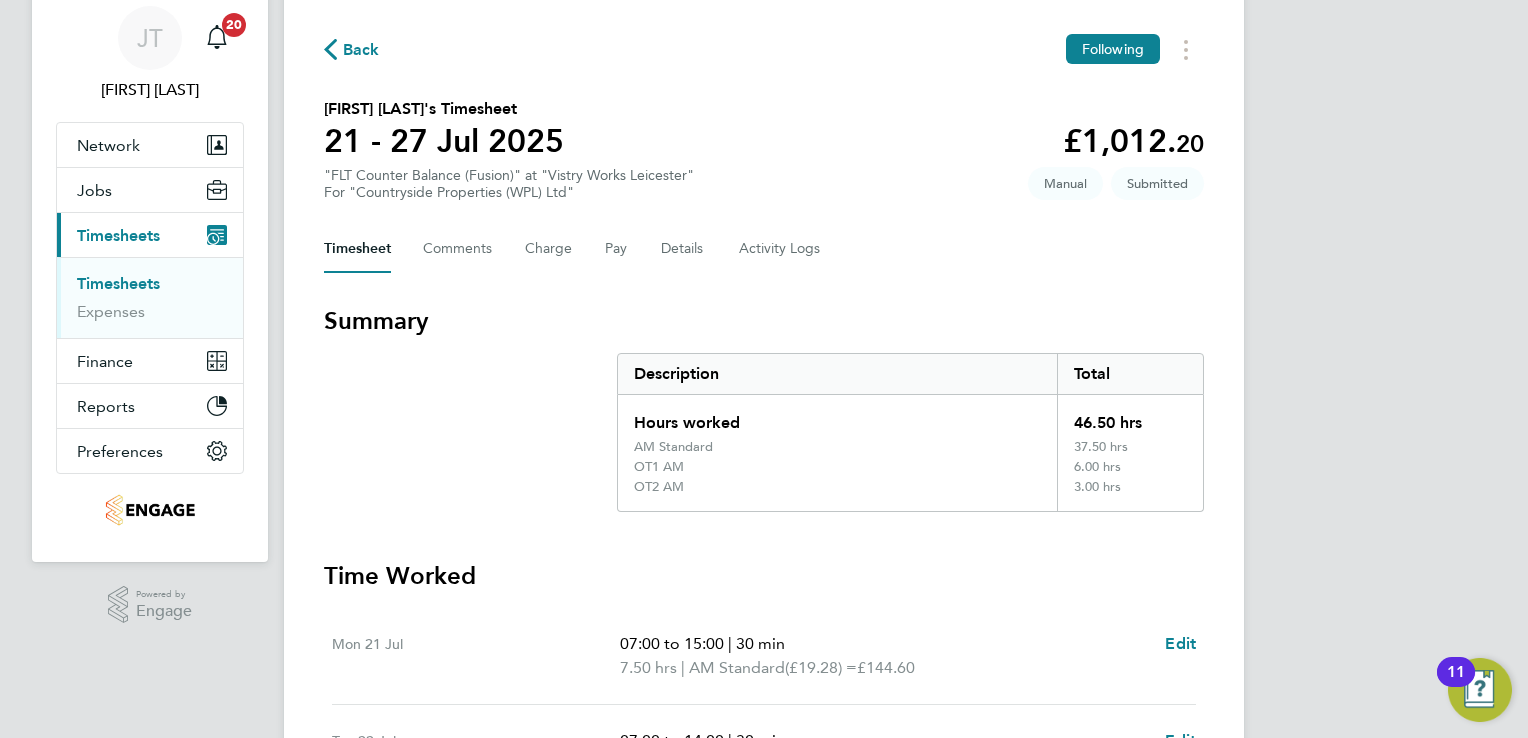 click on "Timesheets" at bounding box center (118, 283) 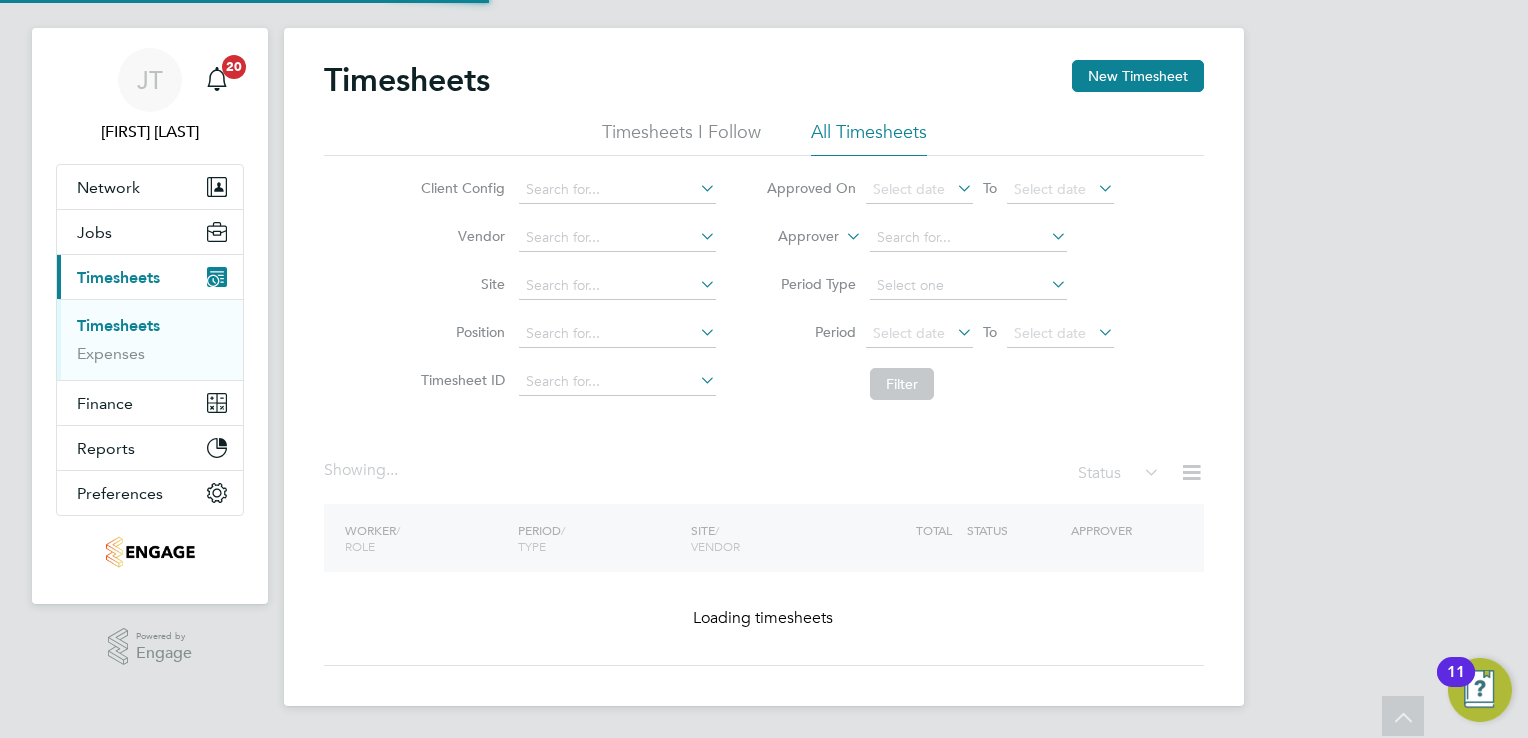 scroll, scrollTop: 0, scrollLeft: 0, axis: both 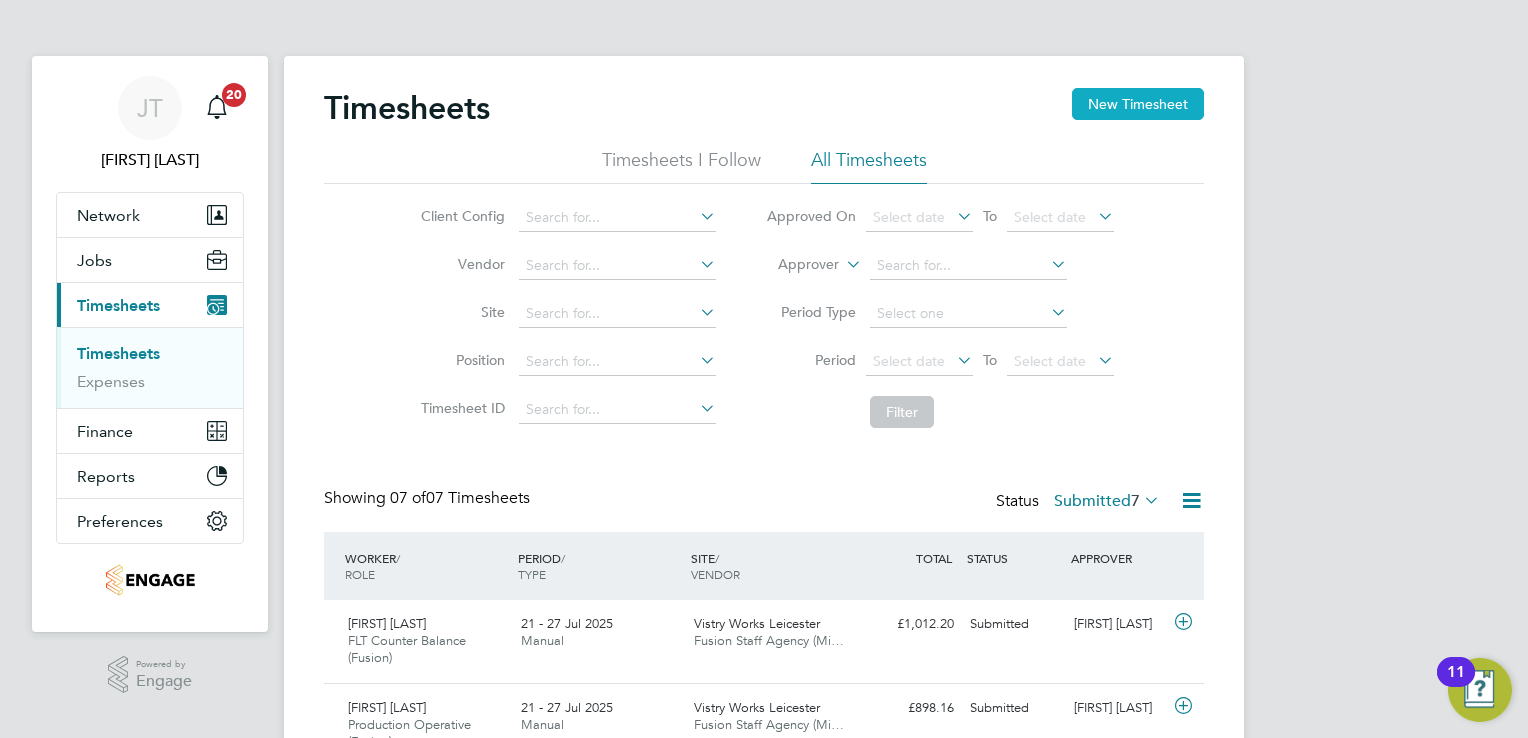 click on "New Timesheet" 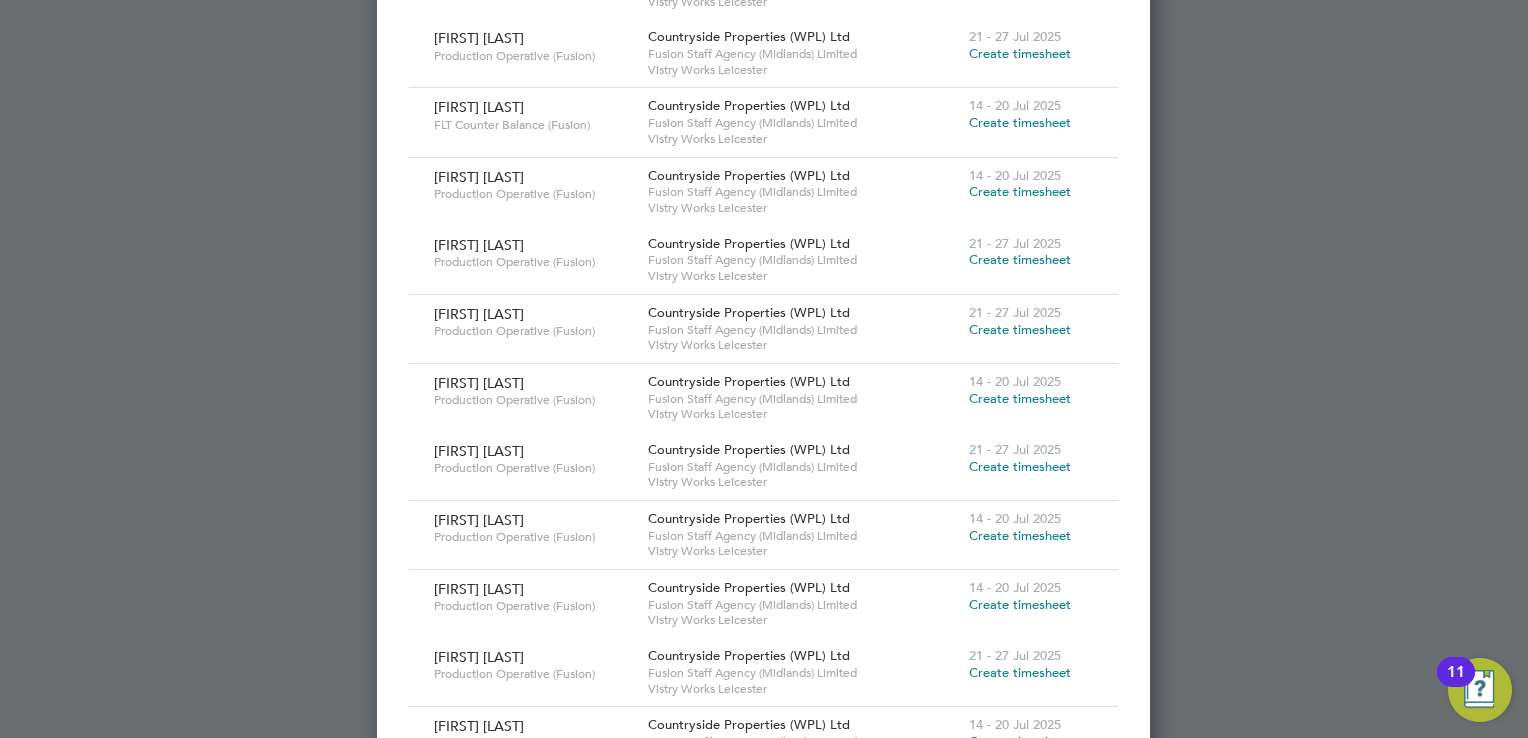 click on "Create timesheet" at bounding box center [1020, 466] 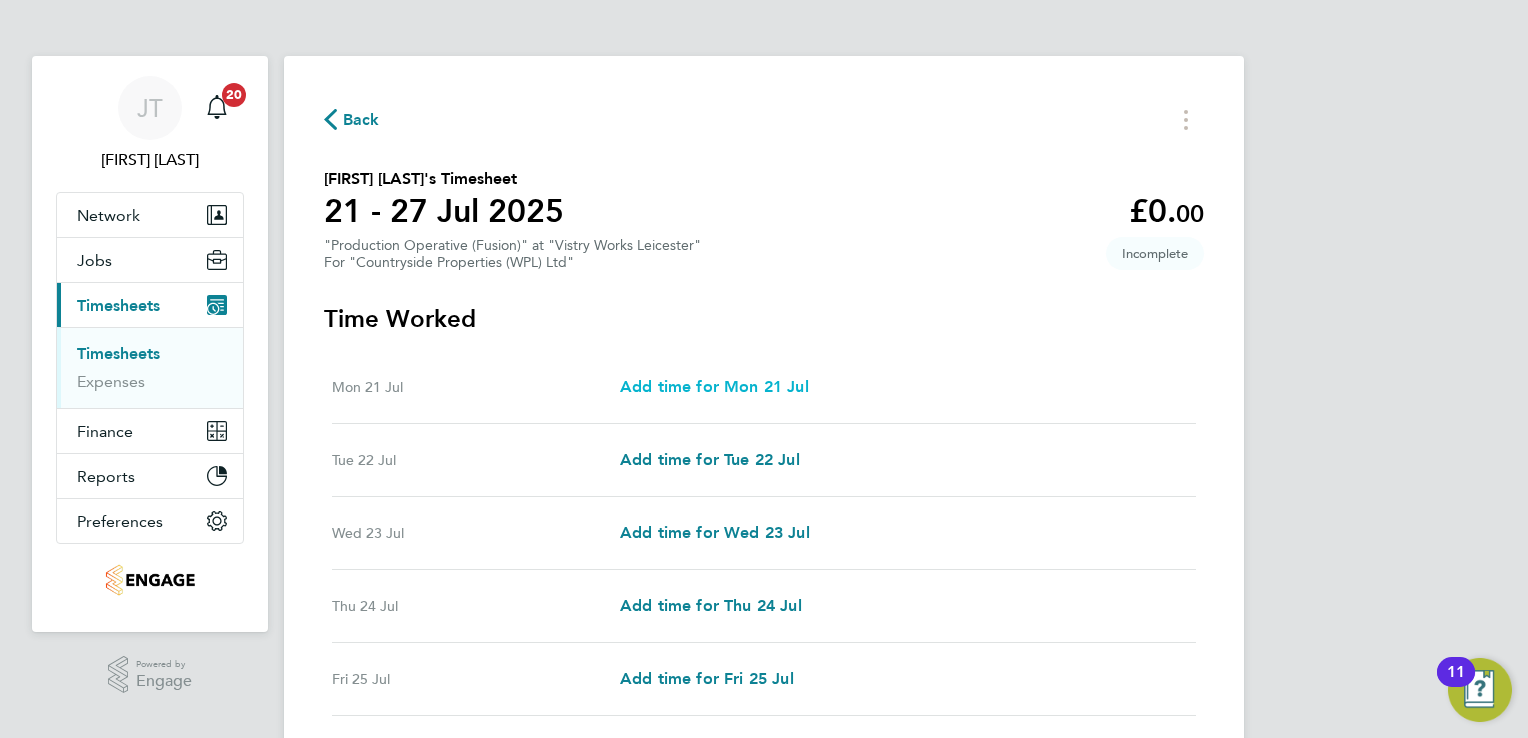 click on "Add time for Mon 21 Jul" at bounding box center (714, 386) 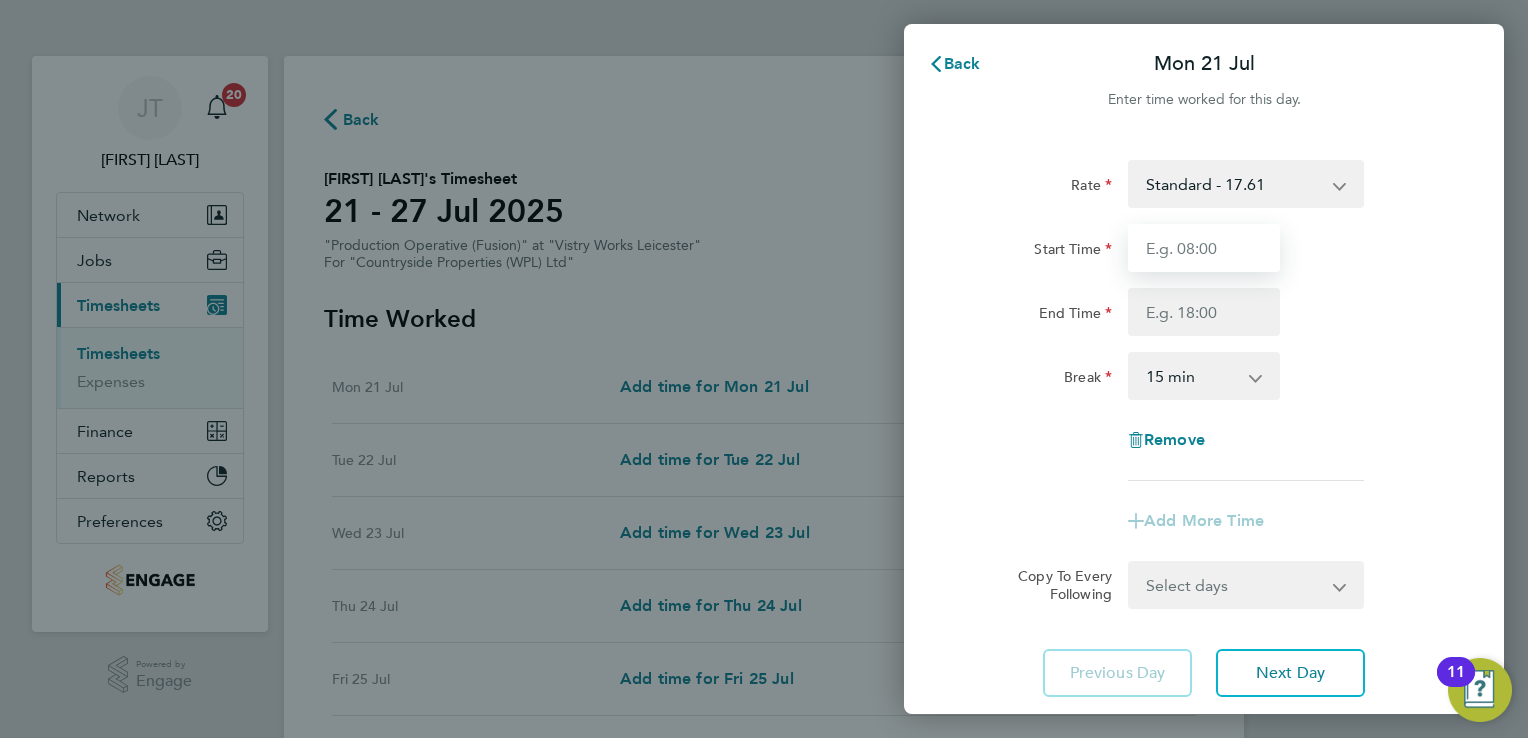 click on "Start Time" at bounding box center [1204, 248] 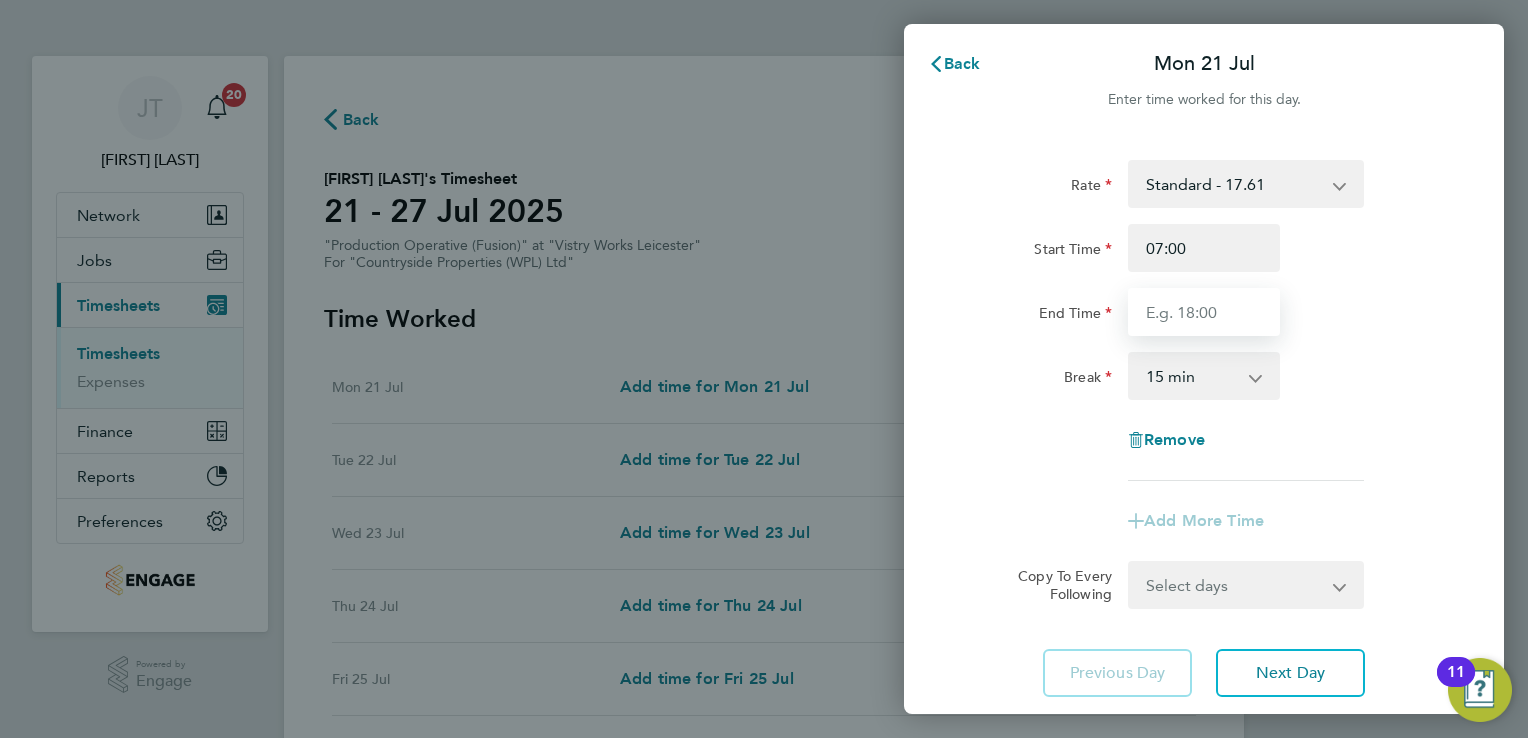 click on "End Time" at bounding box center [1204, 312] 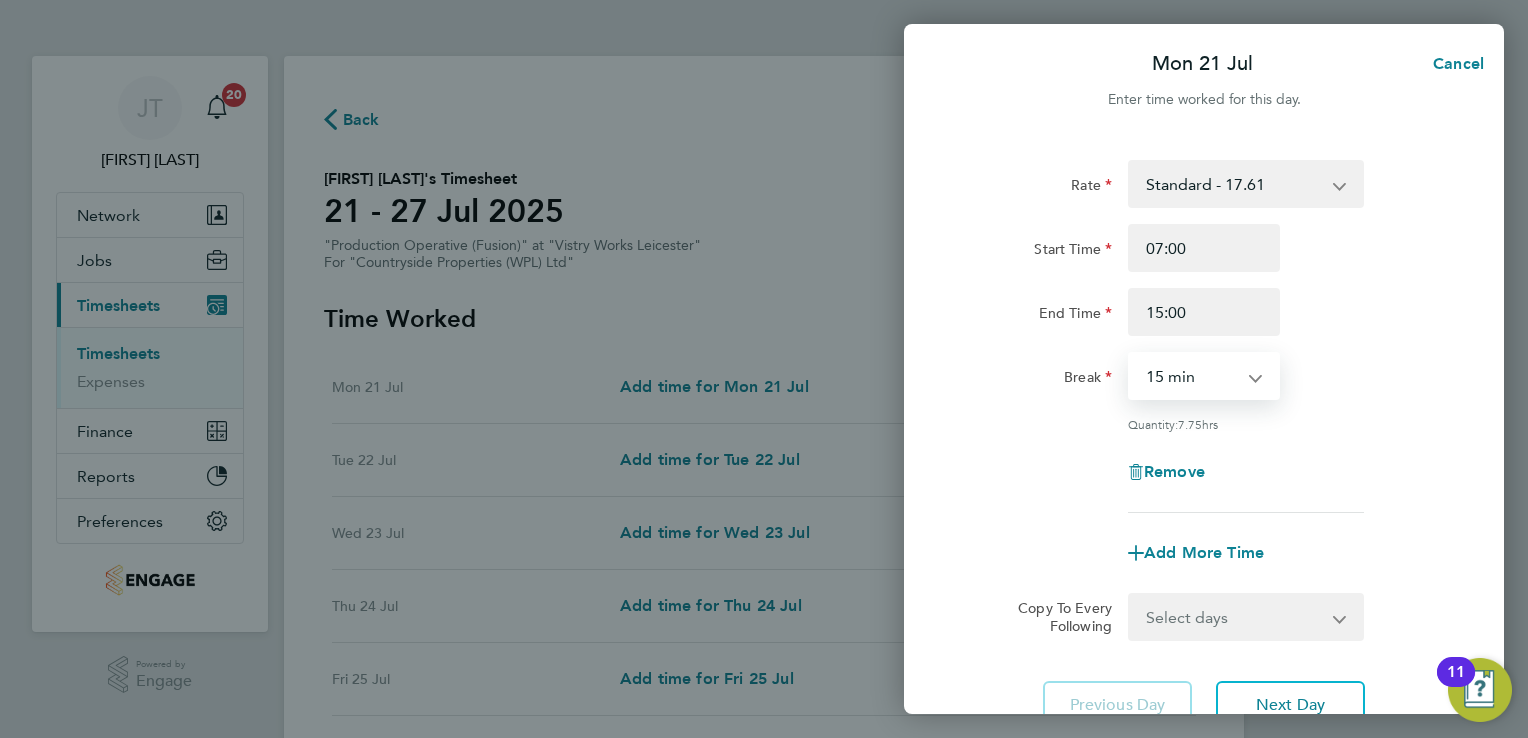 click on "0 min   15 min   30 min   45 min   60 min   75 min   90 min" at bounding box center [1192, 376] 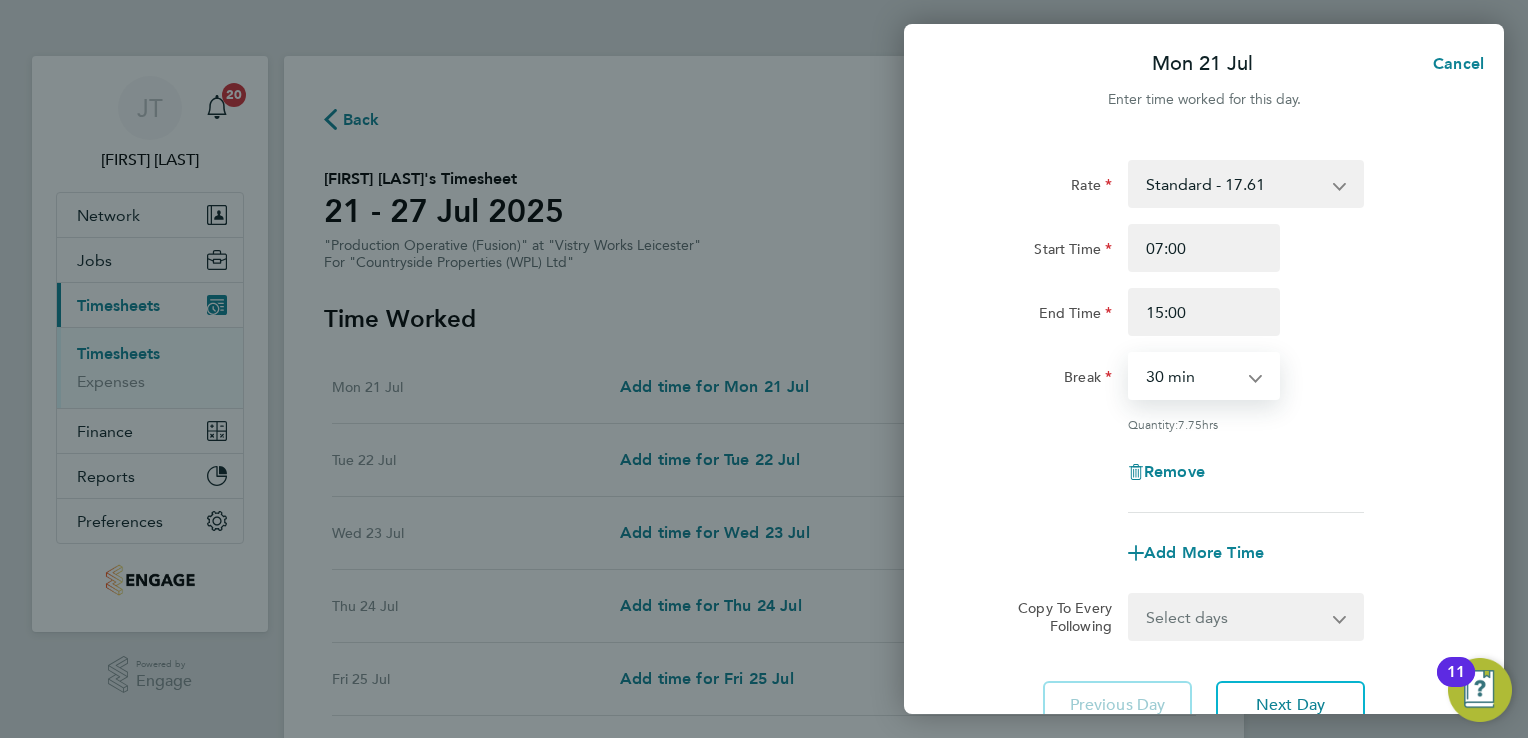 click on "0 min   15 min   30 min   45 min   60 min   75 min   90 min" at bounding box center [1192, 376] 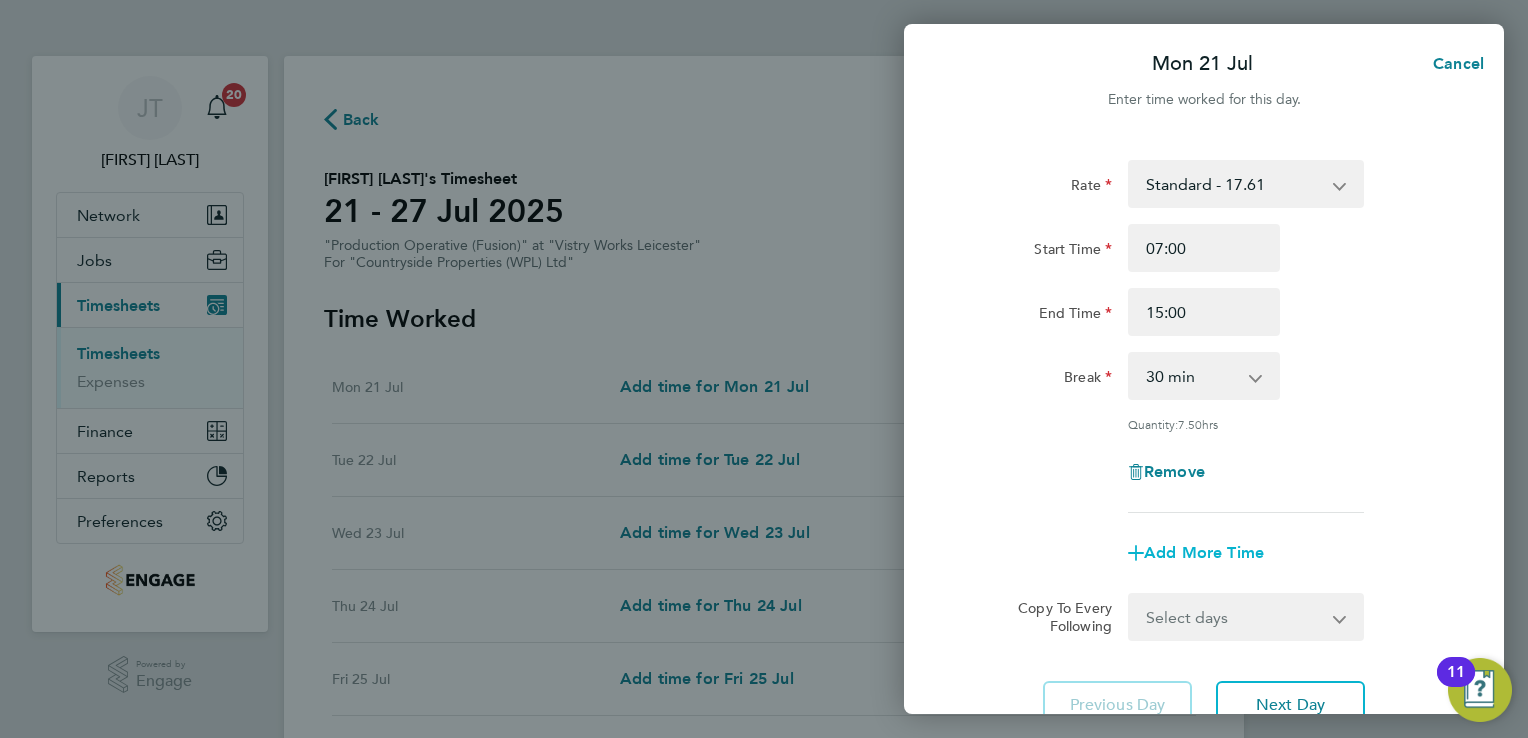 click on "Add More Time" 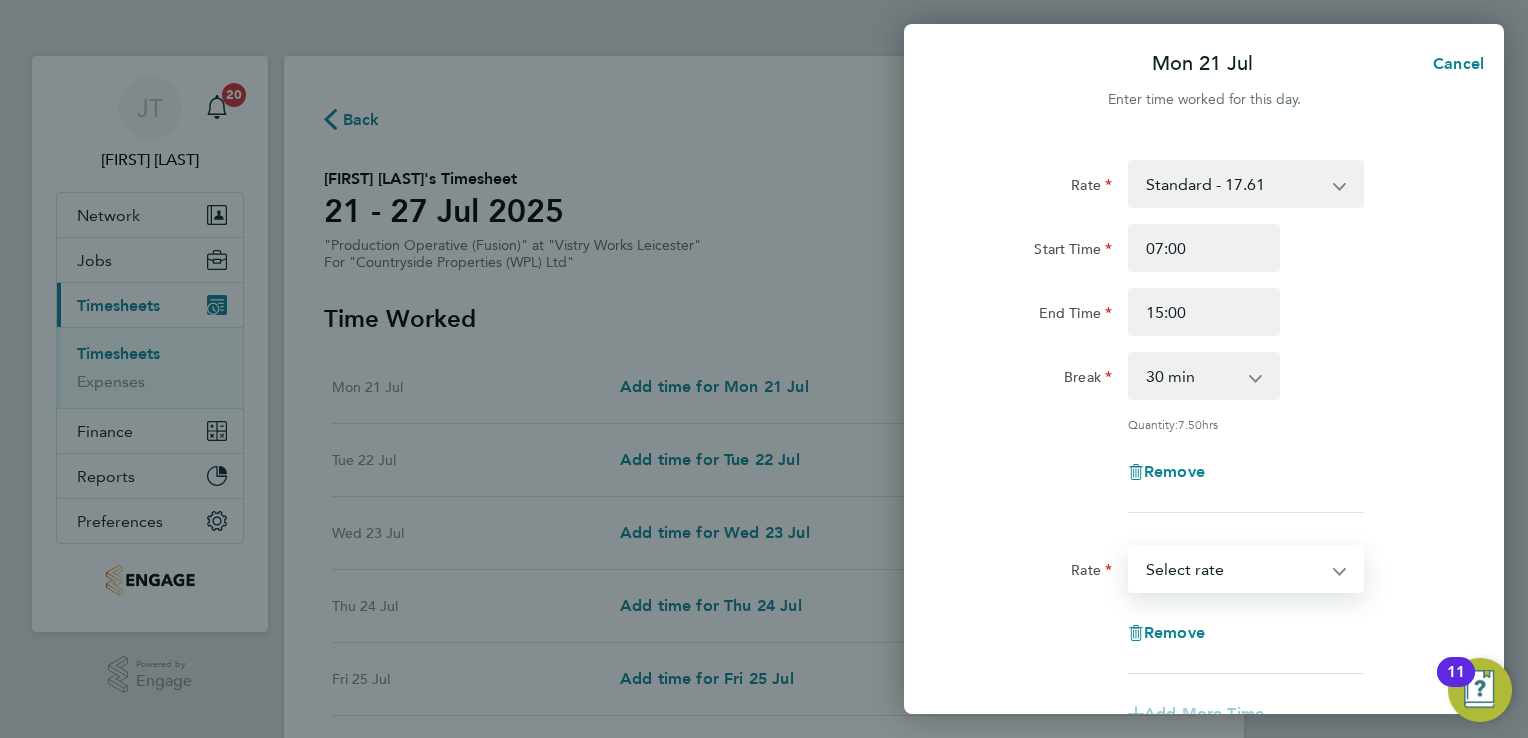 click on "Standard - 17.61 OT 1 - 26.42 OT2 - 35.22 Select rate" at bounding box center [1234, 569] 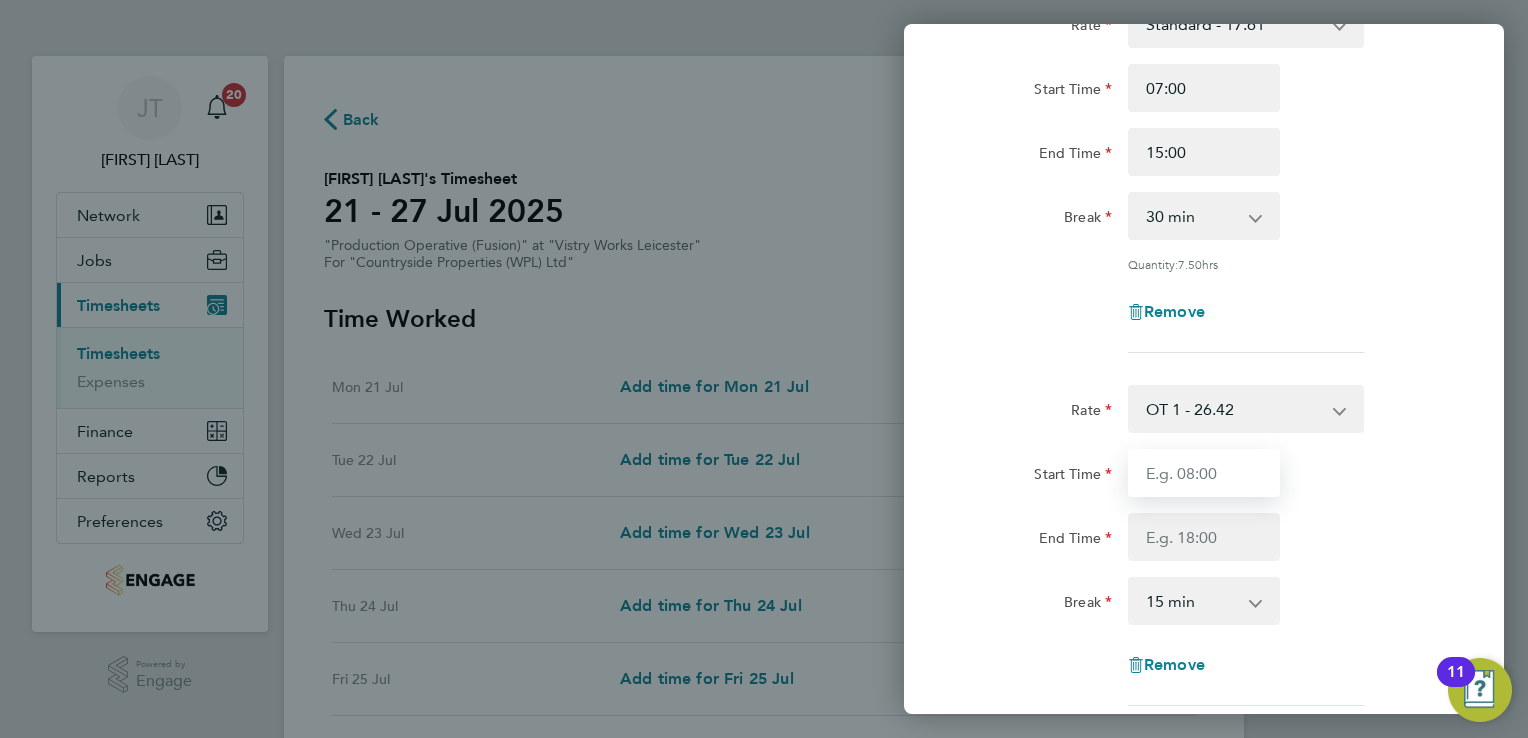 click on "Start Time" at bounding box center [1204, 473] 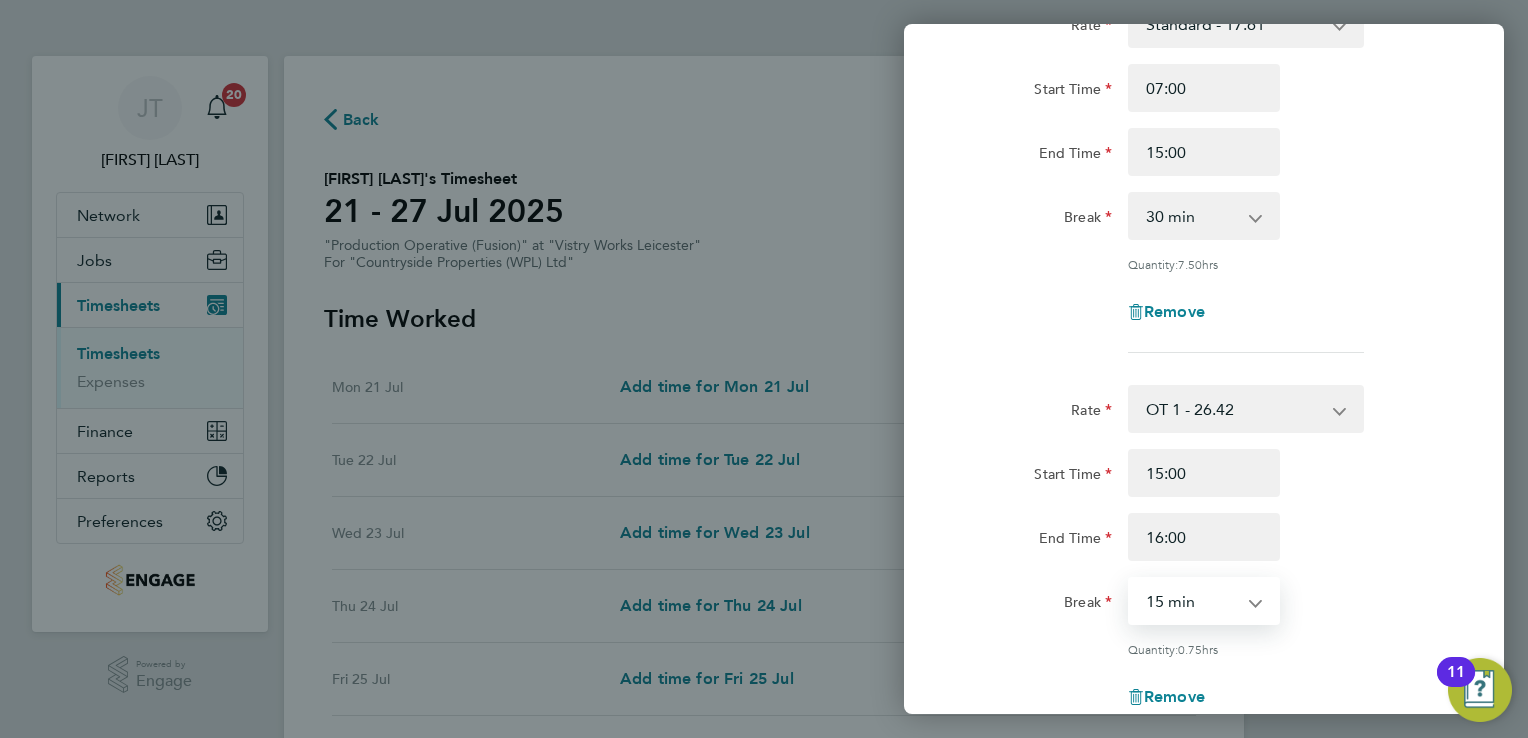 click on "0 min 15 min 30 min 45 min" at bounding box center [1192, 601] 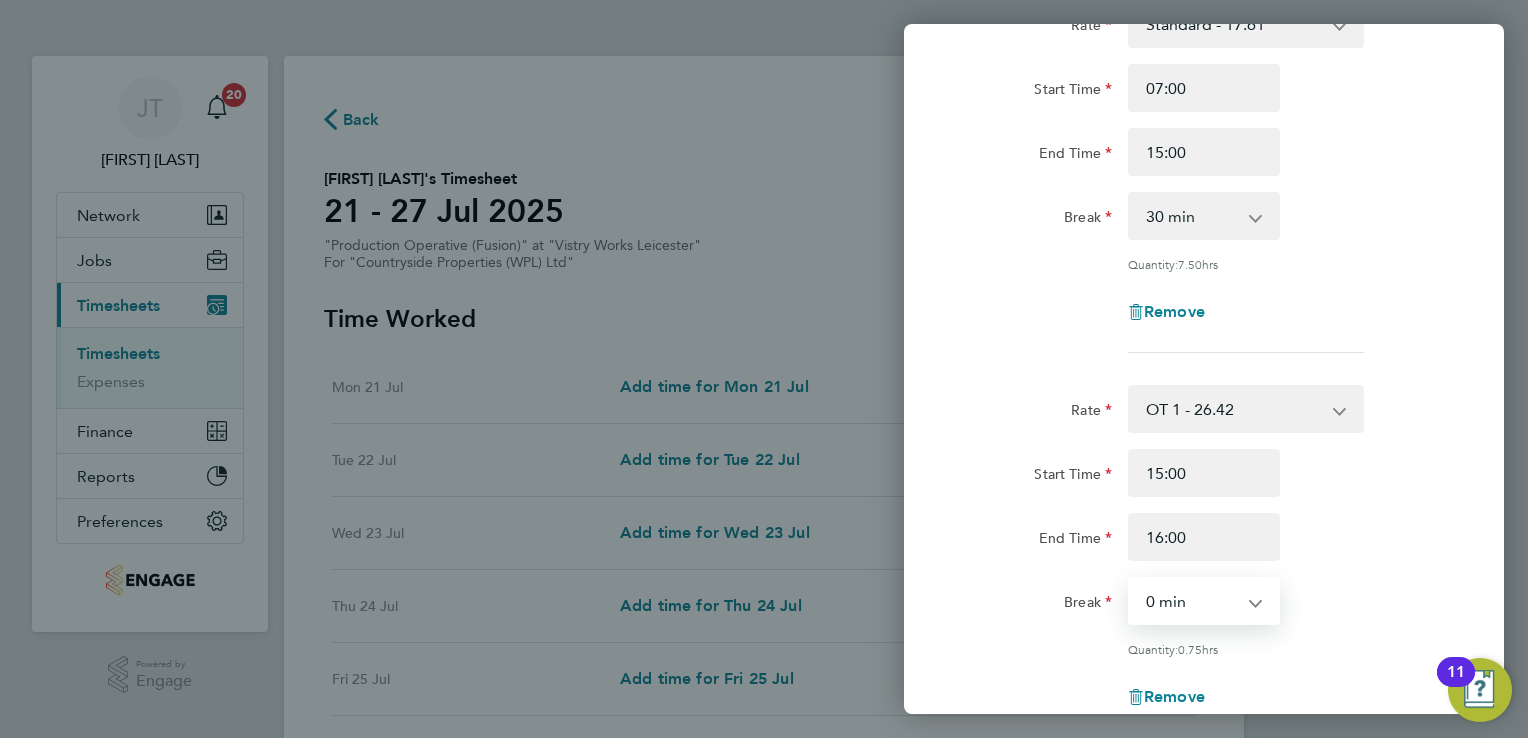 click on "0 min 15 min 30 min 45 min" at bounding box center (1192, 601) 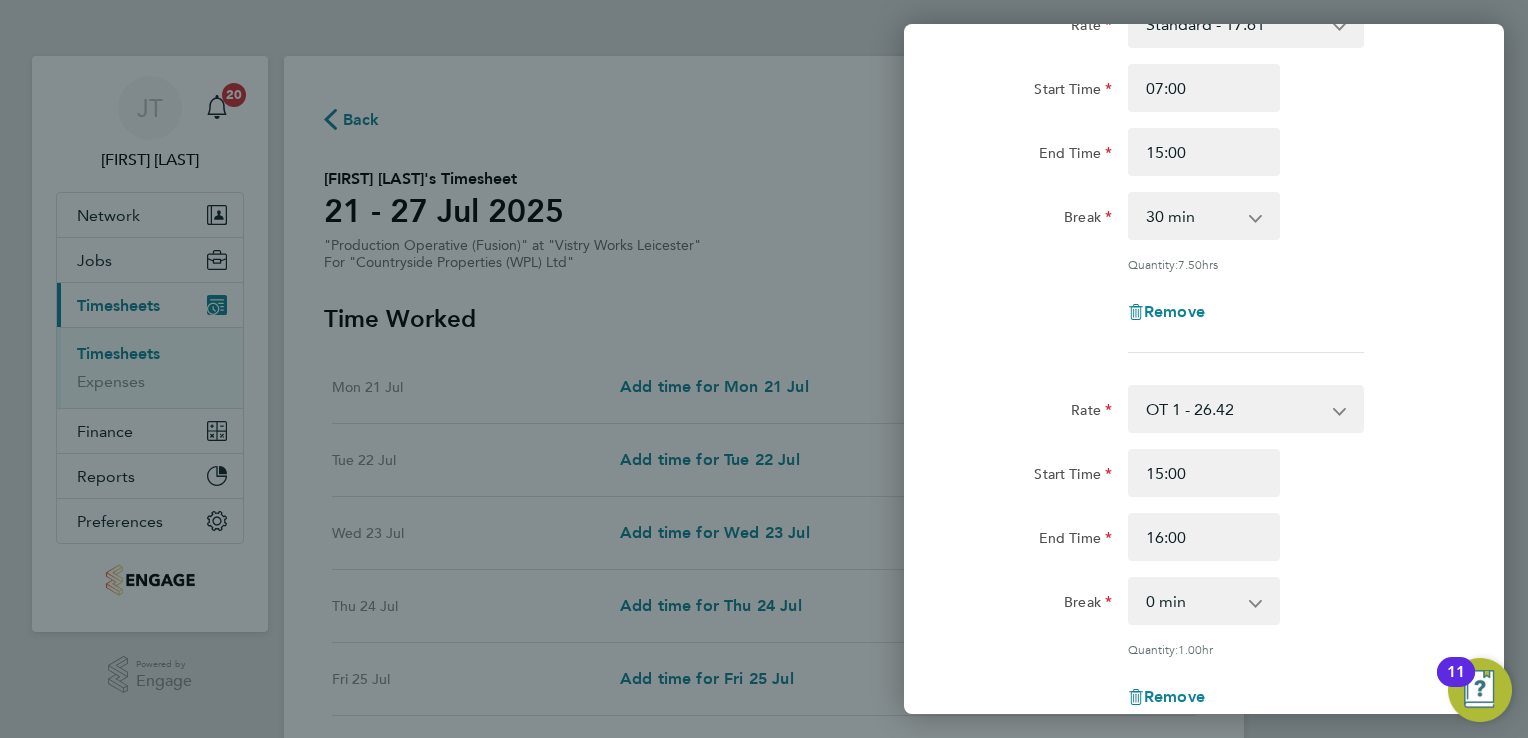 click on "Rate OT 1 - 26.42 Standard - 17.61 OT2 - 35.22
Start Time 15:00 End Time 16:00 Break 0 min 15 min 30 min 45 min
Quantity: 1.00 hr
Remove" 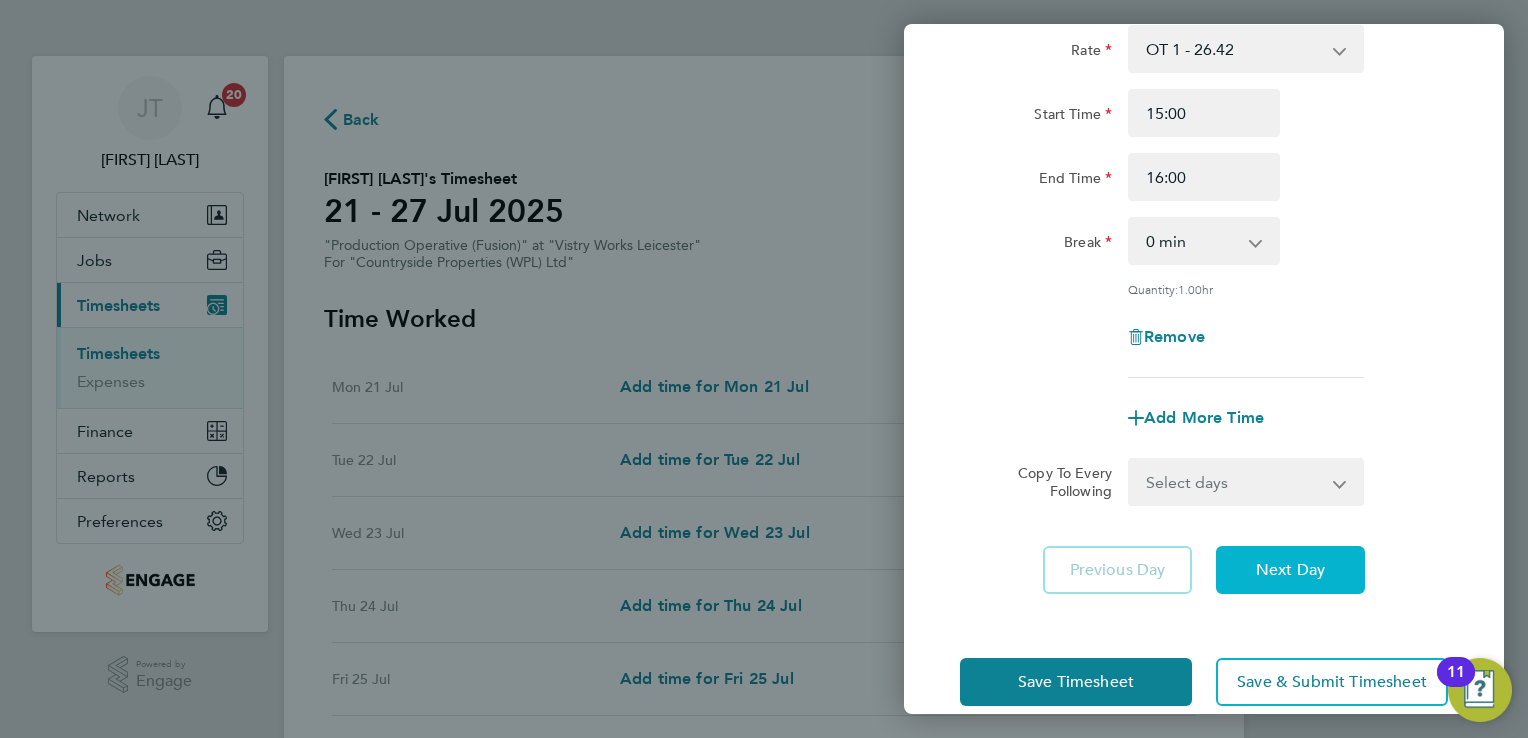 click on "Next Day" 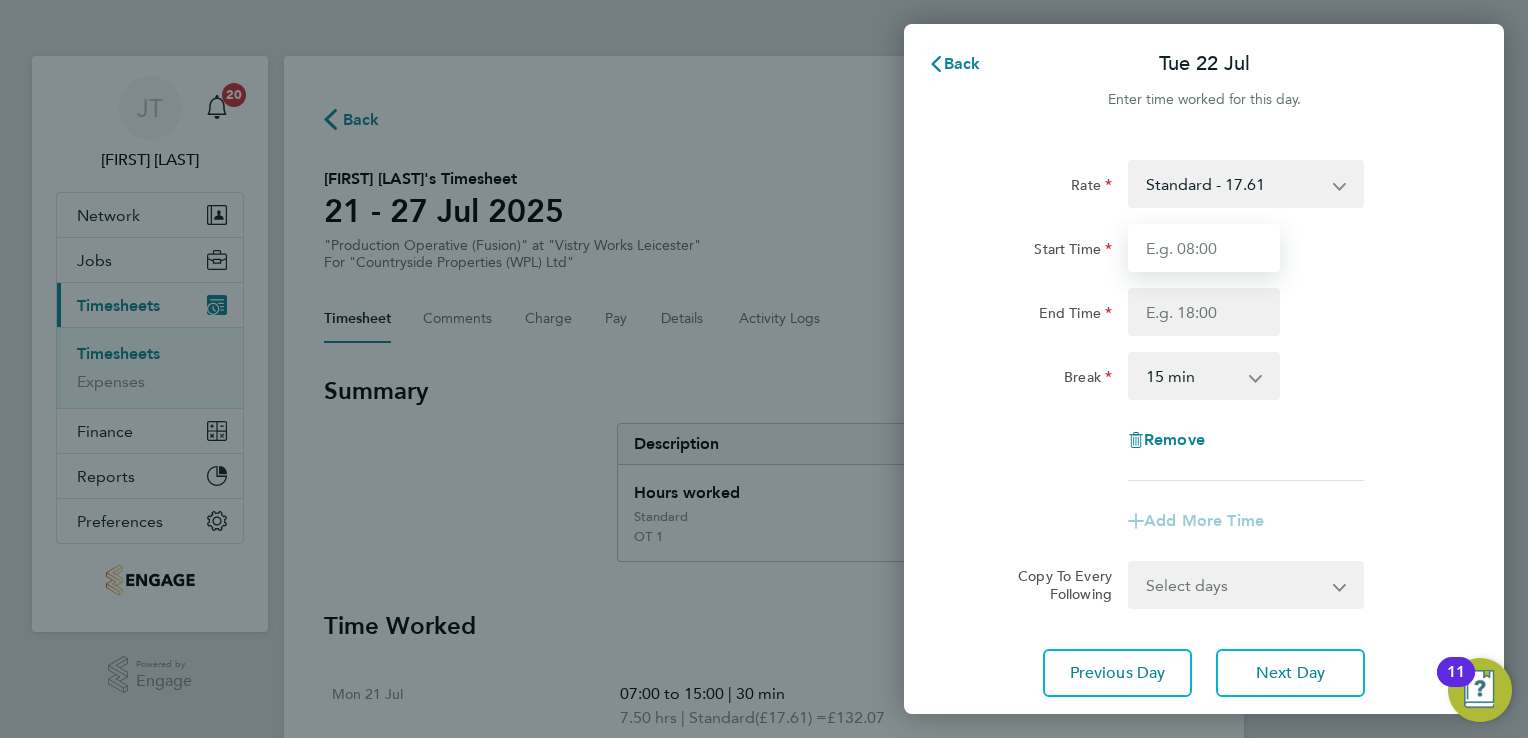 click on "Start Time" at bounding box center (1204, 248) 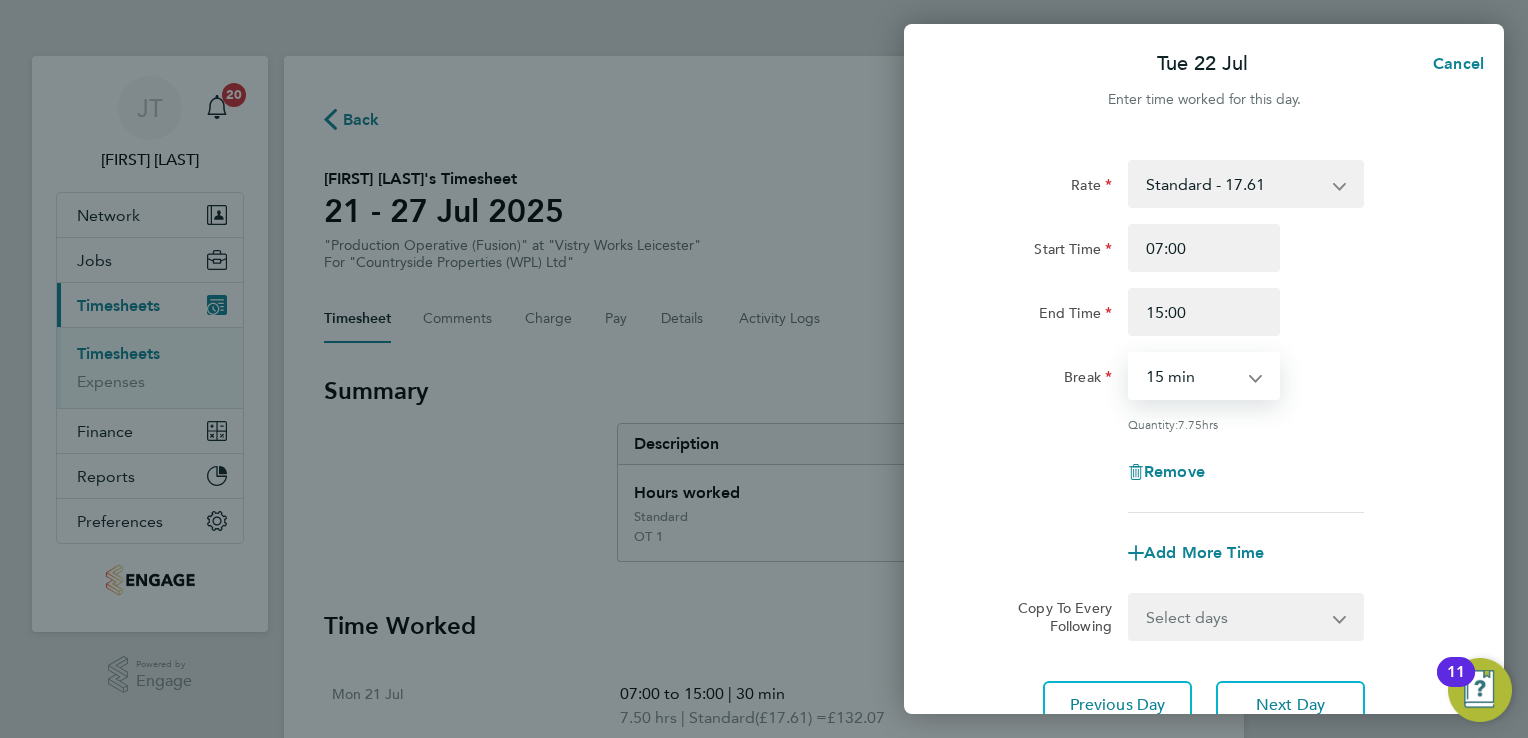 click on "0 min   15 min   30 min   45 min   60 min   75 min   90 min" at bounding box center [1192, 376] 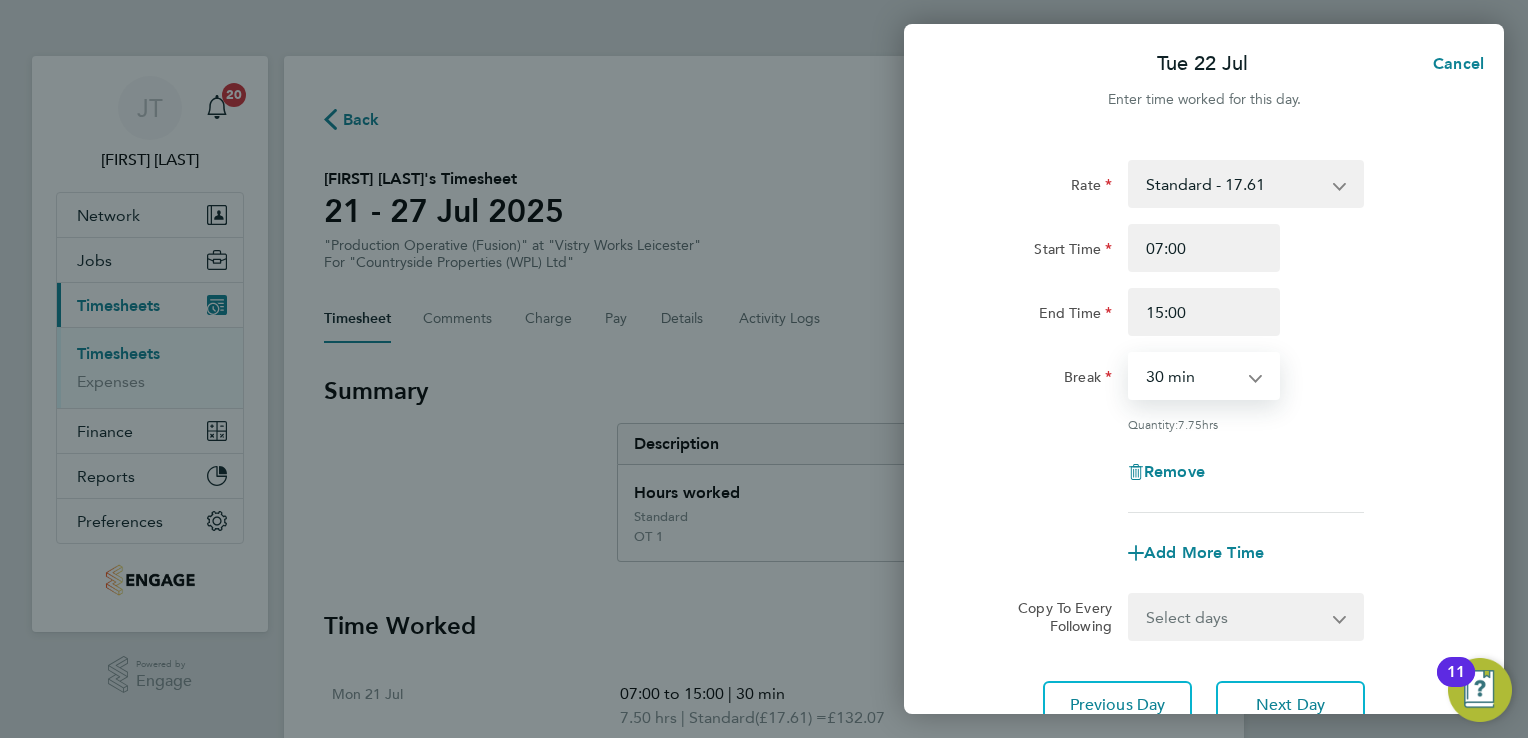 click on "0 min   15 min   30 min   45 min   60 min   75 min   90 min" at bounding box center [1192, 376] 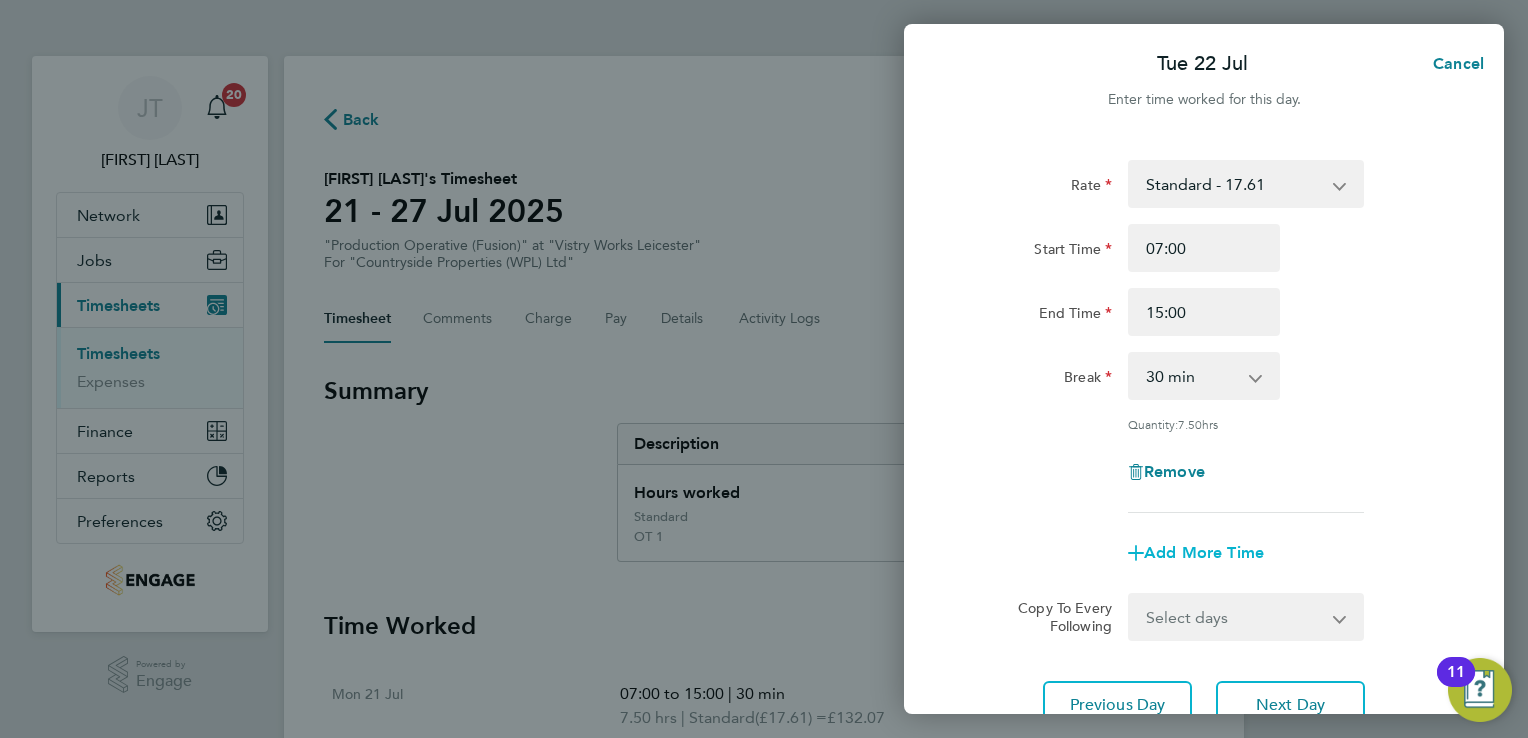 click on "Add More Time" 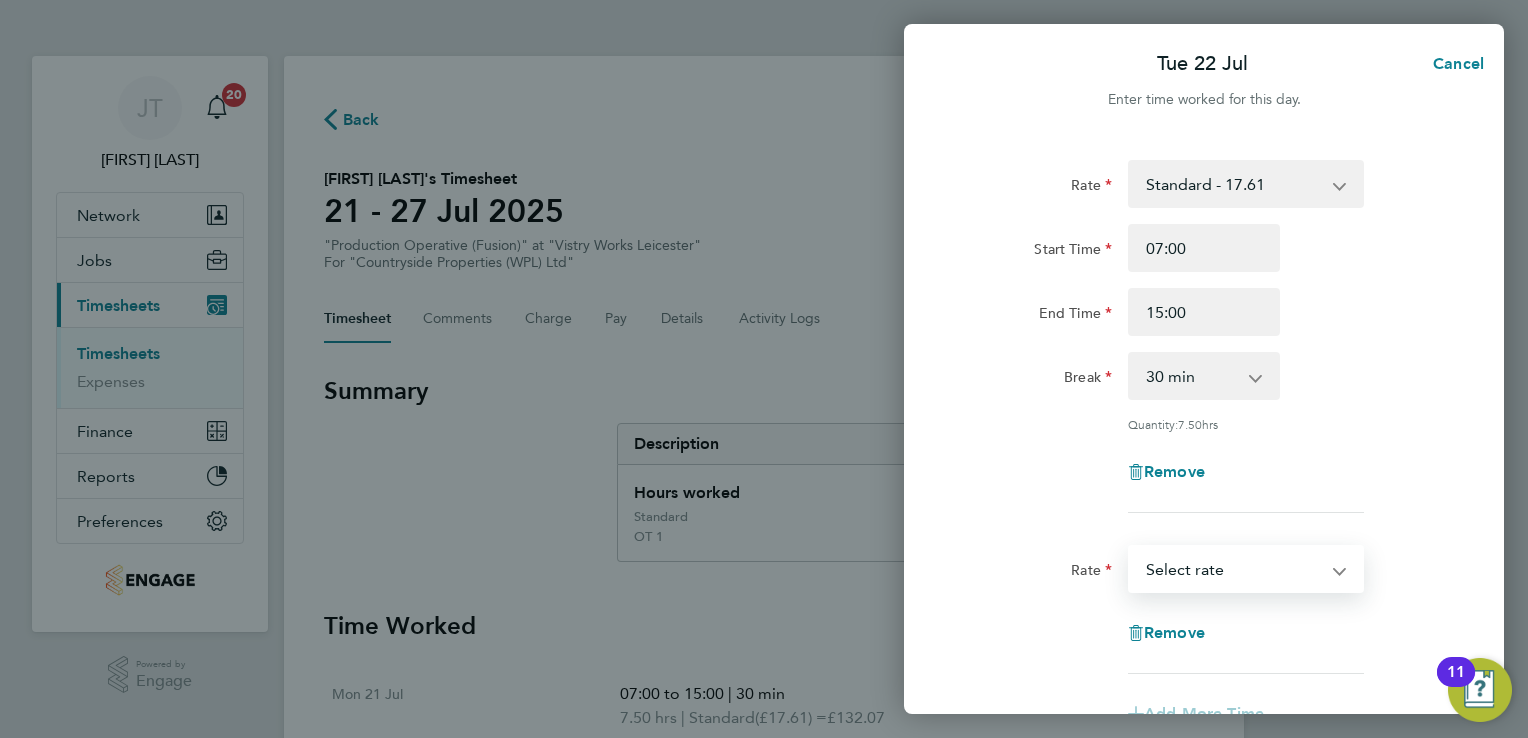 click on "Standard - 17.61 OT 1 - 26.42 OT2 - 35.22 Select rate" at bounding box center (1234, 569) 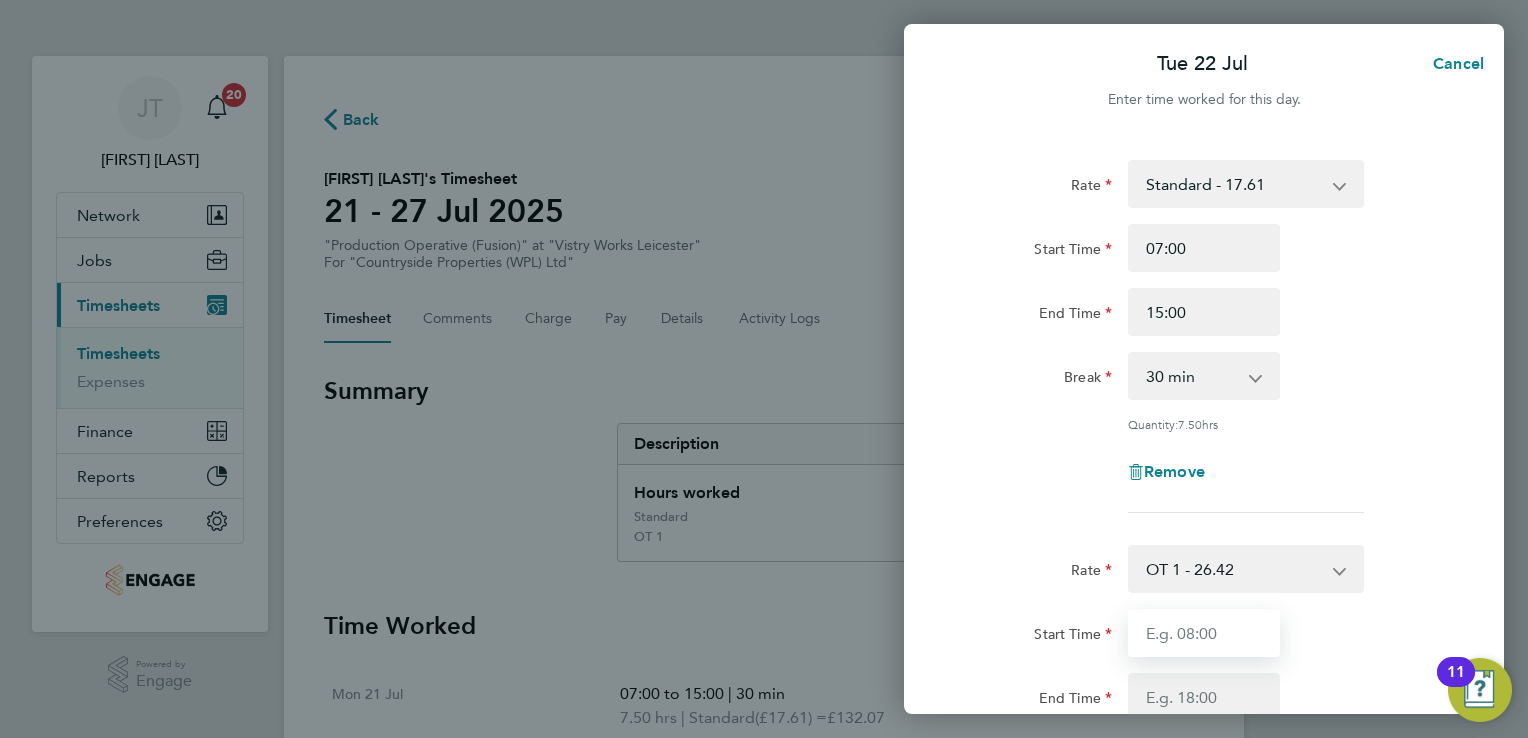 click on "Start Time" at bounding box center [1204, 633] 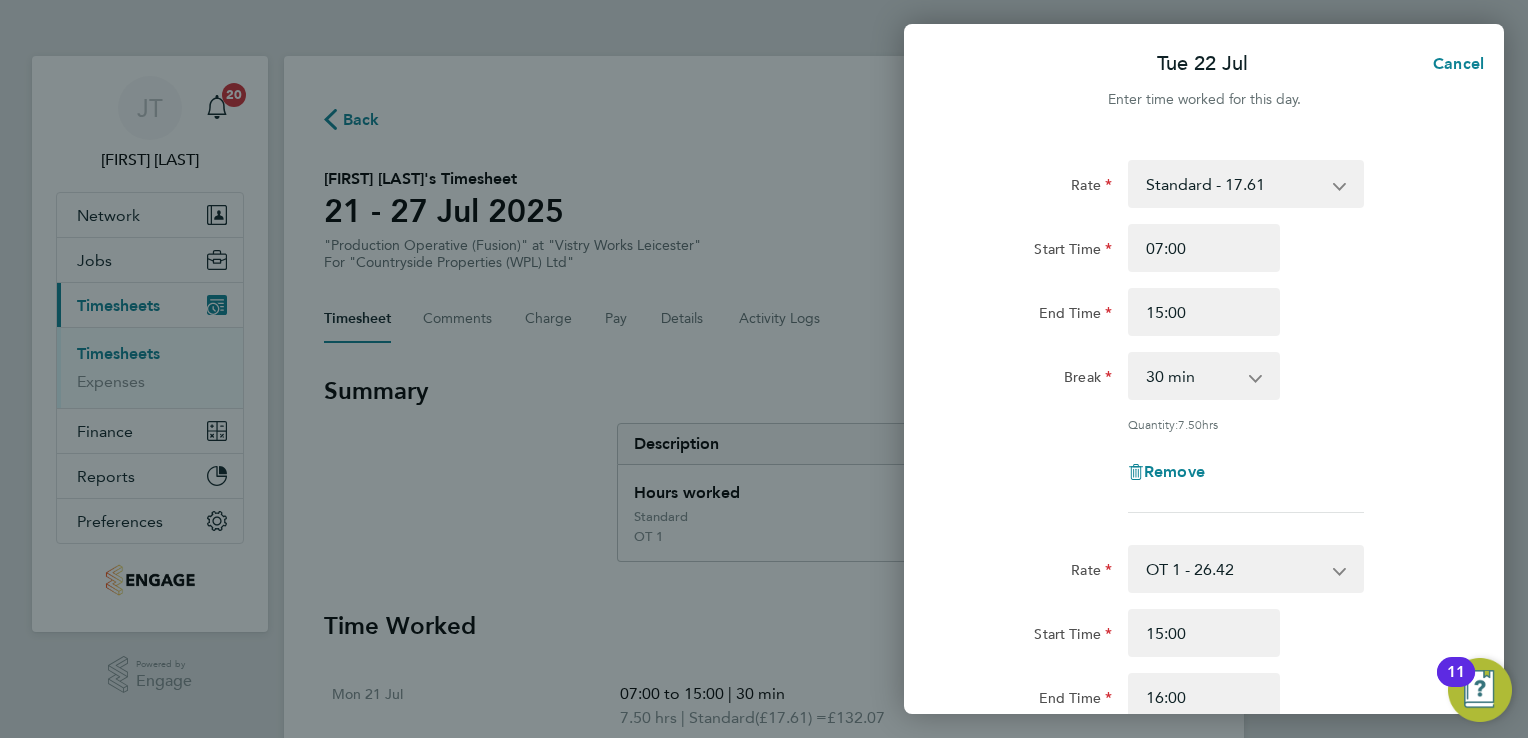 click on "Rate Standard - 17.61 OT 1 - 26.42 OT2 - 35.22
Start Time 07:00 End Time 15:00 Break 0 min 15 min 30 min 45 min 60 min 75 min 90 min
Quantity: 7.50 hrs
Remove" 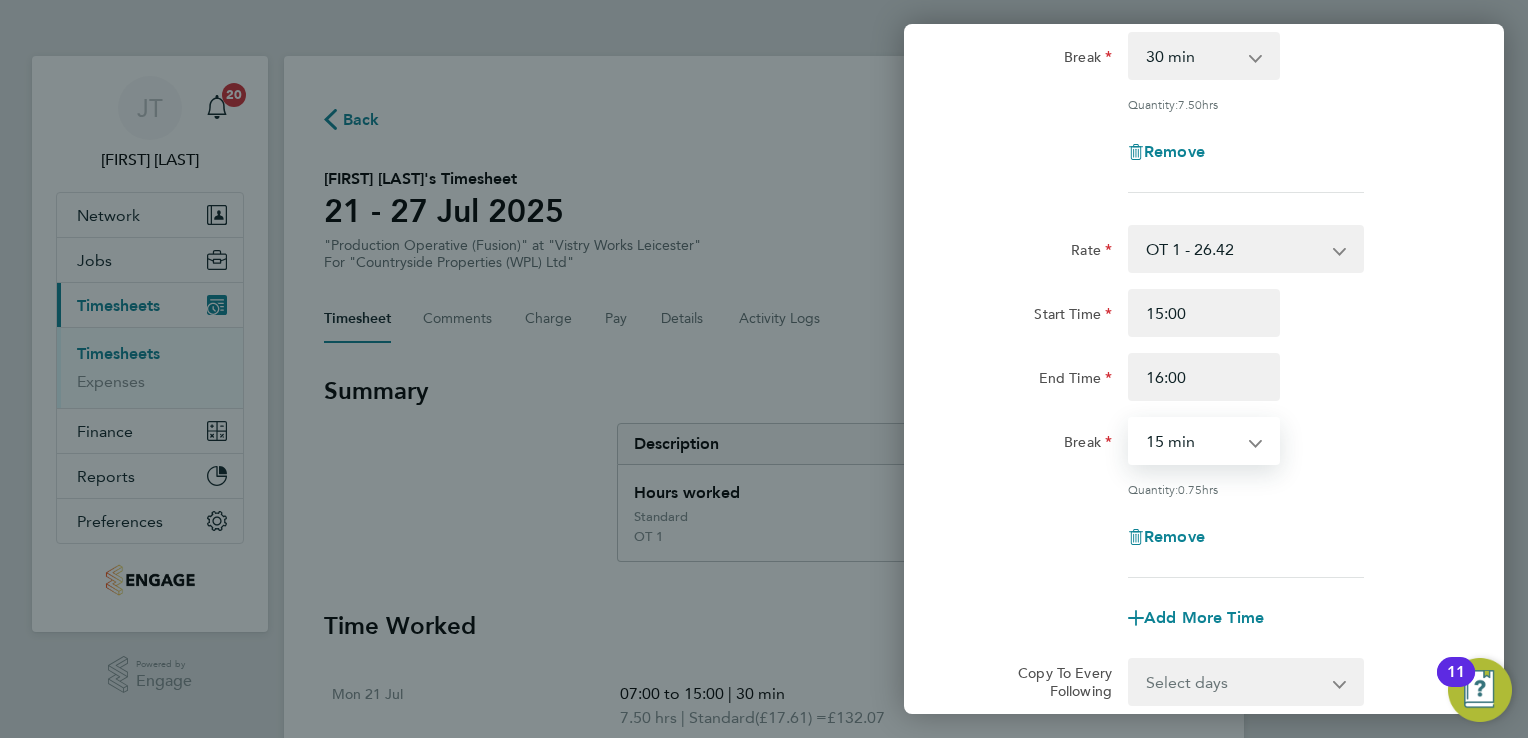 click on "0 min 15 min 30 min 45 min" at bounding box center [1192, 441] 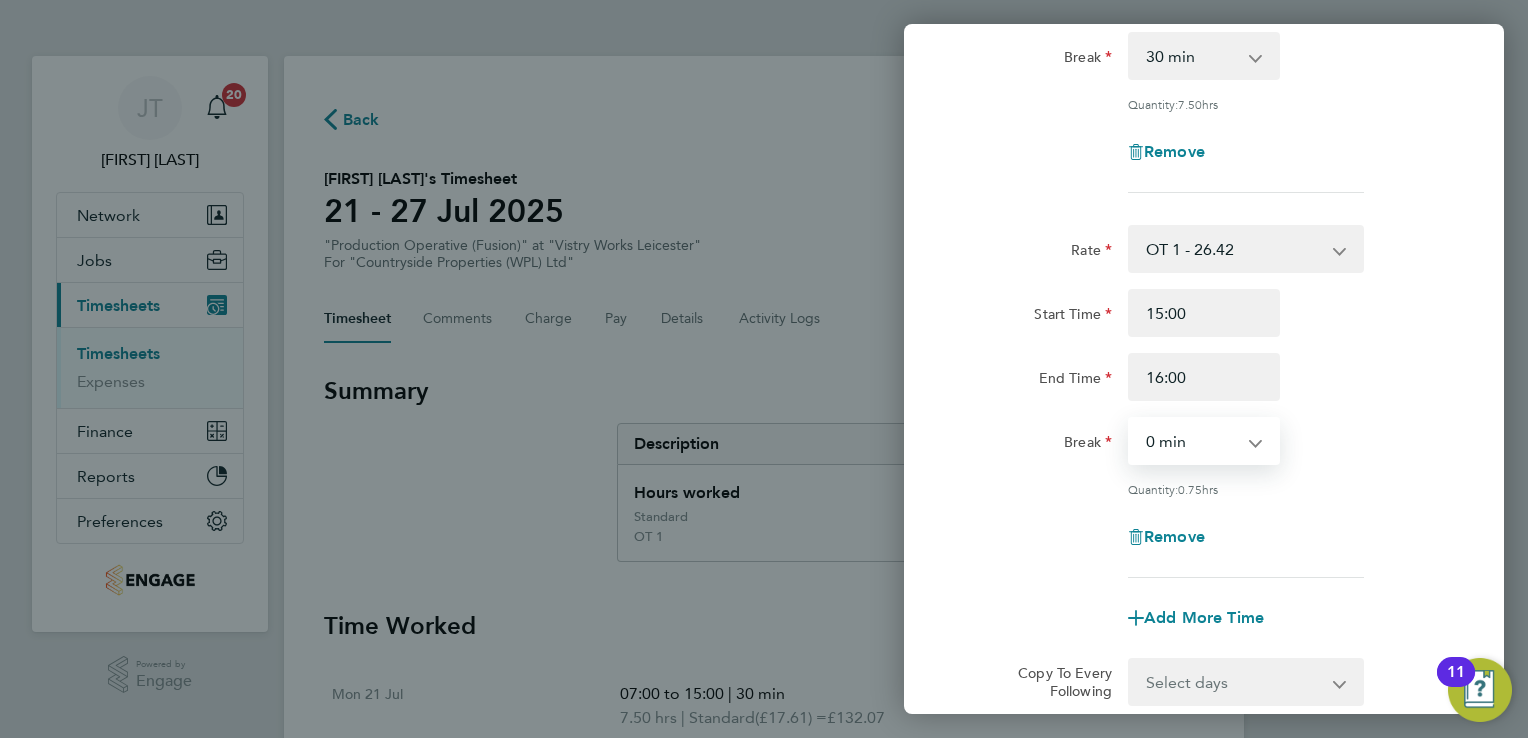 click on "0 min 15 min 30 min 45 min" at bounding box center (1192, 441) 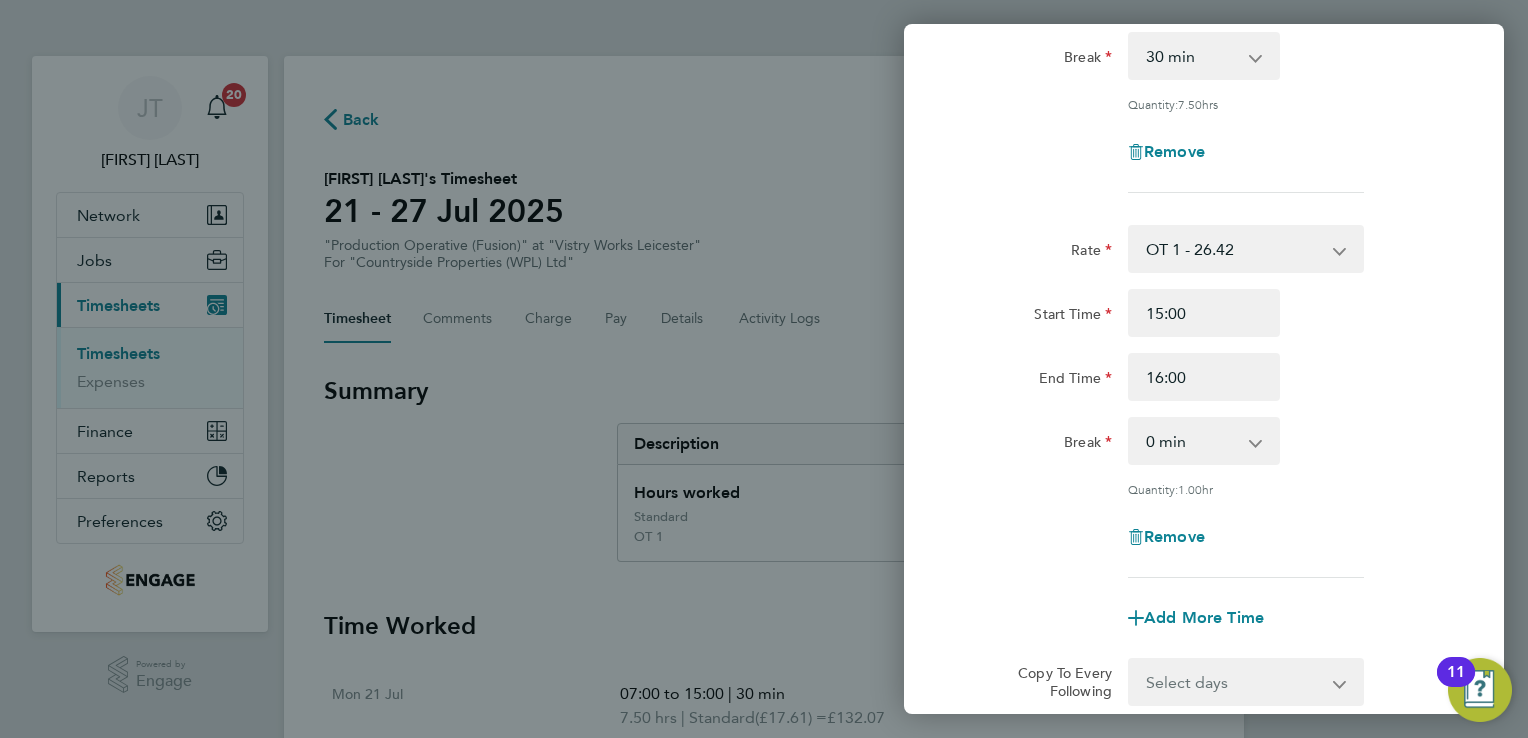 click on "Break 0 min 15 min 30 min 45 min" 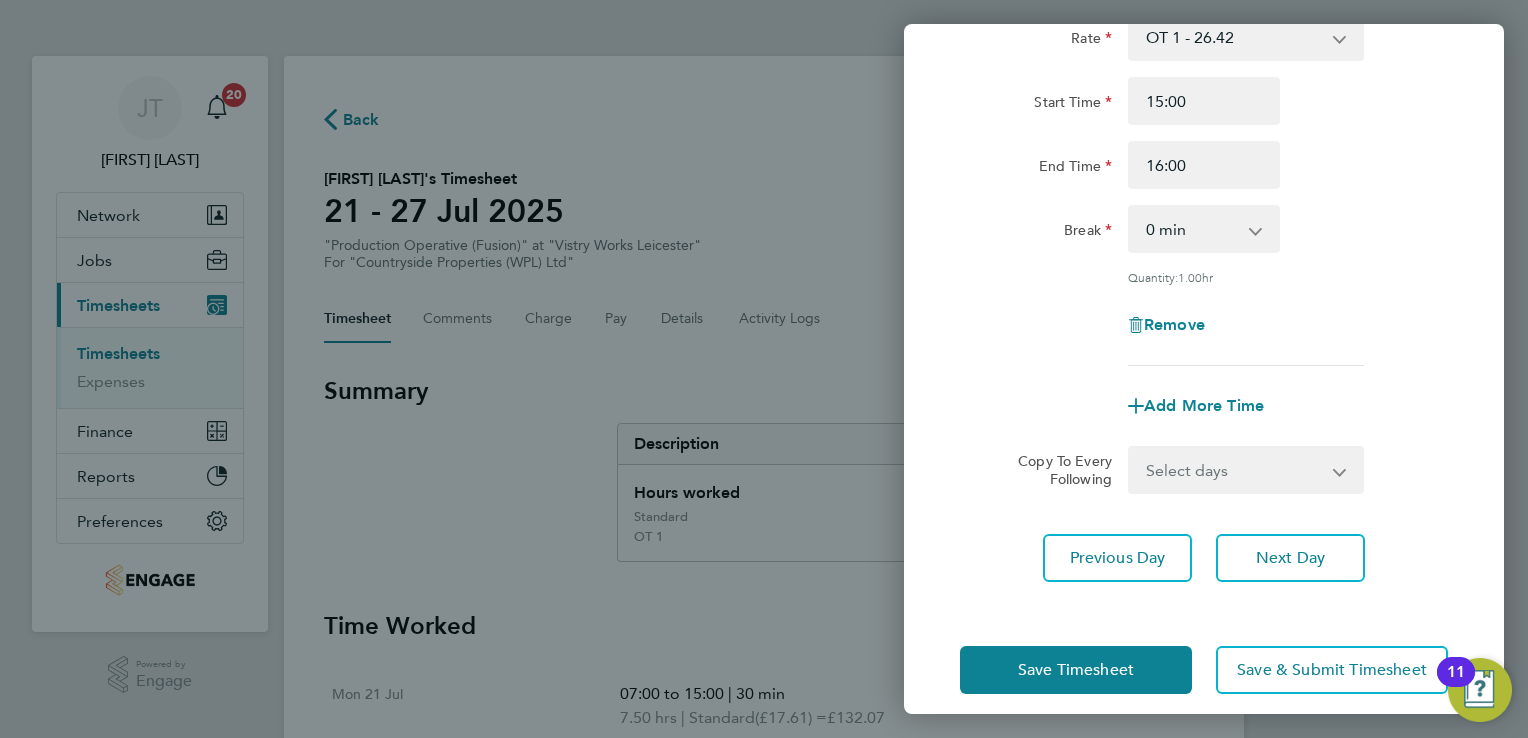 scroll, scrollTop: 545, scrollLeft: 0, axis: vertical 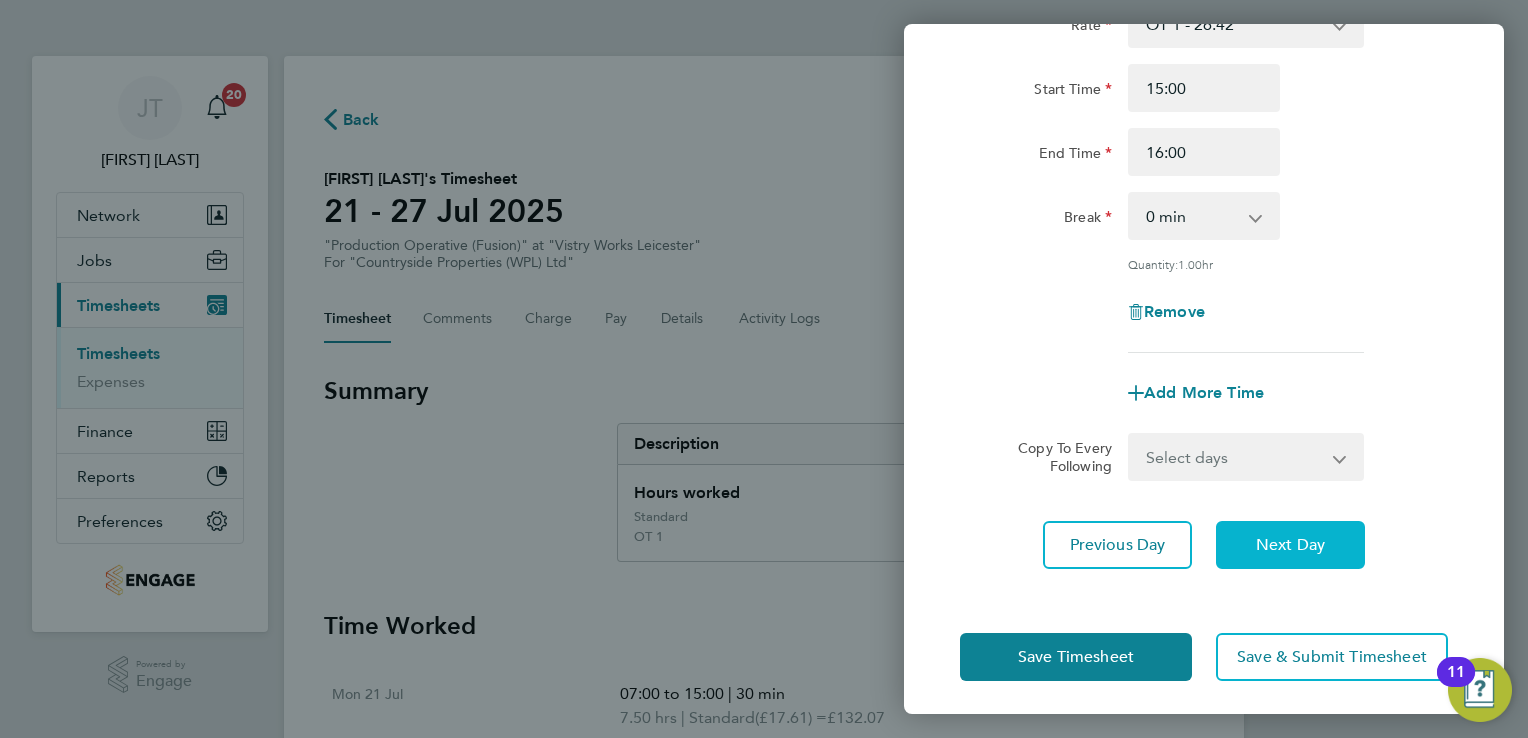 click on "Next Day" 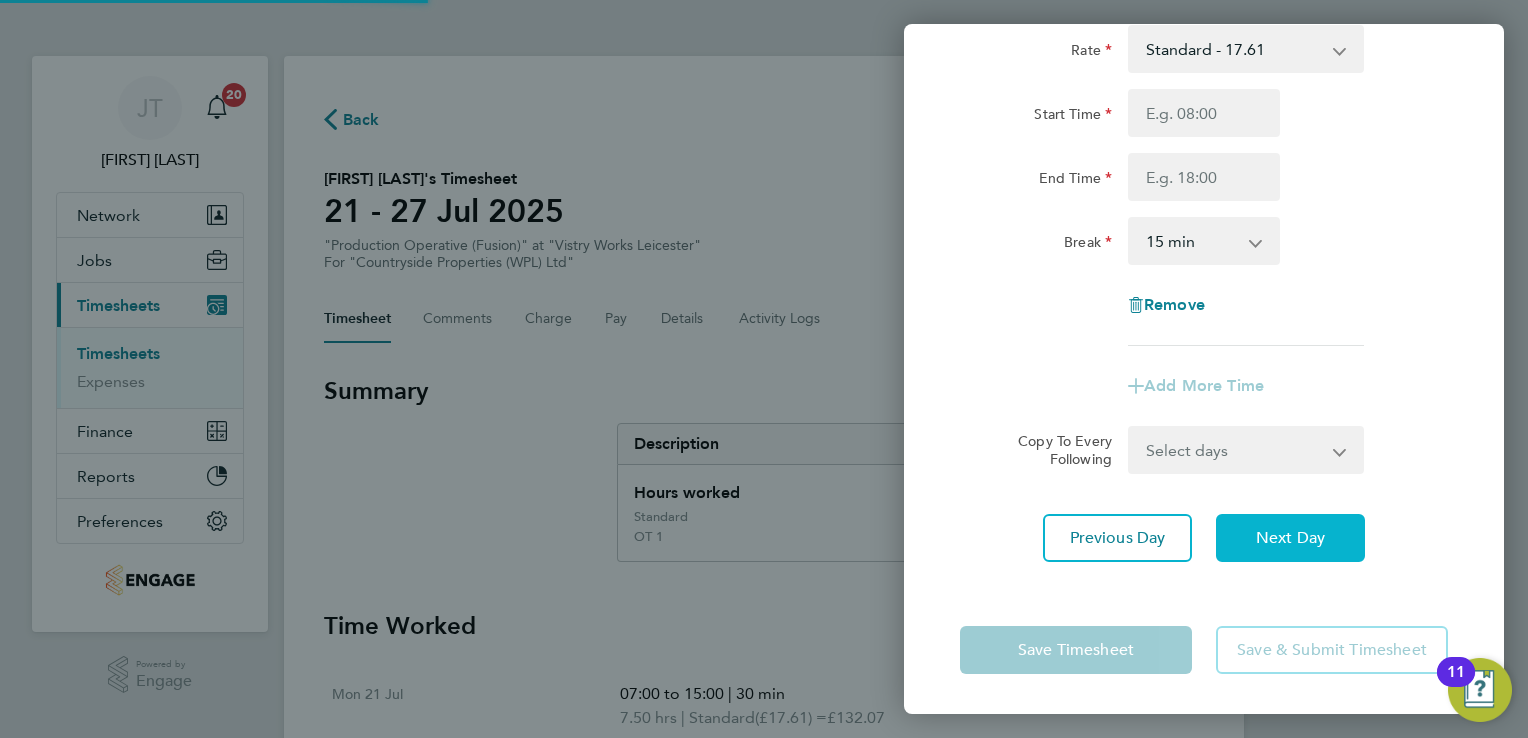 scroll, scrollTop: 133, scrollLeft: 0, axis: vertical 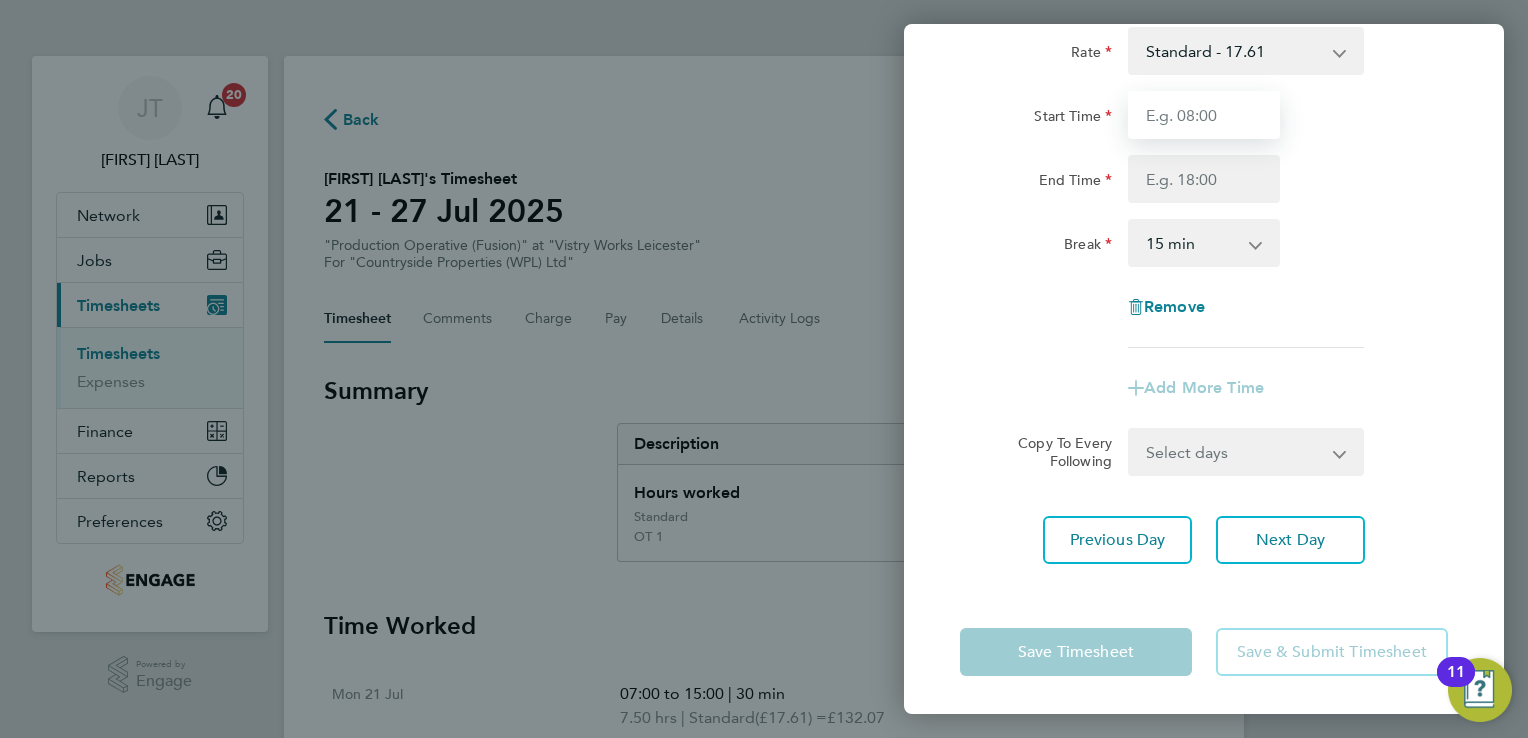 click on "Start Time" at bounding box center [1204, 115] 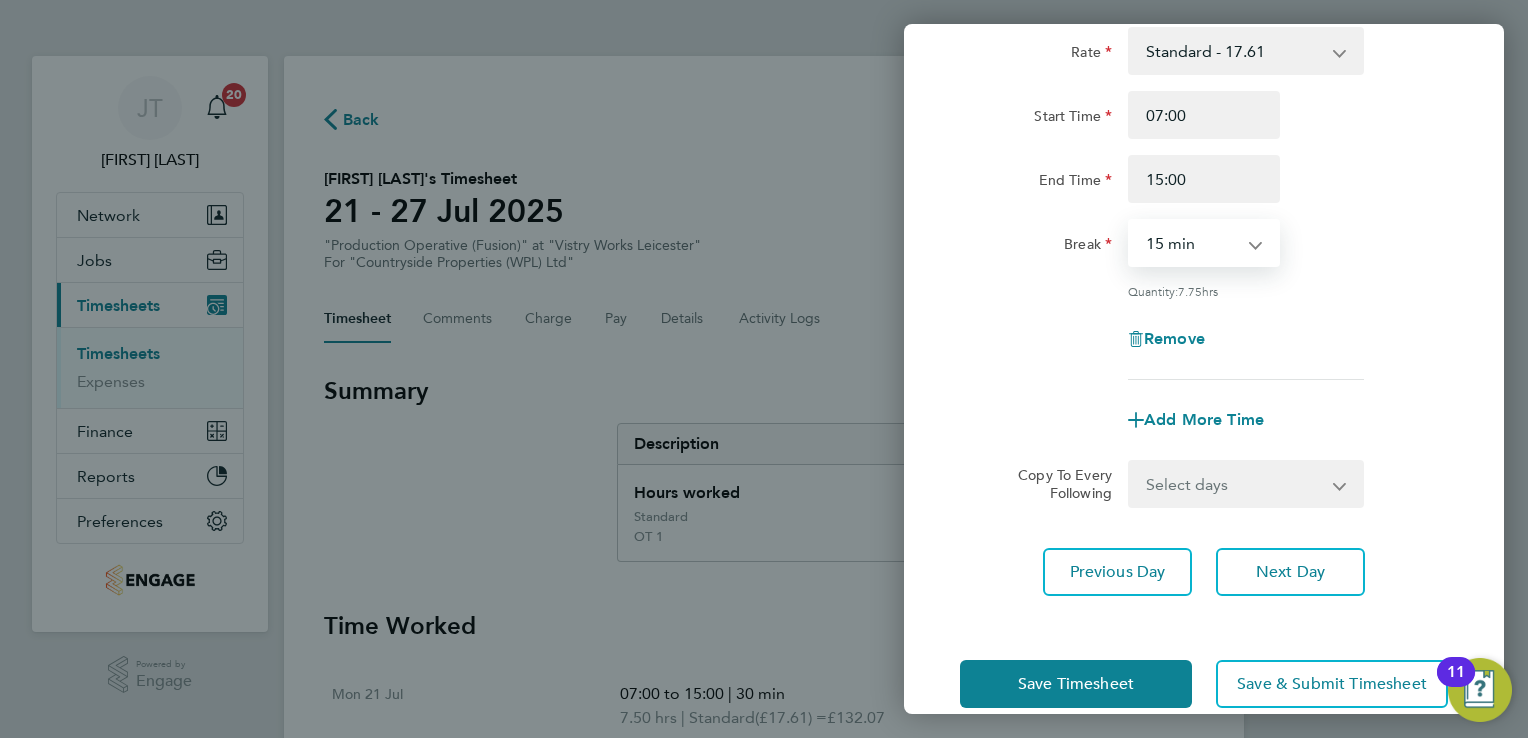 click on "0 min   15 min   30 min   45 min   60 min   75 min   90 min" at bounding box center [1192, 243] 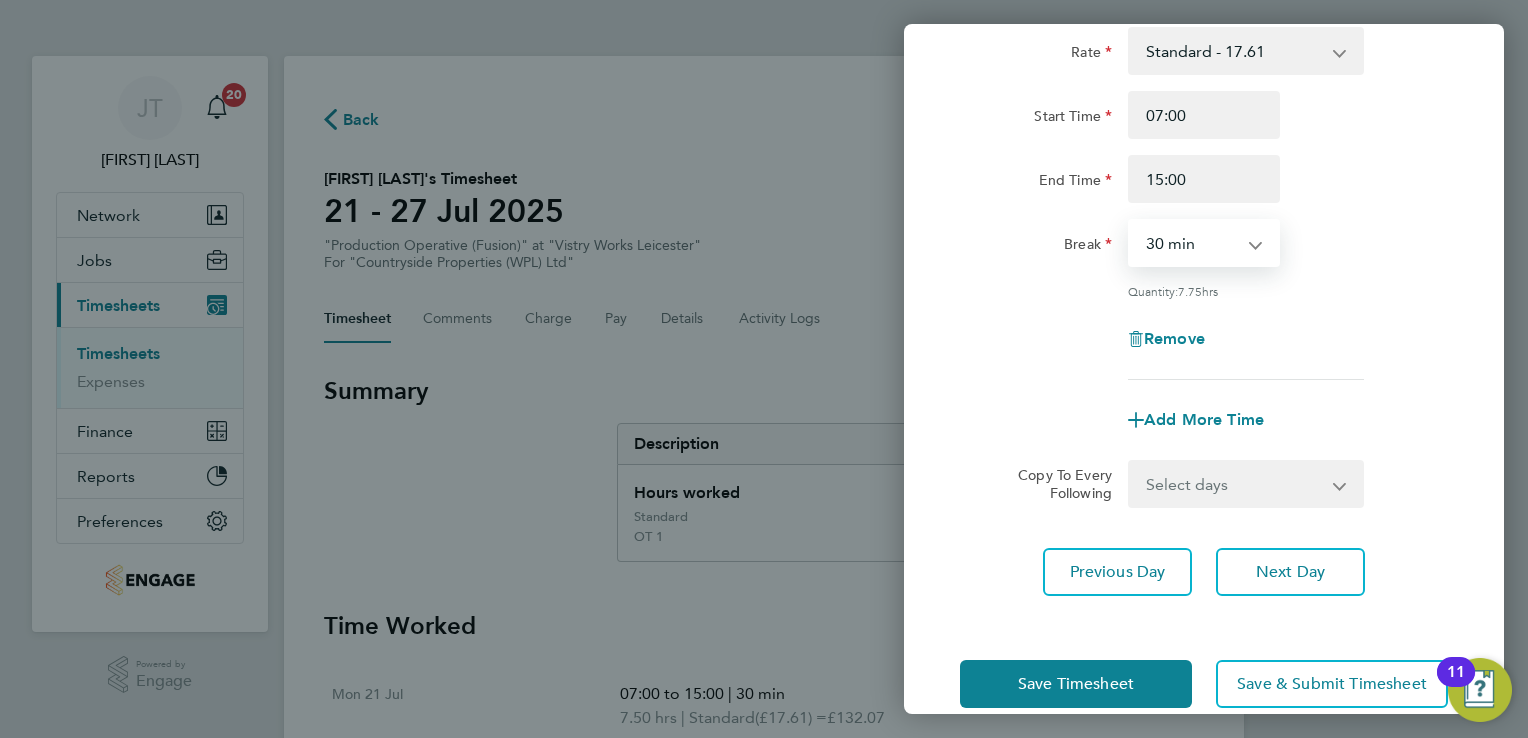 click on "0 min   15 min   30 min   45 min   60 min   75 min   90 min" at bounding box center (1192, 243) 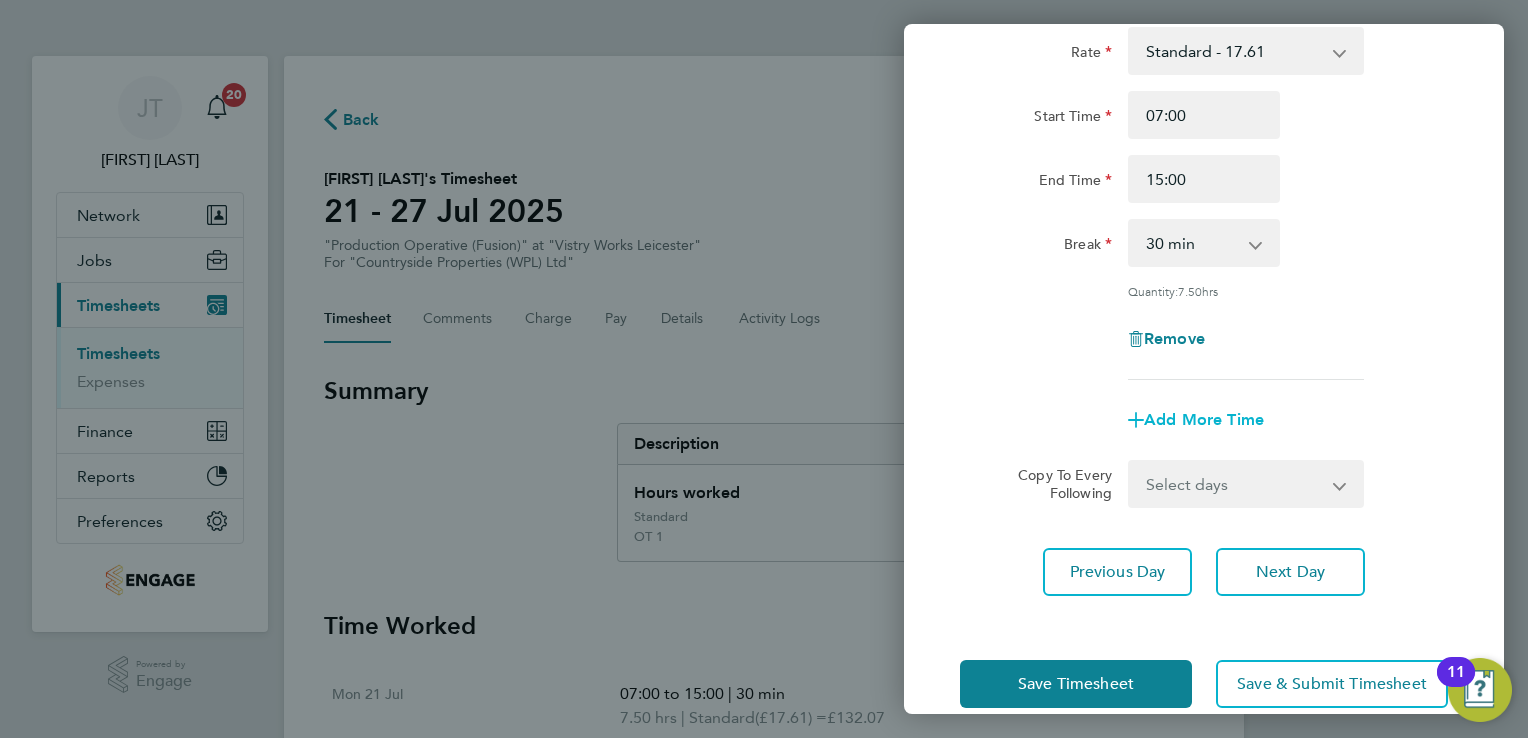 click on "Add More Time" 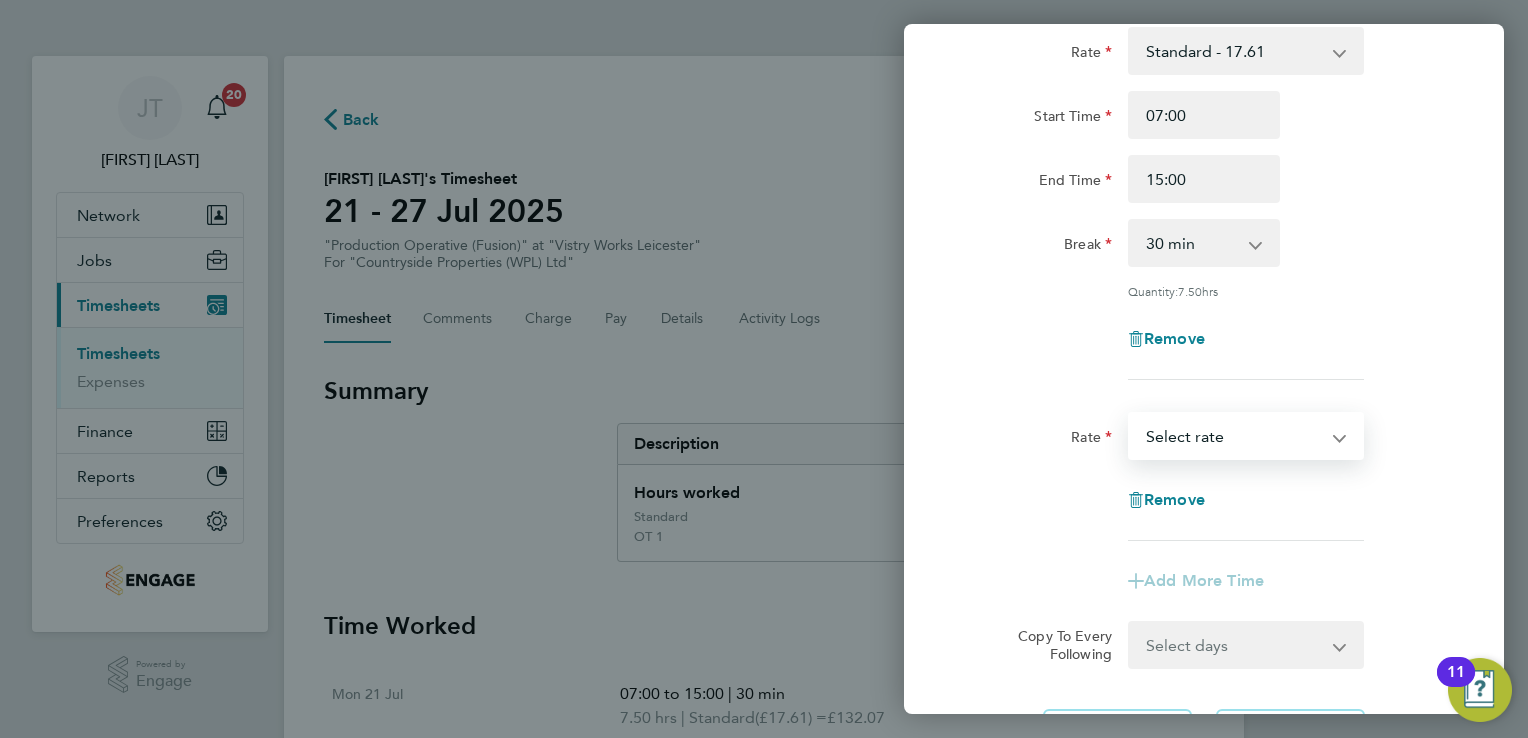 click on "Standard - 17.61 OT 1 - 26.42 OT2 - 35.22 Select rate" at bounding box center [1234, 436] 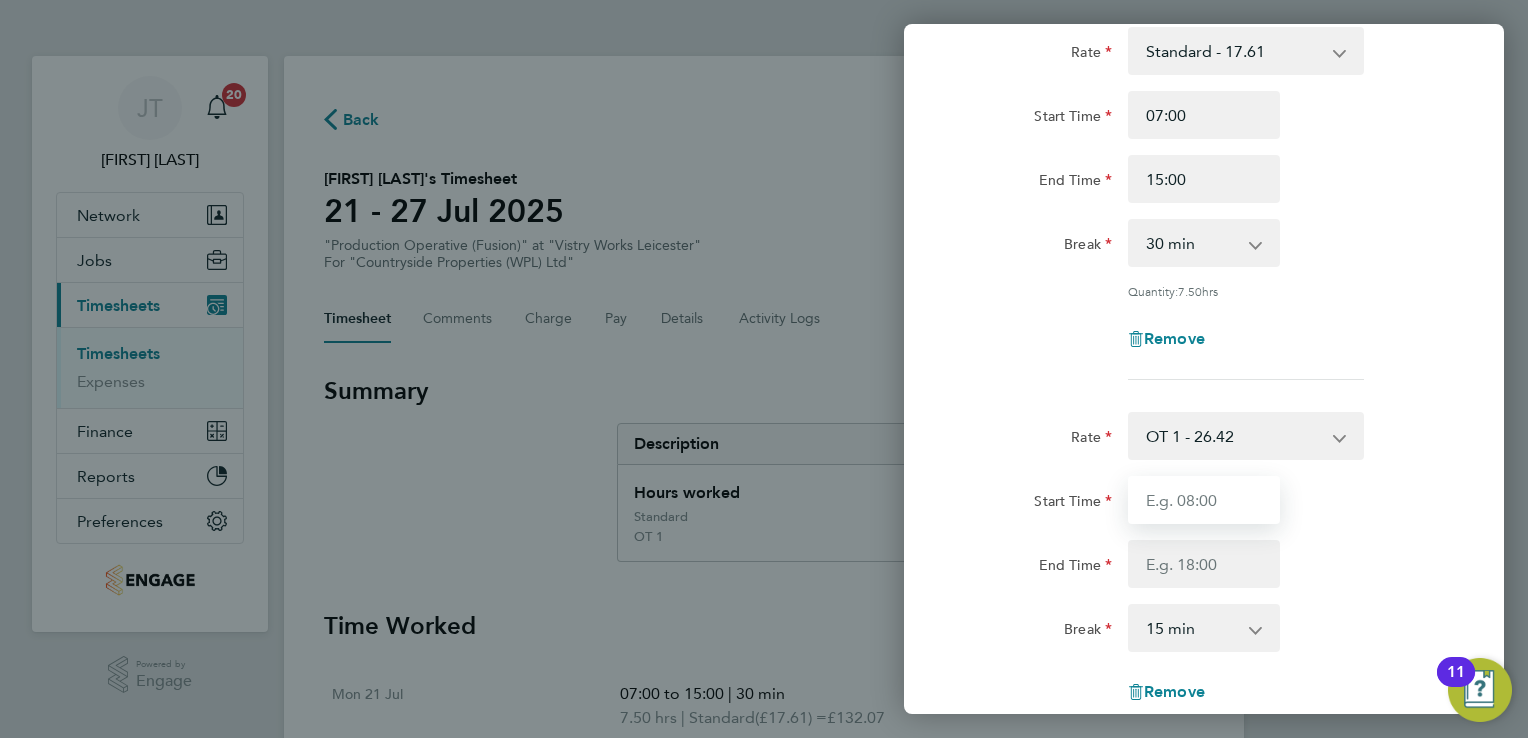 click on "Start Time" at bounding box center [1204, 500] 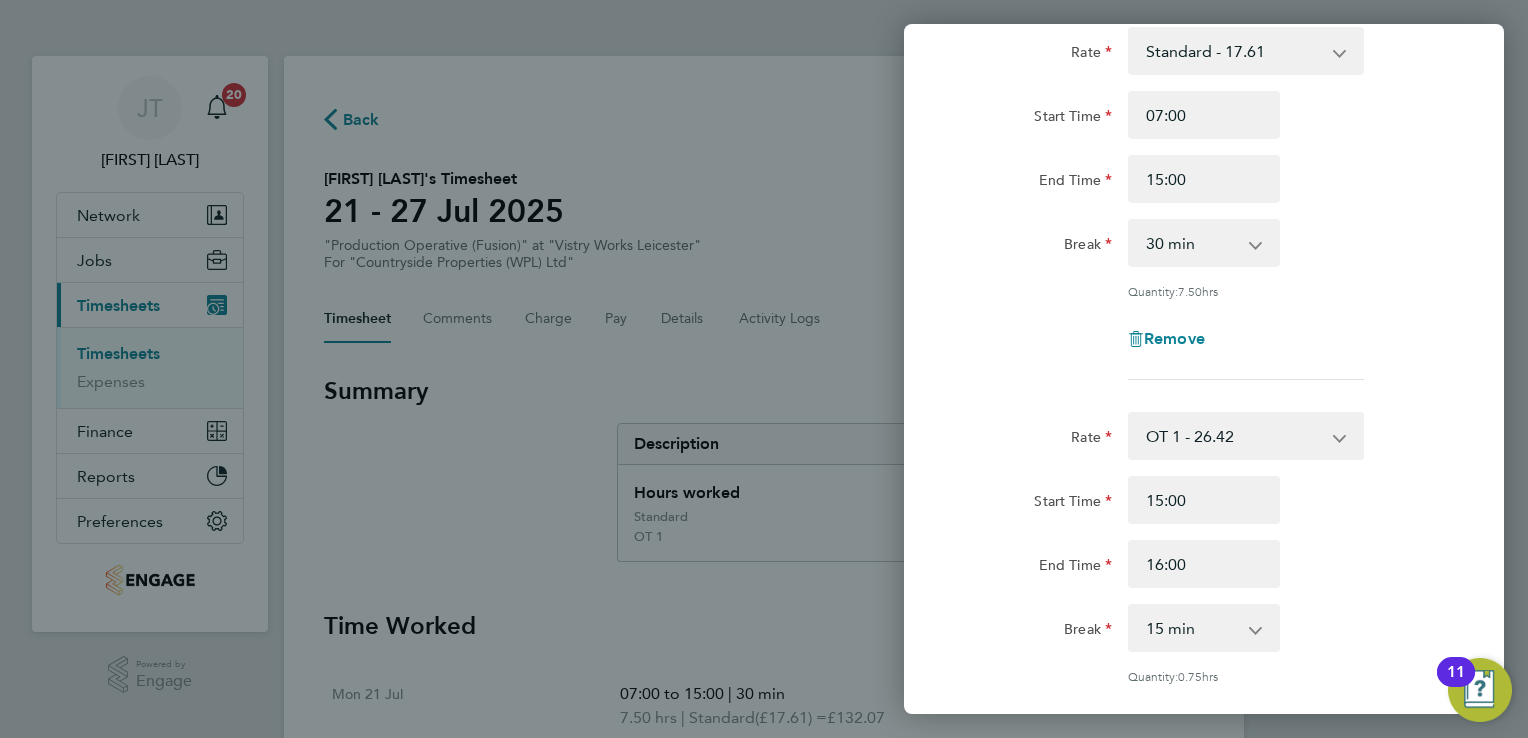 click on "0 min 15 min 30 min 45 min" at bounding box center (1192, 628) 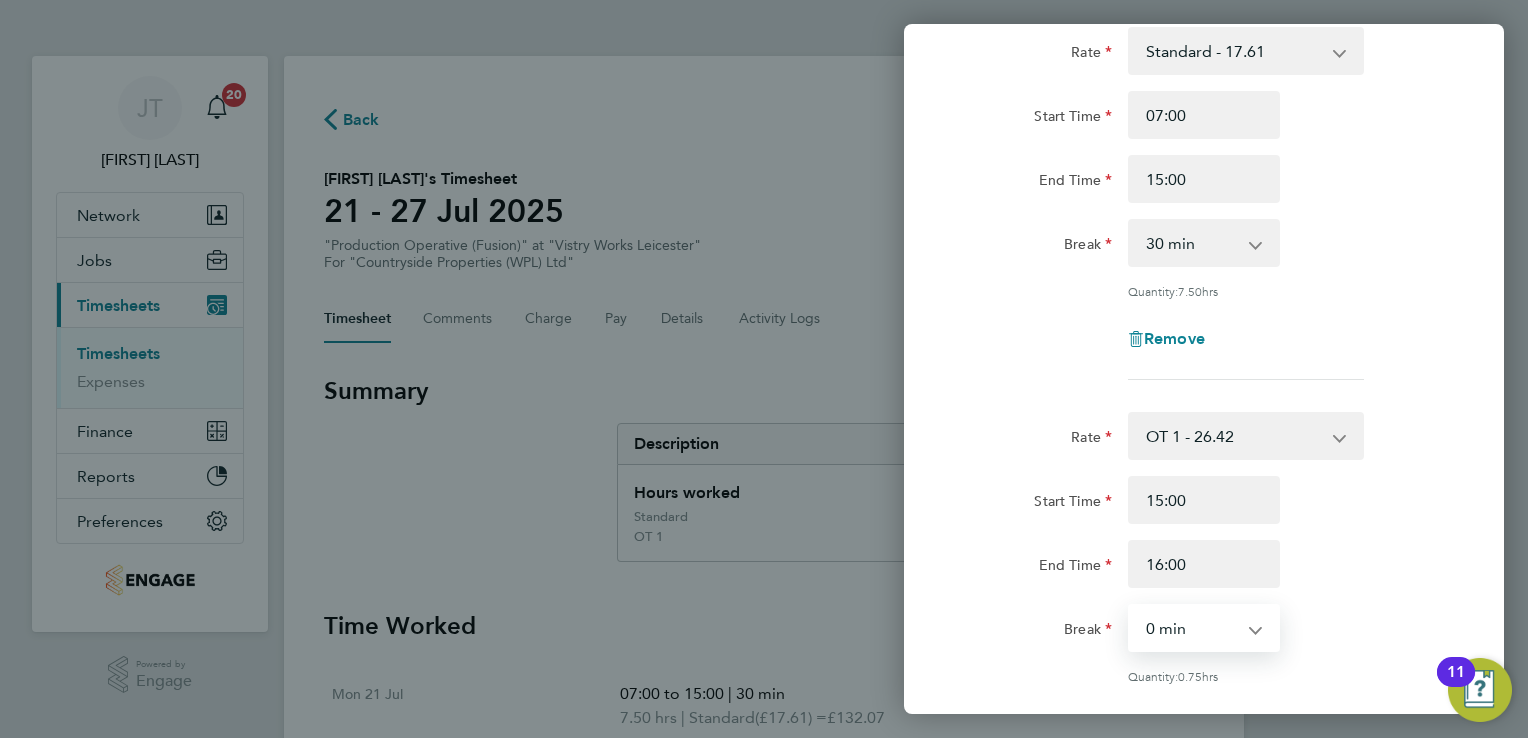 click on "0 min 15 min 30 min 45 min" at bounding box center (1192, 628) 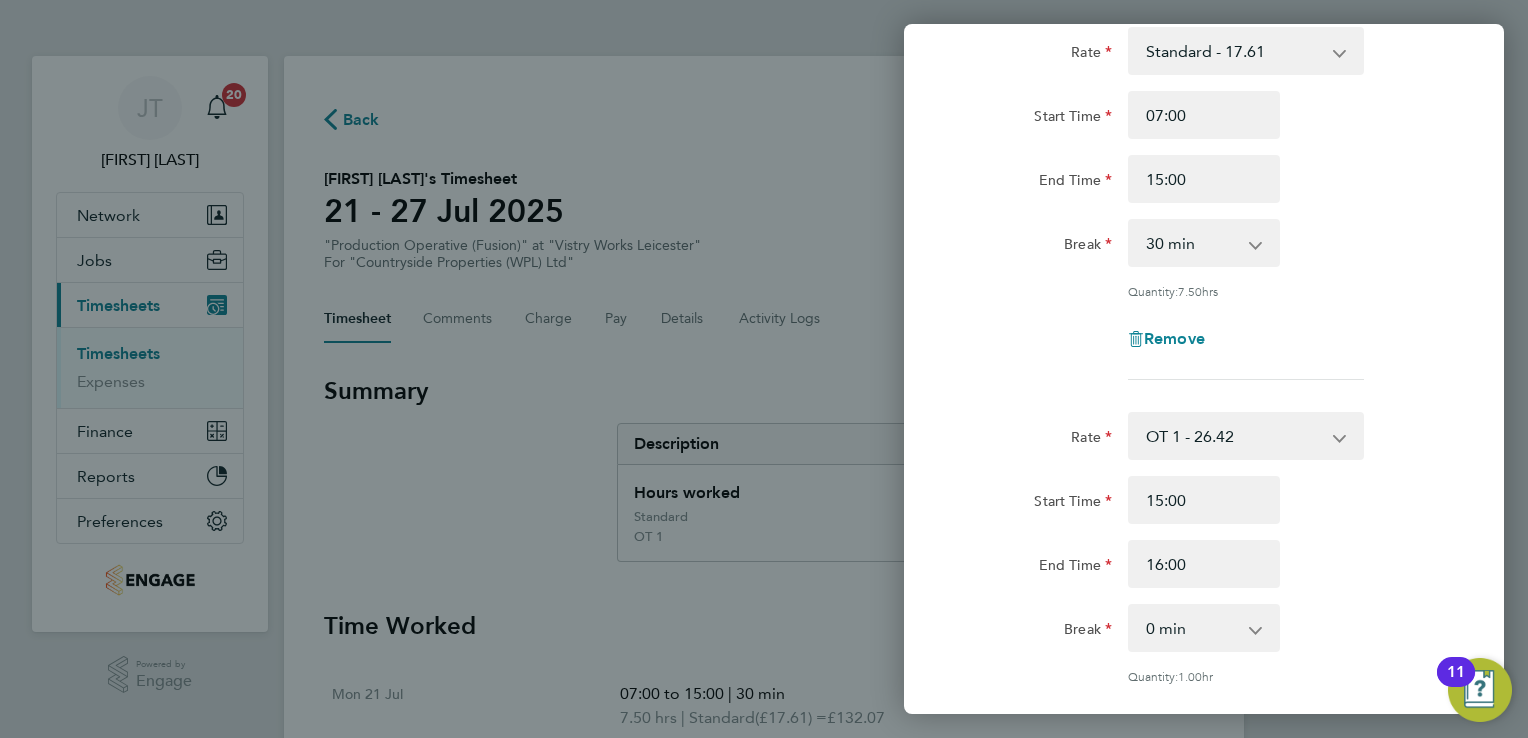 drag, startPoint x: 1372, startPoint y: 521, endPoint x: 1339, endPoint y: 634, distance: 117.72001 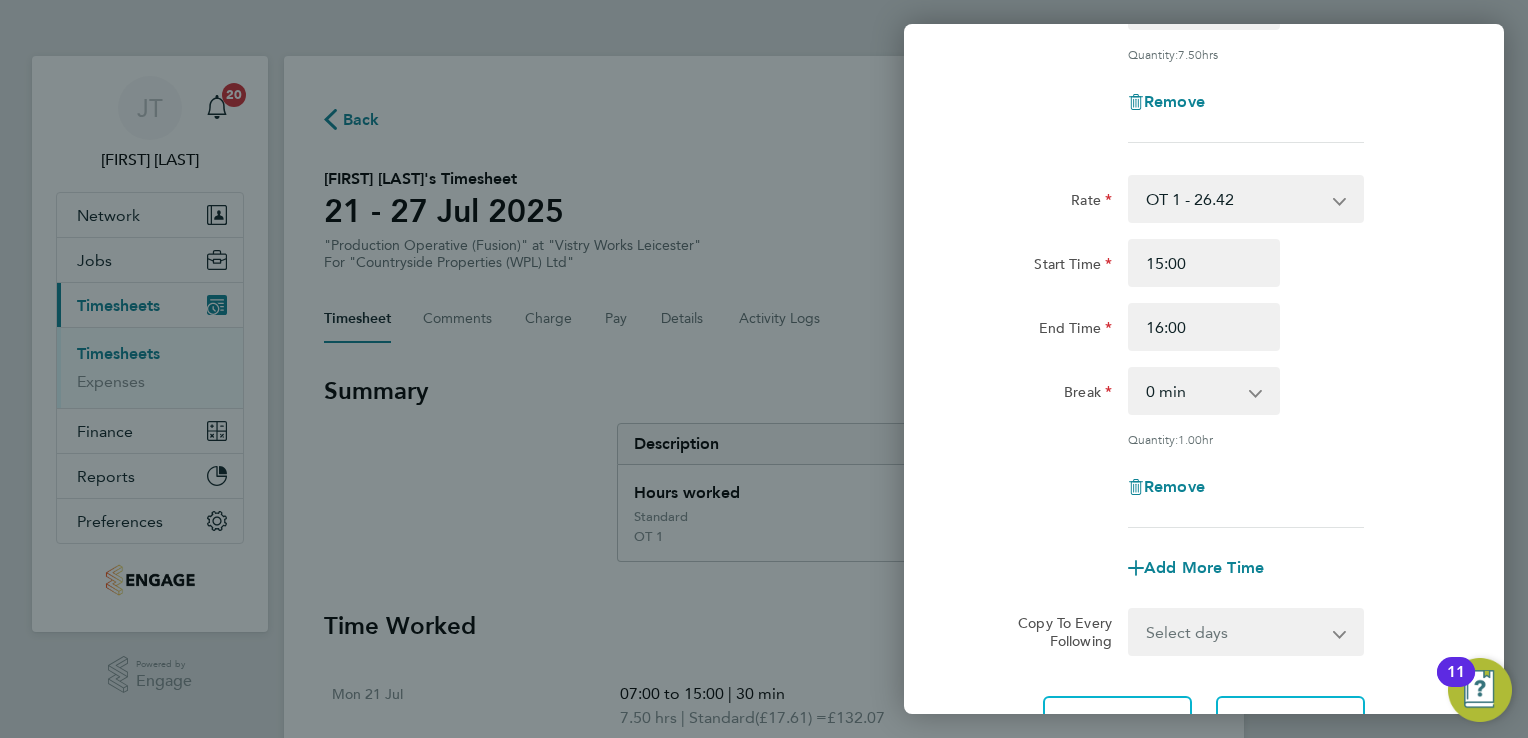 scroll, scrollTop: 493, scrollLeft: 0, axis: vertical 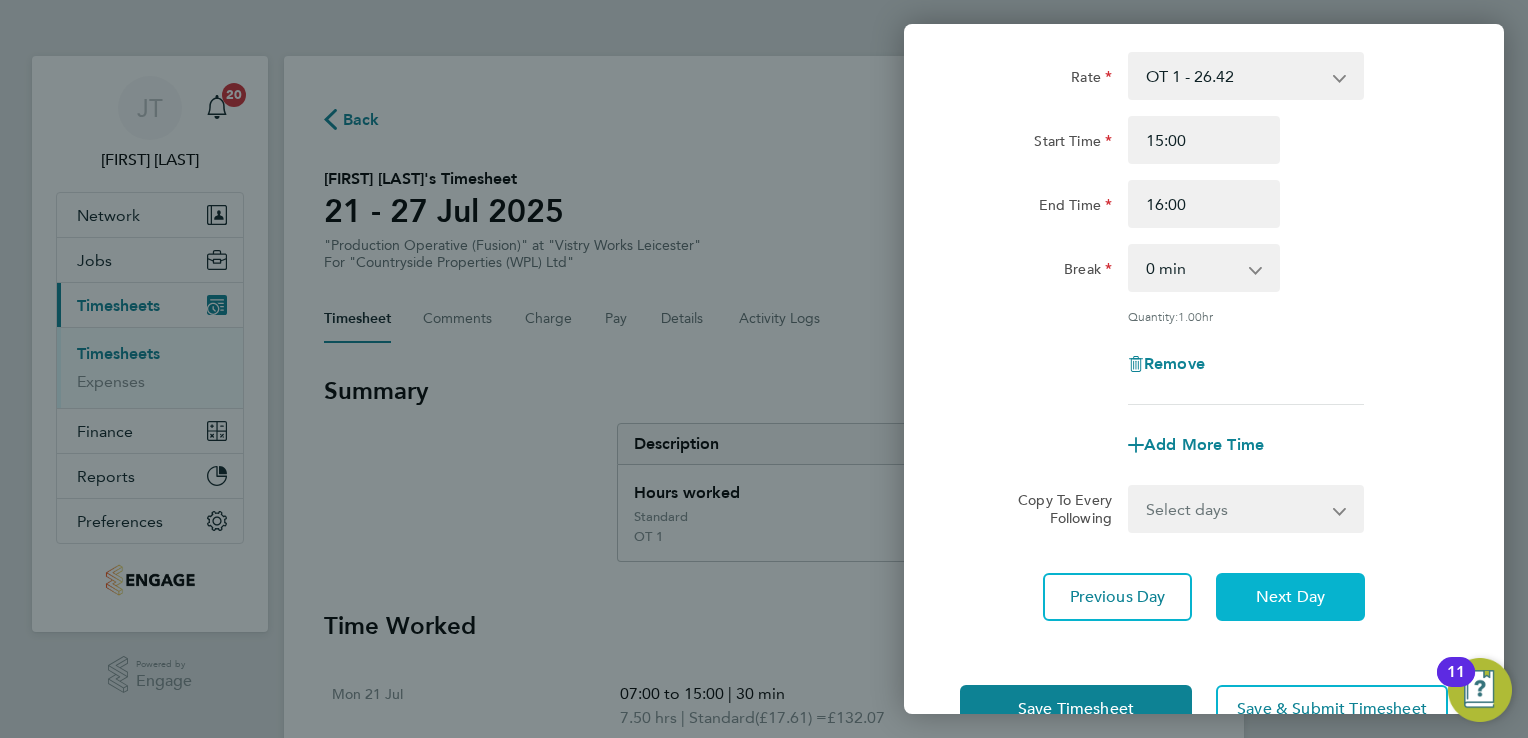 click on "Next Day" 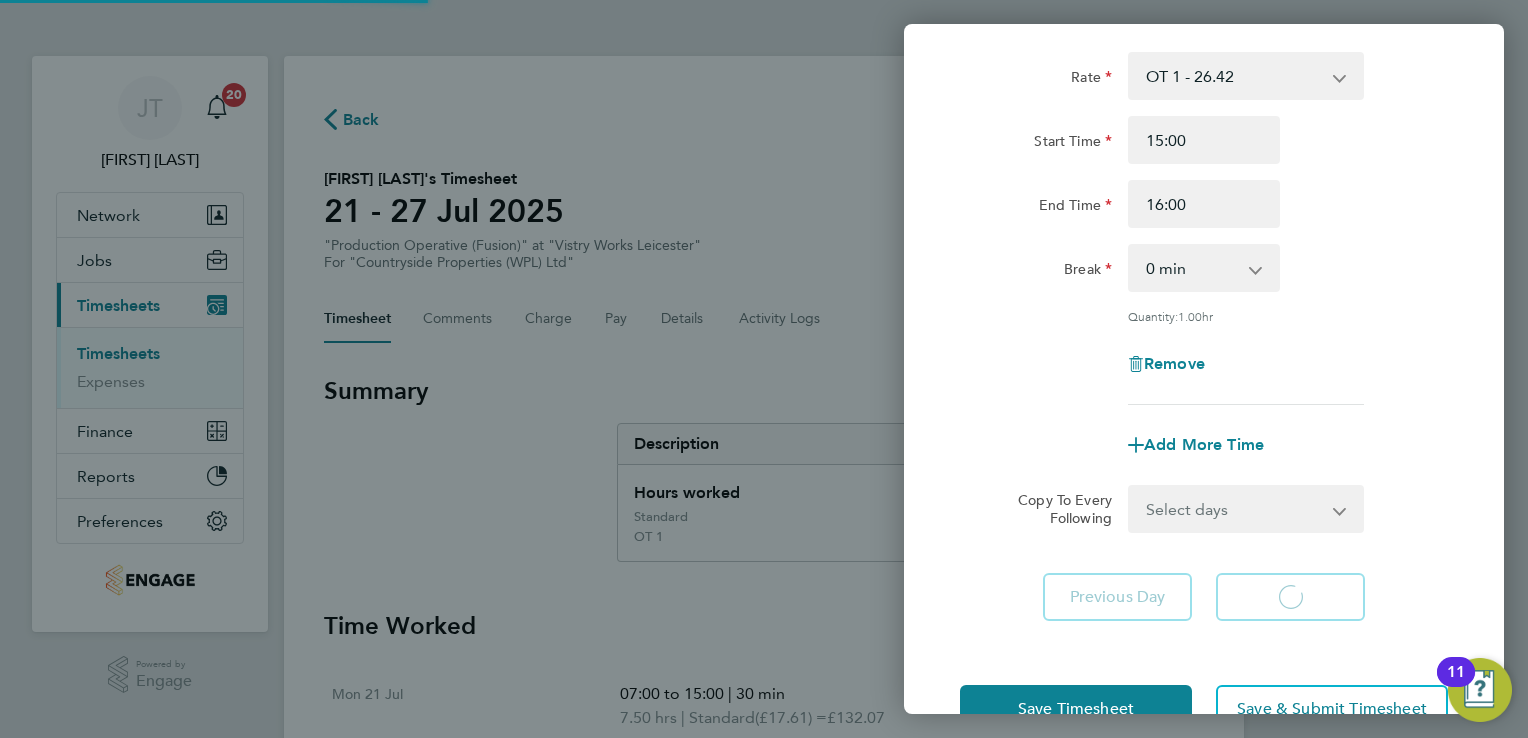 scroll, scrollTop: 133, scrollLeft: 0, axis: vertical 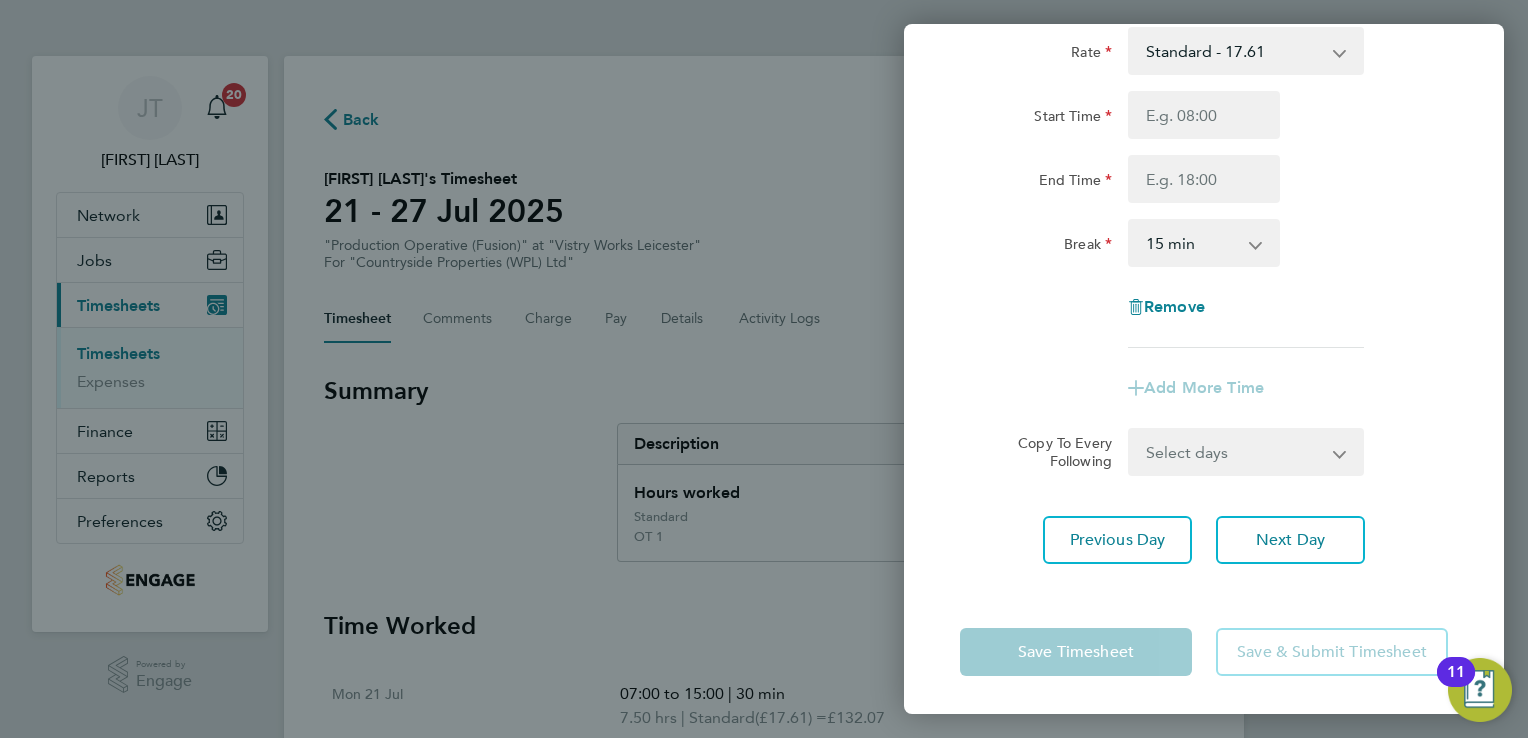 click on "End Time" 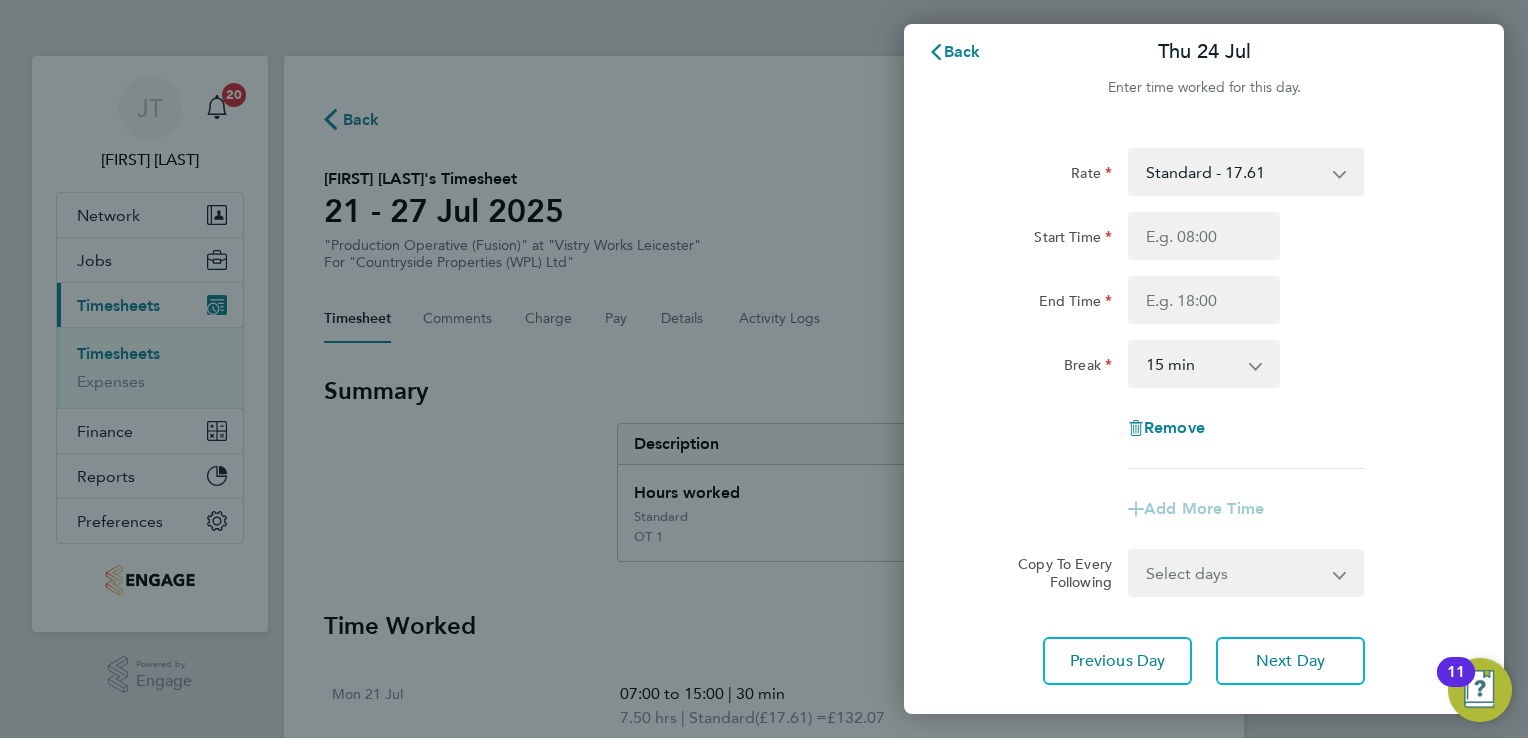 scroll, scrollTop: 0, scrollLeft: 0, axis: both 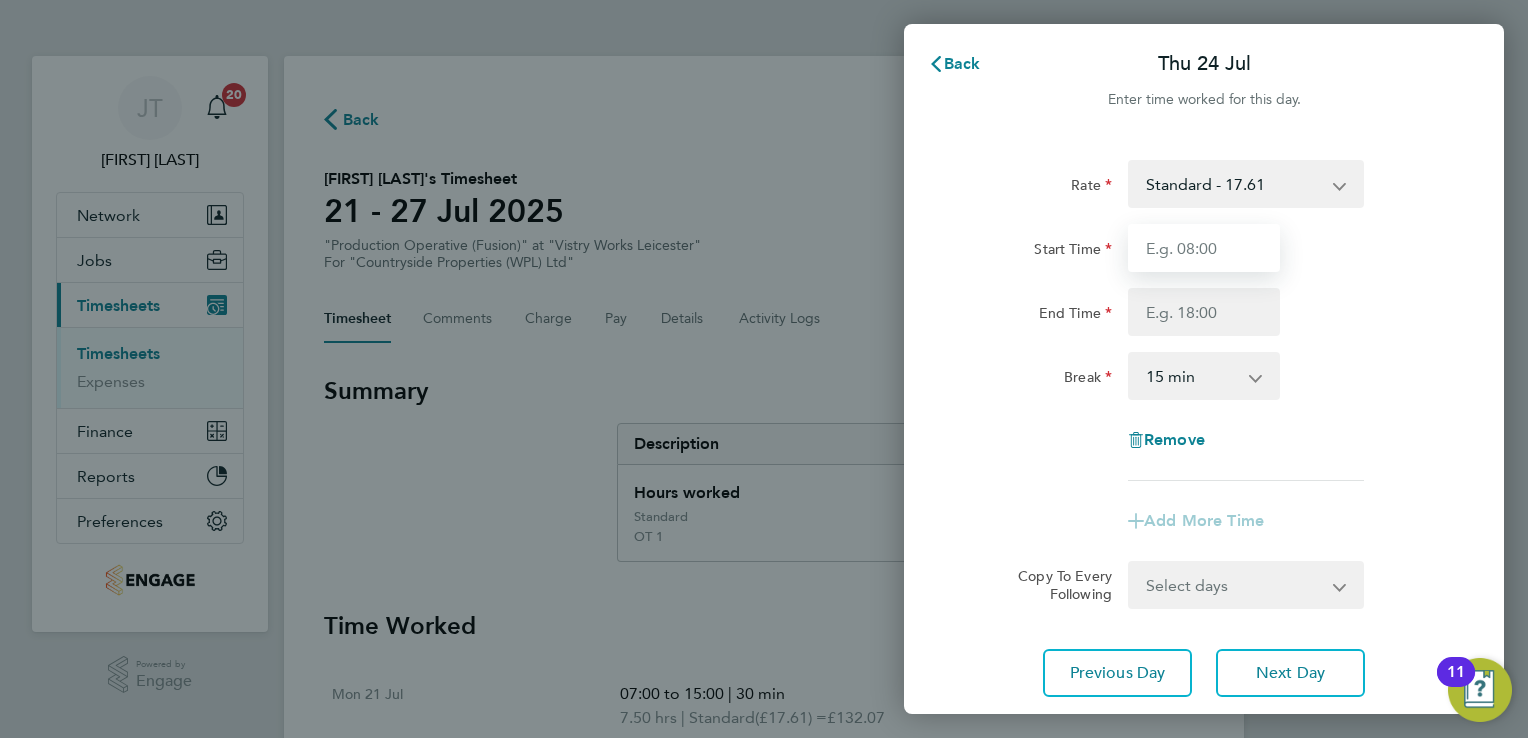 click on "Start Time" at bounding box center [1204, 248] 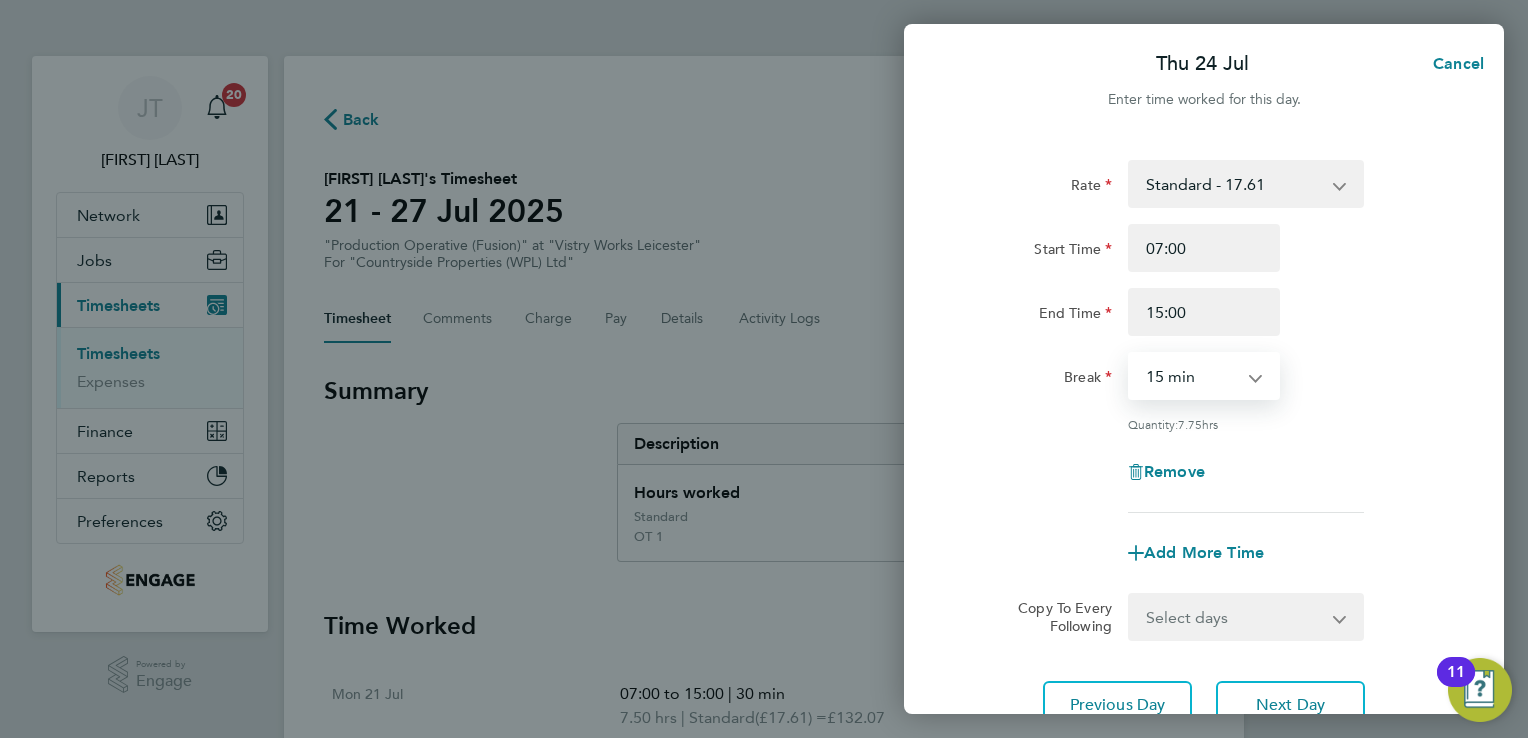 click on "0 min   15 min   30 min   45 min   60 min   75 min   90 min" at bounding box center (1192, 376) 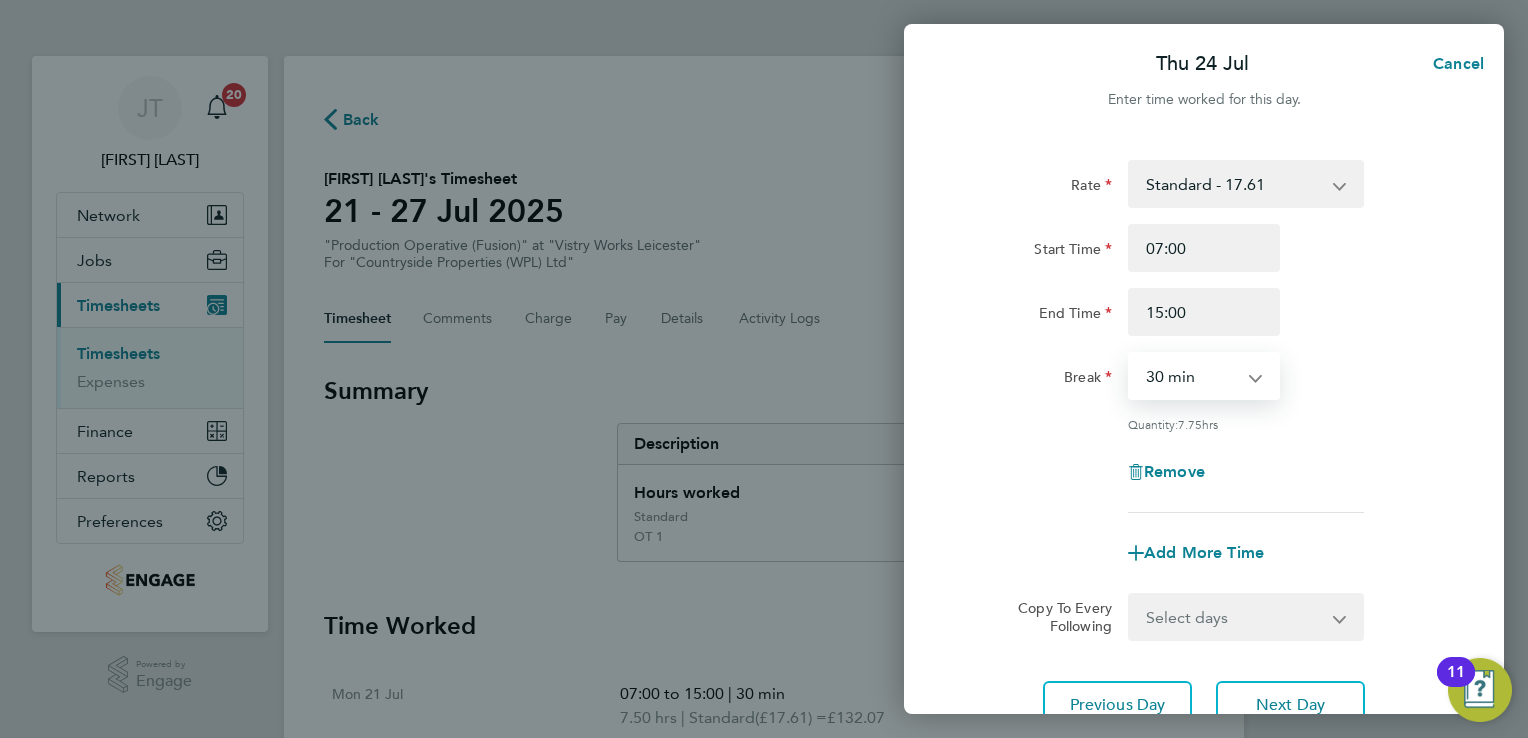 click on "0 min   15 min   30 min   45 min   60 min   75 min   90 min" at bounding box center [1192, 376] 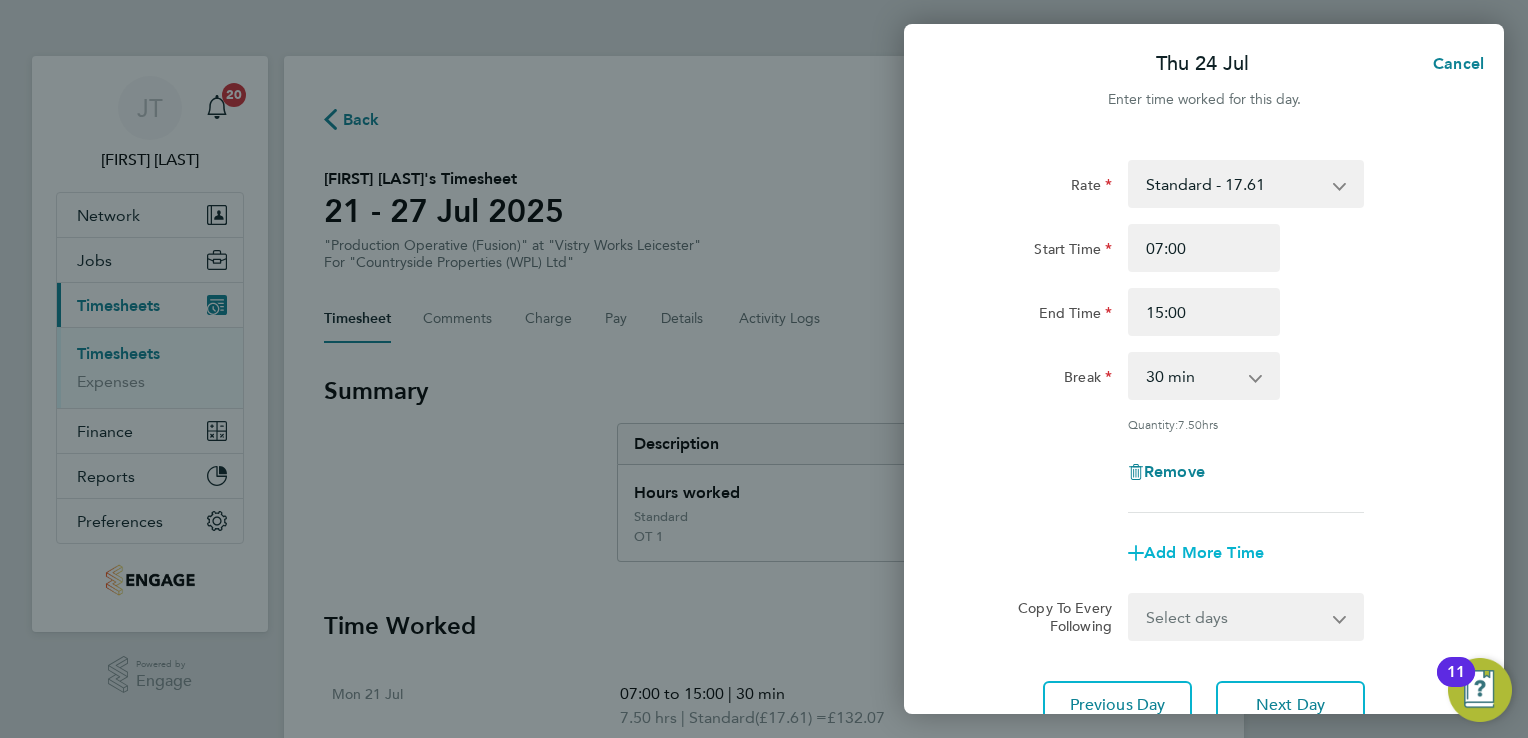 click on "Add More Time" 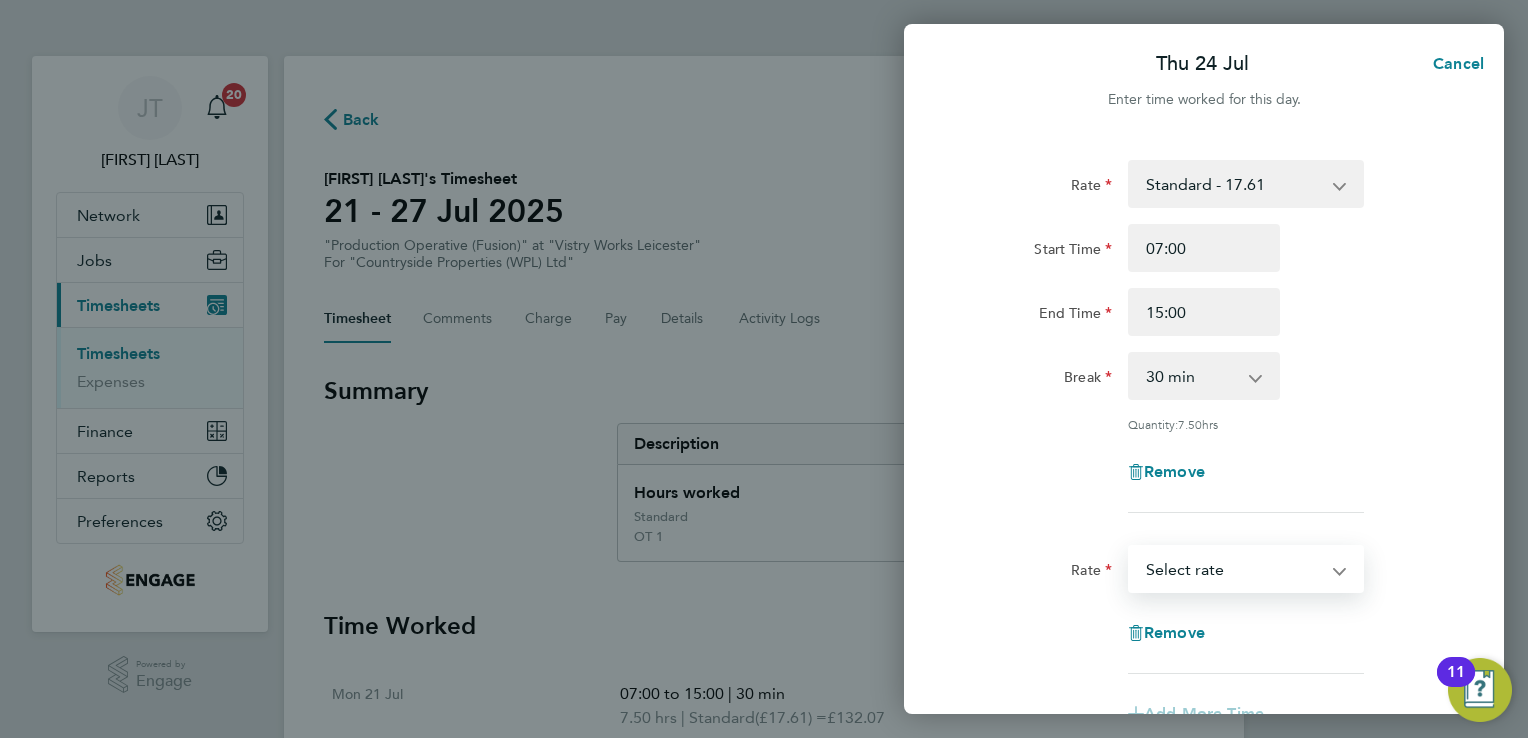 click on "Standard - 17.61 OT 1 - 26.42 OT2 - 35.22 Select rate" at bounding box center [1234, 569] 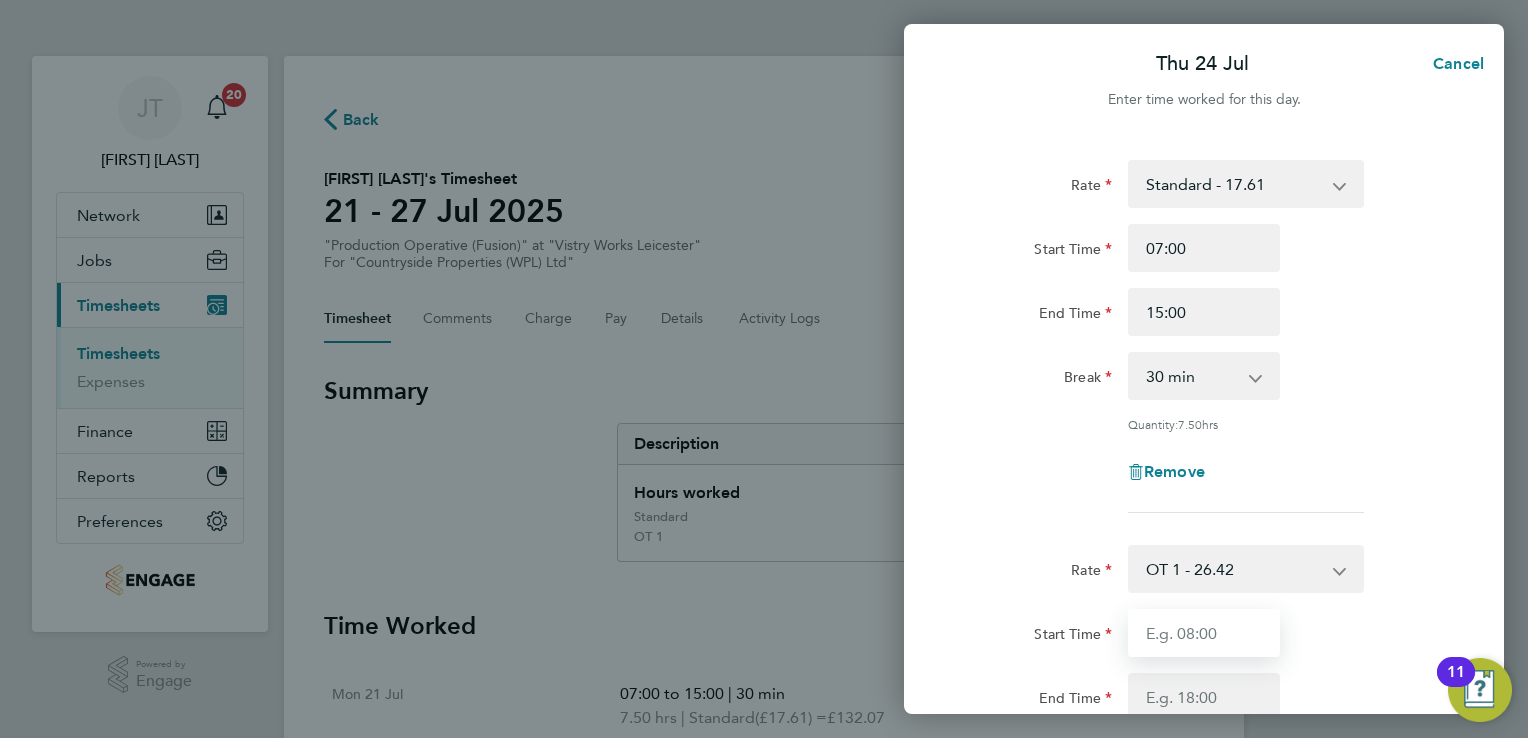 click on "Start Time" at bounding box center (1204, 633) 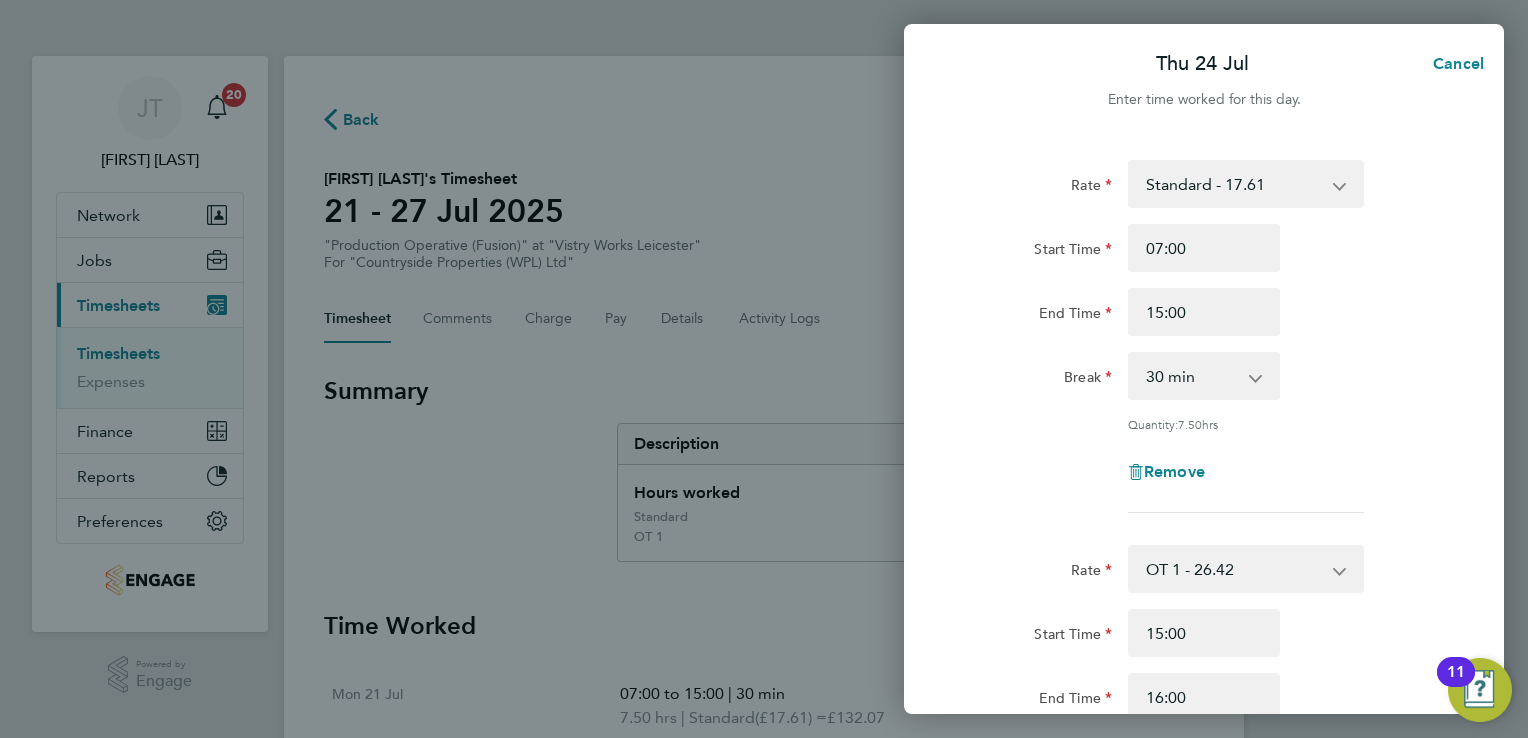 click on "Break  0 min   15 min   30 min   45 min   60 min   75 min   90 min" 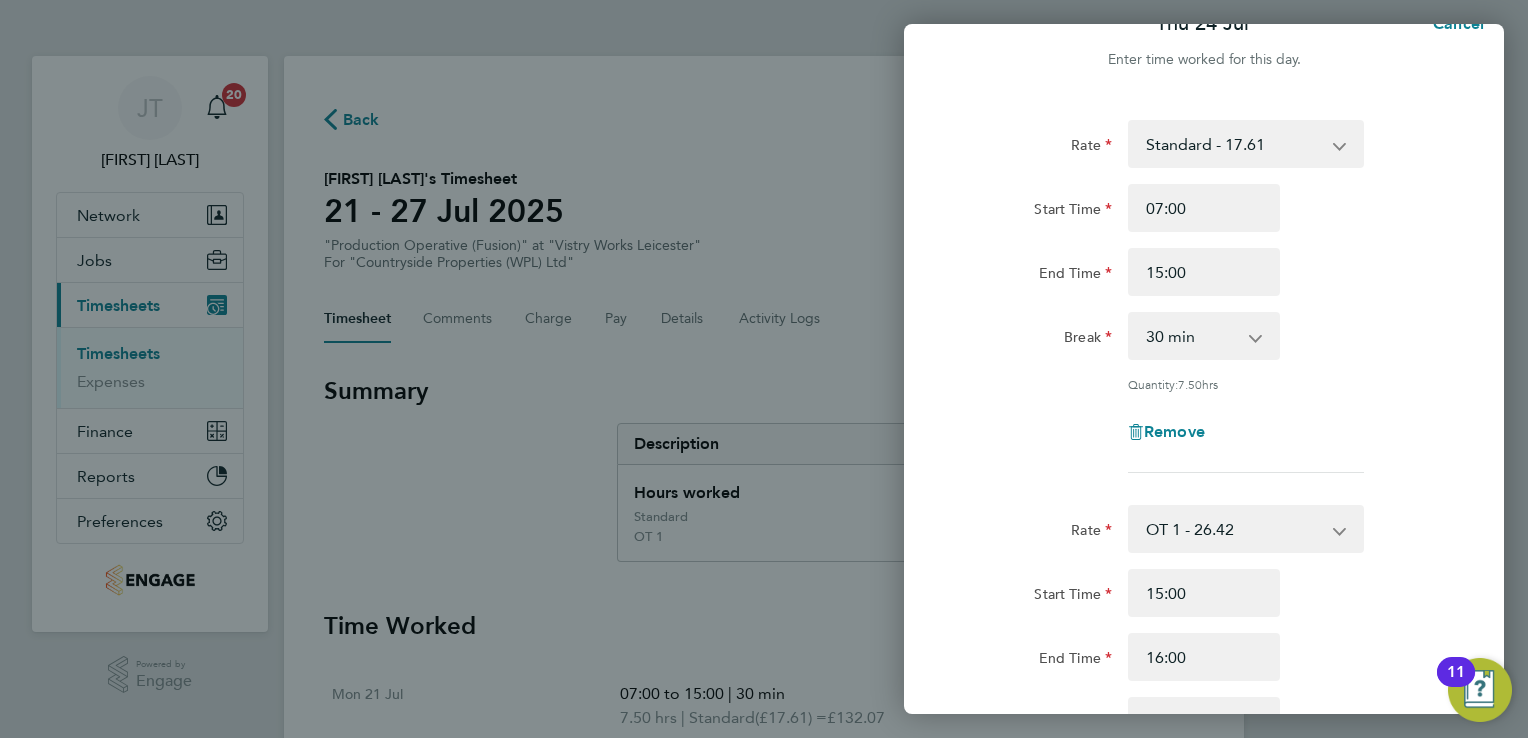 scroll, scrollTop: 200, scrollLeft: 0, axis: vertical 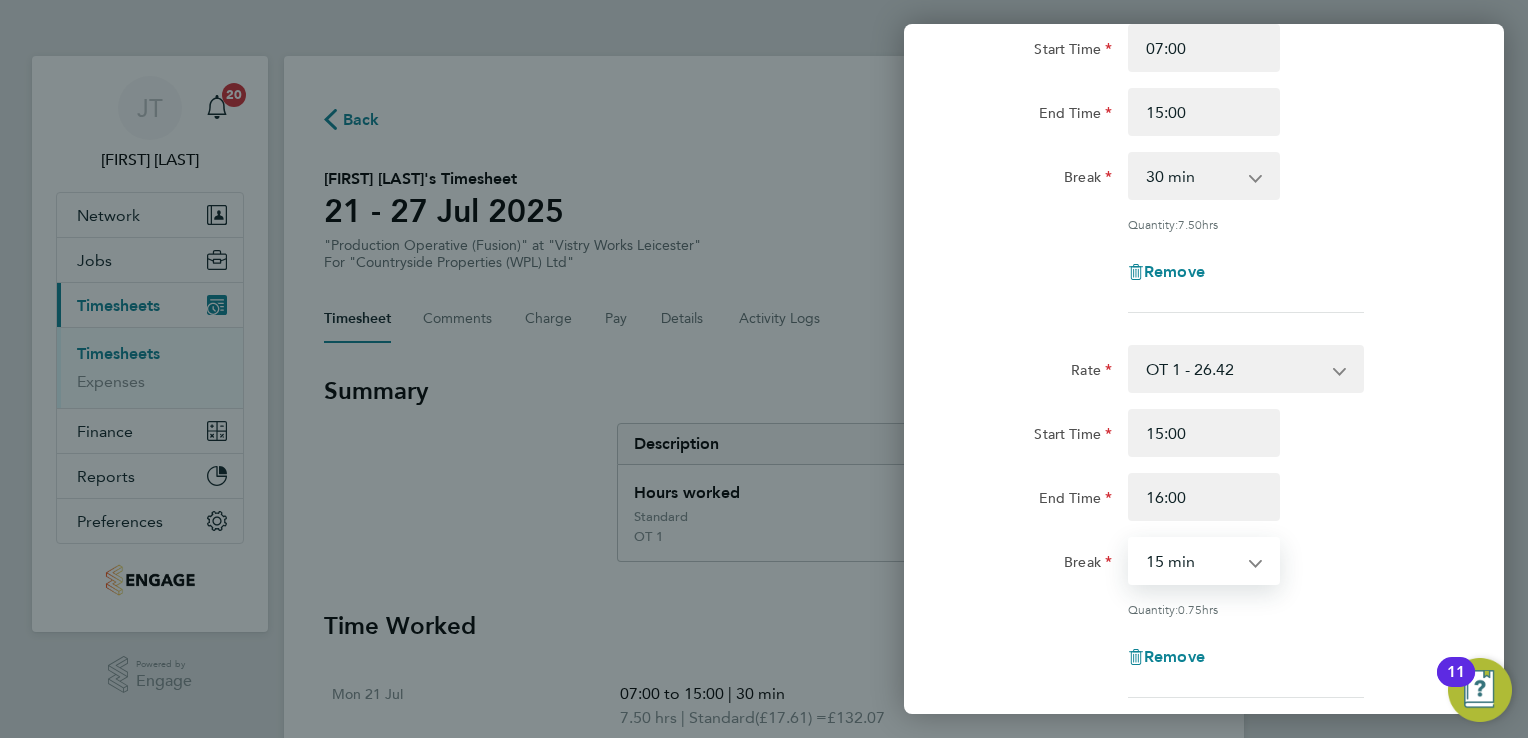 click on "0 min 15 min 30 min 45 min" at bounding box center (1192, 561) 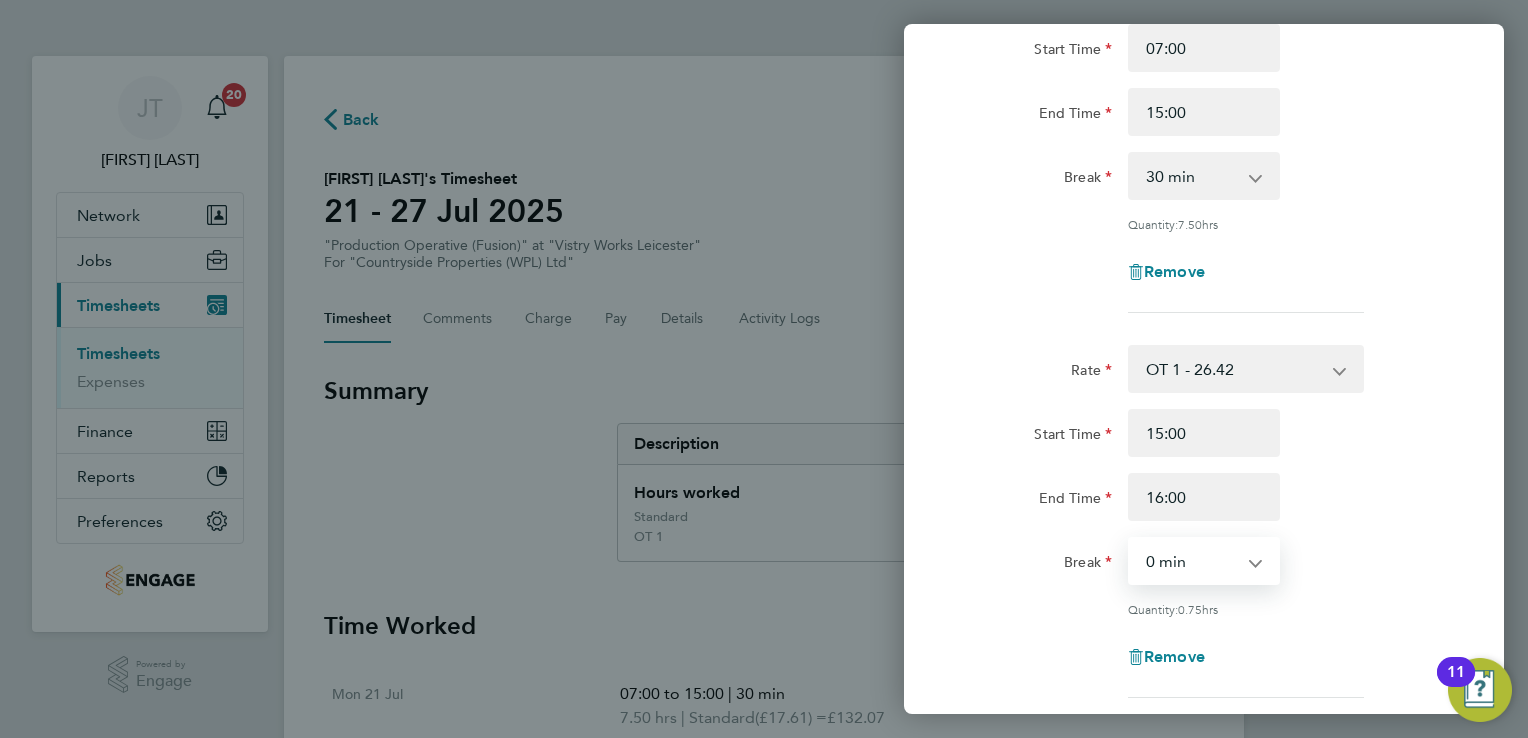 click on "0 min 15 min 30 min 45 min" at bounding box center [1192, 561] 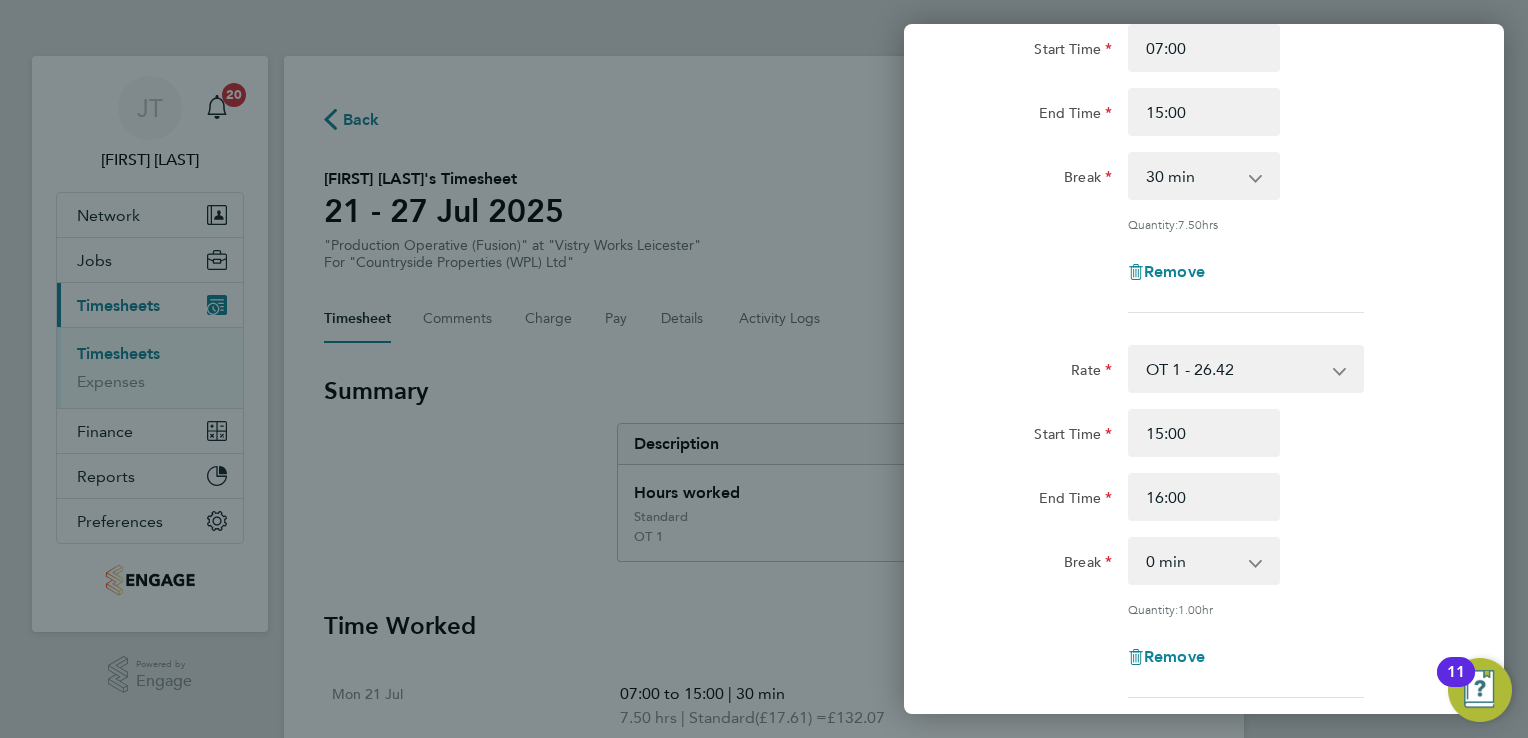 click on "Break 0 min 15 min 30 min 45 min" 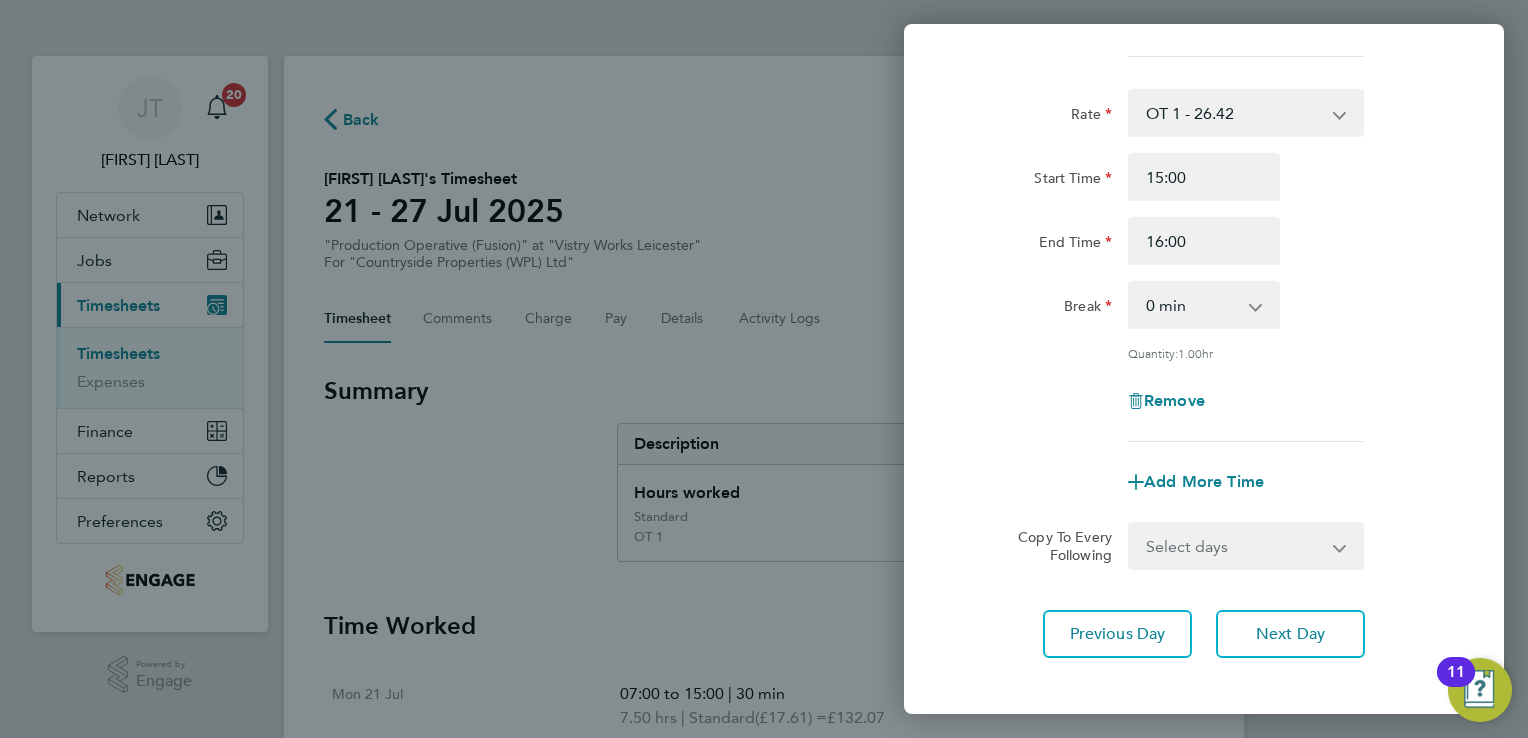 scroll, scrollTop: 545, scrollLeft: 0, axis: vertical 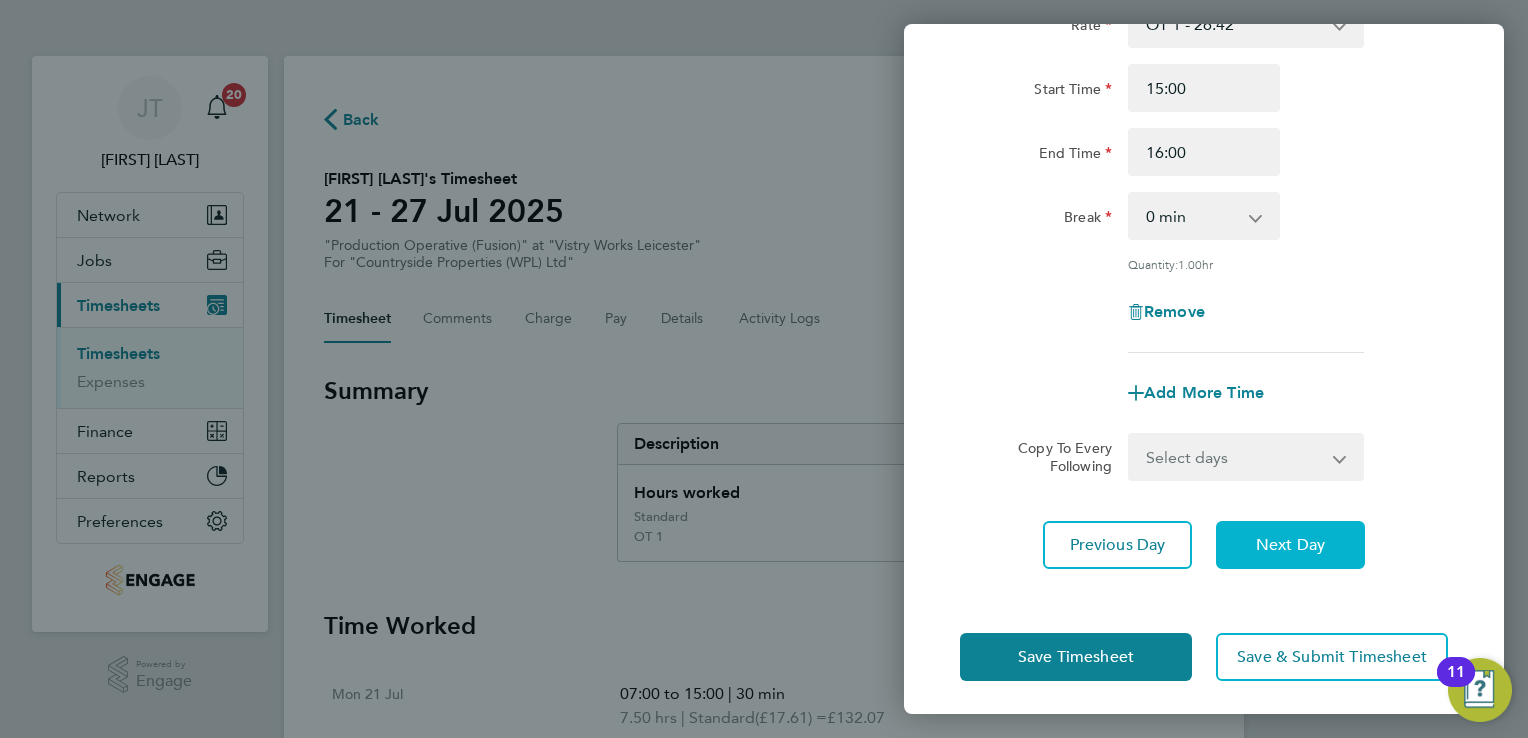click on "Next Day" 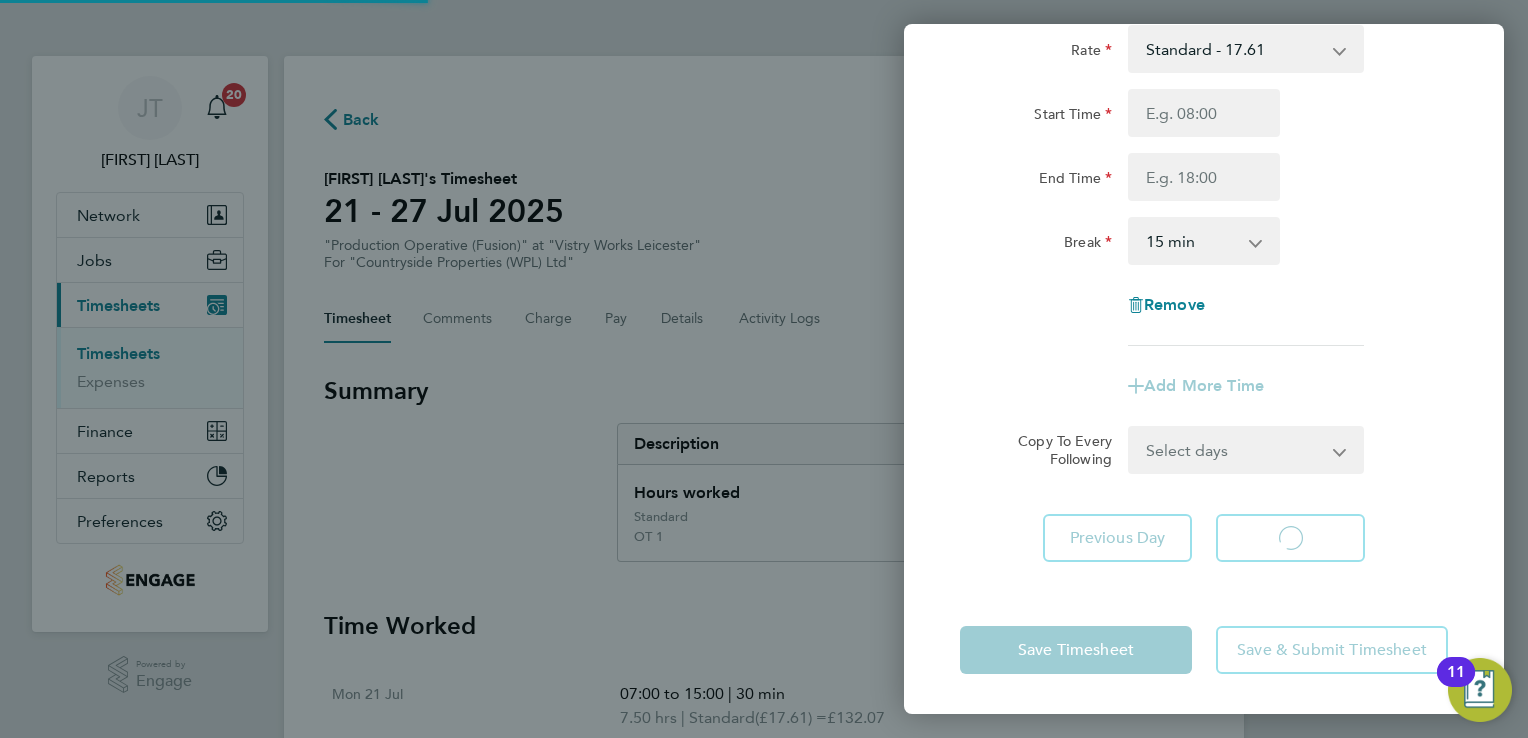scroll, scrollTop: 133, scrollLeft: 0, axis: vertical 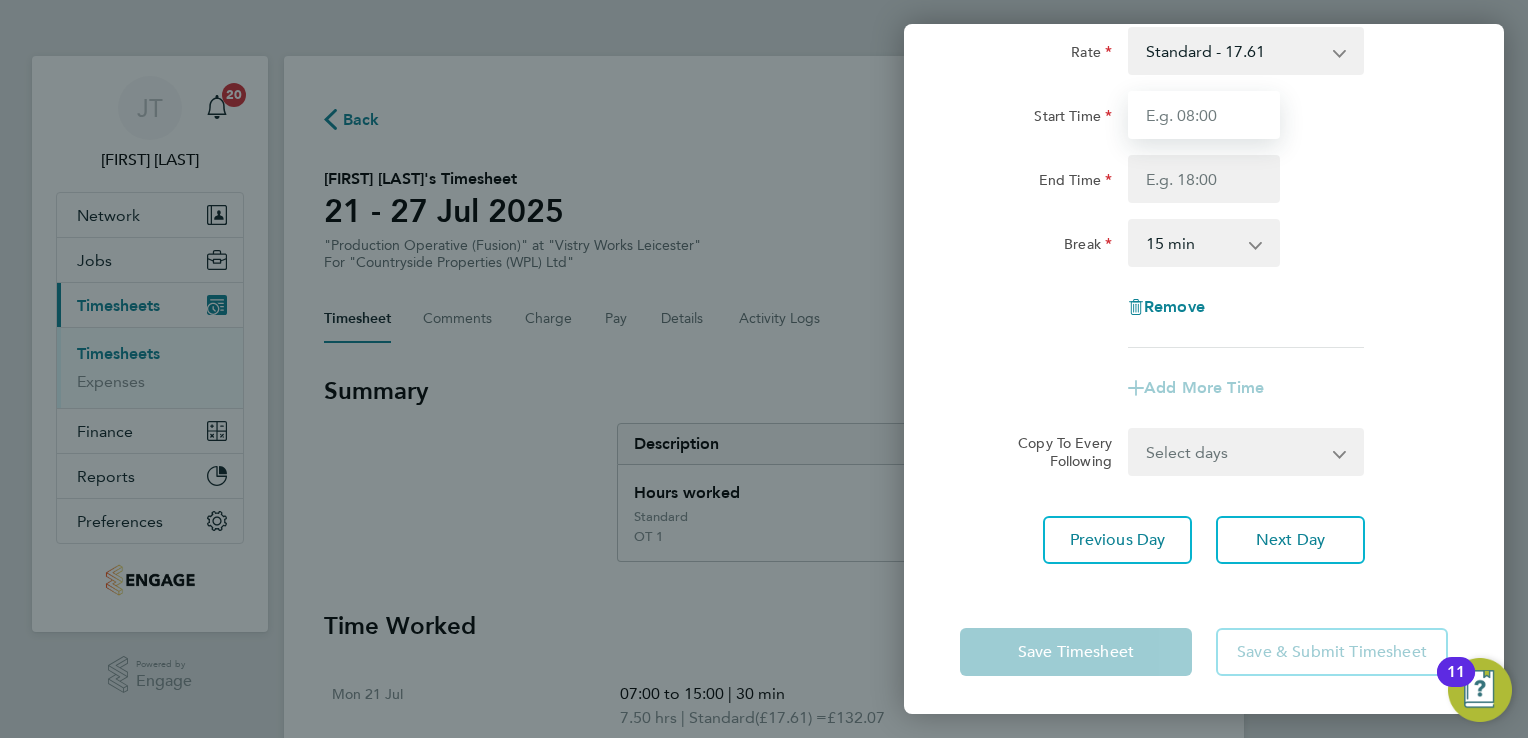 click on "Start Time" at bounding box center [1204, 115] 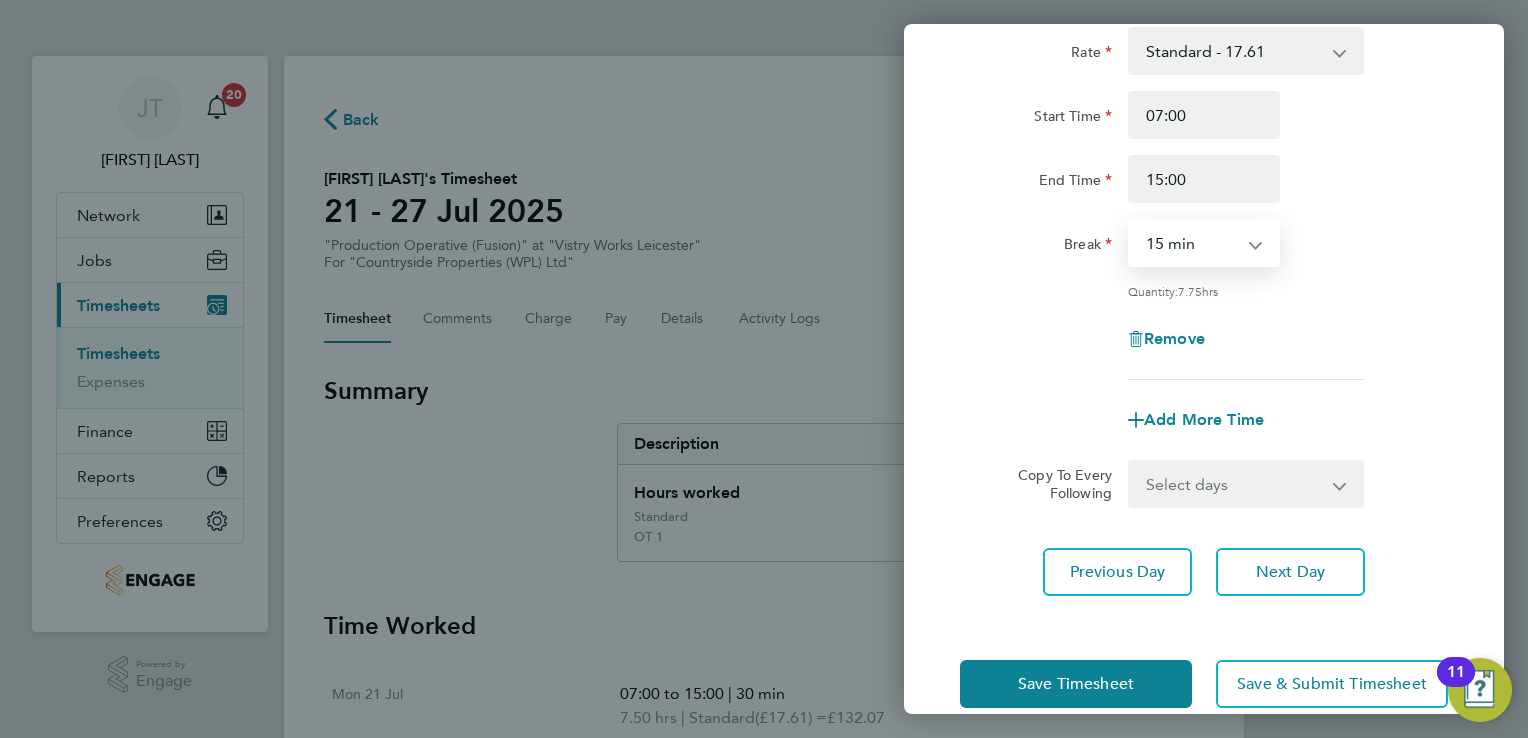 click on "0 min   15 min   30 min   45 min   60 min   75 min   90 min" at bounding box center (1192, 243) 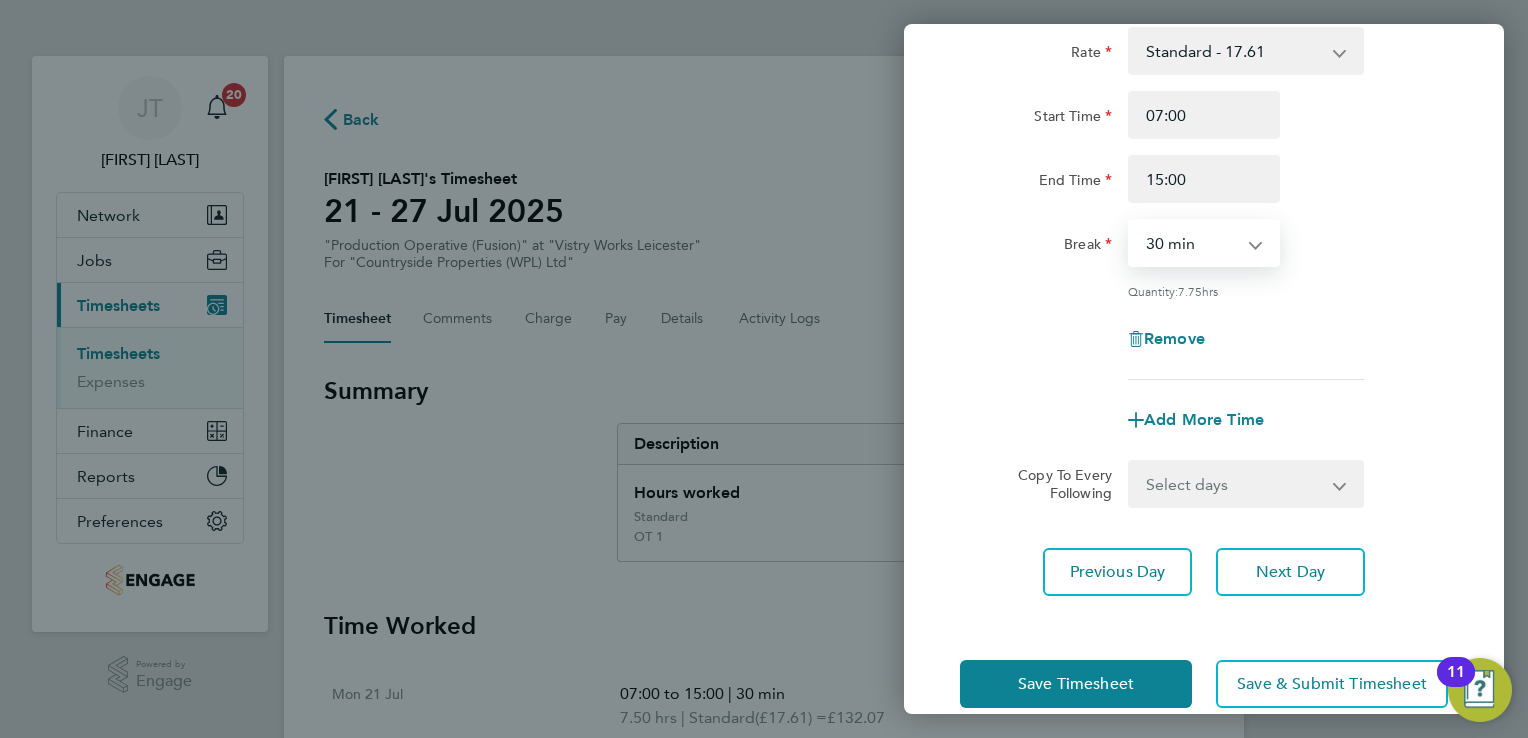 click on "0 min   15 min   30 min   45 min   60 min   75 min   90 min" at bounding box center (1192, 243) 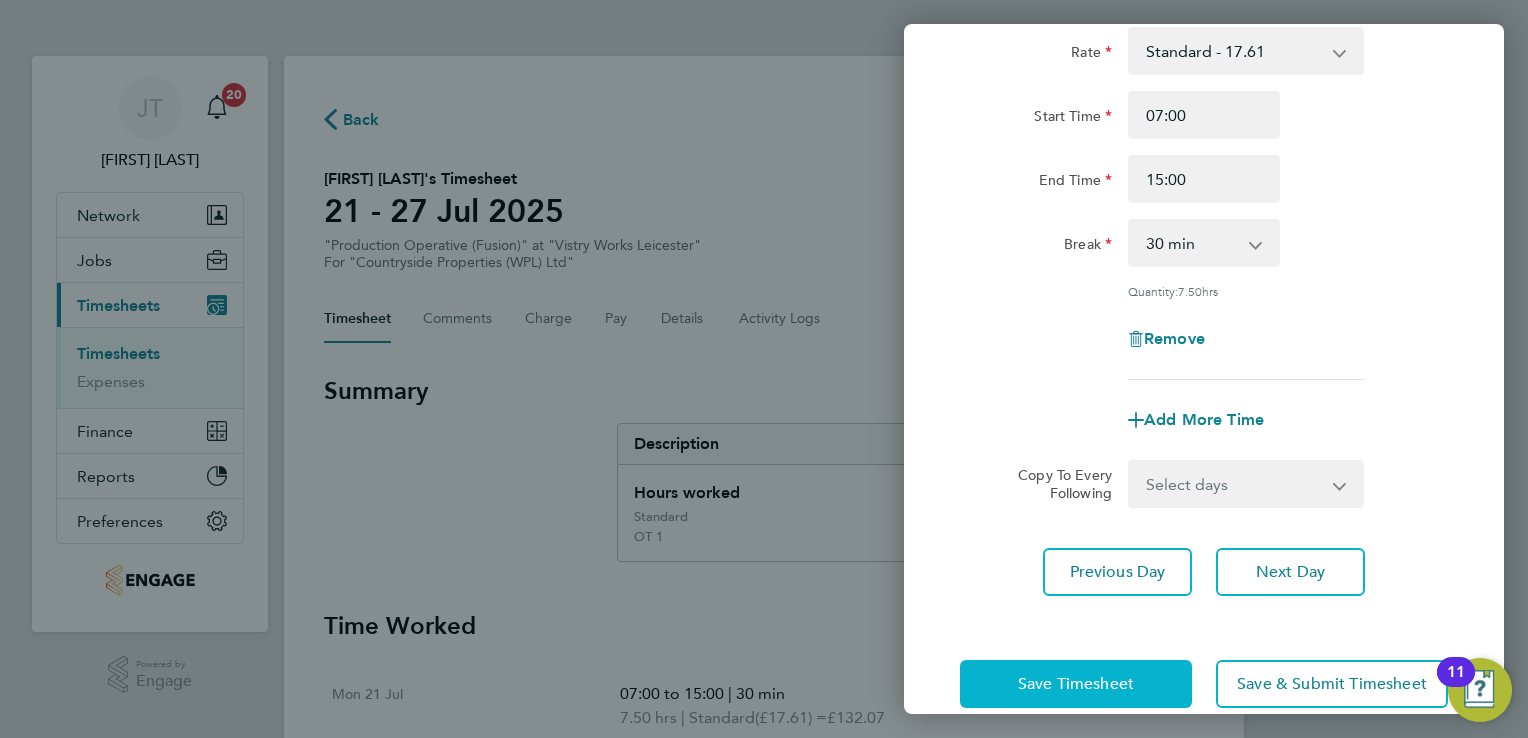 click on "Save Timesheet" 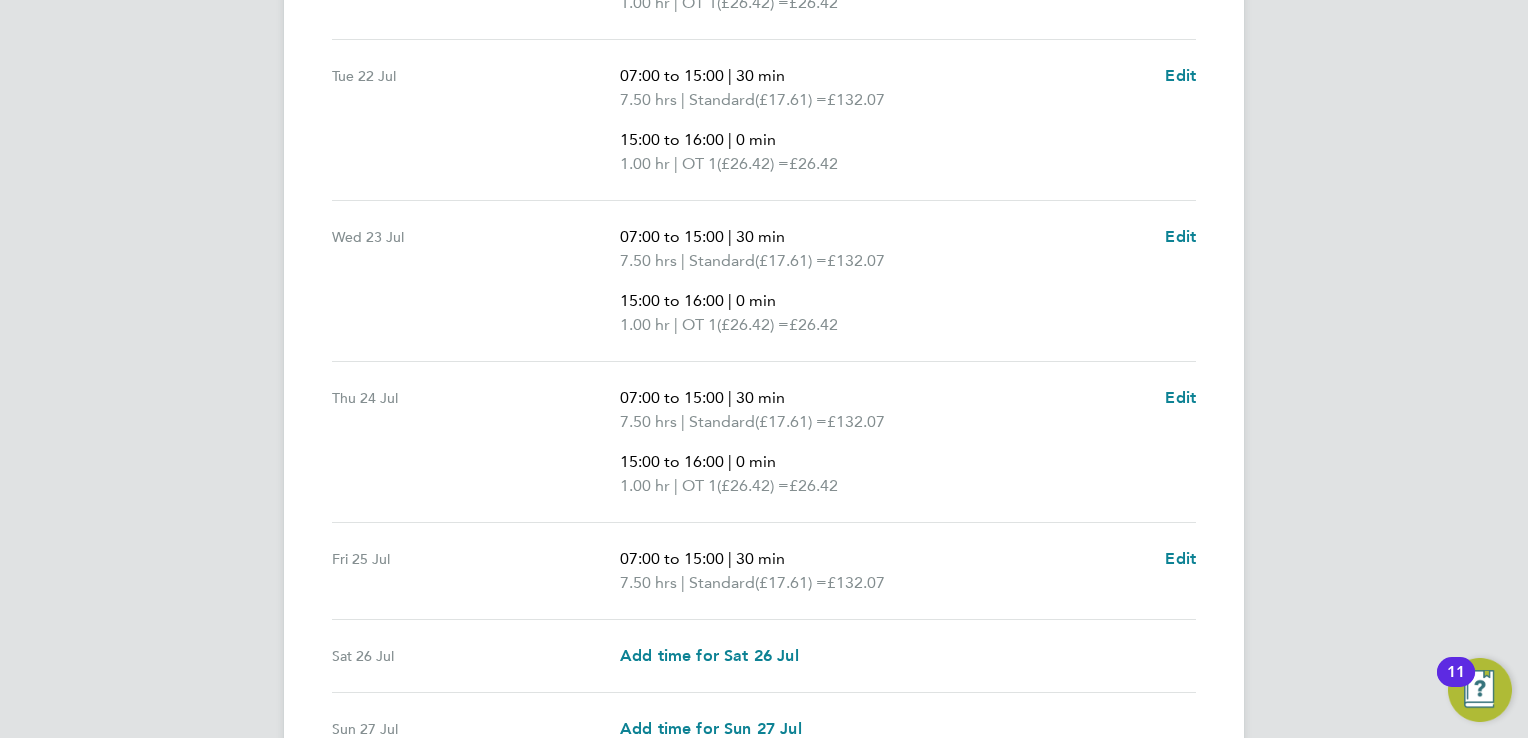 scroll, scrollTop: 880, scrollLeft: 0, axis: vertical 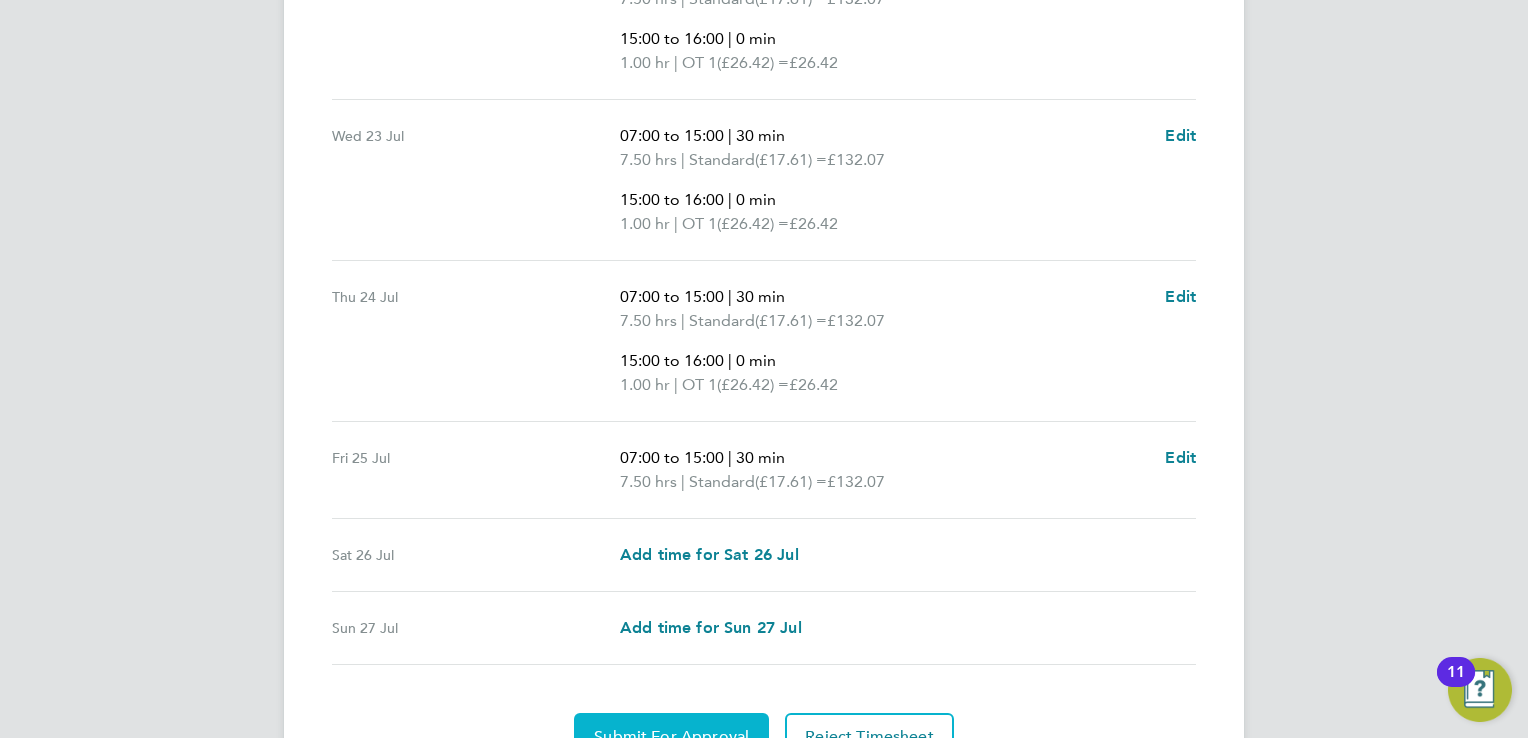 click on "Submit For Approval" 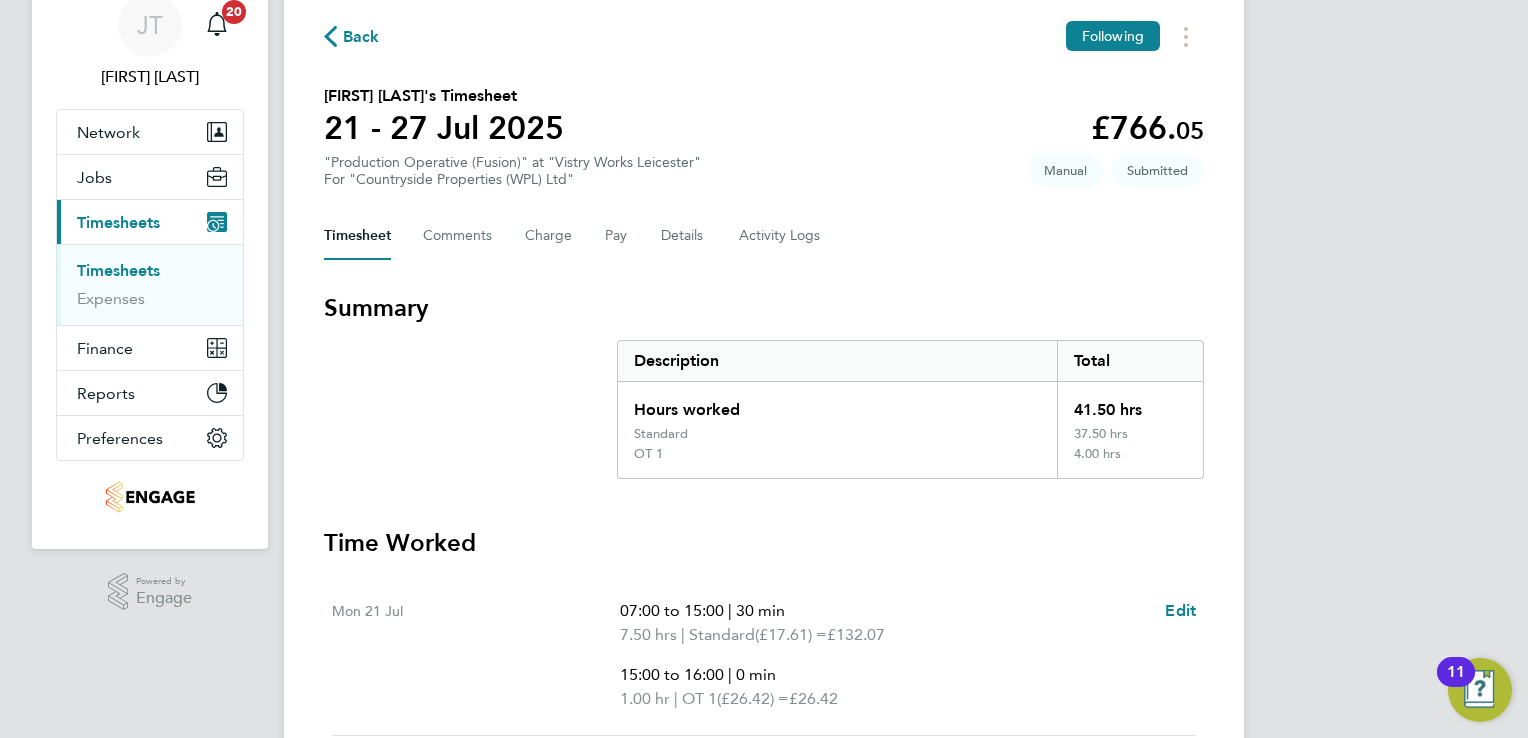 scroll, scrollTop: 0, scrollLeft: 0, axis: both 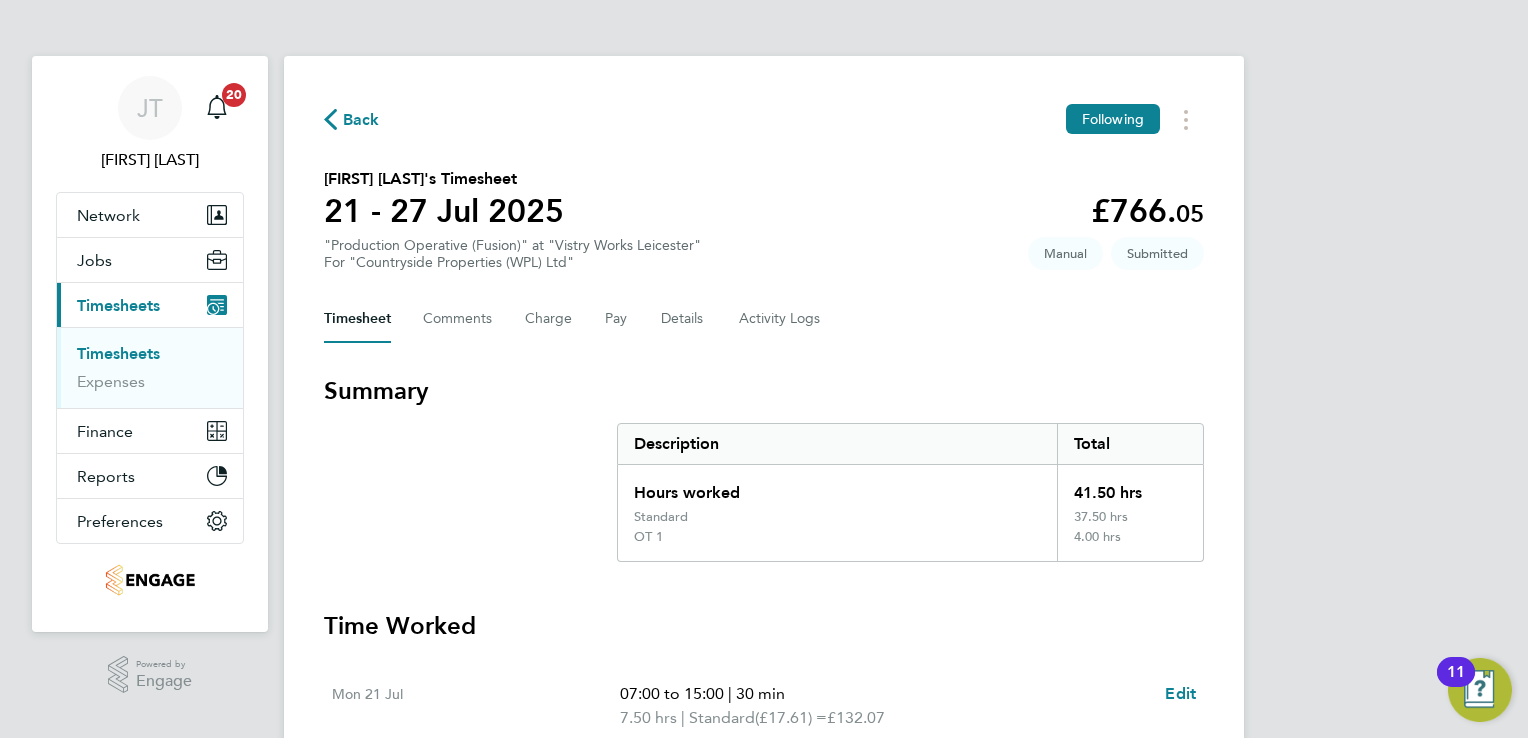 click on "Timesheets" at bounding box center (118, 353) 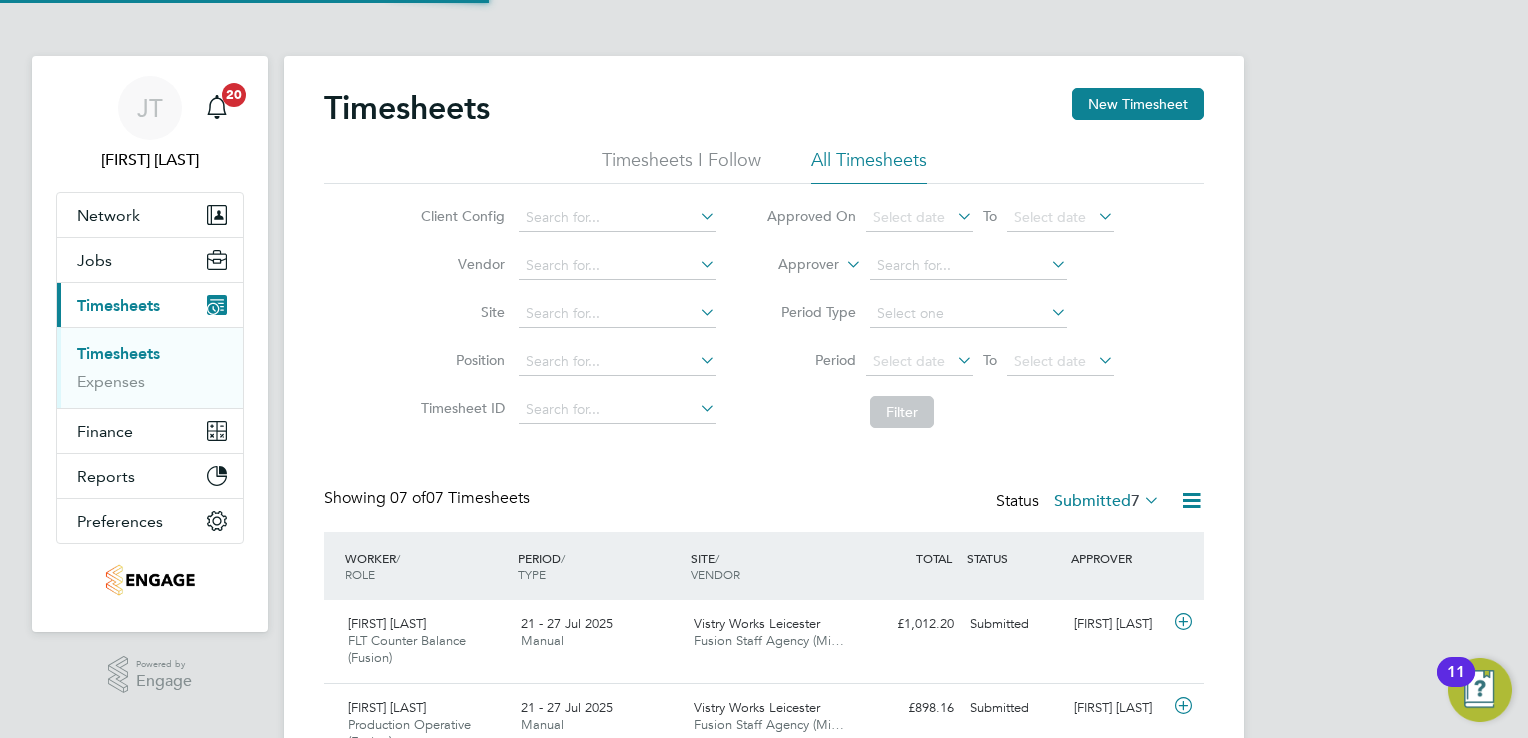 scroll, scrollTop: 10, scrollLeft: 10, axis: both 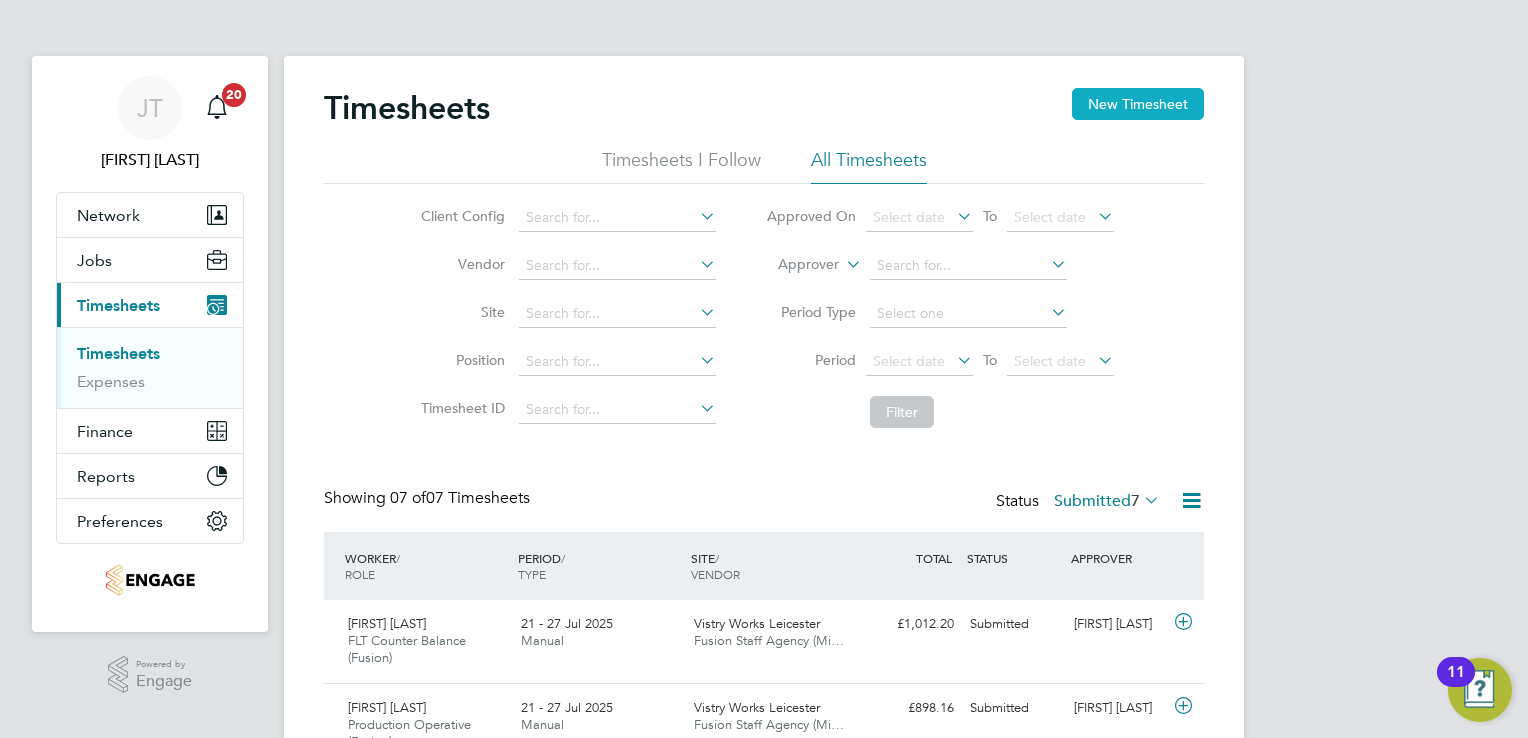 click on "New Timesheet" 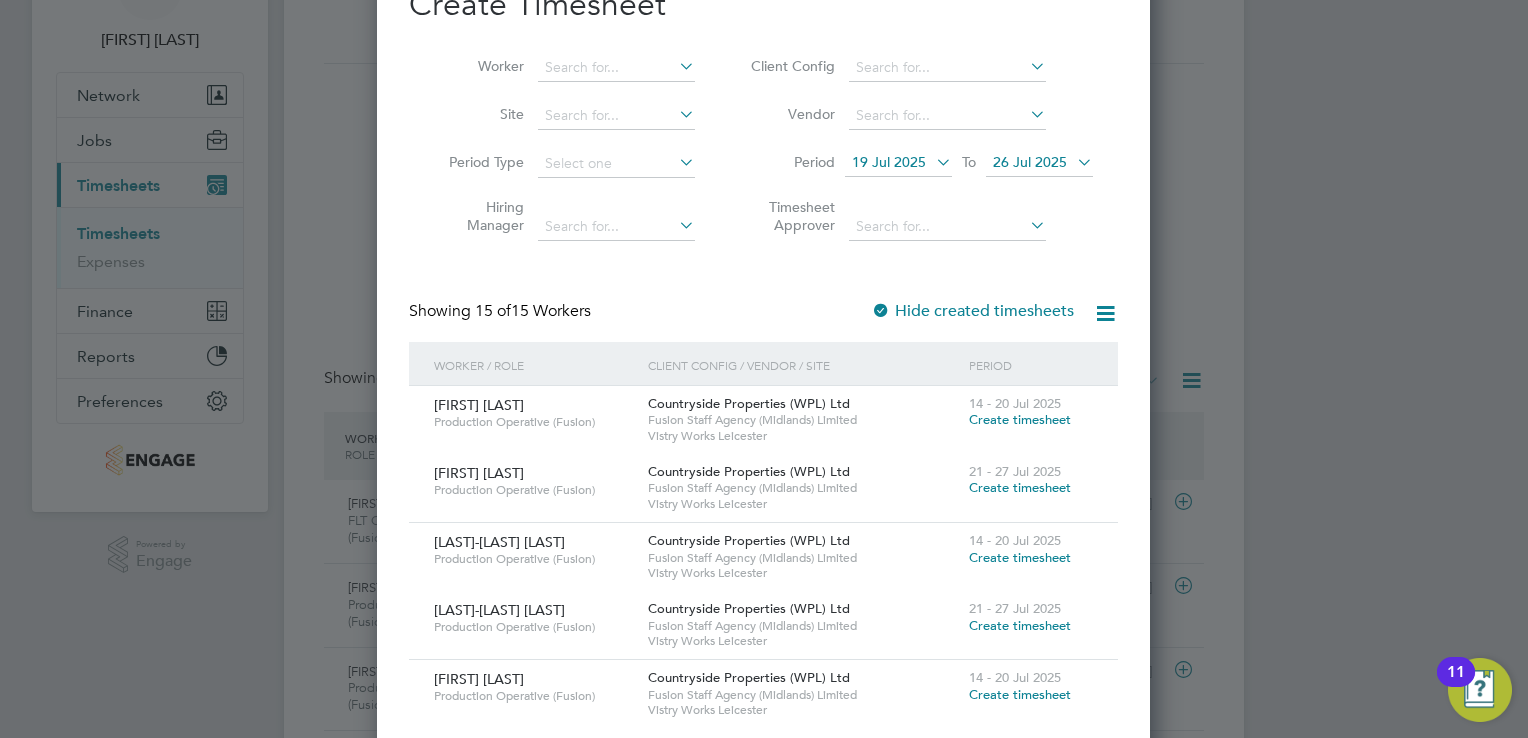 click on "Create timesheet" at bounding box center [1020, 625] 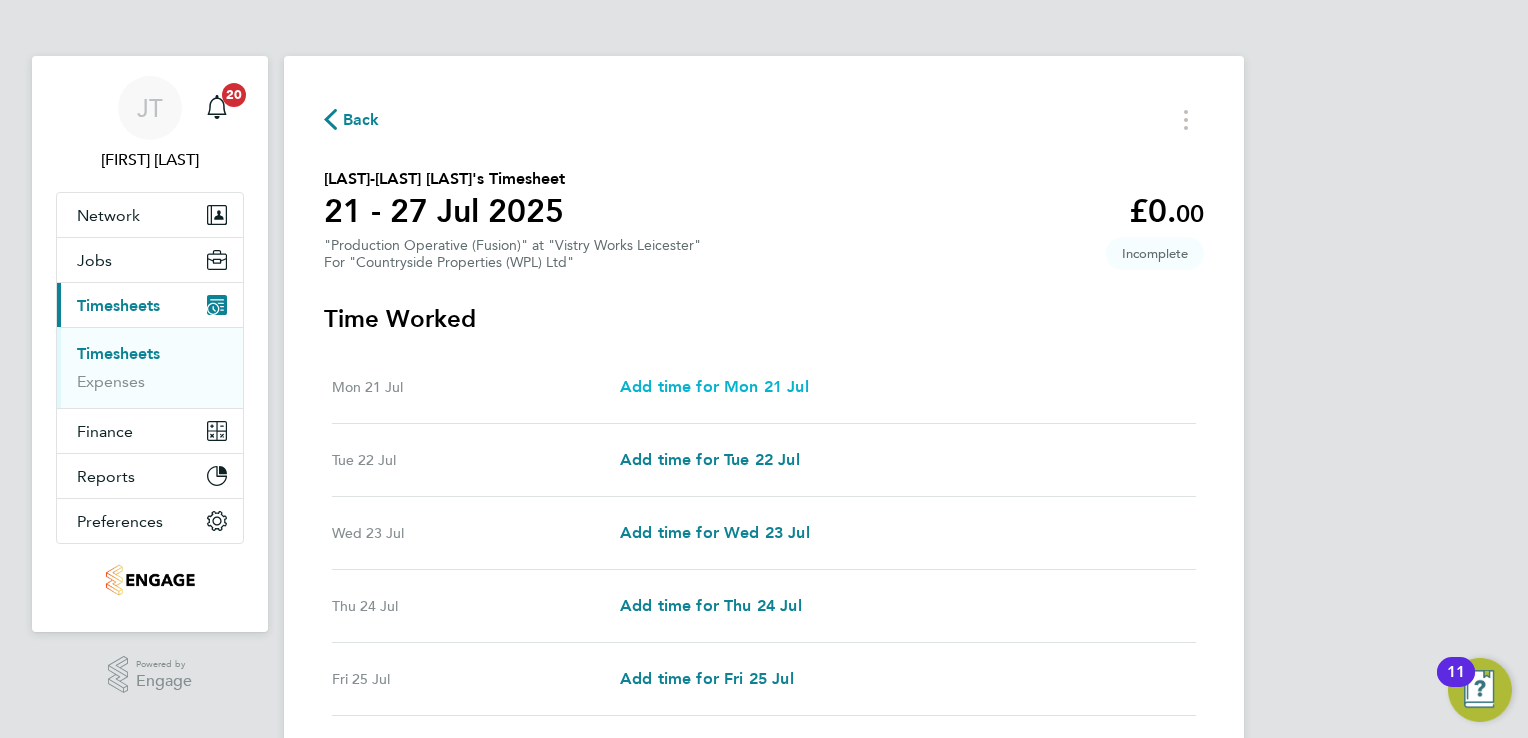 click on "Add time for Mon 21 Jul" at bounding box center (714, 386) 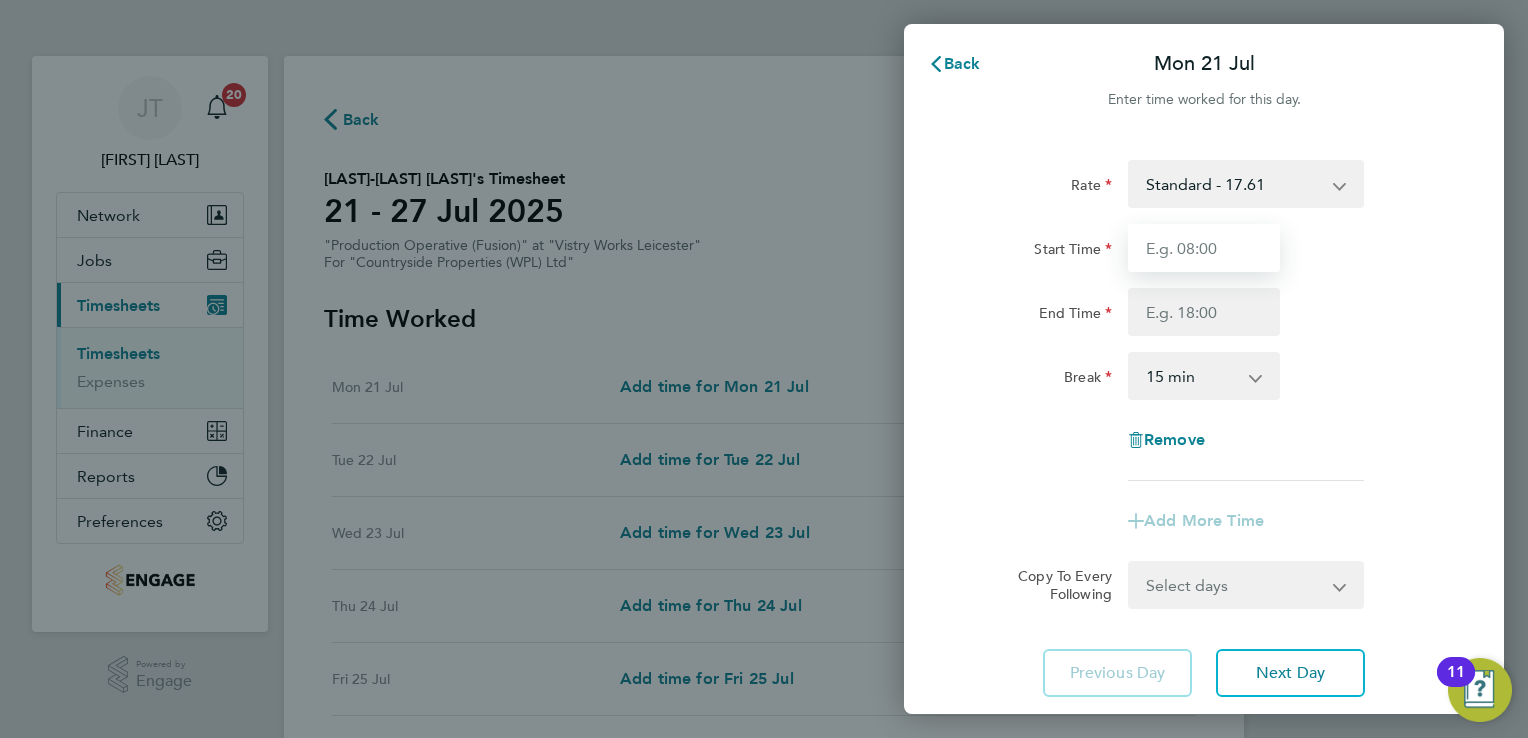 click on "Start Time" at bounding box center (1204, 248) 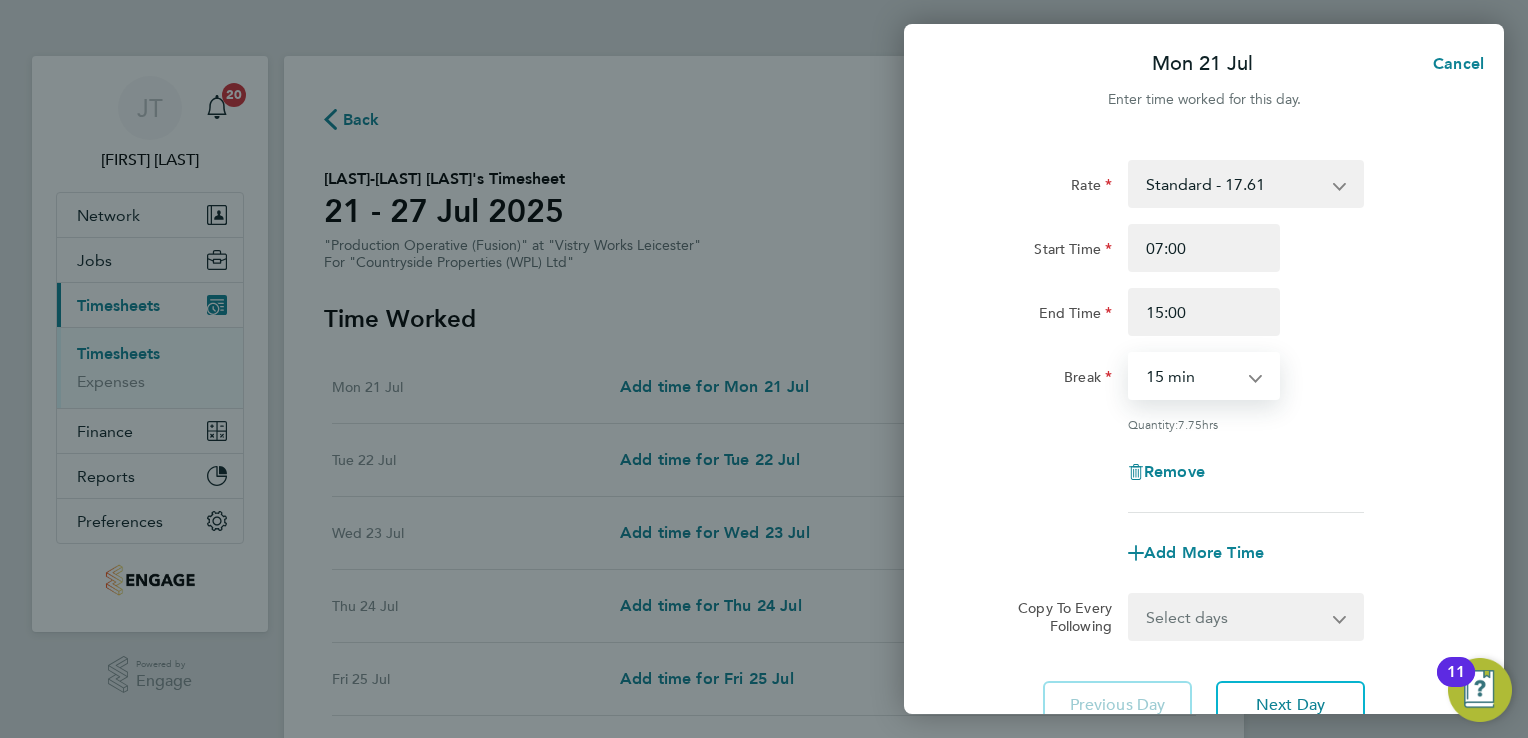 click on "0 min   15 min   30 min   45 min   60 min   75 min   90 min" at bounding box center [1192, 376] 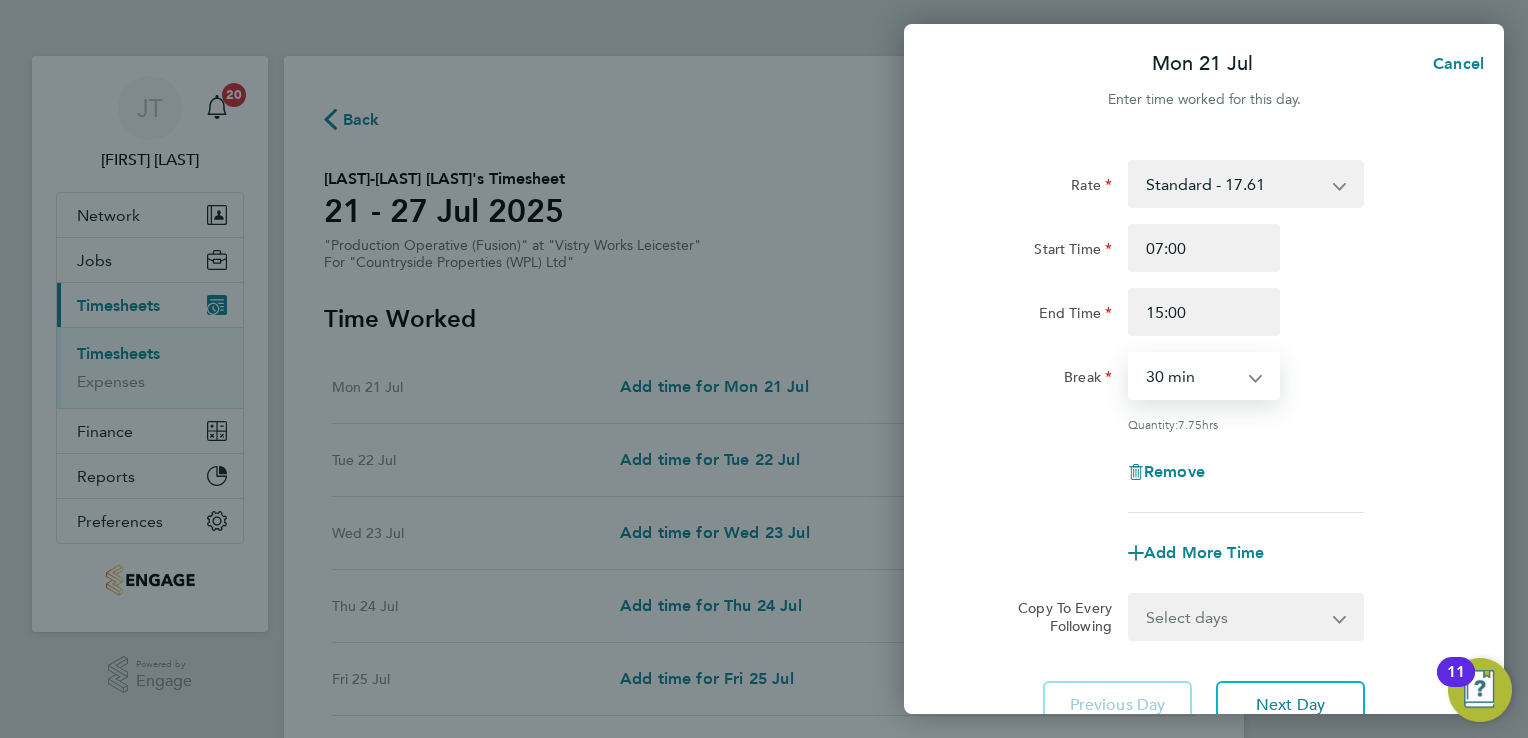 click on "0 min   15 min   30 min   45 min   60 min   75 min   90 min" at bounding box center (1192, 376) 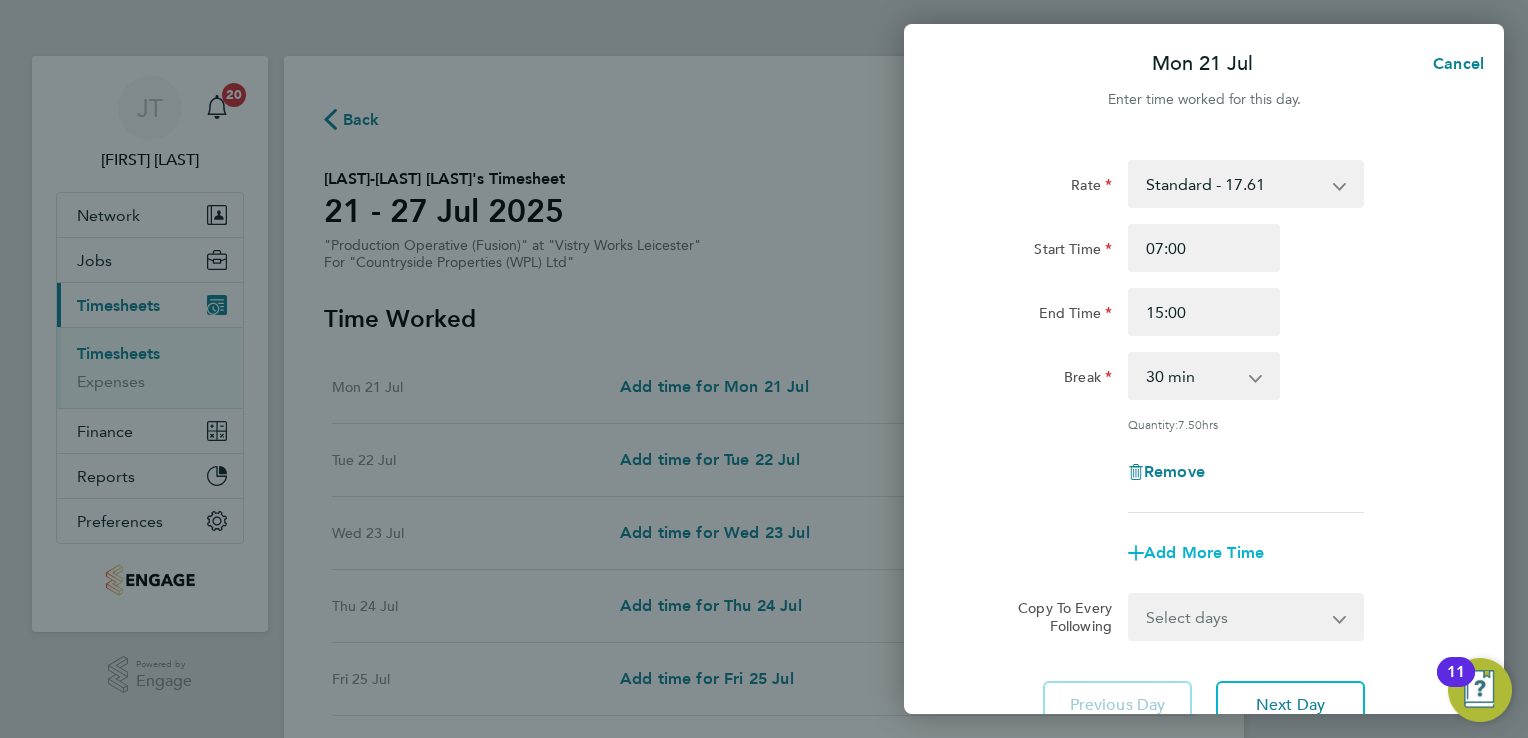 click on "Add More Time" 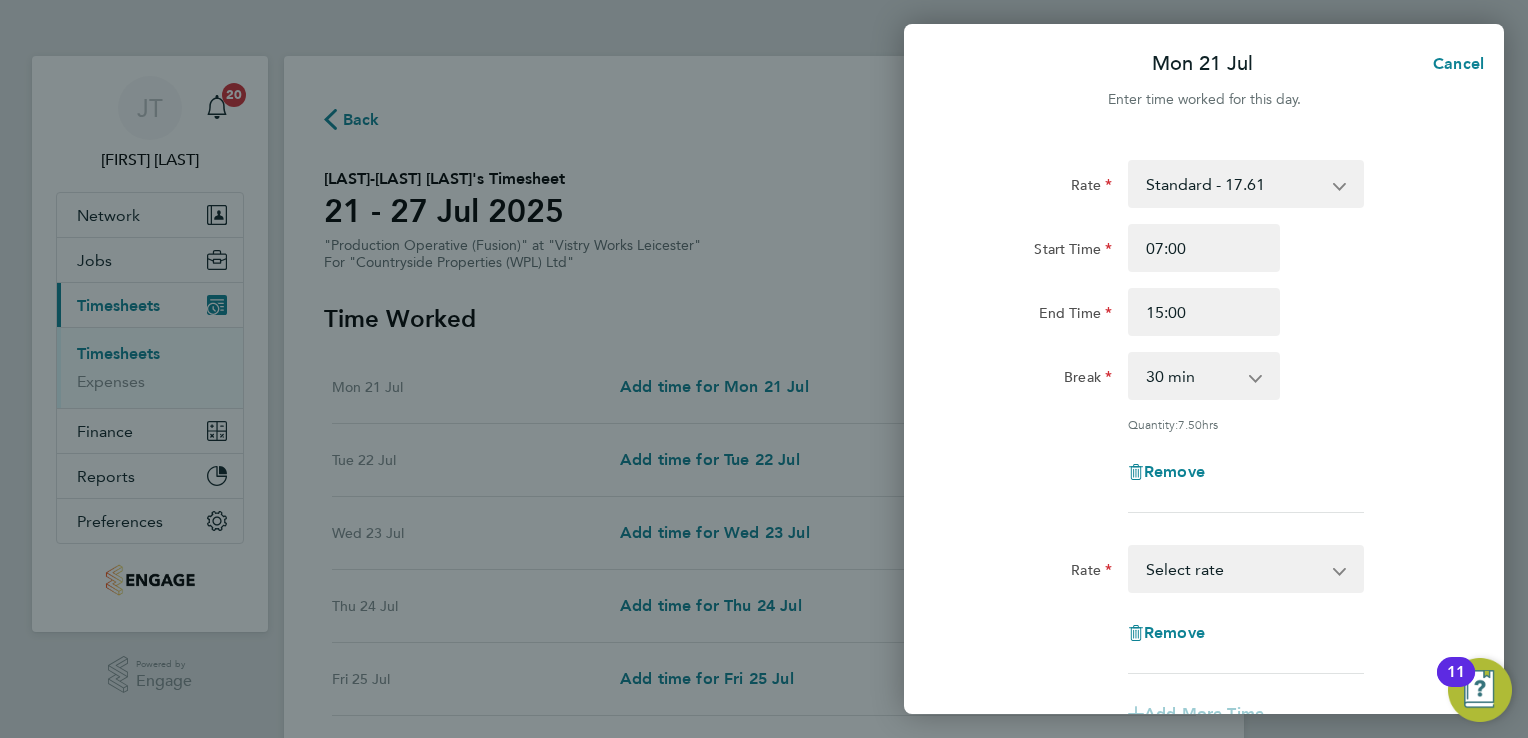 click on "Rate Standard - 17.61 OT 1 - 26.42 OT2 - 35.22
Start Time 07:00 End Time 15:00 Break 0 min 15 min 30 min 45 min 60 min 75 min 90 min
Quantity: 7.50 hrs
Remove" 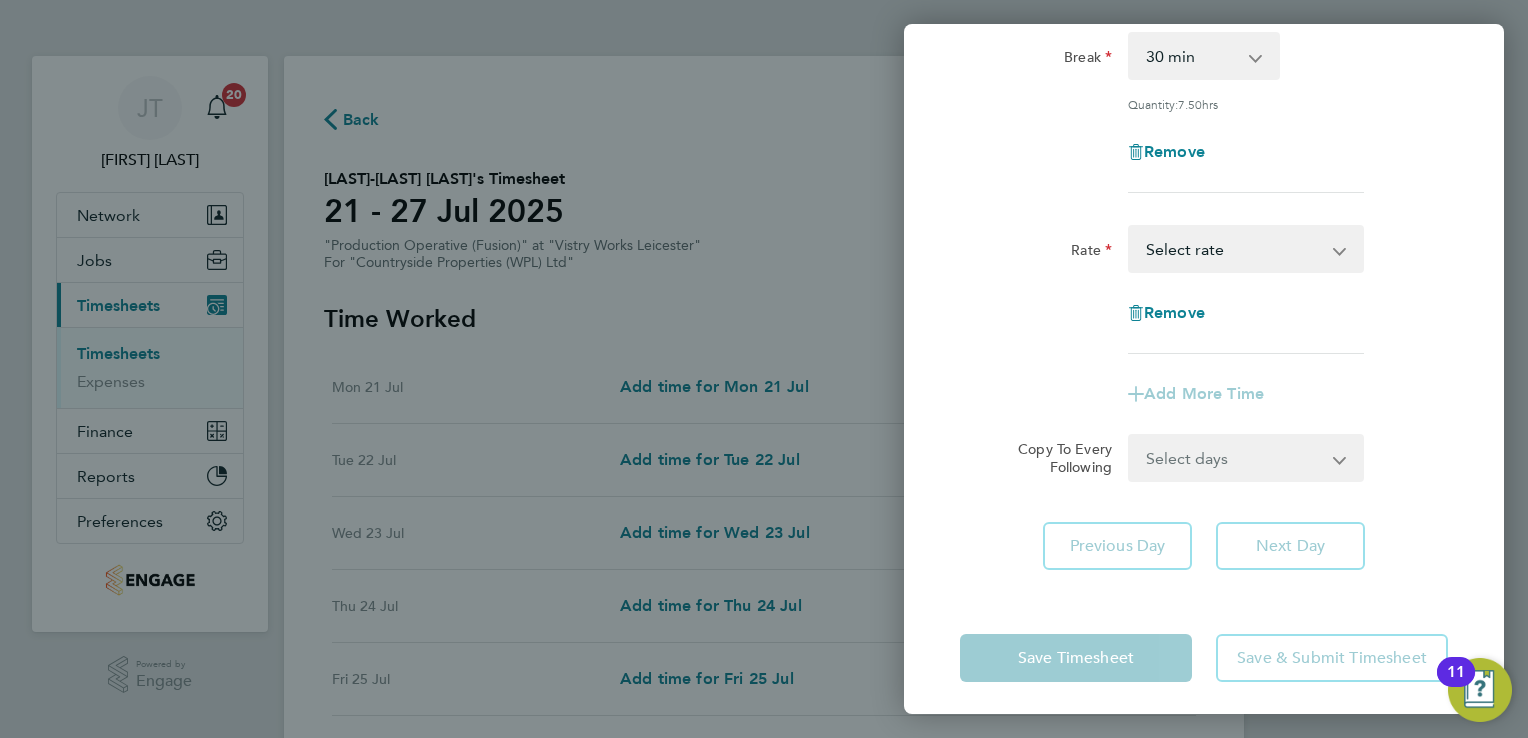 click on "Remove" 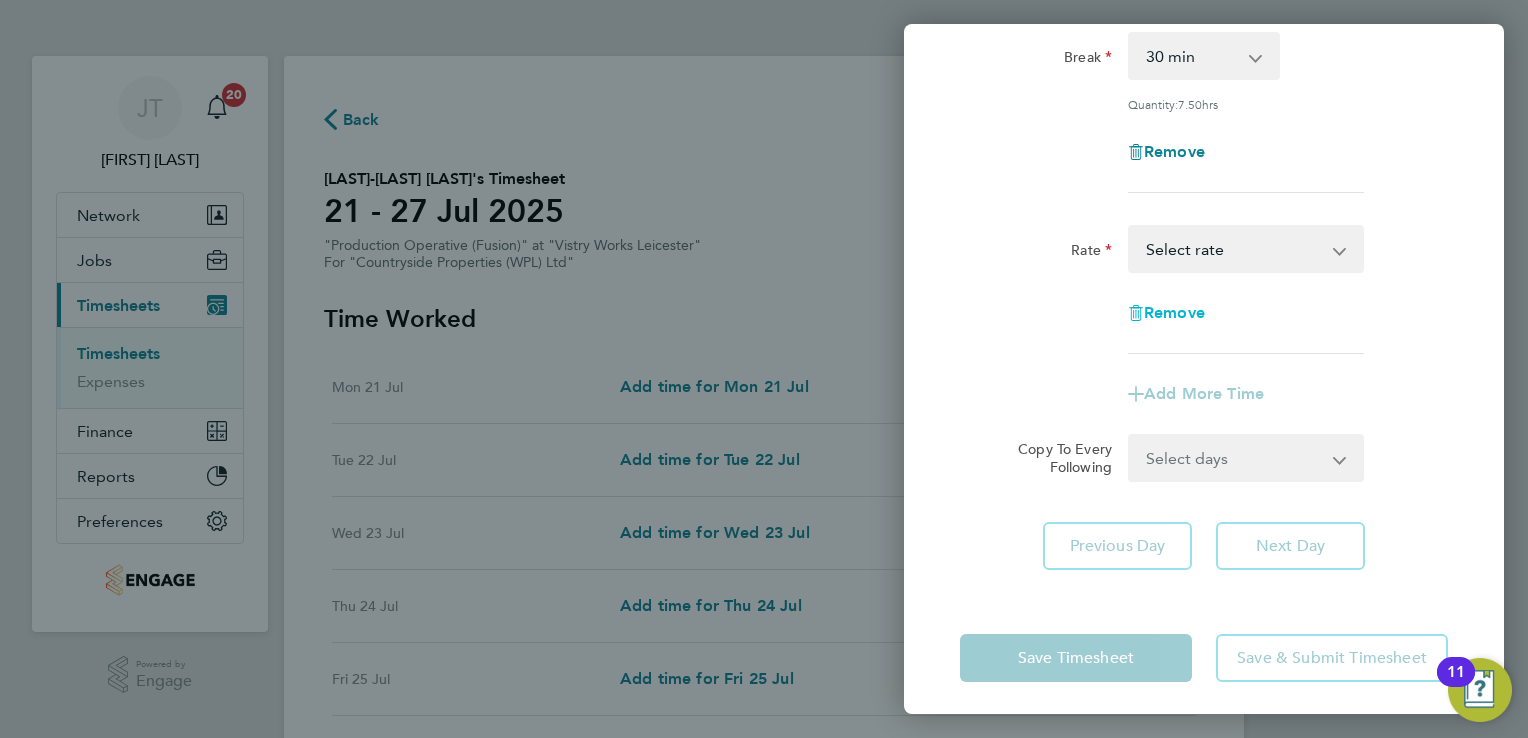 click on "Remove" 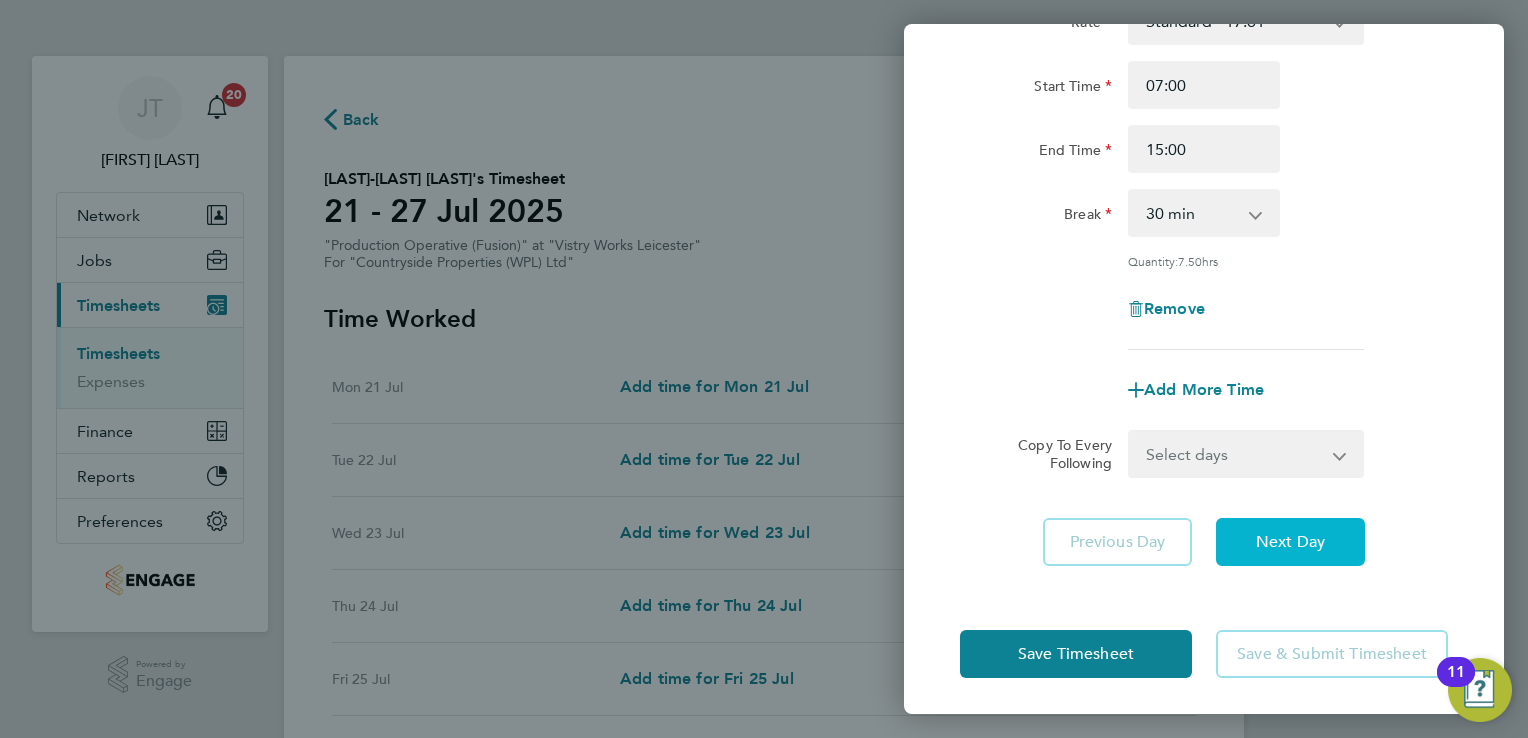 click on "Next Day" 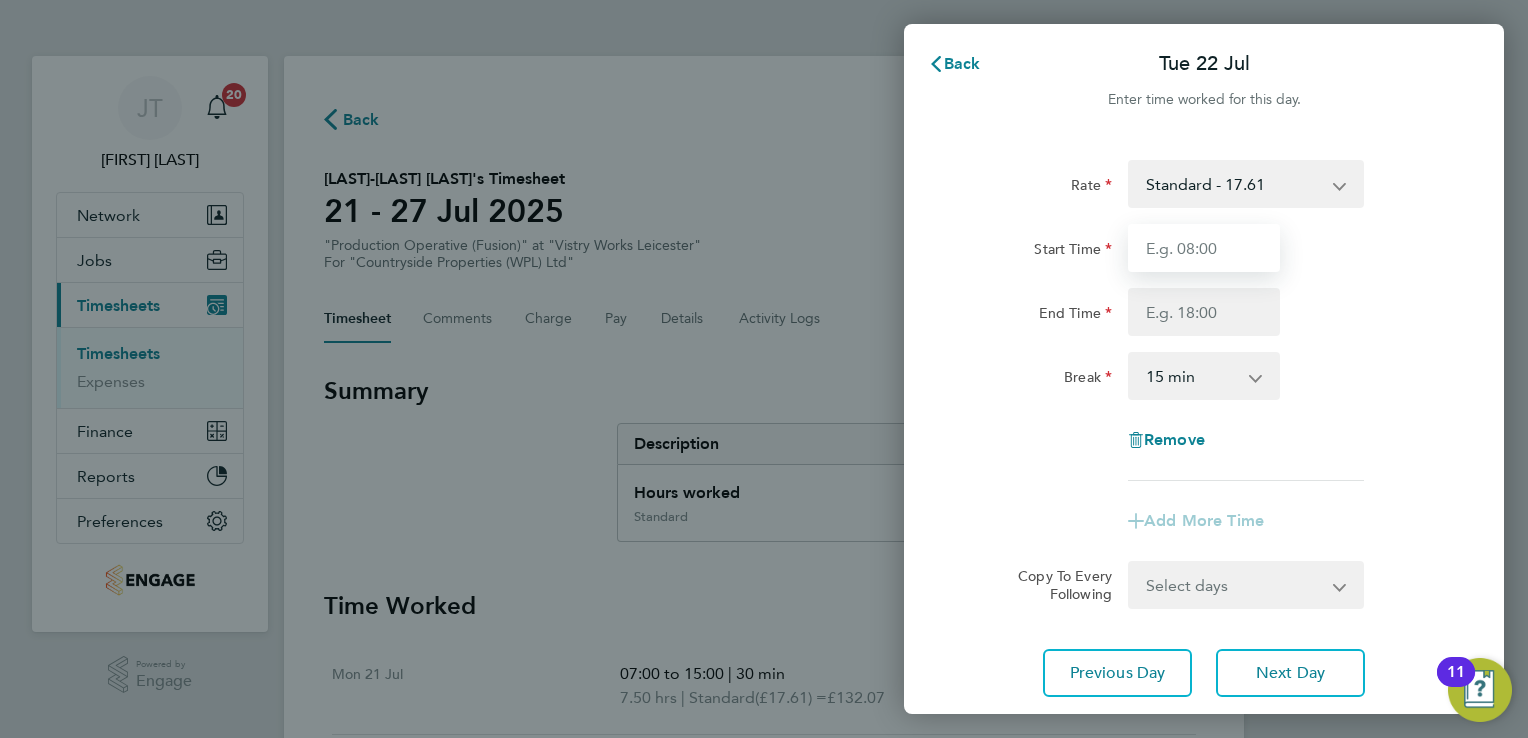 click on "Start Time" at bounding box center [1204, 248] 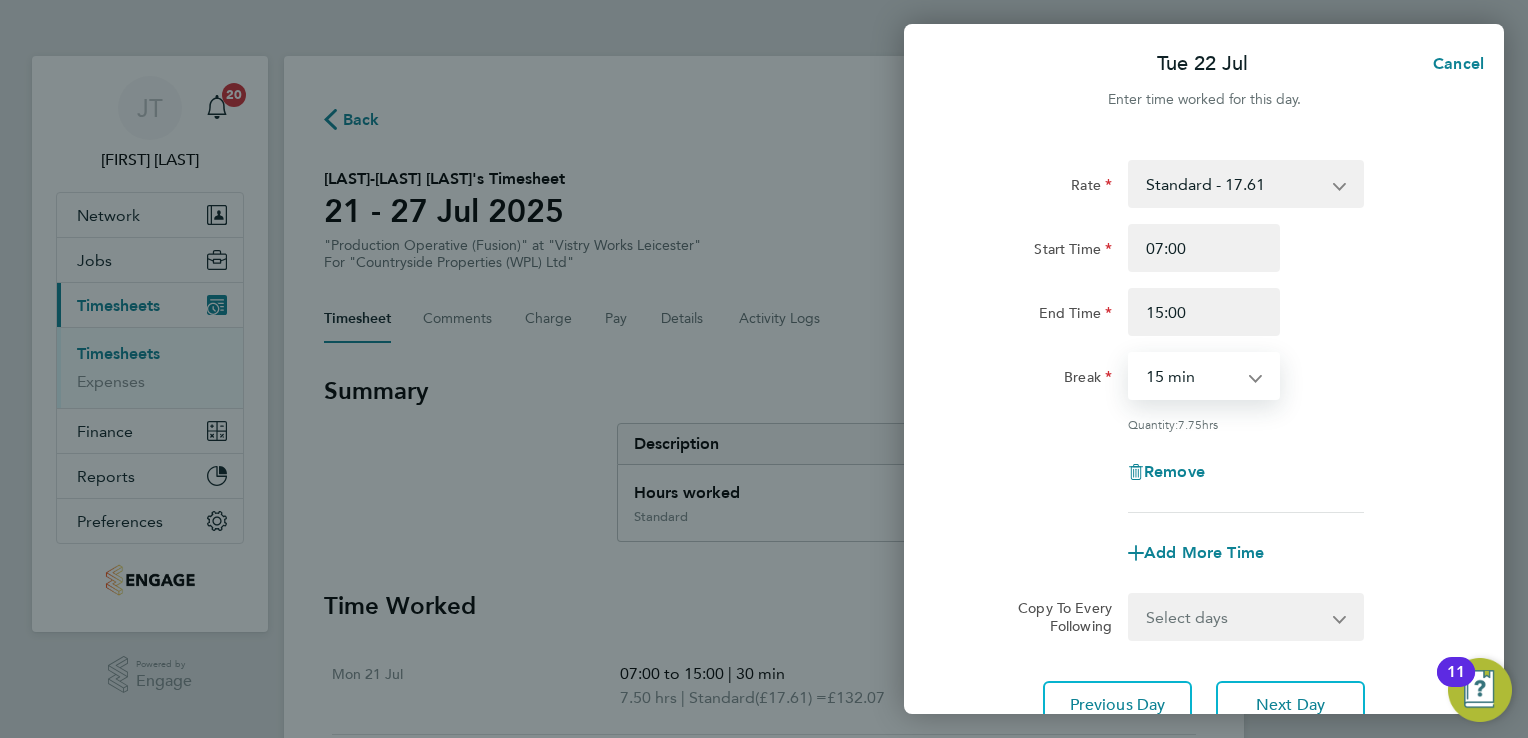 click on "0 min   15 min   30 min   45 min   60 min   75 min   90 min" at bounding box center [1192, 376] 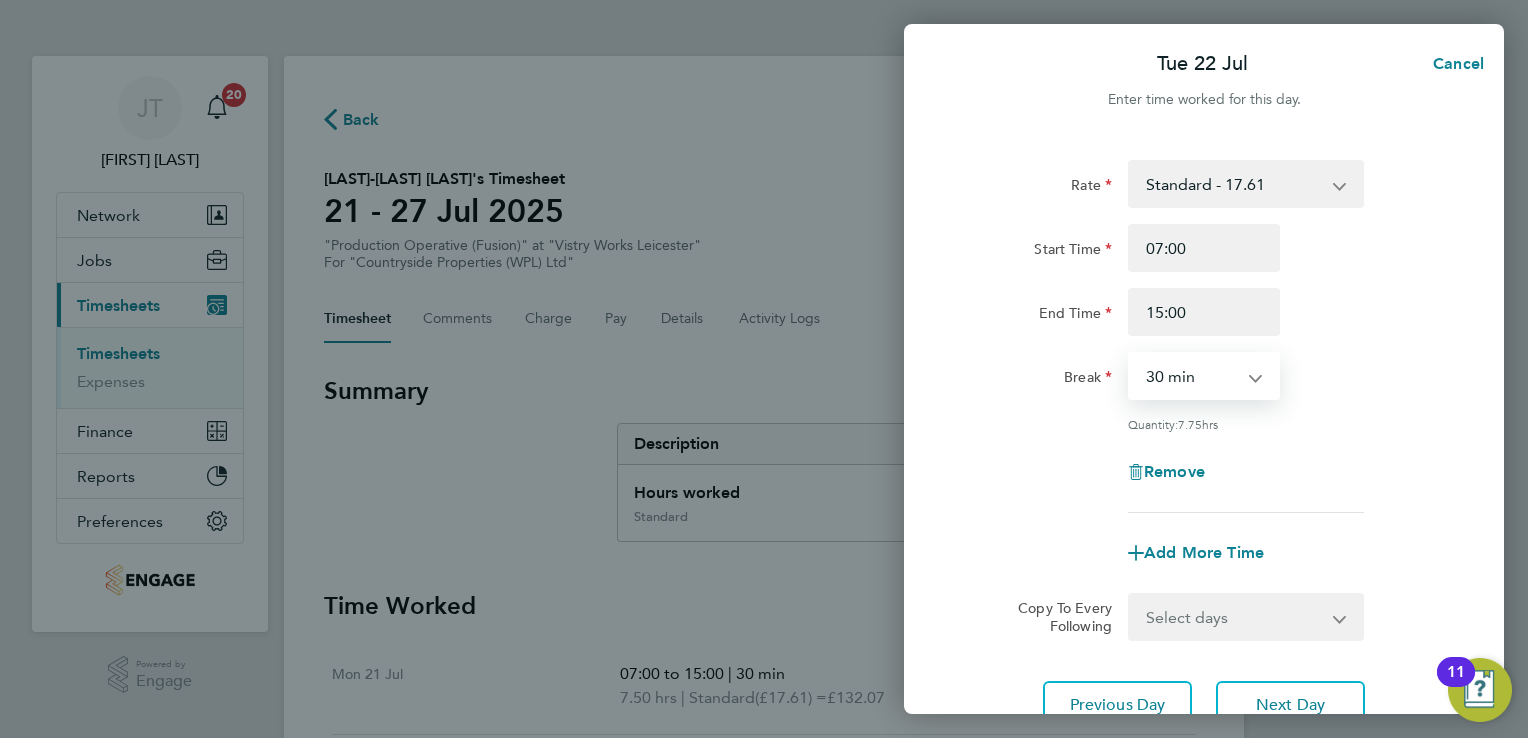 click on "0 min   15 min   30 min   45 min   60 min   75 min   90 min" at bounding box center [1192, 376] 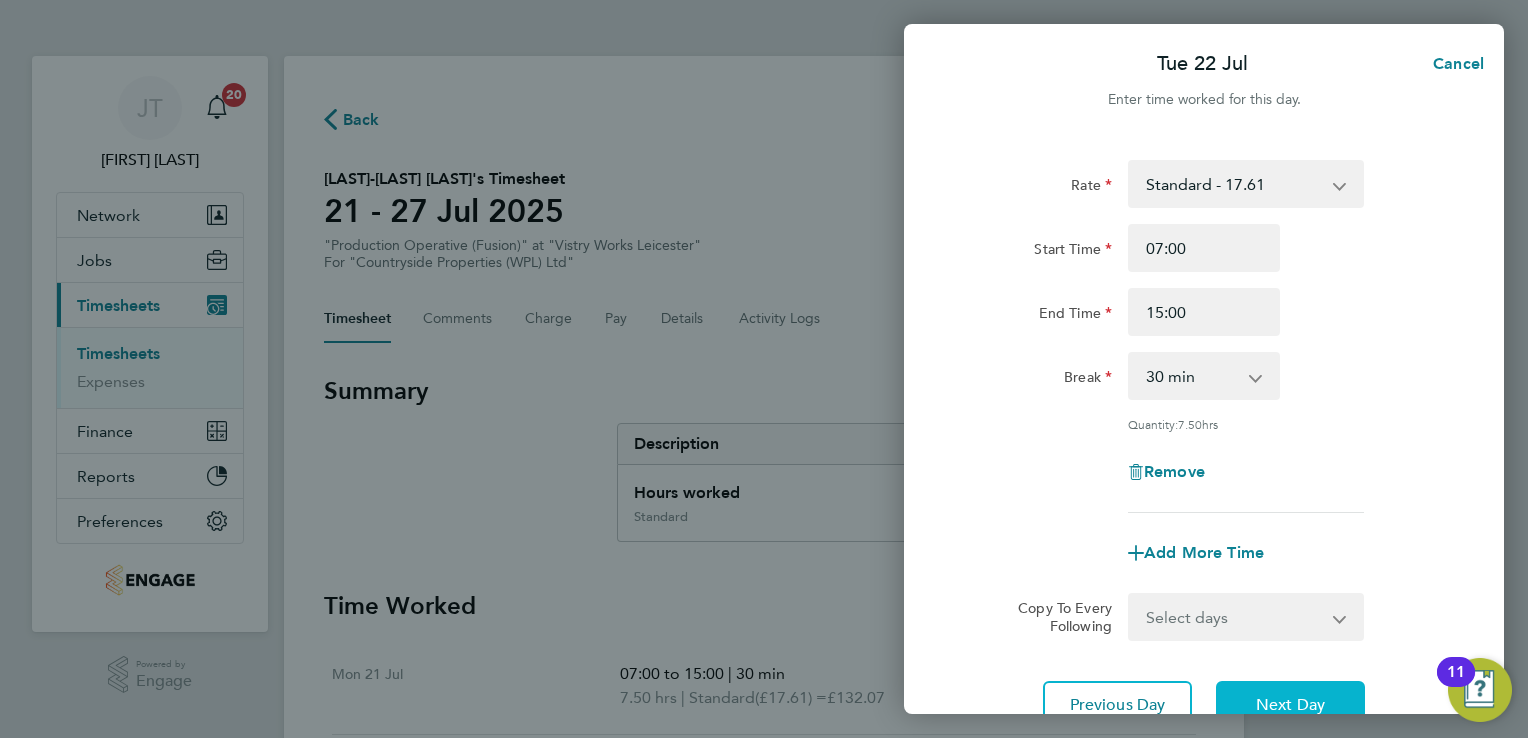click on "Next Day" 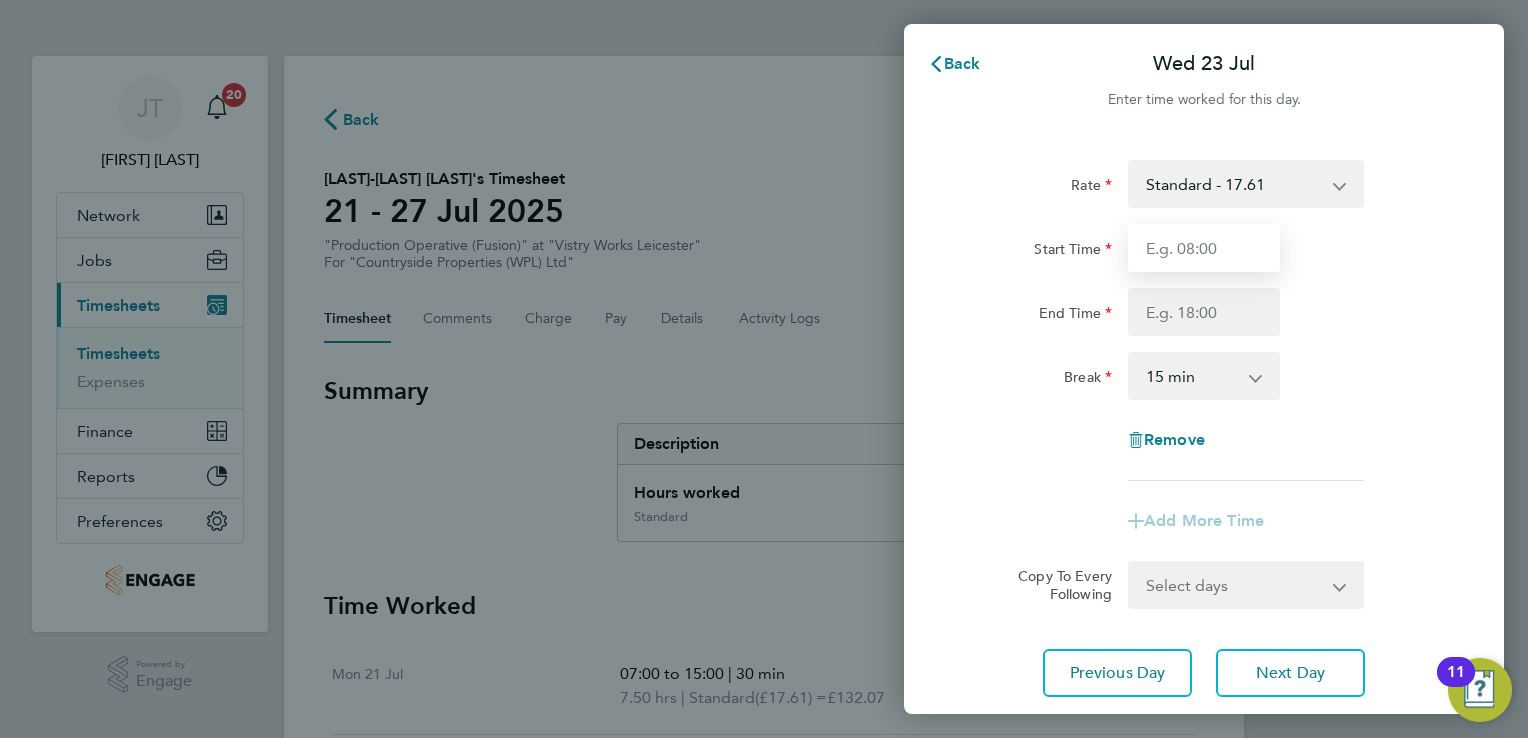click on "Start Time" at bounding box center (1204, 248) 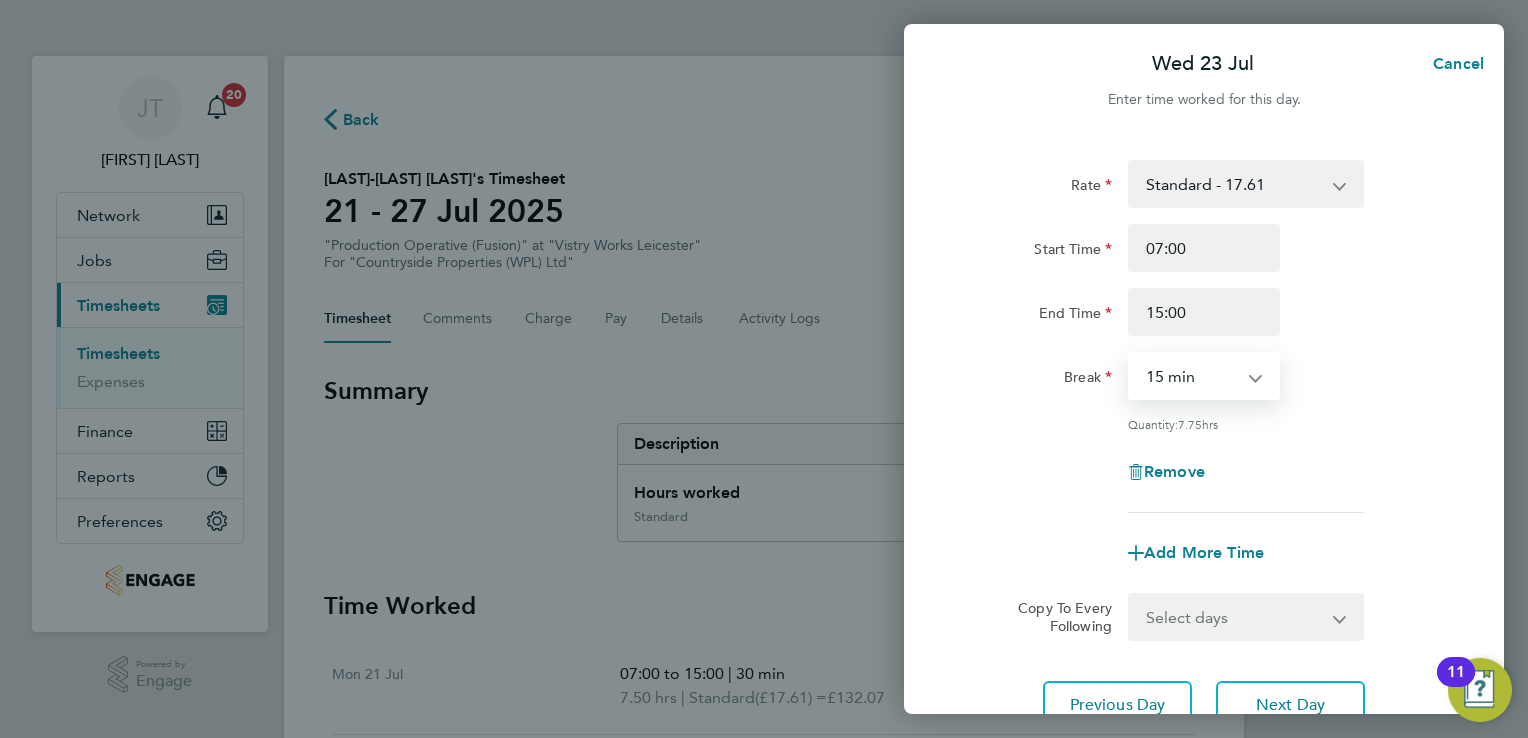 drag, startPoint x: 1204, startPoint y: 372, endPoint x: 1216, endPoint y: 469, distance: 97.73945 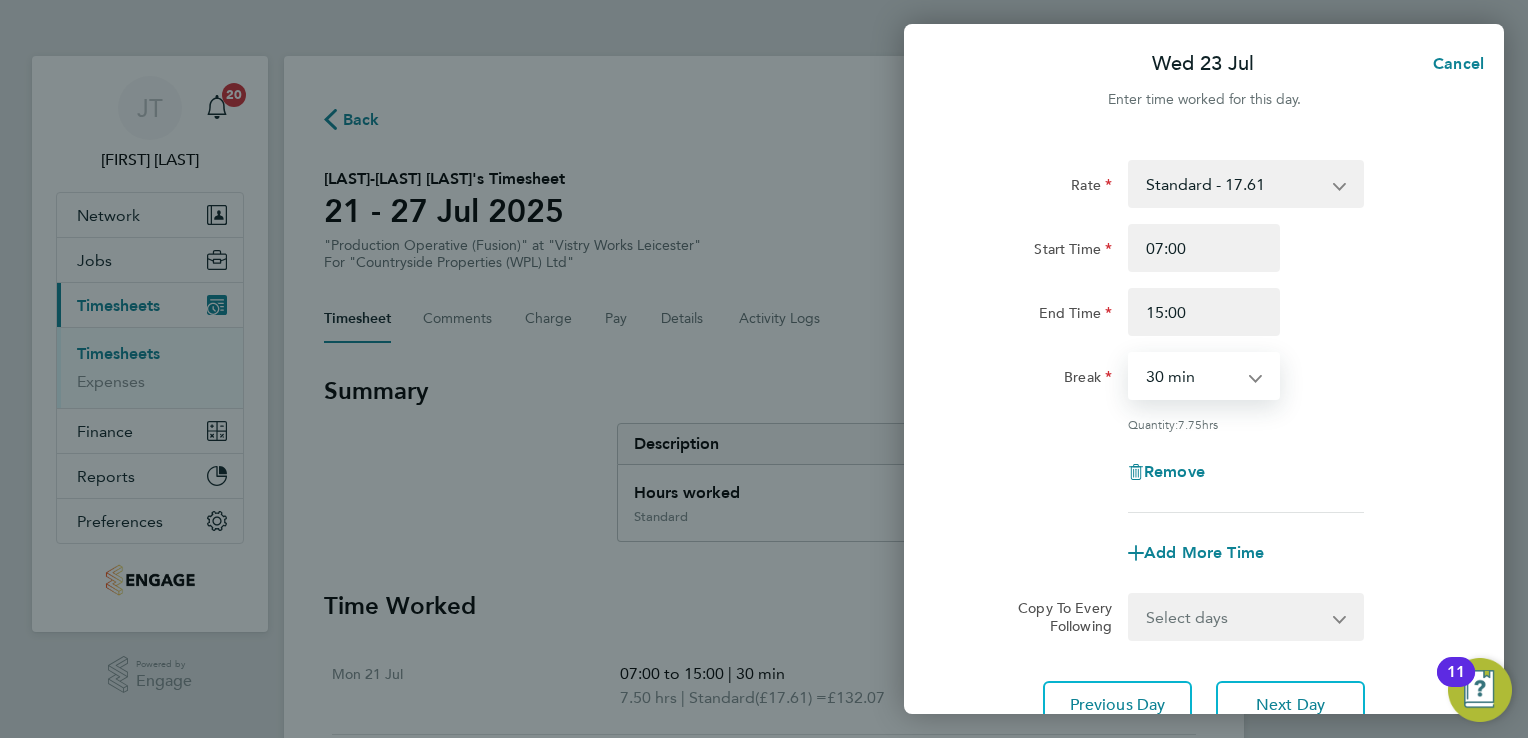 click on "0 min   15 min   30 min   45 min   60 min   75 min   90 min" at bounding box center (1192, 376) 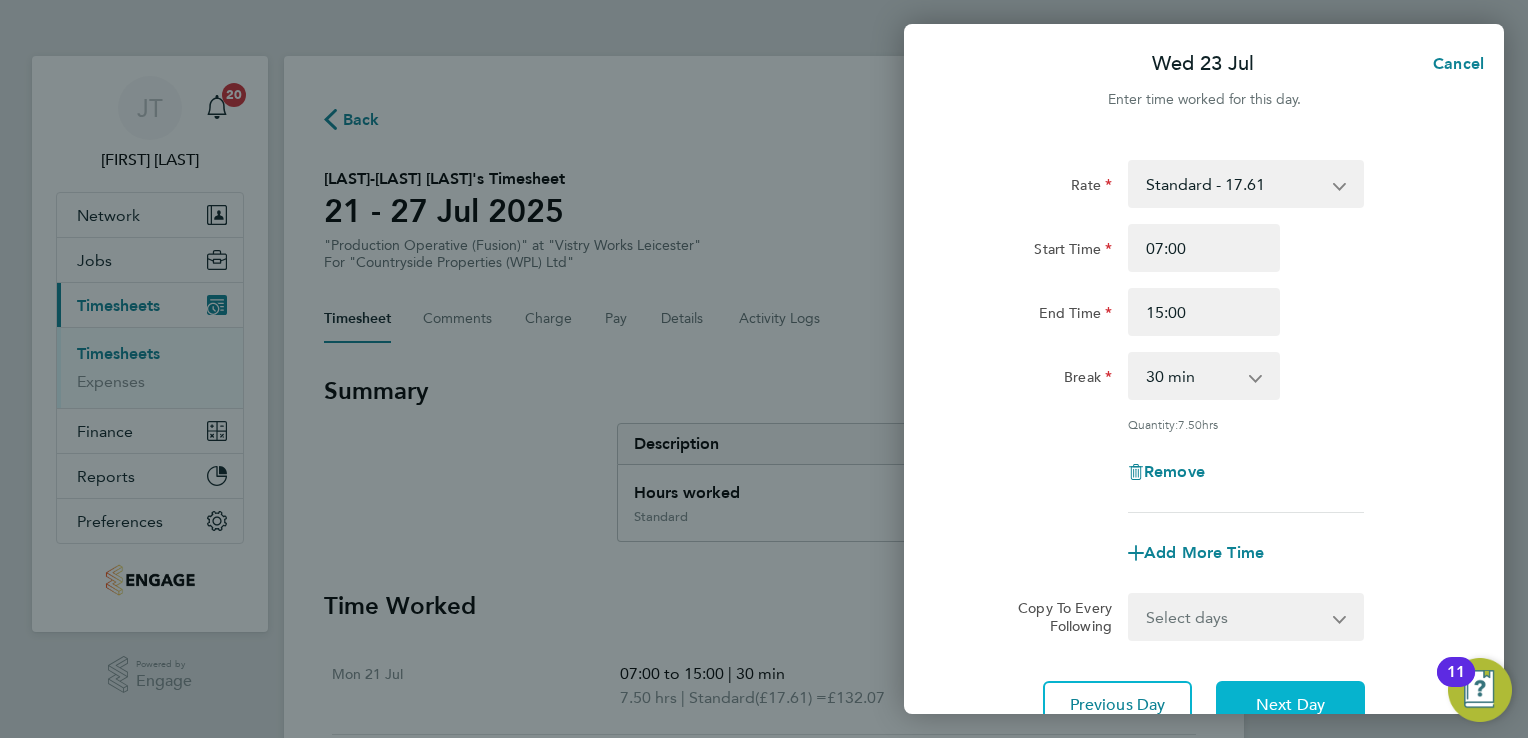 click on "Next Day" 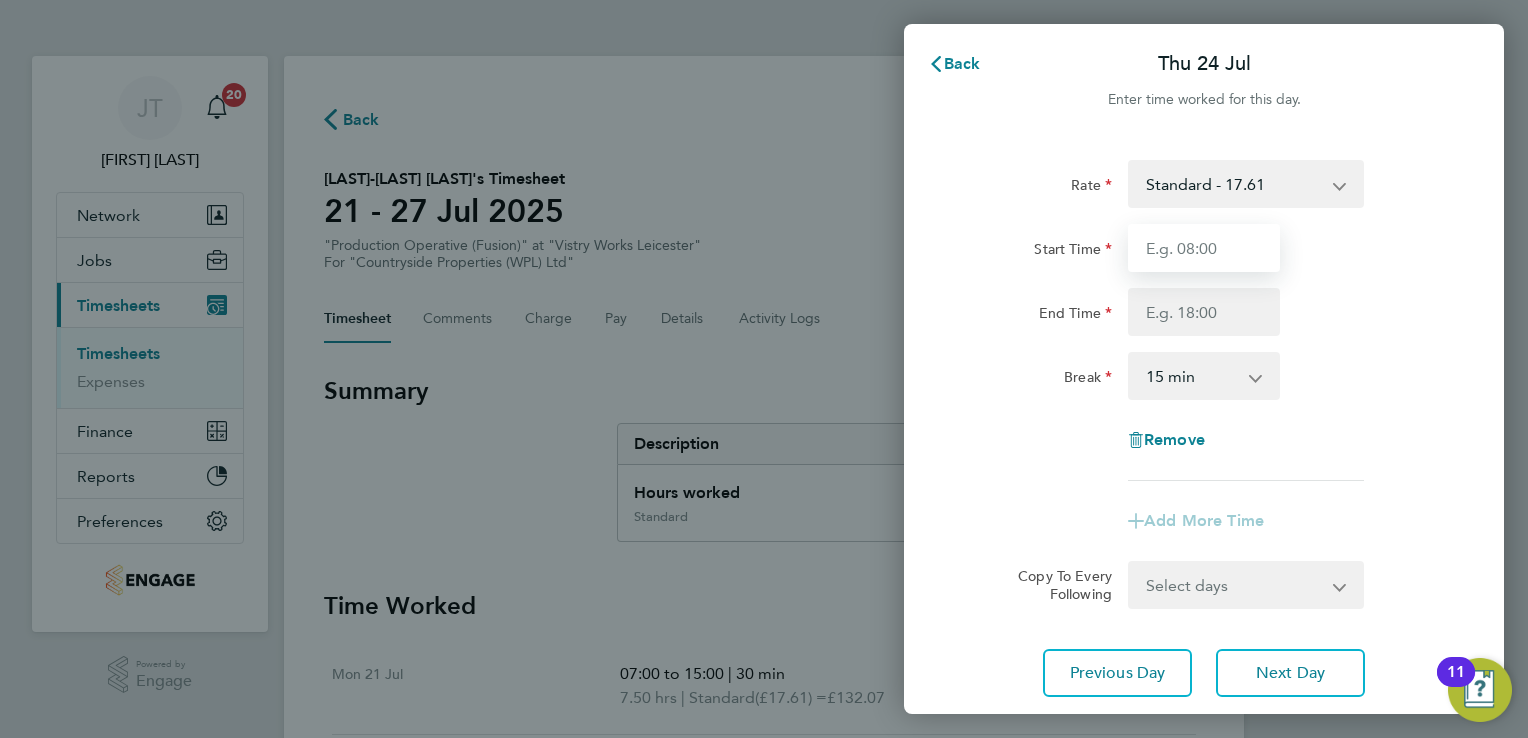 click on "Start Time" at bounding box center [1204, 248] 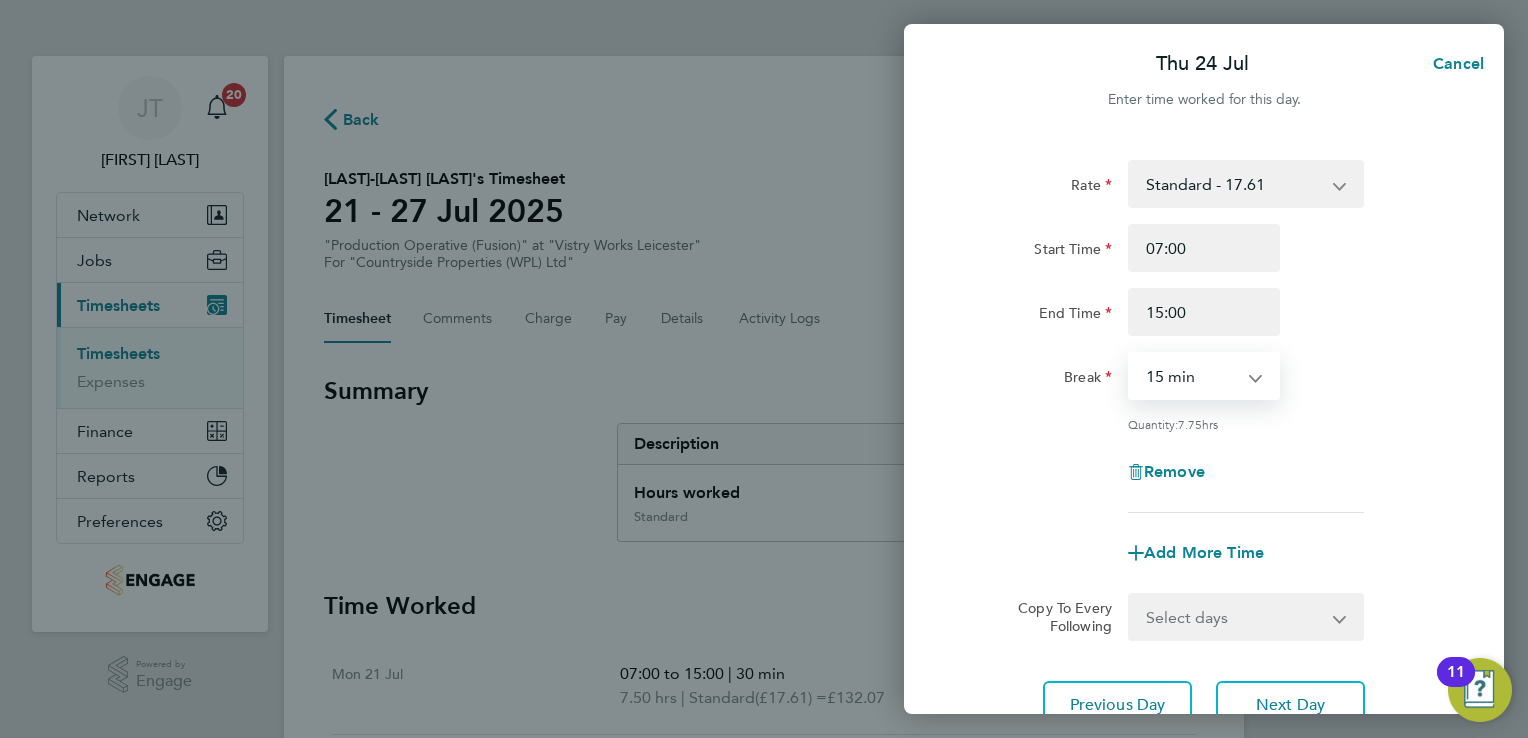click on "0 min   15 min   30 min   45 min   60 min   75 min   90 min" at bounding box center [1192, 376] 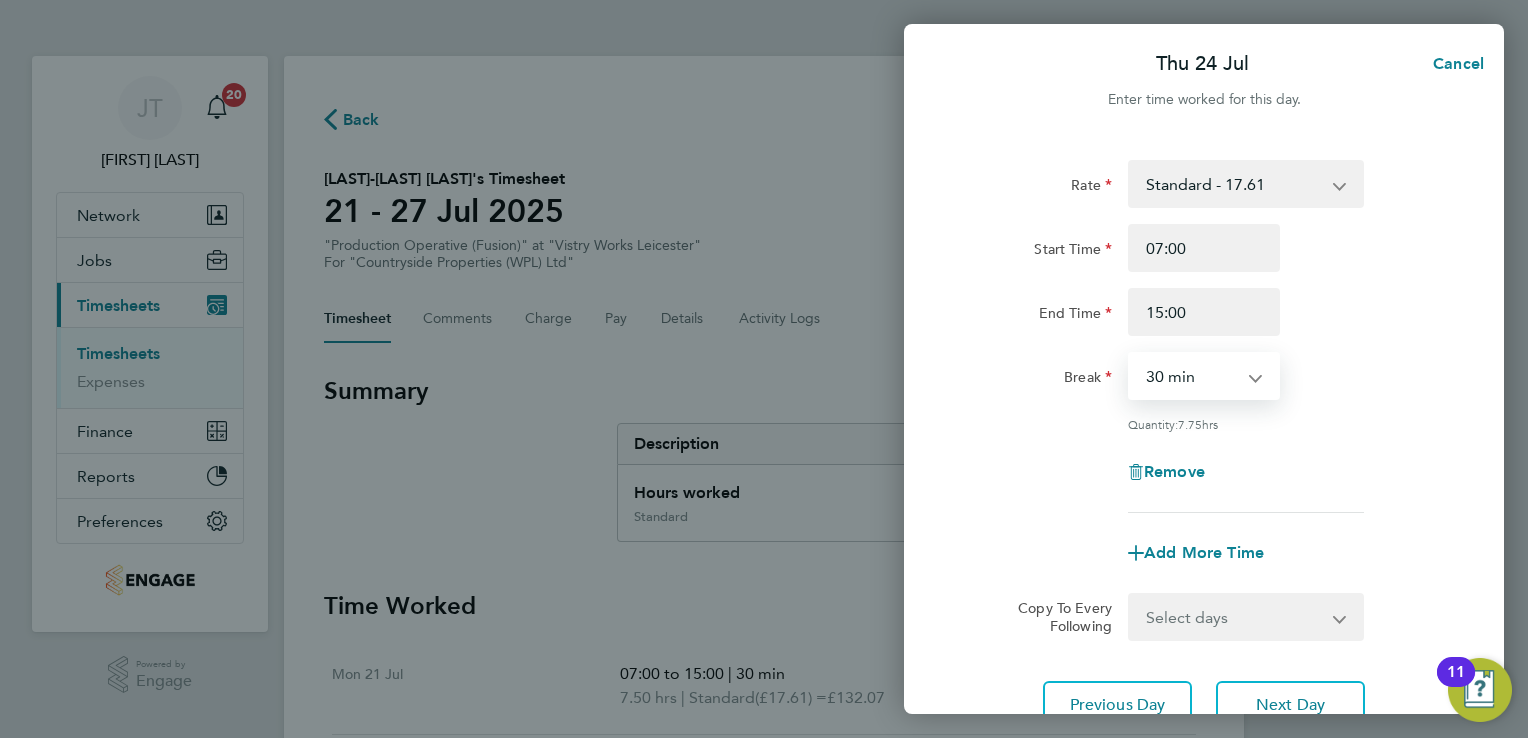click on "0 min   15 min   30 min   45 min   60 min   75 min   90 min" at bounding box center (1192, 376) 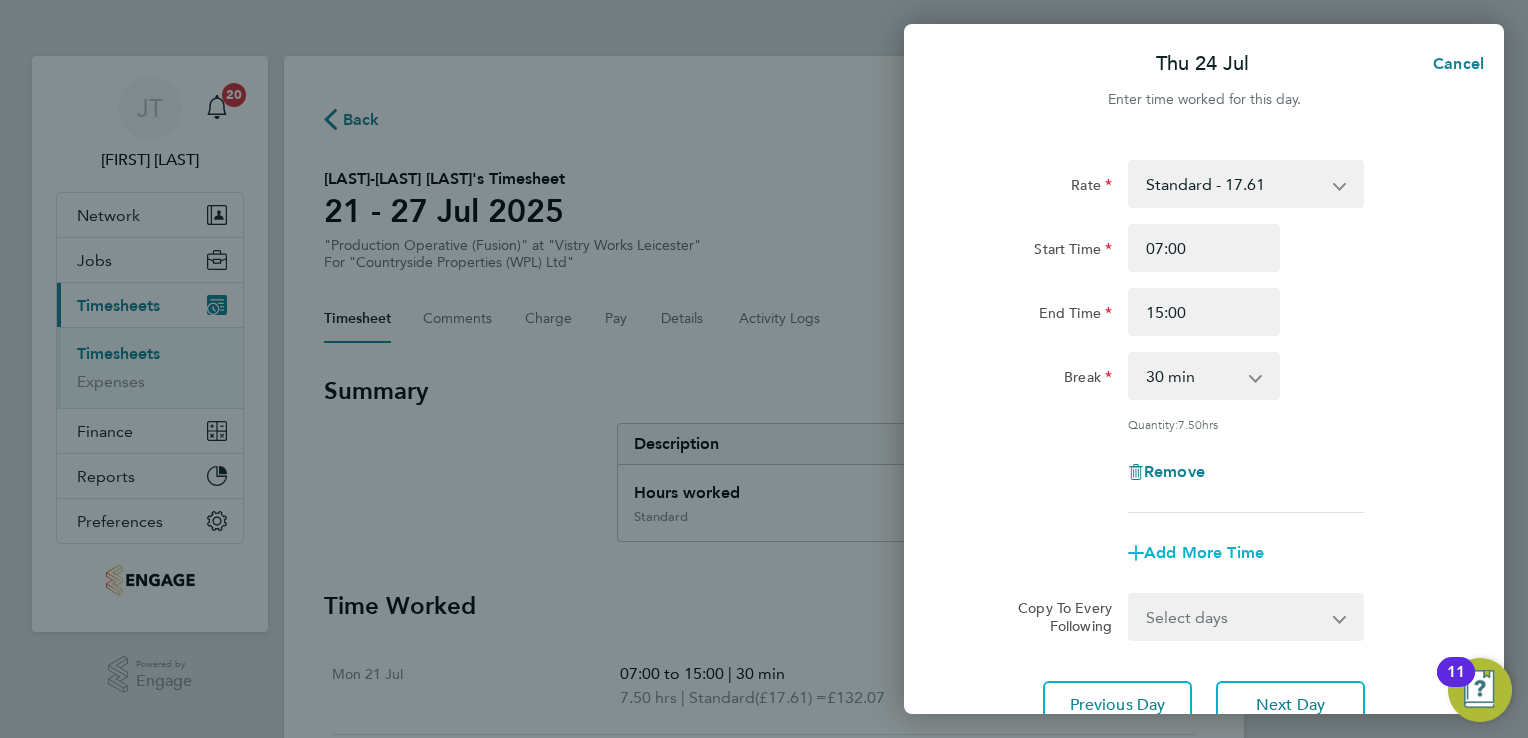 click on "Add More Time" 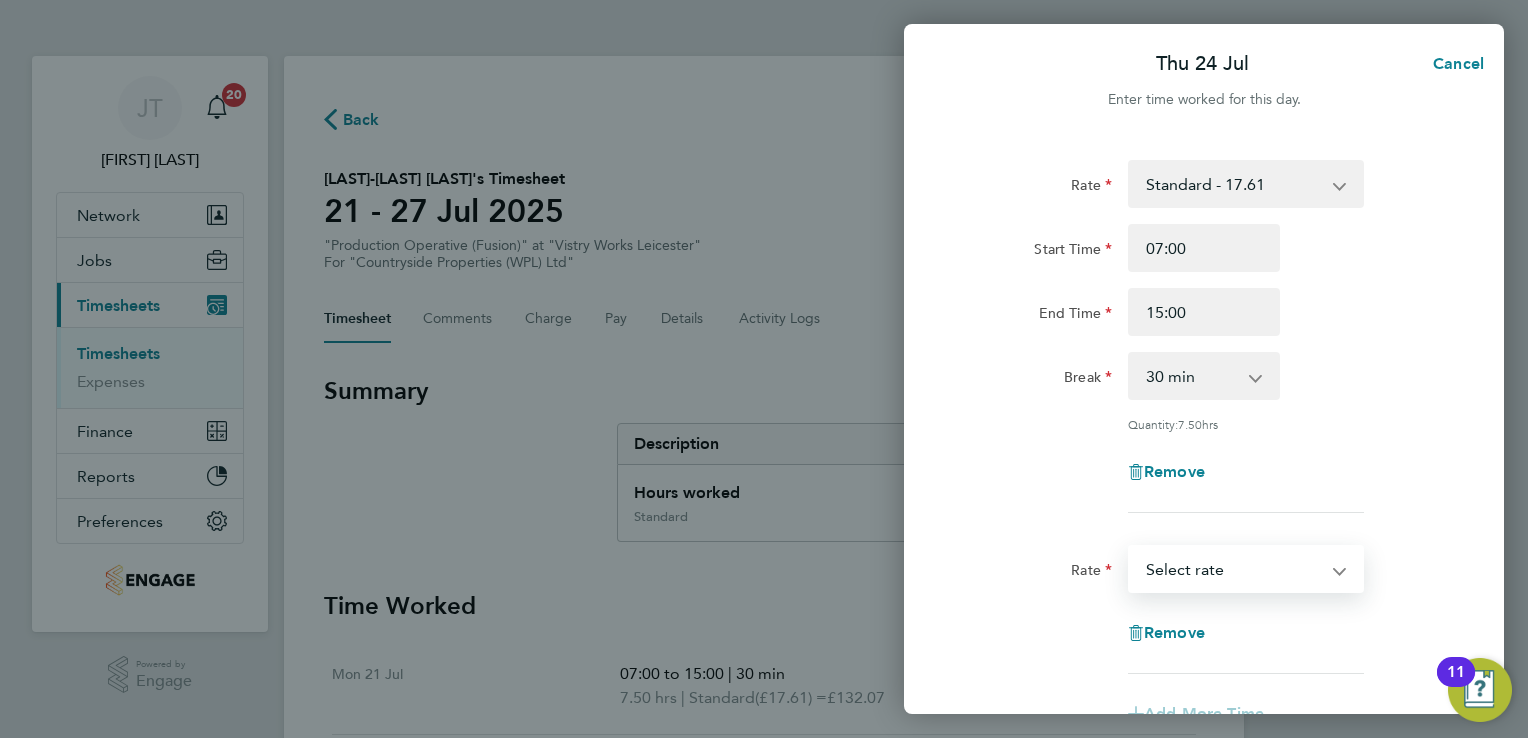 click on "Standard - 17.61 OT 1 - 26.42 OT2 - 35.22 Select rate" at bounding box center (1234, 569) 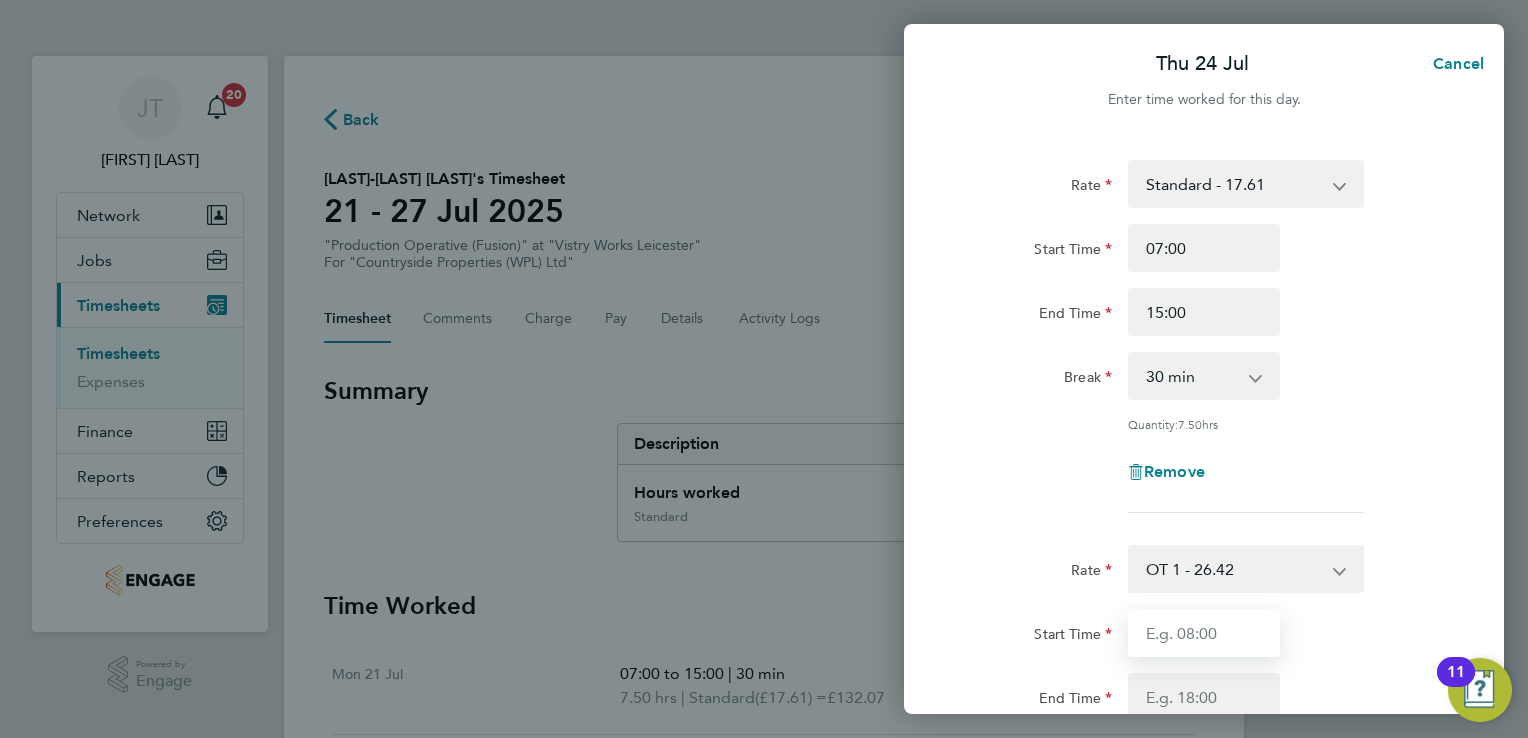 drag, startPoint x: 1212, startPoint y: 589, endPoint x: 1222, endPoint y: 641, distance: 52.95281 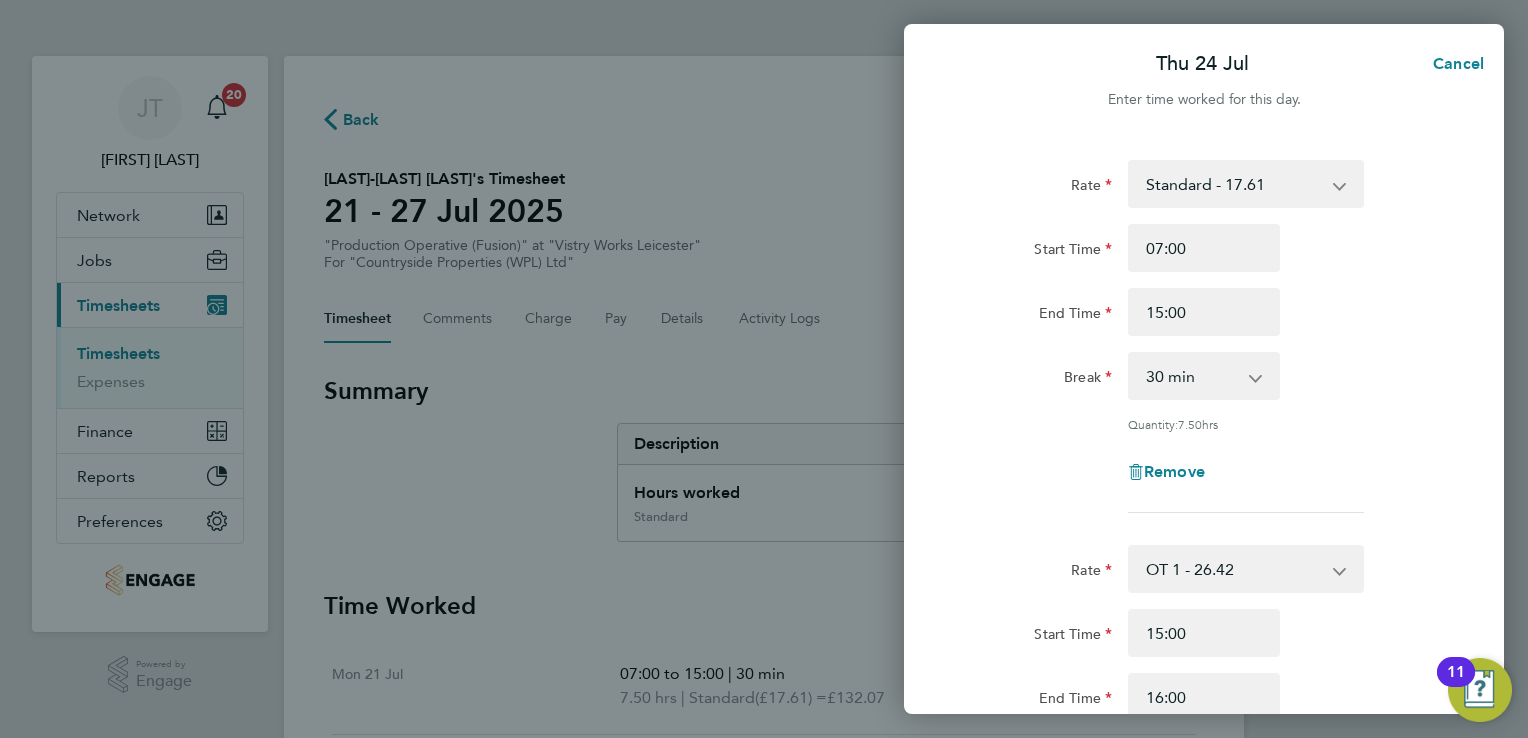 drag, startPoint x: 1368, startPoint y: 416, endPoint x: 1413, endPoint y: 317, distance: 108.74741 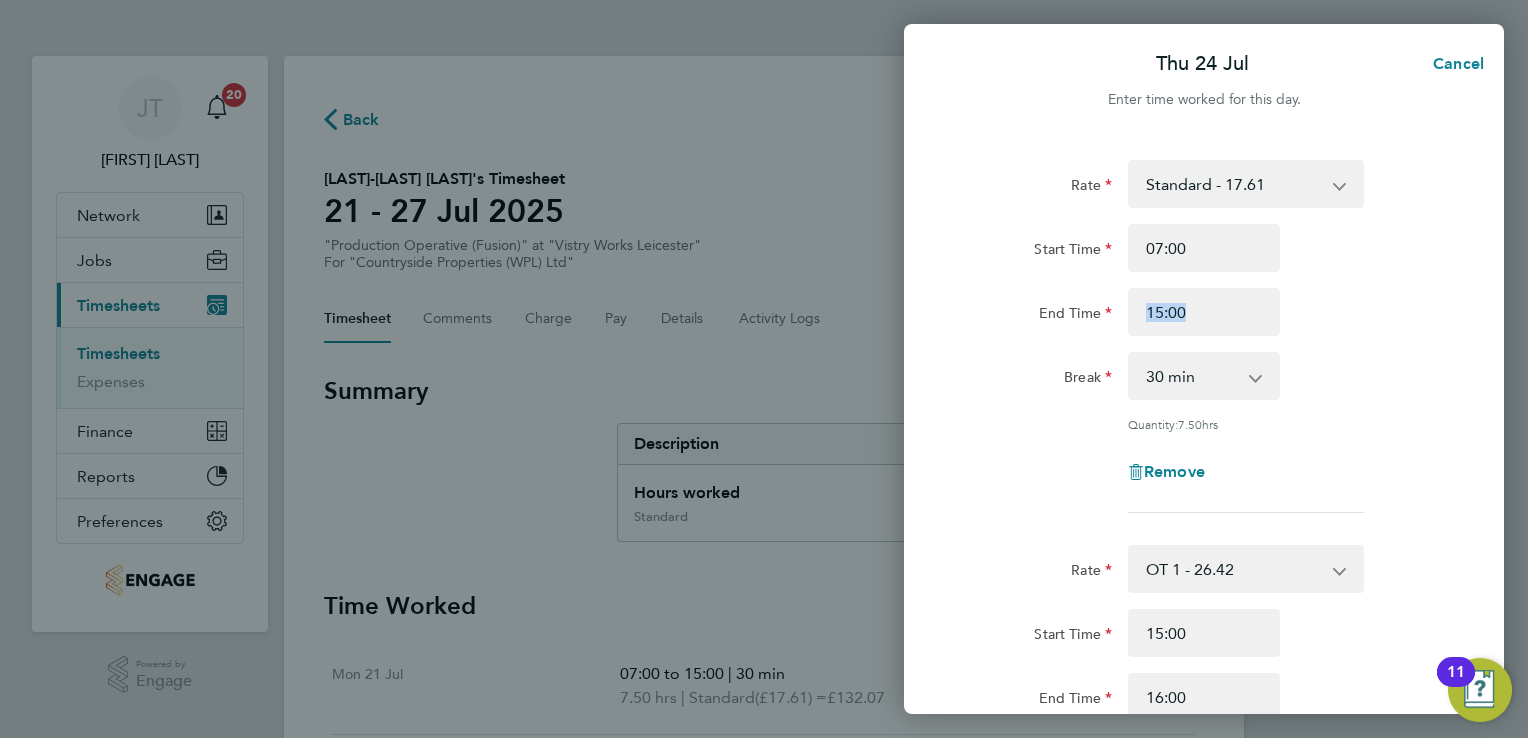 click on "End Time 15:00" 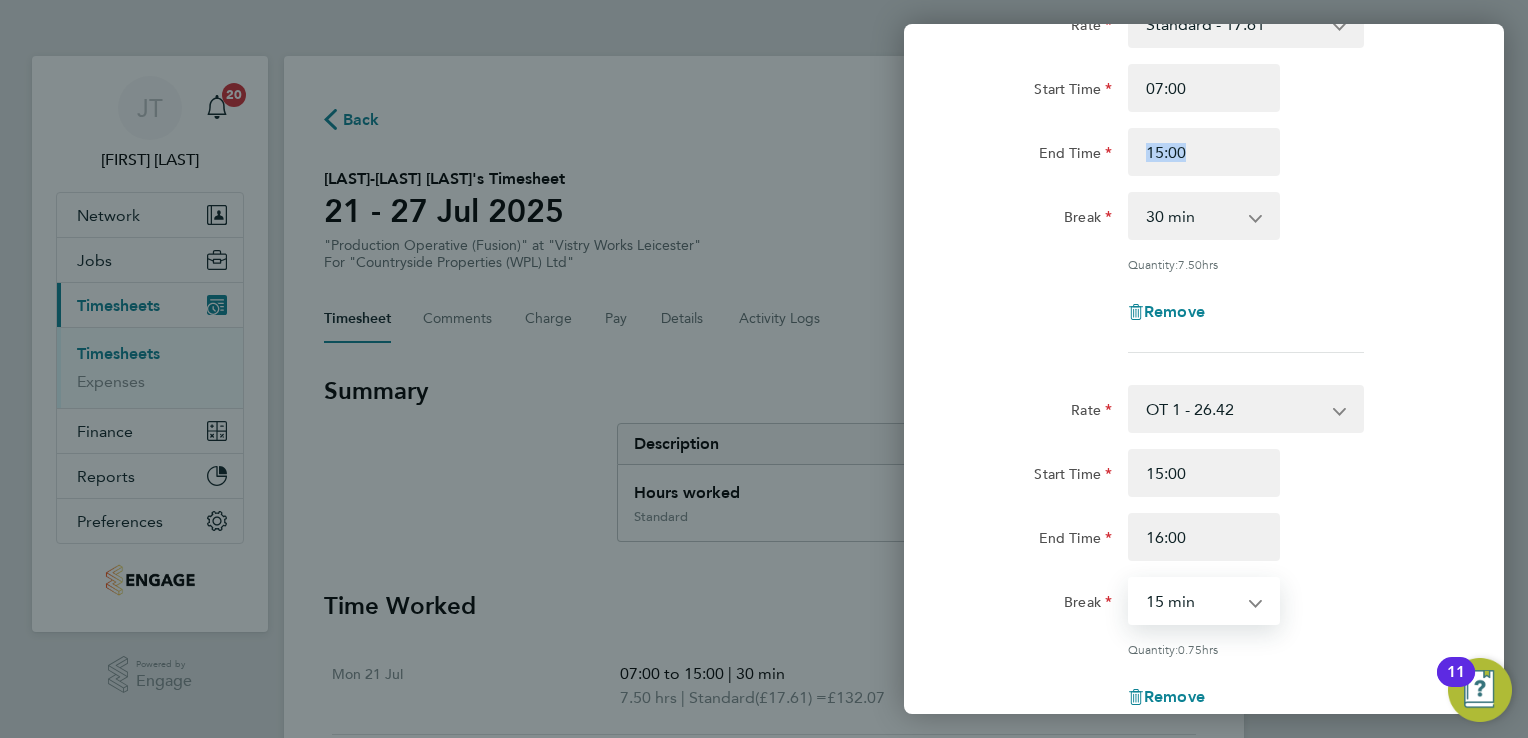 click on "0 min 15 min 30 min 45 min" at bounding box center [1192, 601] 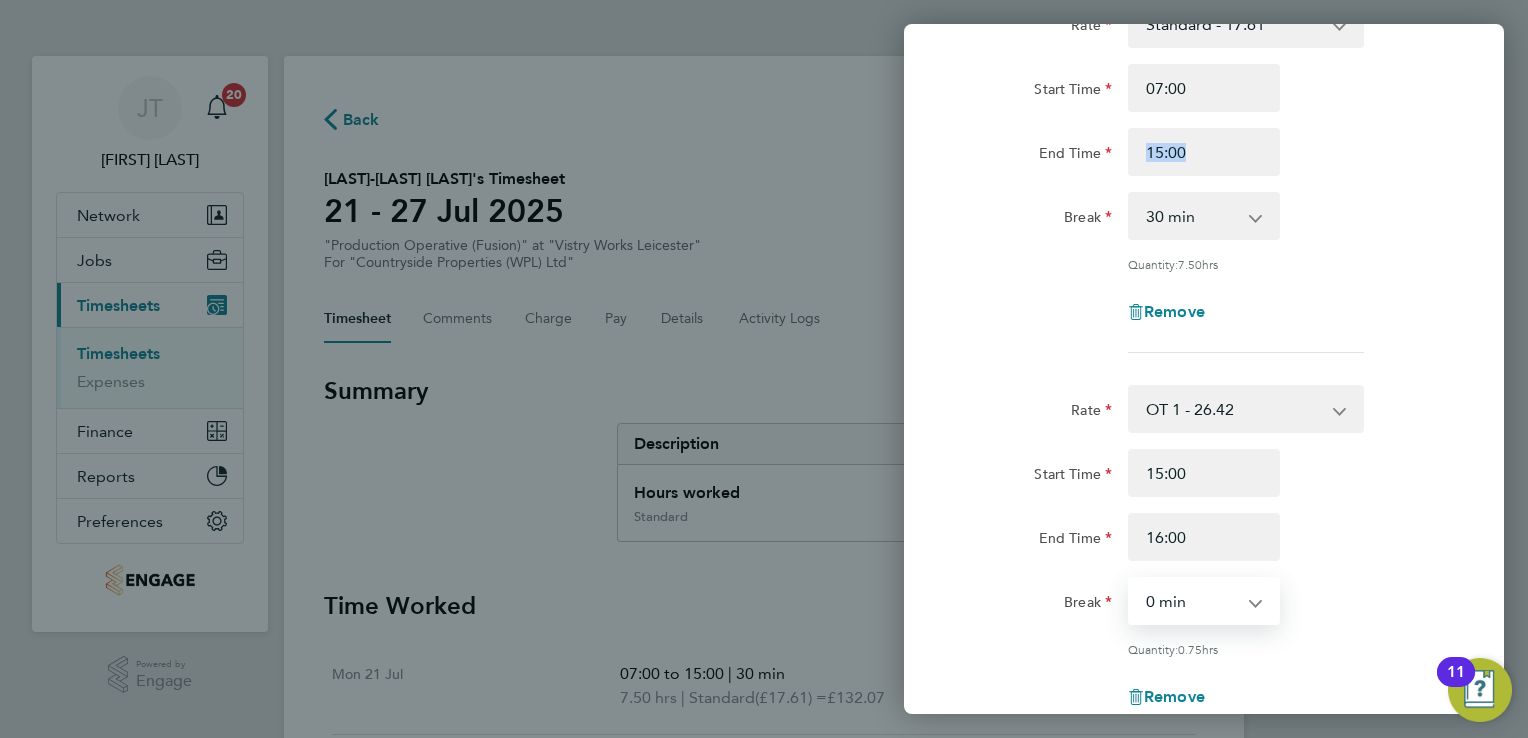 click on "0 min 15 min 30 min 45 min" at bounding box center (1192, 601) 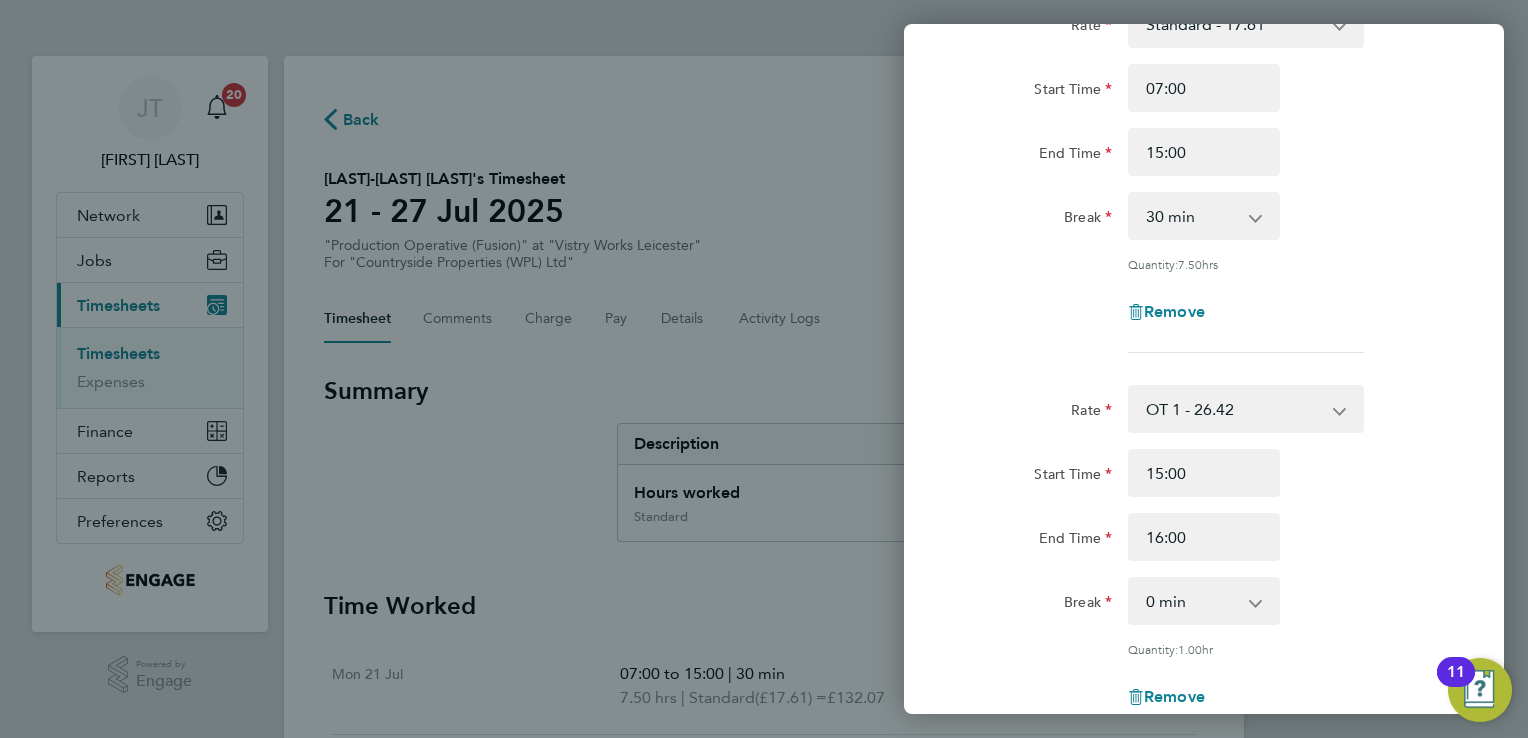 click on "Break 0 min 15 min 30 min 45 min" 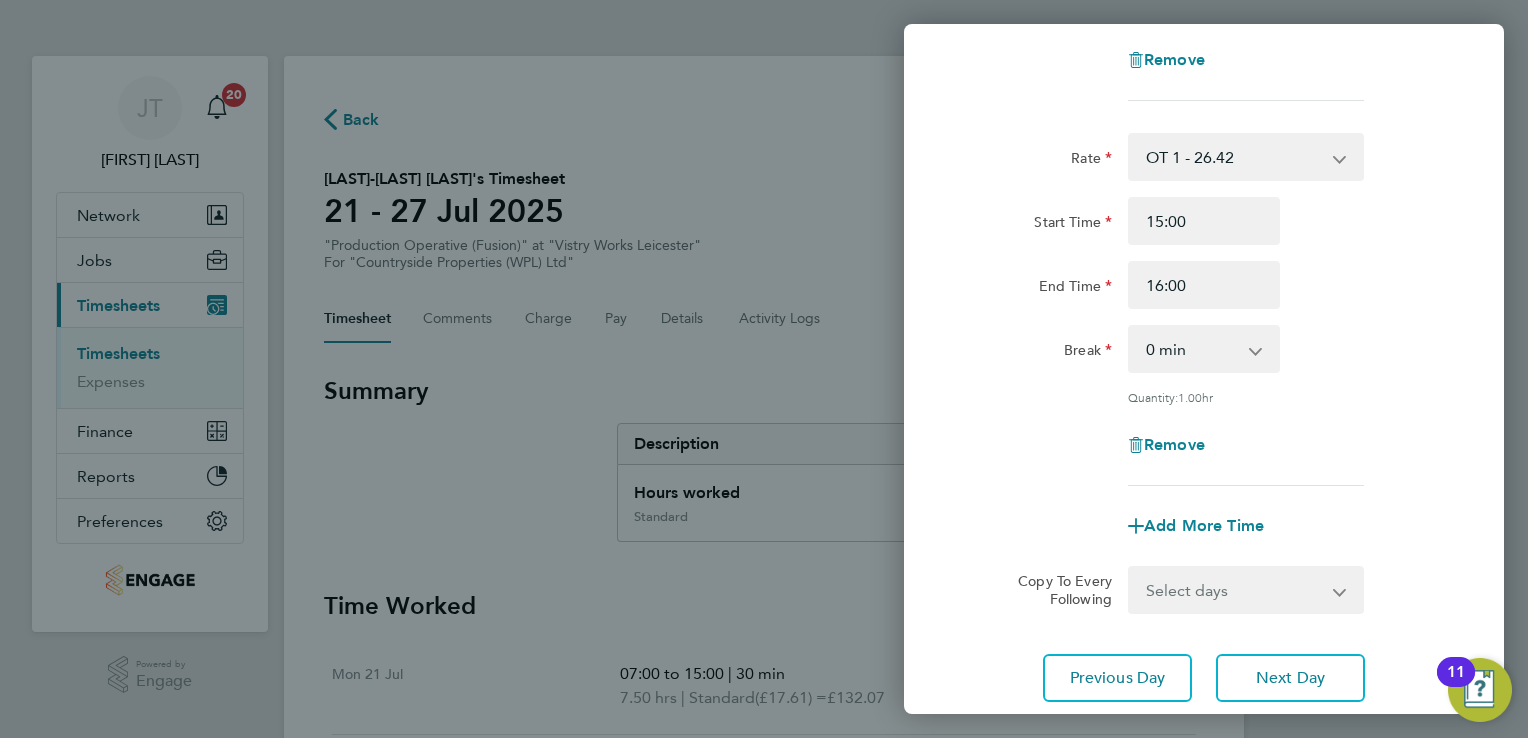 scroll, scrollTop: 440, scrollLeft: 0, axis: vertical 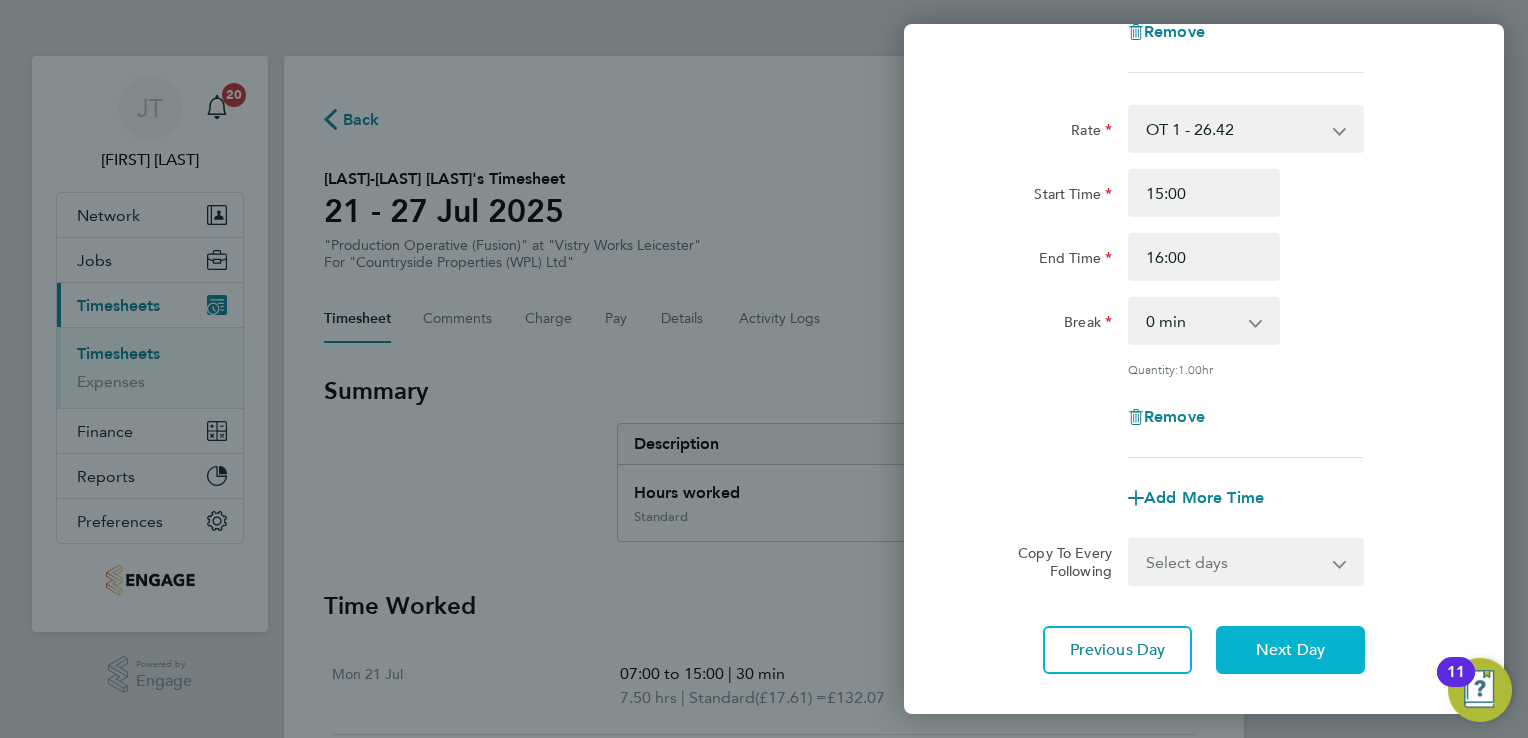 click on "Next Day" 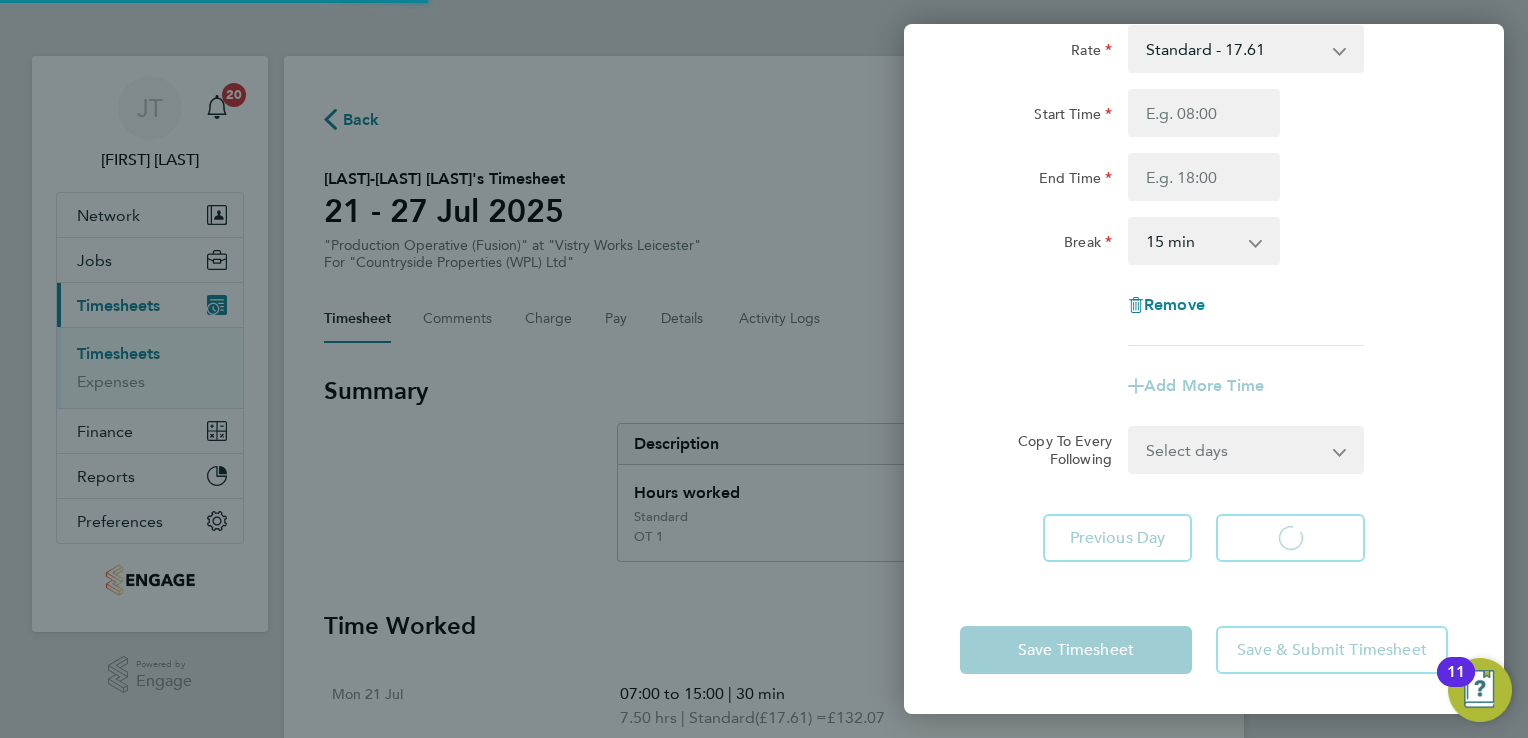 scroll, scrollTop: 133, scrollLeft: 0, axis: vertical 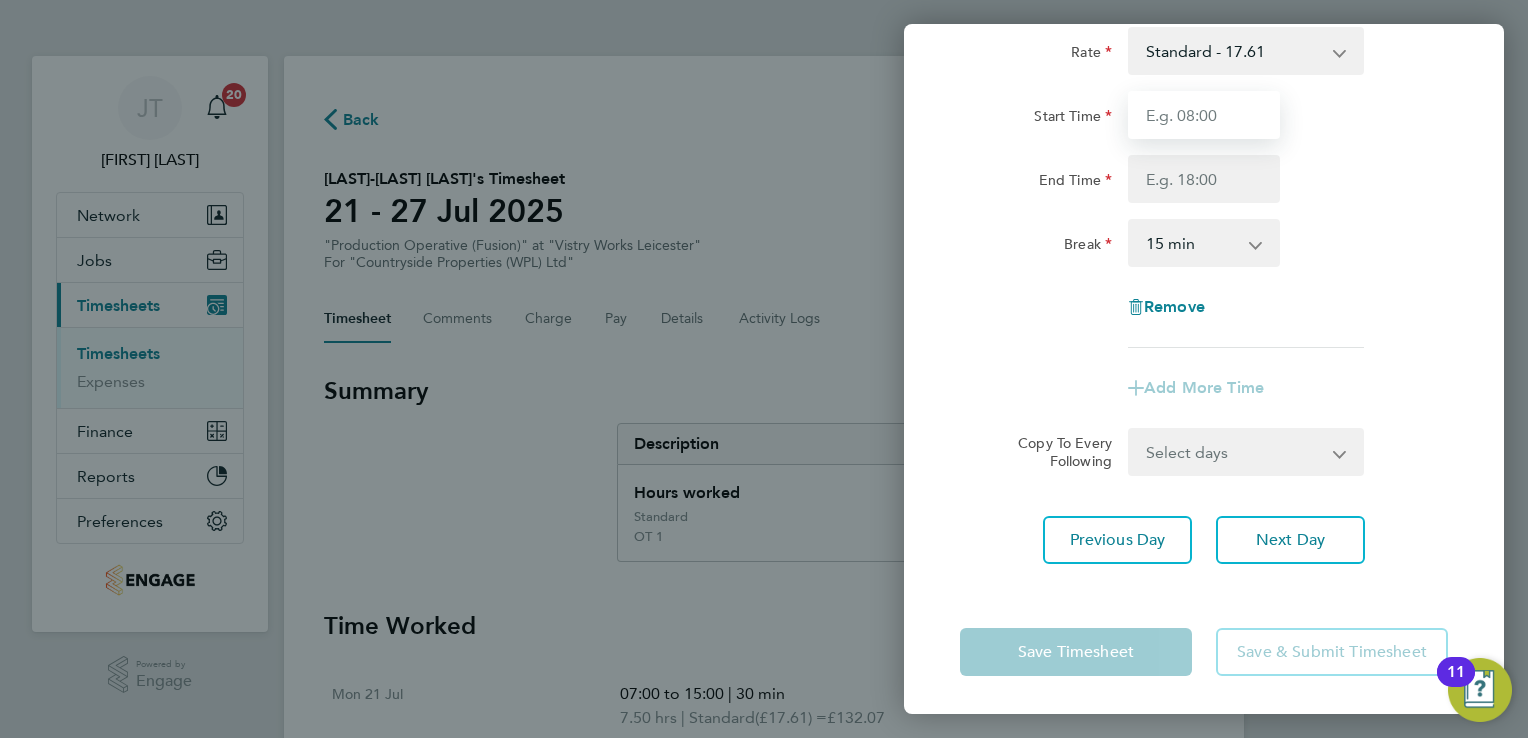 click on "Start Time" at bounding box center (1204, 115) 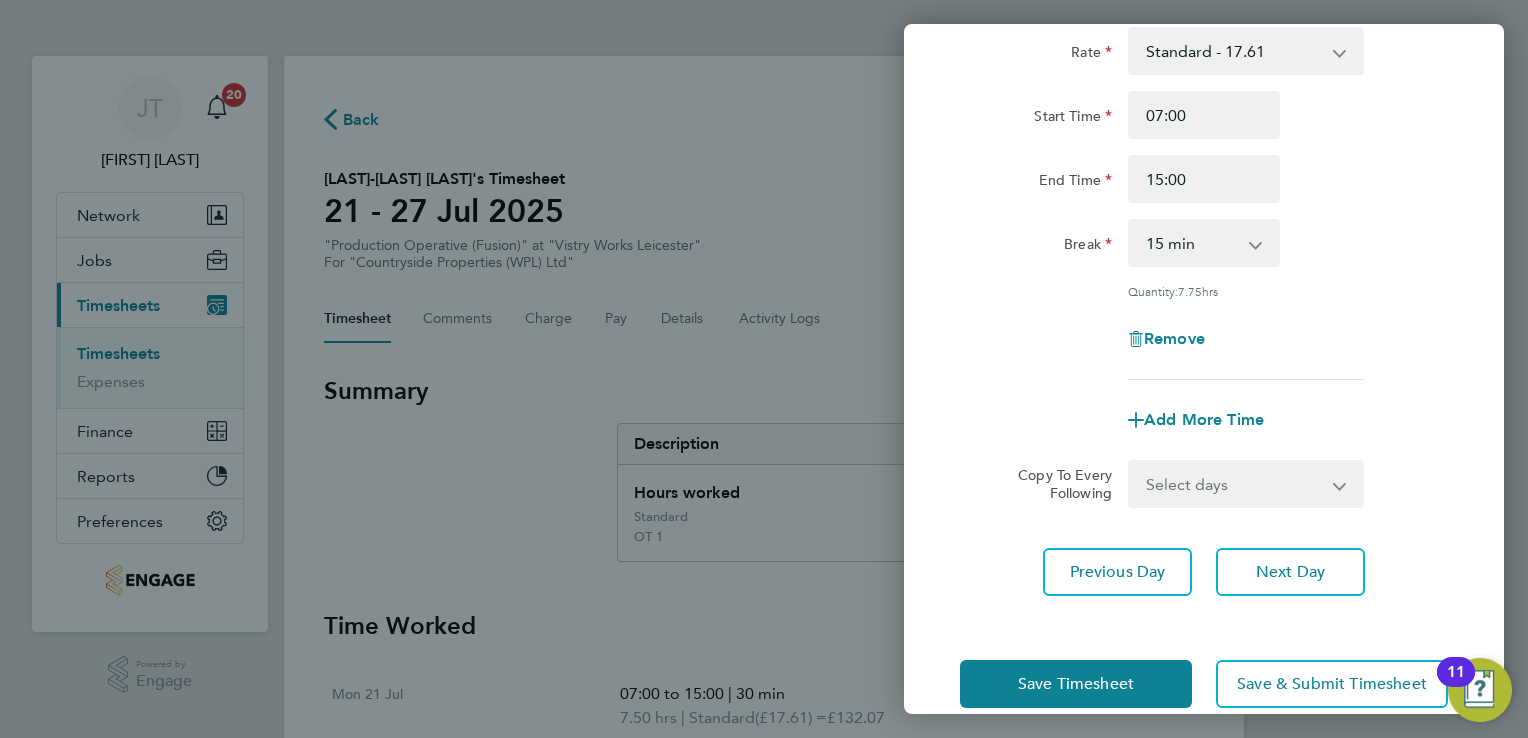 click on "0 min   15 min   30 min   45 min   60 min   75 min   90 min" at bounding box center (1192, 243) 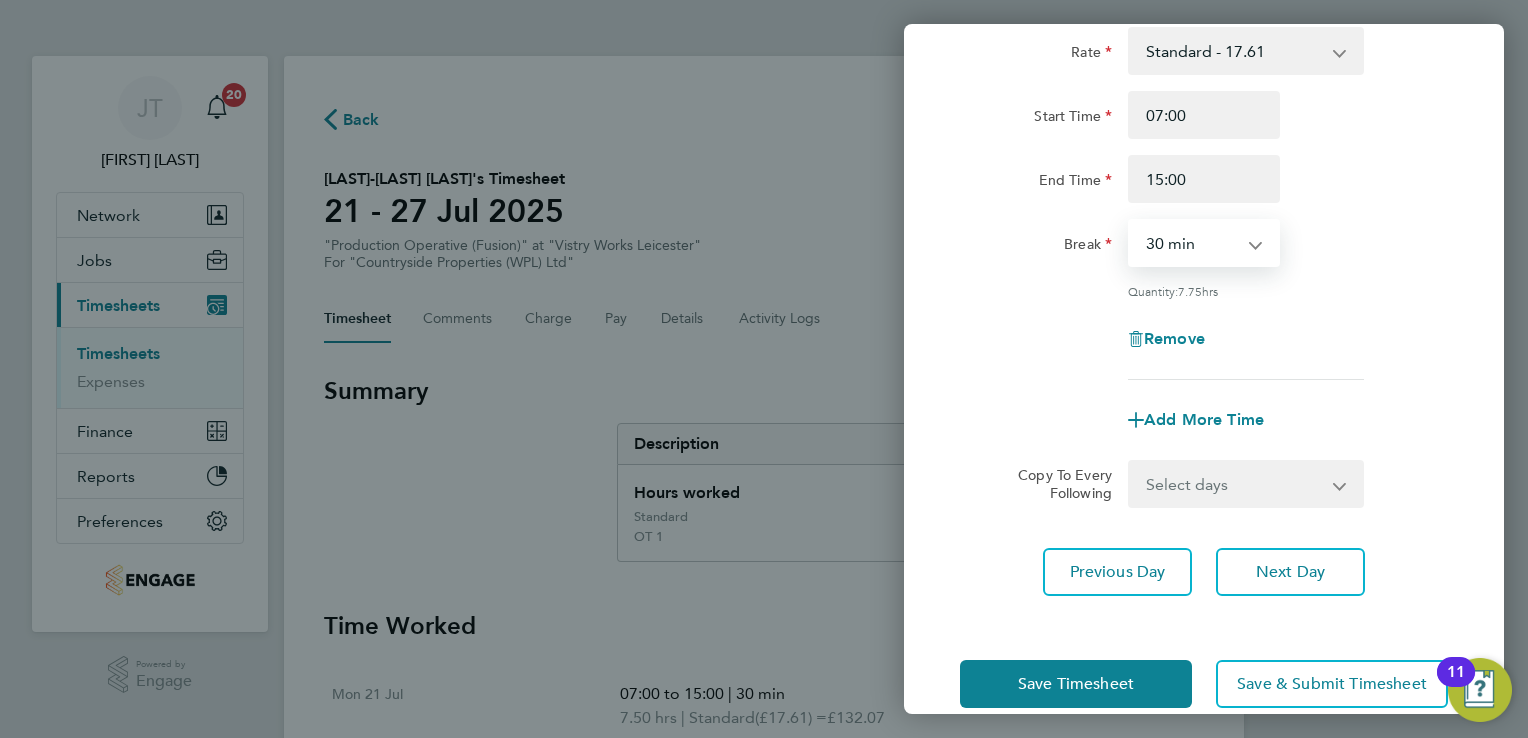 click on "0 min   15 min   30 min   45 min   60 min   75 min   90 min" at bounding box center (1192, 243) 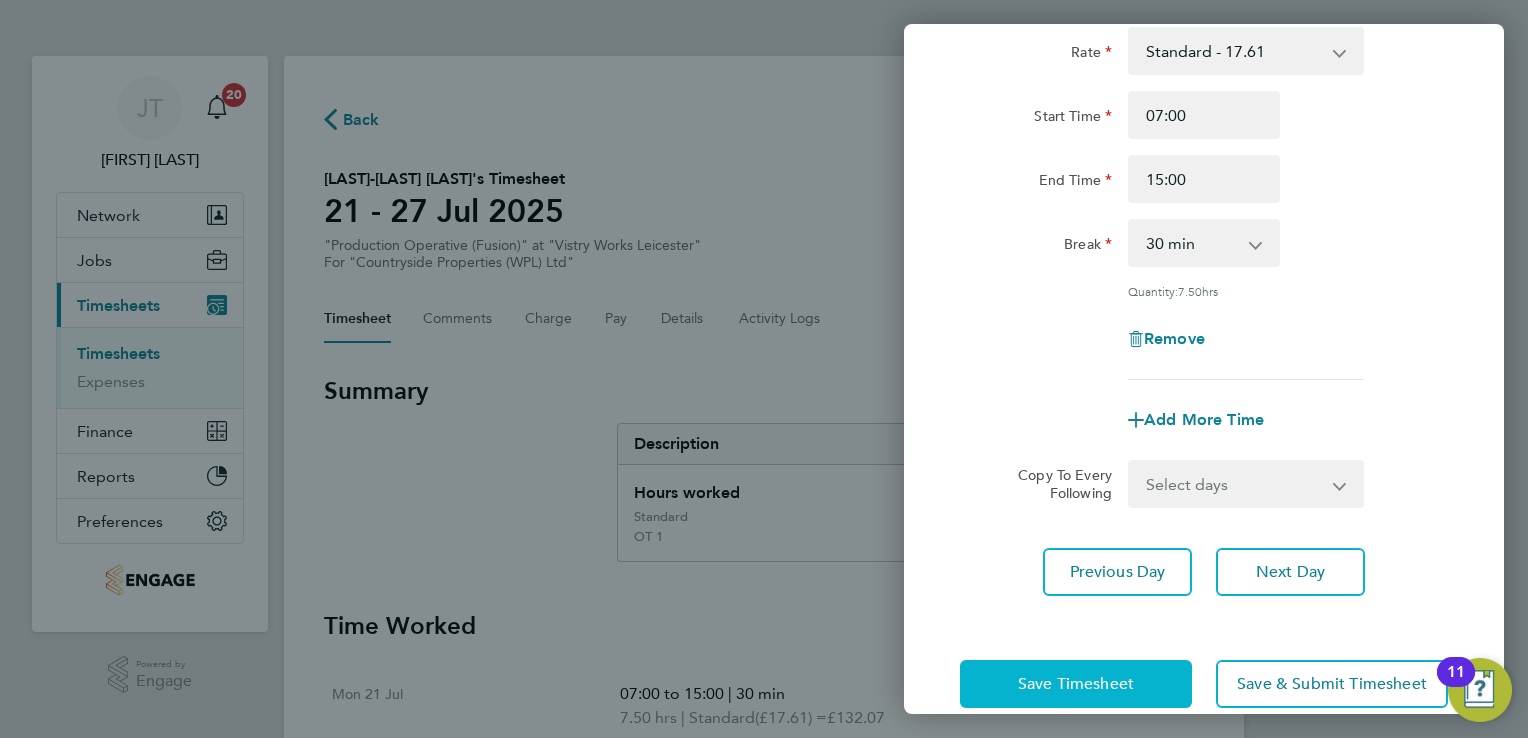 click on "Save Timesheet" 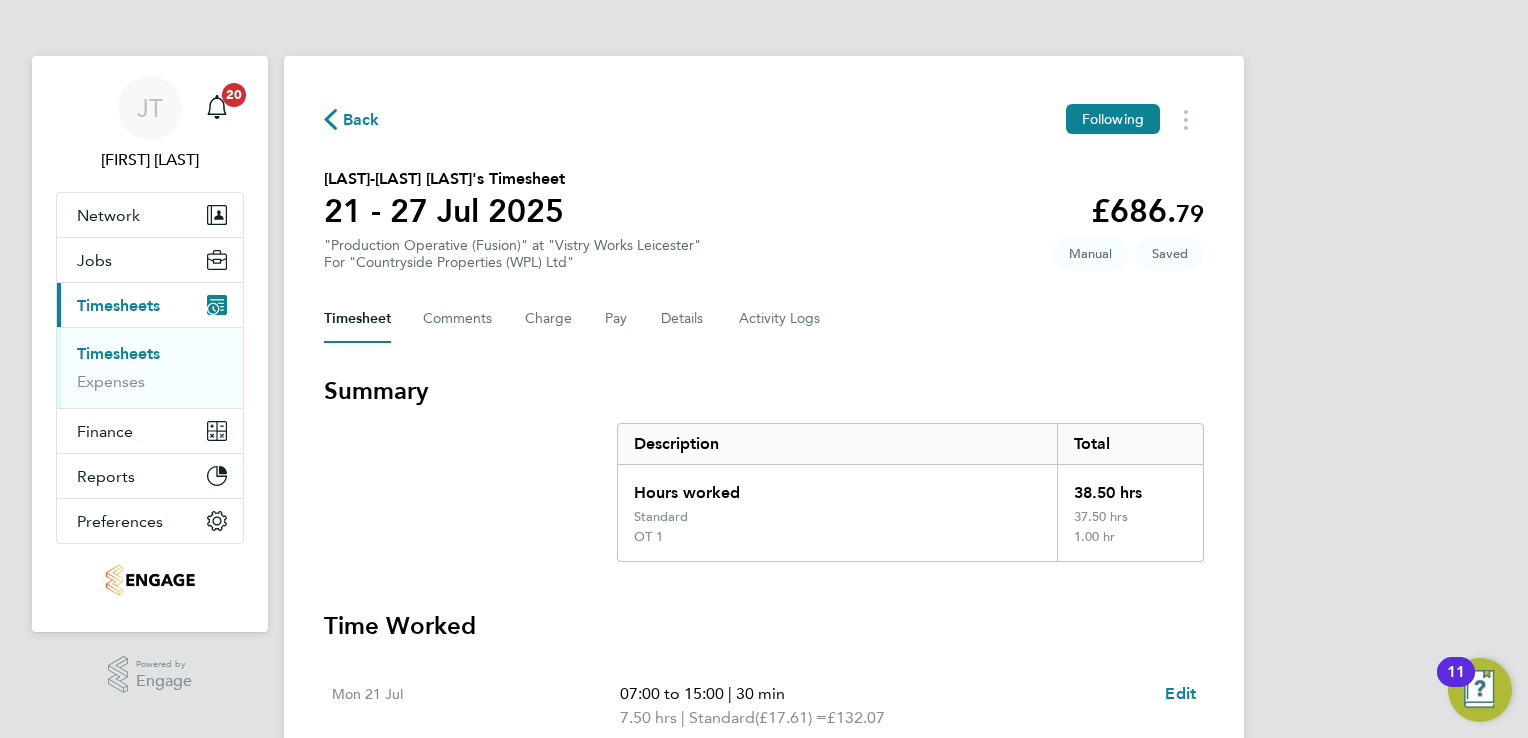 click on "JT Joanne Taylor Notifications
20 Applications: Network
Team Members Businesses Sites Workers Contacts Jobs
Positions Vacancies Placements Current page: Timesheets
Timesheets Expenses Finance
Invoices & Credit Notes Statements Payments Reports
Margin Report CIS Reports Report Downloads Preferences
My Business Doc. Requirements VMS Configurations Notifications Activity Logs
.st0{fill:#C0C1C2;}
Powered by Engage
Back Following
Illsley- Stein Varnham's Timesheet 21 - 27 Jul 2025 £686. 79 "Production Operative (Fusion)" at "Vistry Works Leicester" For "Countryside Properties (WPL) Ltd" Saved Manual Timesheet Comments Charge Pay Details Activity Logs" at bounding box center [764, 764] 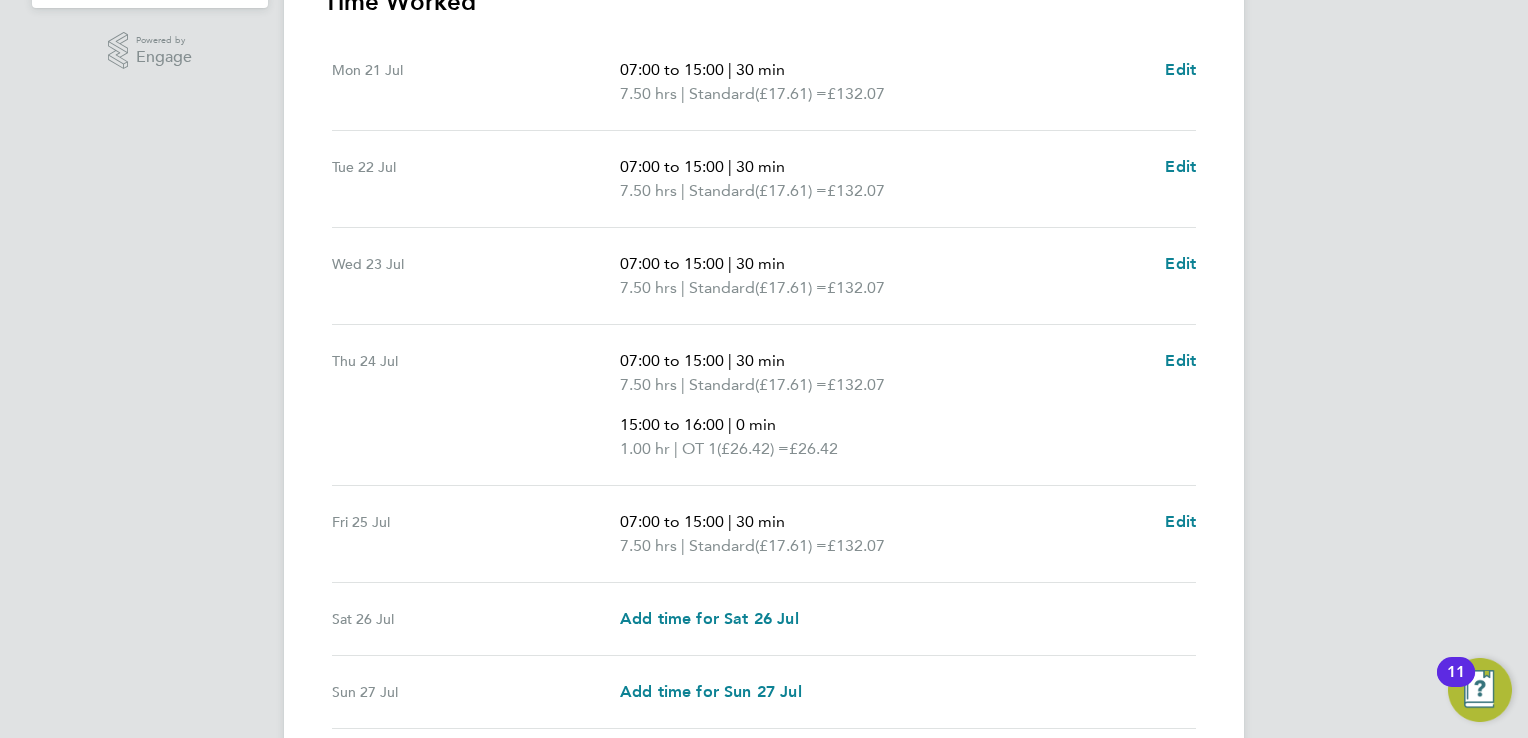 scroll, scrollTop: 680, scrollLeft: 0, axis: vertical 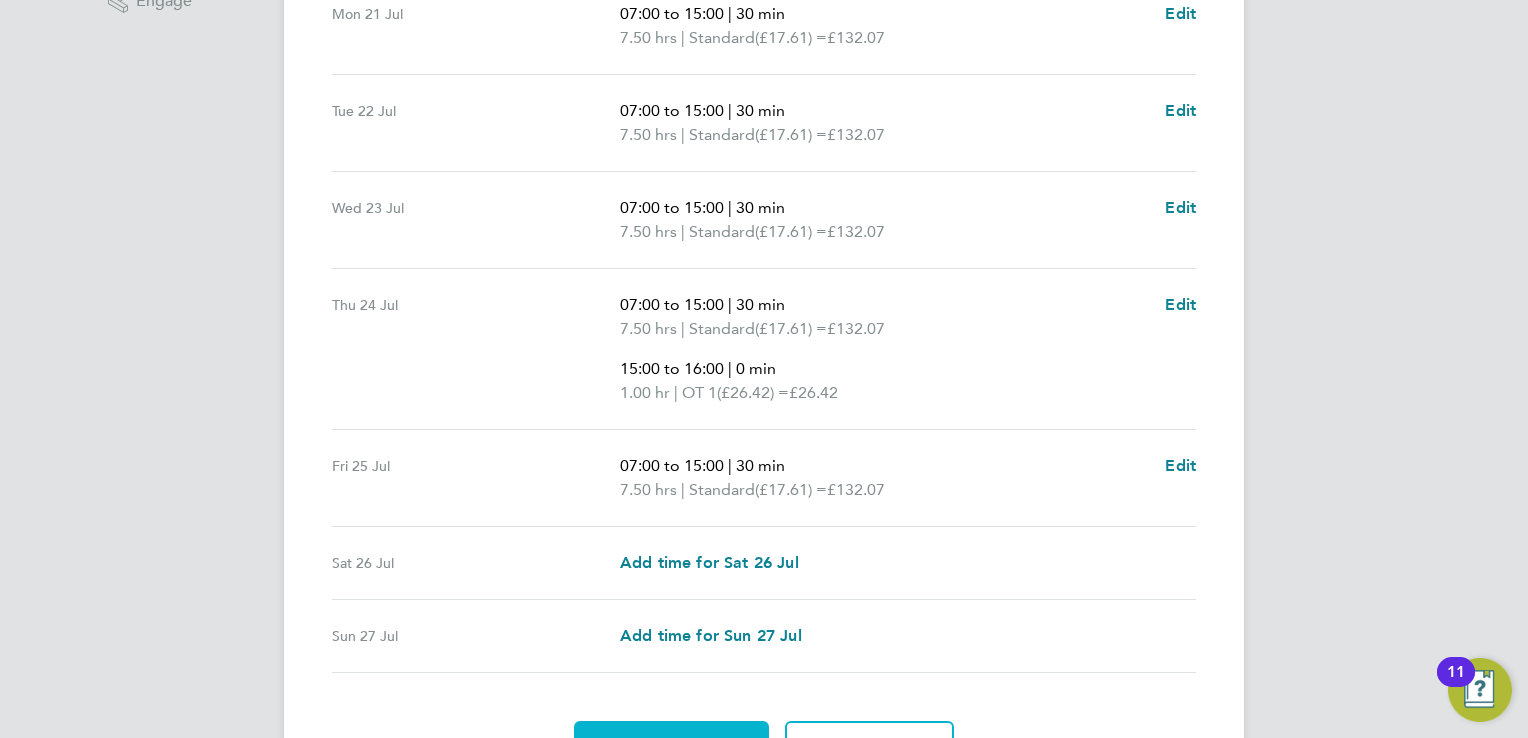 click on "Submit For Approval" 